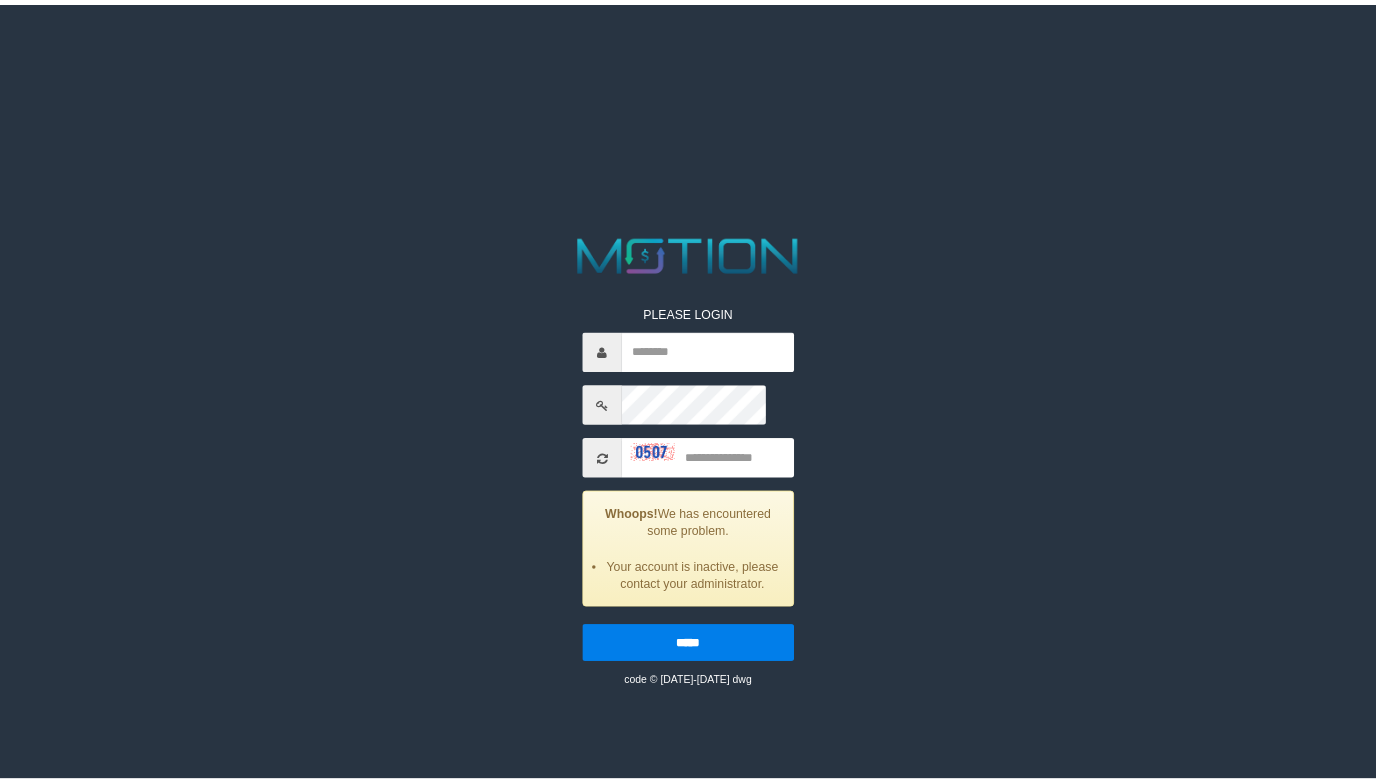 scroll, scrollTop: 0, scrollLeft: 0, axis: both 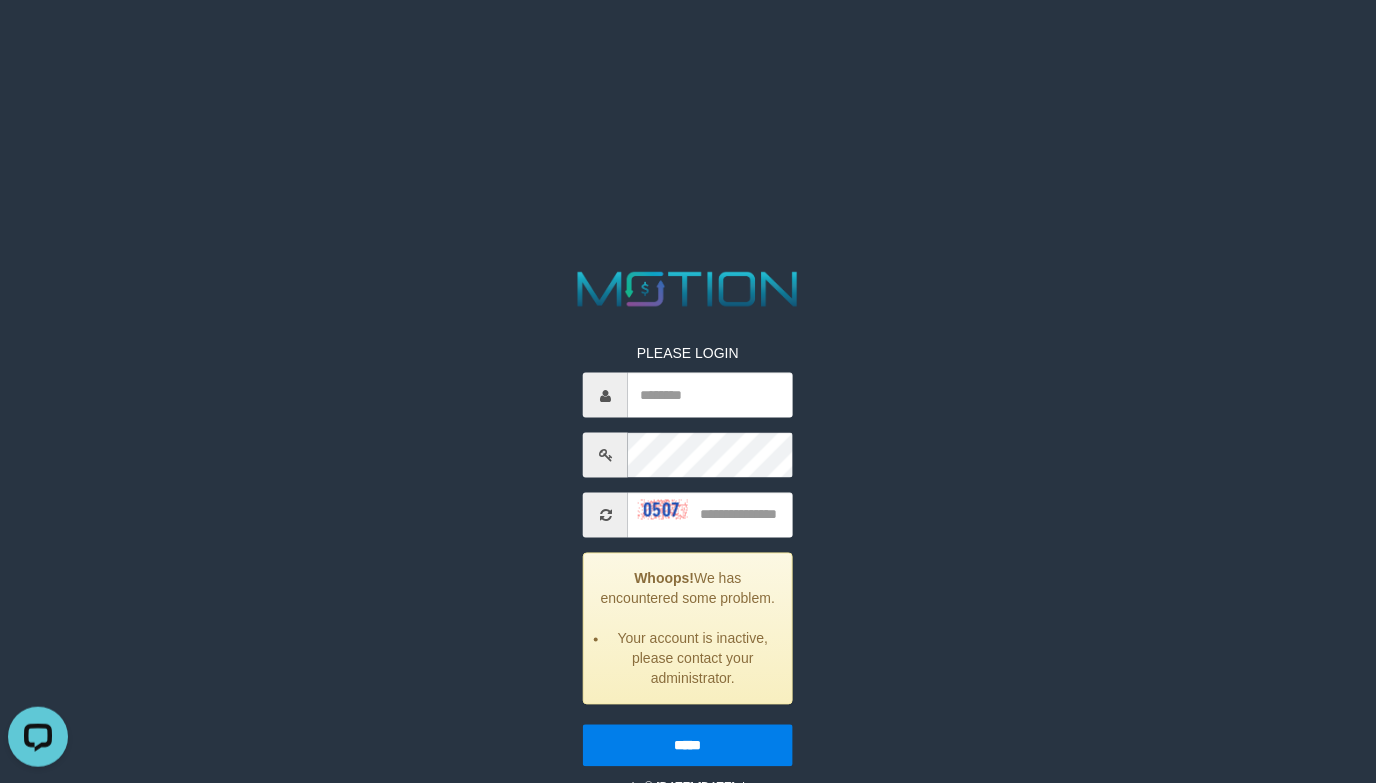 click on "PLEASE LOGIN" at bounding box center [687, 353] 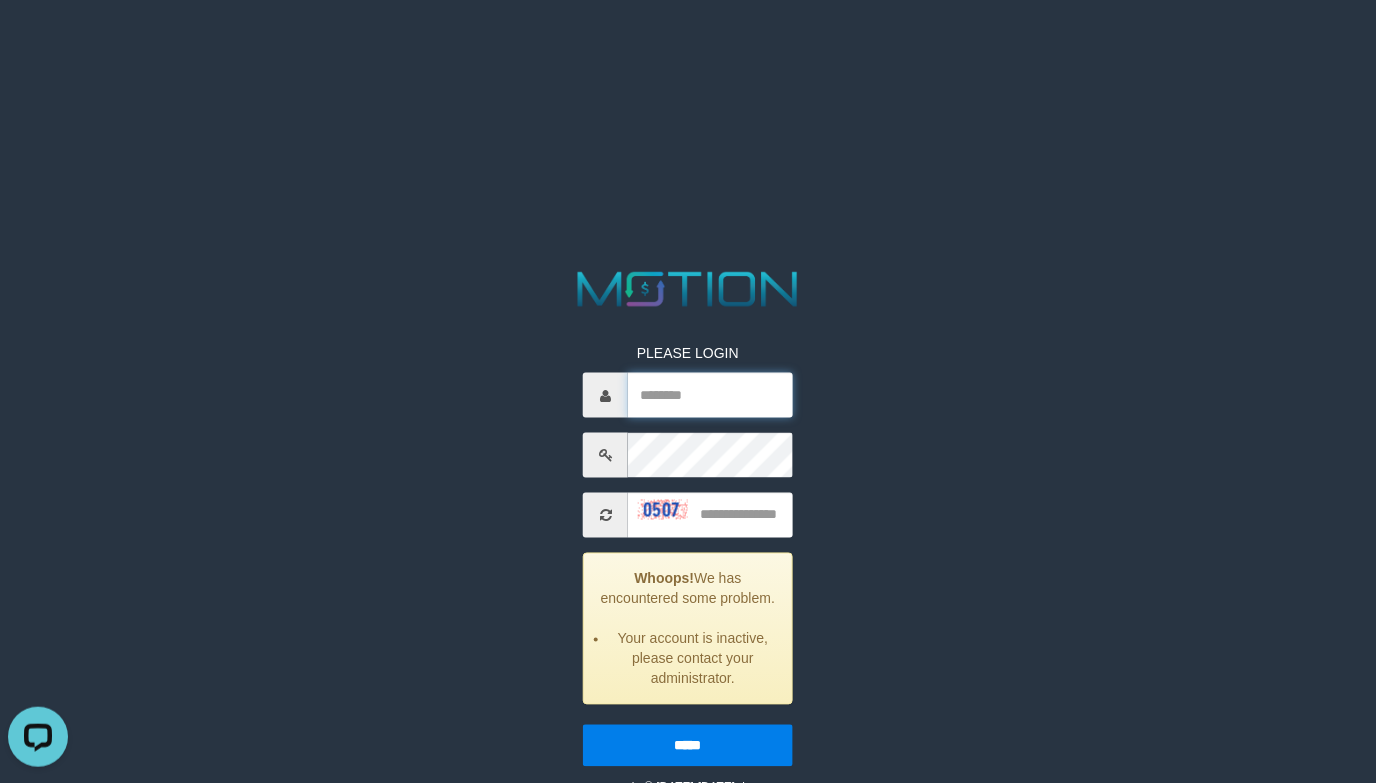 click at bounding box center [710, 395] 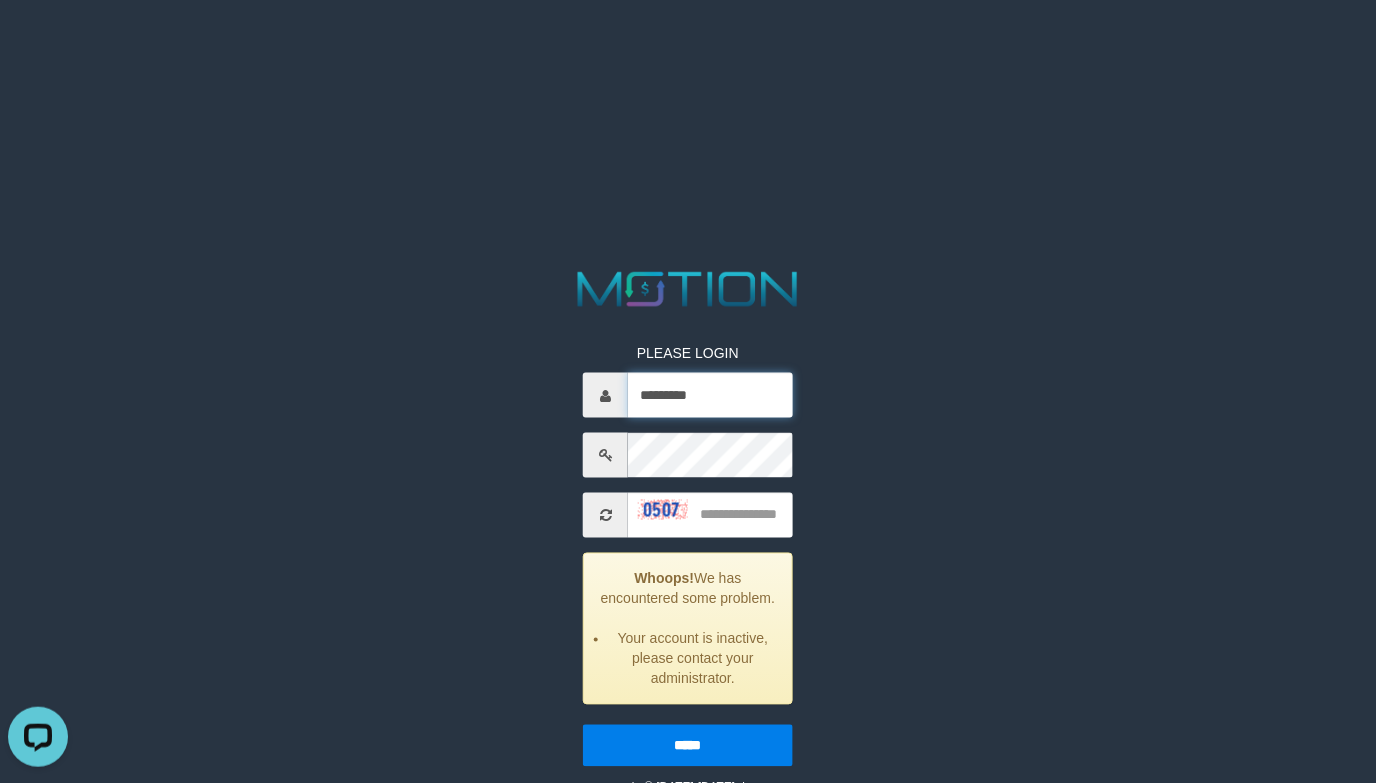 type on "*********" 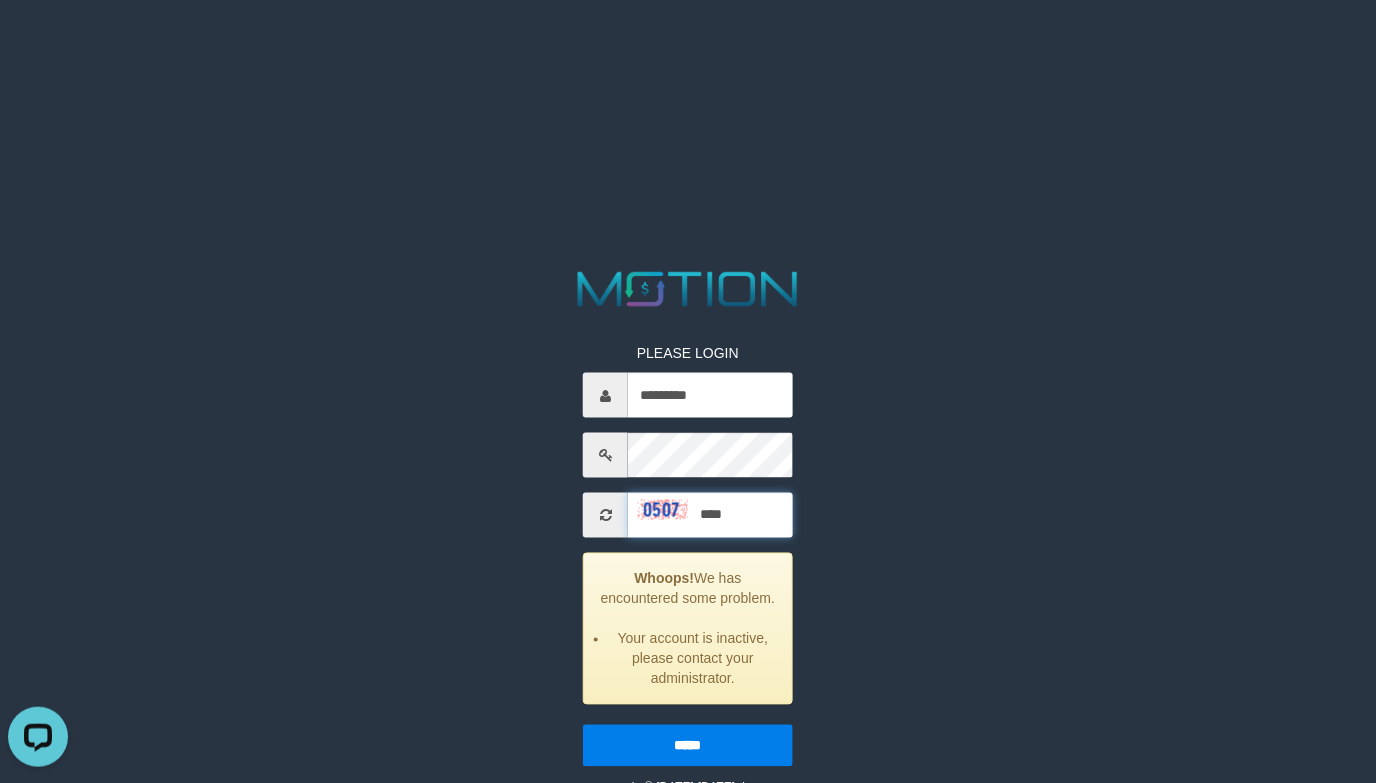 type on "****" 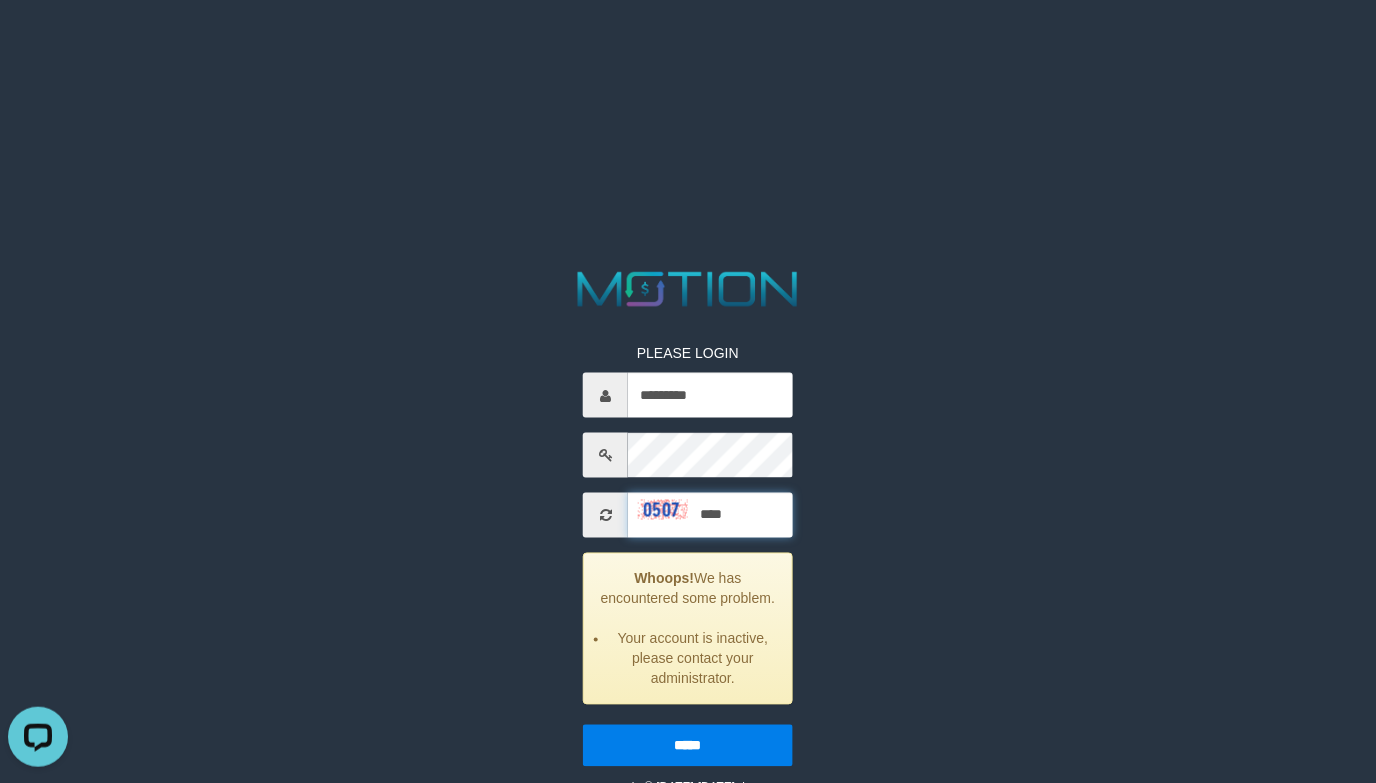 click on "*****" at bounding box center [687, 746] 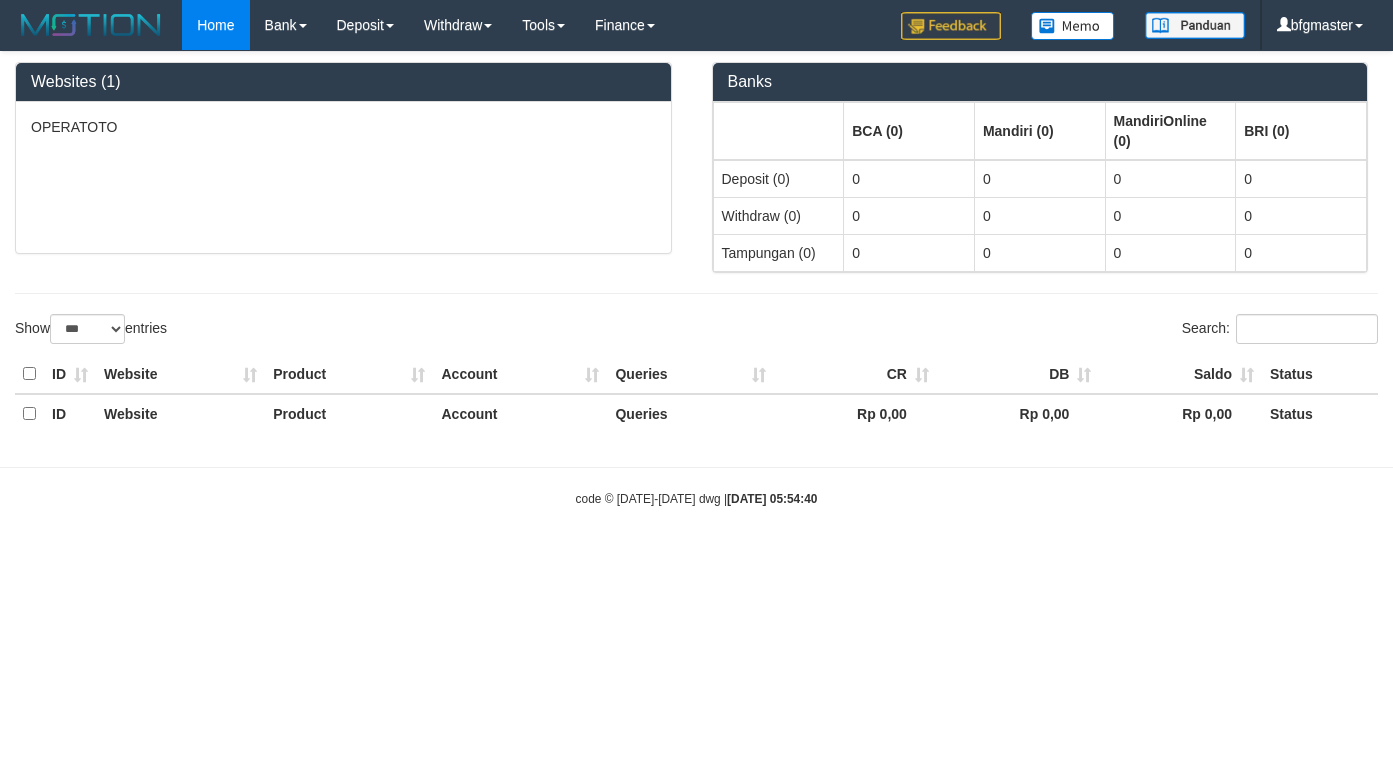 select on "***" 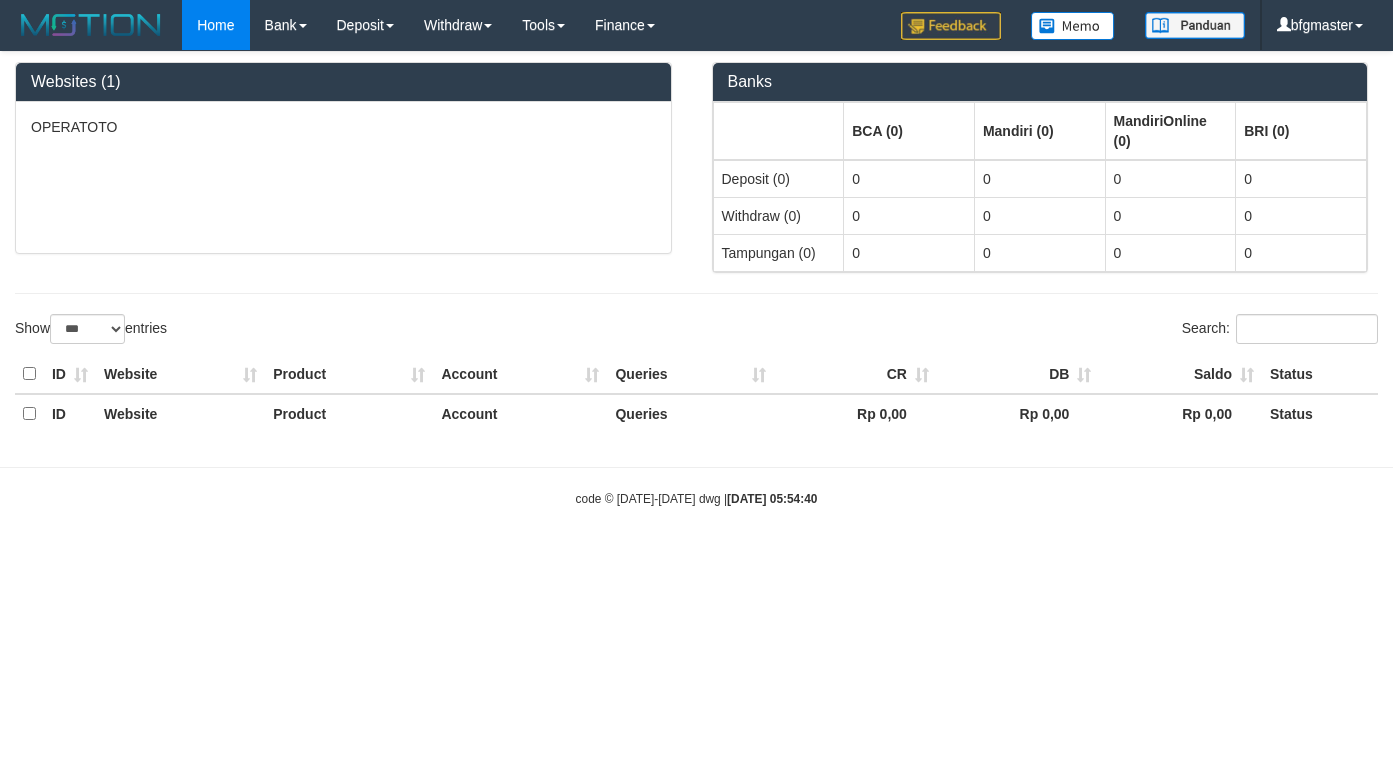 scroll, scrollTop: 0, scrollLeft: 0, axis: both 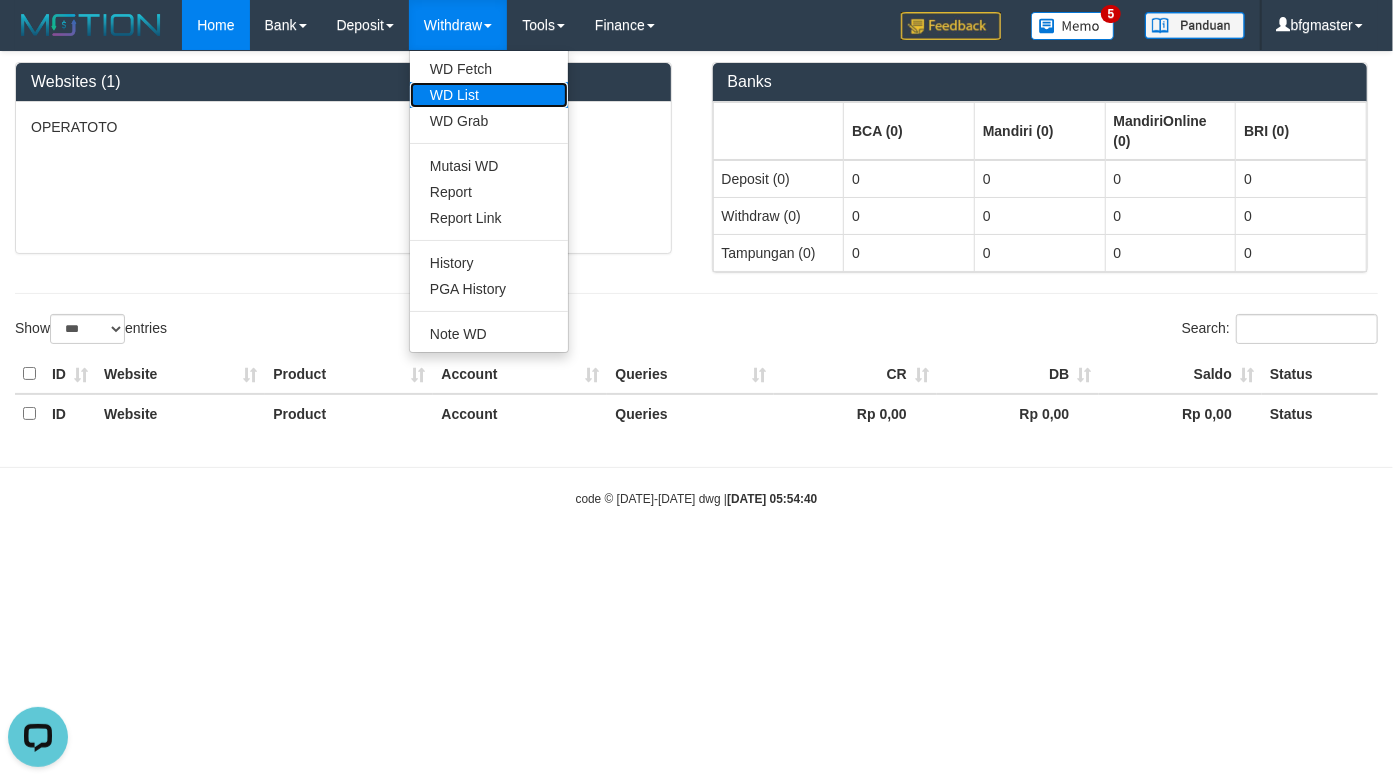 click on "WD List" at bounding box center [489, 95] 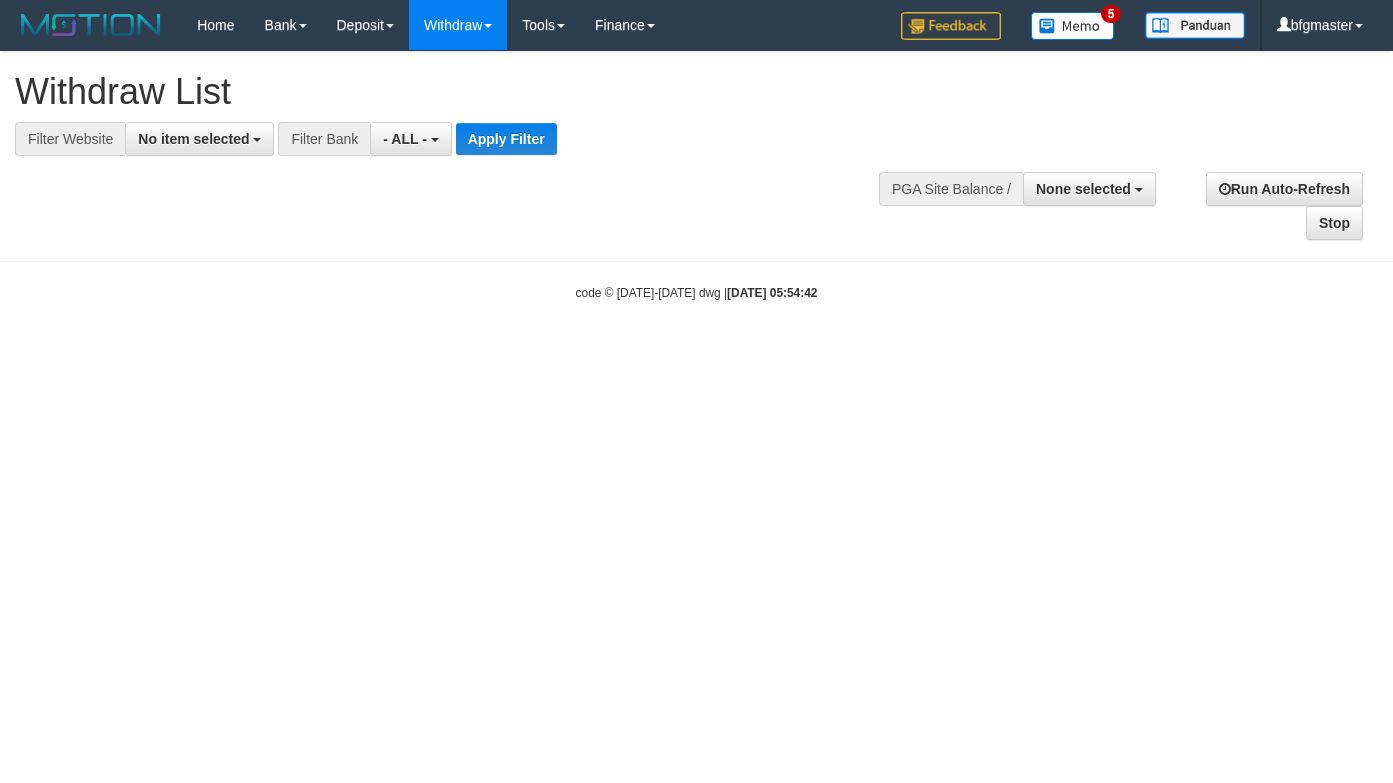 select 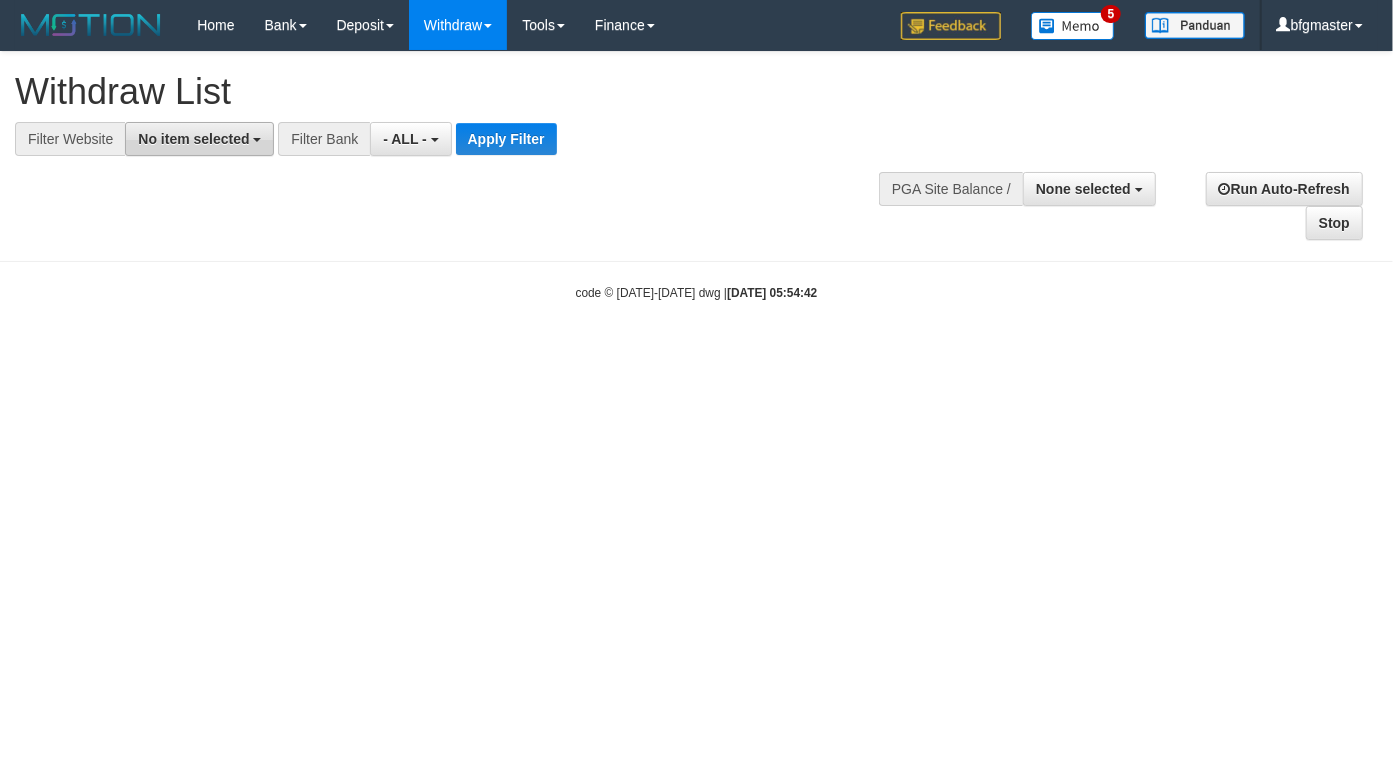click on "No item selected" at bounding box center (199, 139) 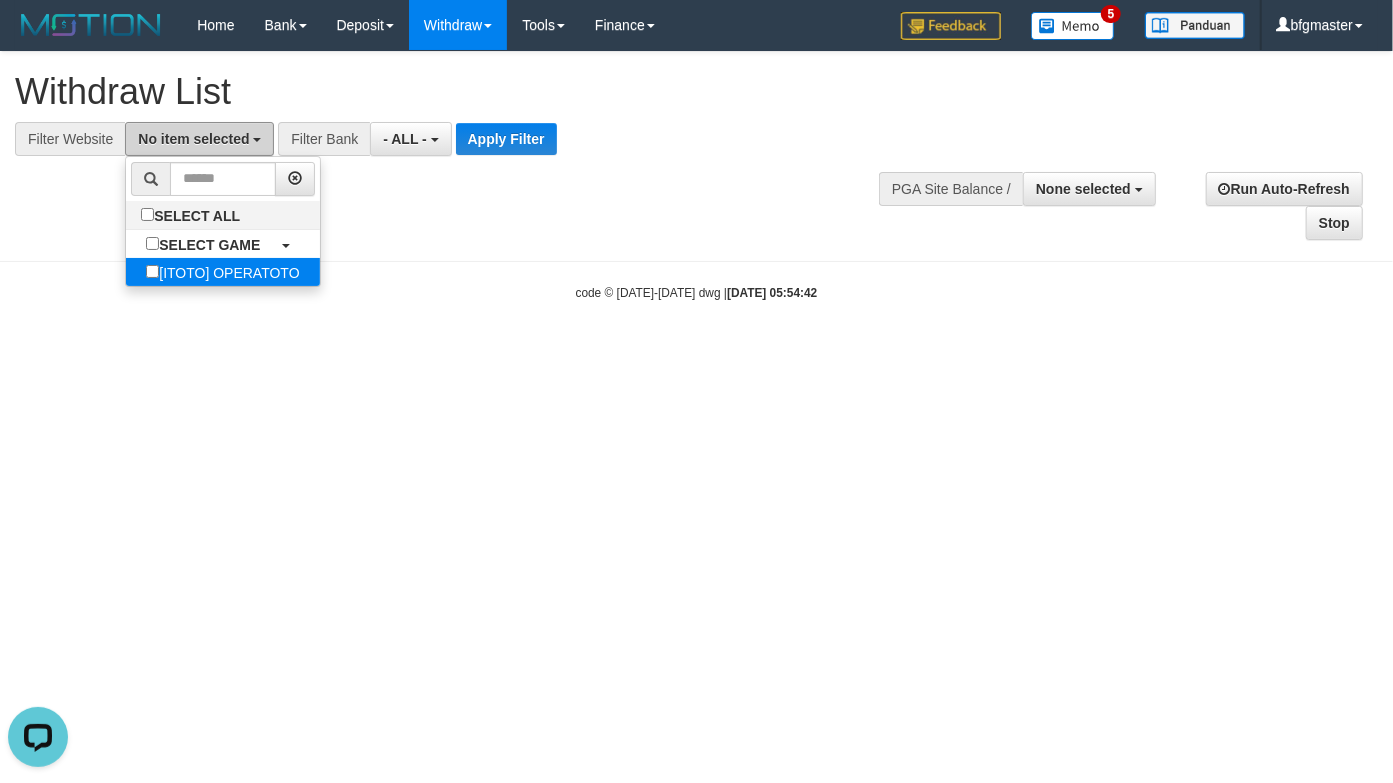 scroll, scrollTop: 0, scrollLeft: 0, axis: both 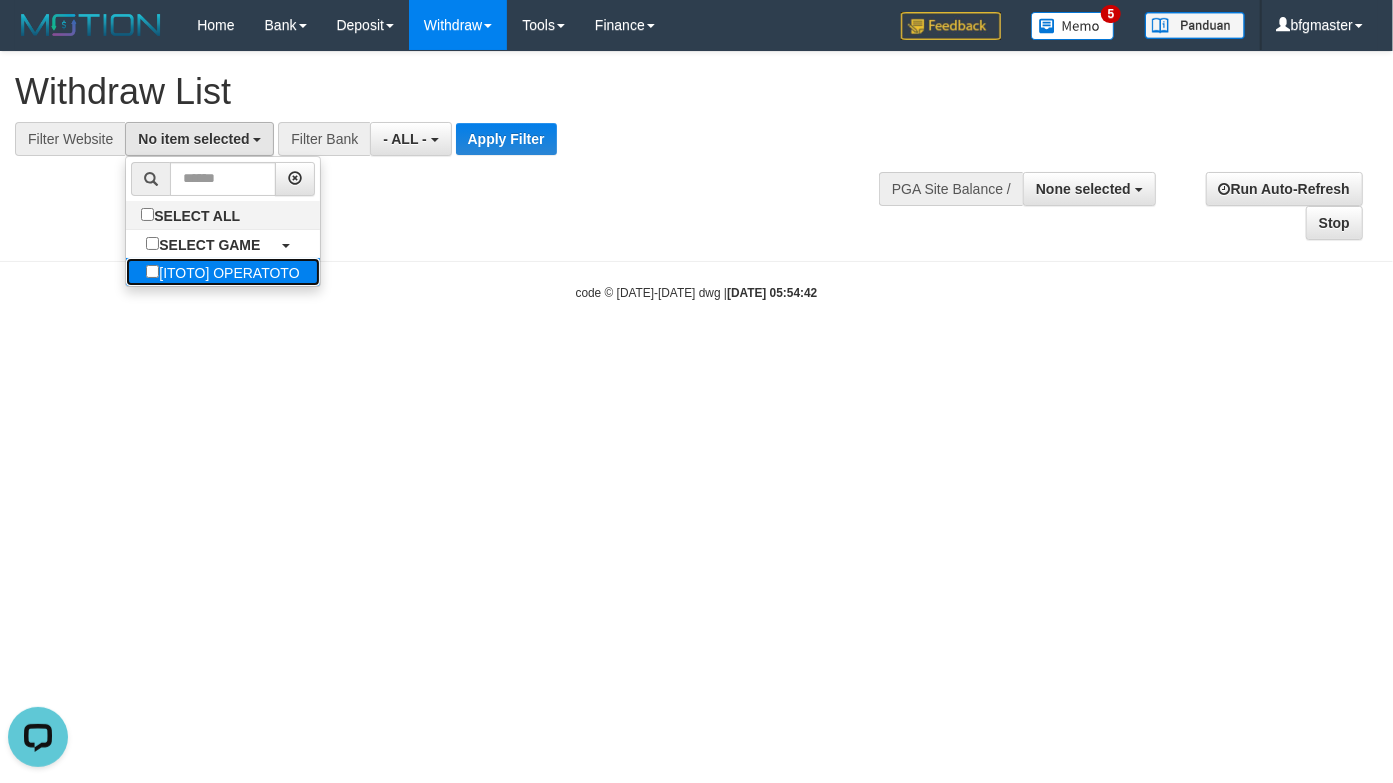 click on "[ITOTO] OPERATOTO" at bounding box center (222, 272) 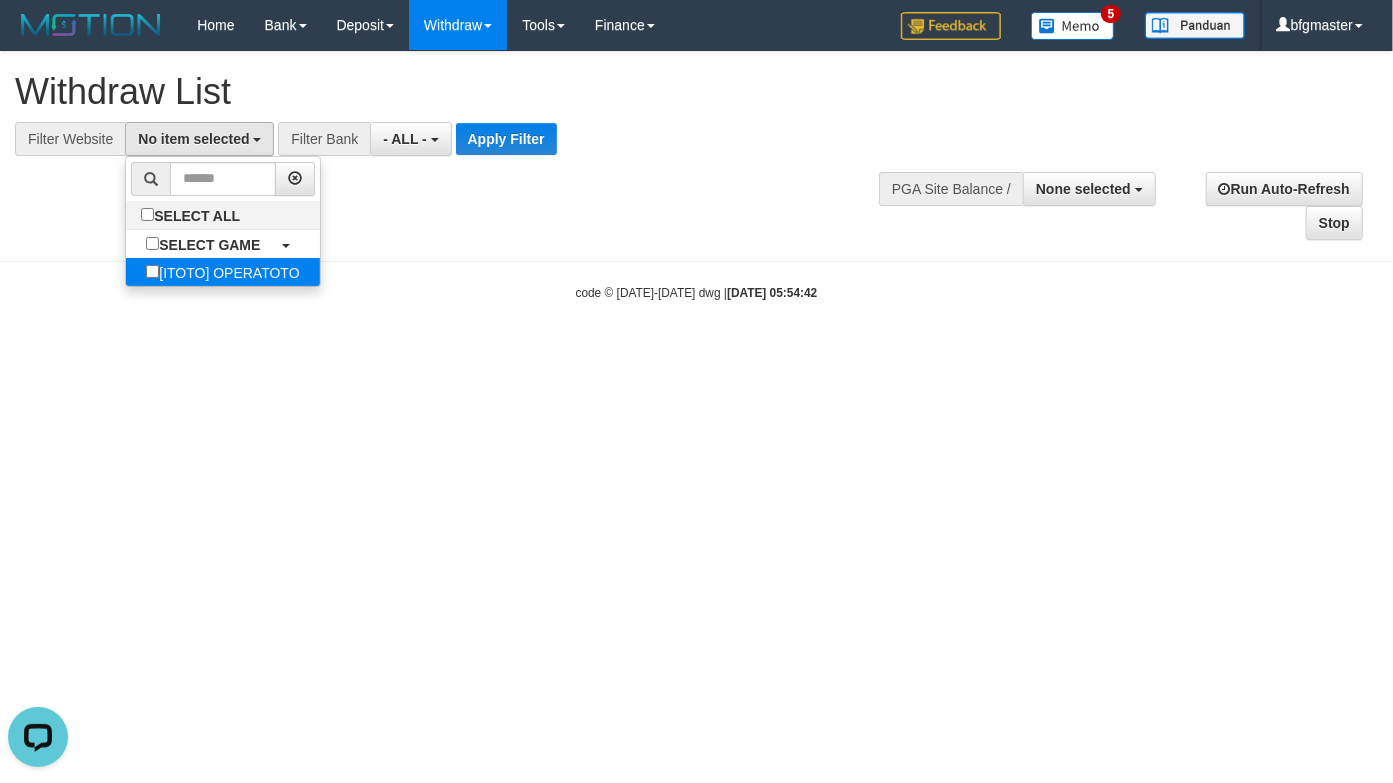 select on "***" 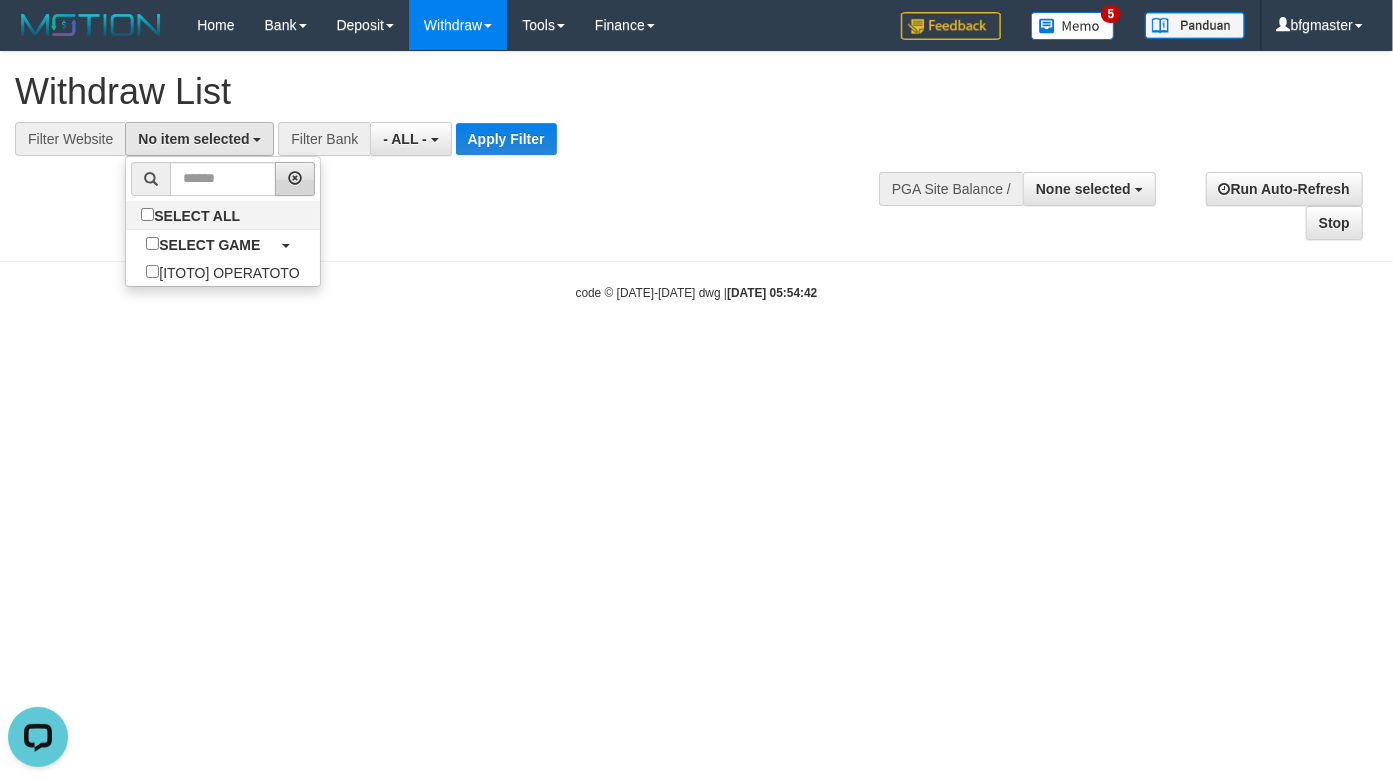 scroll, scrollTop: 17, scrollLeft: 0, axis: vertical 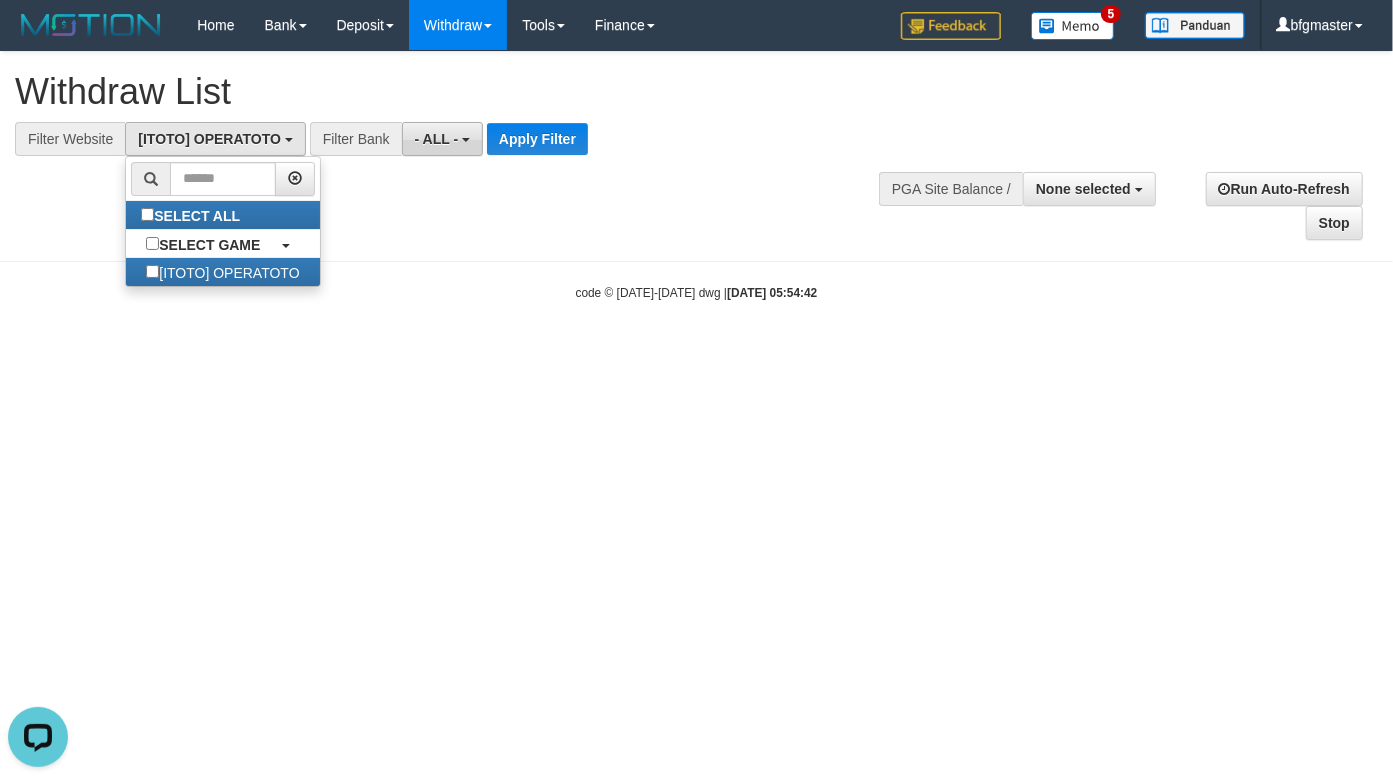 click on "- ALL -" at bounding box center [437, 139] 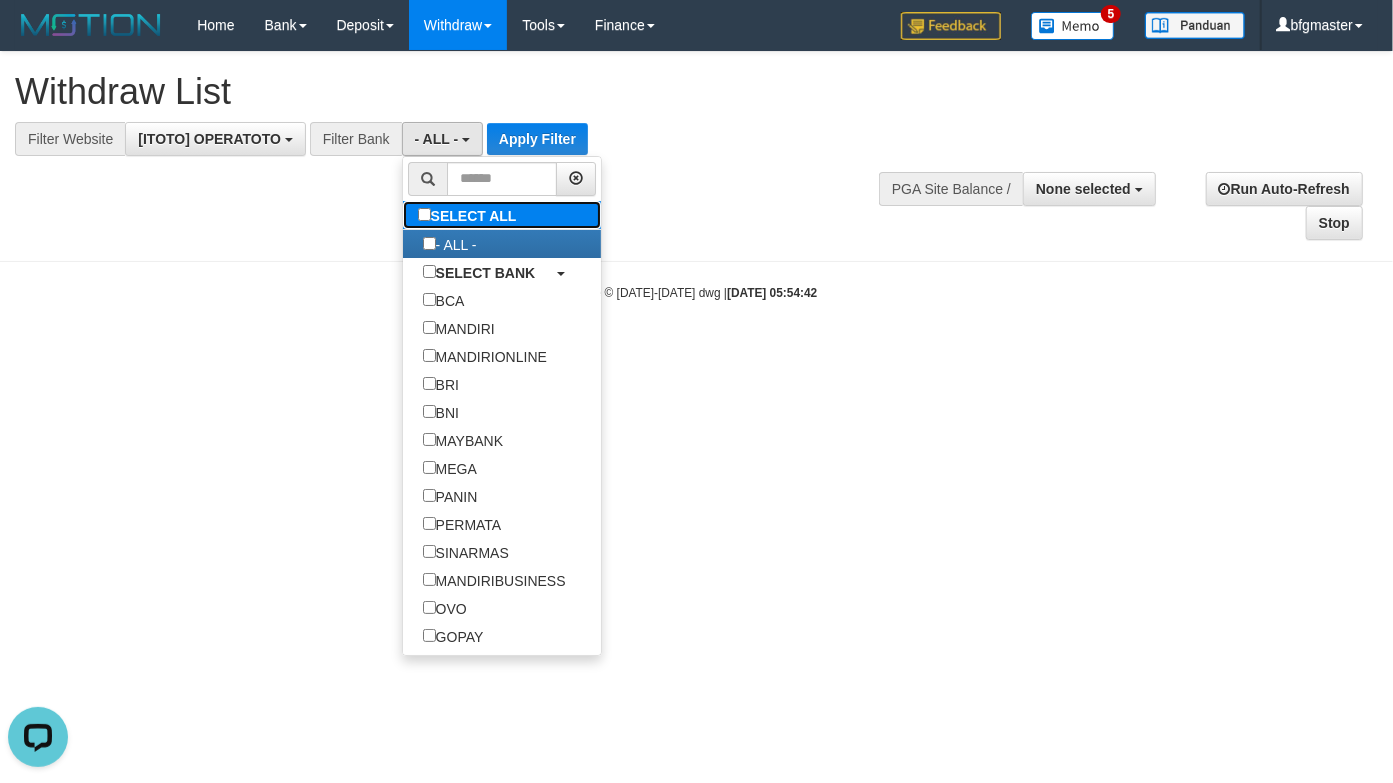 click on "SELECT ALL" at bounding box center (470, 215) 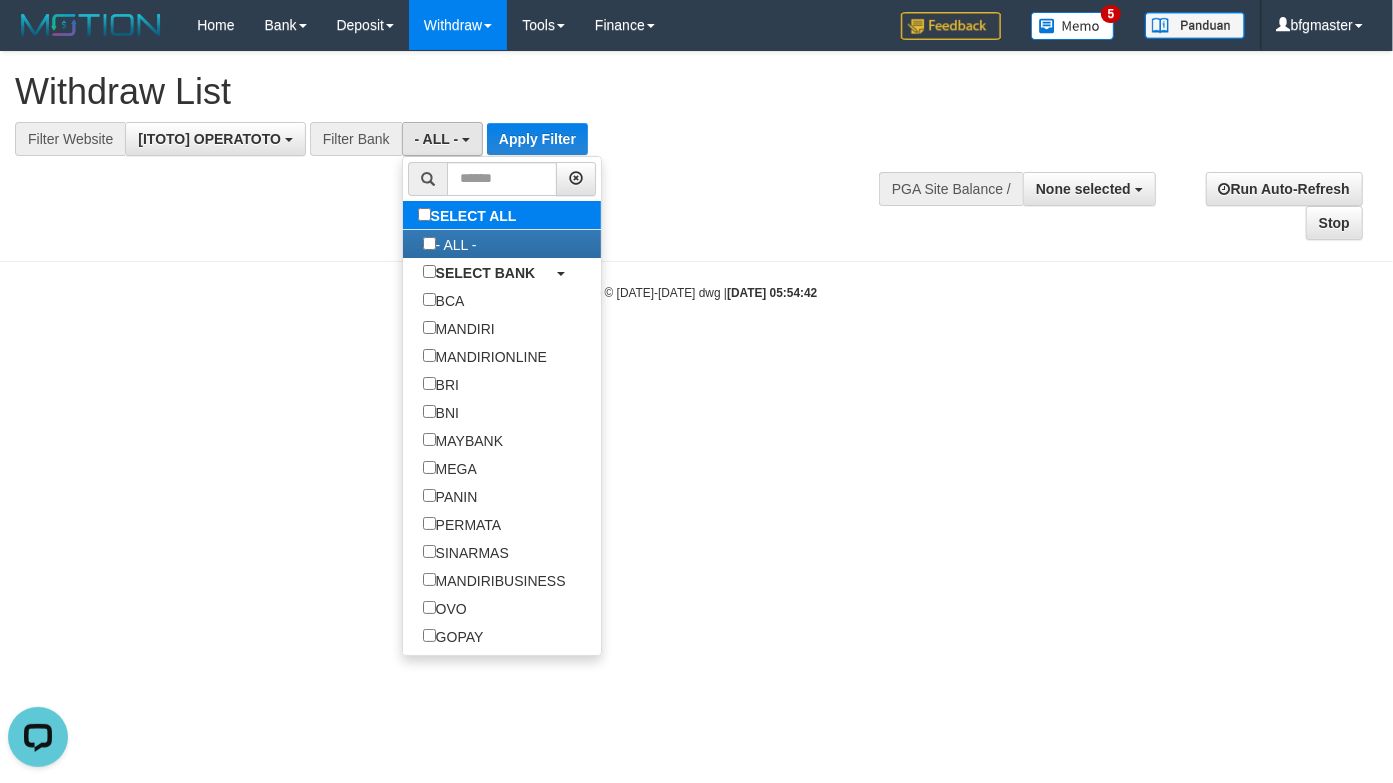 type 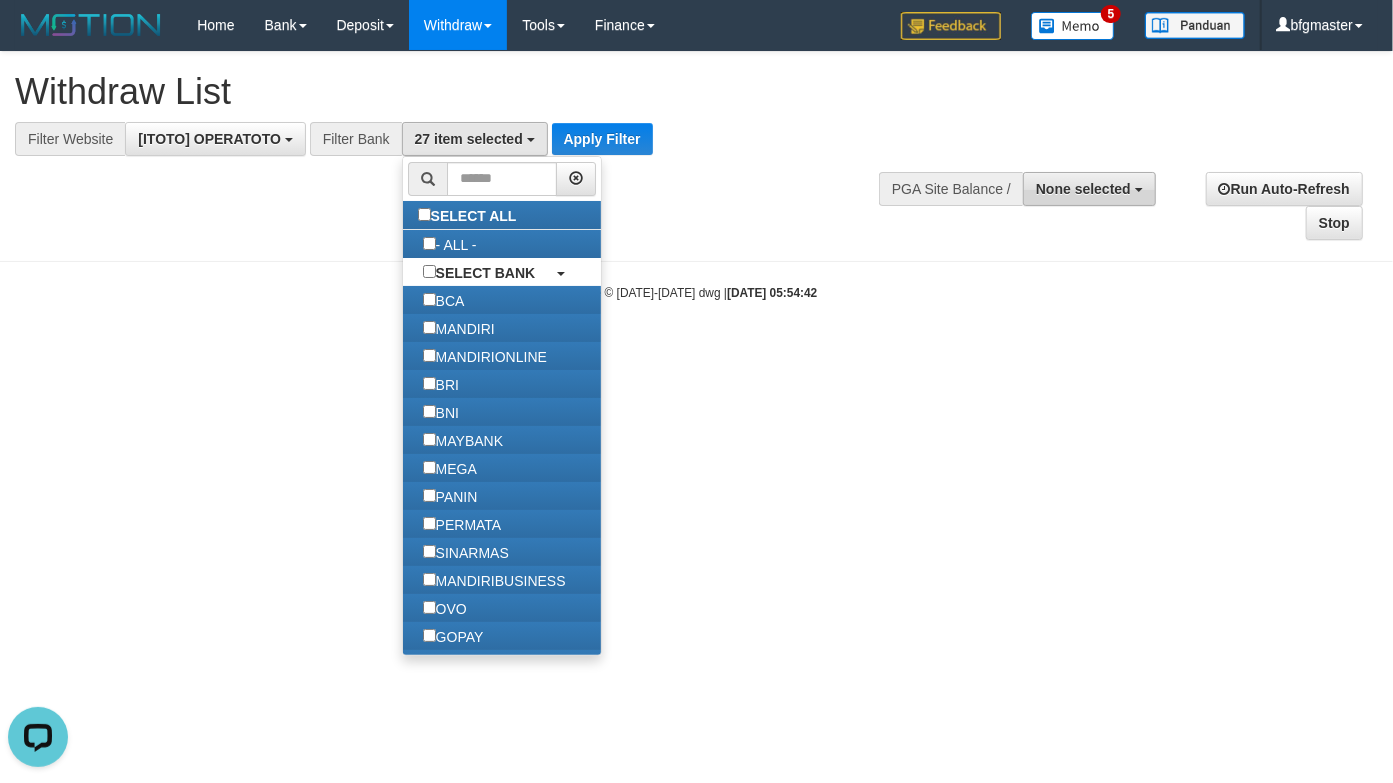 drag, startPoint x: 744, startPoint y: 240, endPoint x: 1064, endPoint y: 173, distance: 326.93884 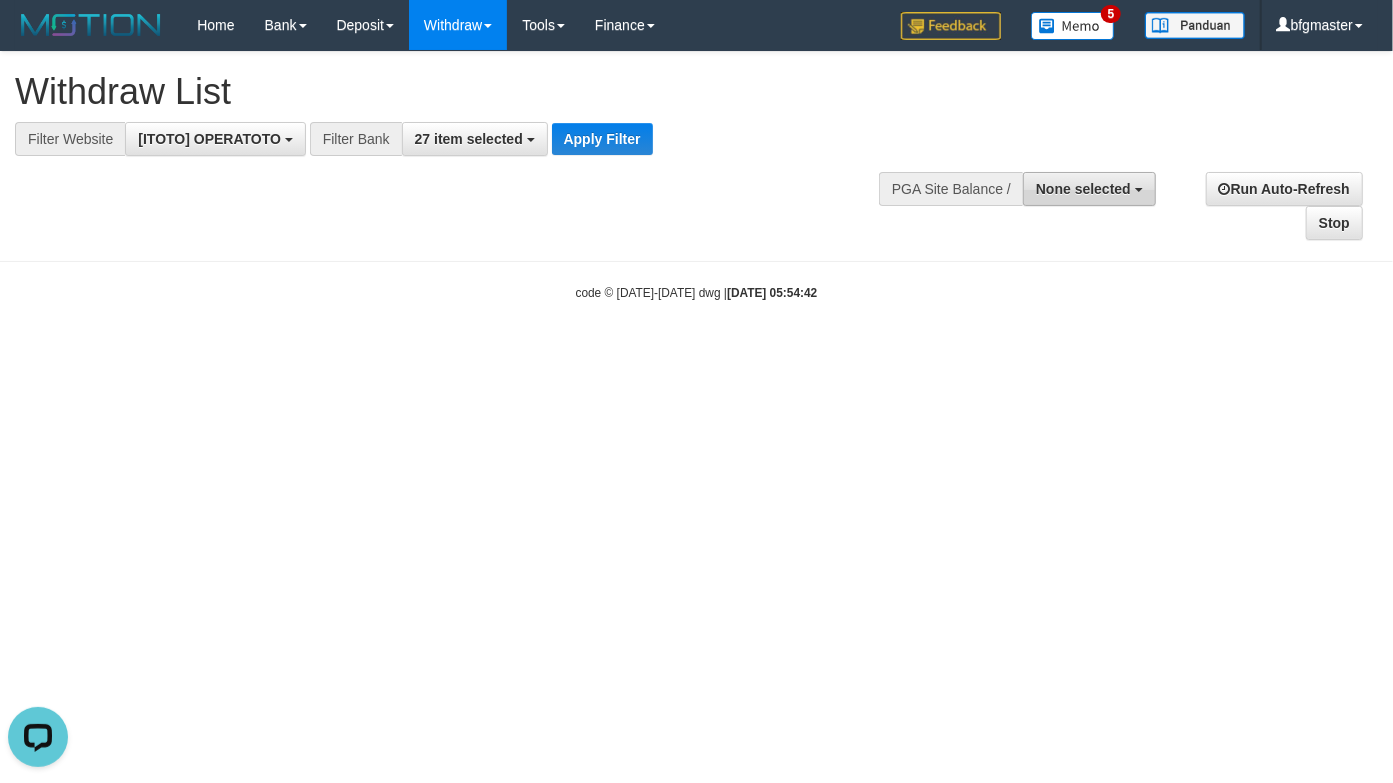 click on "None selected" at bounding box center [1083, 189] 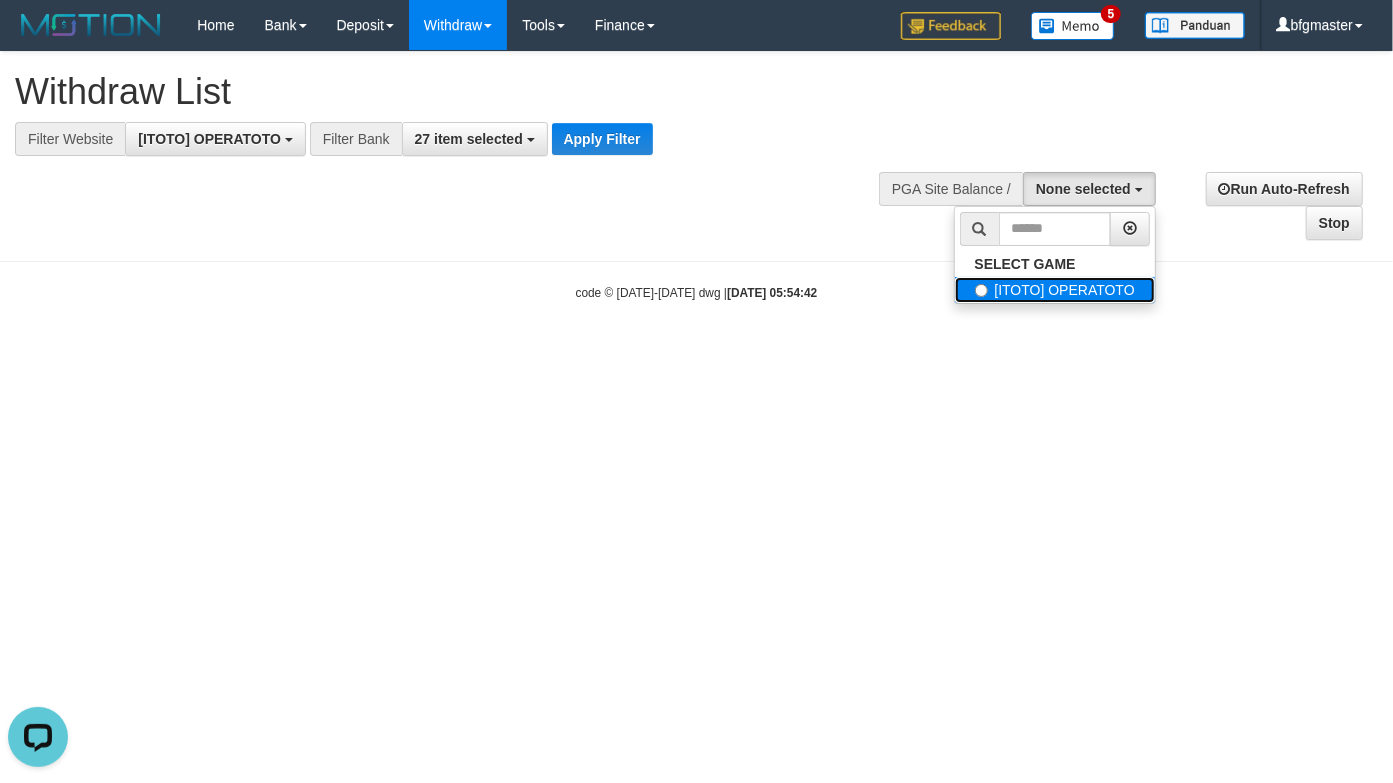 click on "[ITOTO] OPERATOTO" at bounding box center (1055, 290) 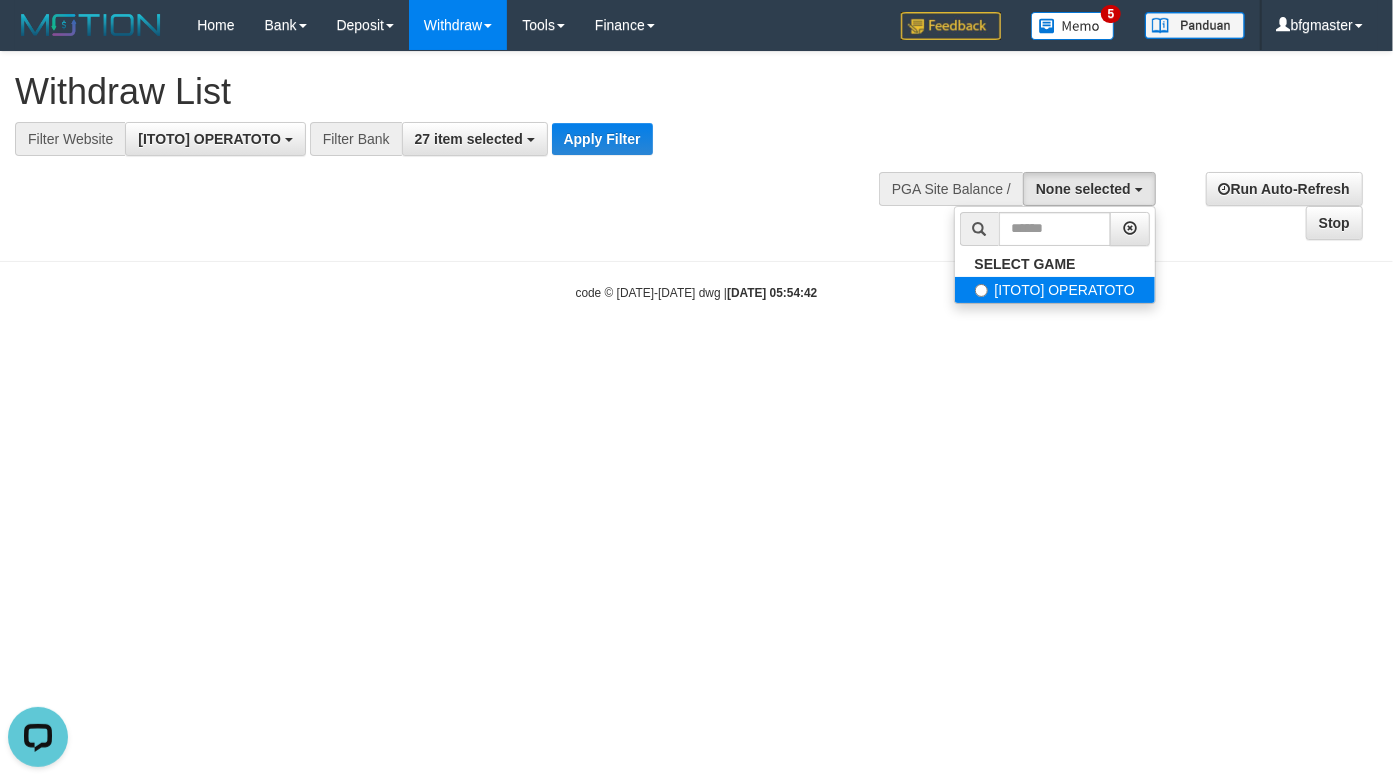 select on "***" 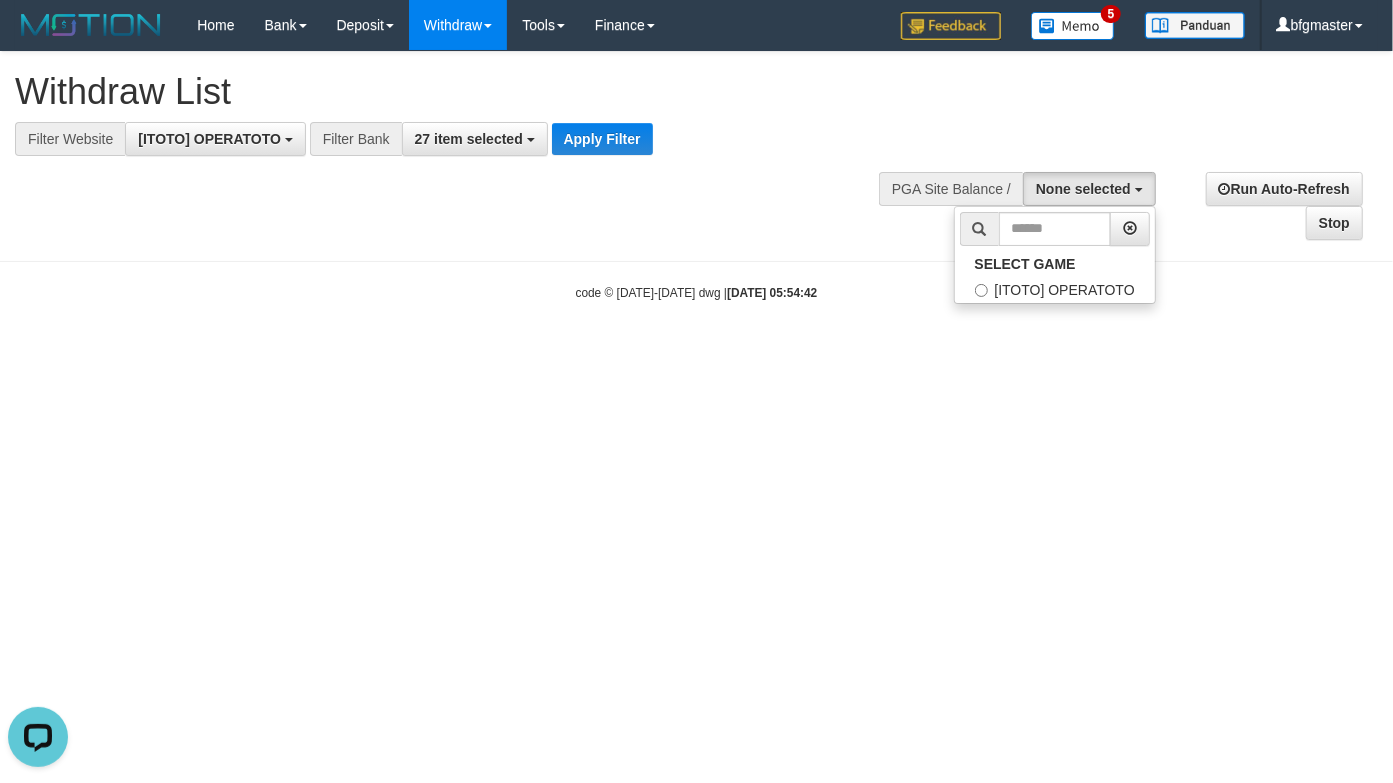 scroll, scrollTop: 17, scrollLeft: 0, axis: vertical 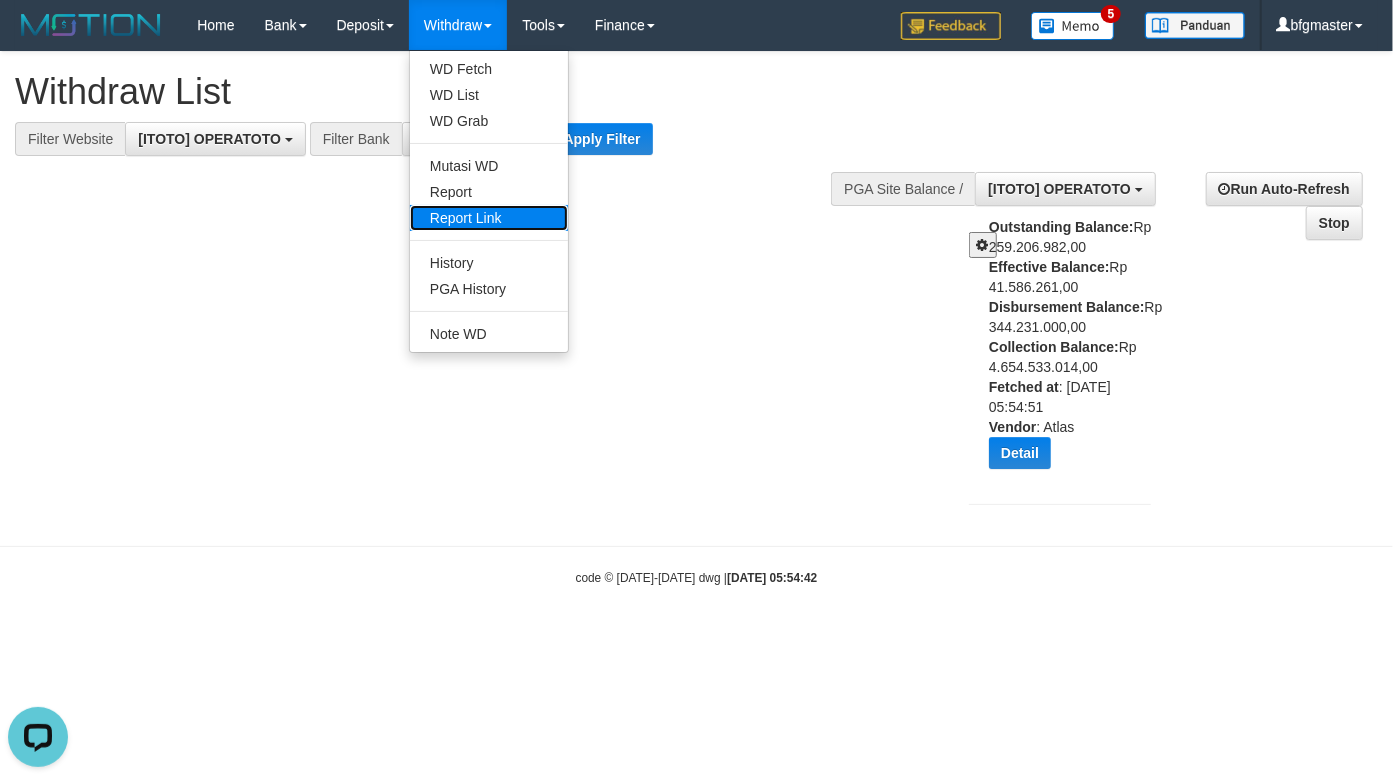 click on "Report Link" at bounding box center (489, 218) 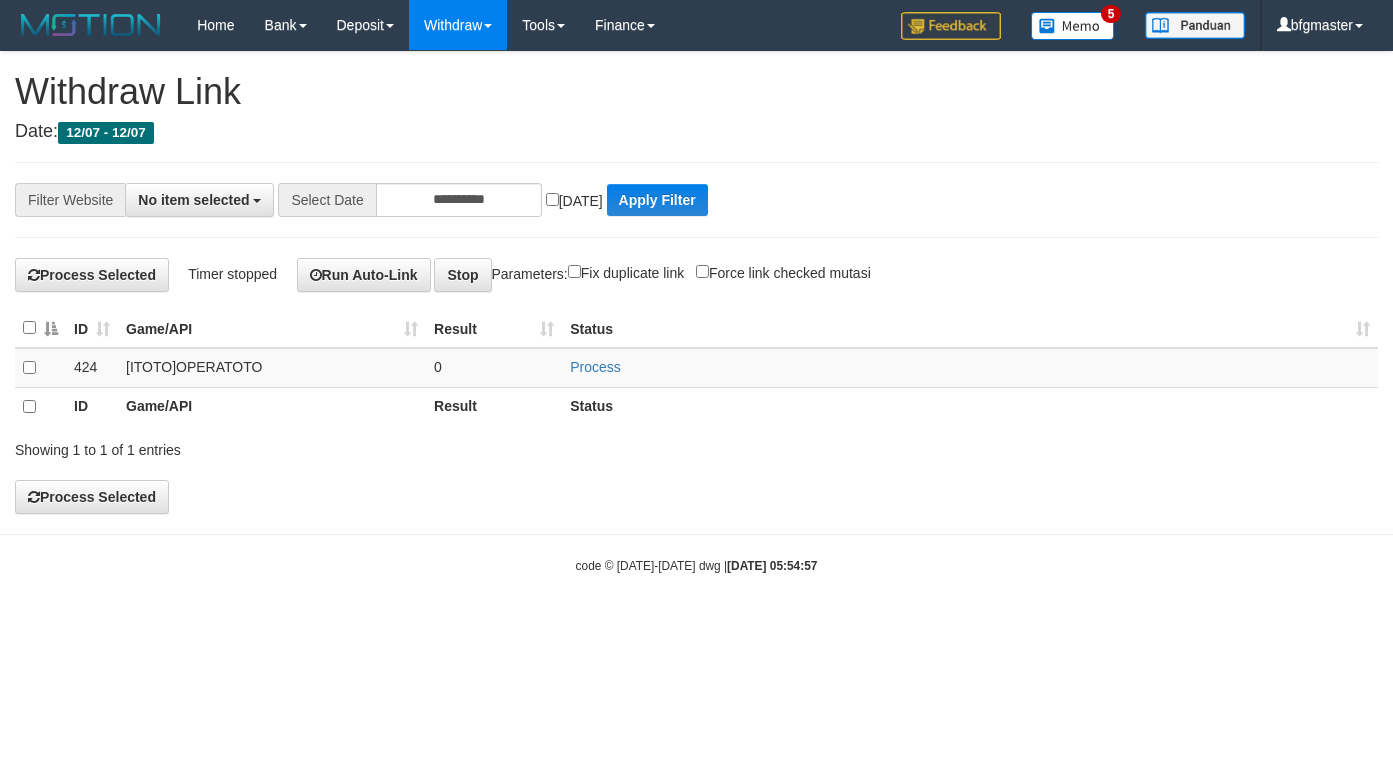 select 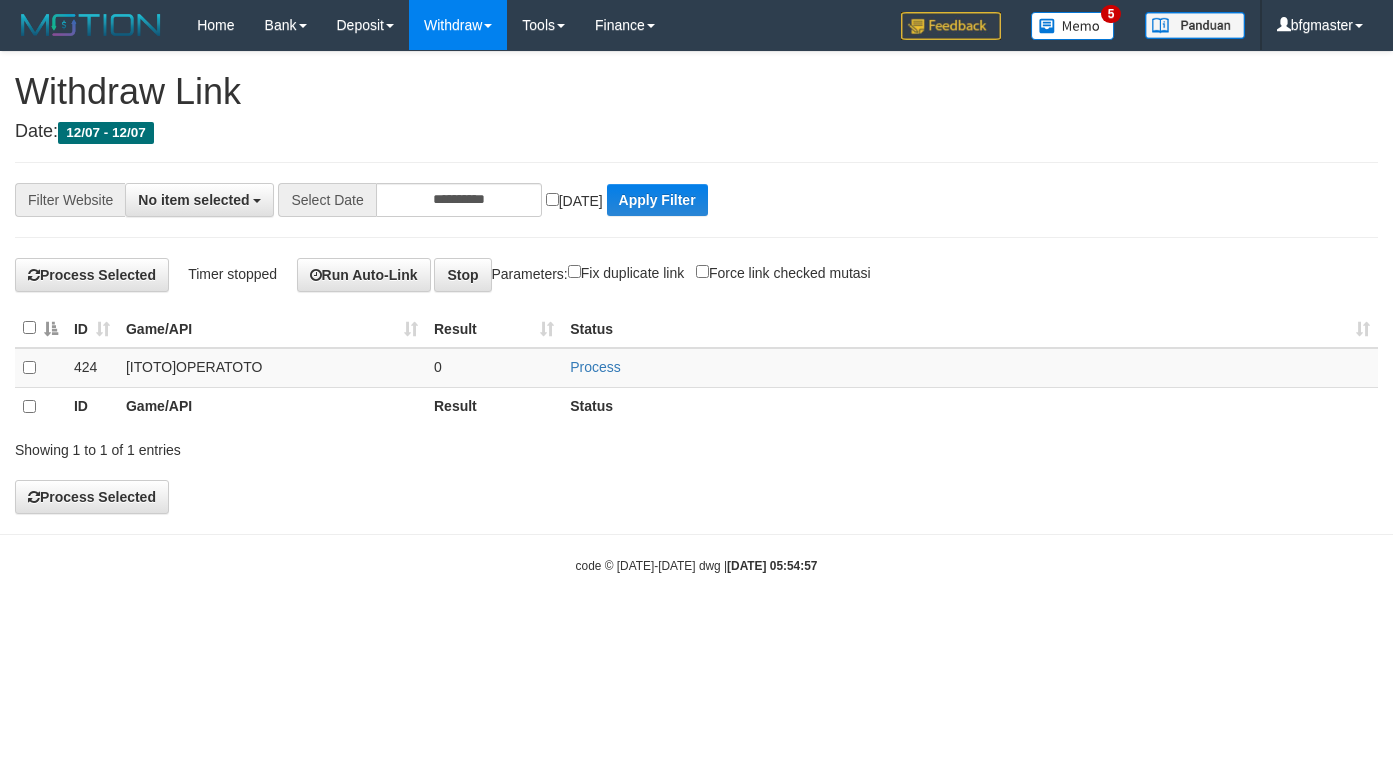 scroll, scrollTop: 0, scrollLeft: 0, axis: both 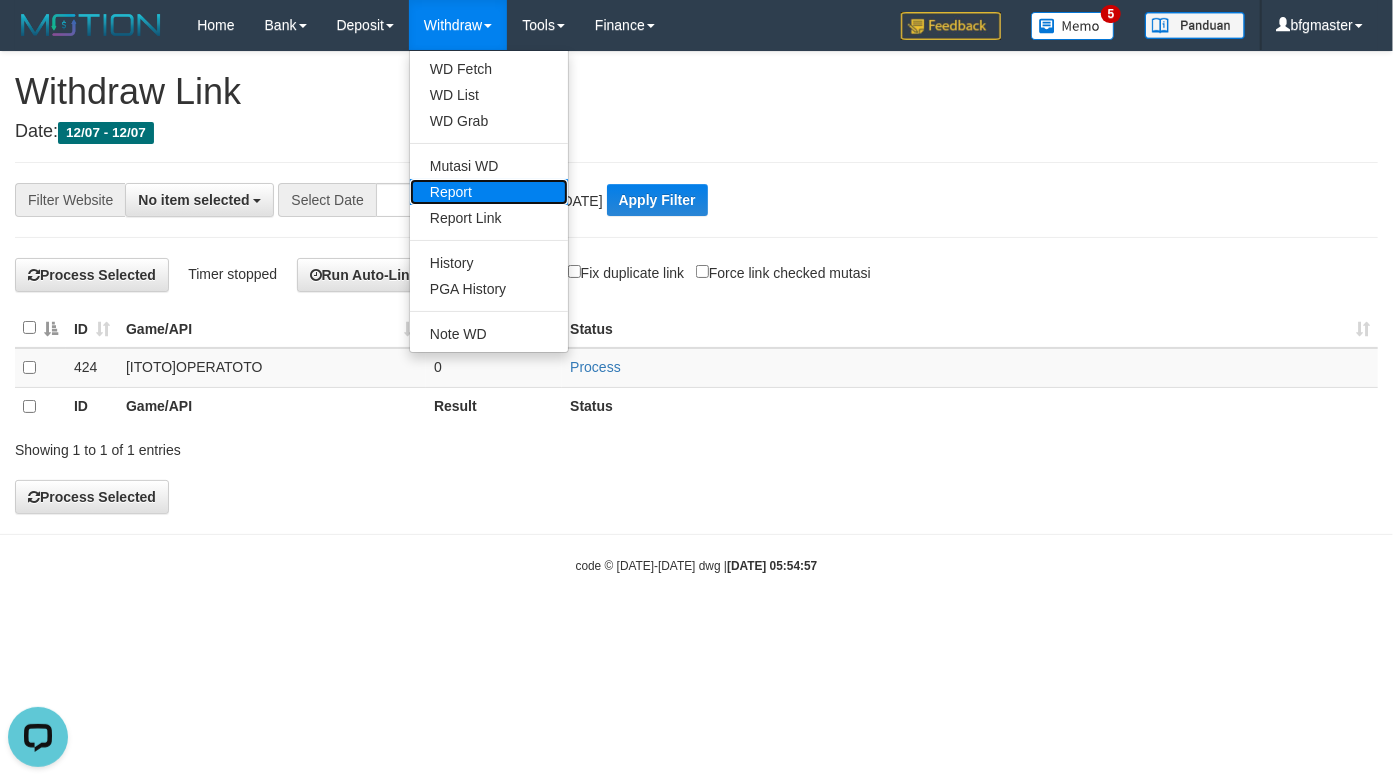 click on "Report" at bounding box center [489, 192] 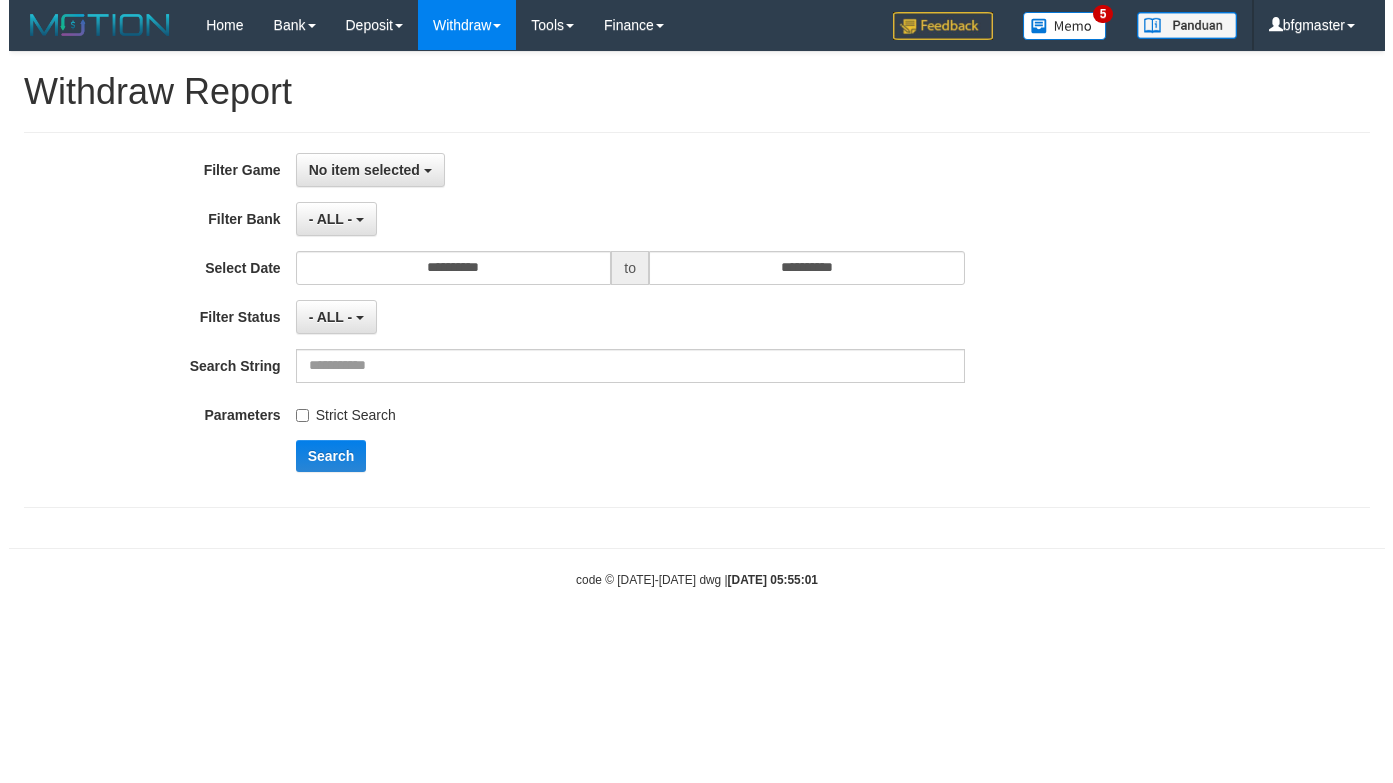 scroll, scrollTop: 0, scrollLeft: 0, axis: both 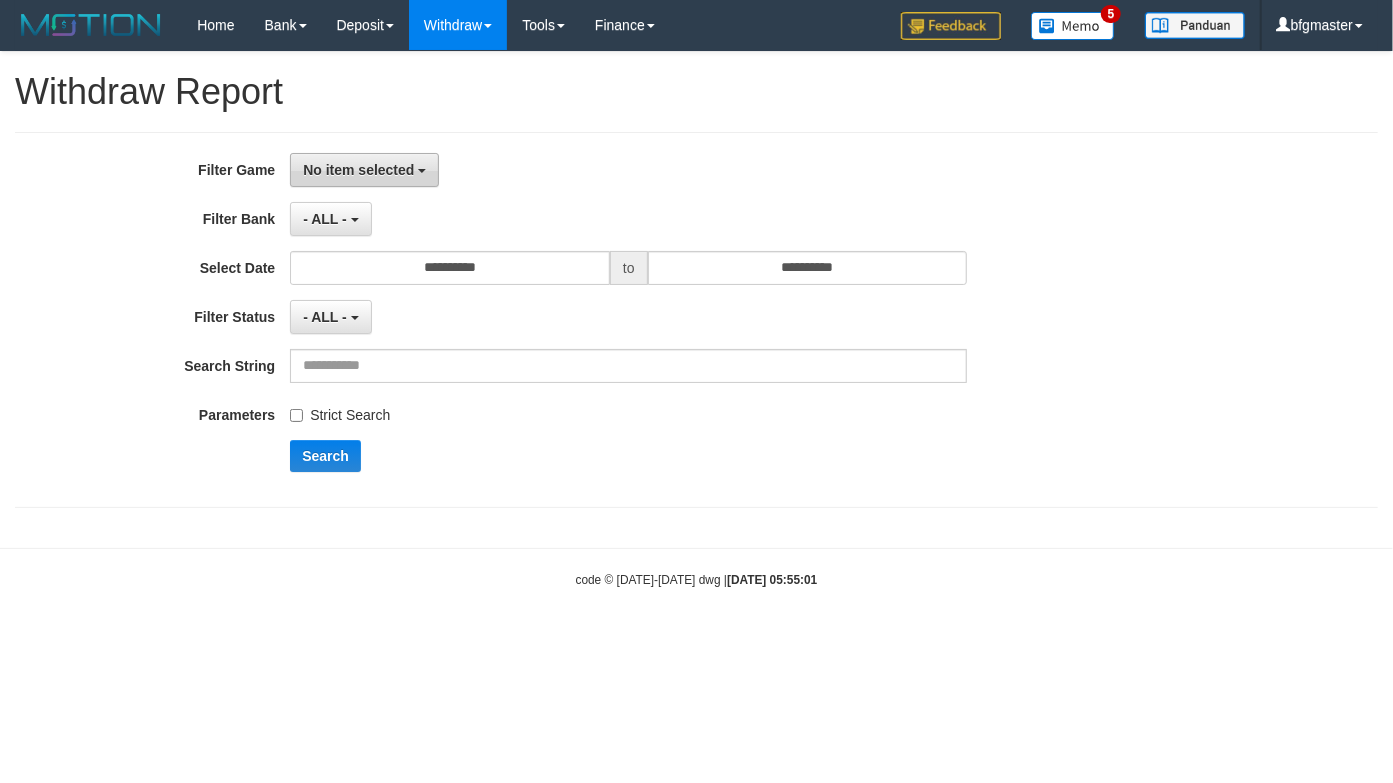 click on "No item selected" at bounding box center [358, 170] 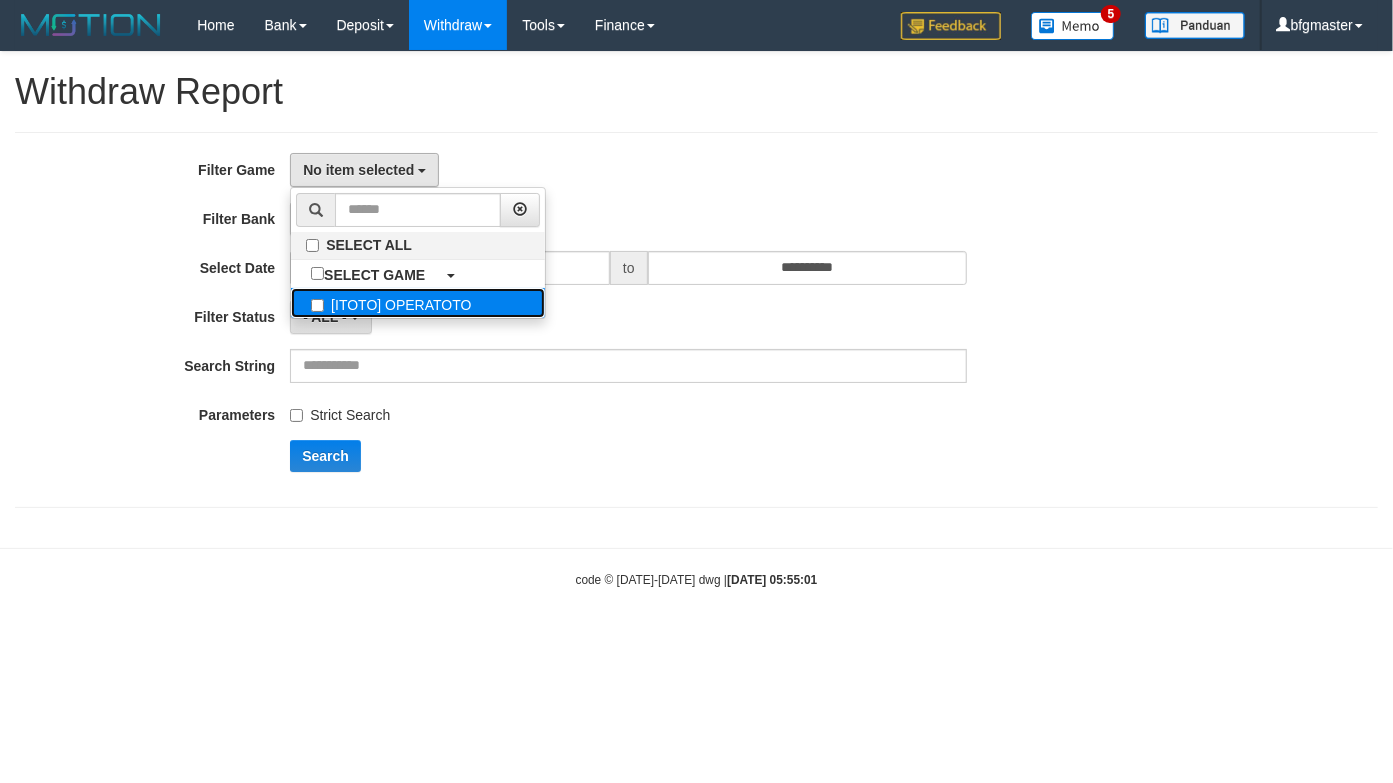click on "[ITOTO] OPERATOTO" at bounding box center (418, 303) 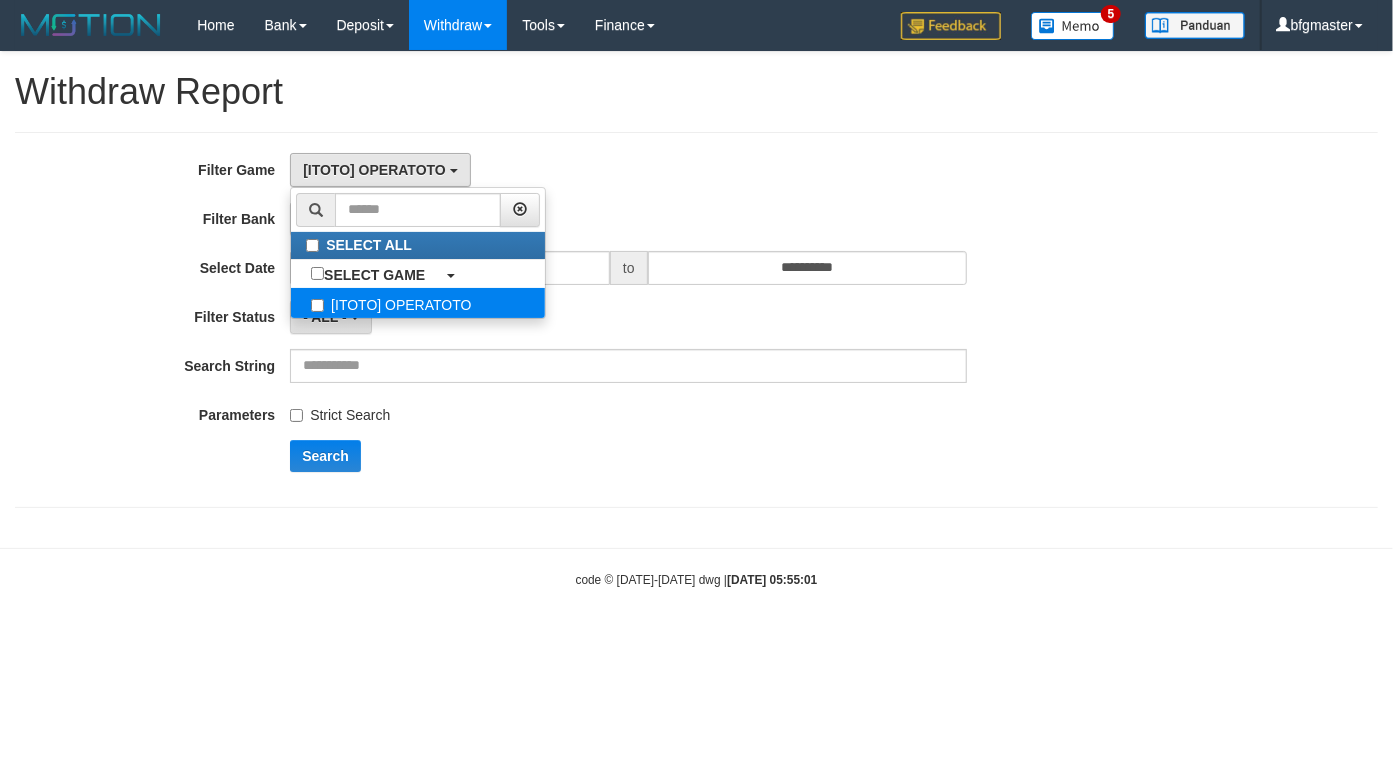 select on "***" 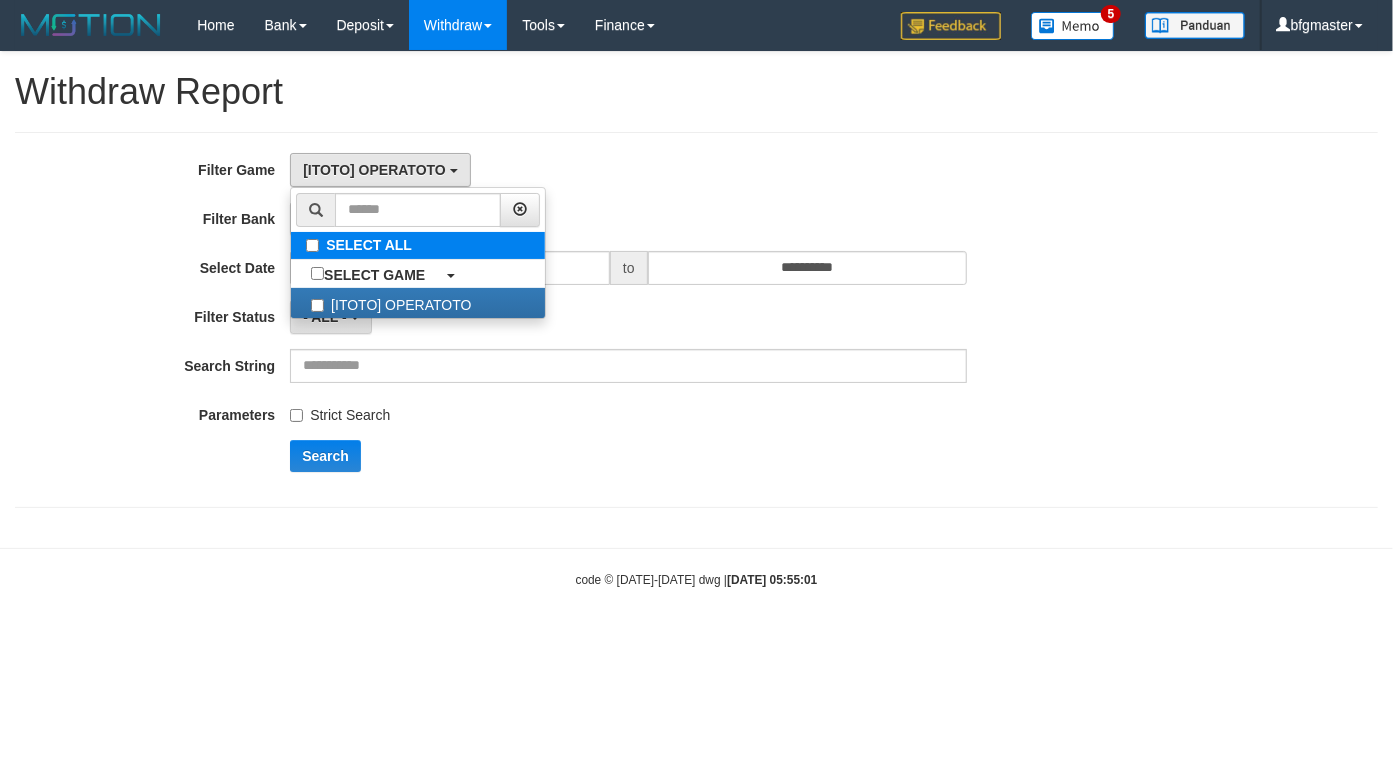 scroll, scrollTop: 17, scrollLeft: 0, axis: vertical 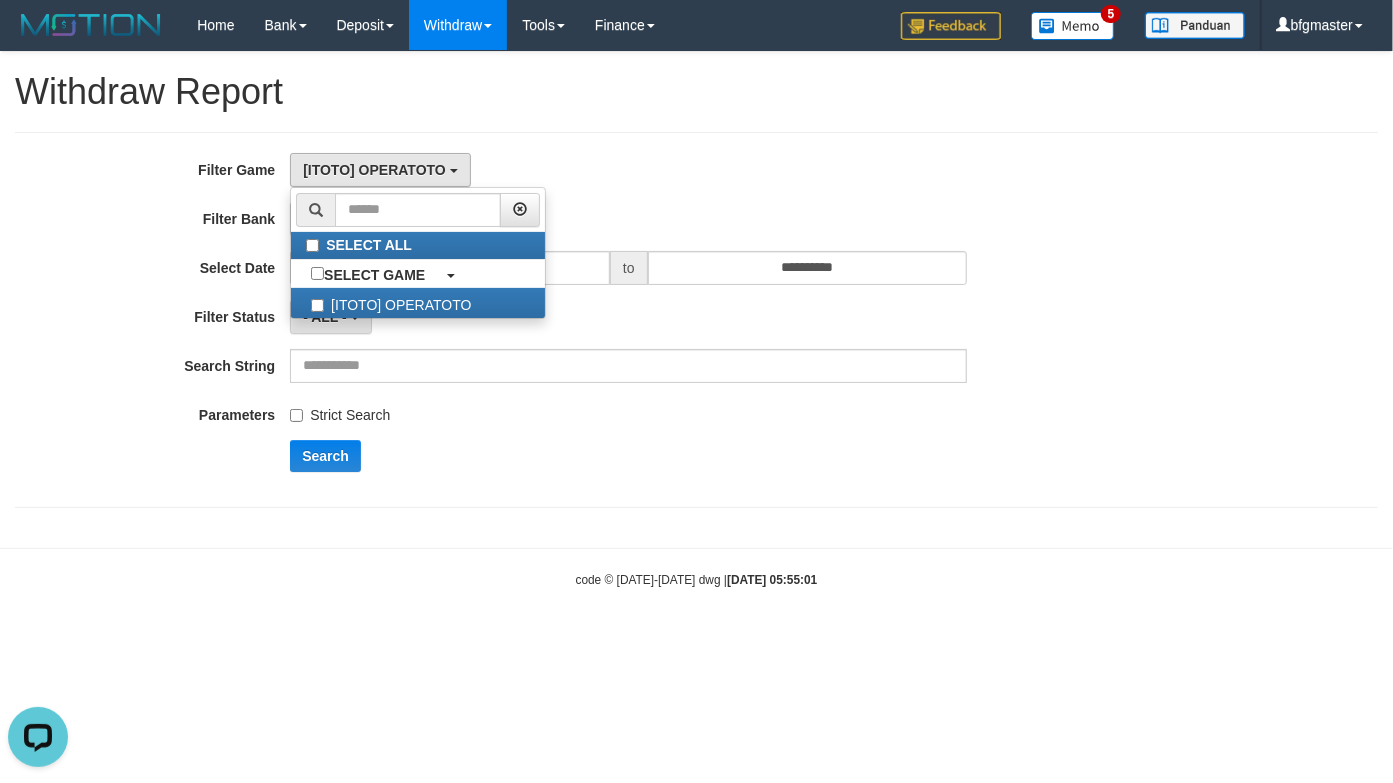 click on "- ALL -    SELECT ALL  - ALL -  SELECT BANK
BCA
MANDIRI
MANDIRIONLINE
BRI
BNI
MAYBANK
MEGA
PANIN
PERMATA
SINARMAS
MANDIRIBUSINESS
OVO
GOPAY
LINKAJA
DANA
SHOPEEPAY
SAKUKU
OCBC
JENIUS
BSI
DANAMON
CIMB
JAGO
SEABANK
PAPUA
NEO" at bounding box center (628, 219) 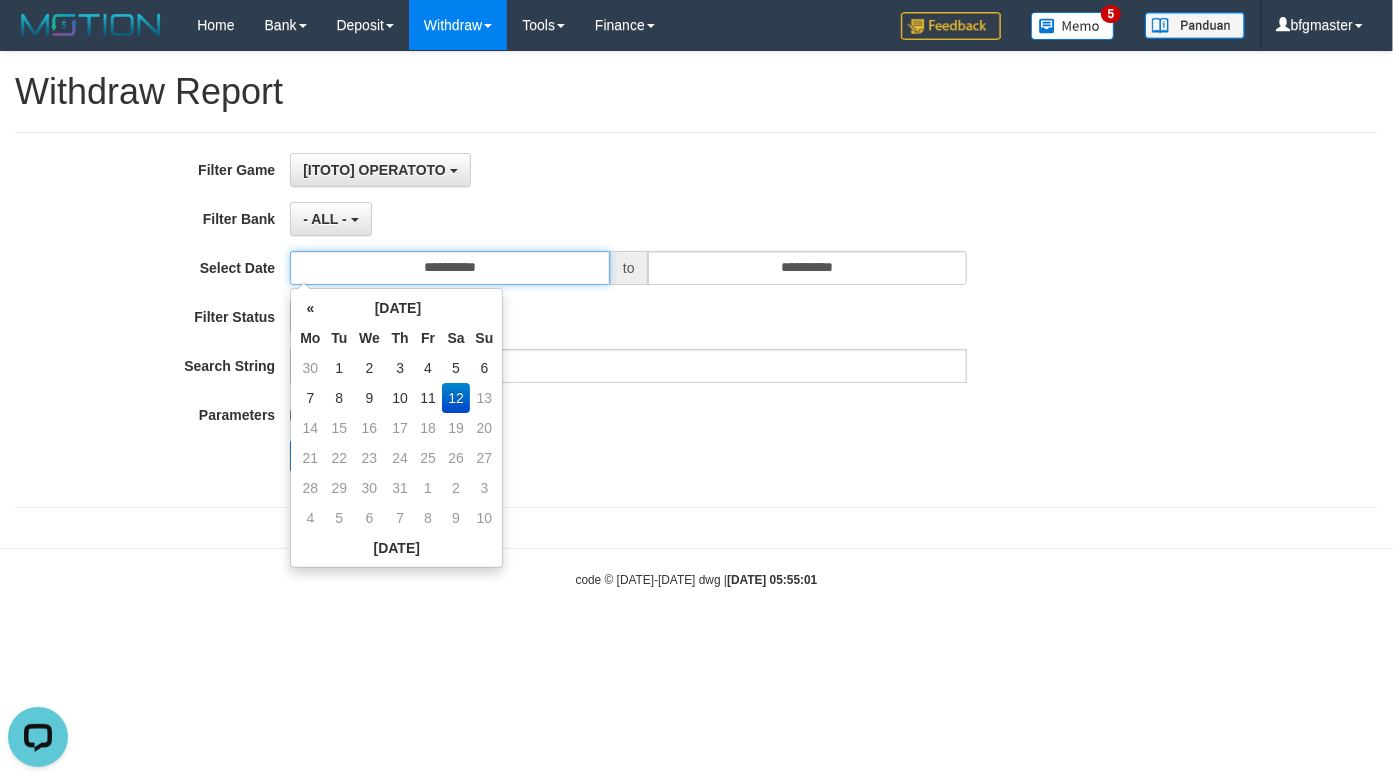 drag, startPoint x: 504, startPoint y: 277, endPoint x: 513, endPoint y: 271, distance: 10.816654 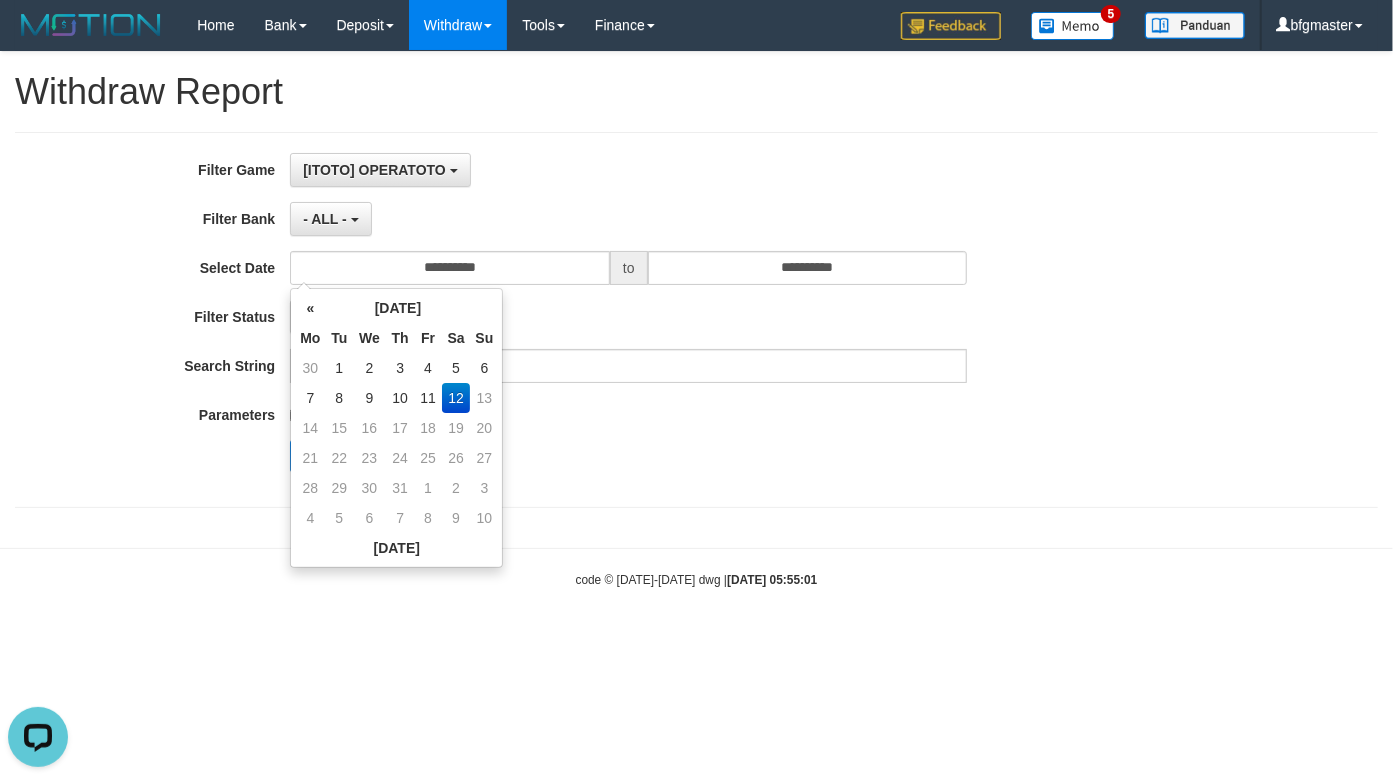 drag, startPoint x: 425, startPoint y: 395, endPoint x: 714, endPoint y: 327, distance: 296.89224 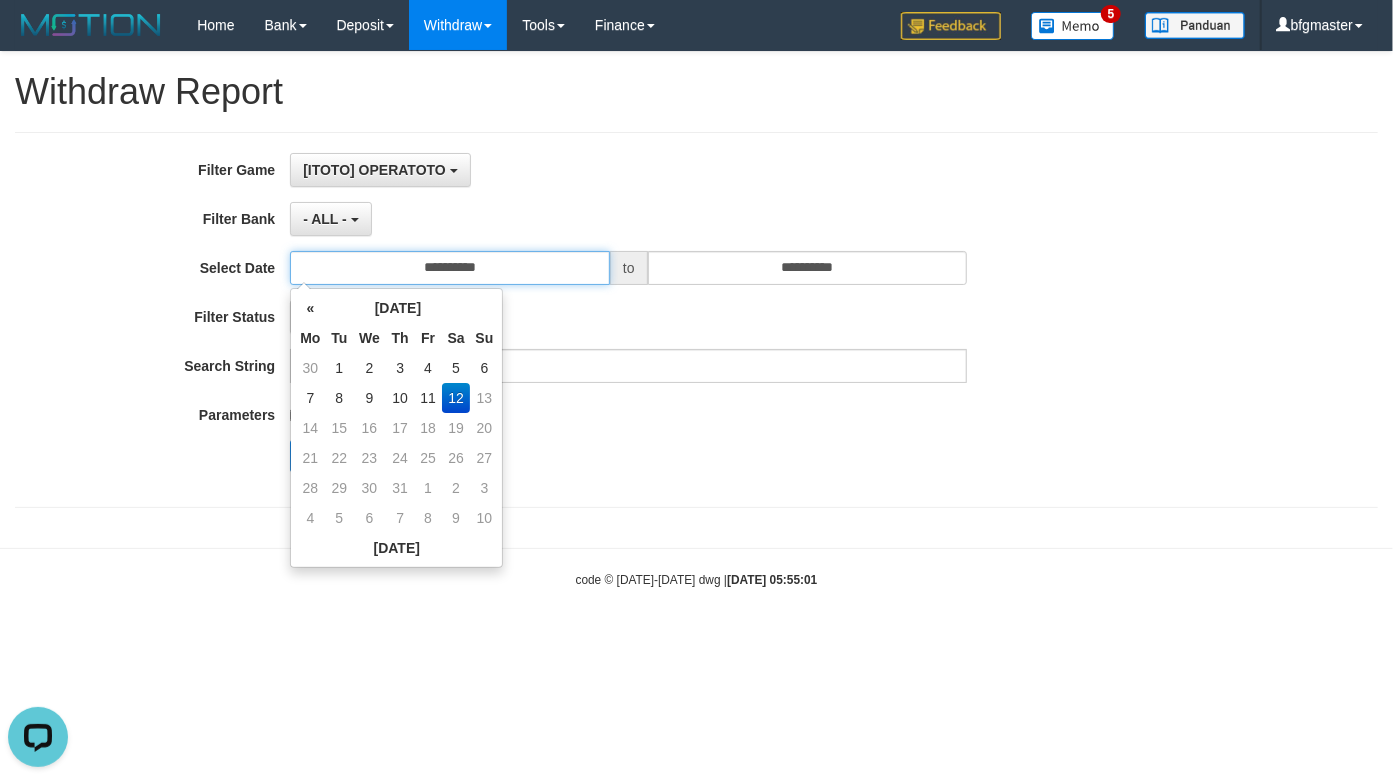 type on "**********" 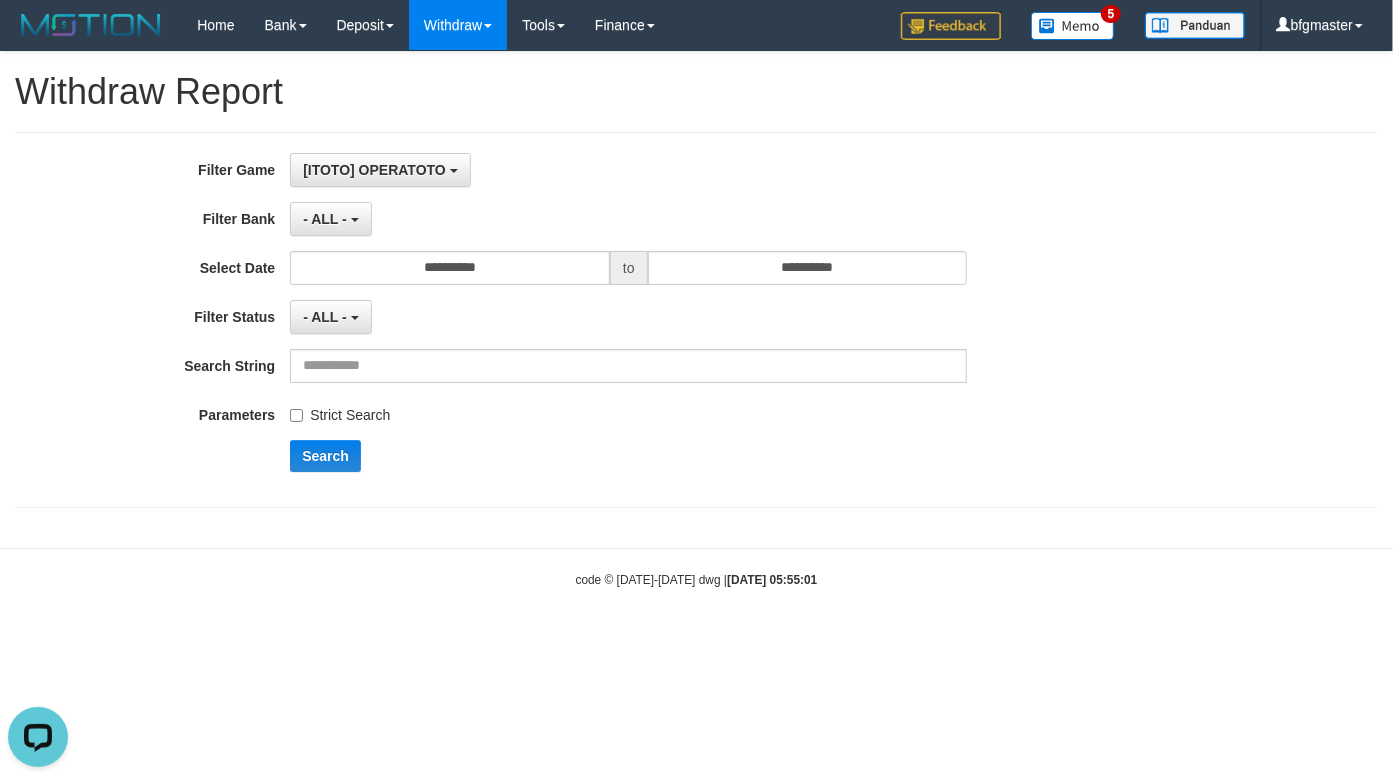 click on "**********" at bounding box center (580, 320) 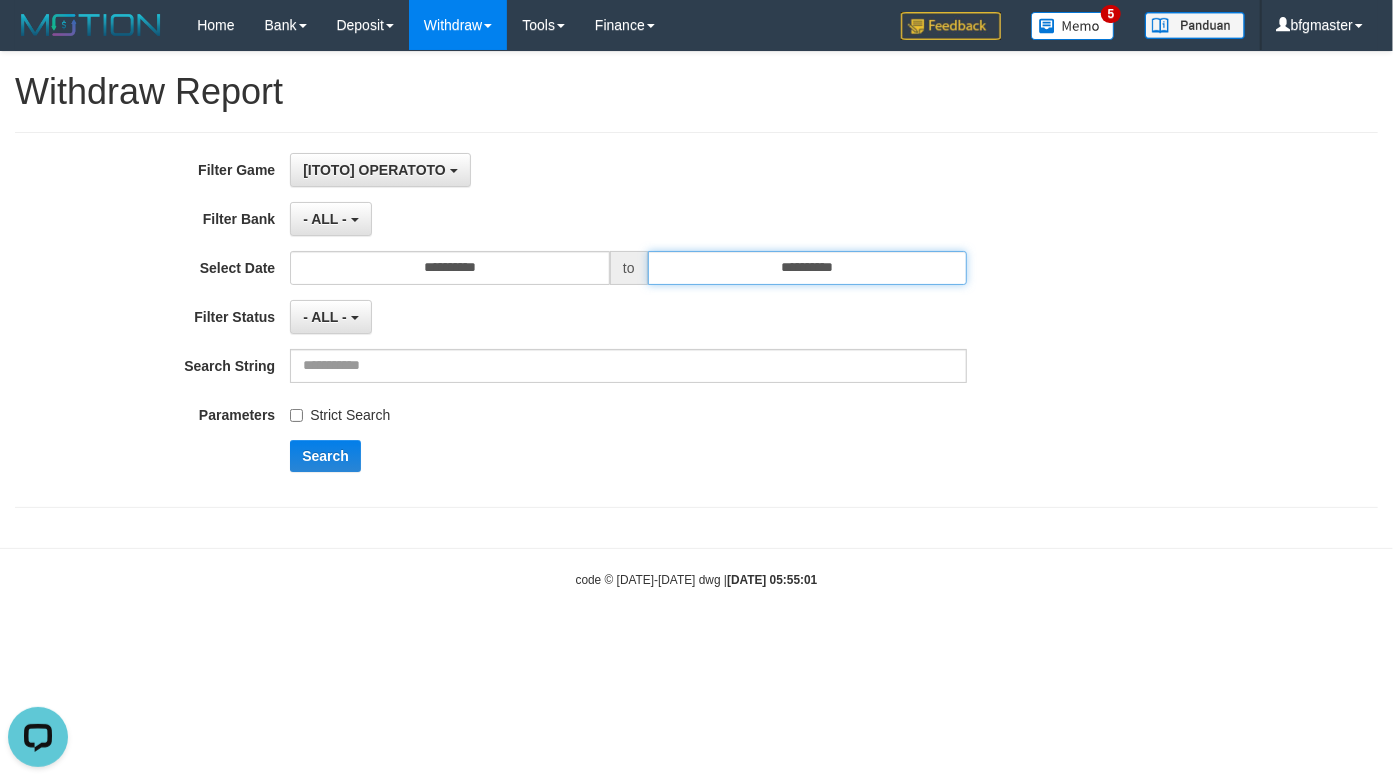 click on "**********" at bounding box center [808, 268] 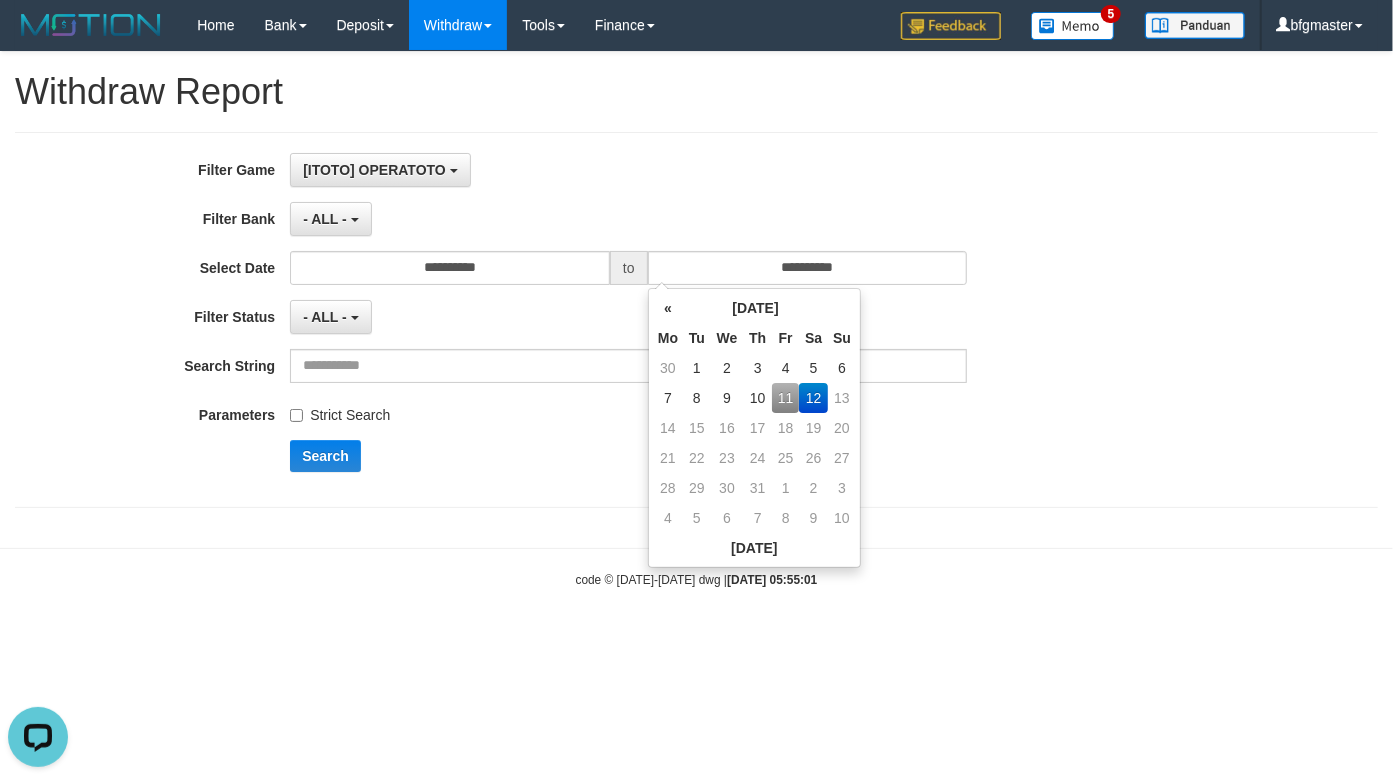 click on "11" at bounding box center [785, 398] 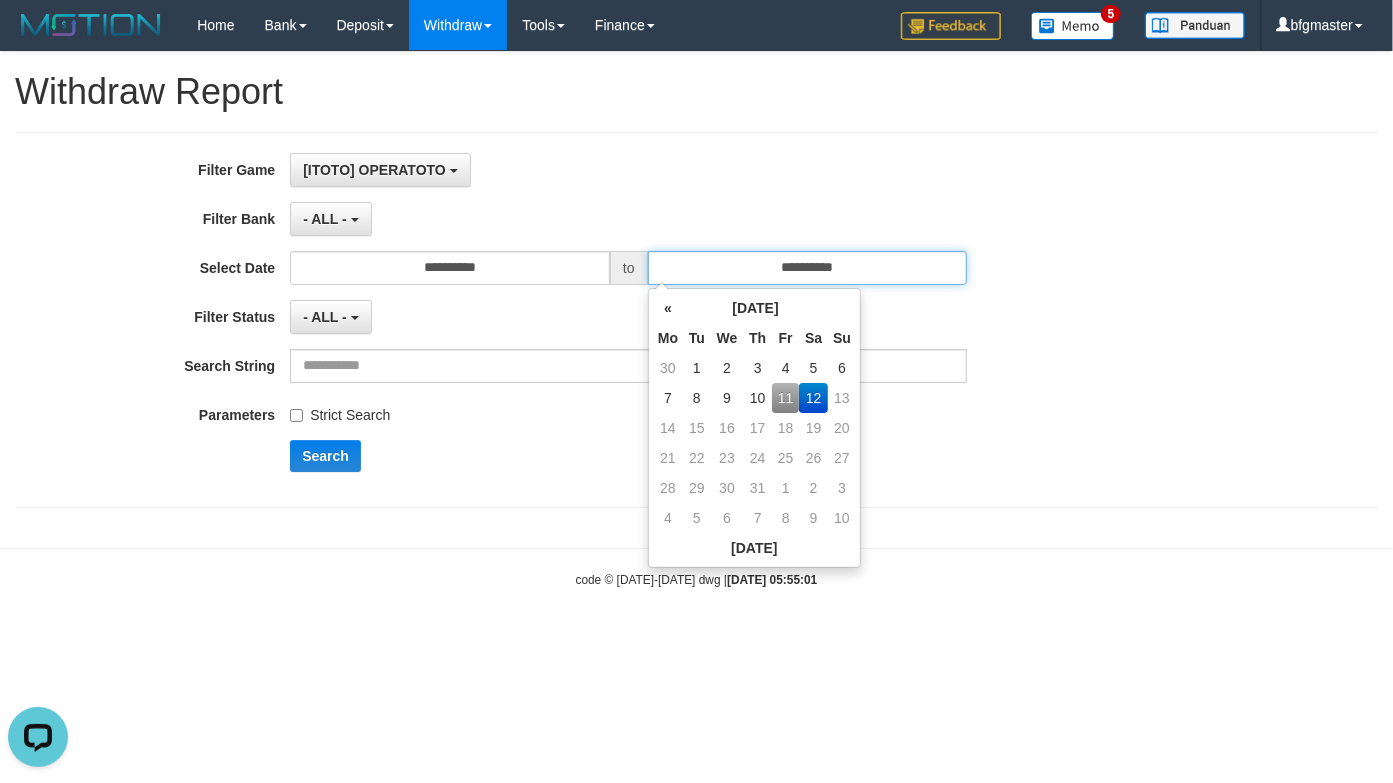 type on "**********" 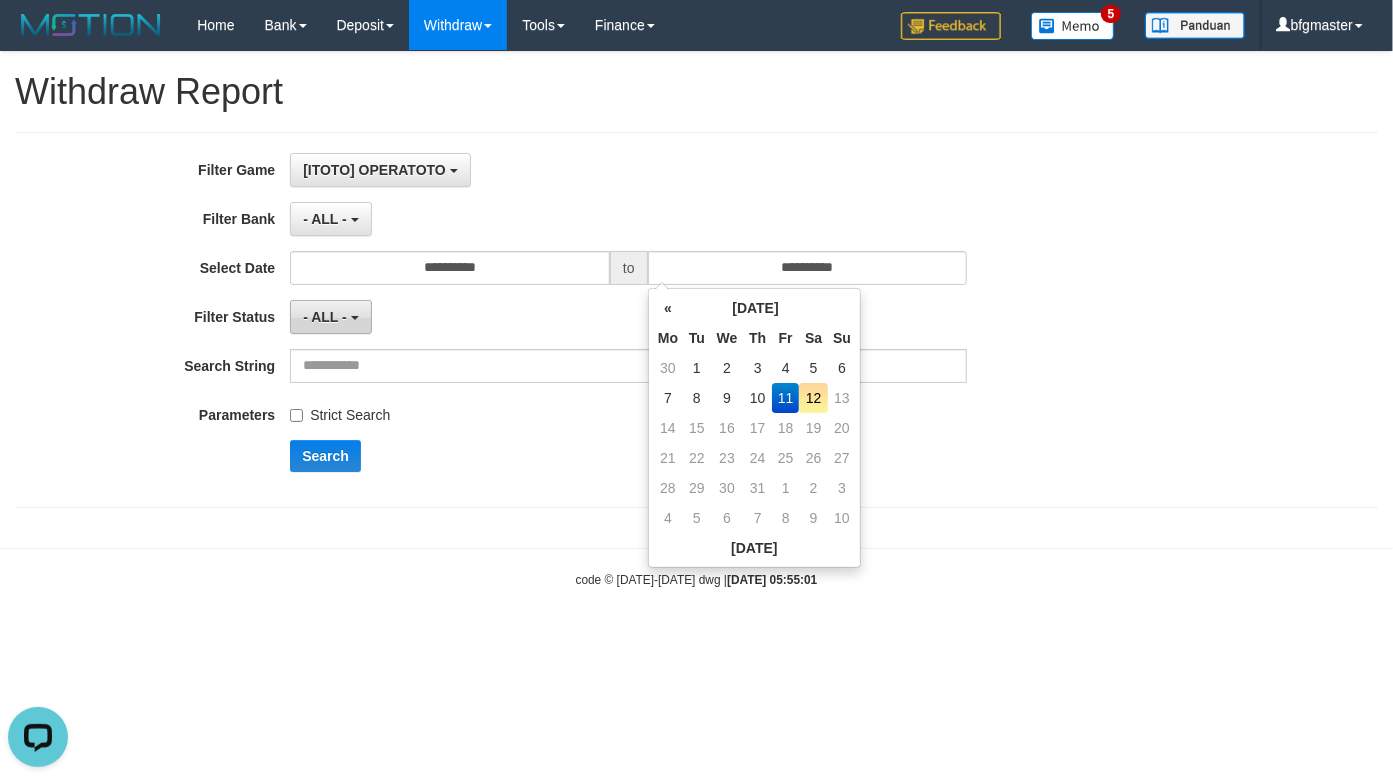 click on "- ALL -" at bounding box center (330, 317) 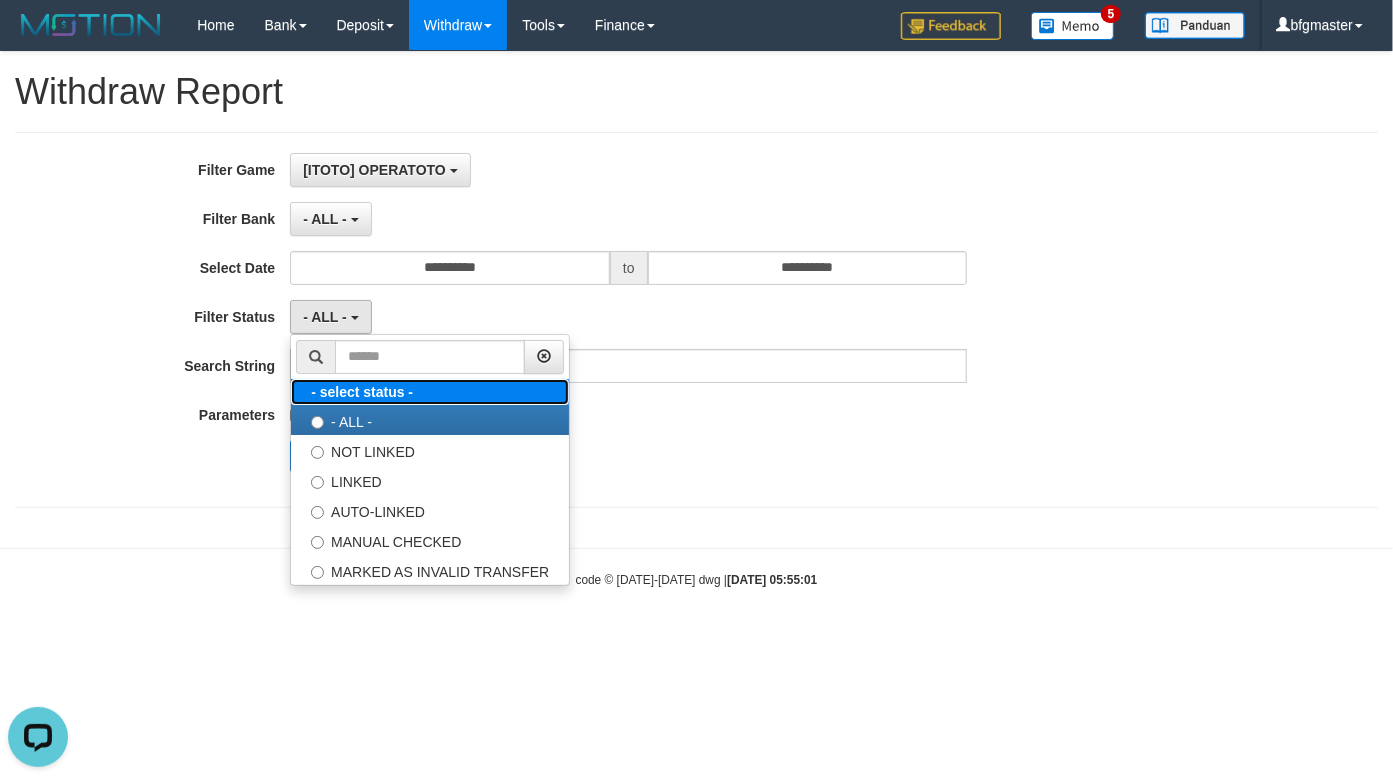 click on "- select status -" at bounding box center [362, 392] 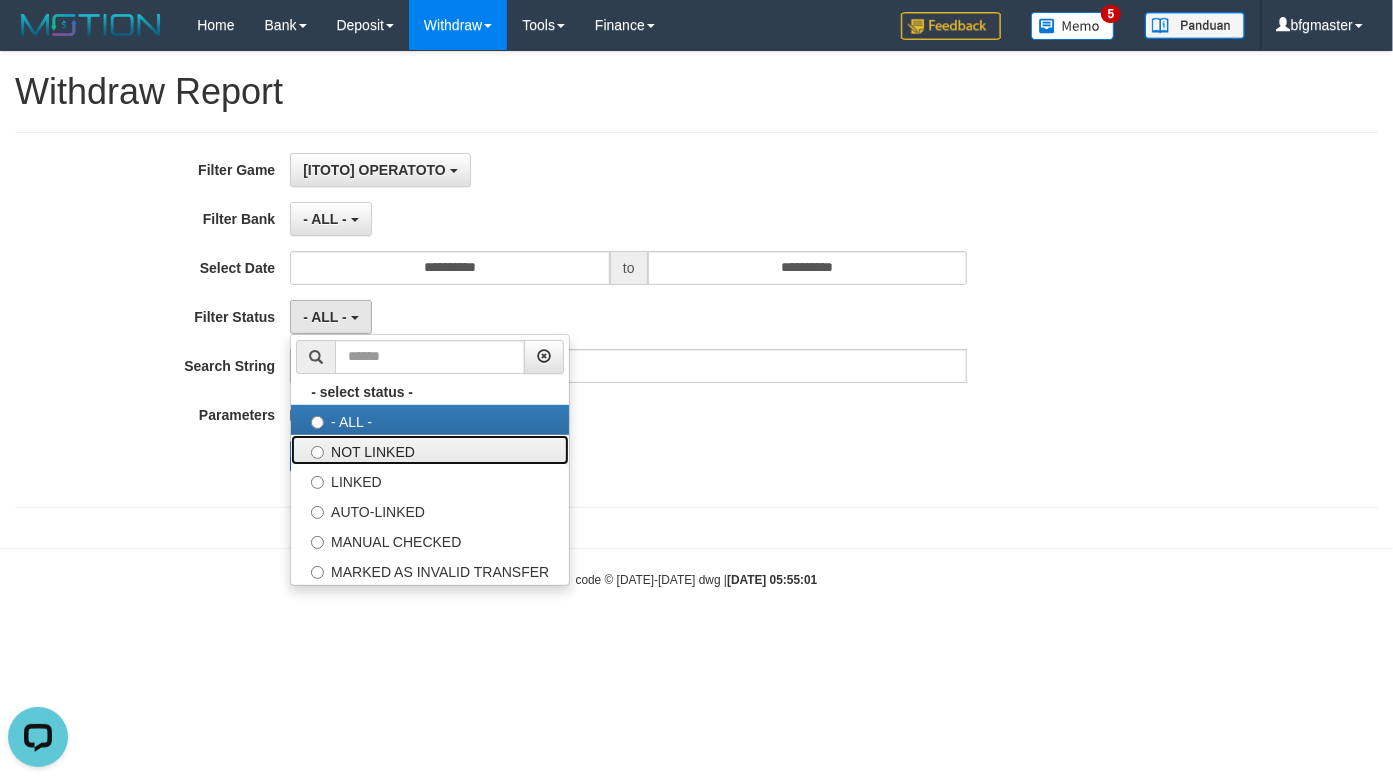 click on "NOT LINKED" at bounding box center (430, 450) 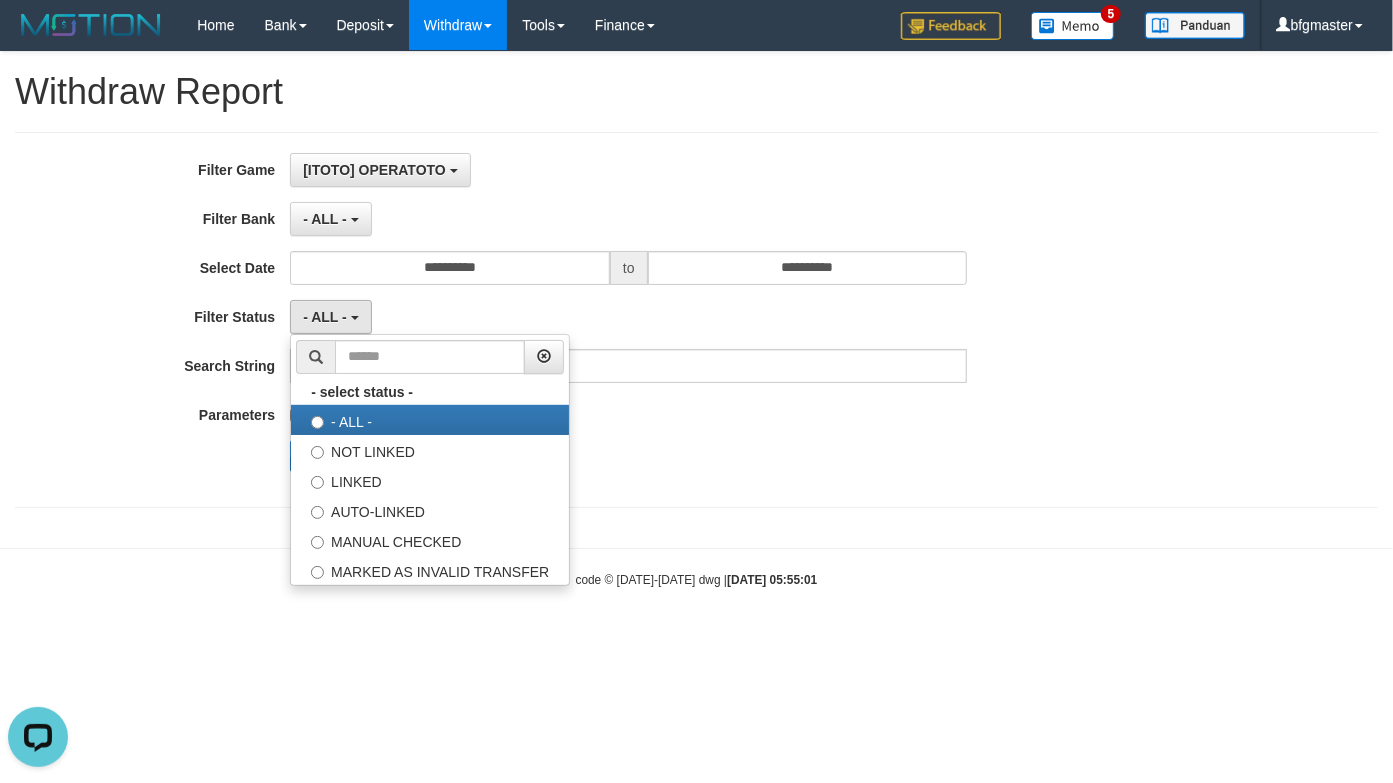 select on "**" 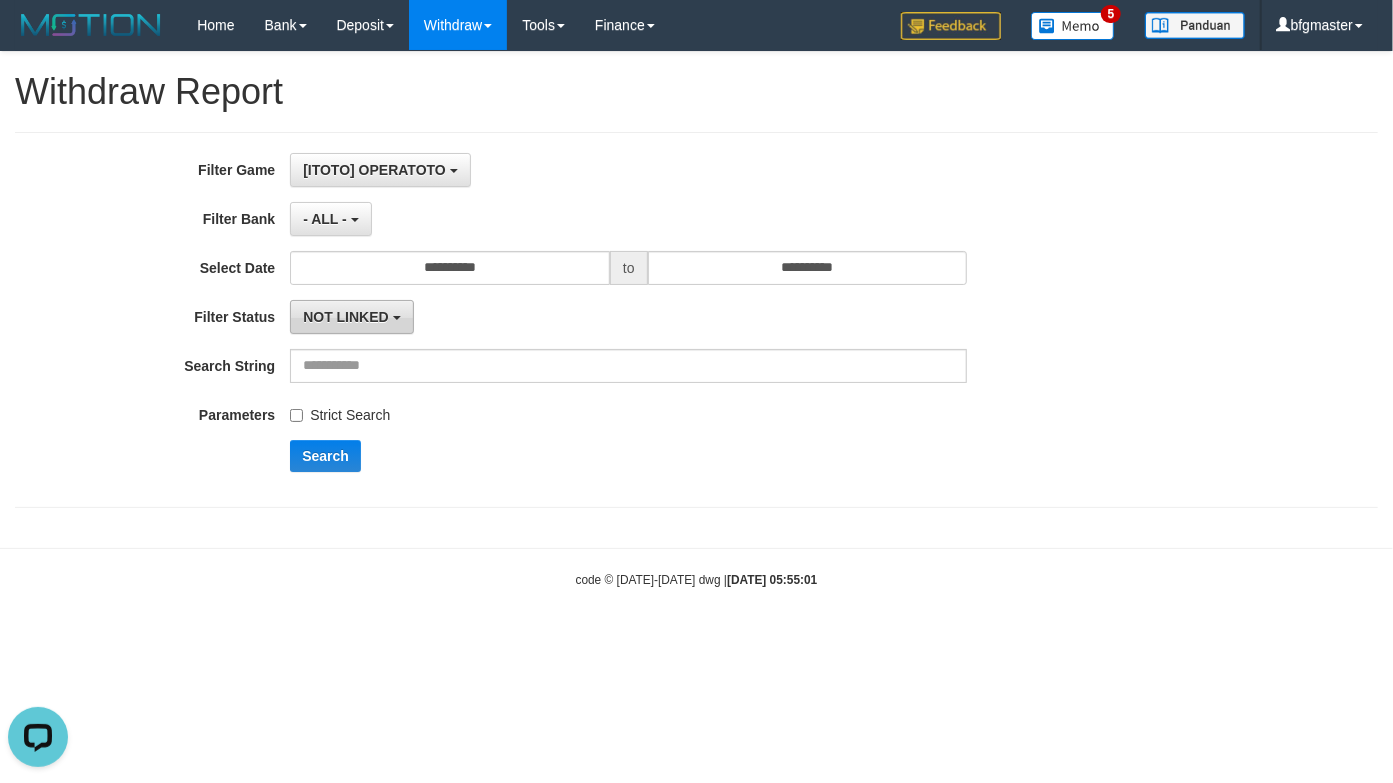 click on "NOT LINKED" at bounding box center [351, 317] 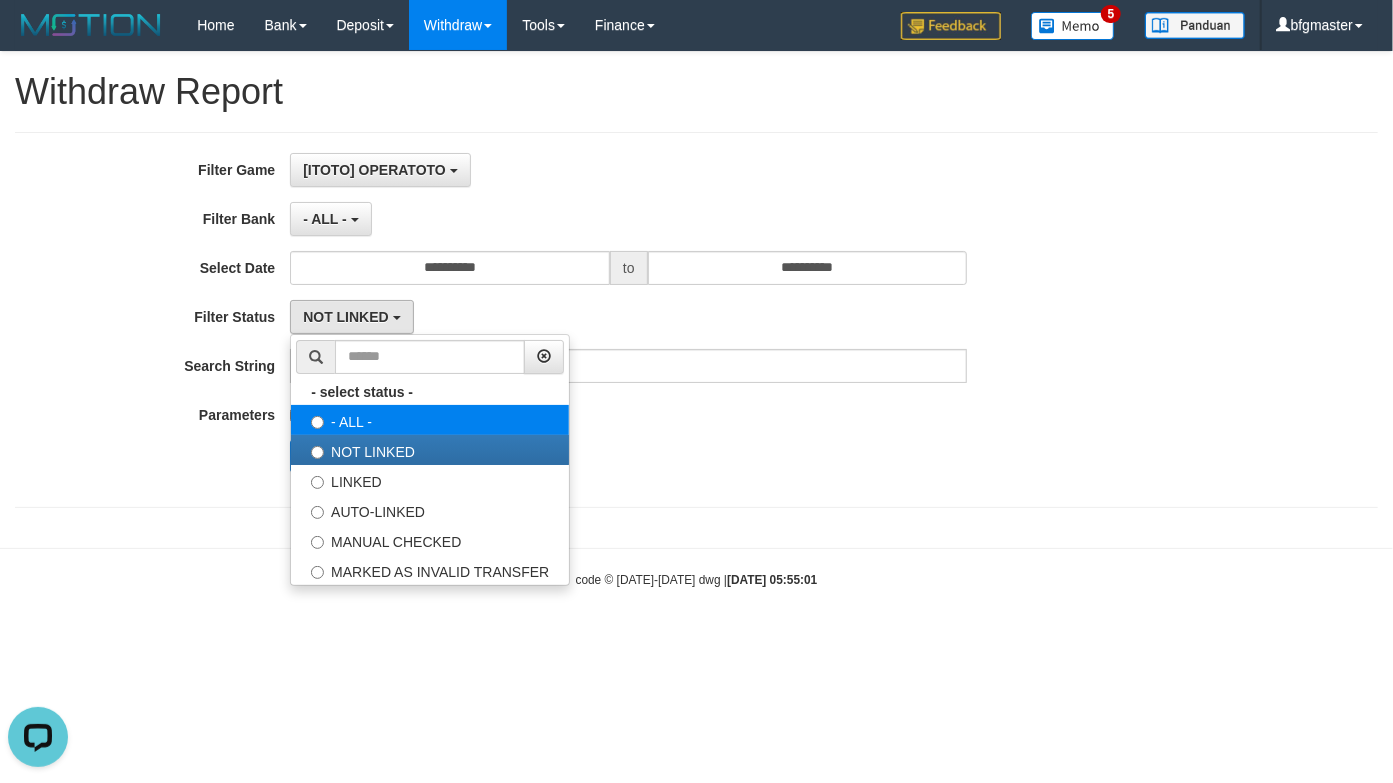 select on "***" 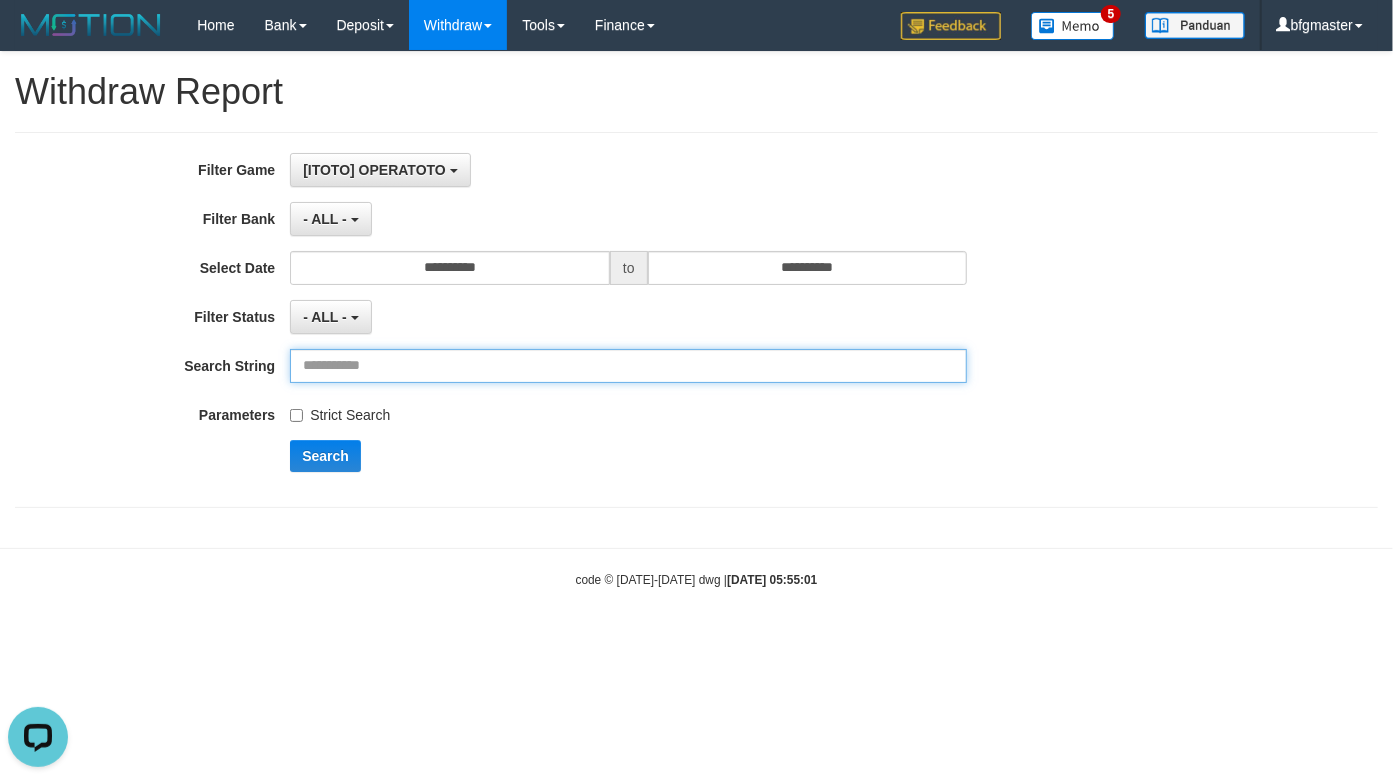 click at bounding box center [628, 366] 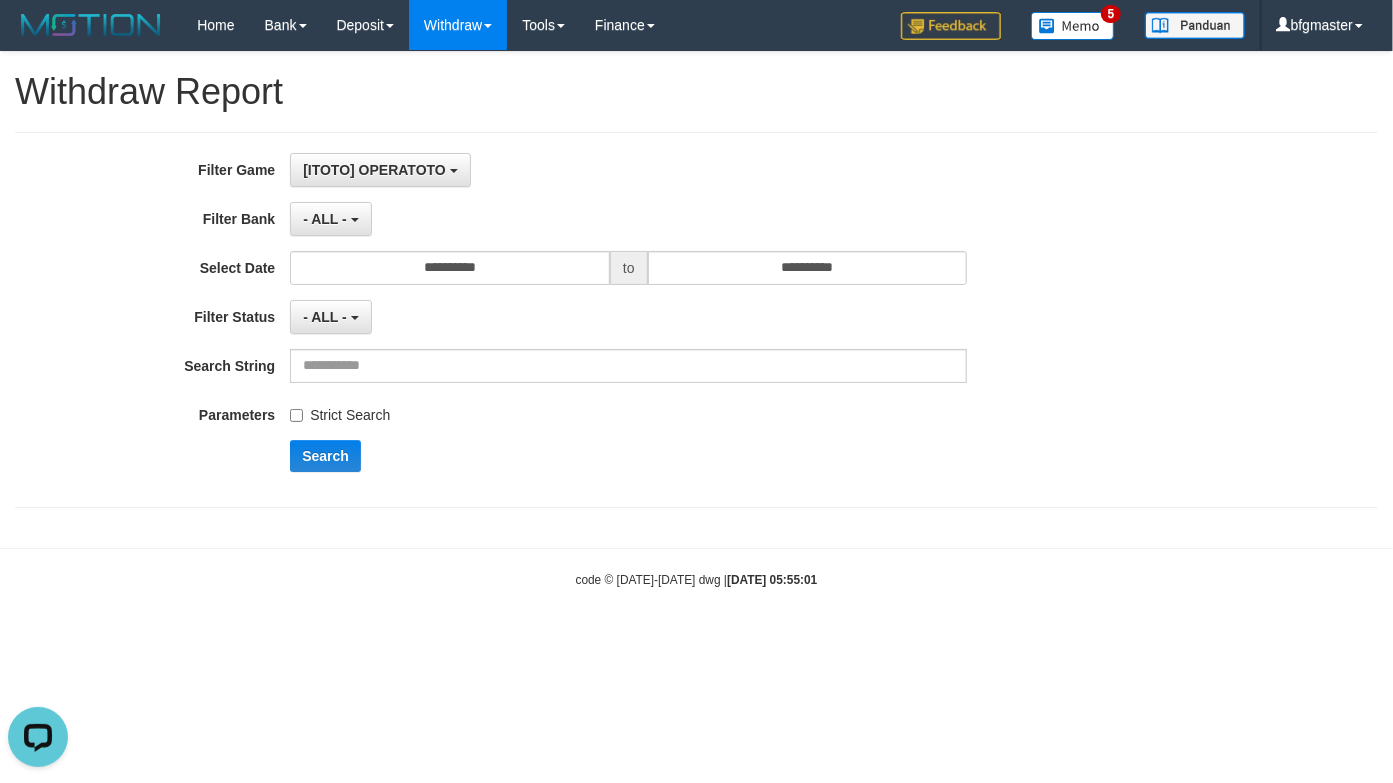 click on "- ALL -    - select status -  - ALL -
NOT LINKED
LINKED
AUTO-LINKED
MANUAL CHECKED
MARKED AS INVALID TRANSFER" at bounding box center [628, 317] 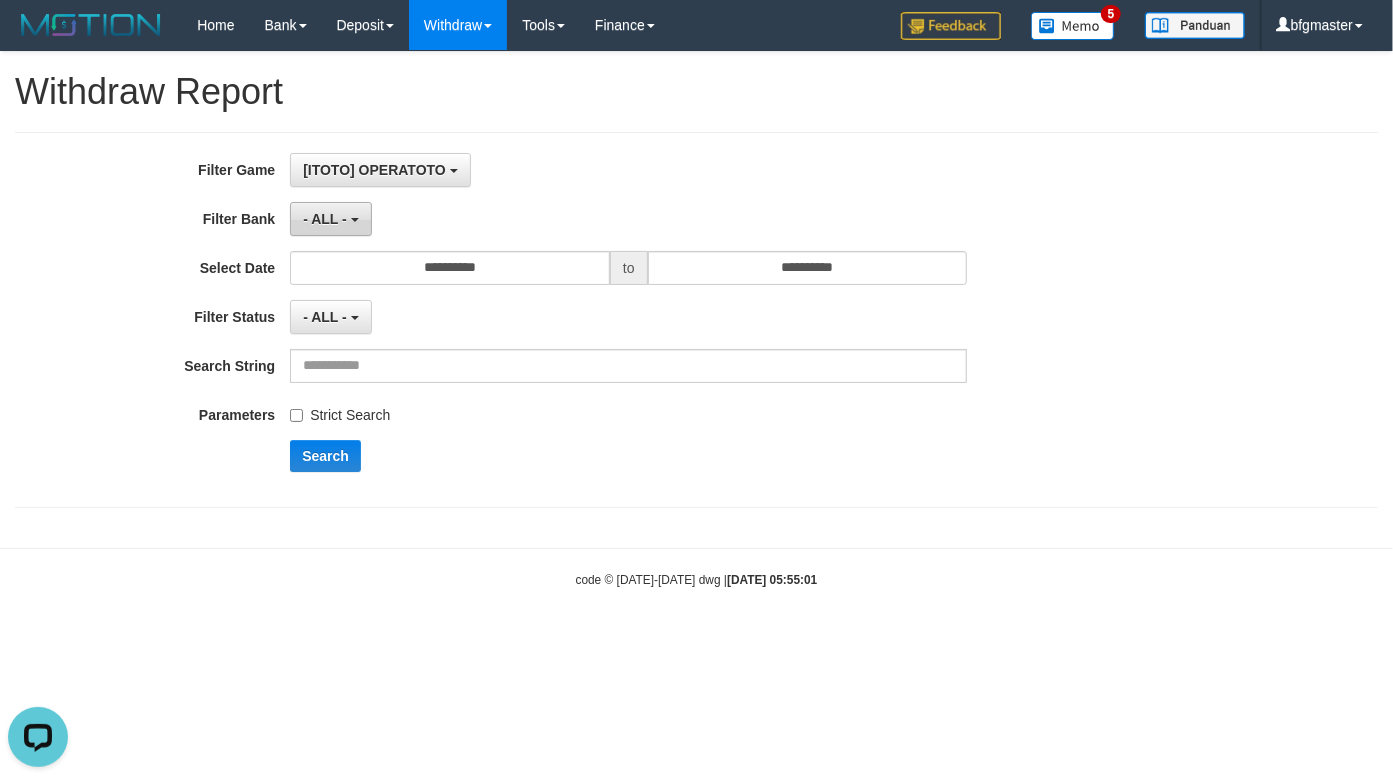 click on "- ALL -" at bounding box center [325, 219] 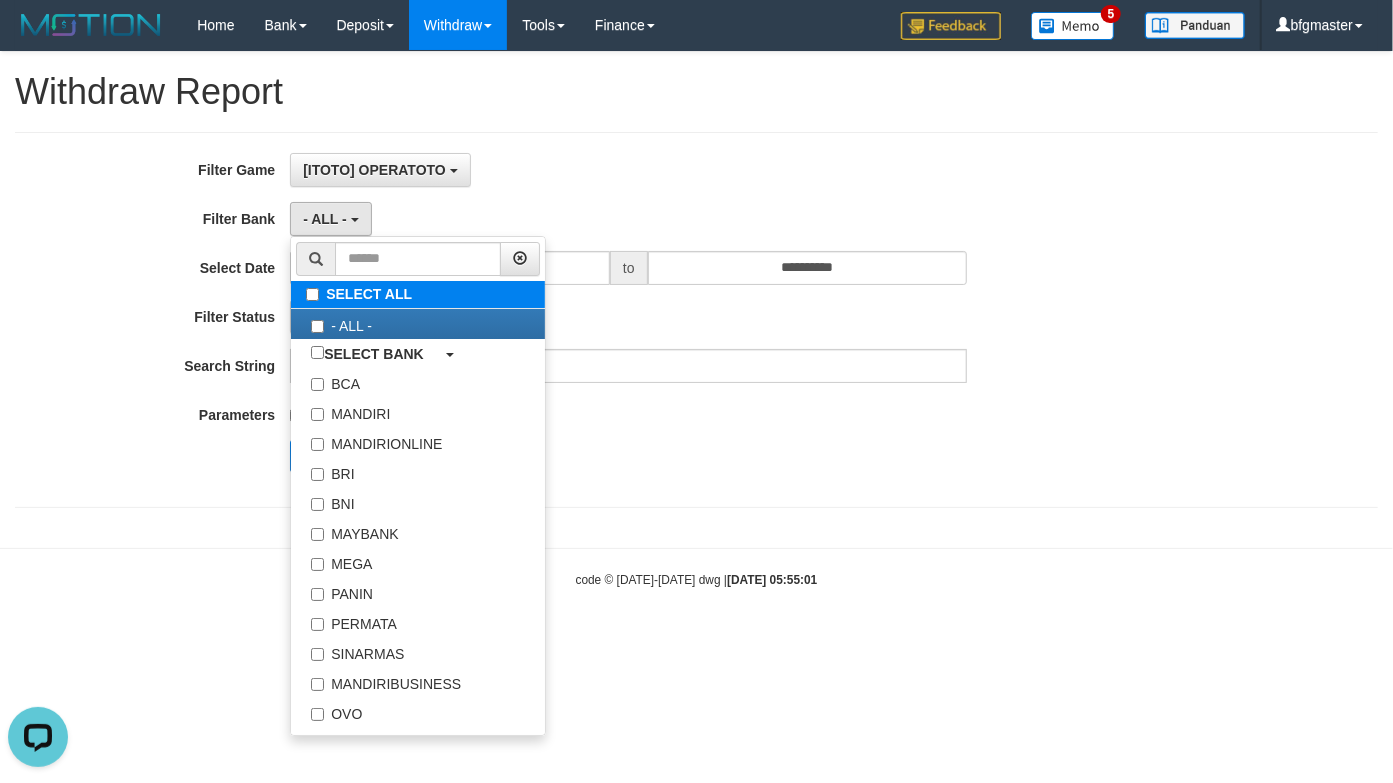 type 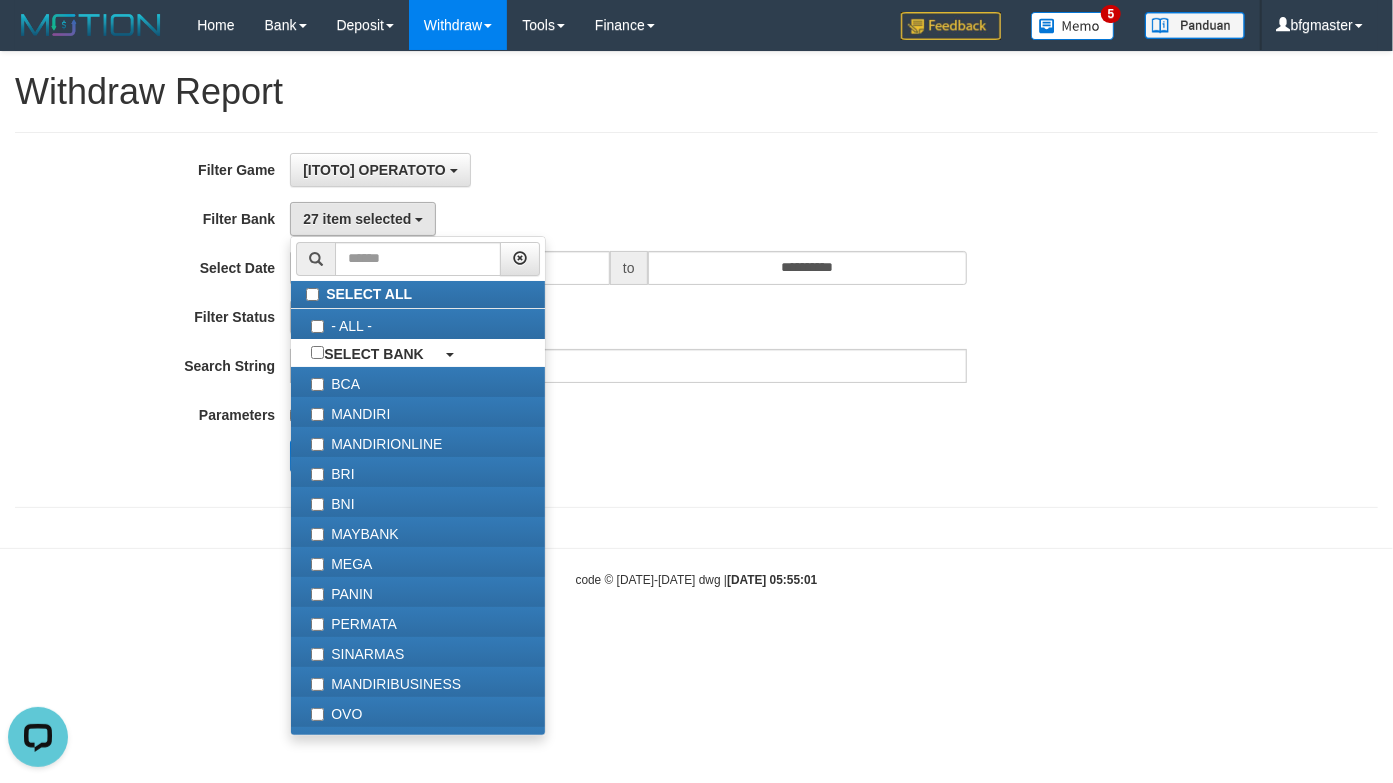 click on "**********" at bounding box center (580, 320) 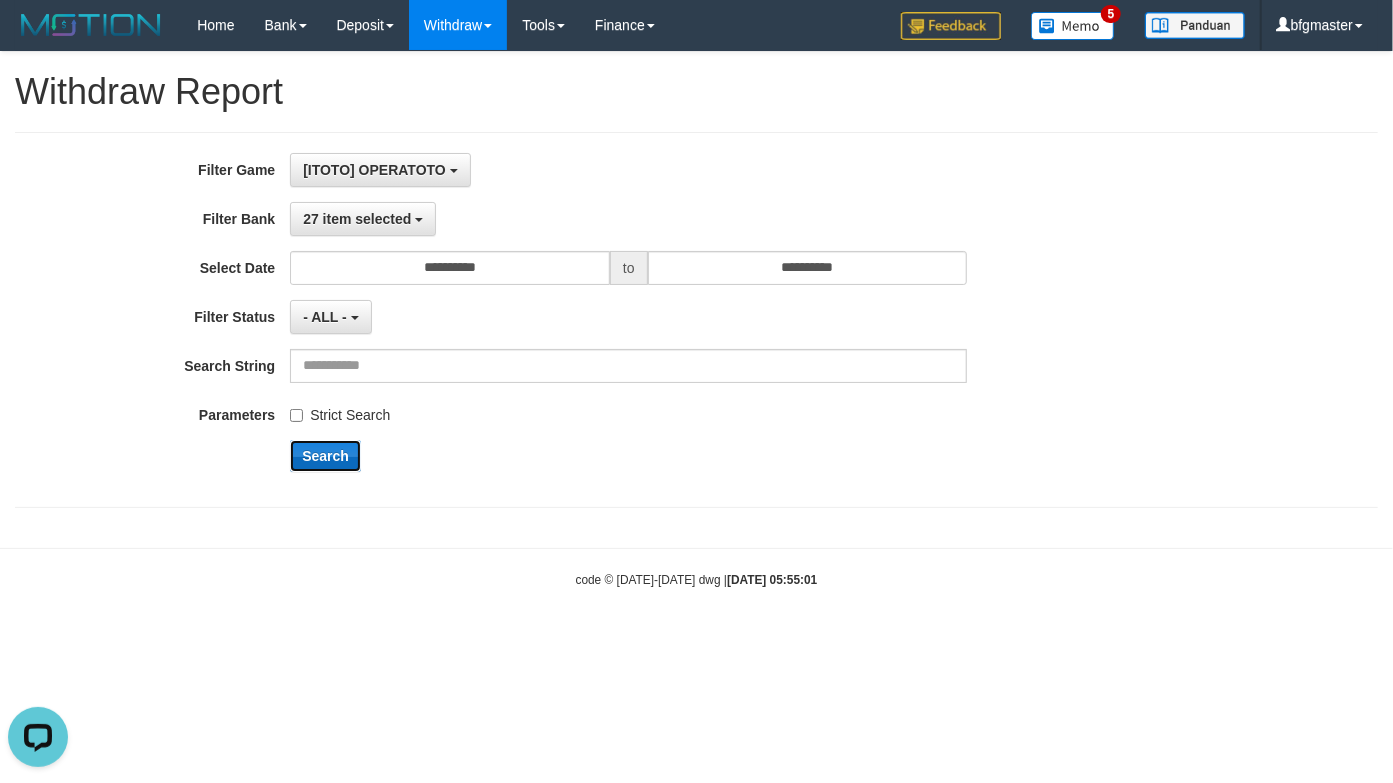 click on "Search" at bounding box center (325, 456) 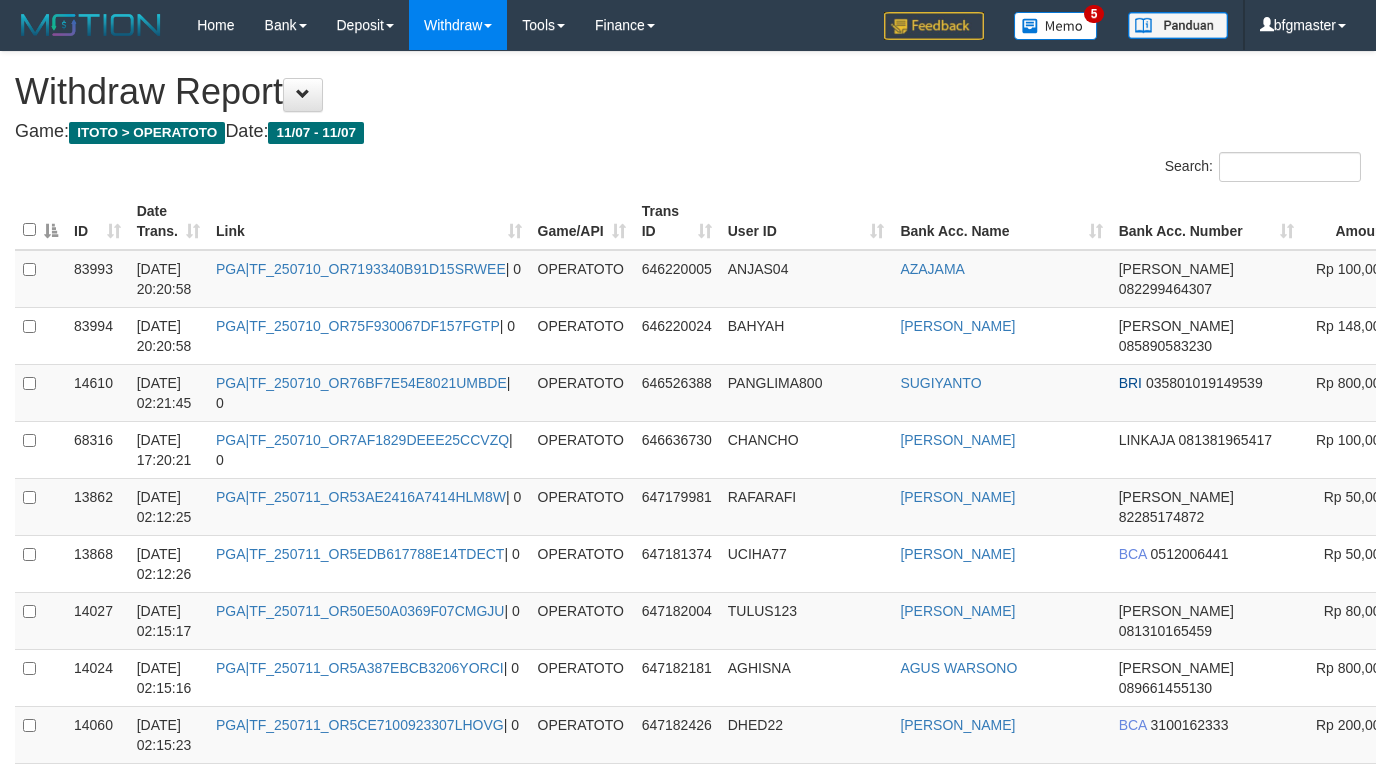 scroll, scrollTop: 0, scrollLeft: 0, axis: both 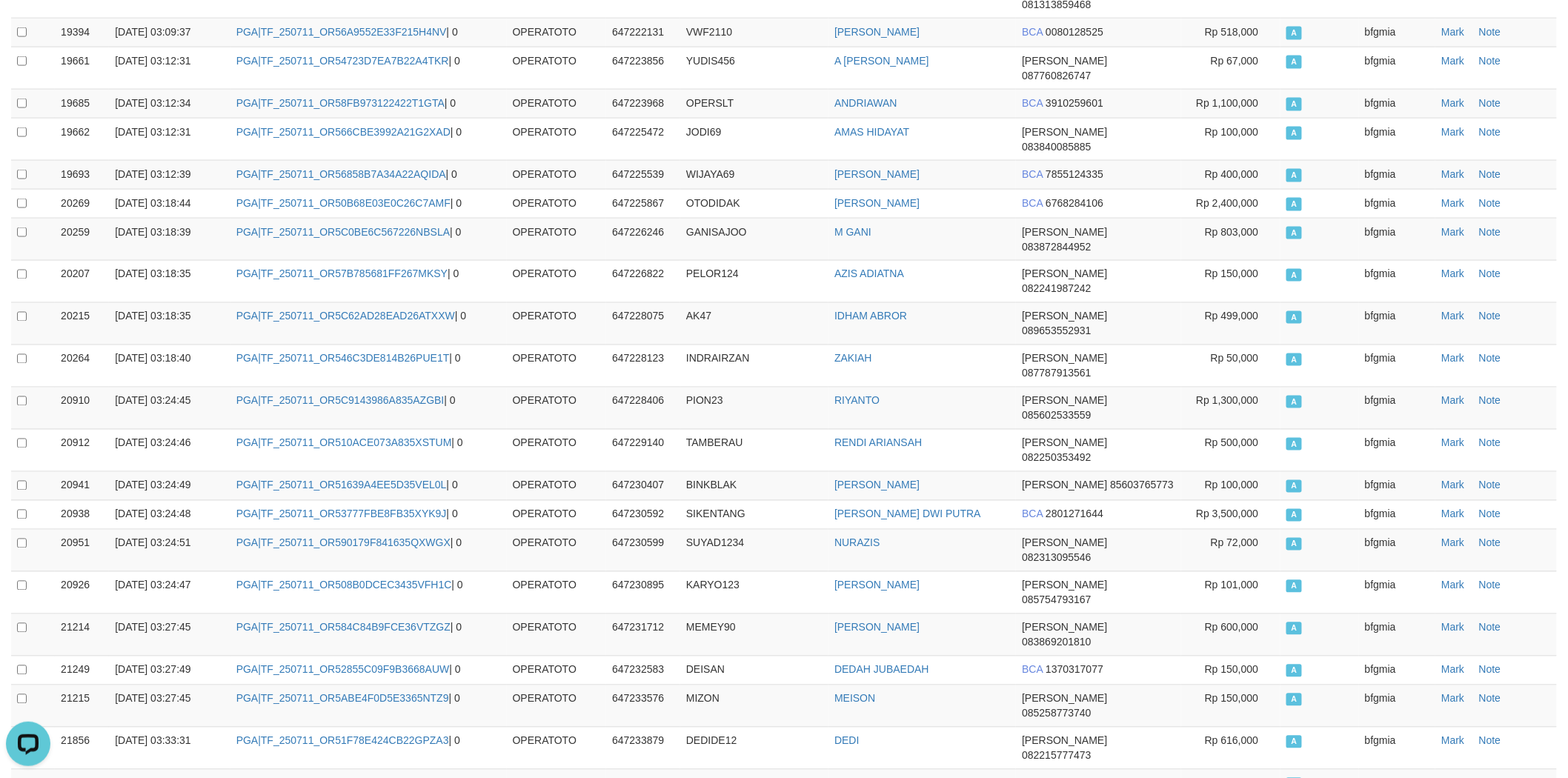 click on "[PERSON_NAME]" at bounding box center [922, 1397] 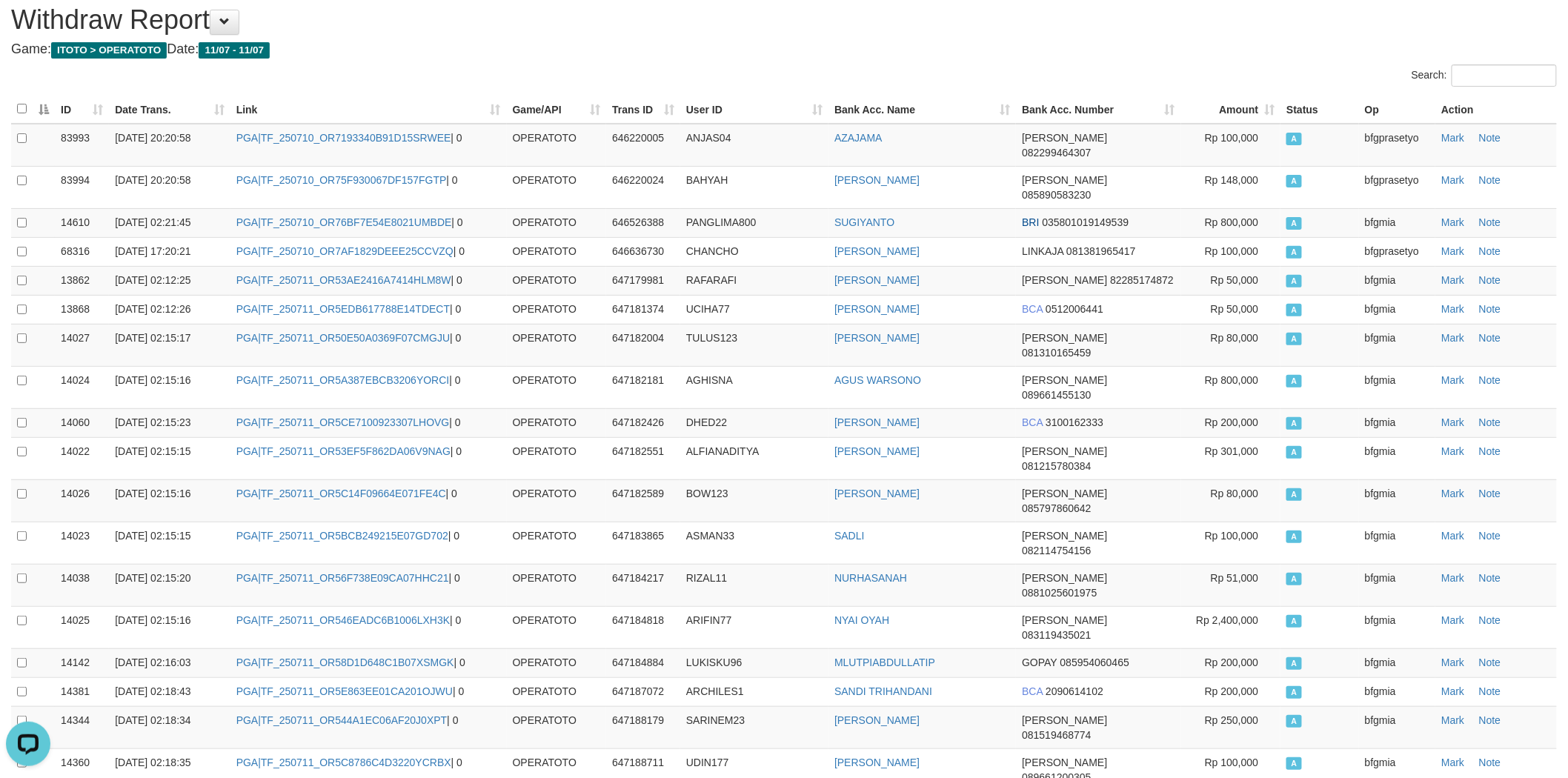 scroll, scrollTop: 0, scrollLeft: 0, axis: both 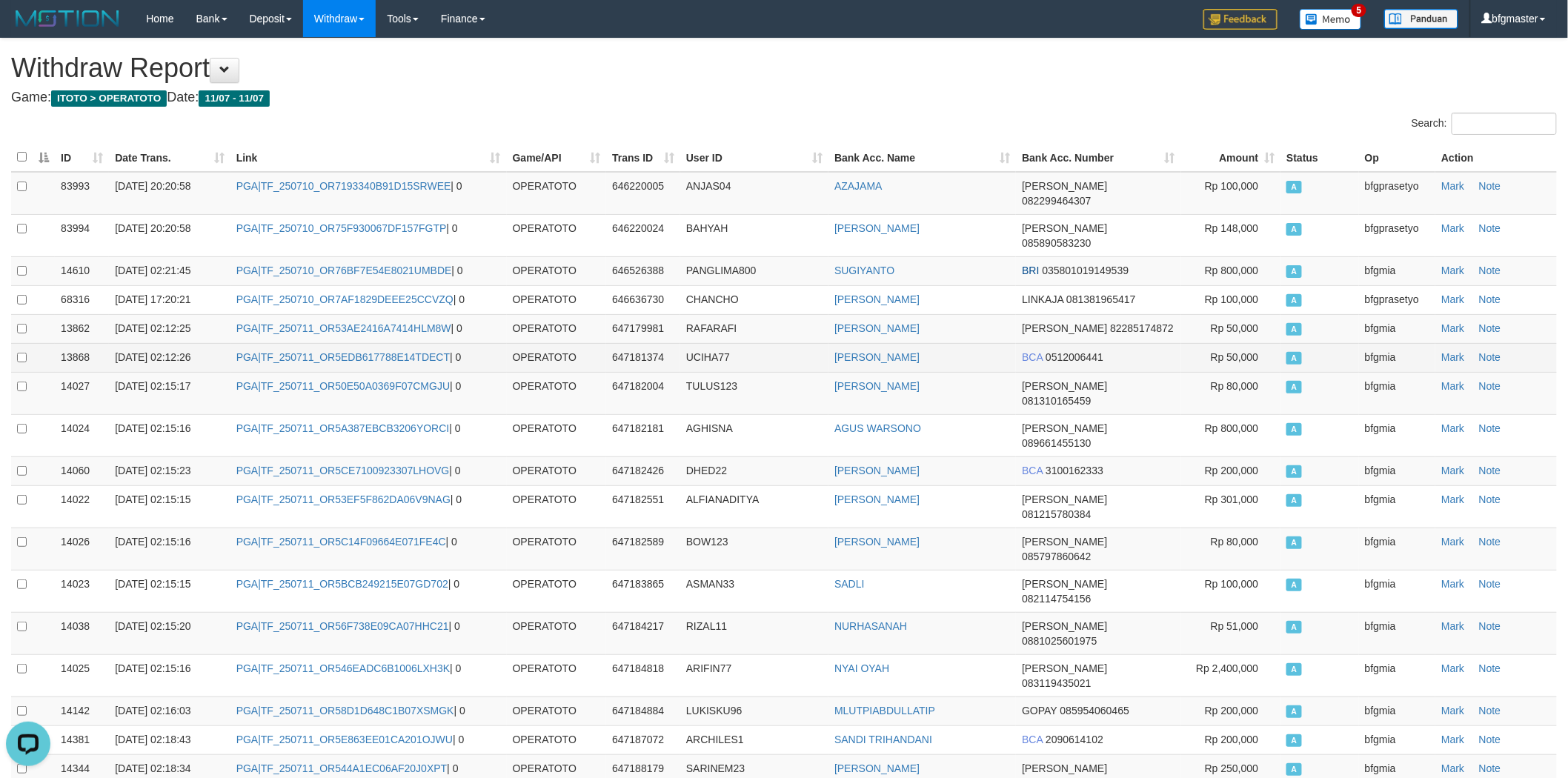 click on "EKO BAMBANG SUTRISNO" at bounding box center [922, 357] 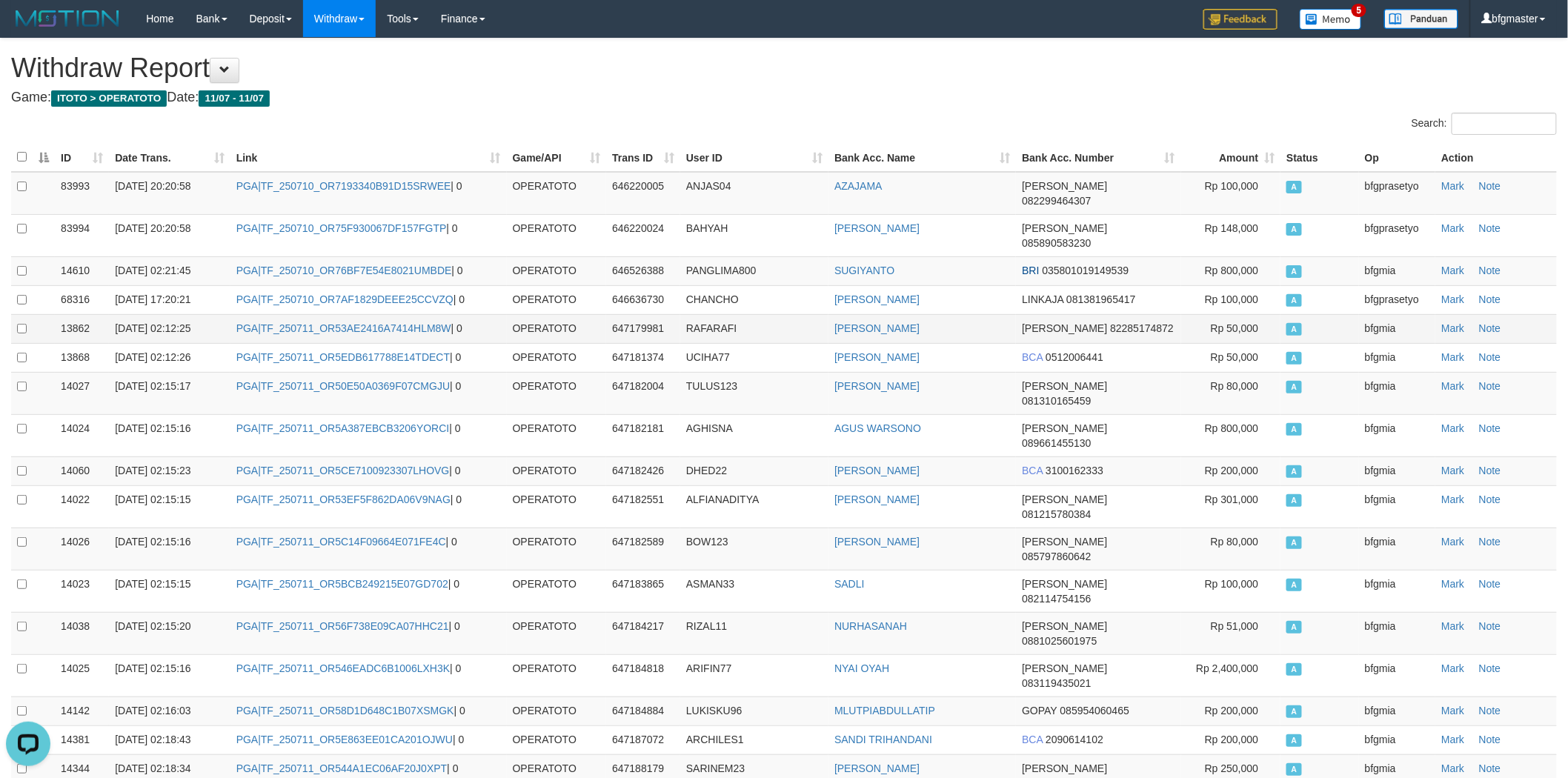 click on "OPERATOTO" at bounding box center [557, 328] 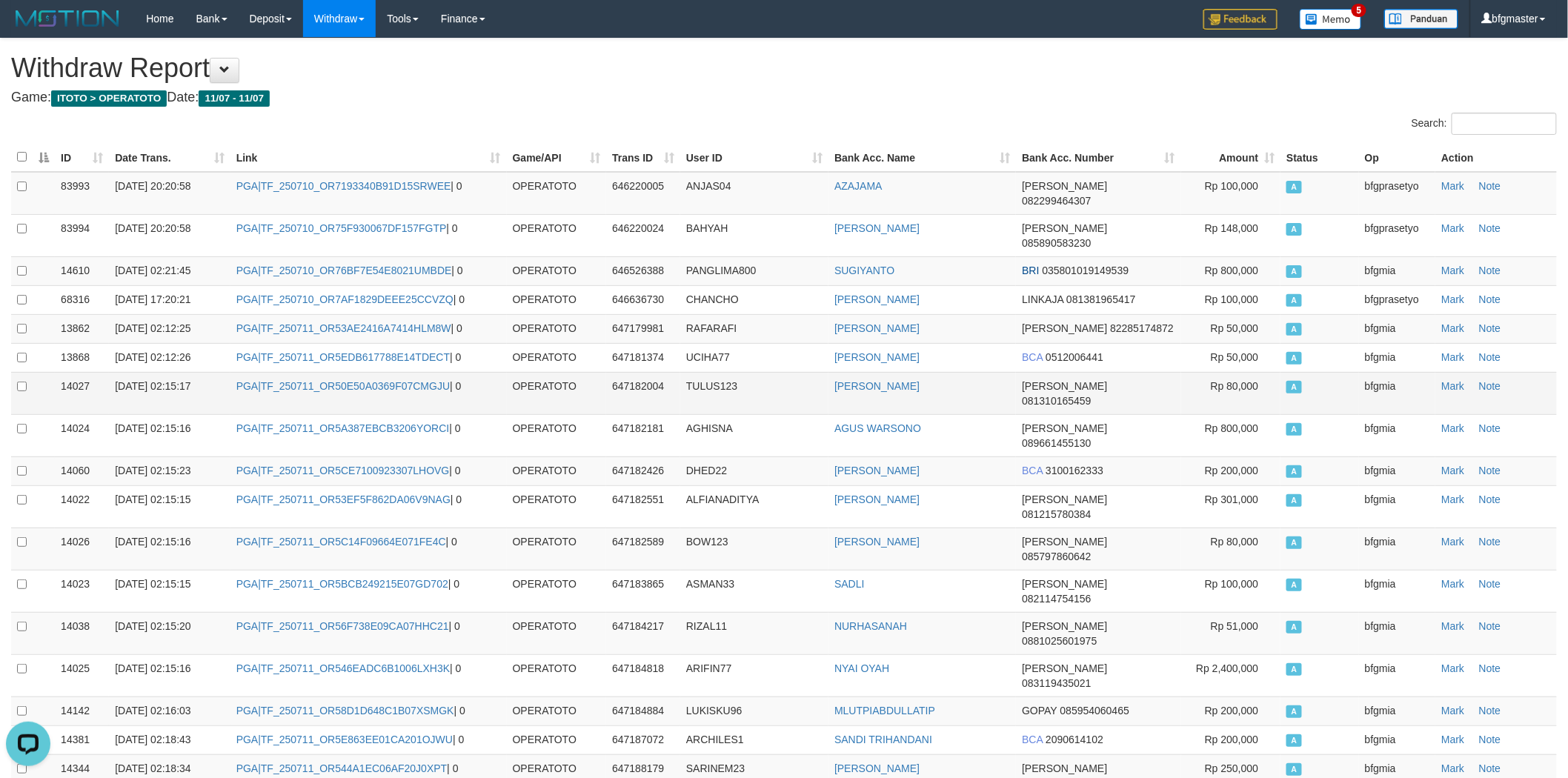 click on "647182004" at bounding box center [638, 386] 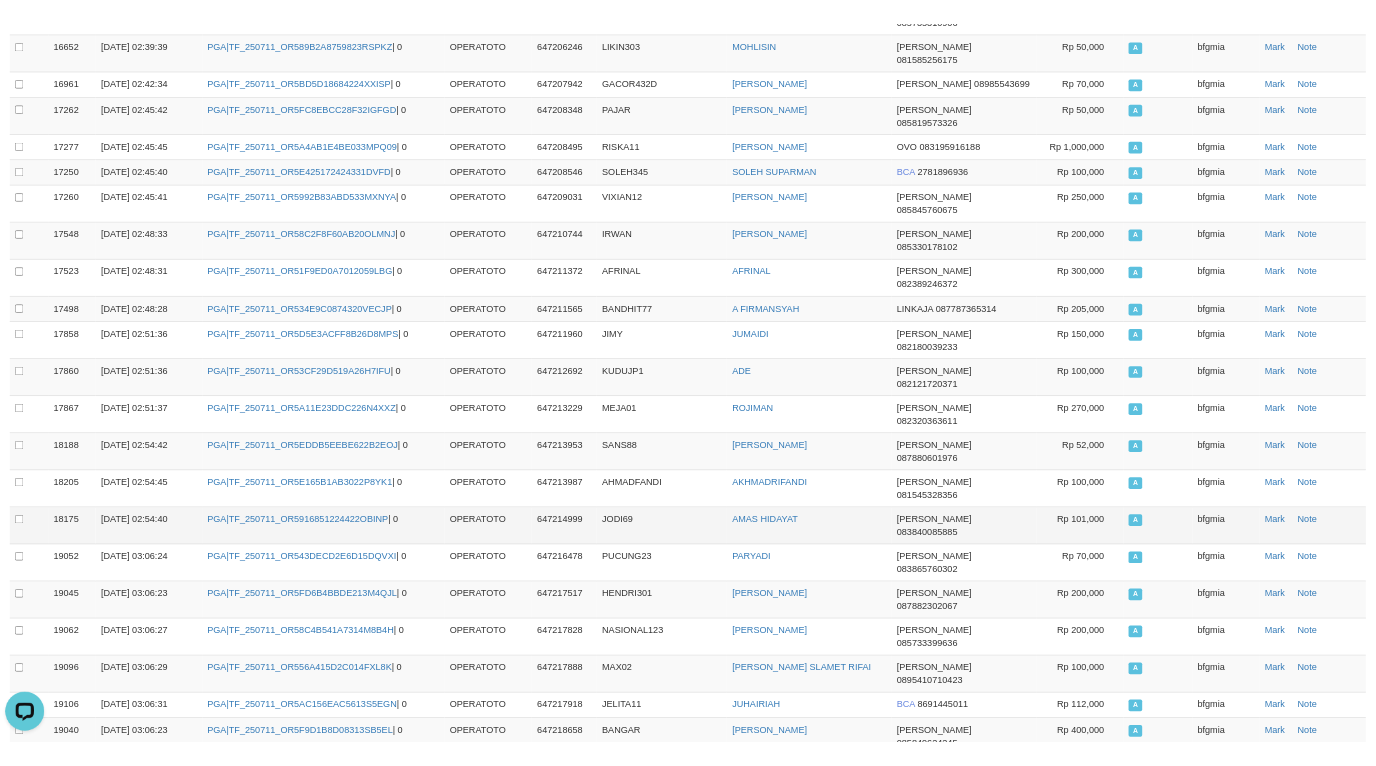 scroll, scrollTop: 4362, scrollLeft: 0, axis: vertical 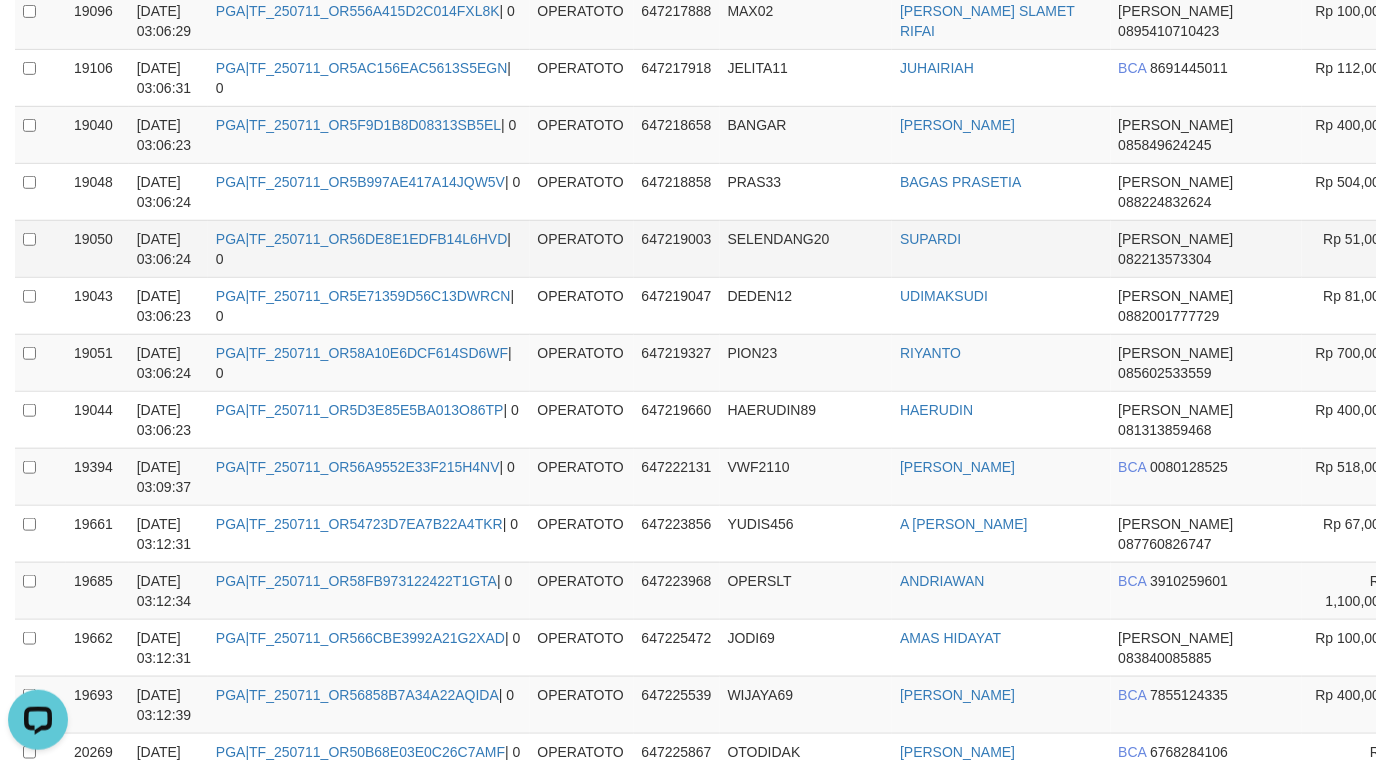 click on "SUPARDI" at bounding box center [1001, 248] 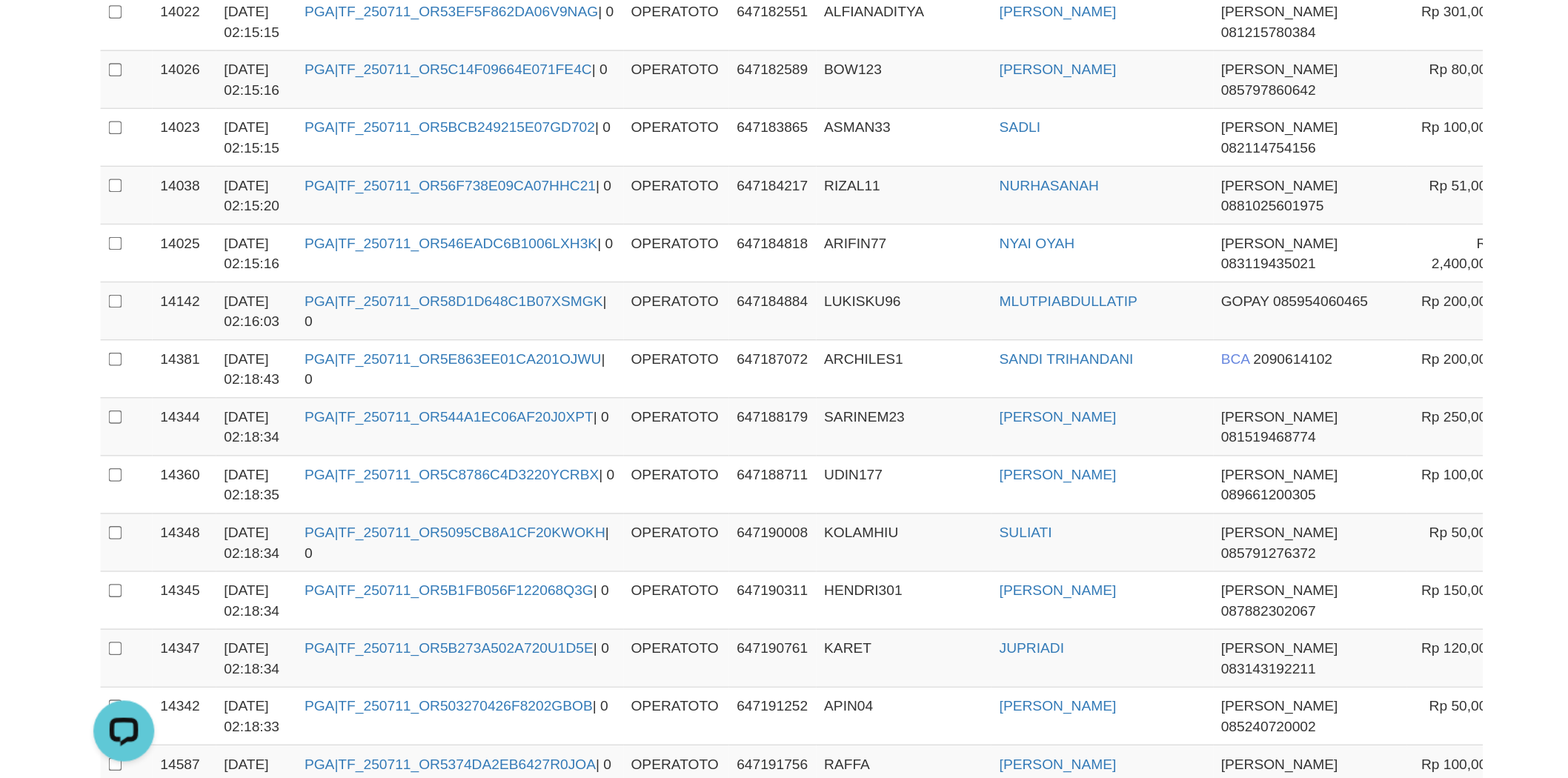 scroll, scrollTop: 0, scrollLeft: 0, axis: both 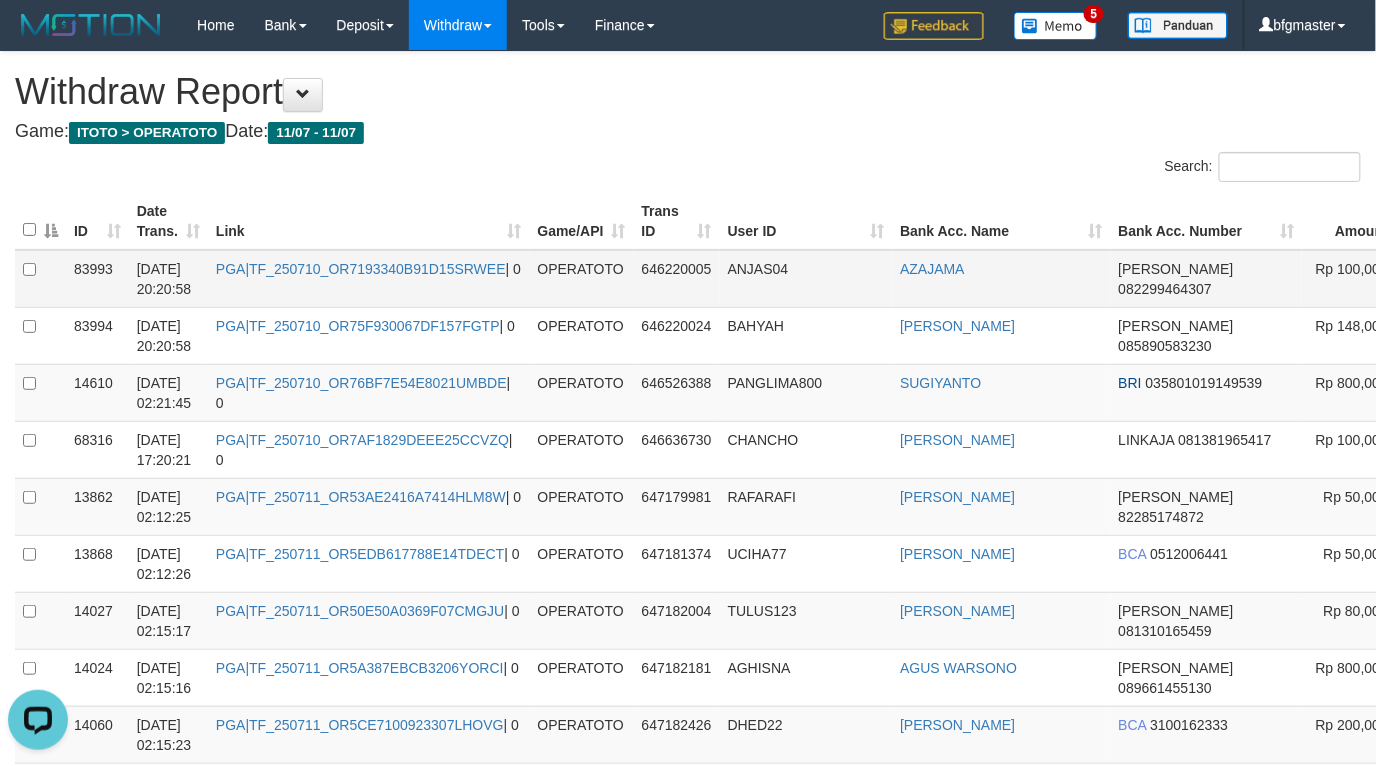 click on "ANJAS04" at bounding box center [806, 279] 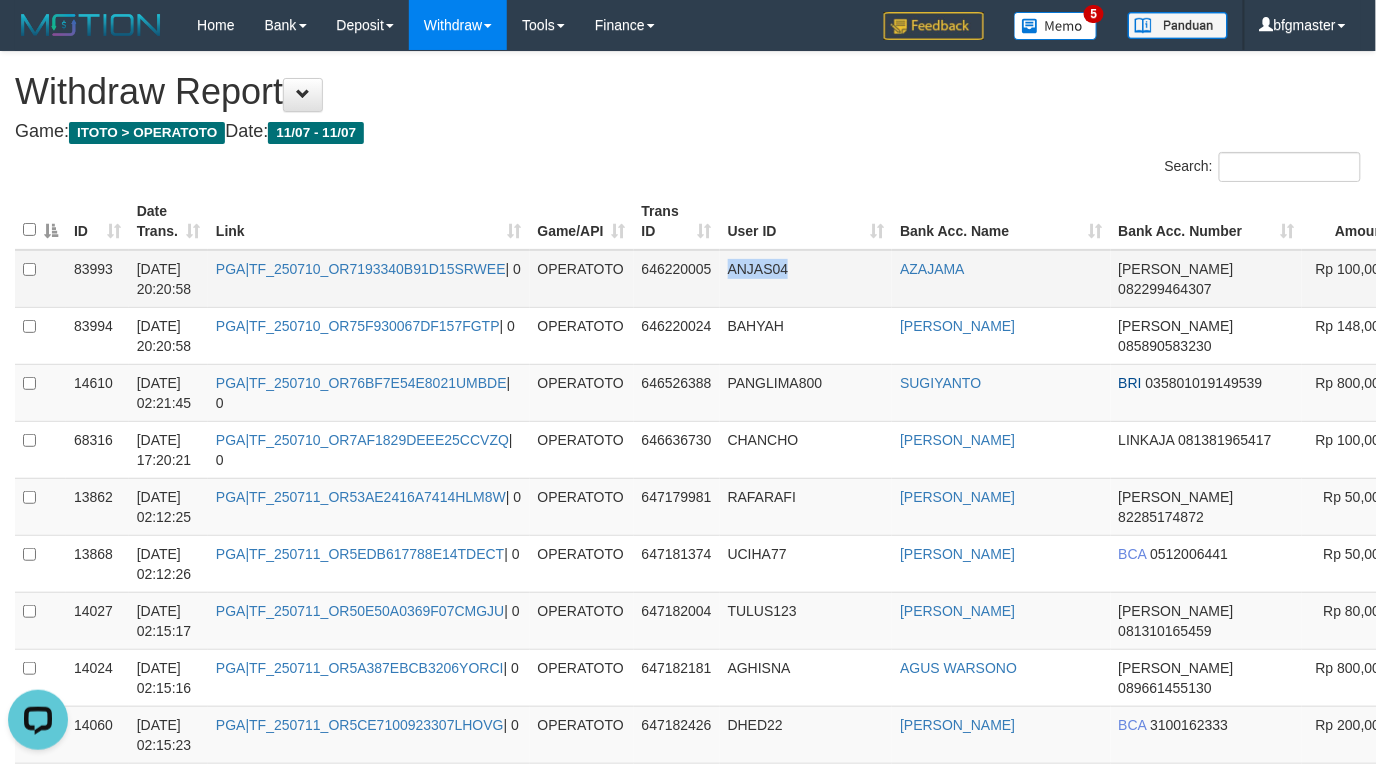 click on "ANJAS04" at bounding box center [806, 279] 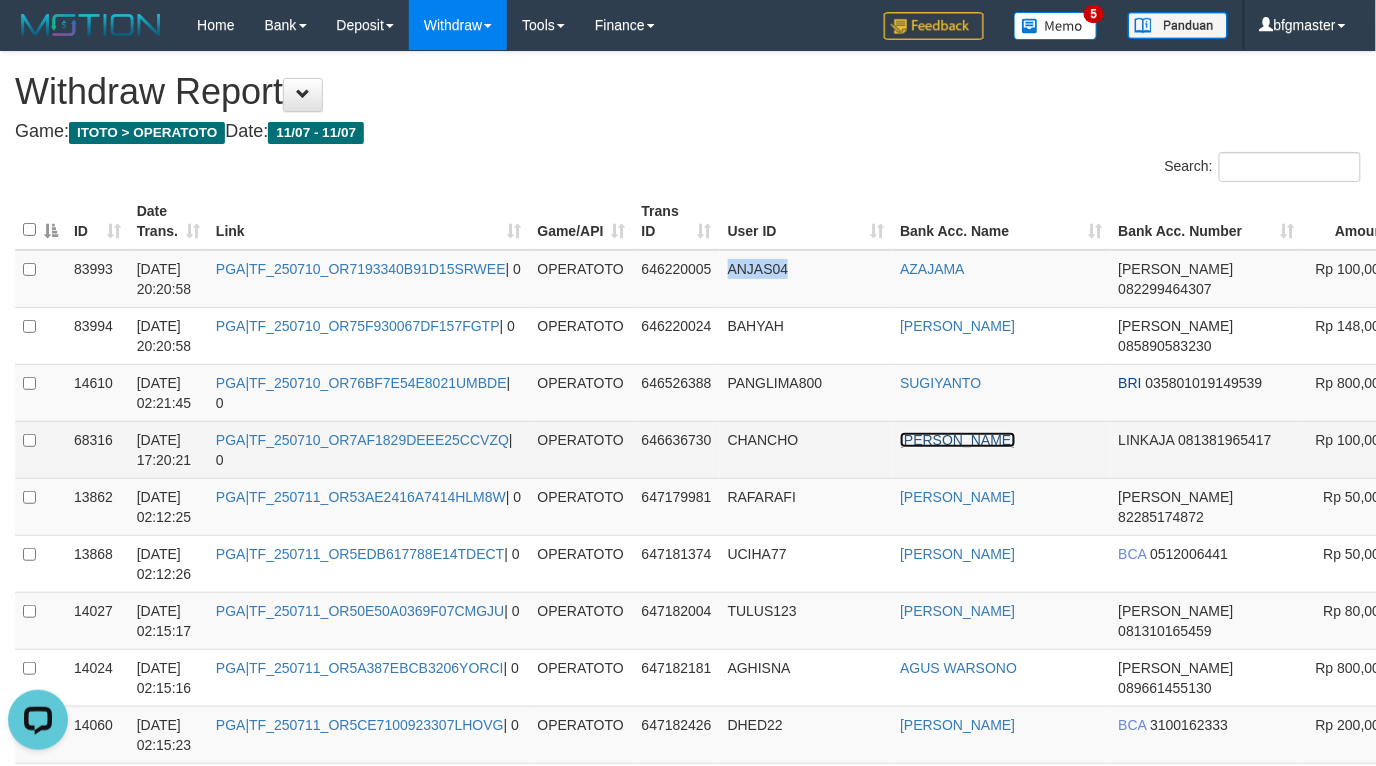 click on "[PERSON_NAME]" at bounding box center (957, 440) 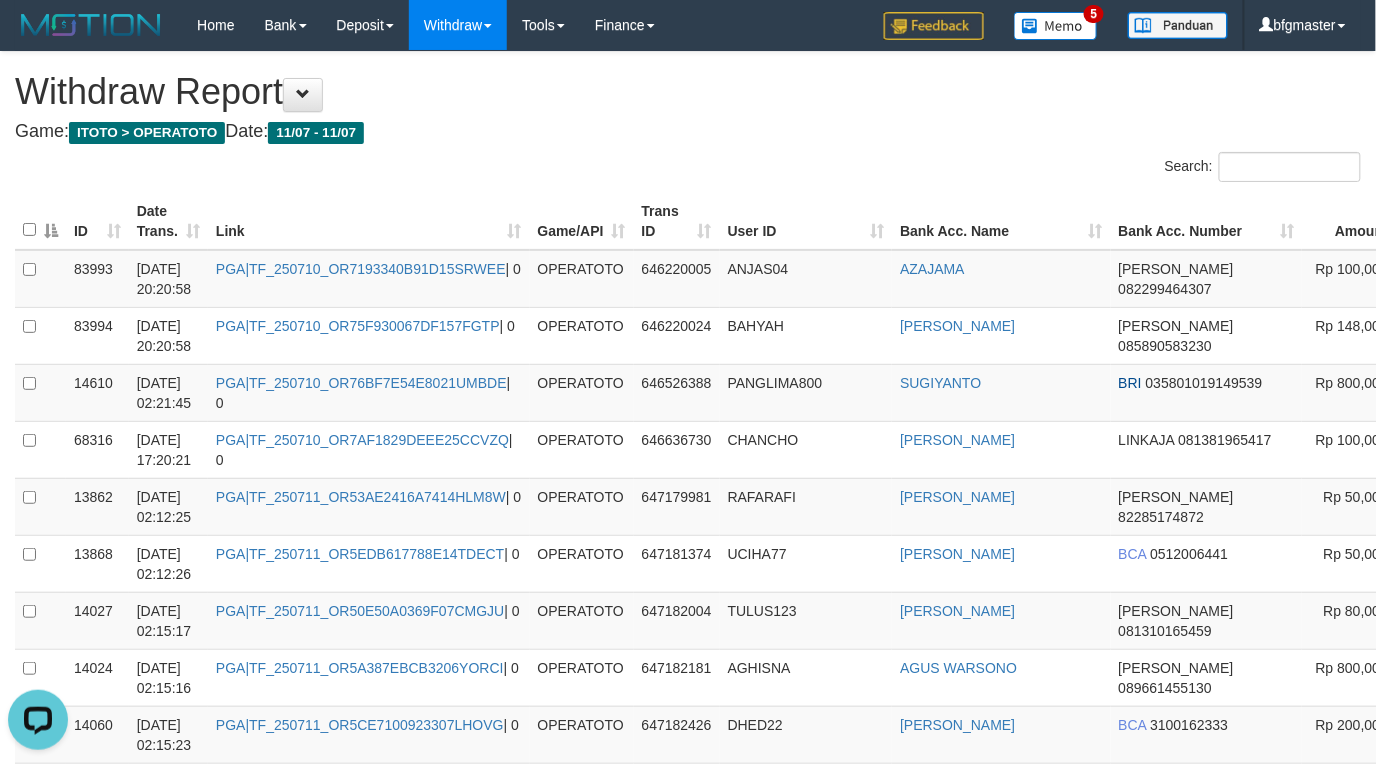 click on "Withdraw Report" at bounding box center [688, 92] 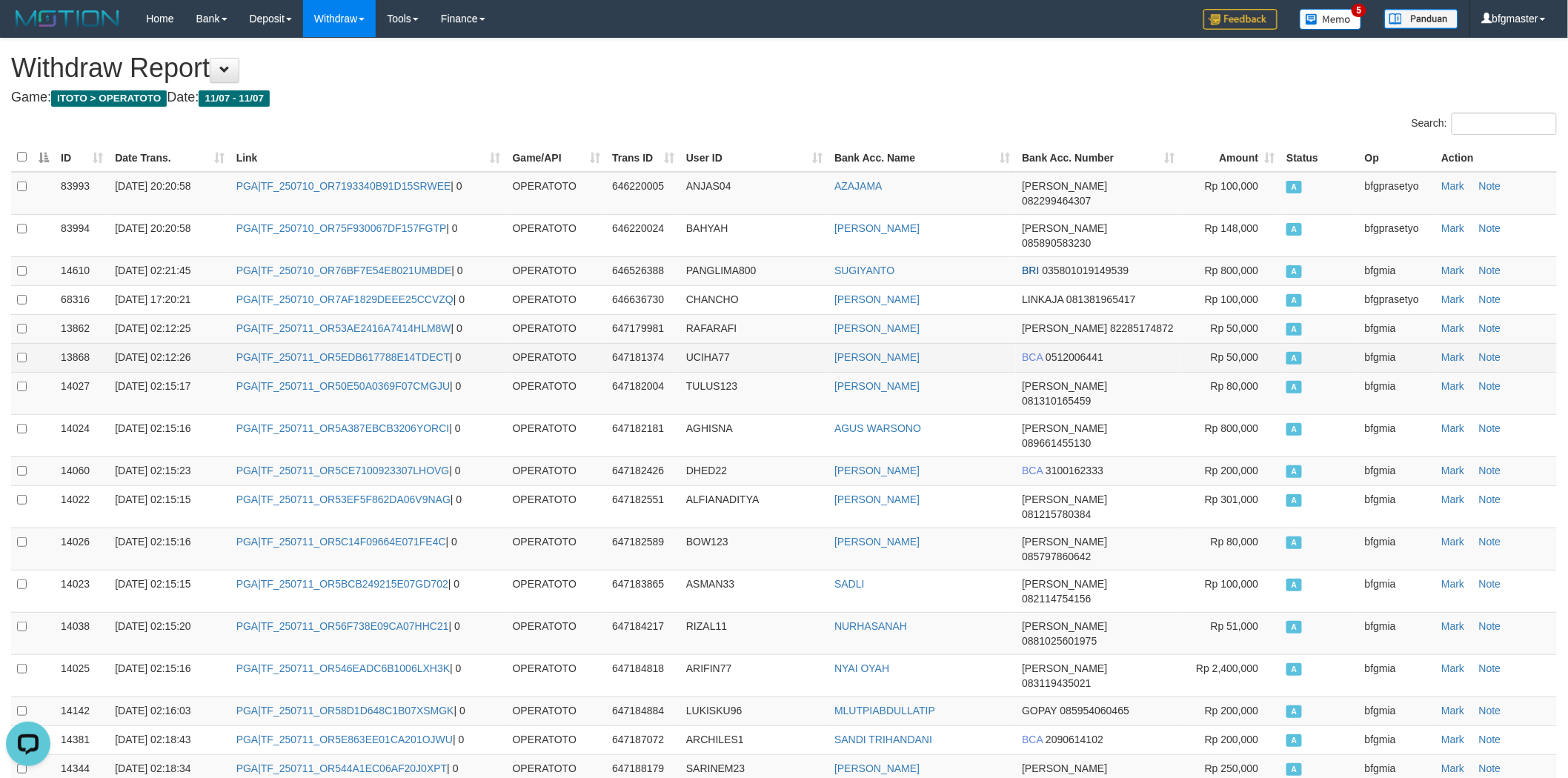 click on "Rp 50,000" at bounding box center [1235, 357] 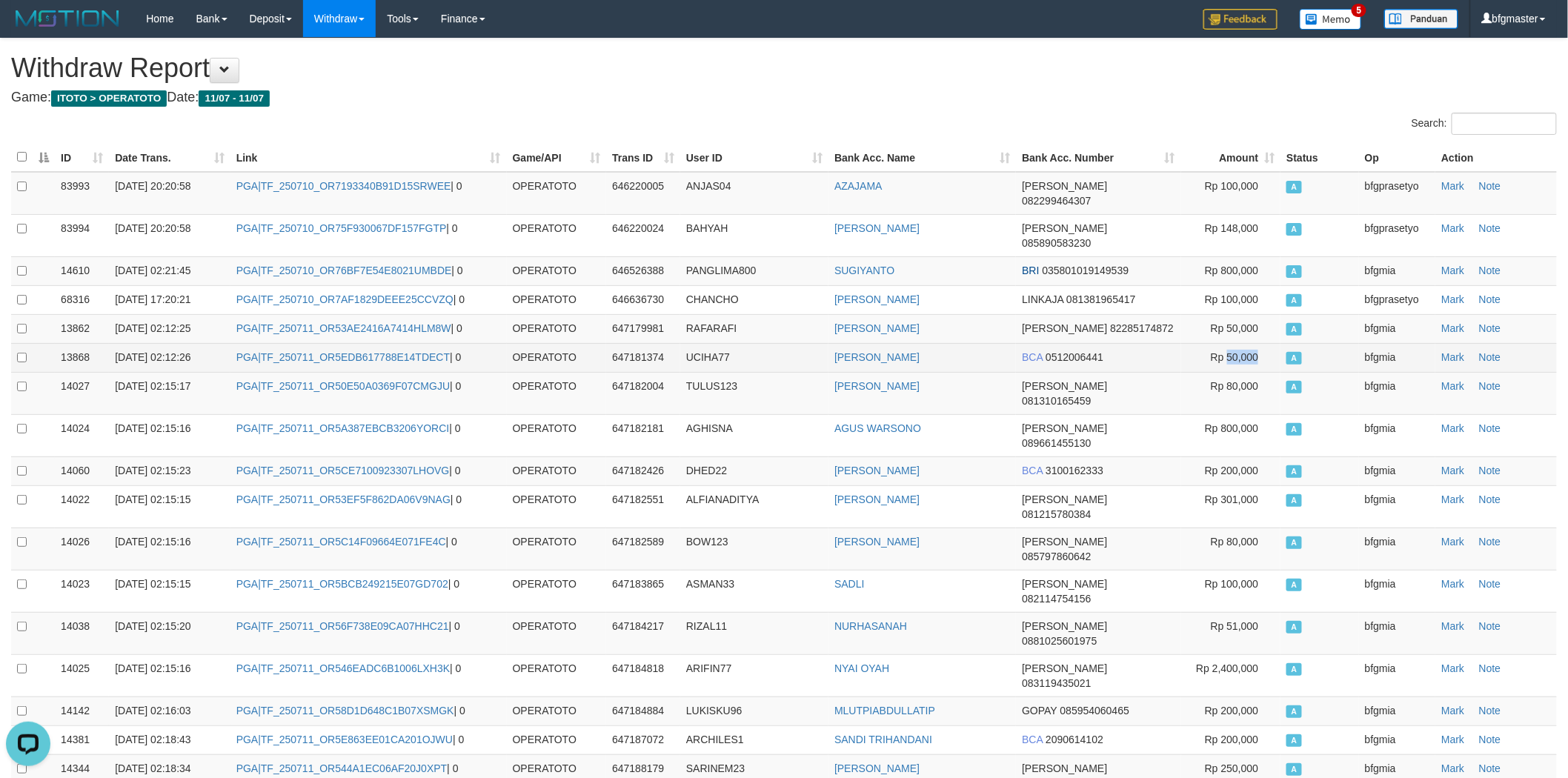 click on "Rp 50,000" at bounding box center (1235, 357) 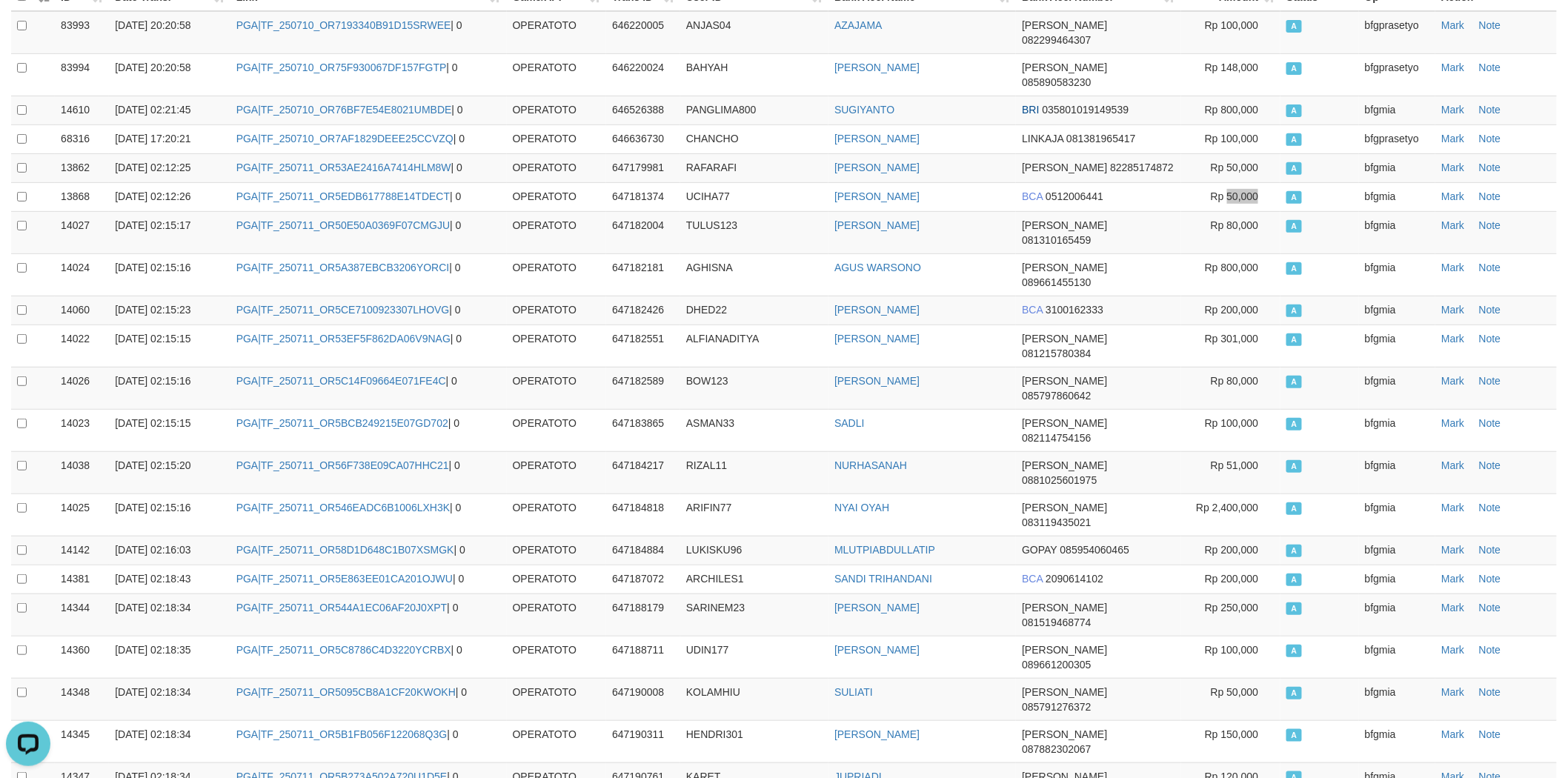 scroll, scrollTop: 384, scrollLeft: 0, axis: vertical 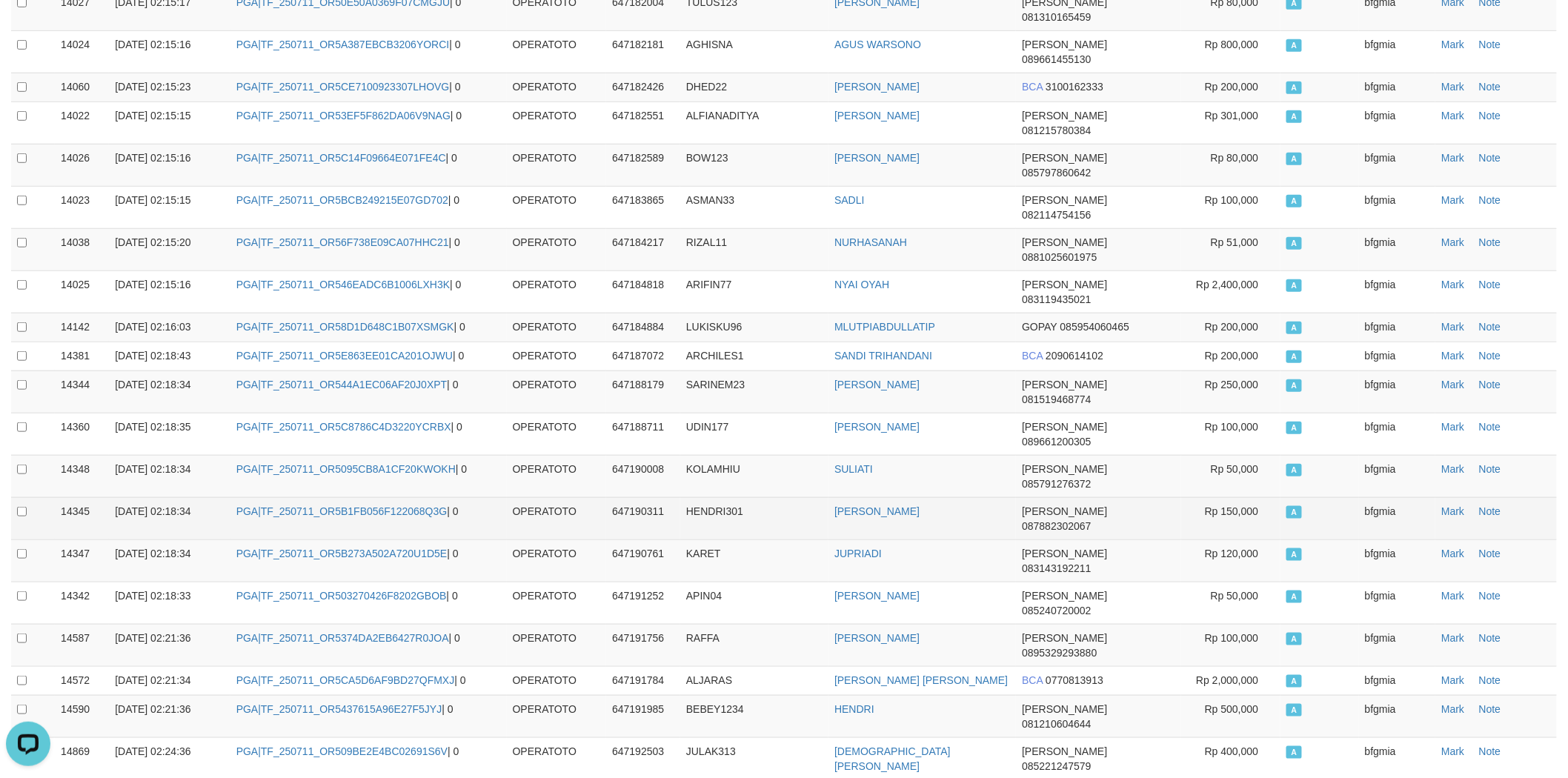 click on "HENDRY YANTO" at bounding box center [922, 518] 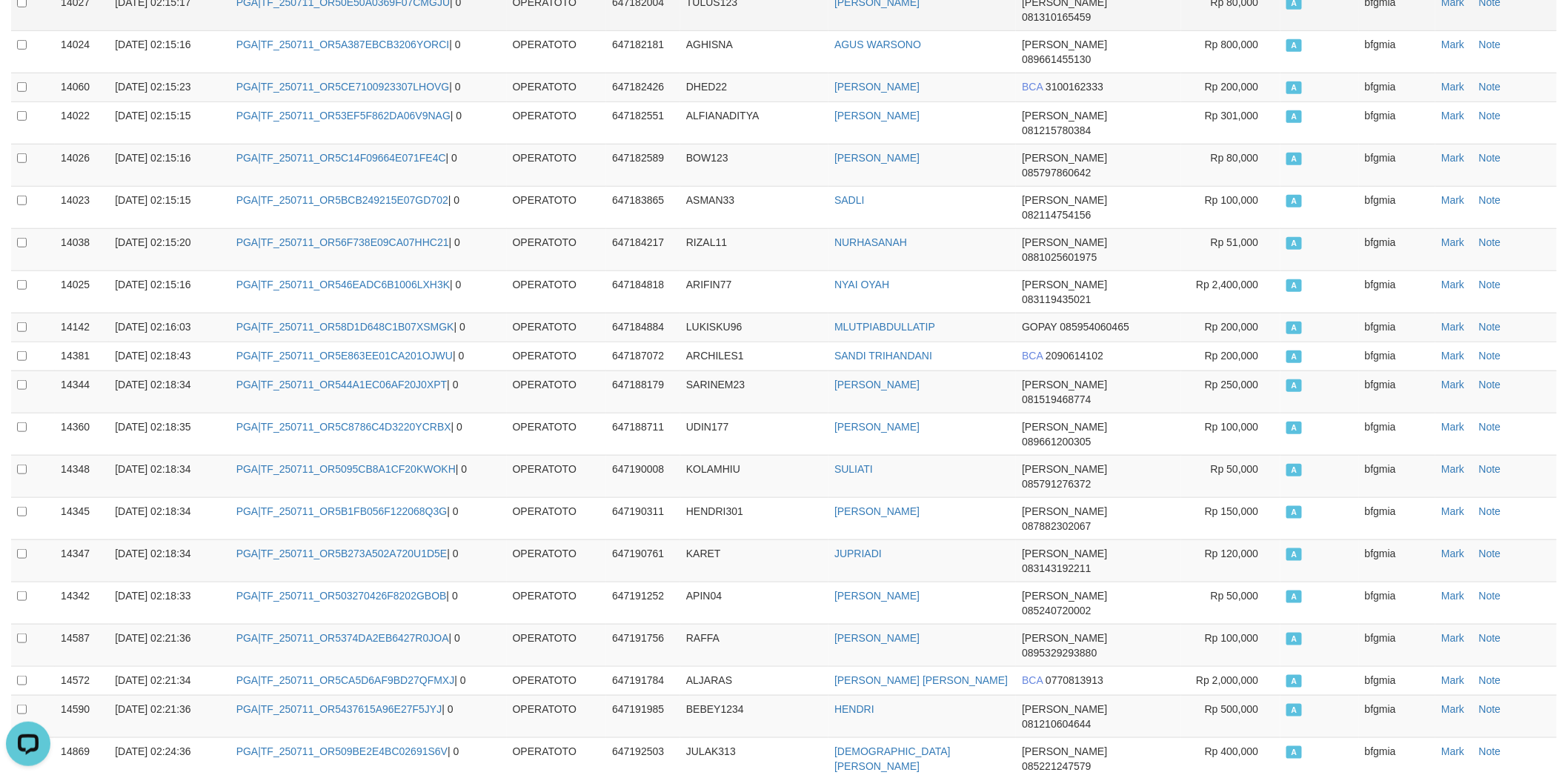 scroll, scrollTop: 0, scrollLeft: 0, axis: both 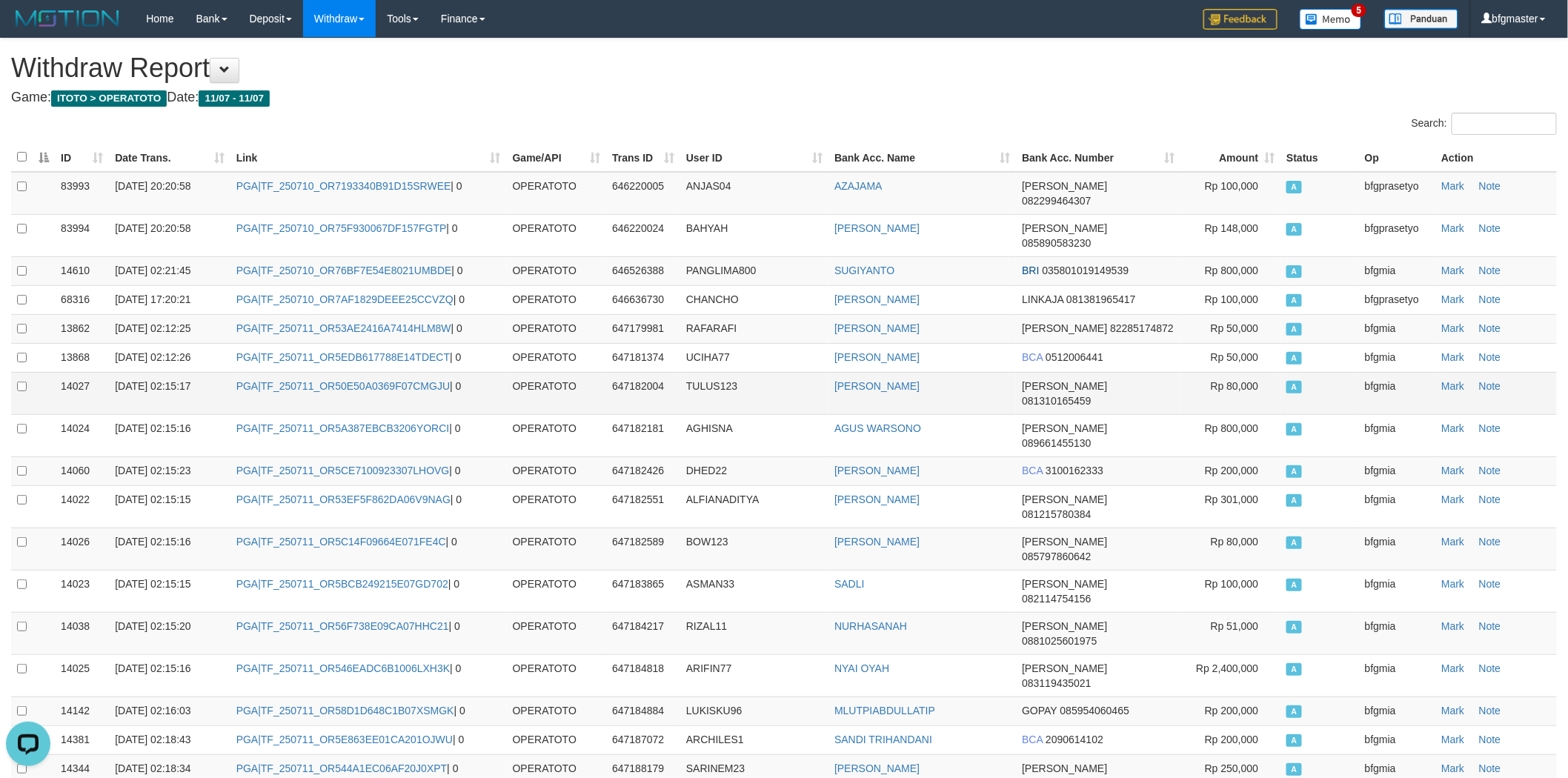 click on "Rp 80,000" at bounding box center [1231, 393] 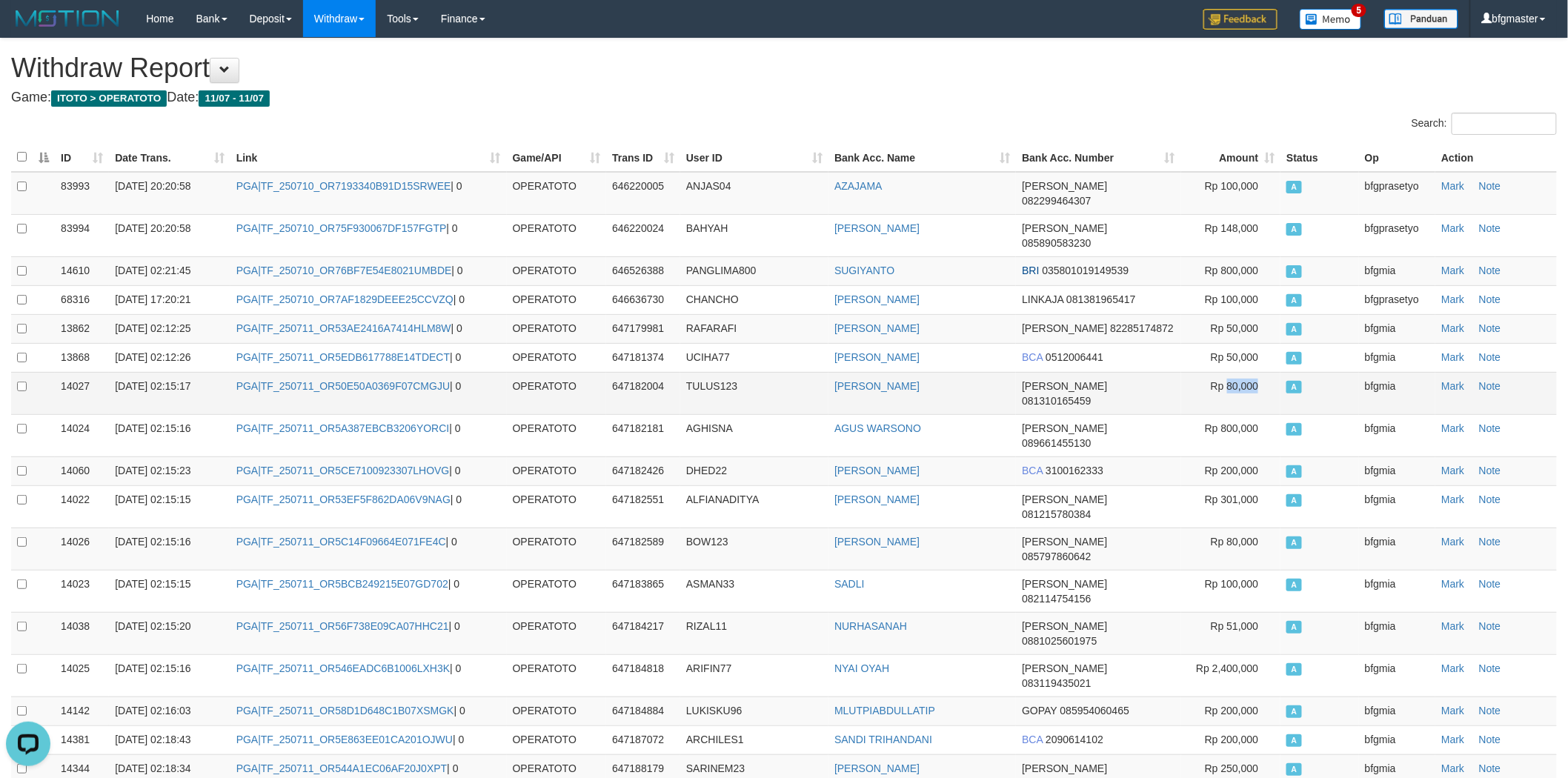 click on "Rp 80,000" at bounding box center [1231, 393] 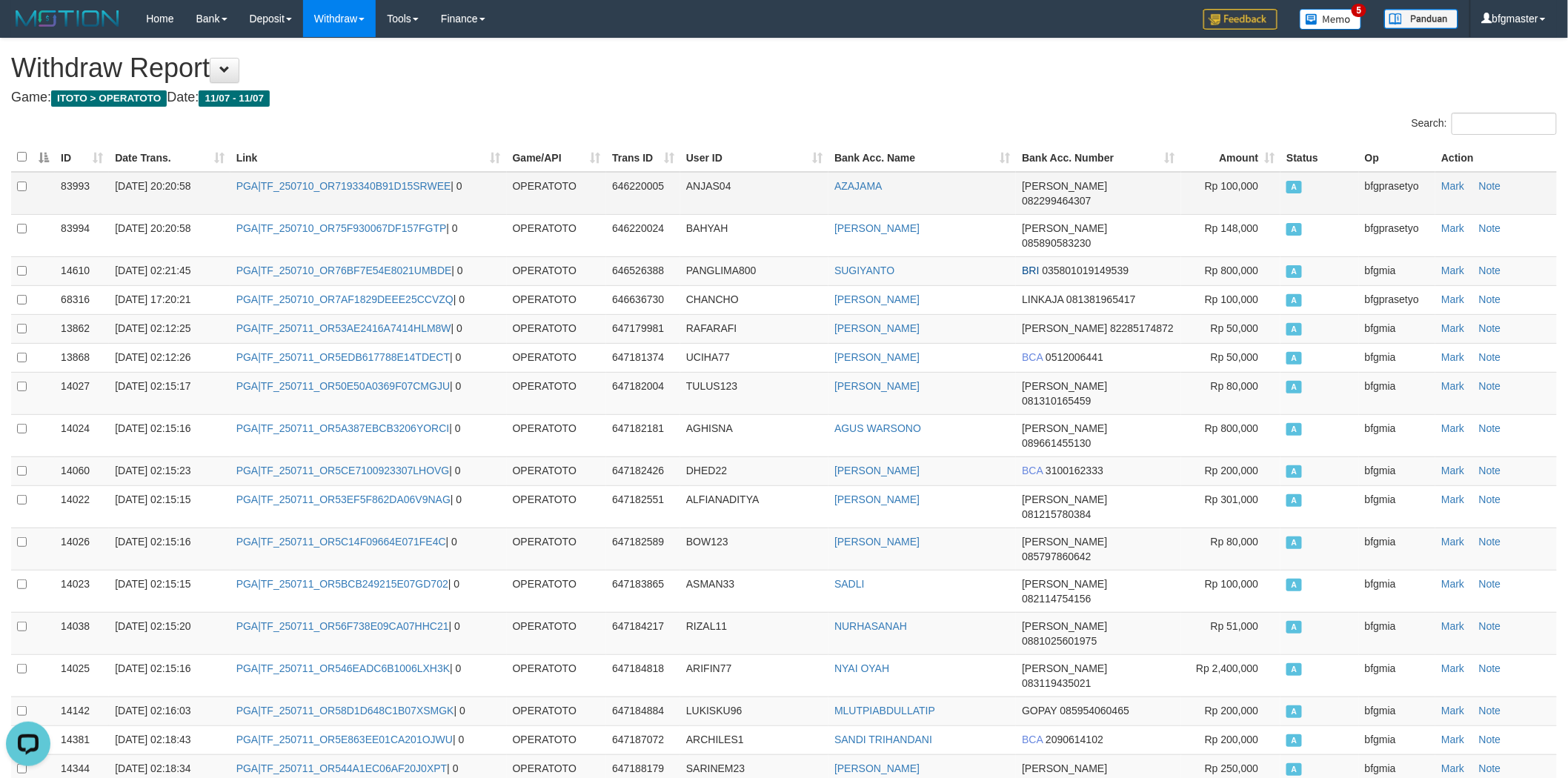 click on "ANJAS04" at bounding box center [754, 193] 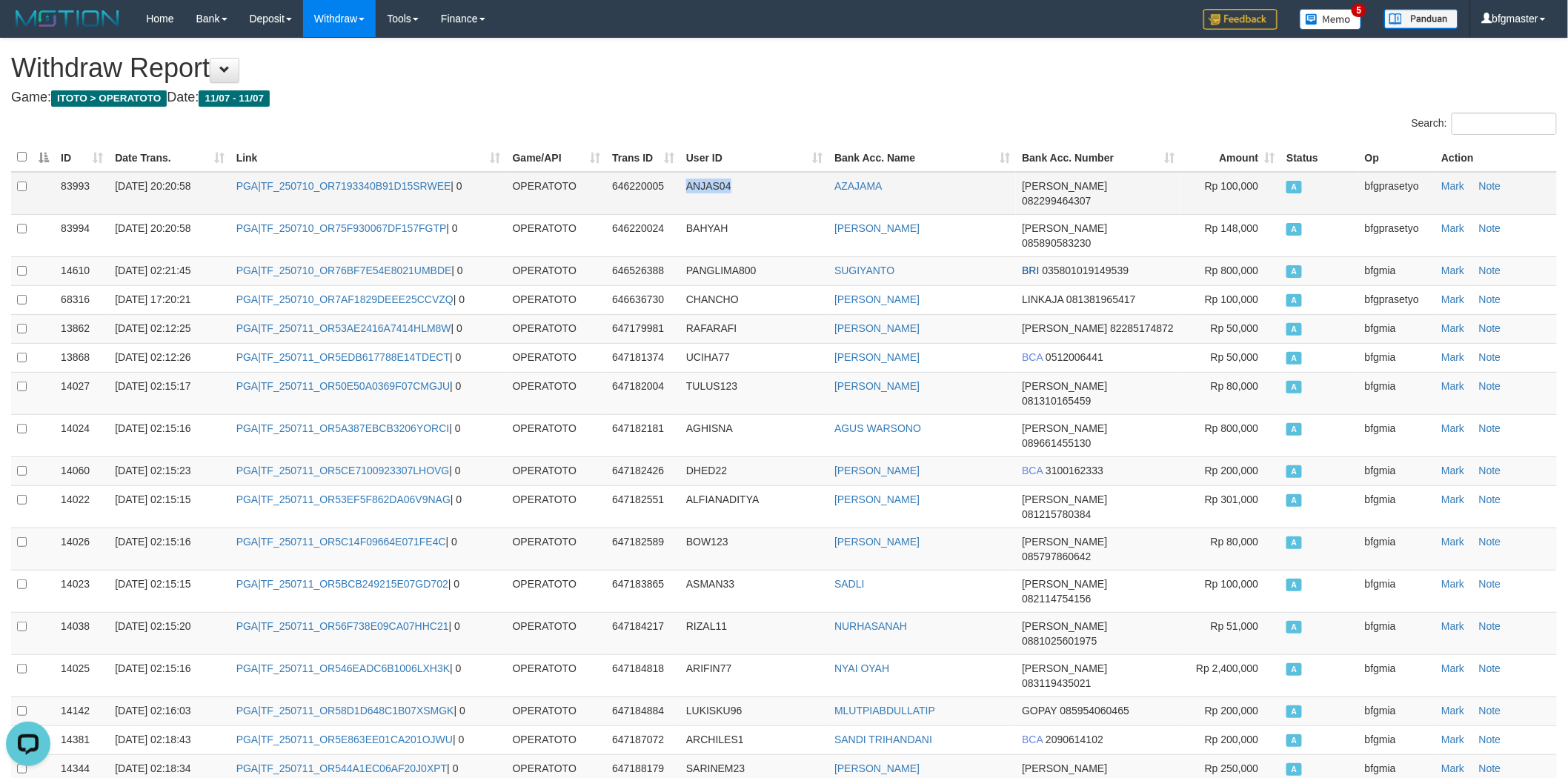 click on "ANJAS04" at bounding box center (754, 193) 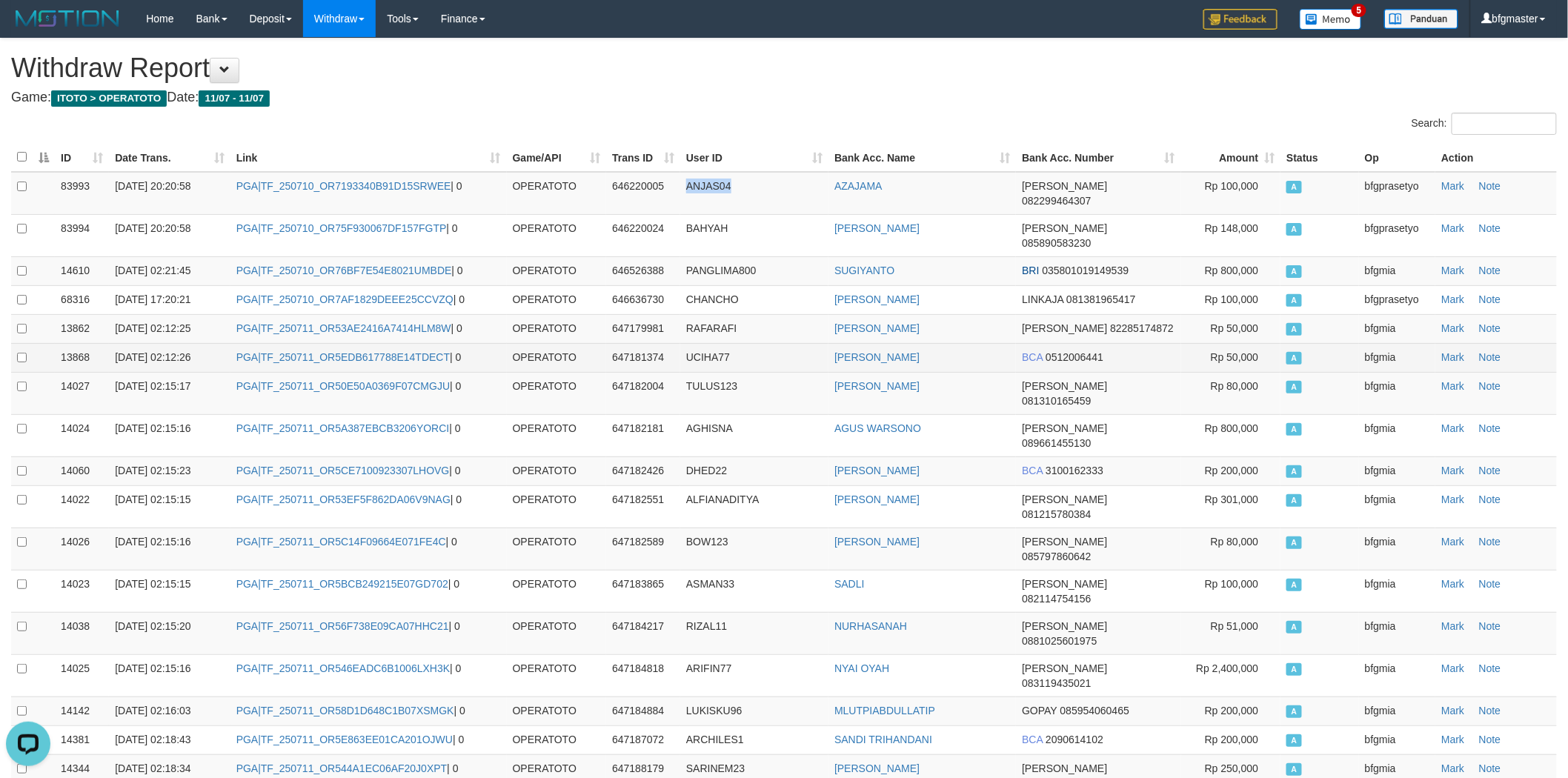 copy on "ANJAS04" 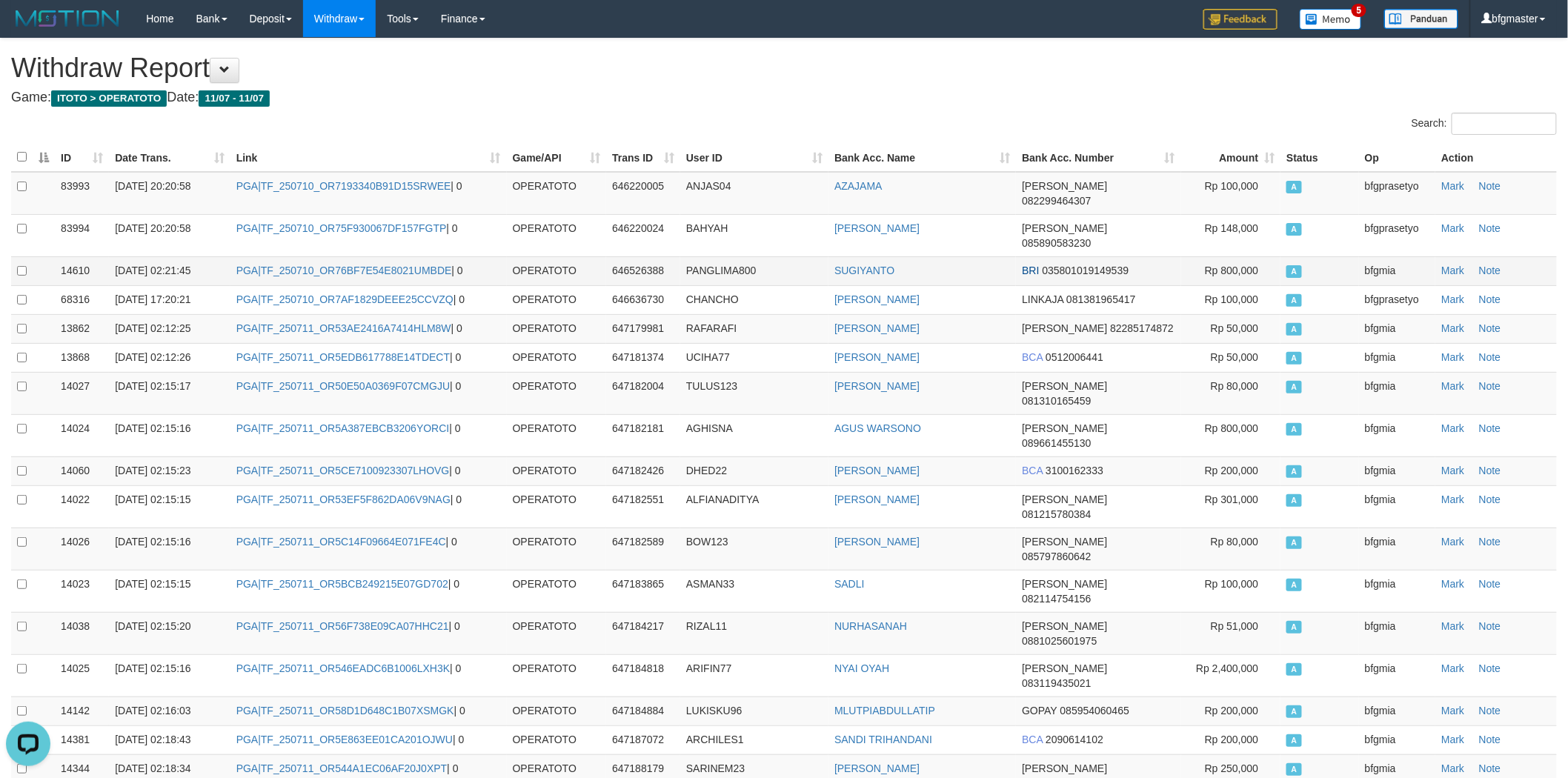 click on "PANGLIMA800" at bounding box center (754, 270) 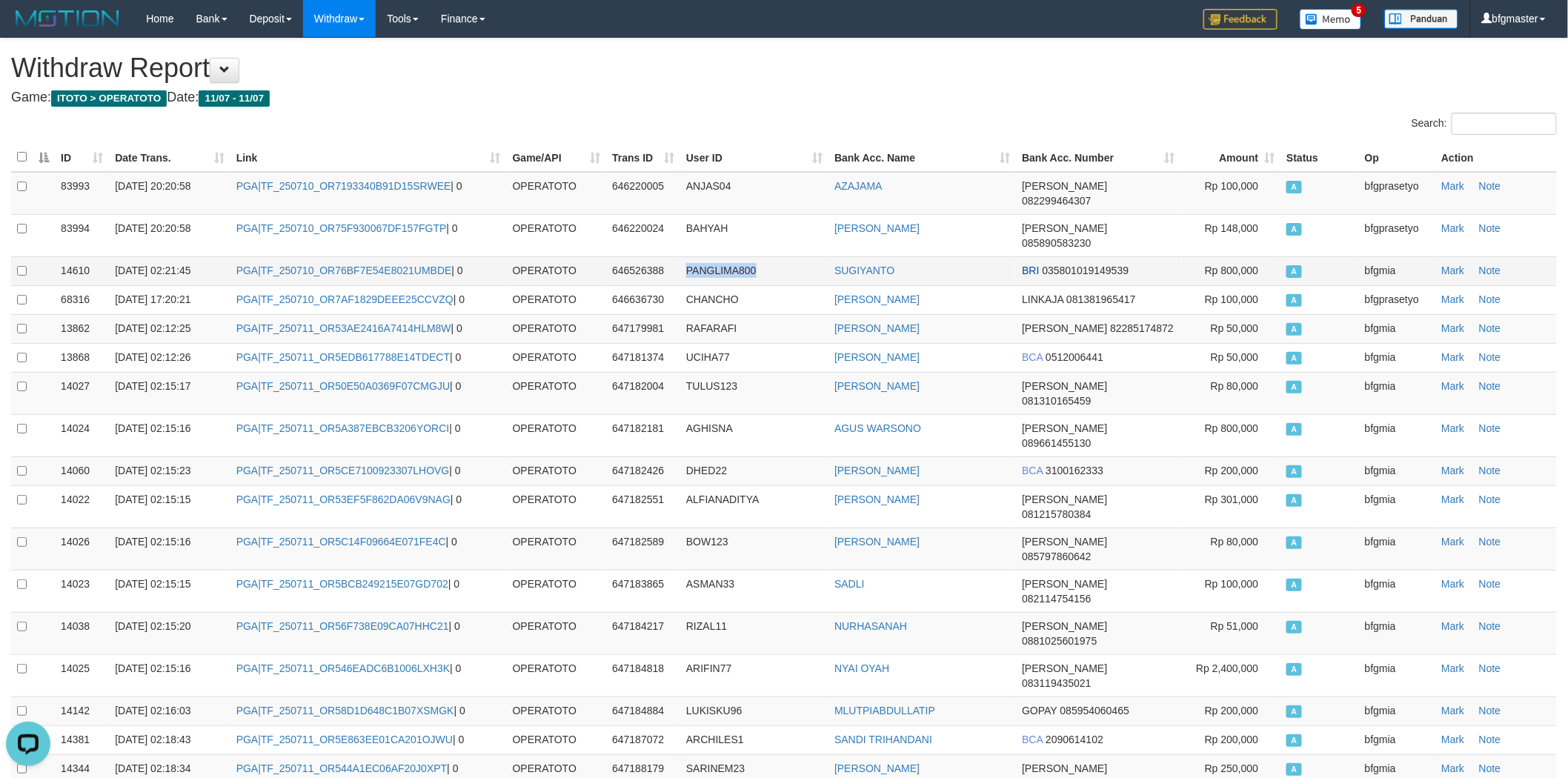 click on "PANGLIMA800" at bounding box center (754, 270) 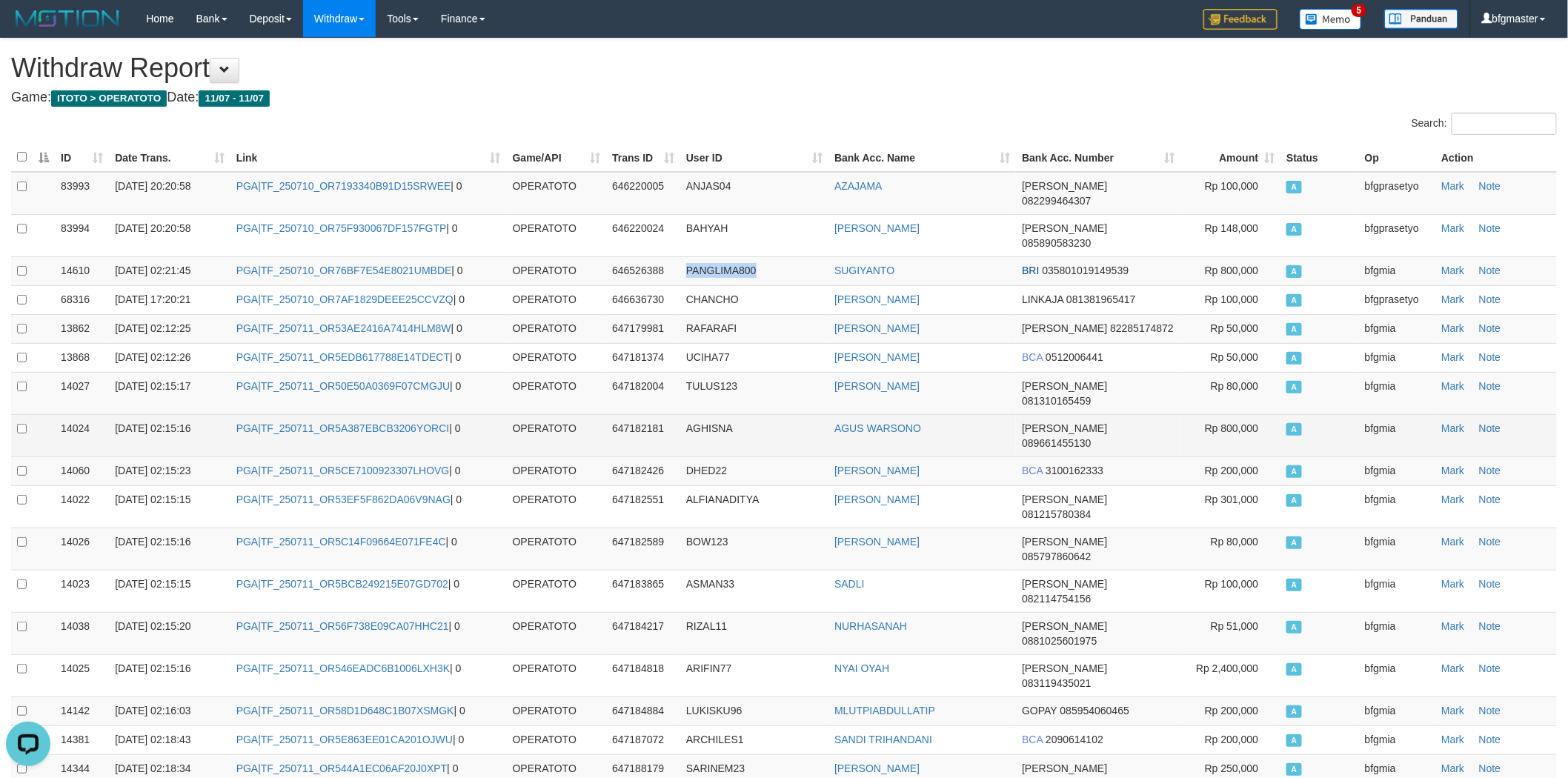 copy on "PANGLIMA800" 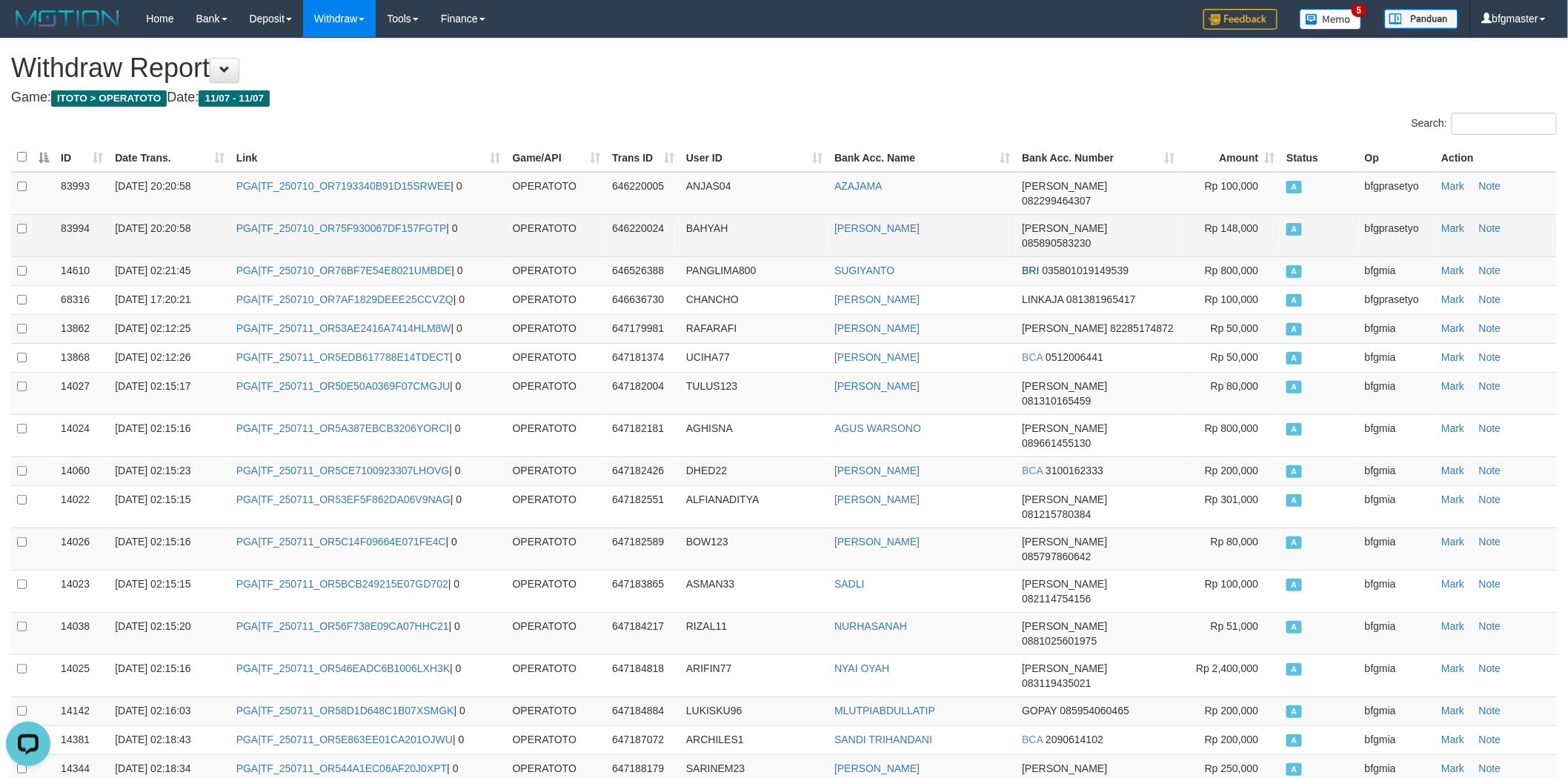 click on "BAHYAH" at bounding box center [707, 228] 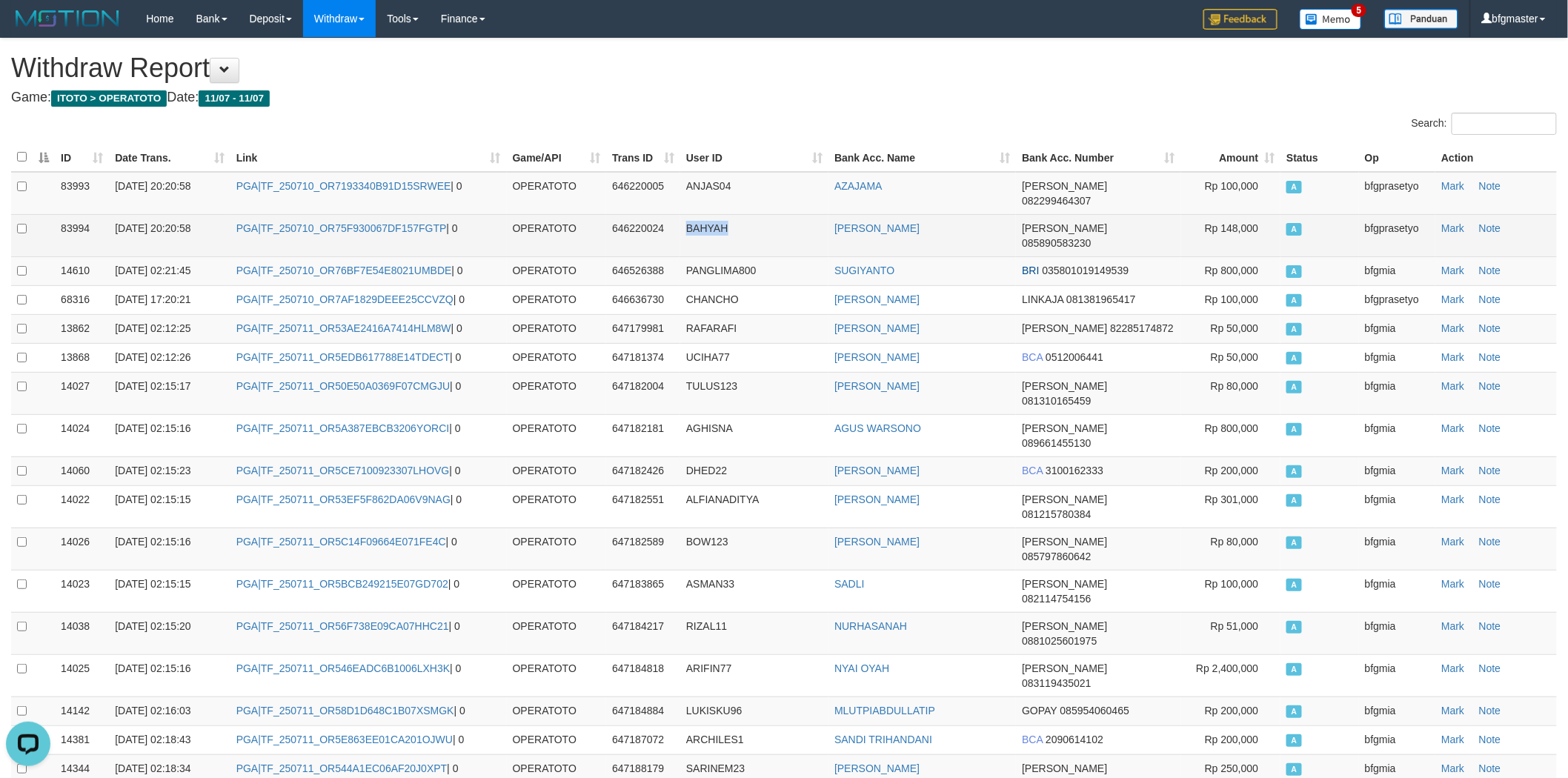 click on "BAHYAH" at bounding box center [707, 228] 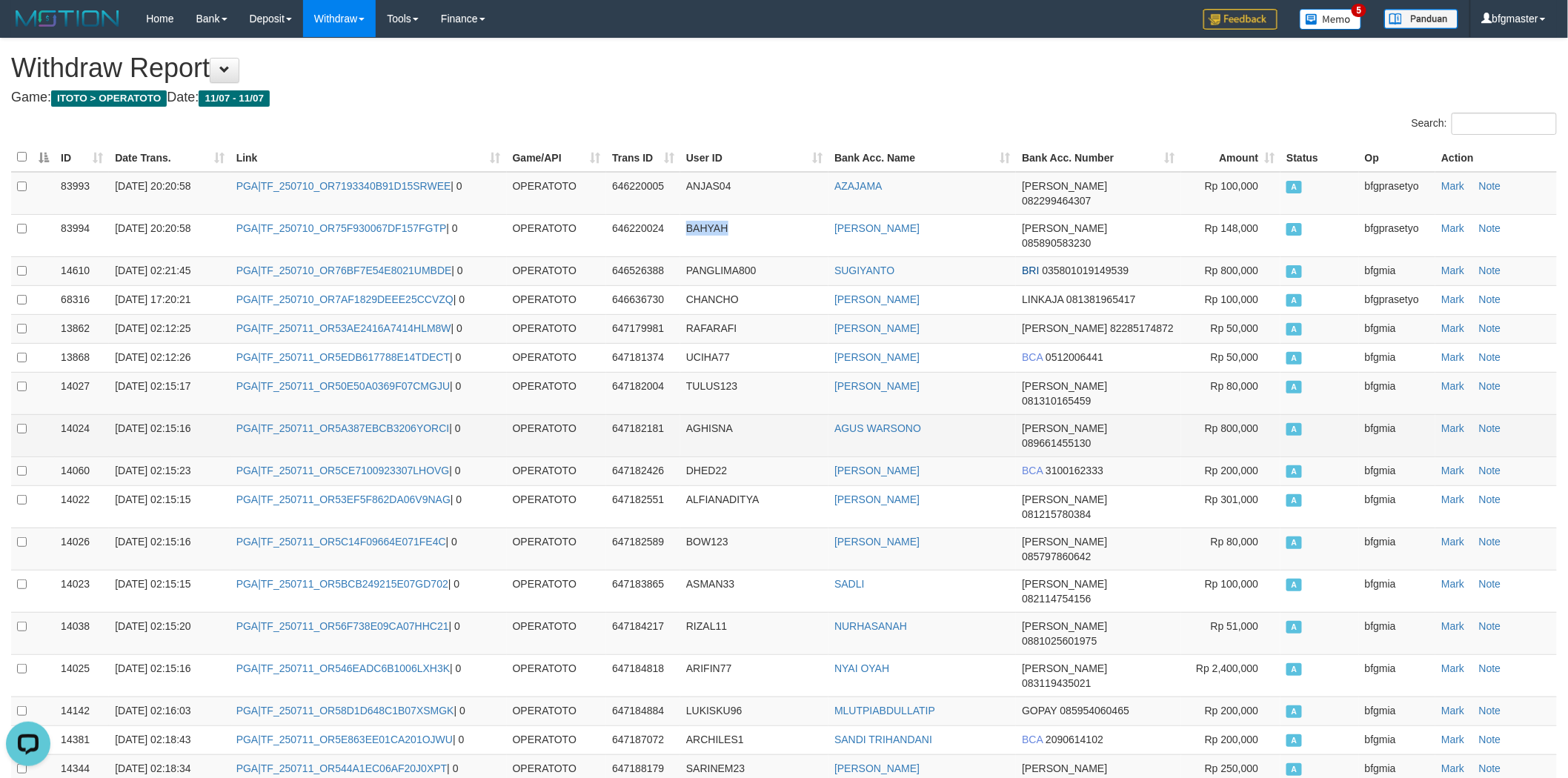copy on "BAHYAH" 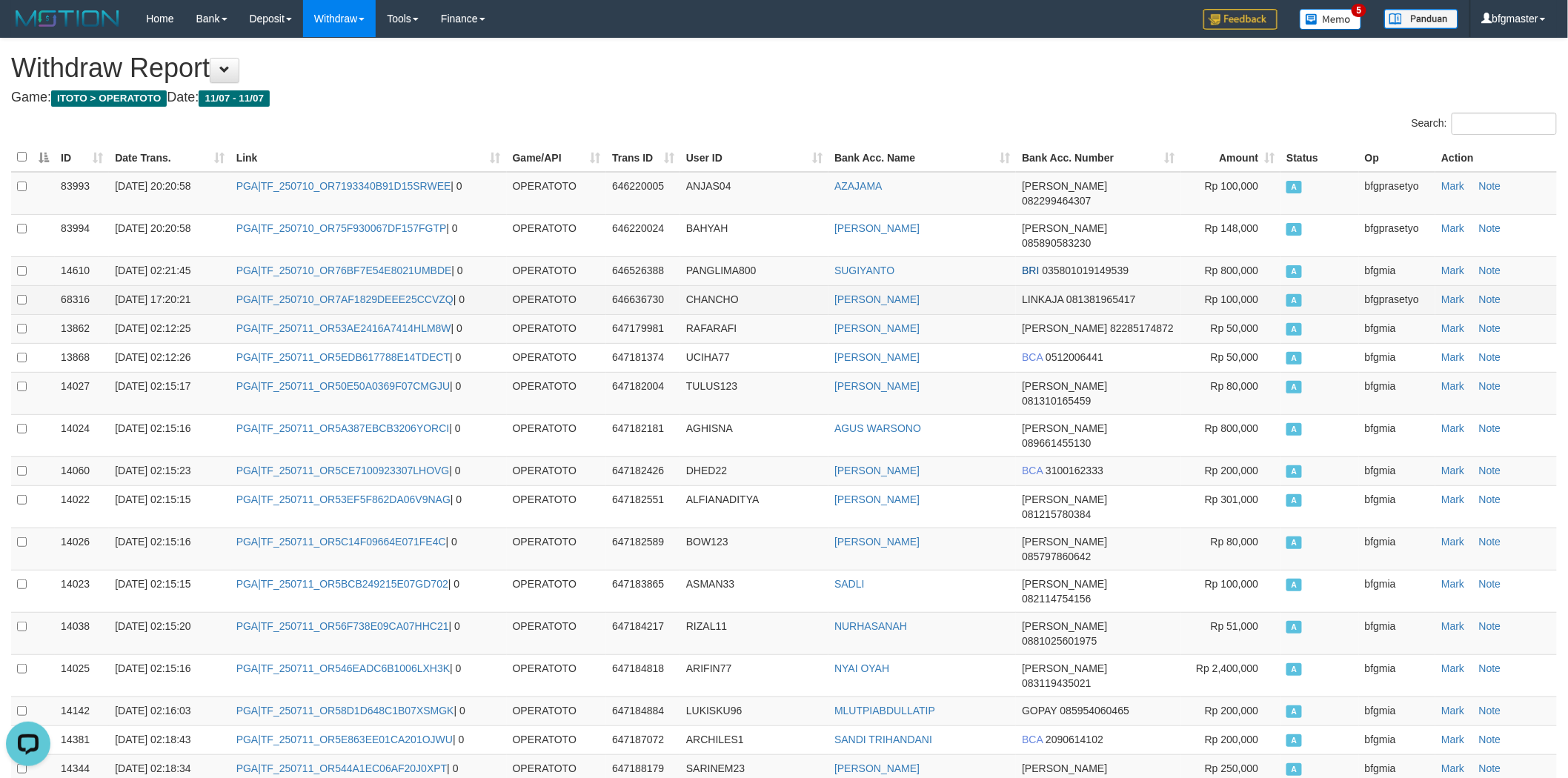 click on "CHANCHO" at bounding box center (712, 299) 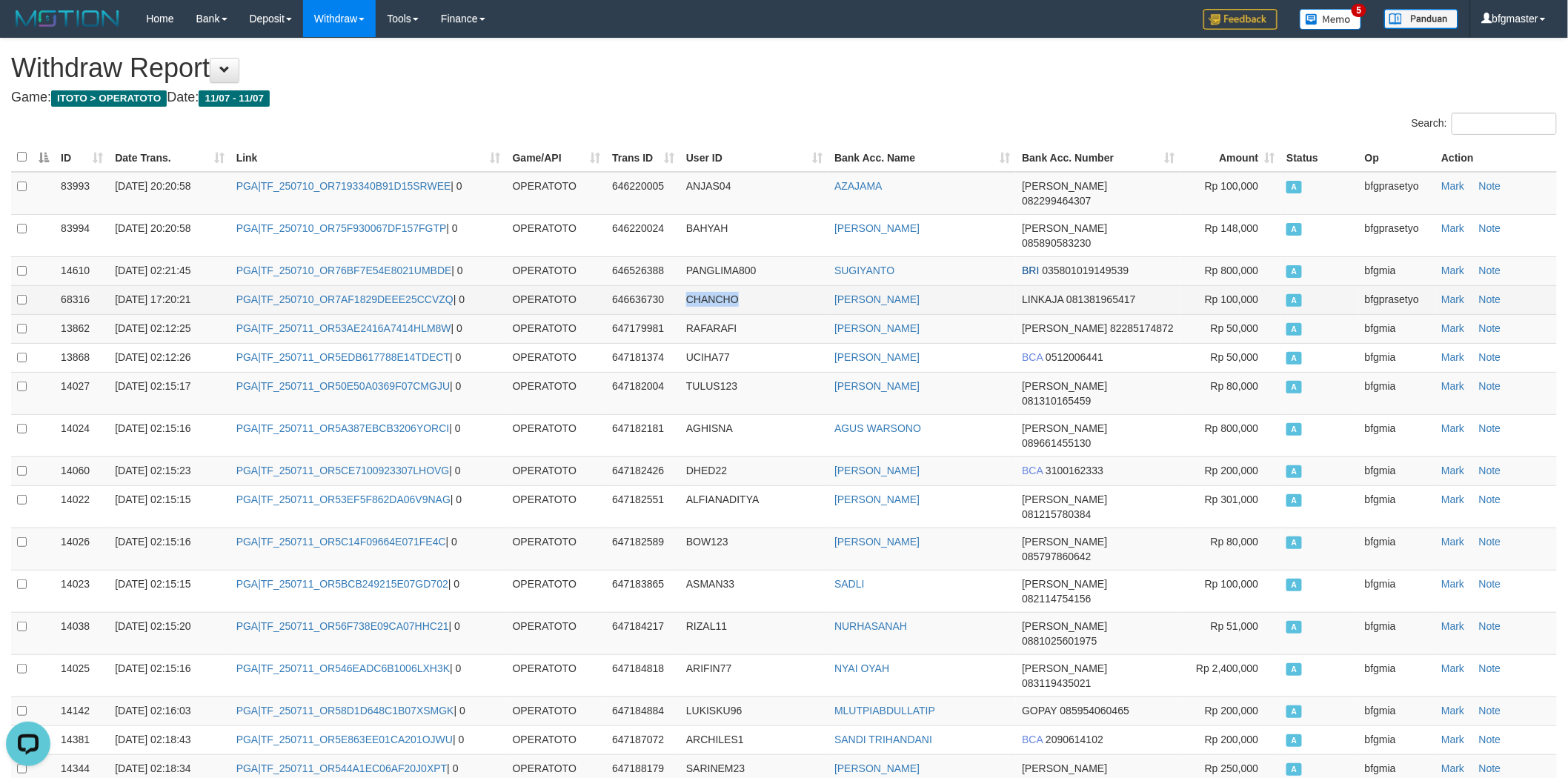 click on "CHANCHO" at bounding box center (712, 299) 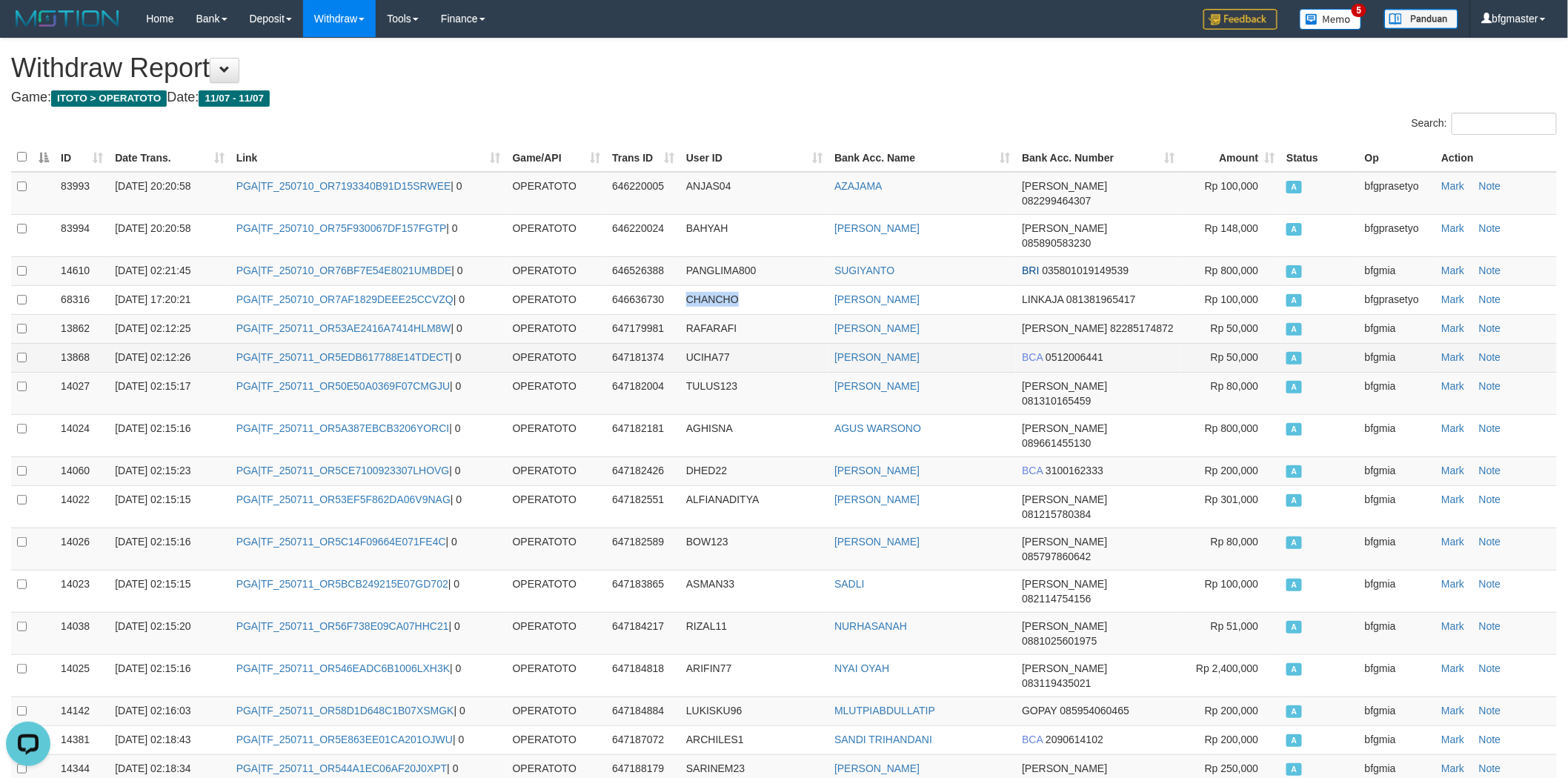 copy on "CHANCHO" 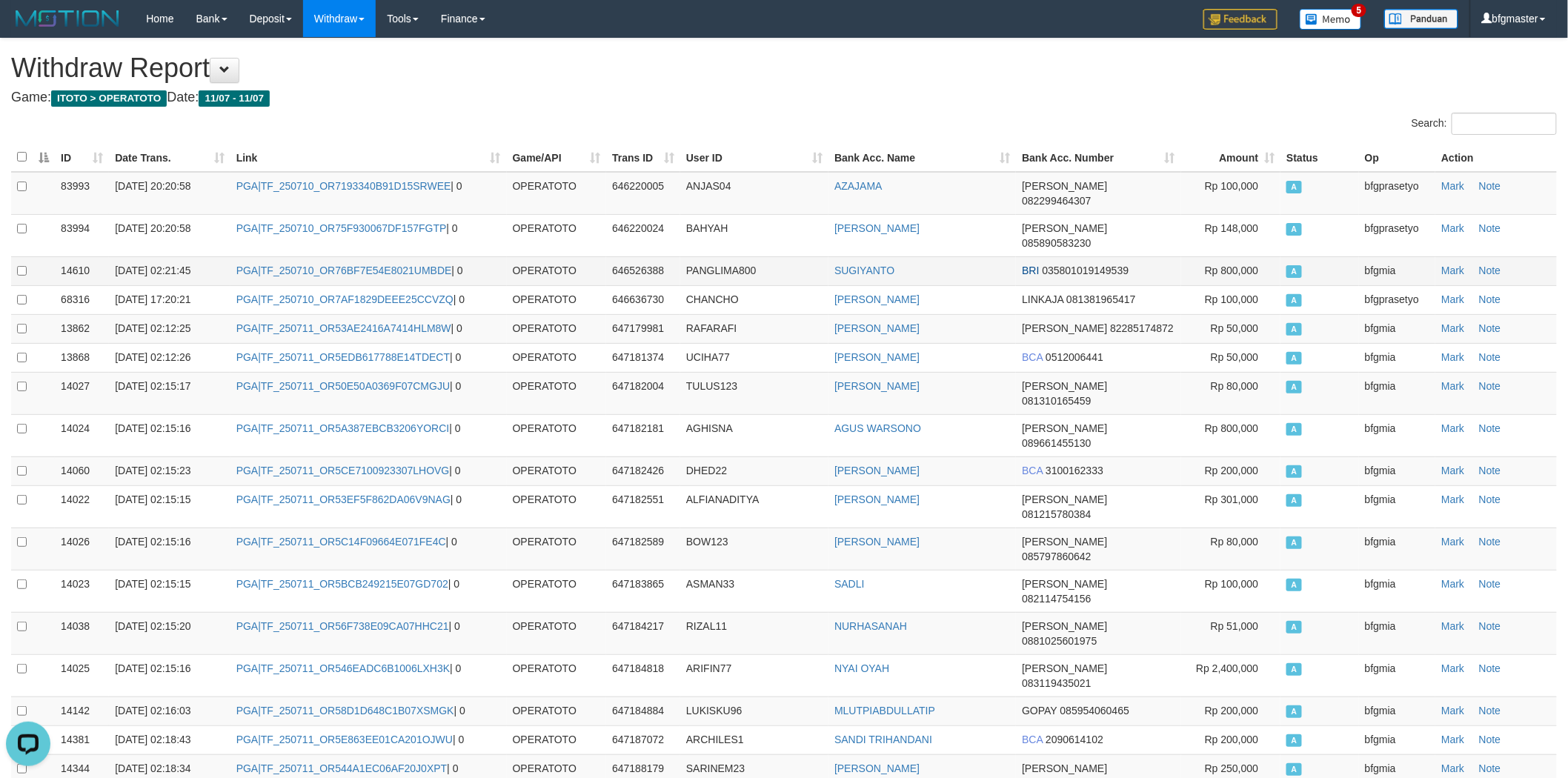 click on "PANGLIMA800" at bounding box center [721, 270] 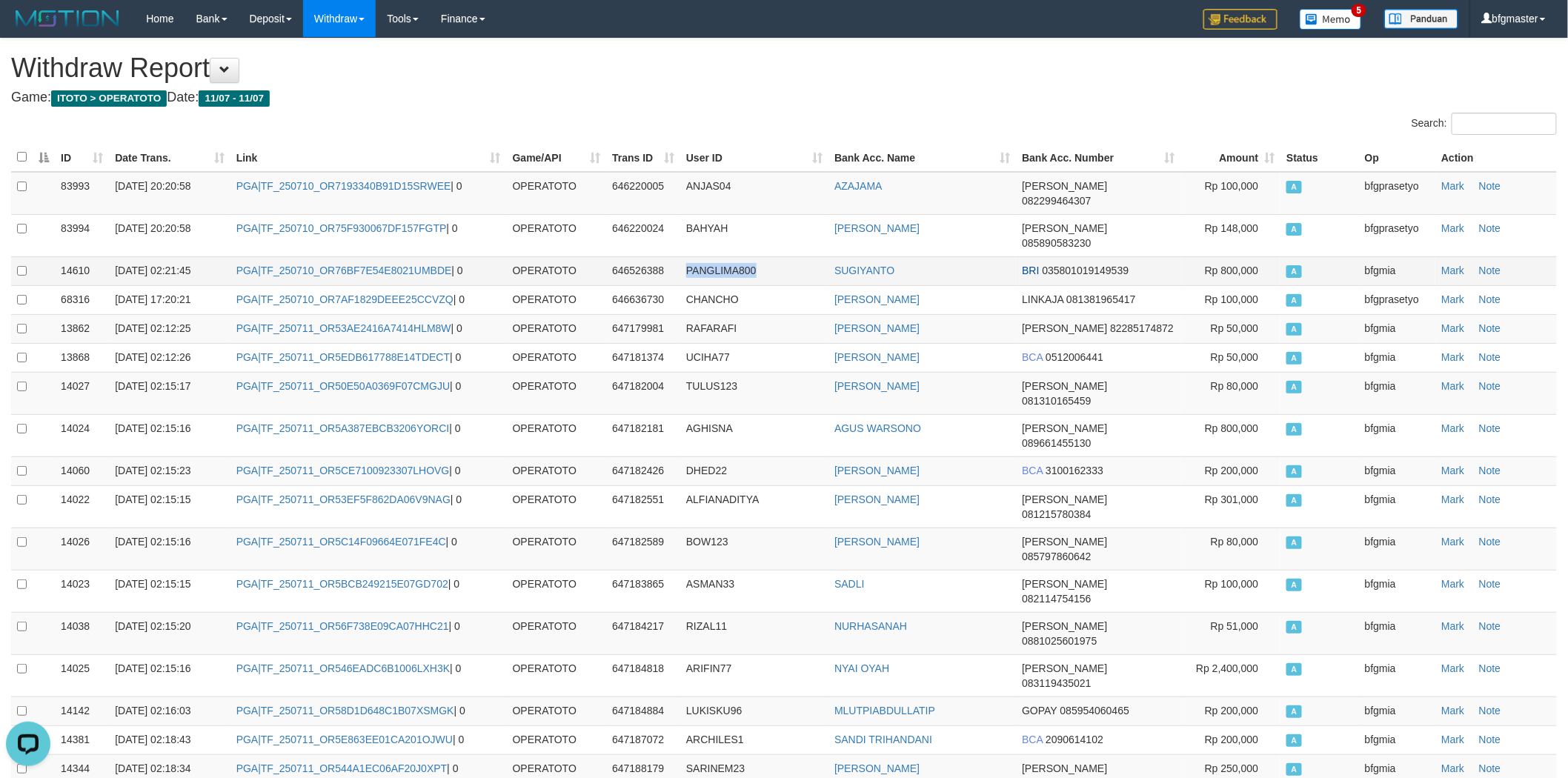 click on "PANGLIMA800" at bounding box center [721, 270] 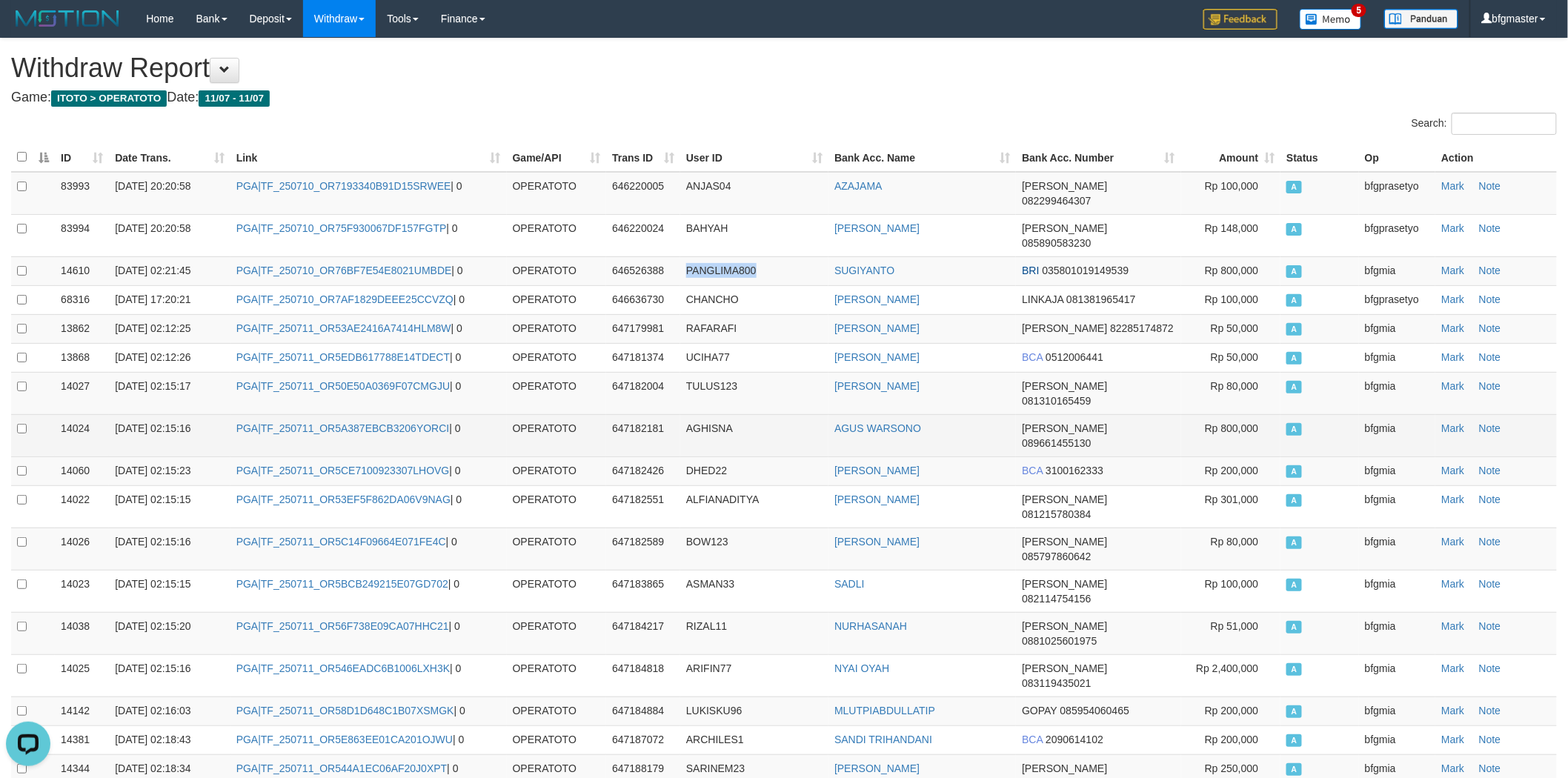 copy on "PANGLIMA800" 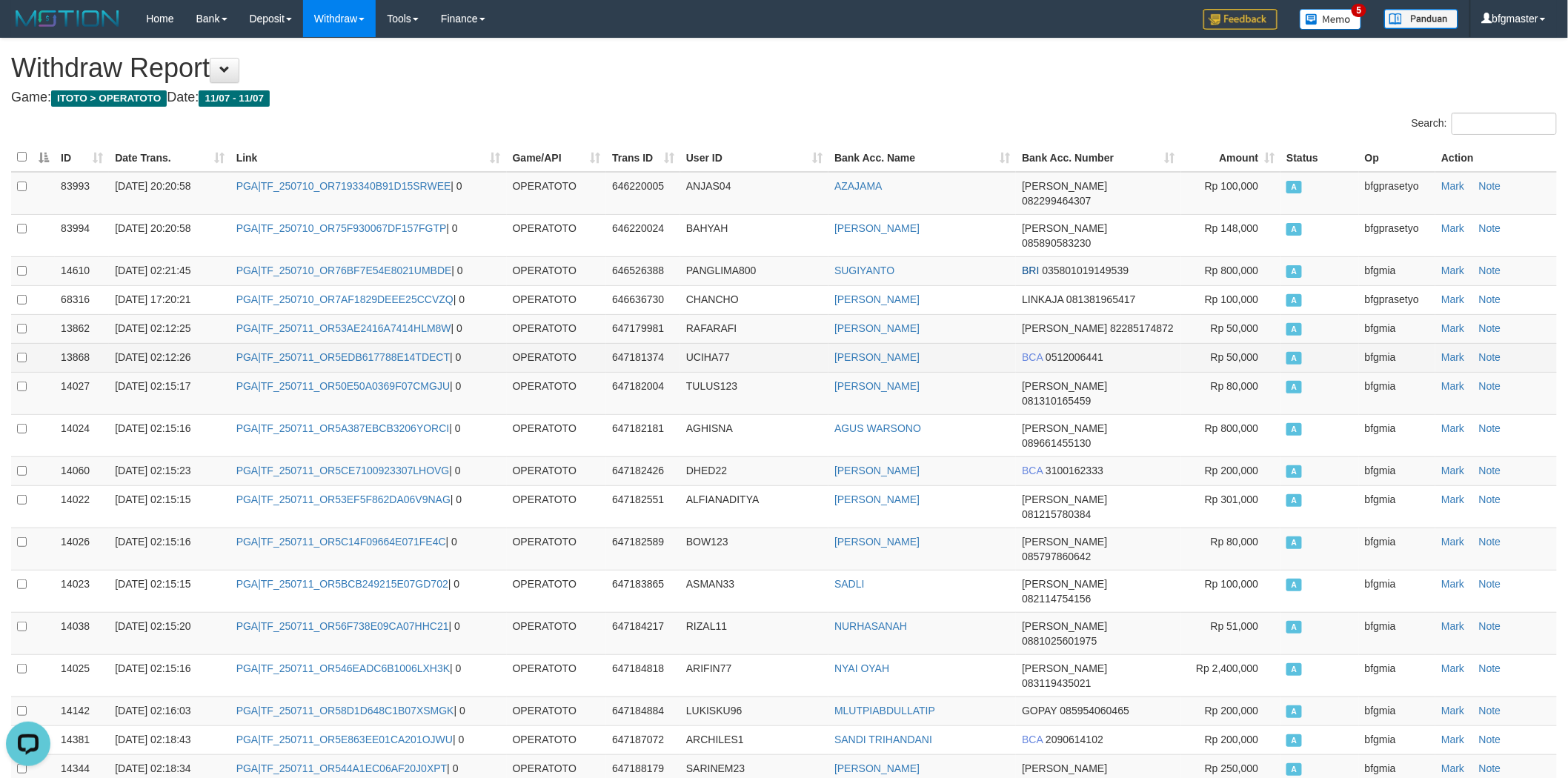 click on "UCIHA77" at bounding box center [708, 357] 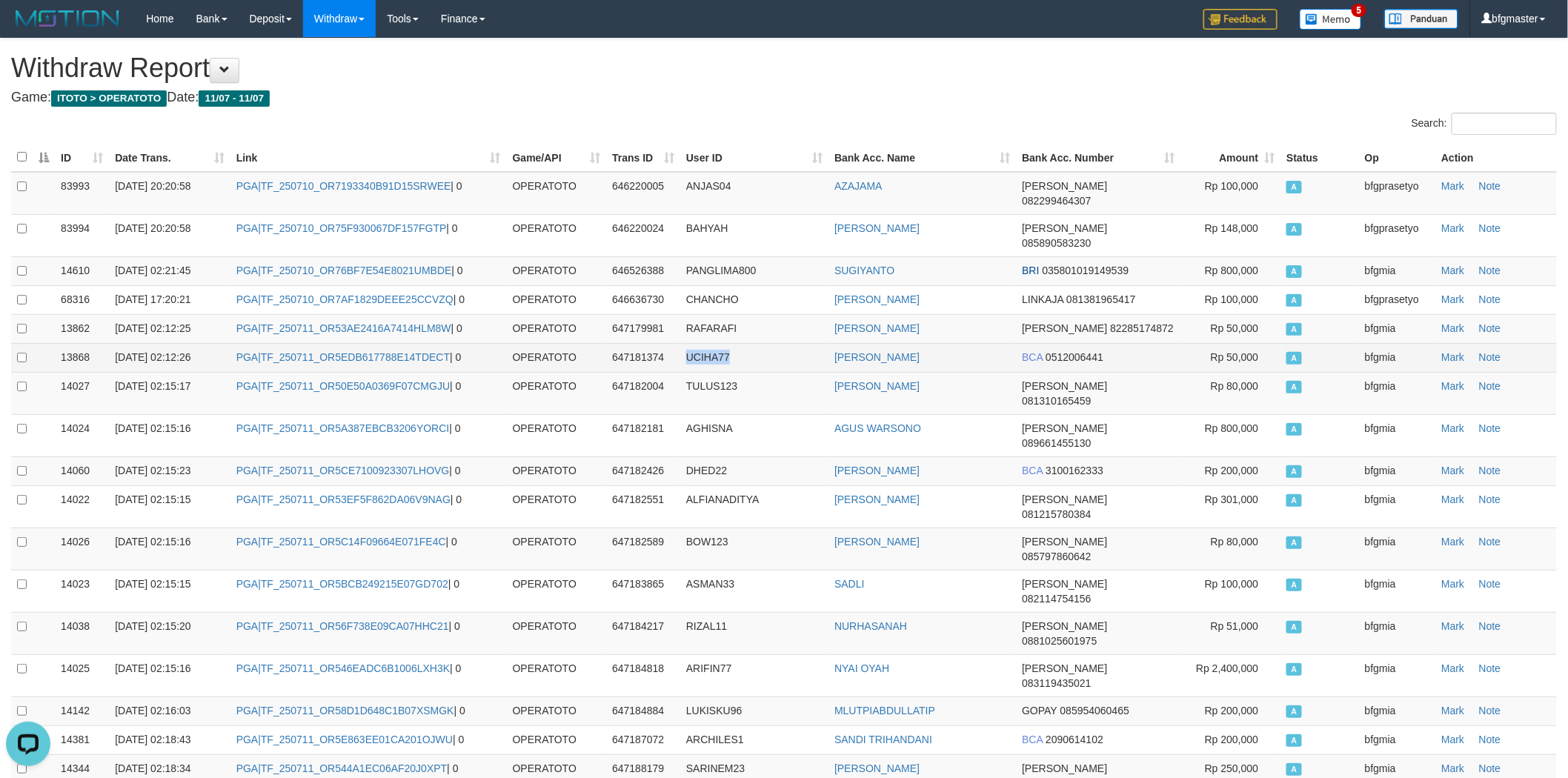 click on "UCIHA77" at bounding box center (708, 357) 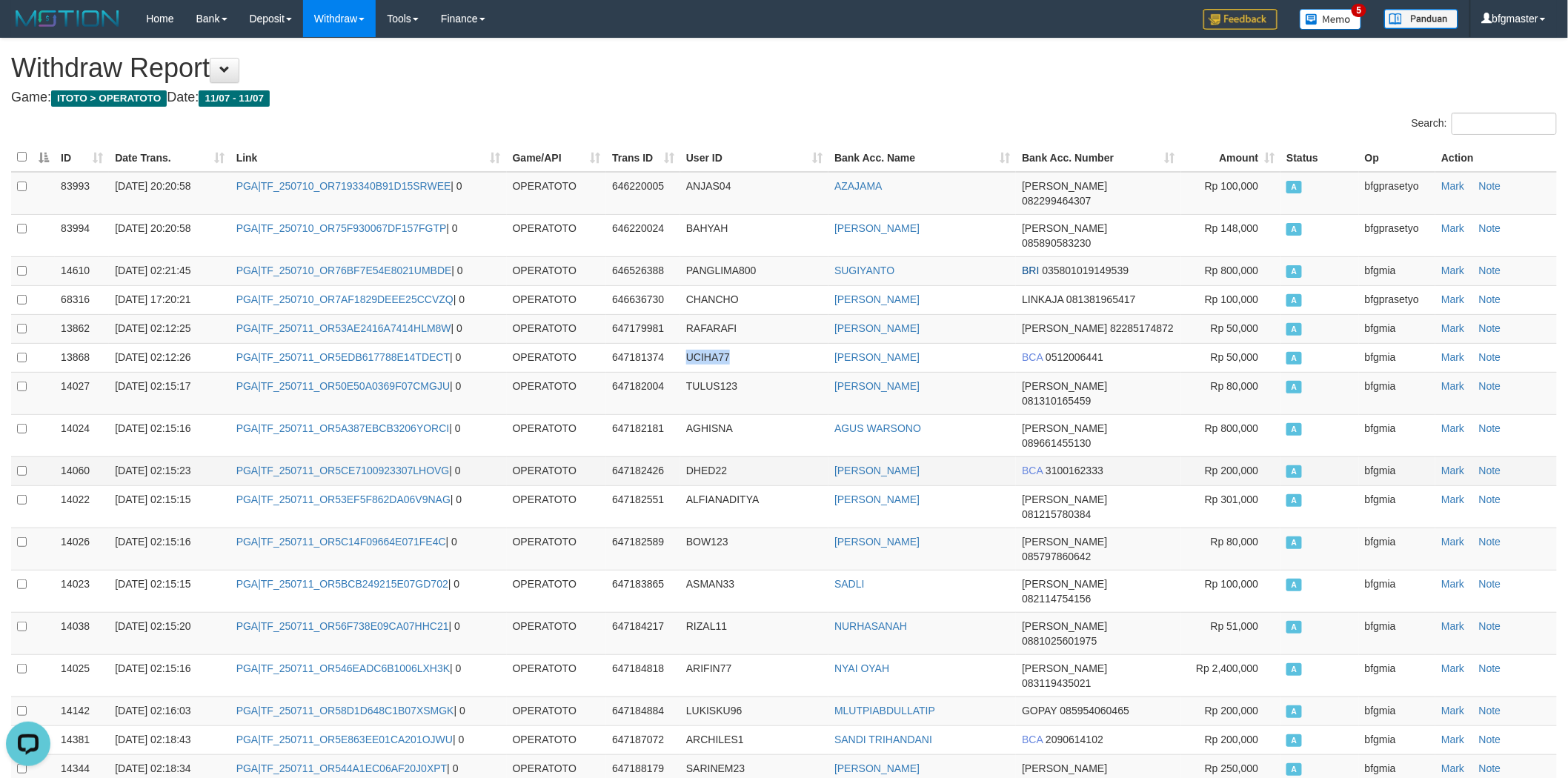 copy on "UCIHA77" 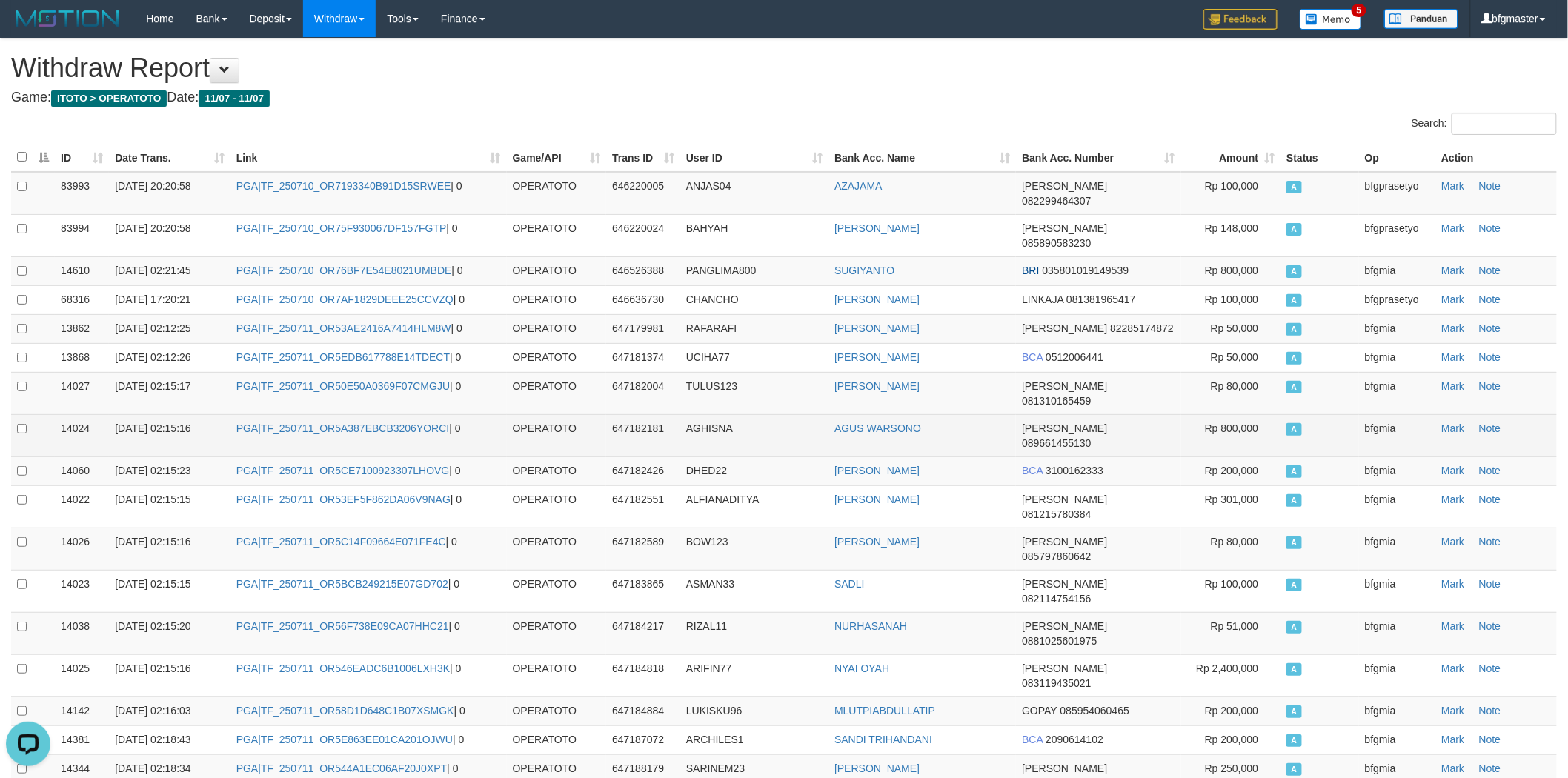 drag, startPoint x: 751, startPoint y: 364, endPoint x: 1524, endPoint y: 402, distance: 773.9335 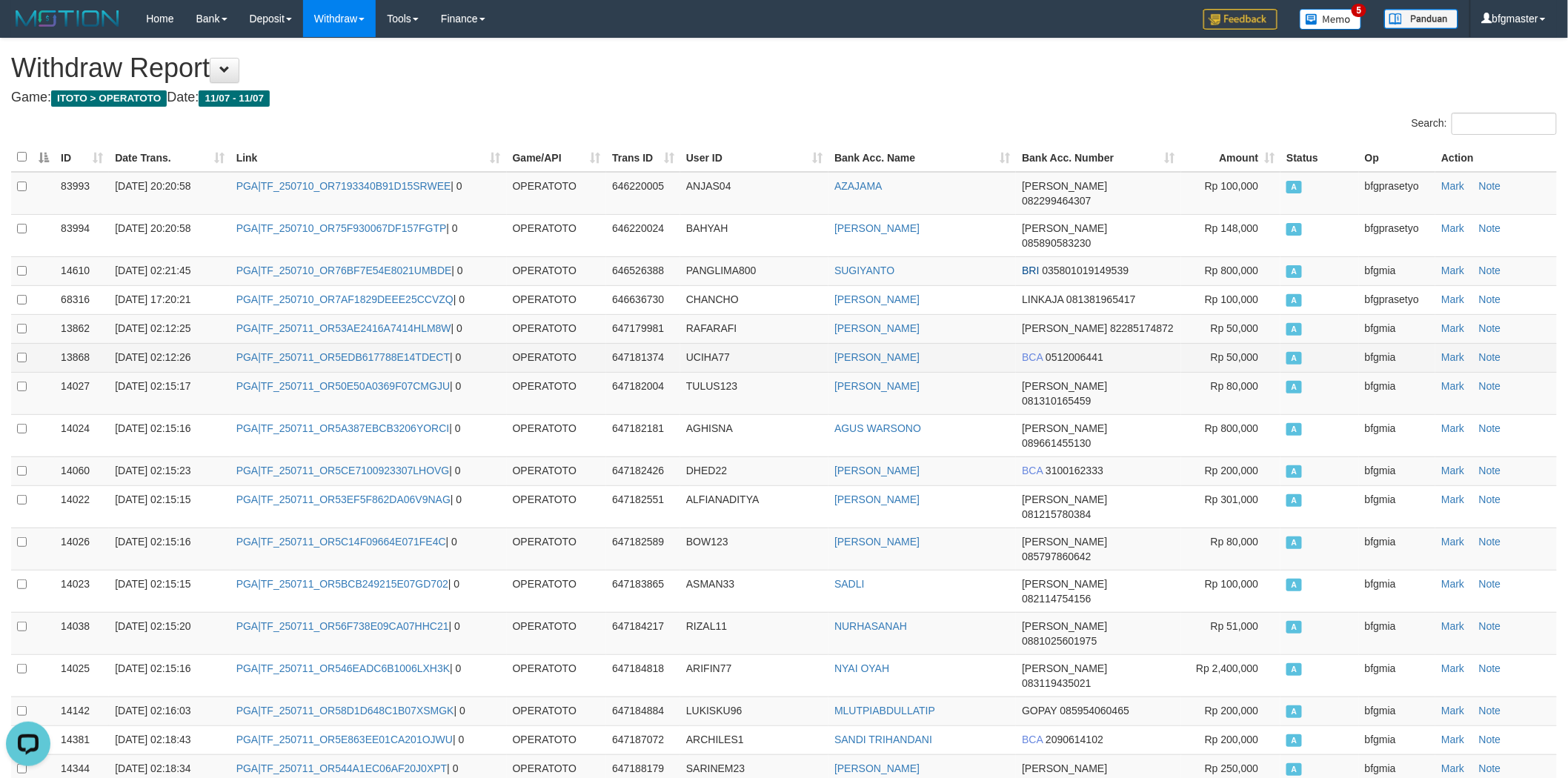click on "UCIHA77" at bounding box center (708, 357) 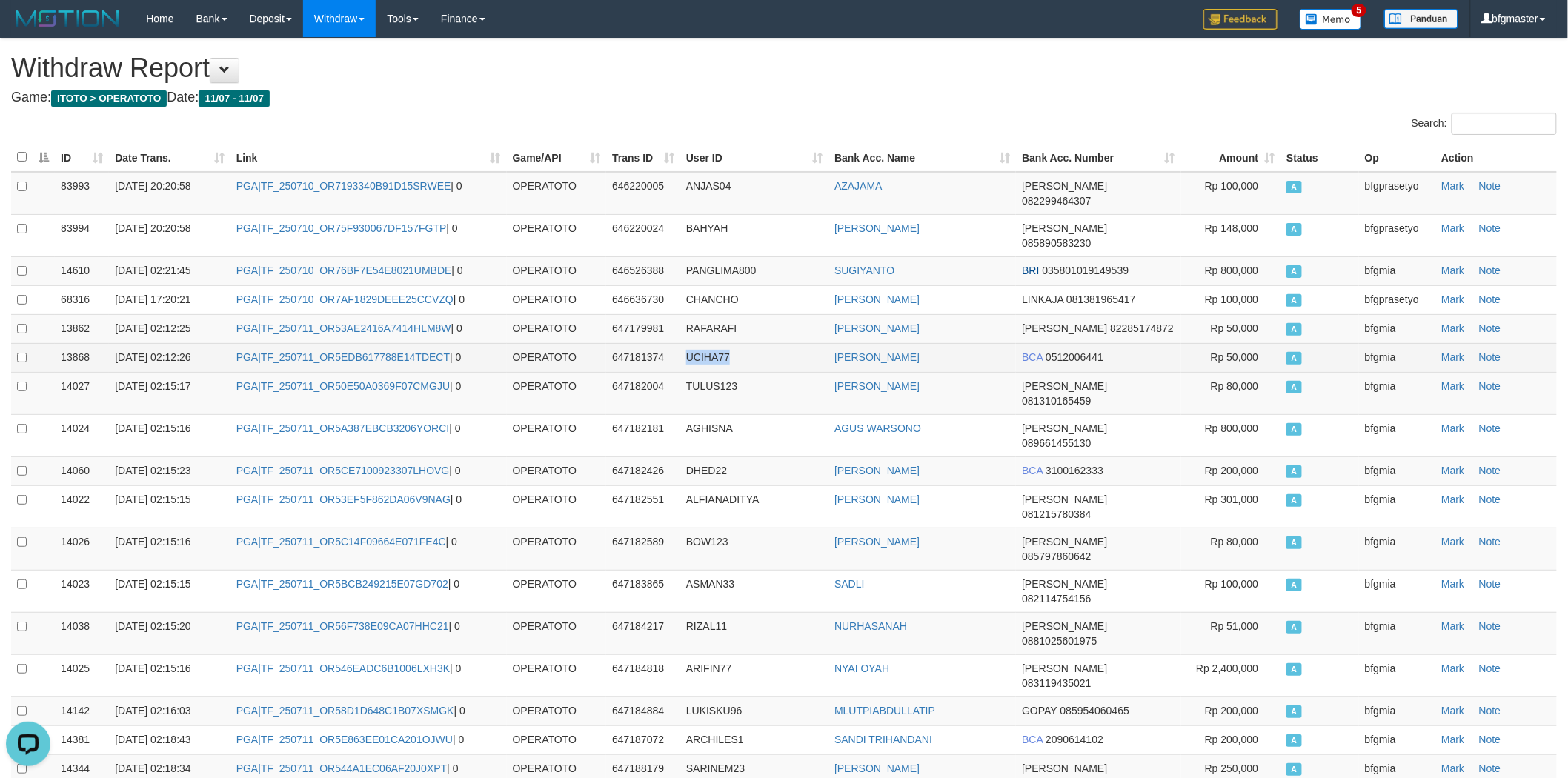 click on "UCIHA77" at bounding box center (708, 357) 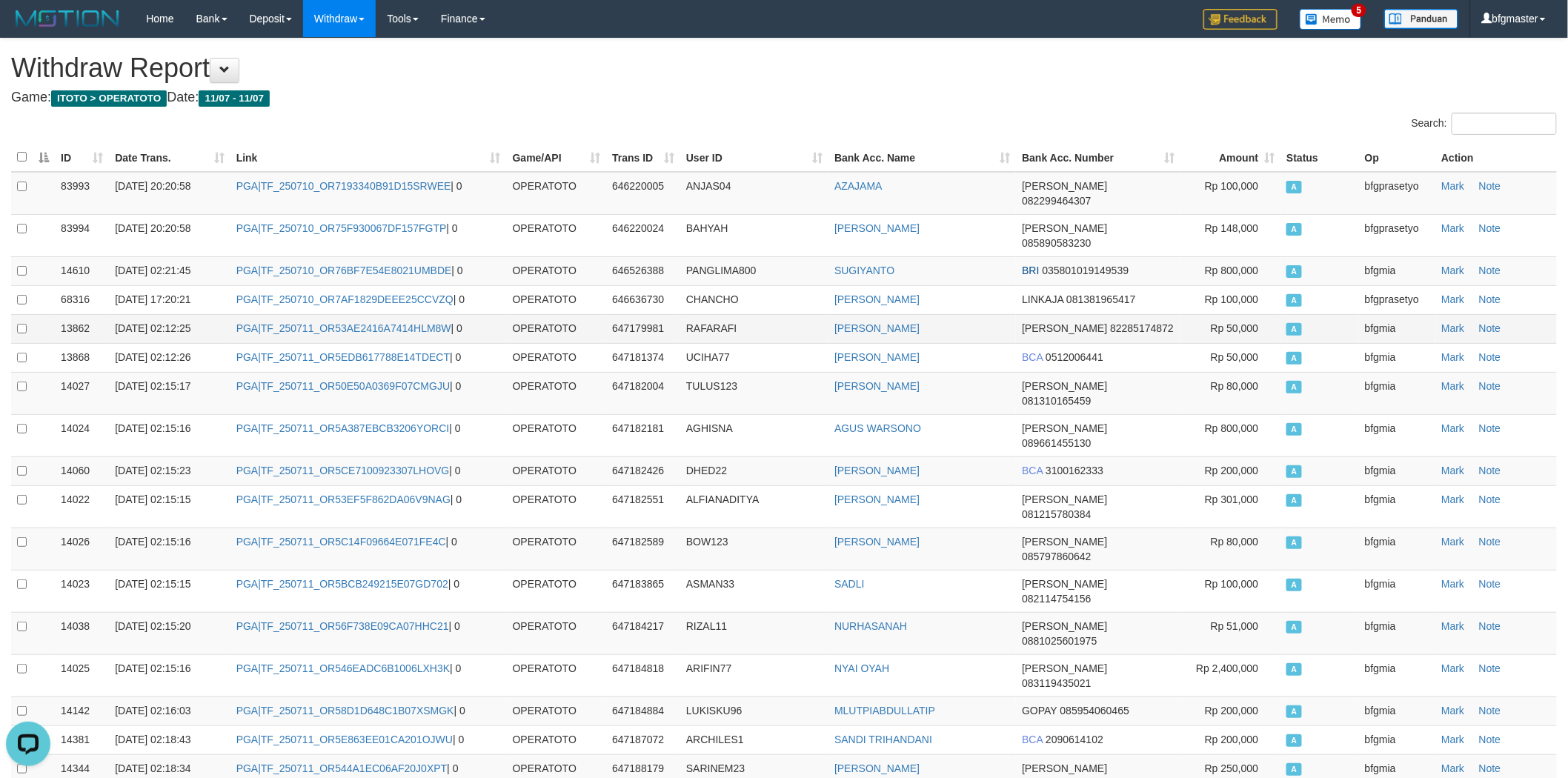 click on "RAFARAFI" at bounding box center (711, 328) 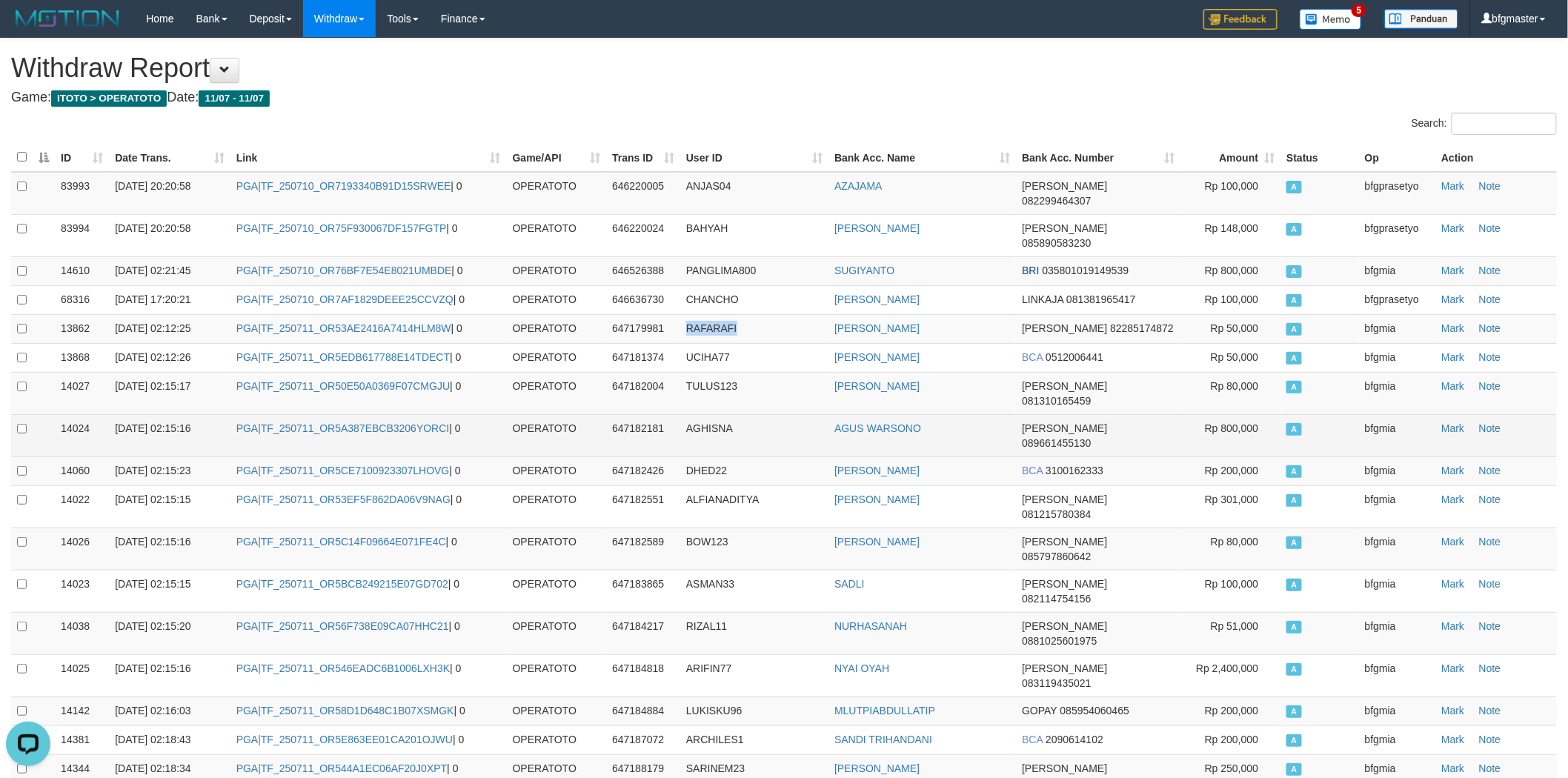 drag, startPoint x: 737, startPoint y: 299, endPoint x: 1426, endPoint y: 403, distance: 696.8049 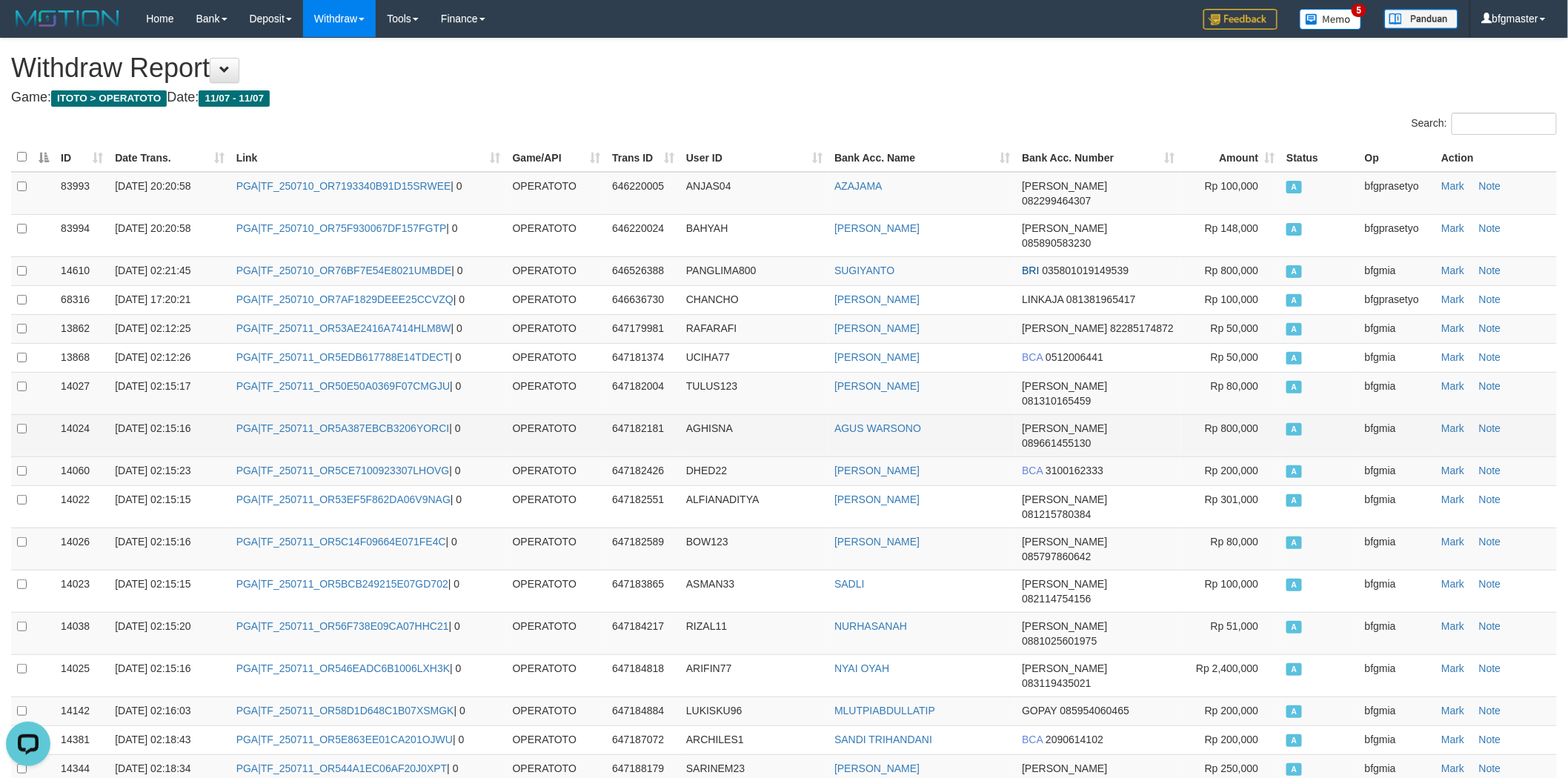 click on "AGHISNA" at bounding box center [709, 428] 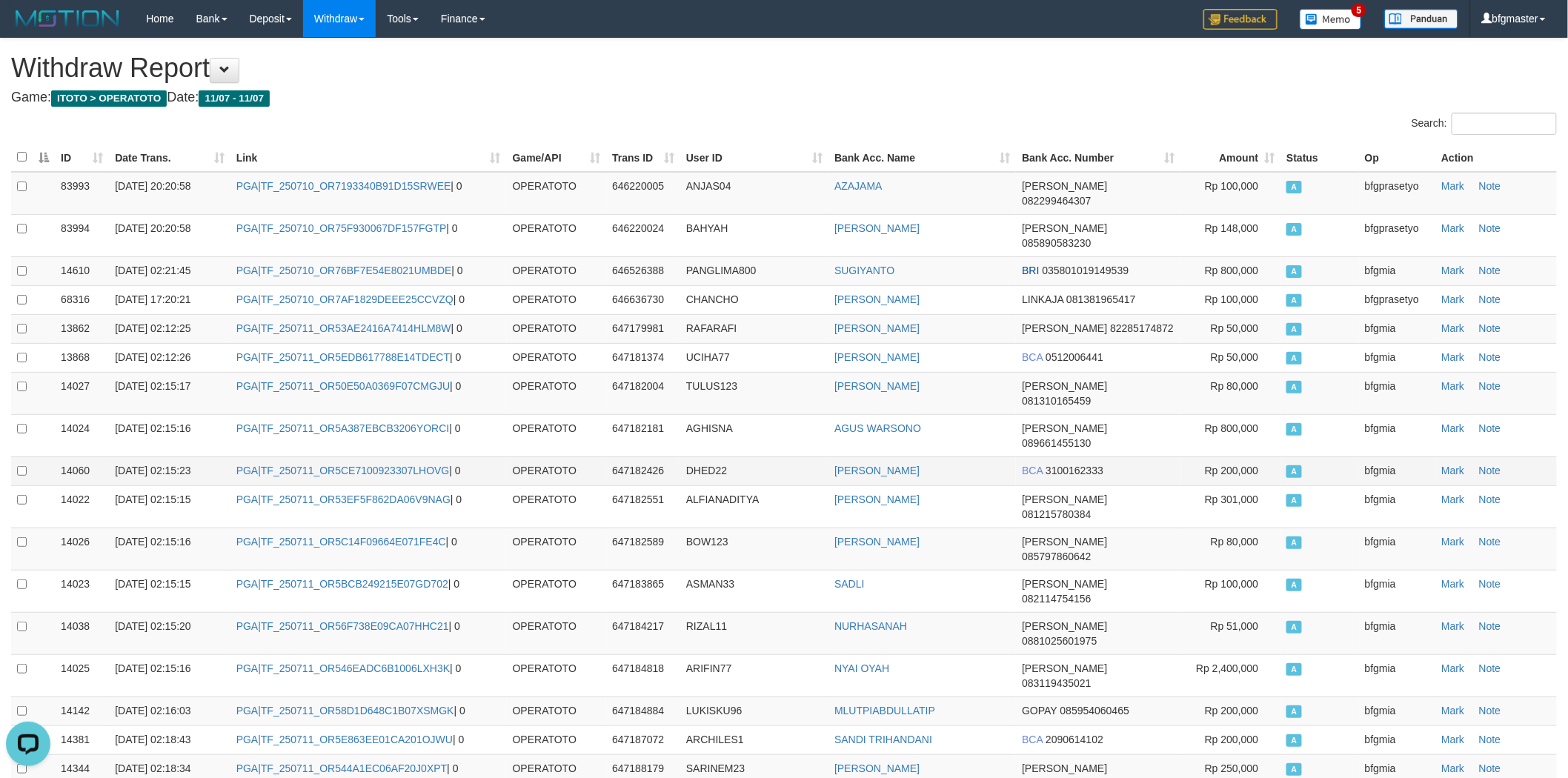 click on "DHED22" at bounding box center (706, 471) 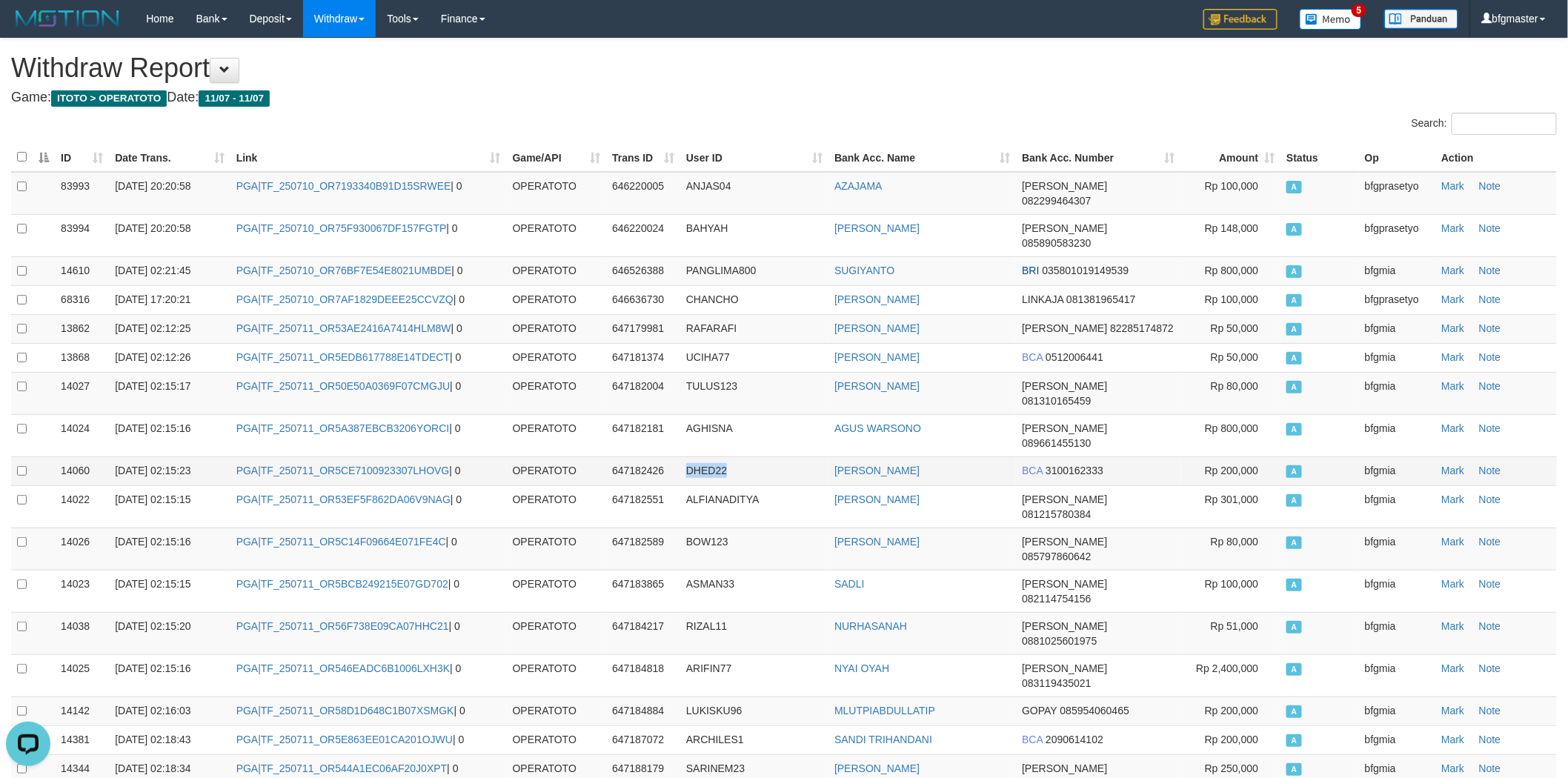 click on "DHED22" at bounding box center [706, 471] 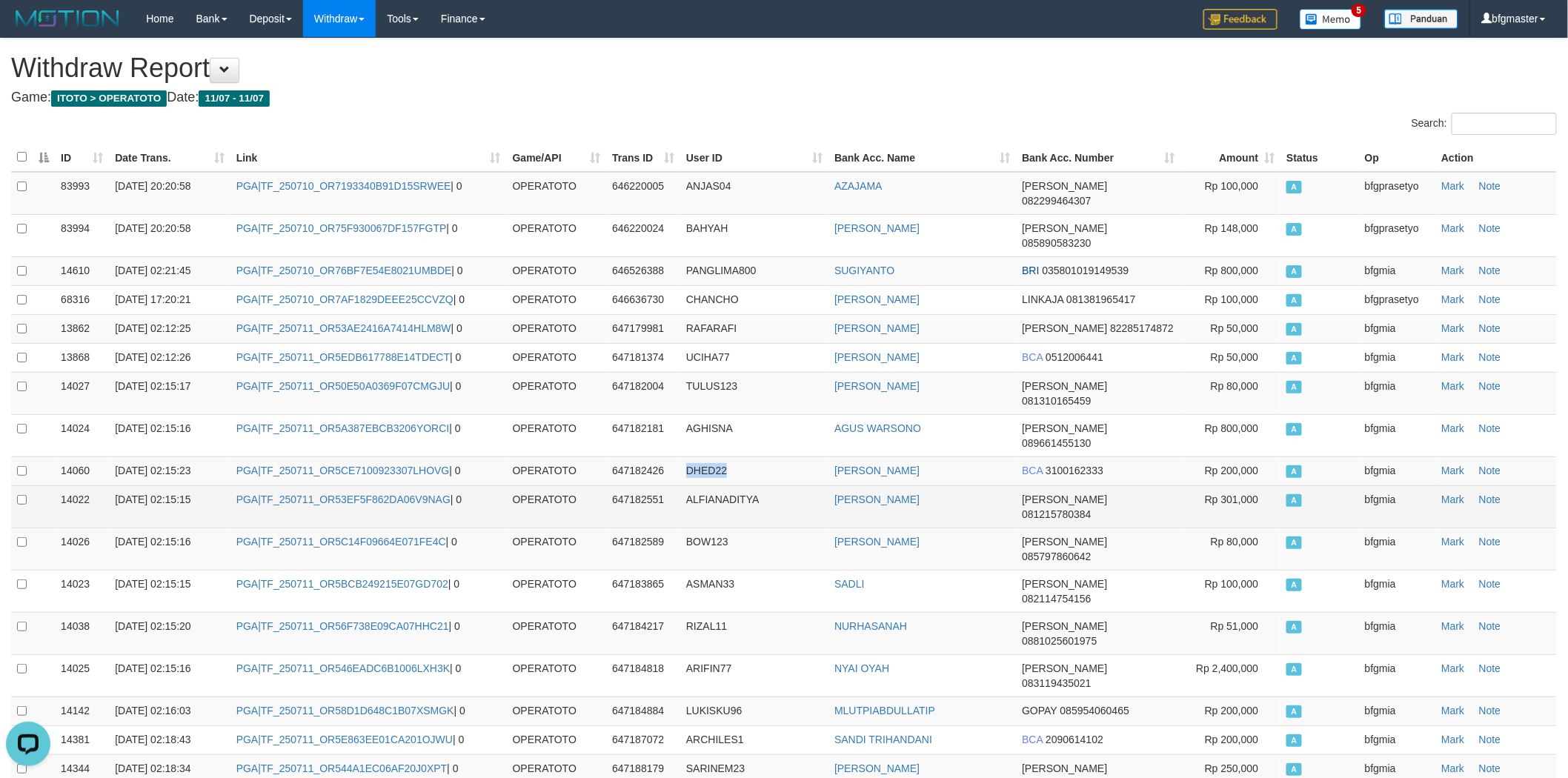 copy on "DHED22" 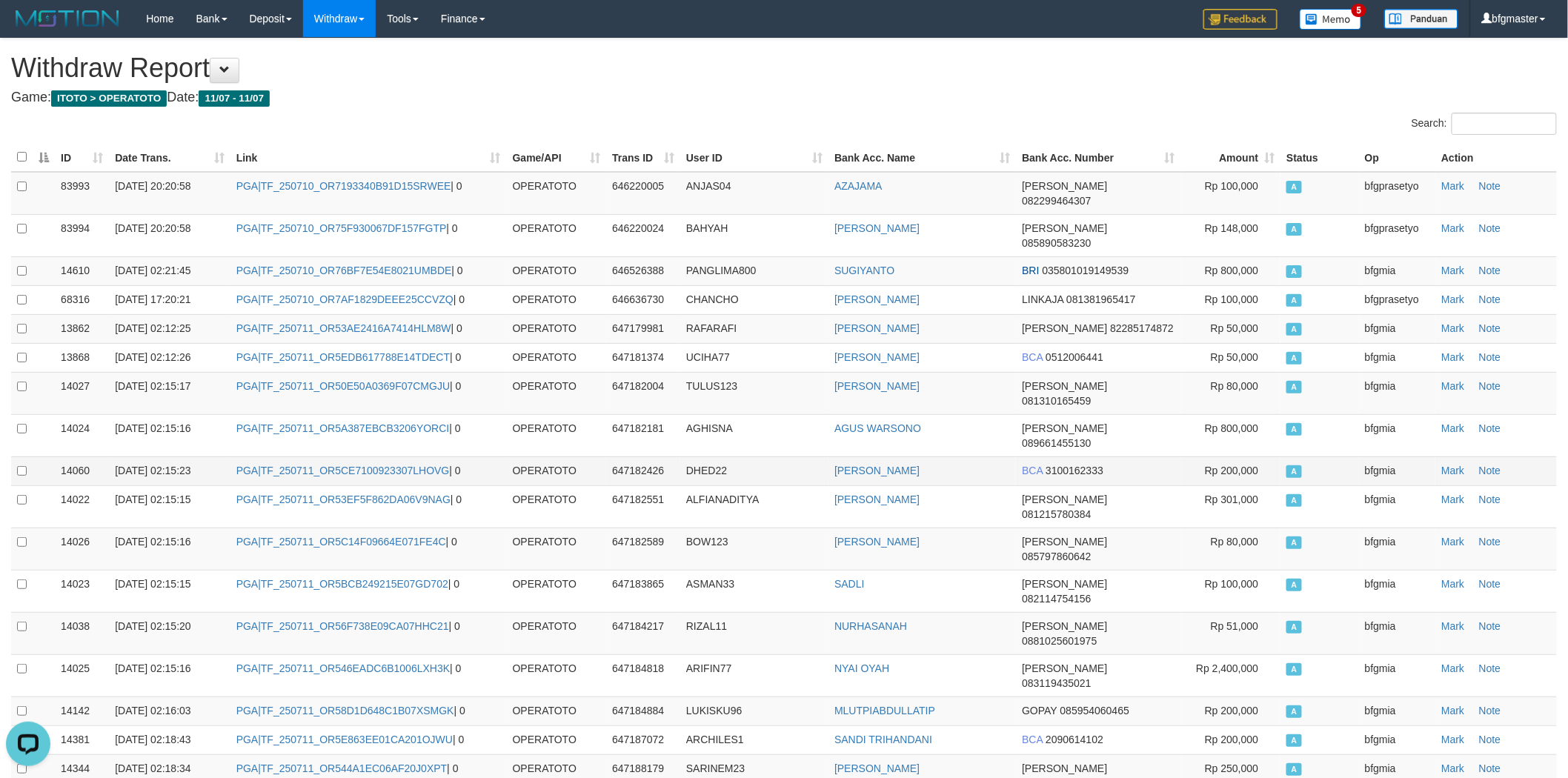click on "PGA|TF_250711_OR5CE7100923307LHOVG
| 0" at bounding box center (368, 471) 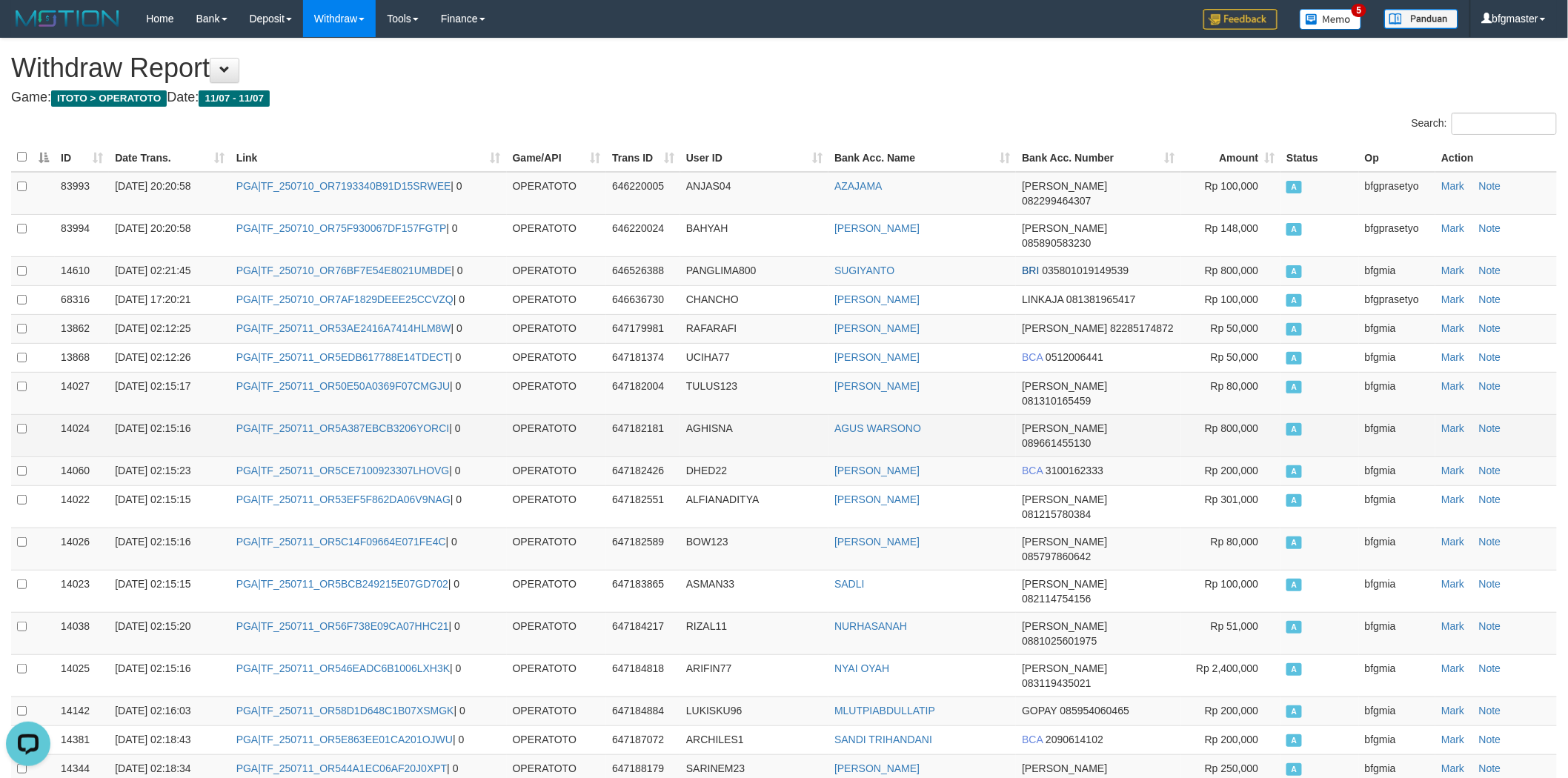 click on "AGHISNA" at bounding box center (709, 428) 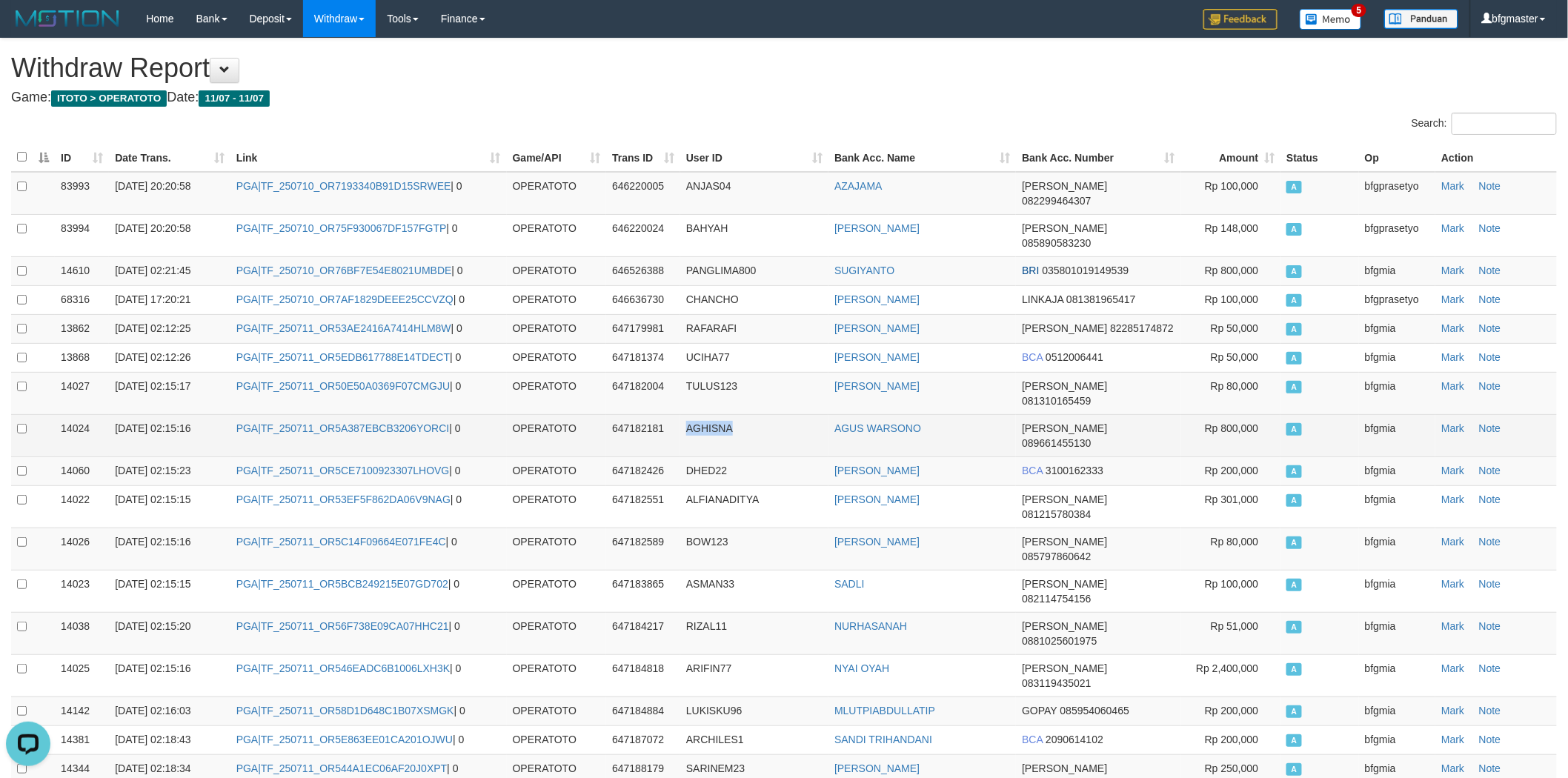 click on "AGHISNA" at bounding box center (709, 428) 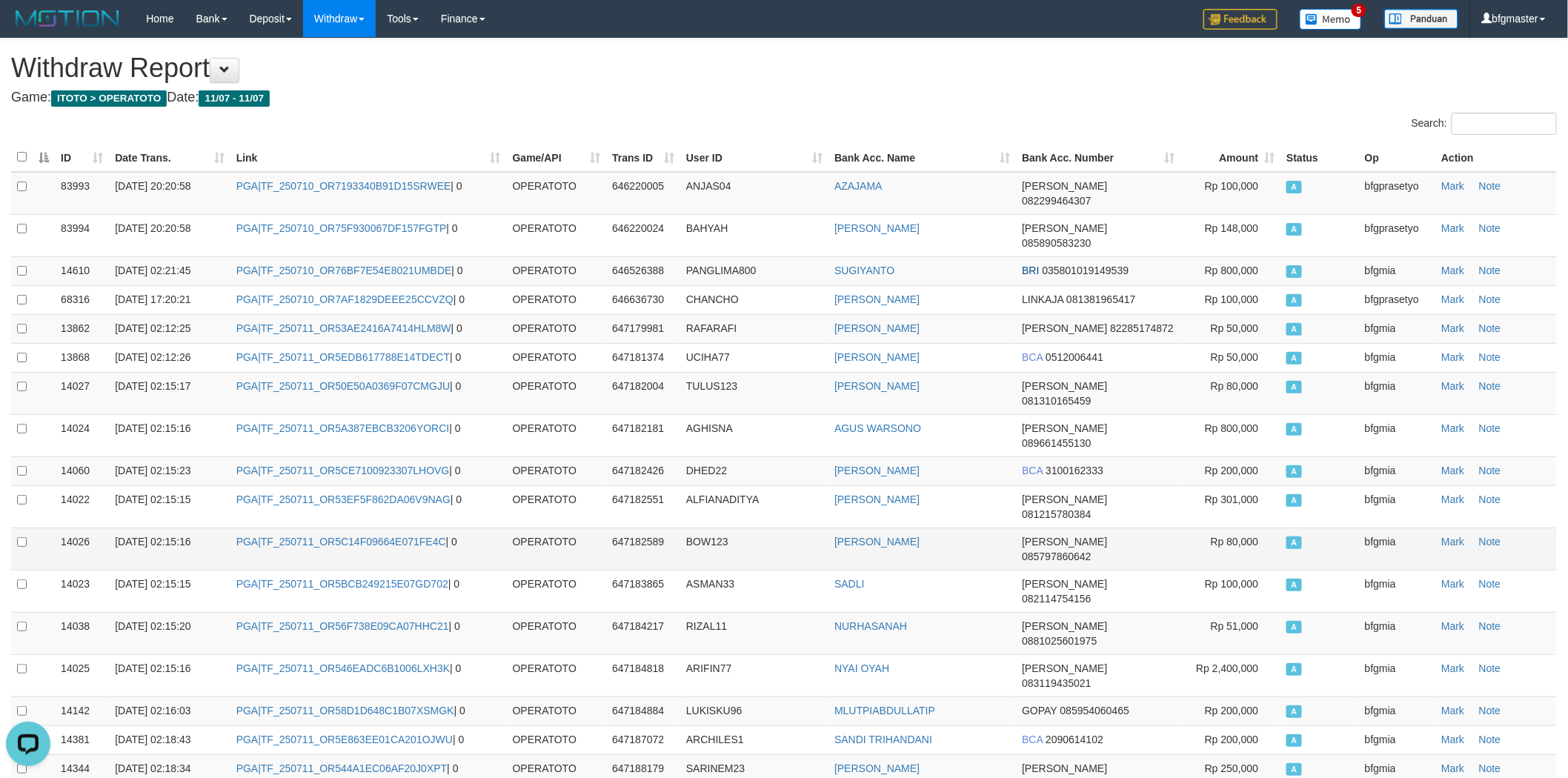 click on "OPERATOTO" at bounding box center [557, 548] 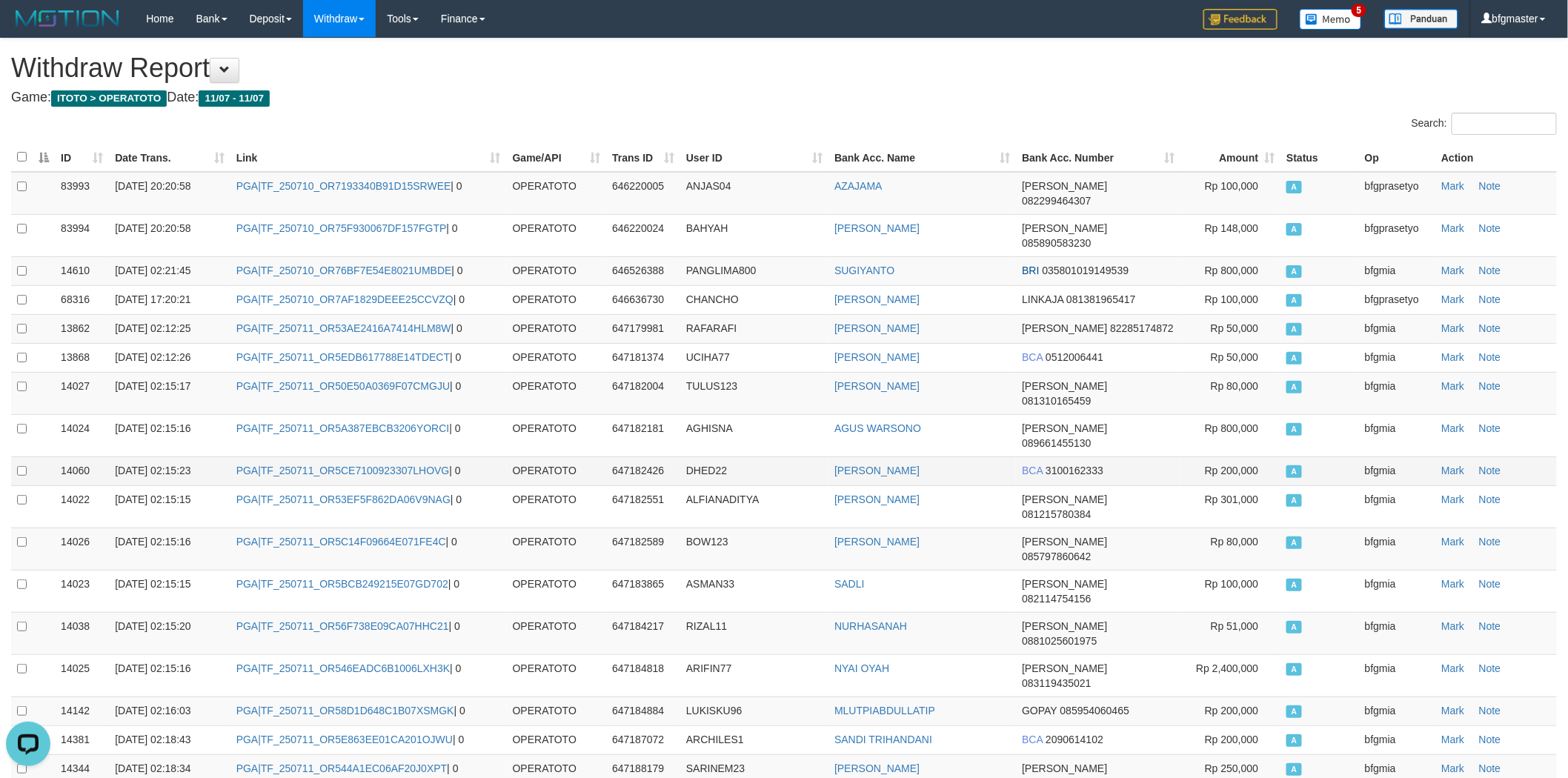 click on "DHED22" at bounding box center (754, 471) 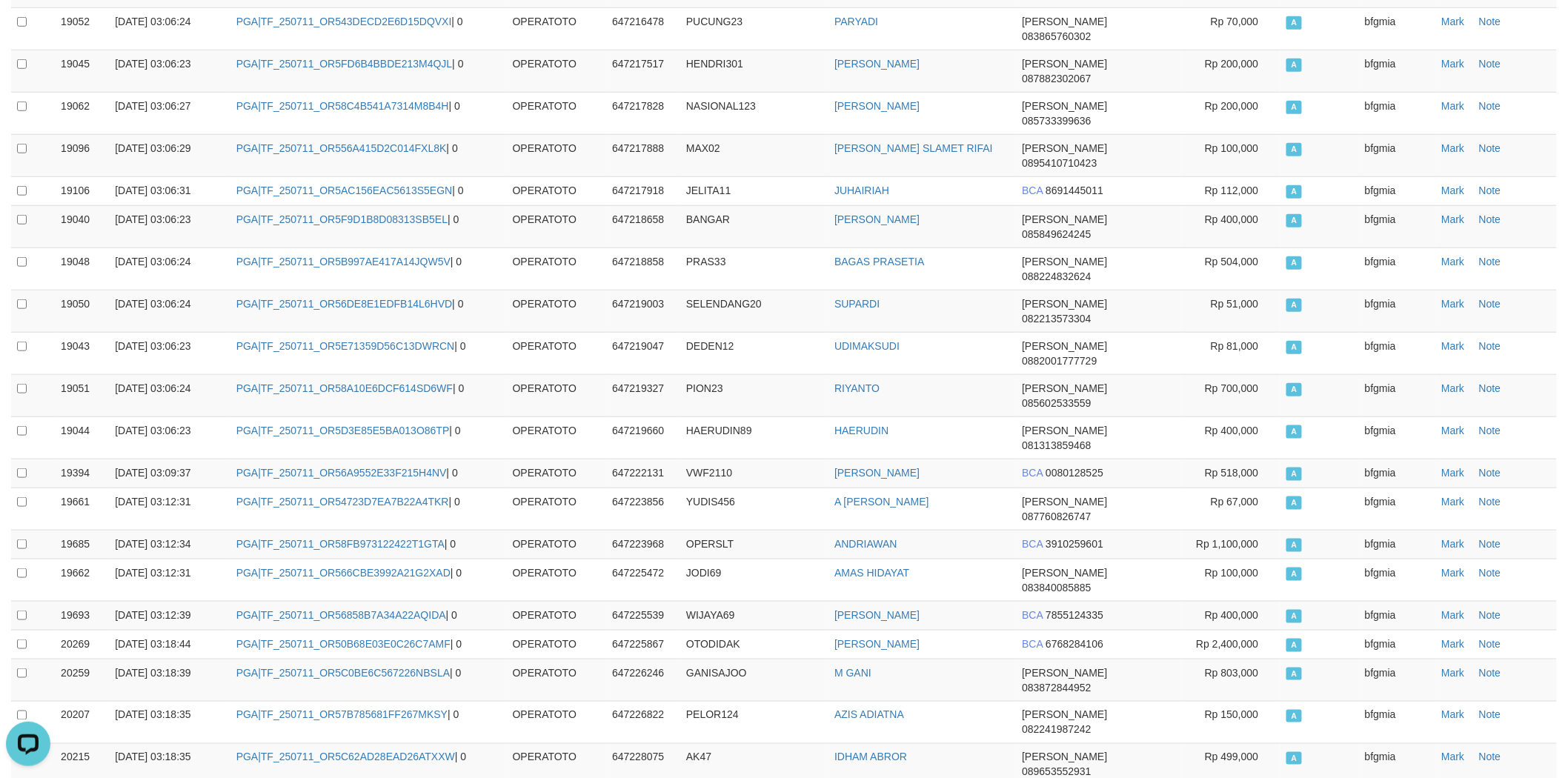 scroll, scrollTop: 2538, scrollLeft: 0, axis: vertical 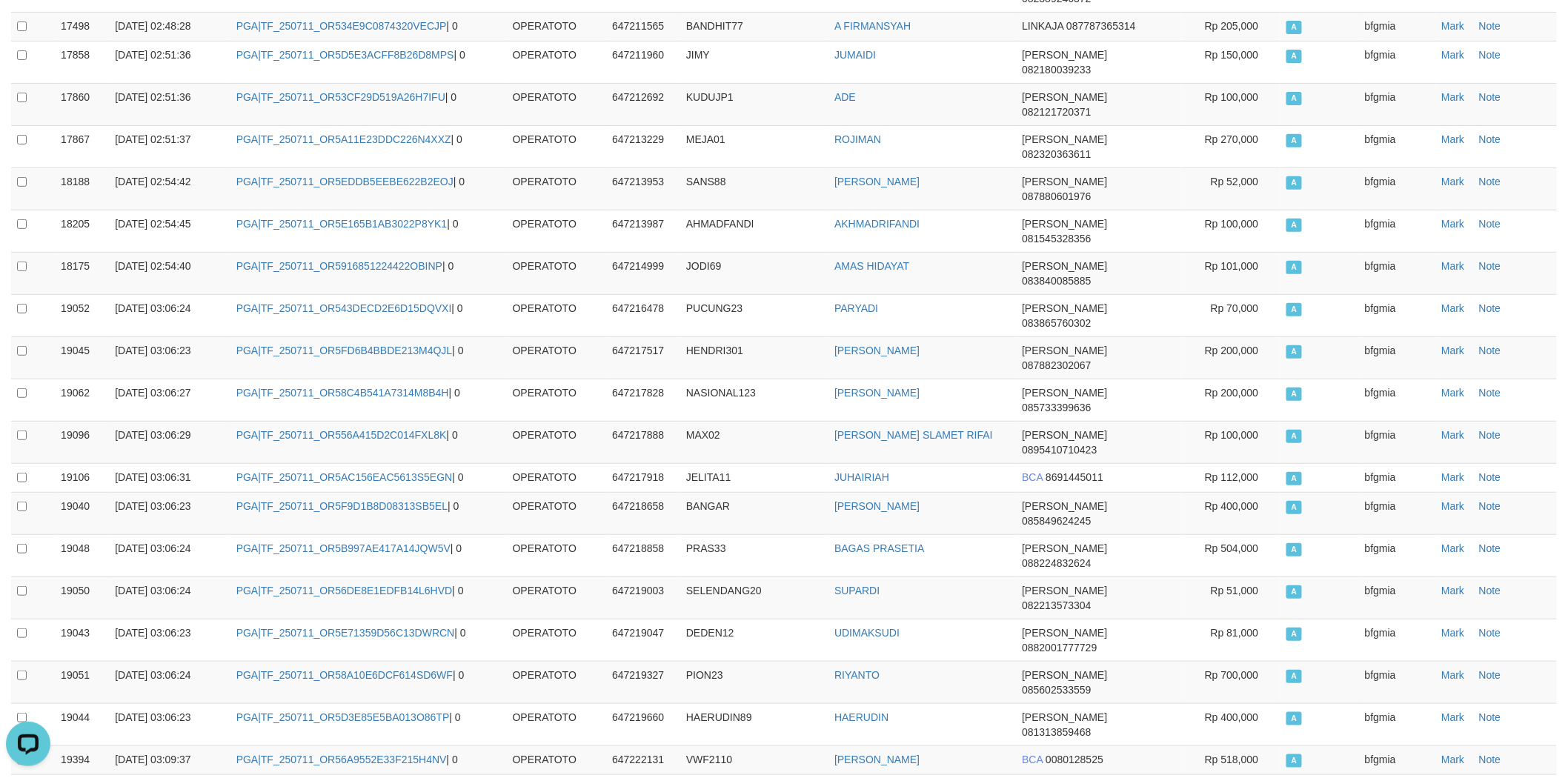 click on "647228123" at bounding box center (643, 1094) 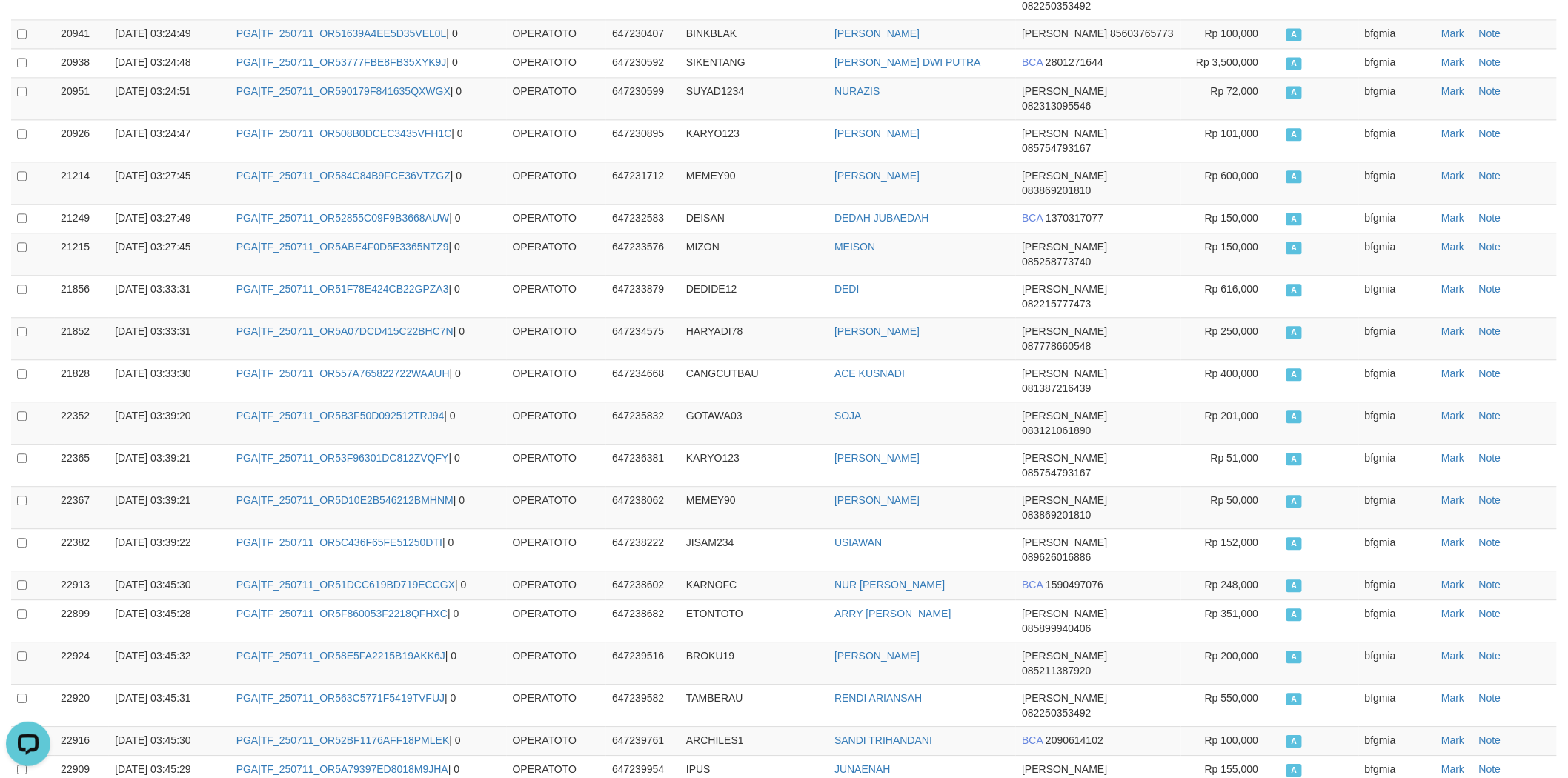 scroll, scrollTop: 68, scrollLeft: 0, axis: vertical 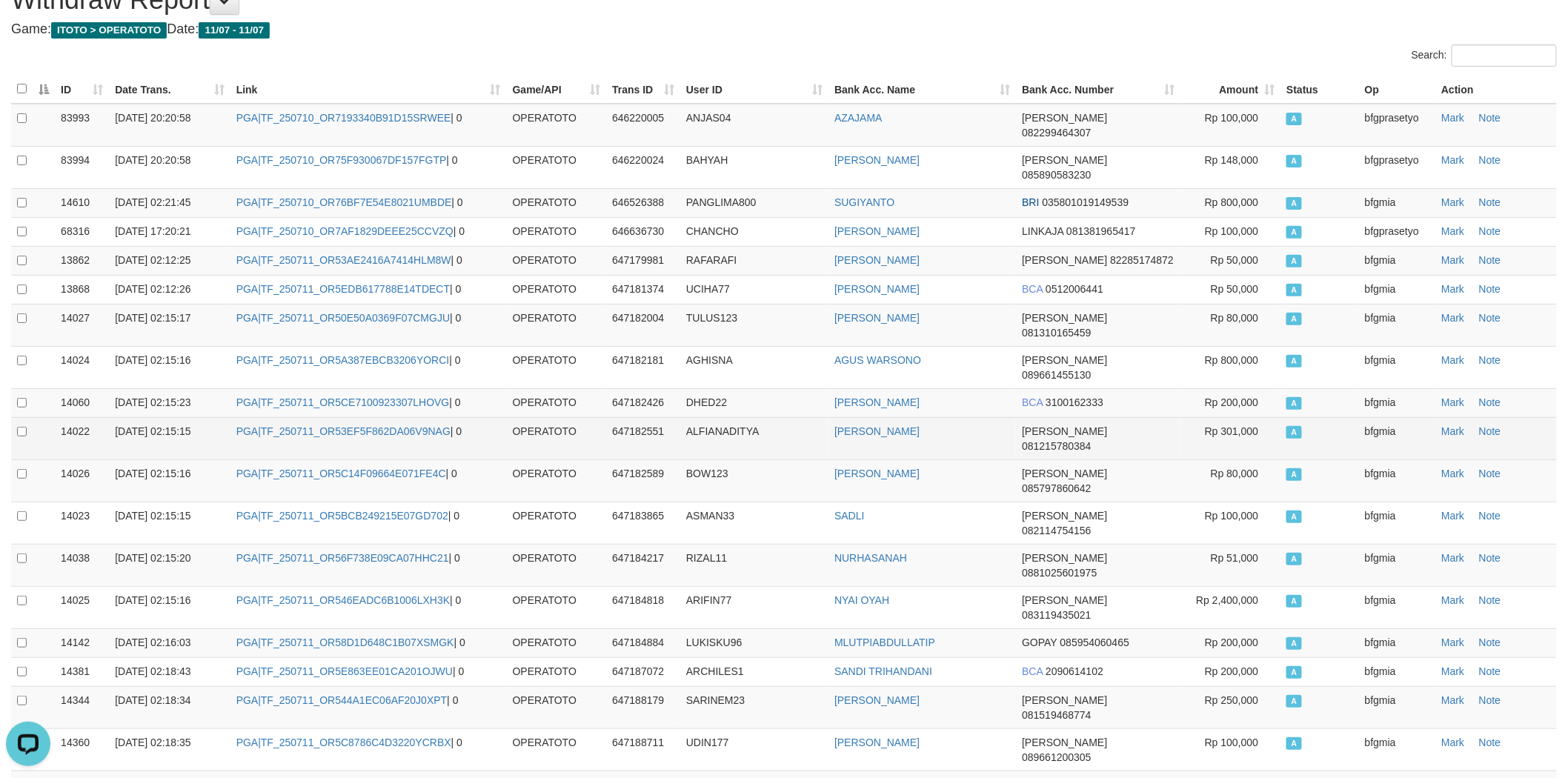 click on "647182551" at bounding box center (643, 438) 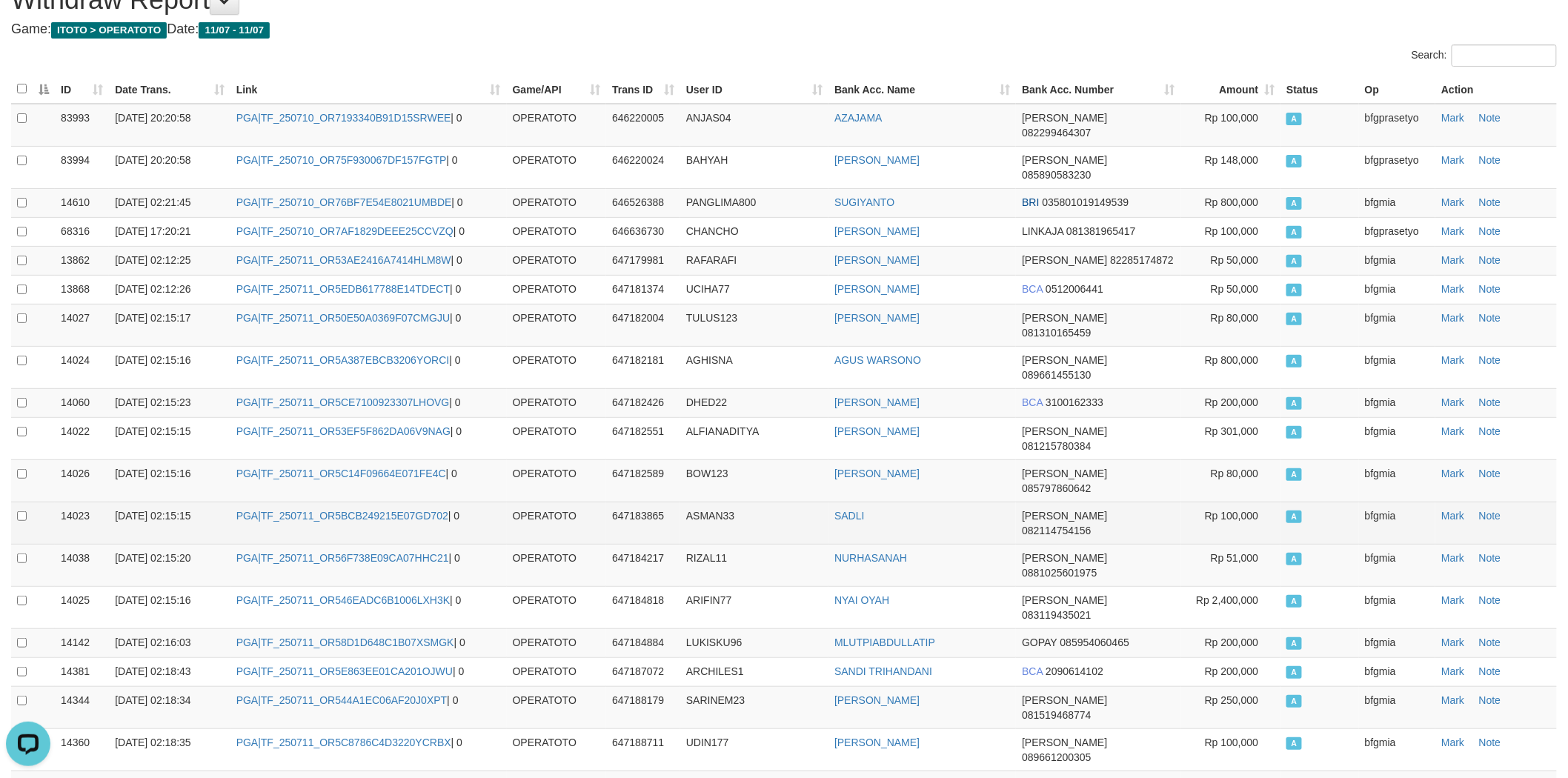 click on "647183865" at bounding box center [638, 516] 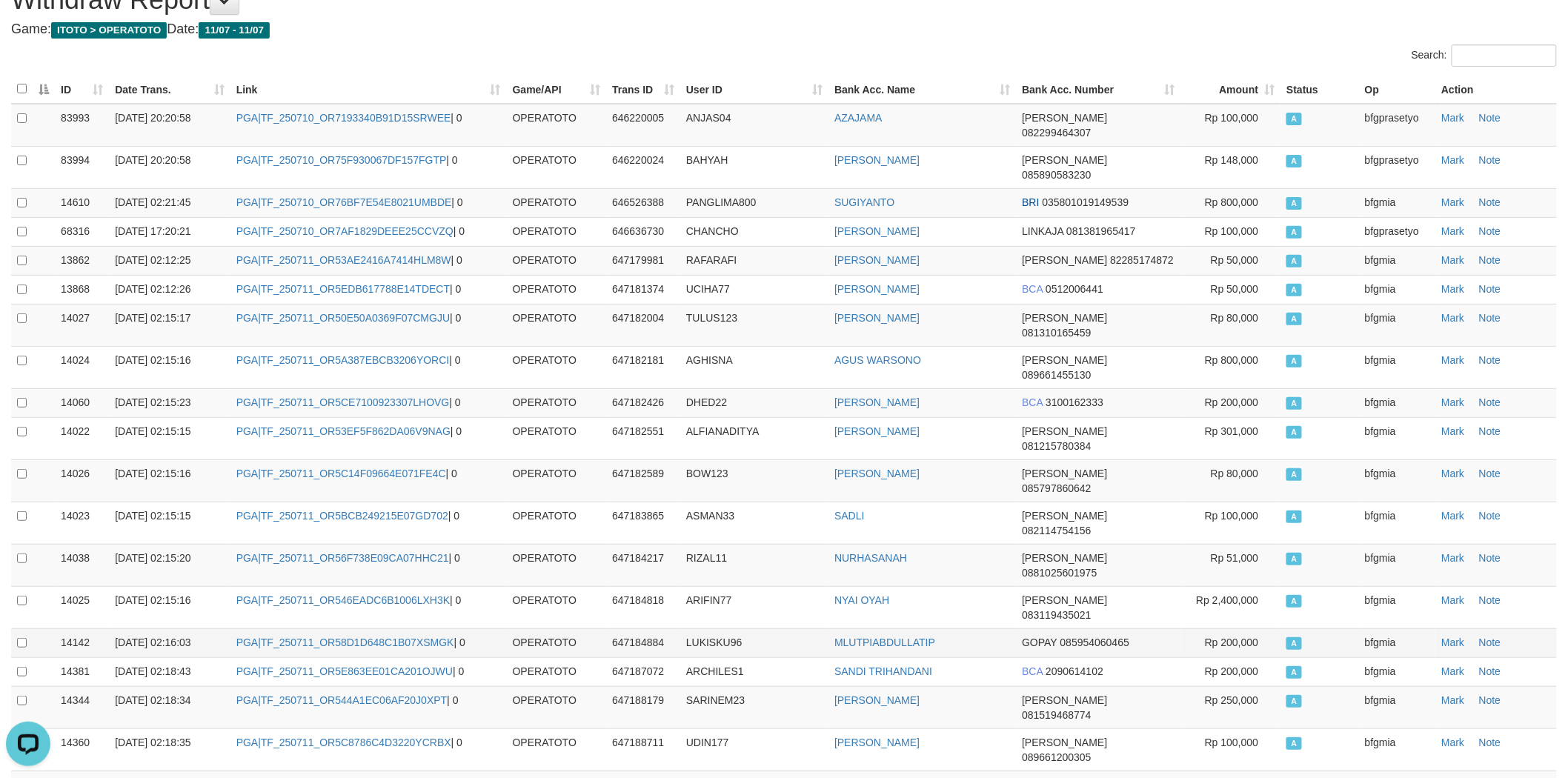 click on "OPERATOTO" at bounding box center (557, 642) 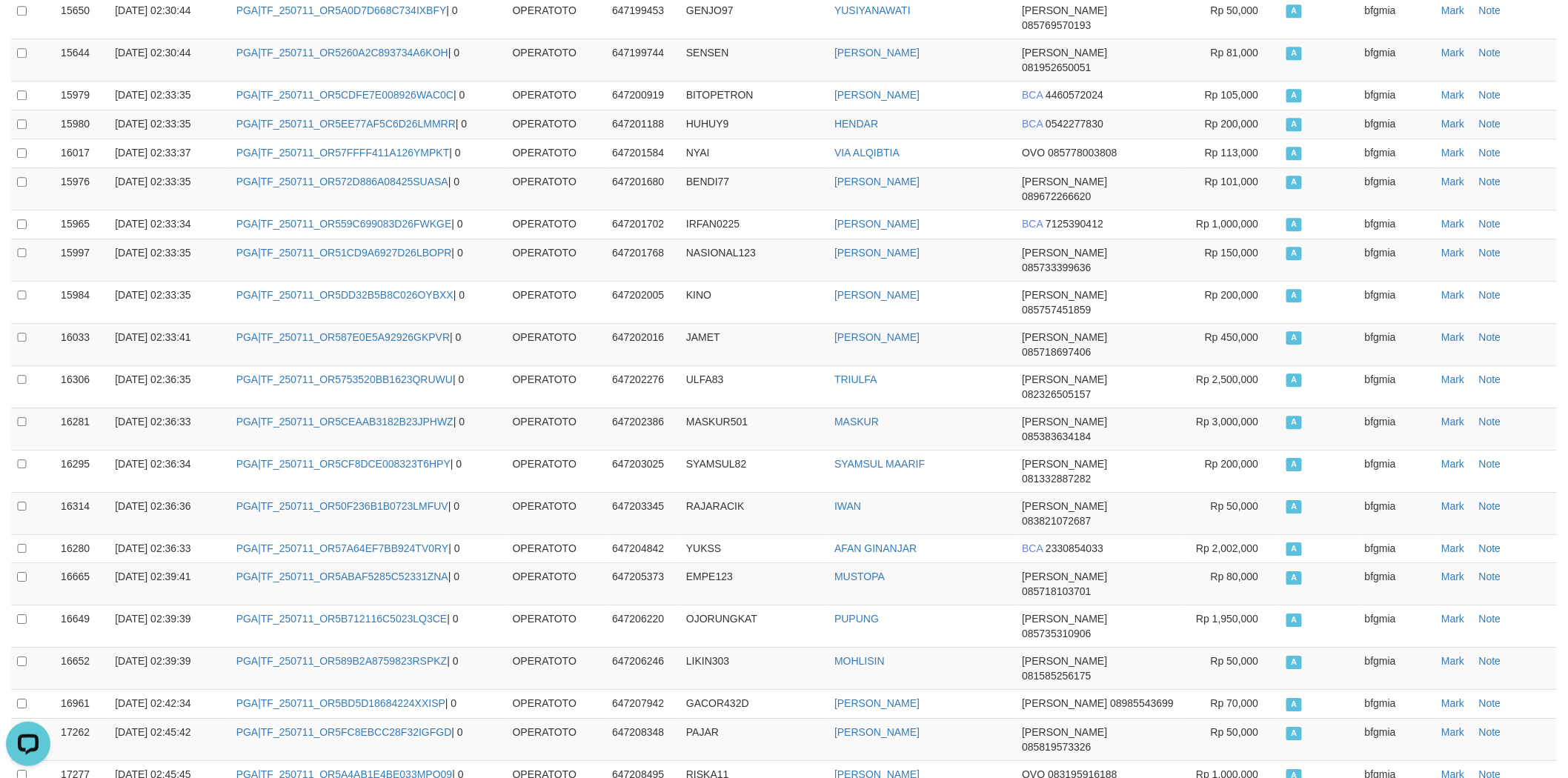 scroll, scrollTop: 1028, scrollLeft: 0, axis: vertical 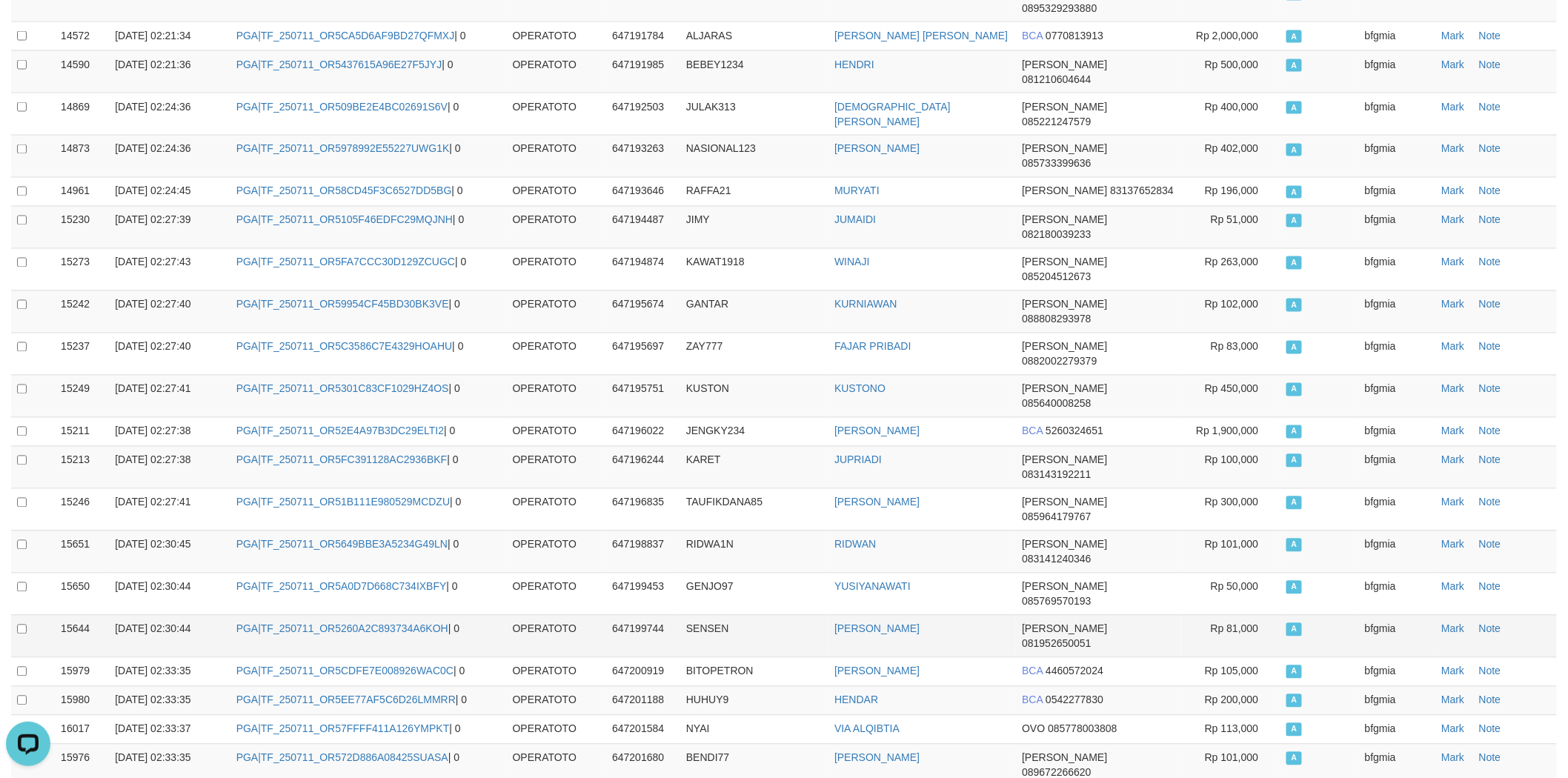 click on "OPERATOTO" at bounding box center [557, 636] 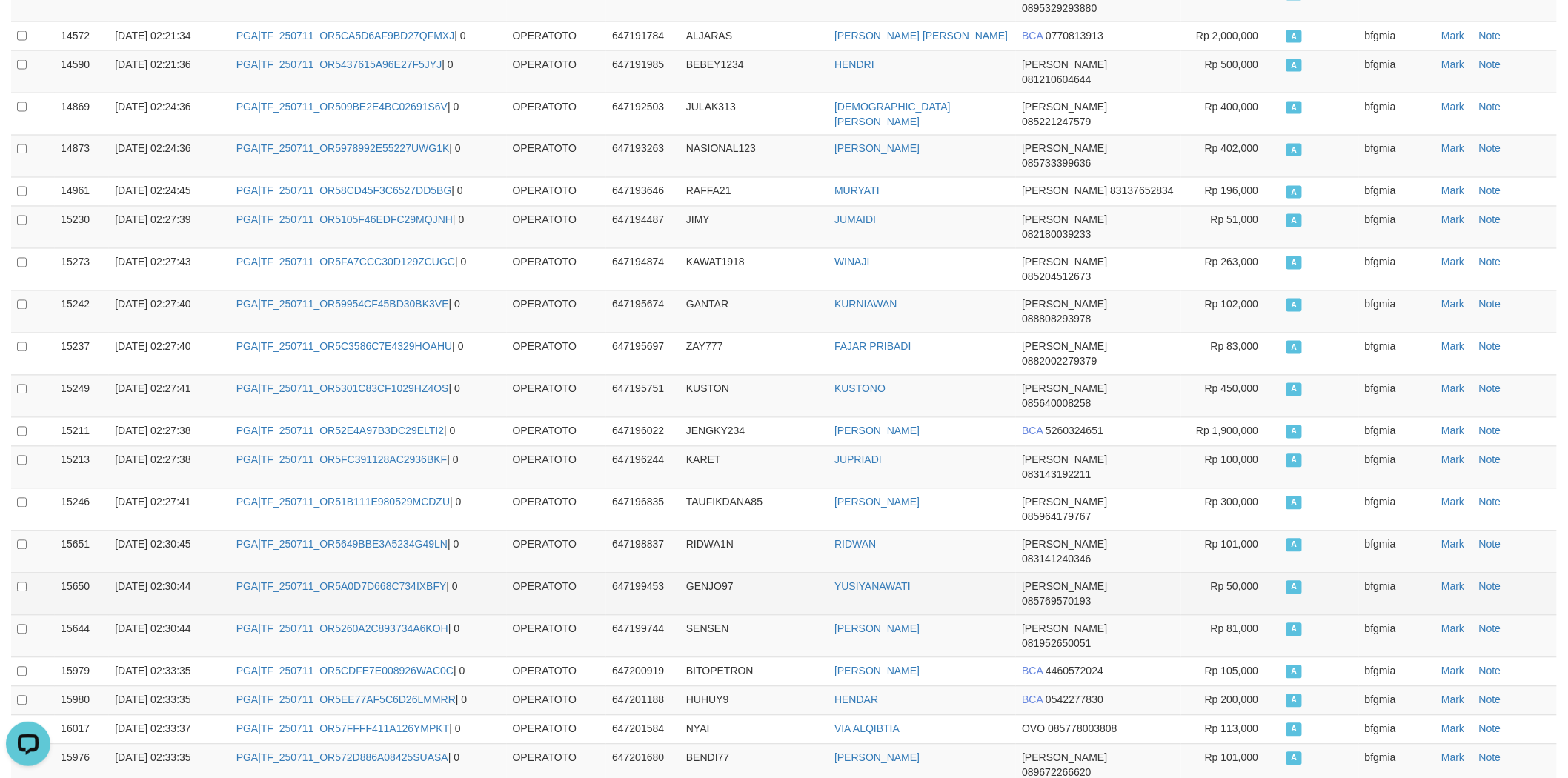 click on "GENJO97" at bounding box center (710, 587) 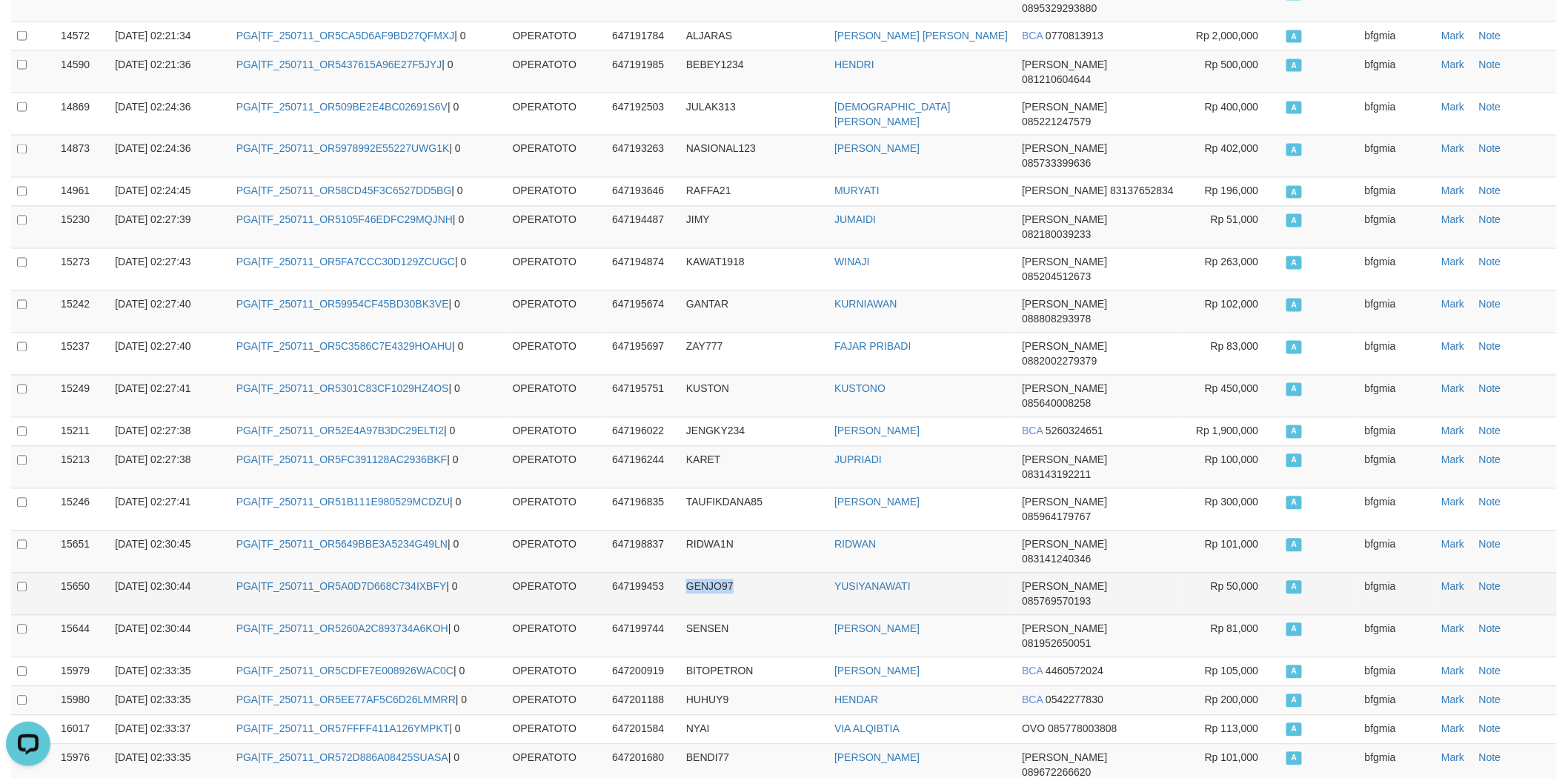 click on "GENJO97" at bounding box center [710, 587] 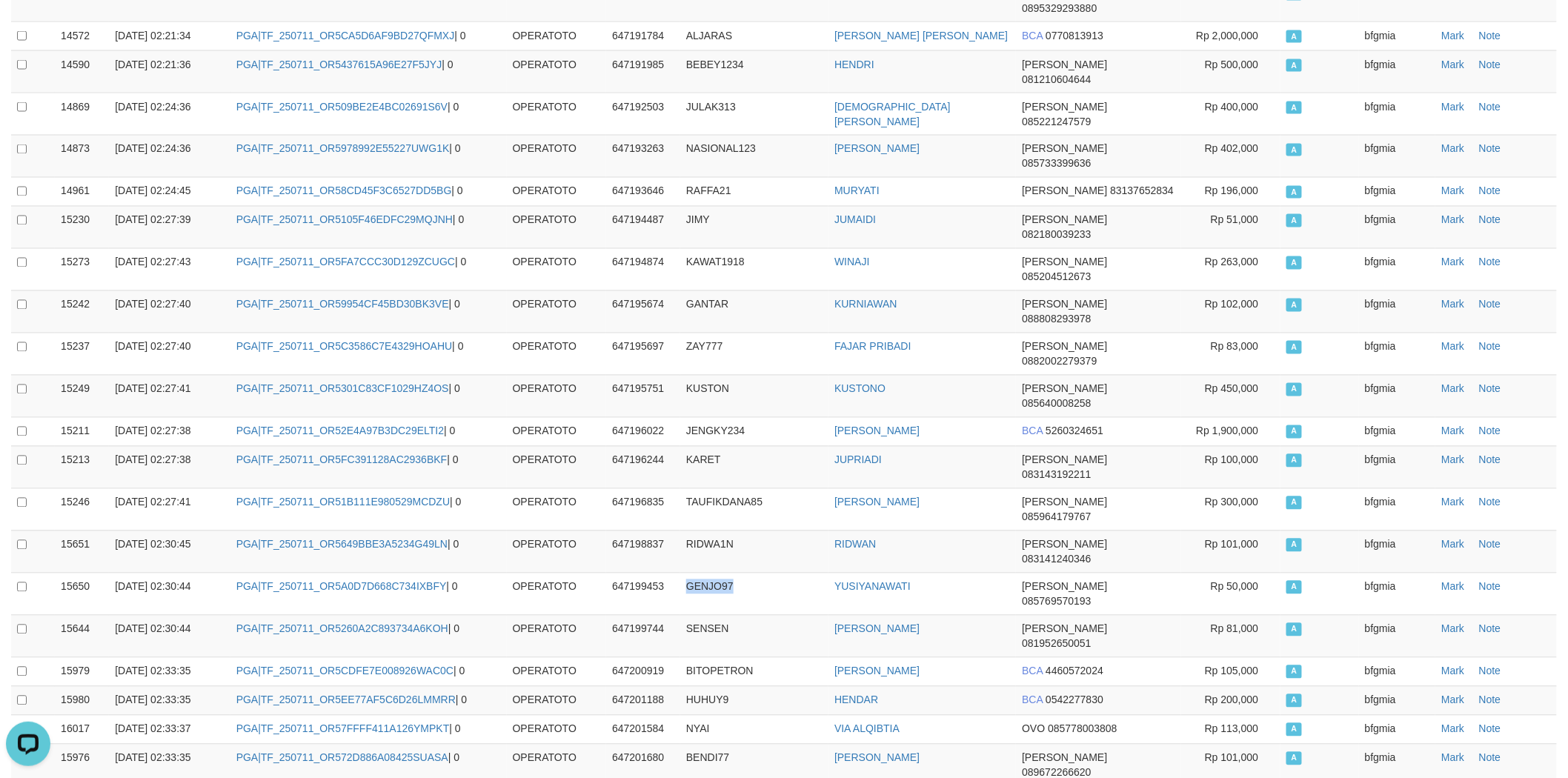 copy on "GENJO97" 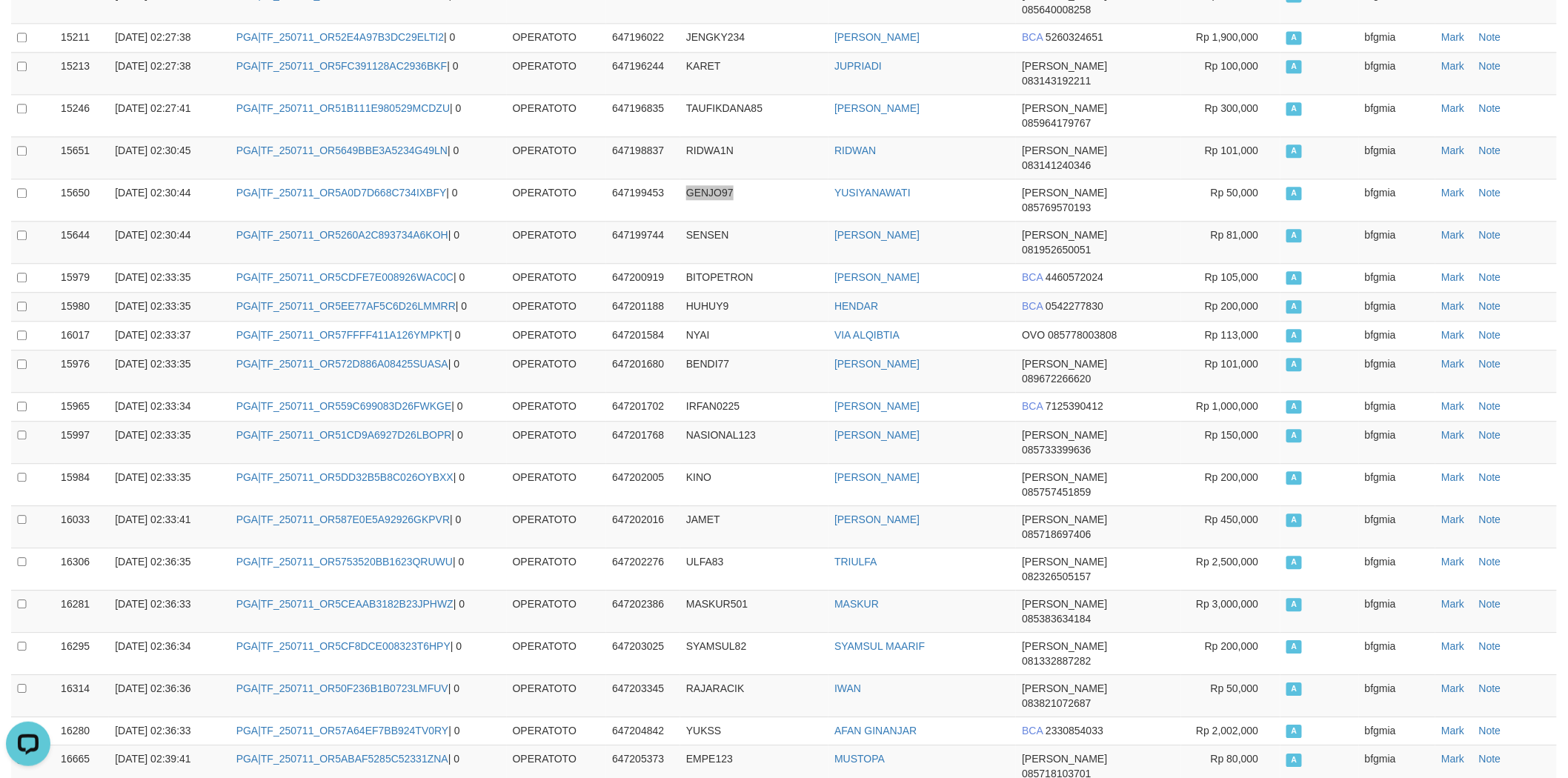 scroll, scrollTop: 1605, scrollLeft: 0, axis: vertical 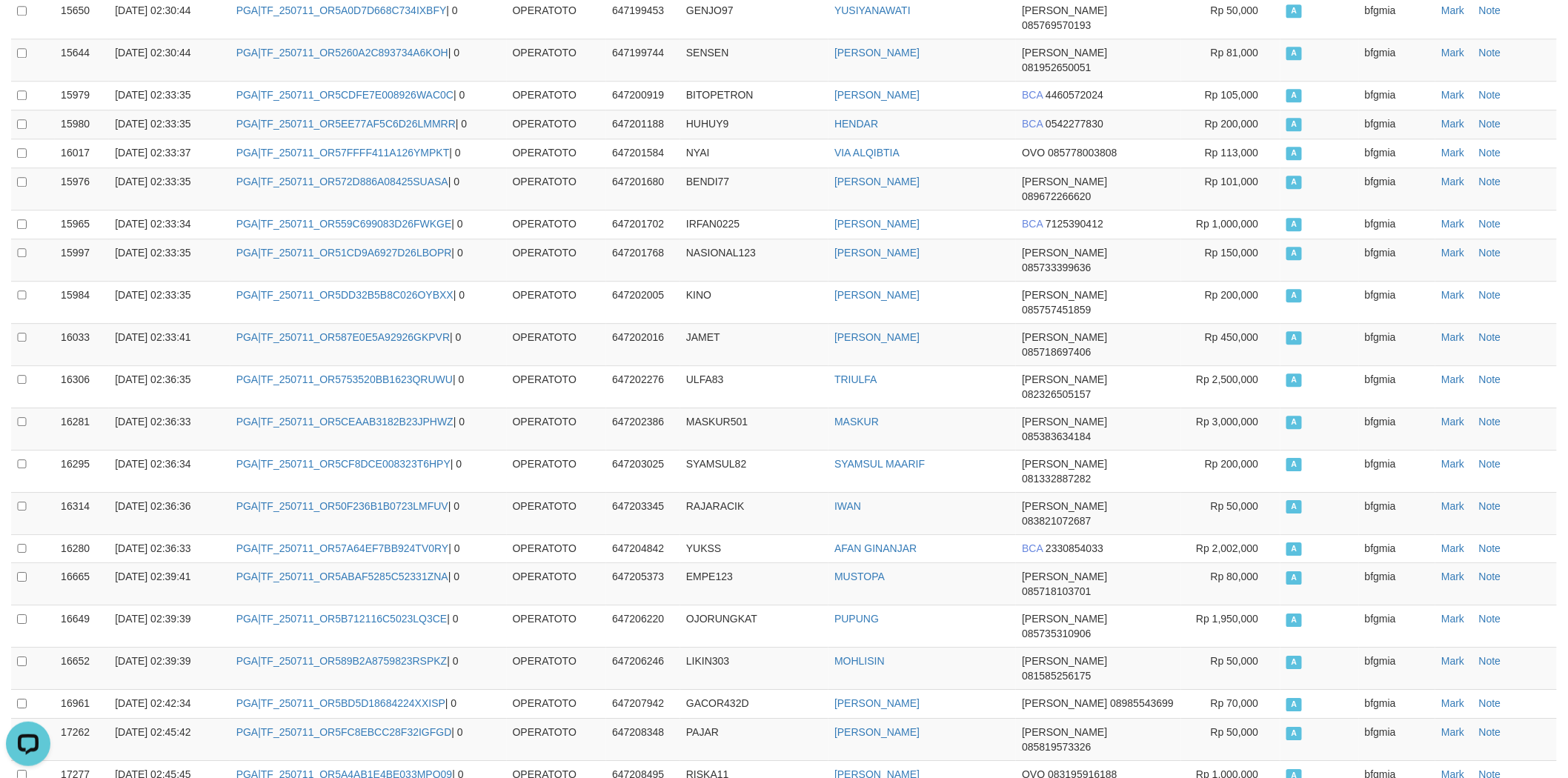 click on "OPERATOTO" at bounding box center (557, 882) 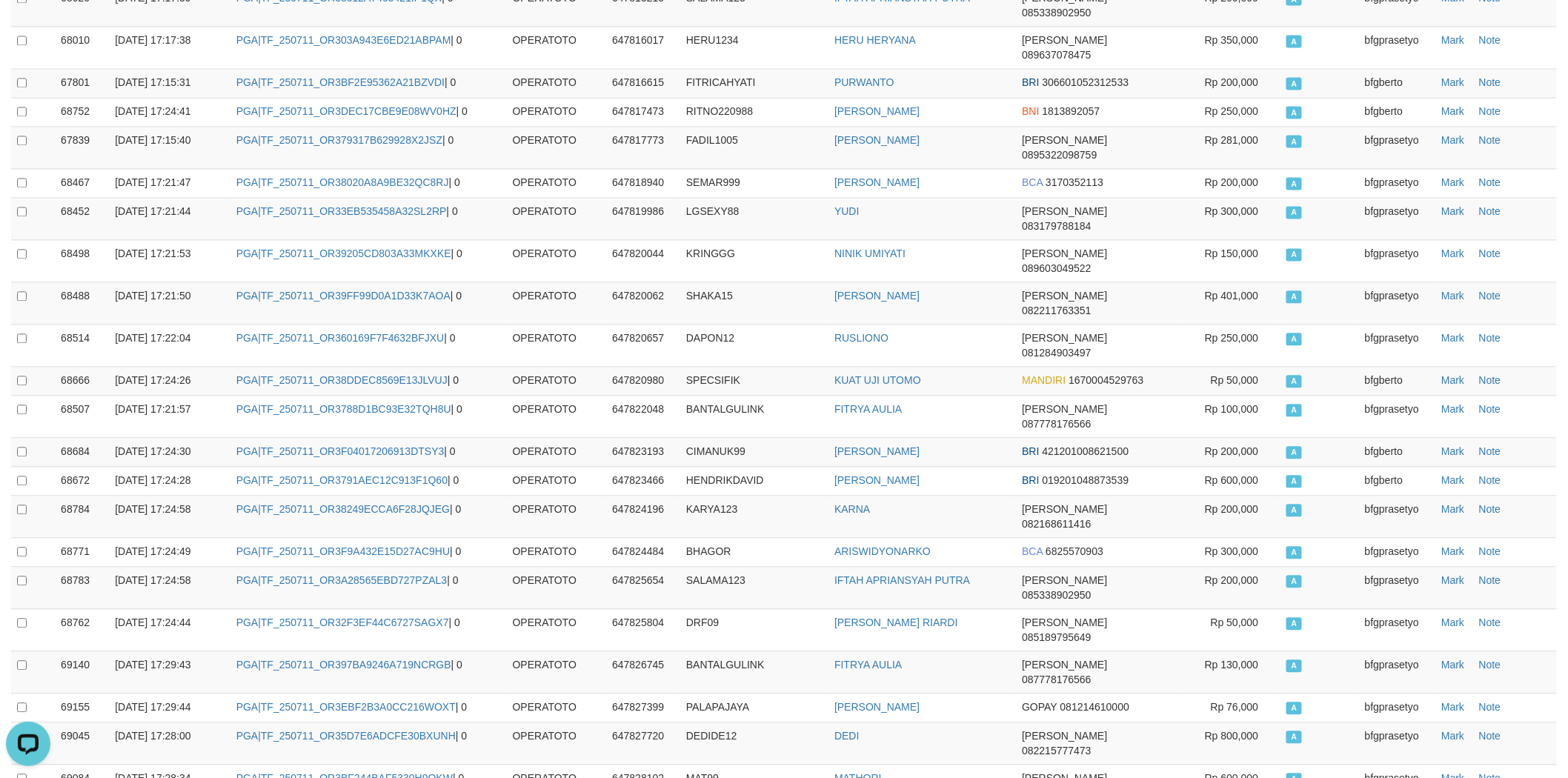scroll, scrollTop: 17823, scrollLeft: 0, axis: vertical 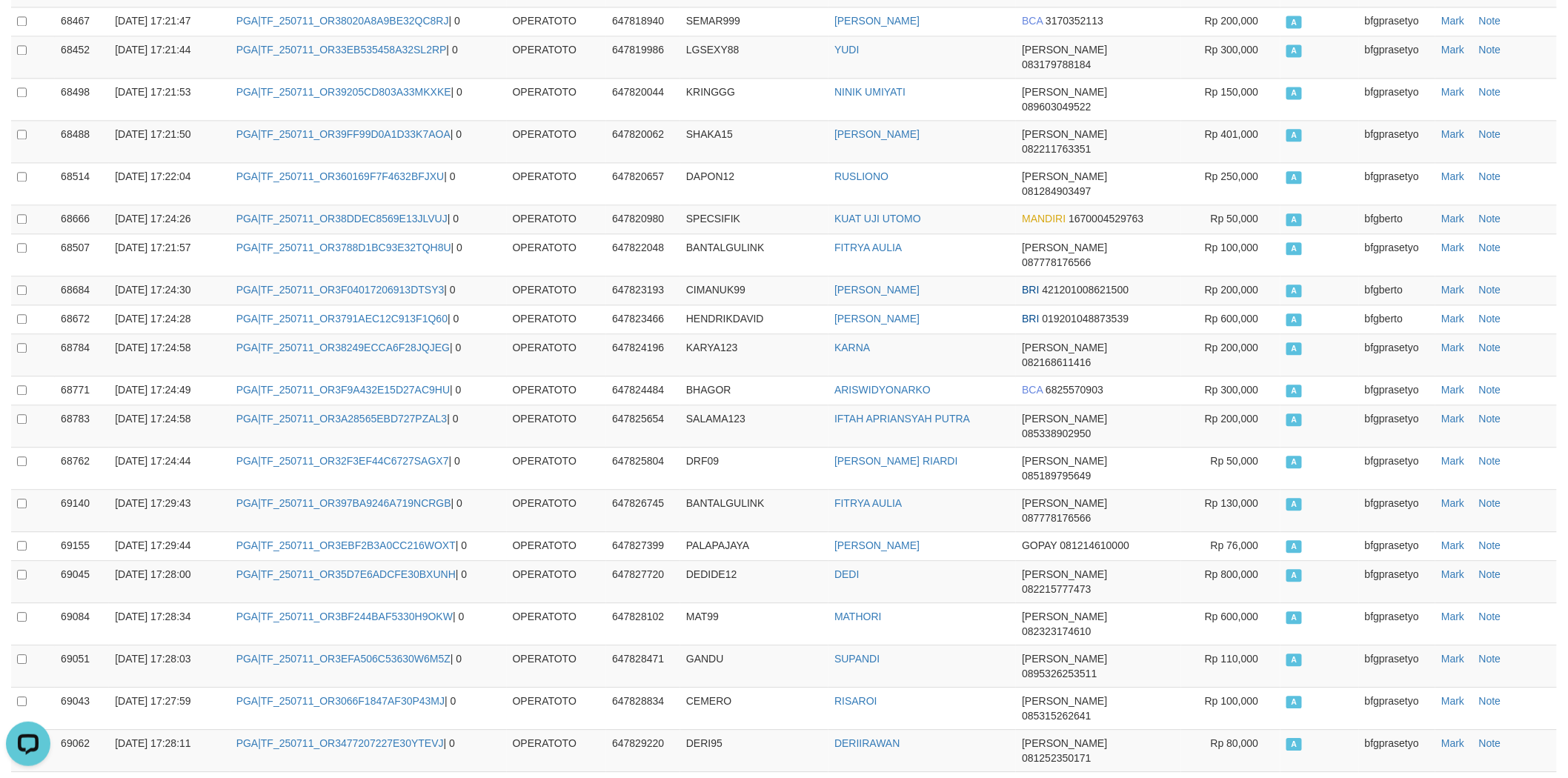 click at bounding box center [784, -5089] 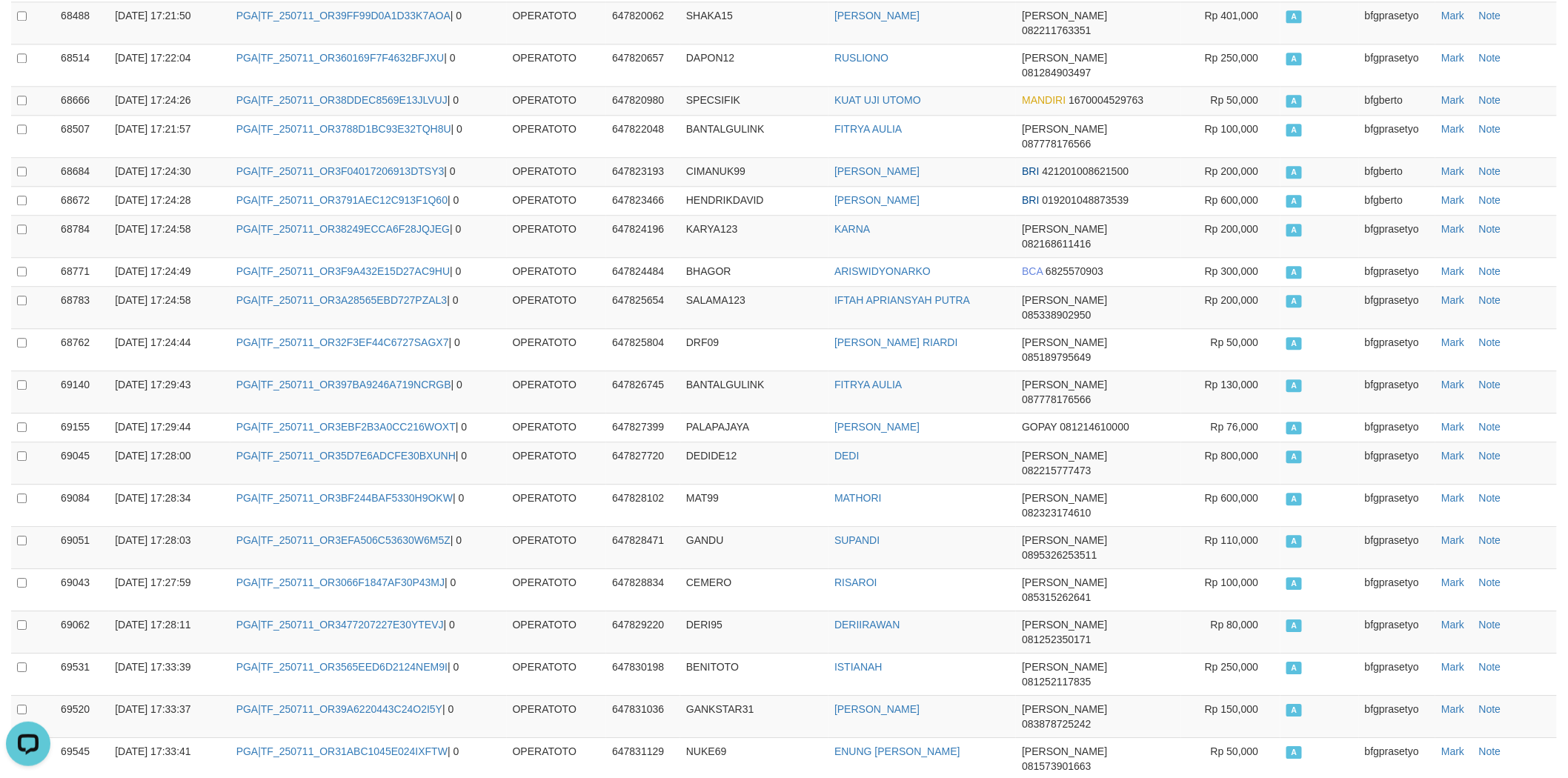 scroll, scrollTop: 18015, scrollLeft: 0, axis: vertical 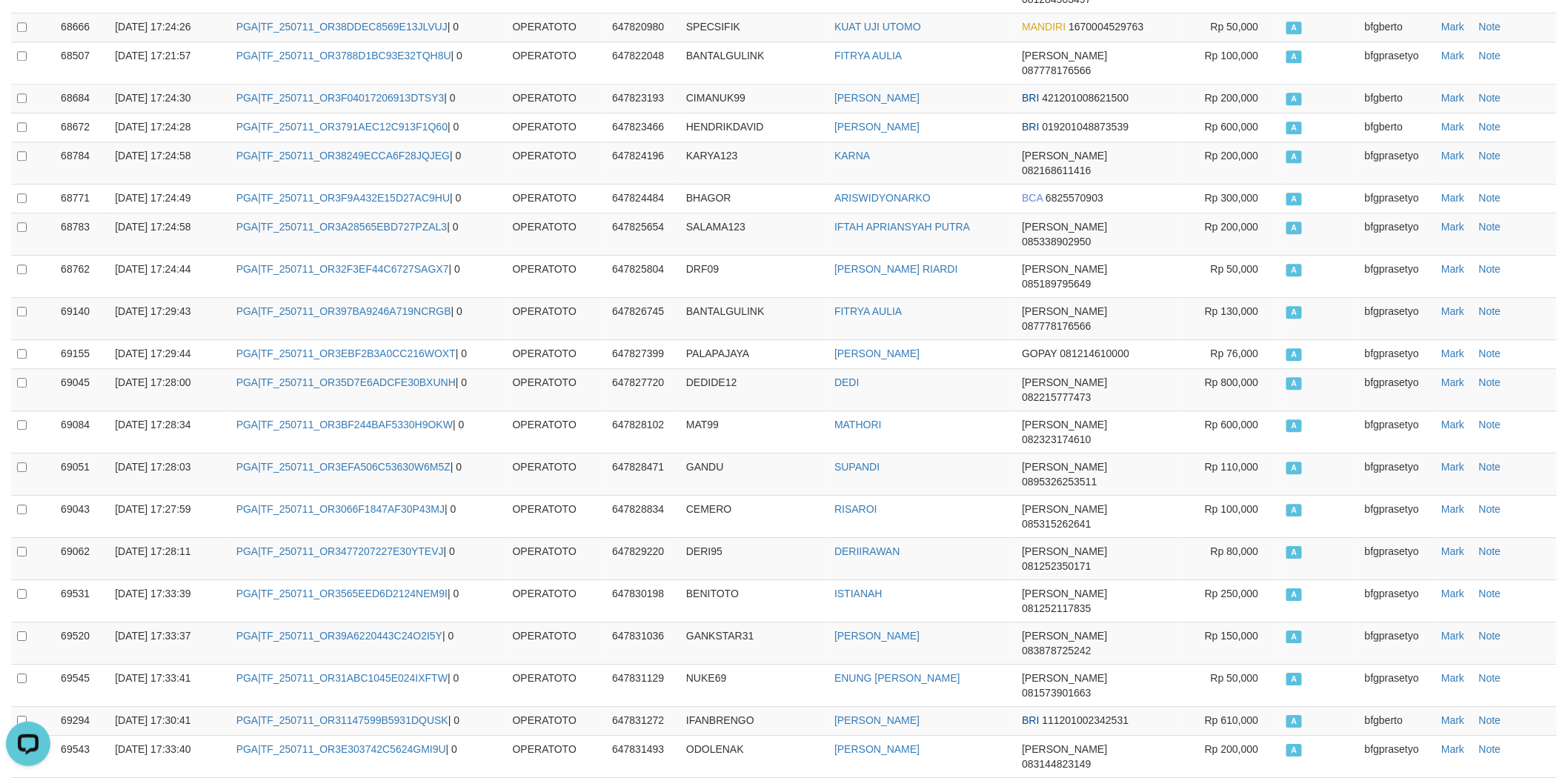 click on "647886257" at bounding box center [643, 3959] 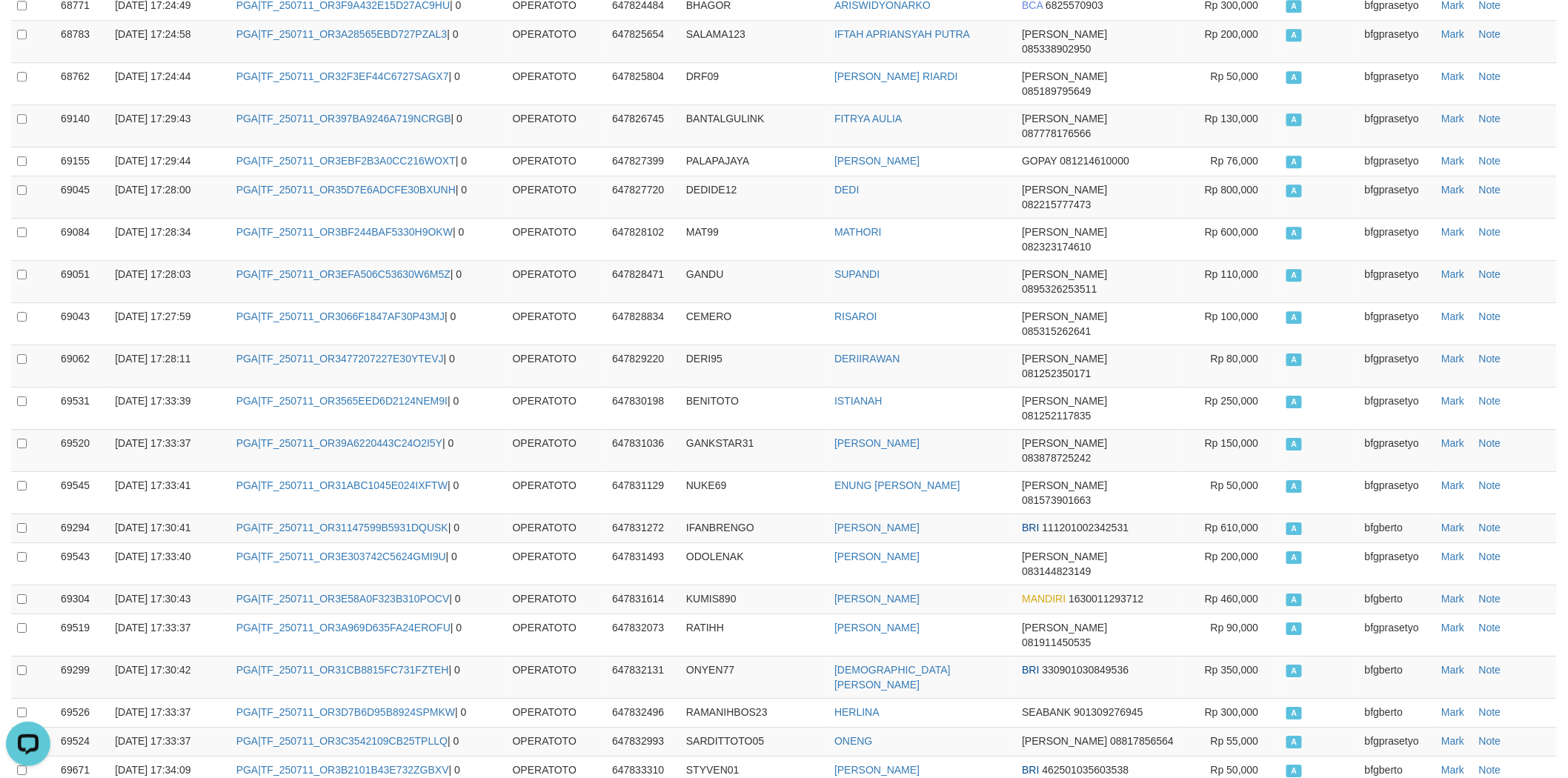 click on "MAXWIN77" at bounding box center [713, 3895] 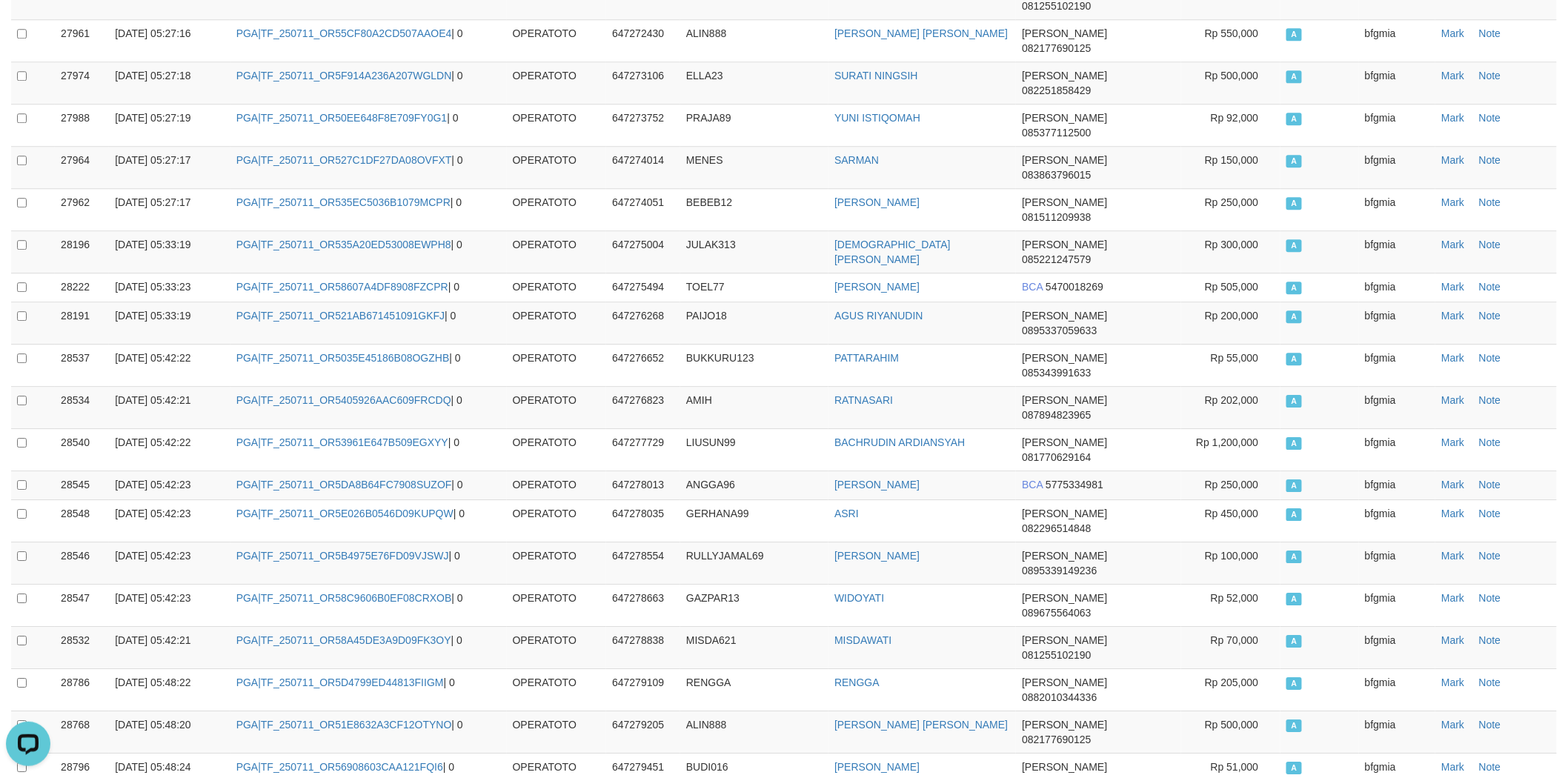 scroll, scrollTop: 17172, scrollLeft: 0, axis: vertical 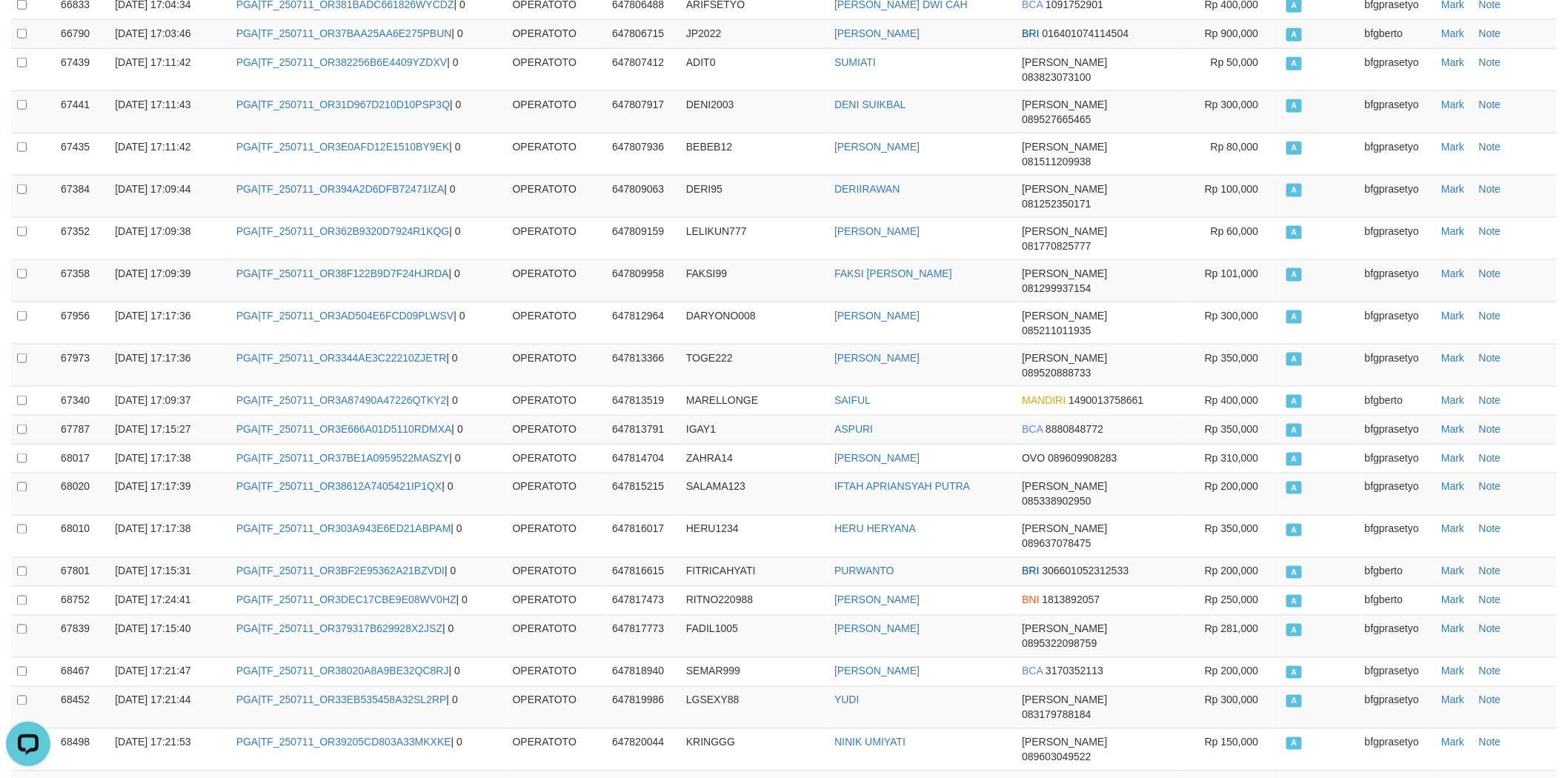 click on "KOLENG" at bounding box center [754, 3870] 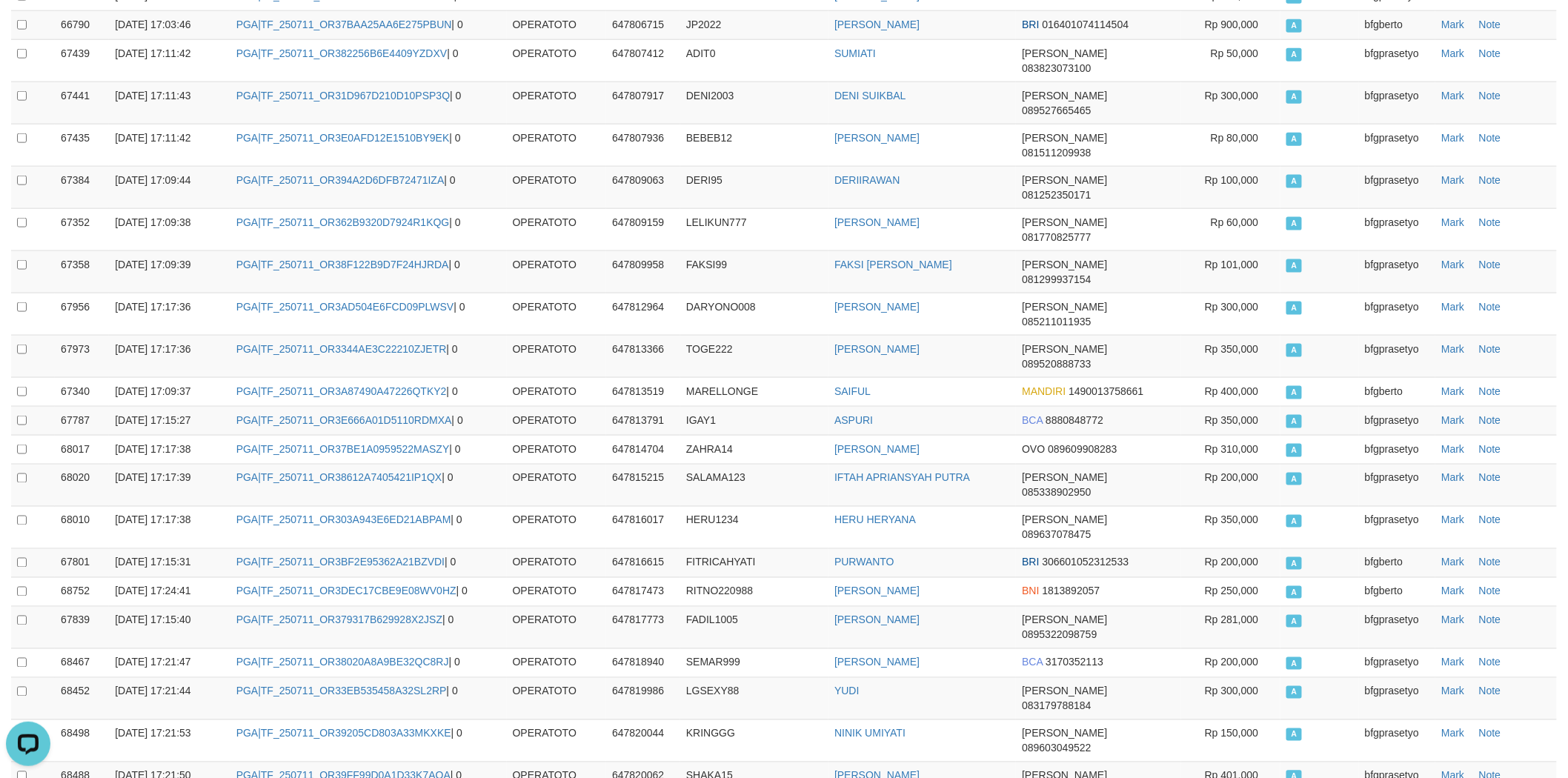 click on "647864938" at bounding box center (643, 3670) 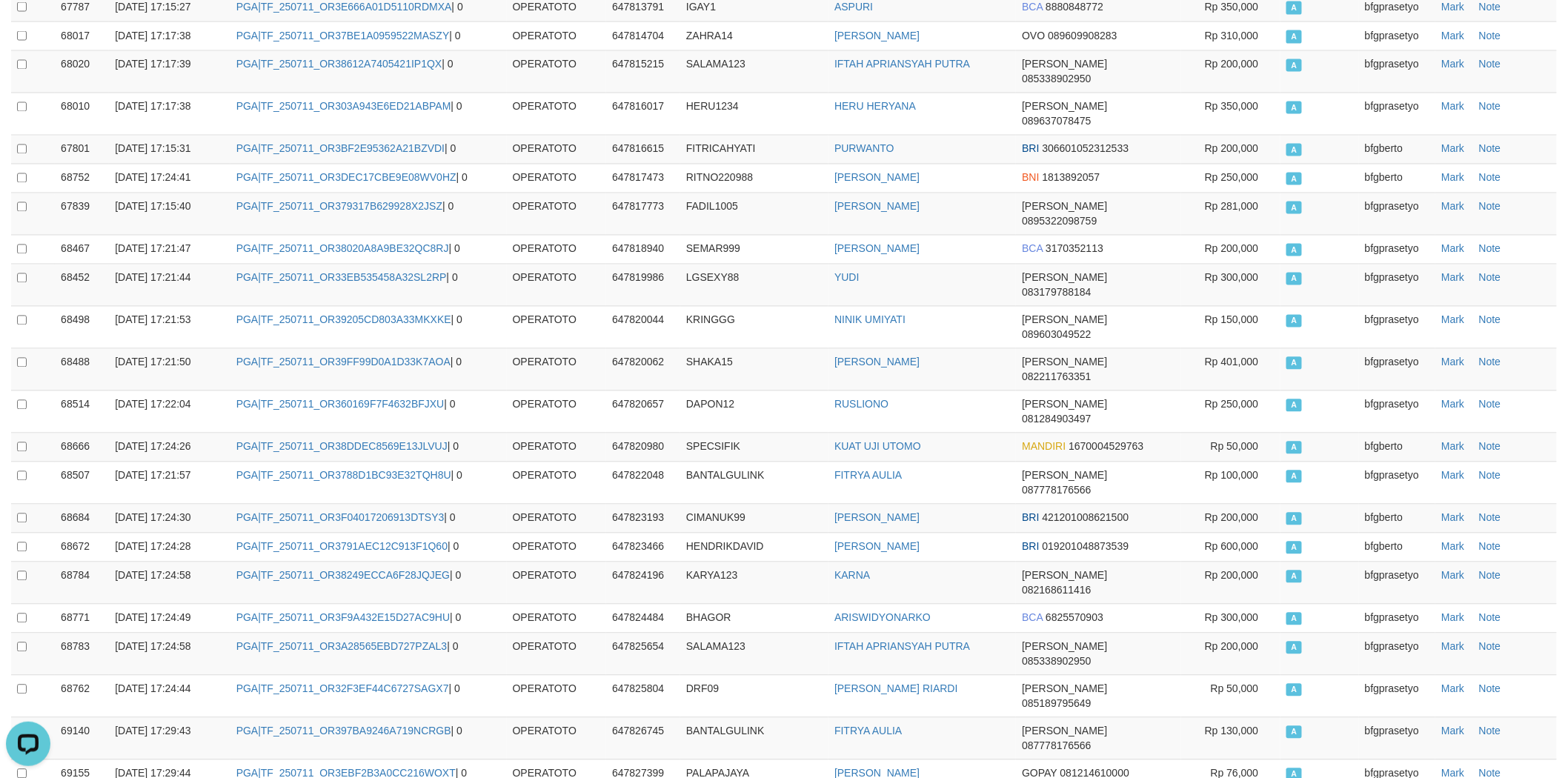 click on "[PERSON_NAME]" at bounding box center (922, 3826) 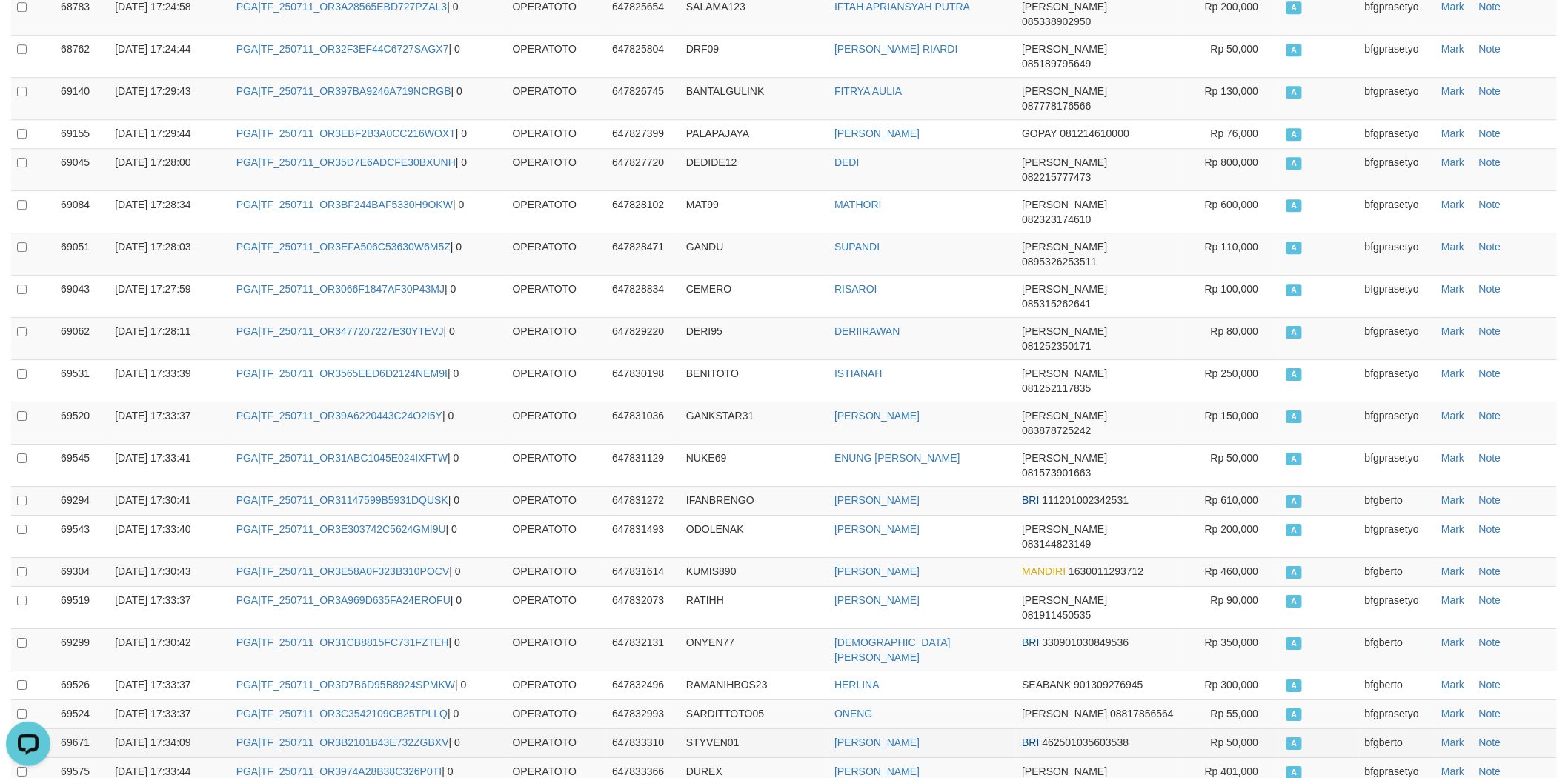 scroll, scrollTop: 15936, scrollLeft: 0, axis: vertical 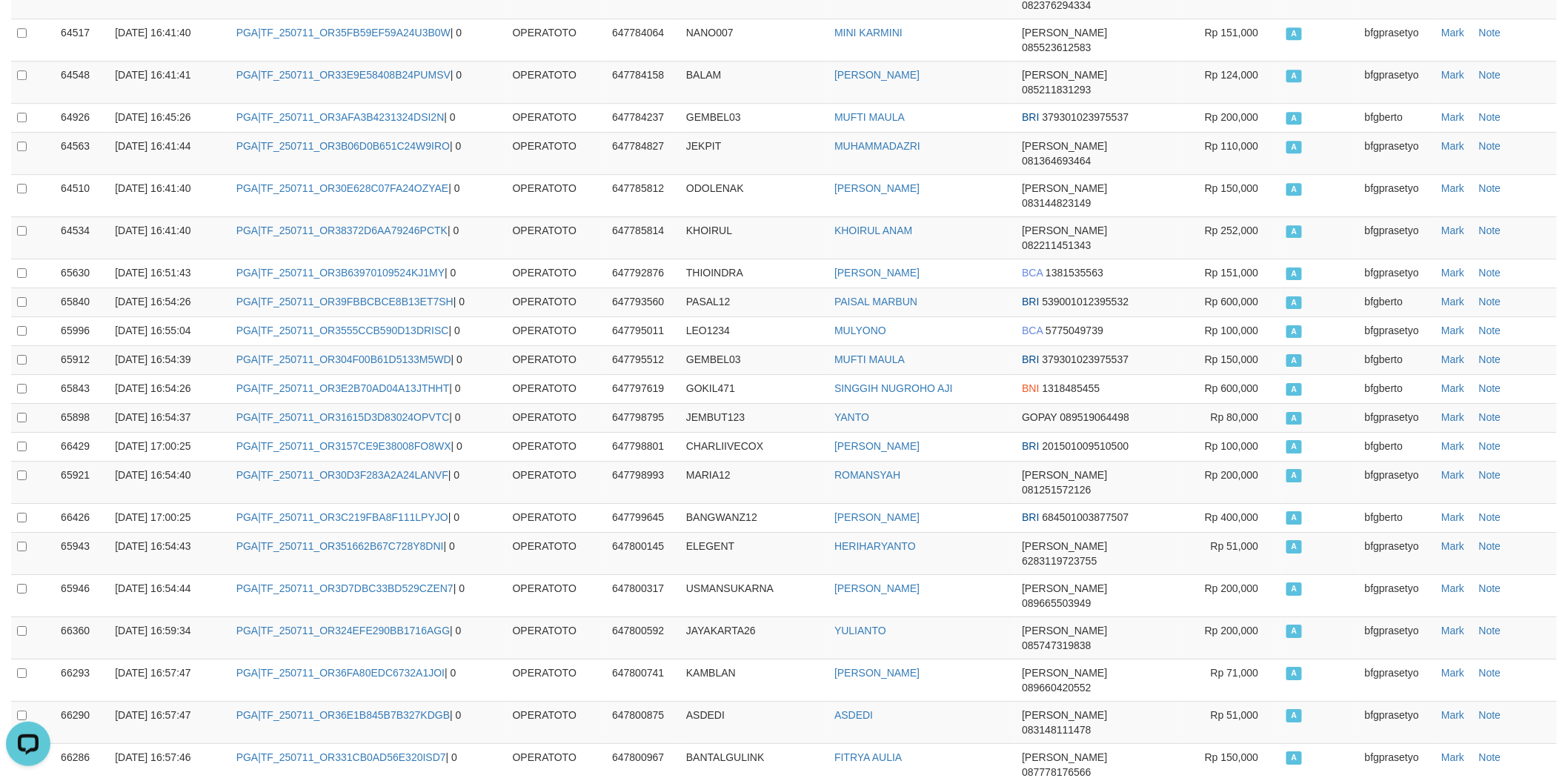 click on "647838336" at bounding box center [643, 3469] 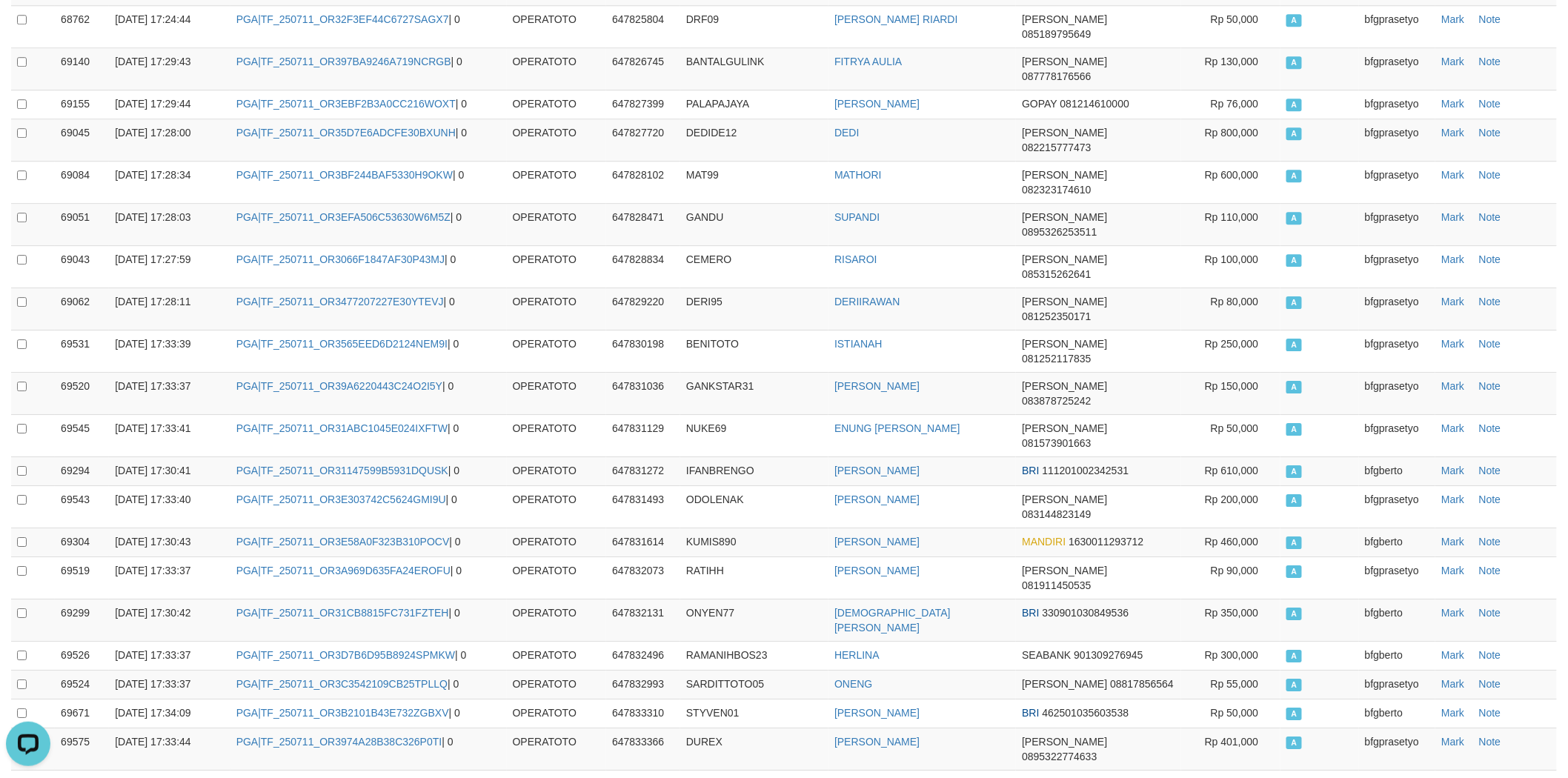 click on "FITRICAHYATI" at bounding box center (721, 3880) 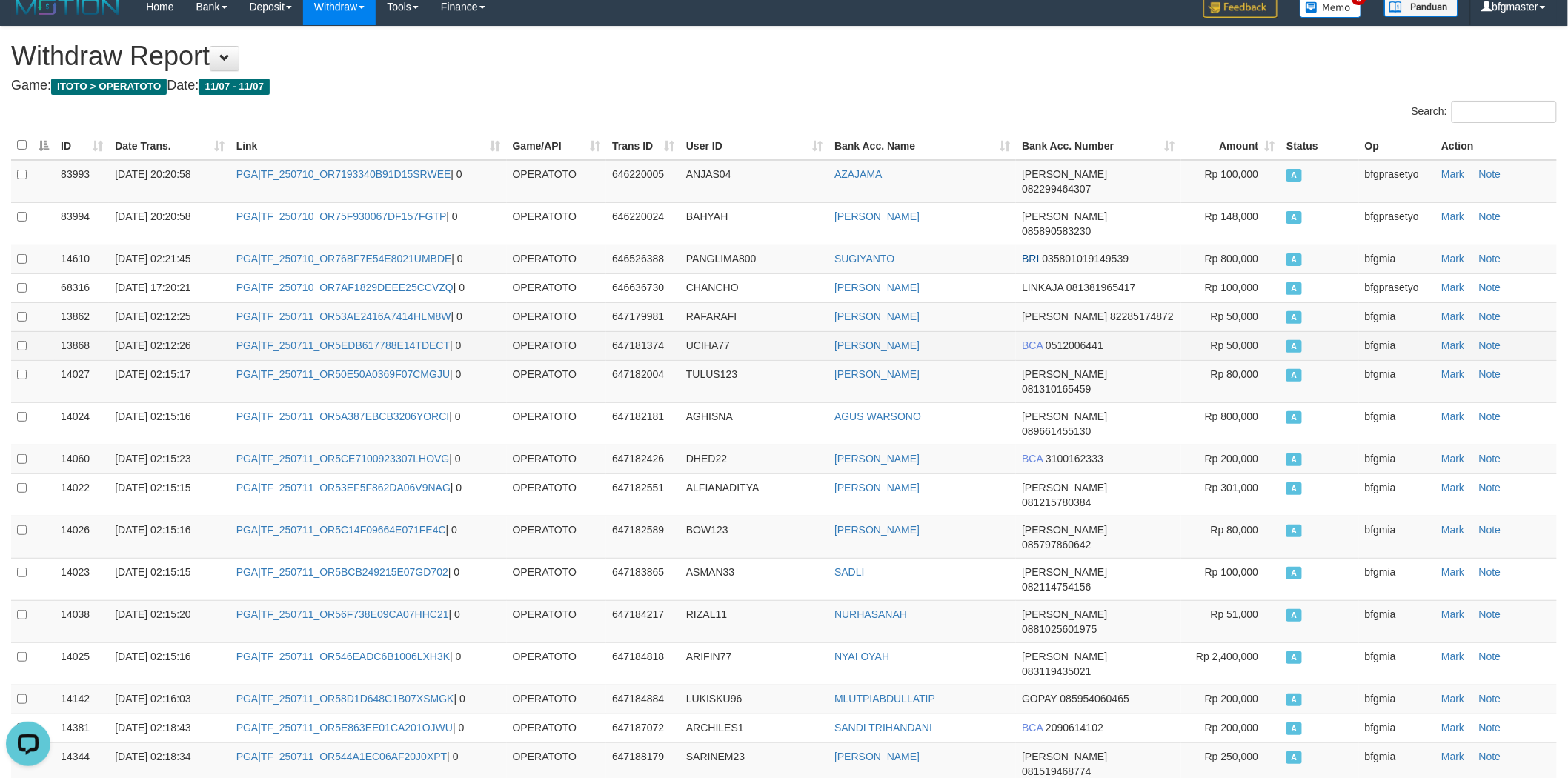 click on "647181374" at bounding box center [638, 345] 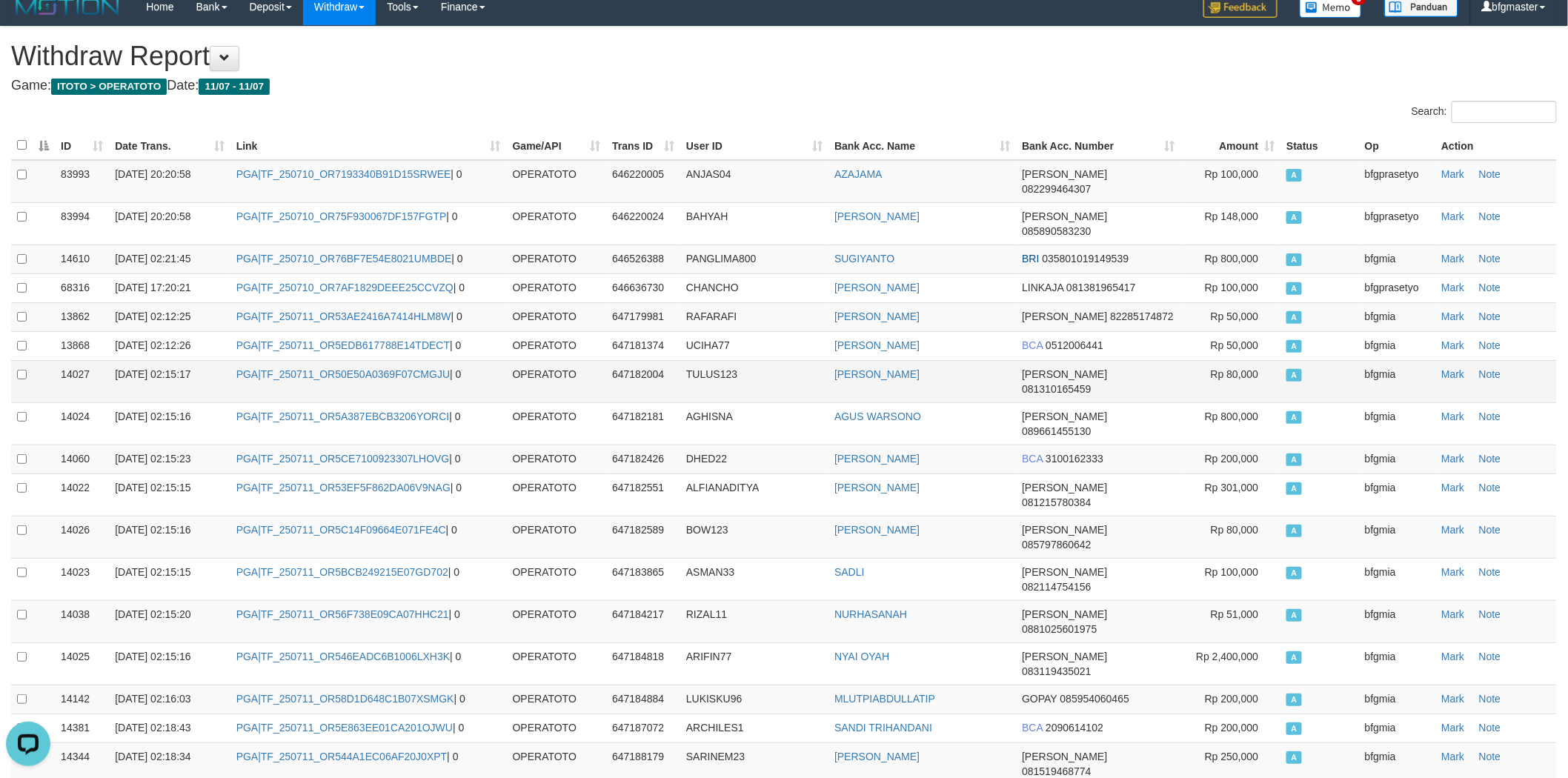 scroll, scrollTop: 18355, scrollLeft: 0, axis: vertical 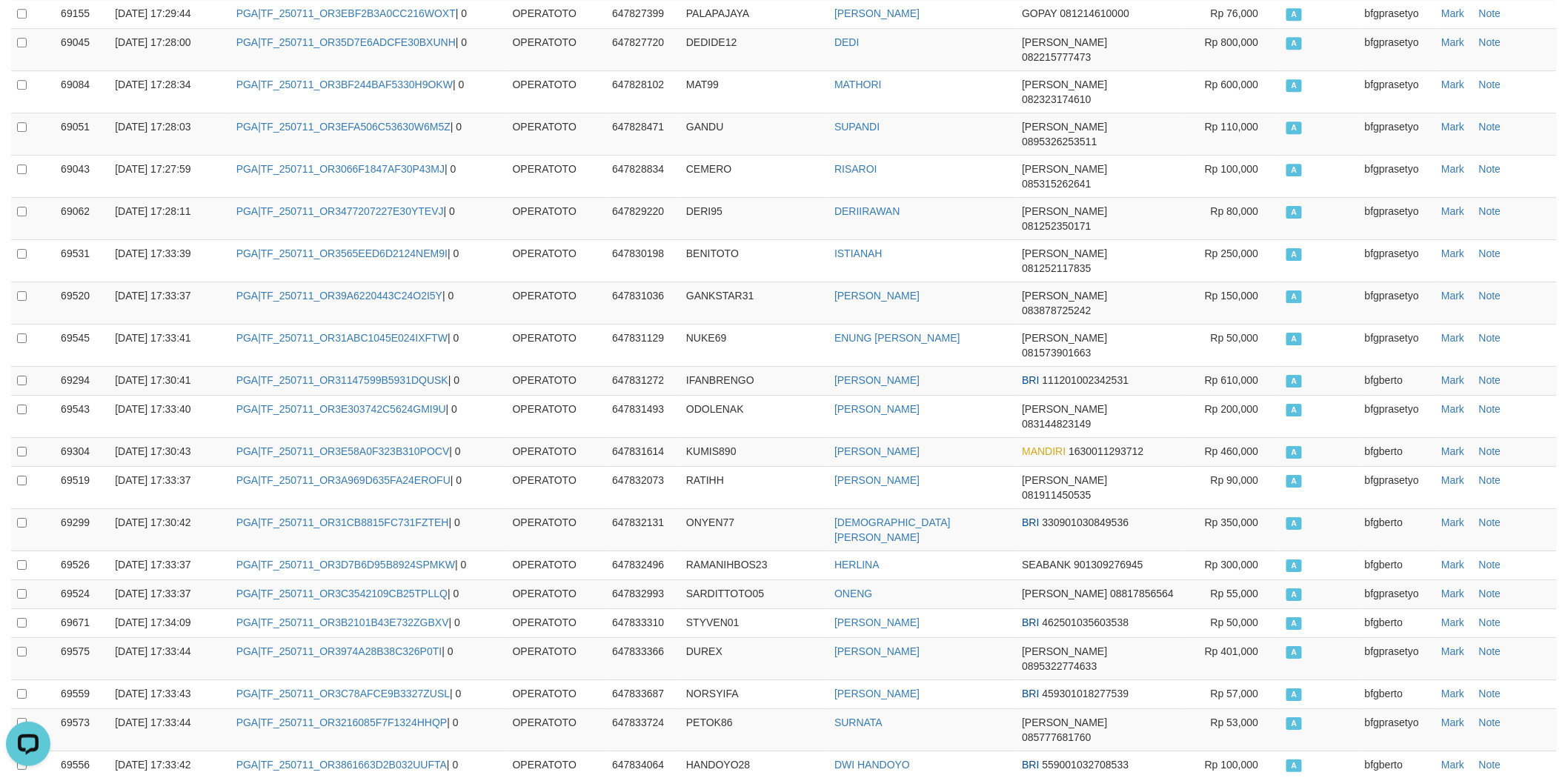 click on "[PERSON_NAME]" at bounding box center (877, 3903) 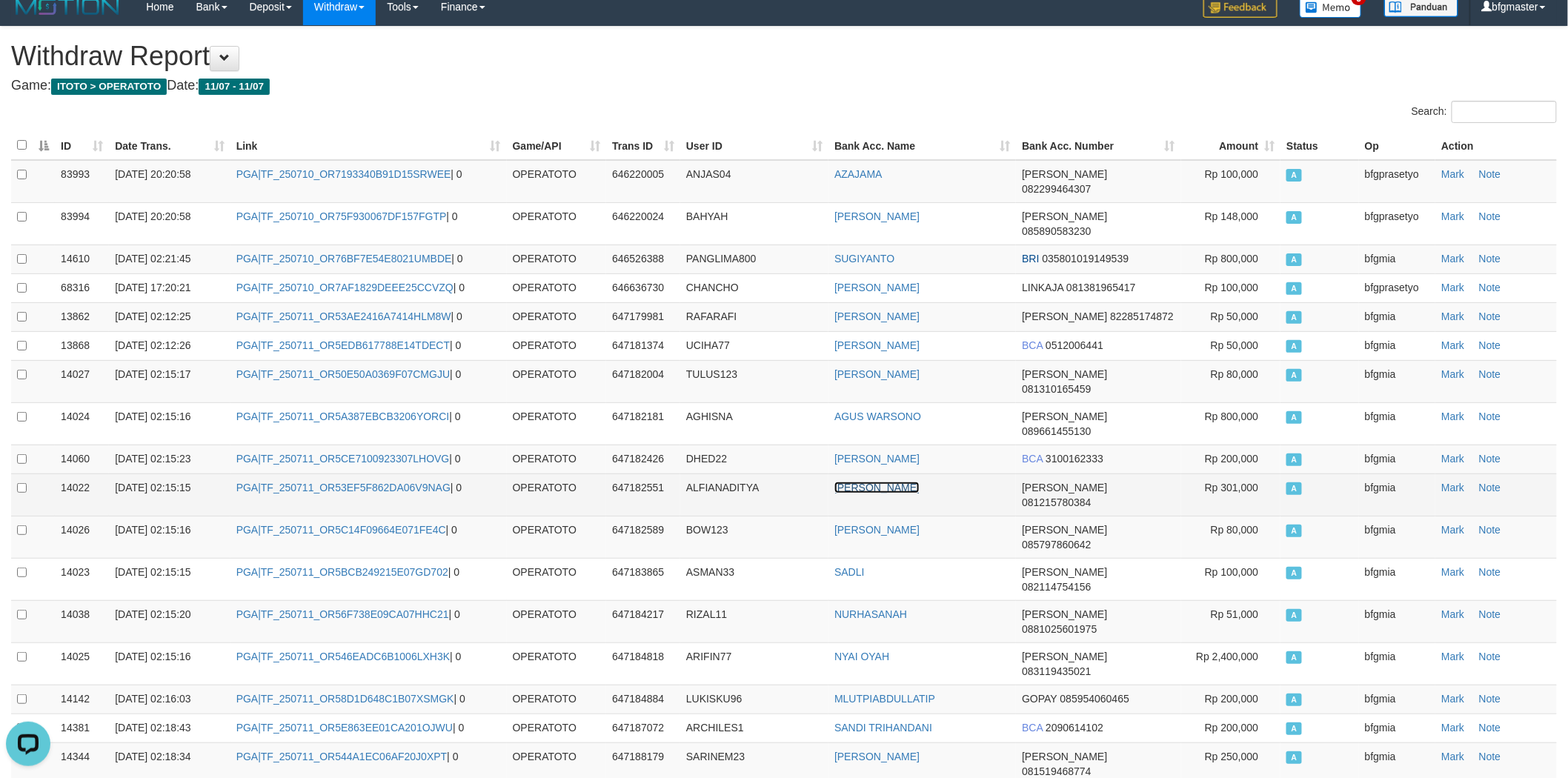 click on "[PERSON_NAME]" at bounding box center (877, 488) 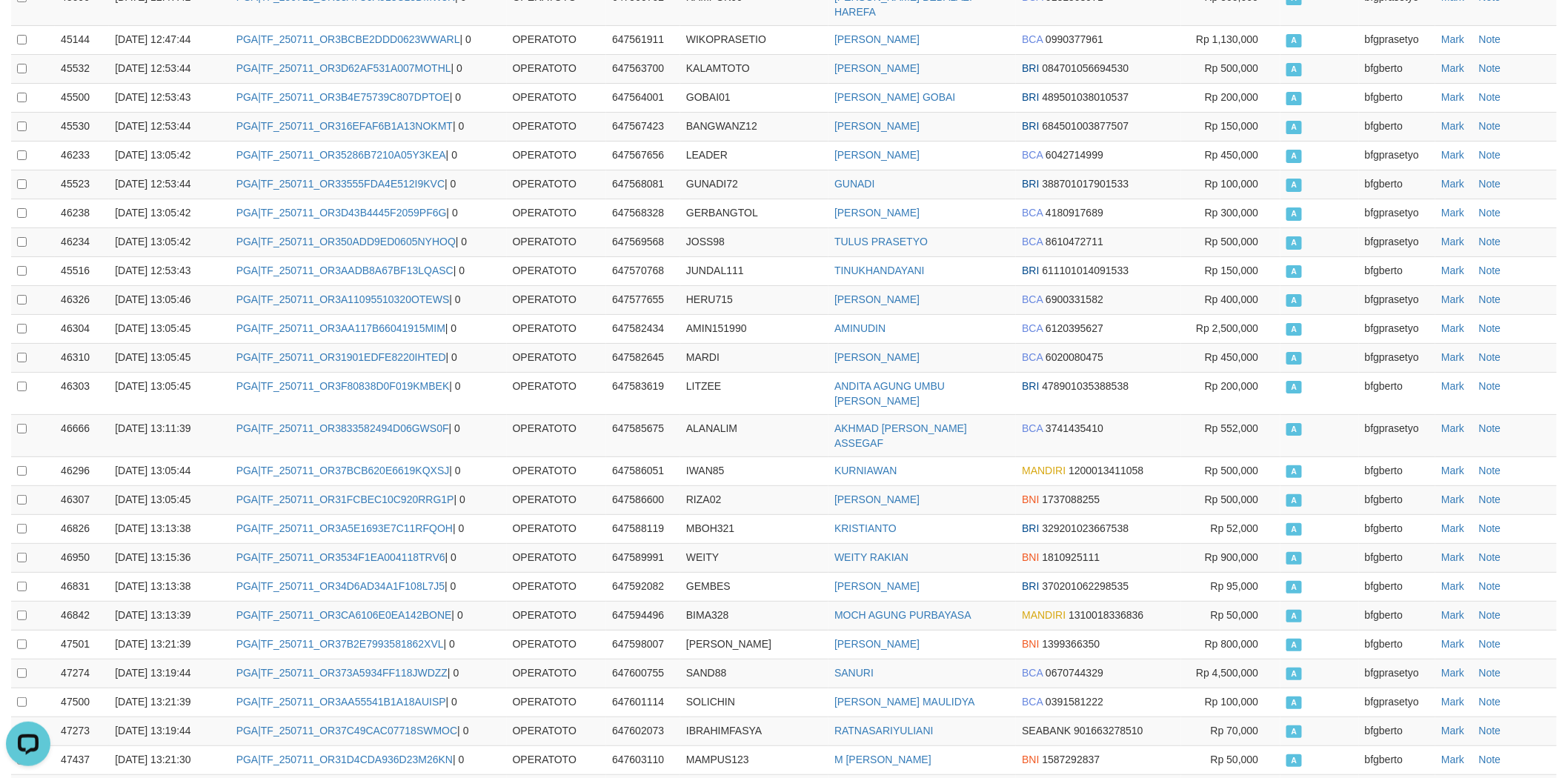 scroll, scrollTop: 12, scrollLeft: 0, axis: vertical 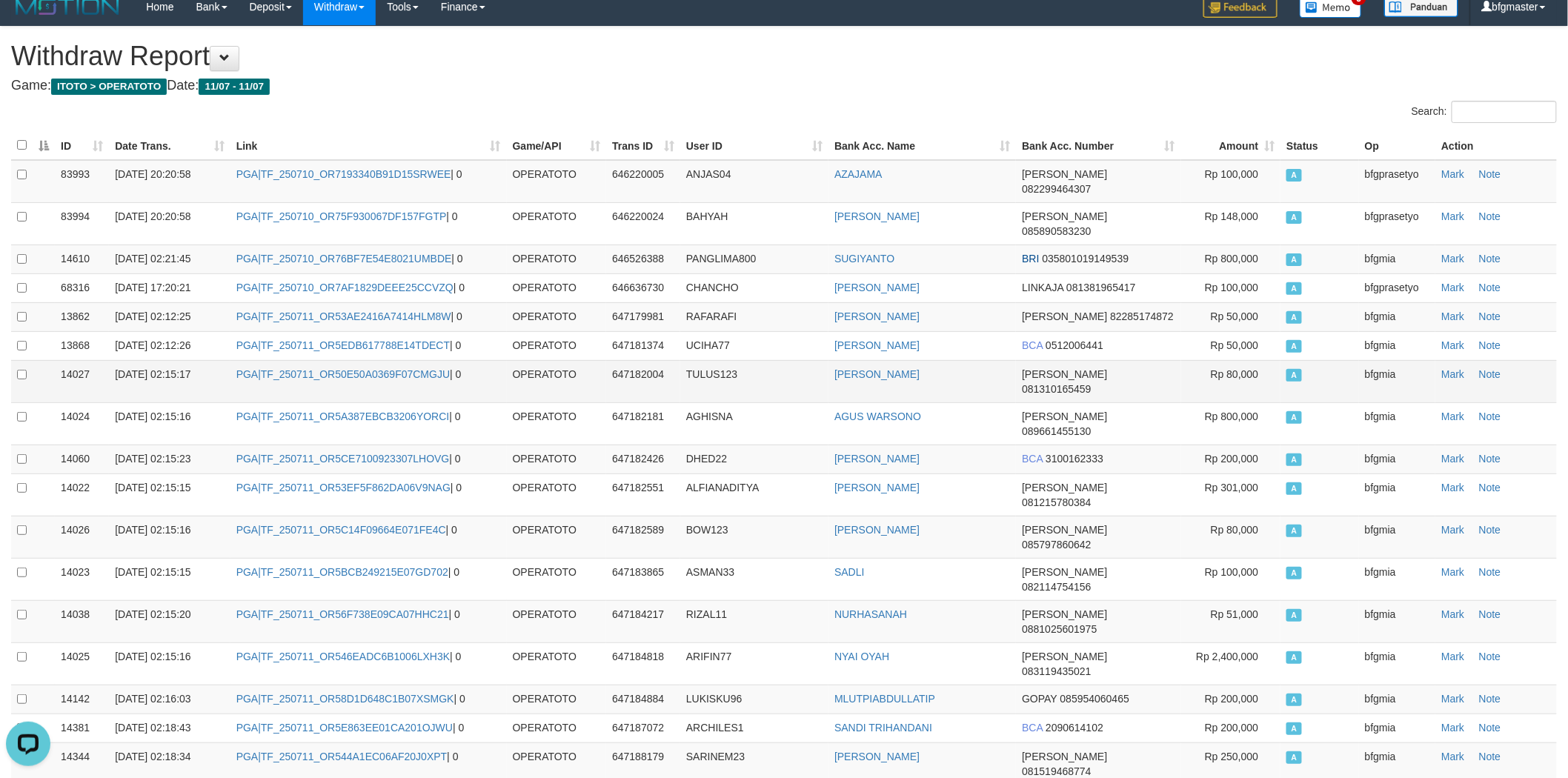 drag, startPoint x: 785, startPoint y: 386, endPoint x: 725, endPoint y: 366, distance: 63.24555 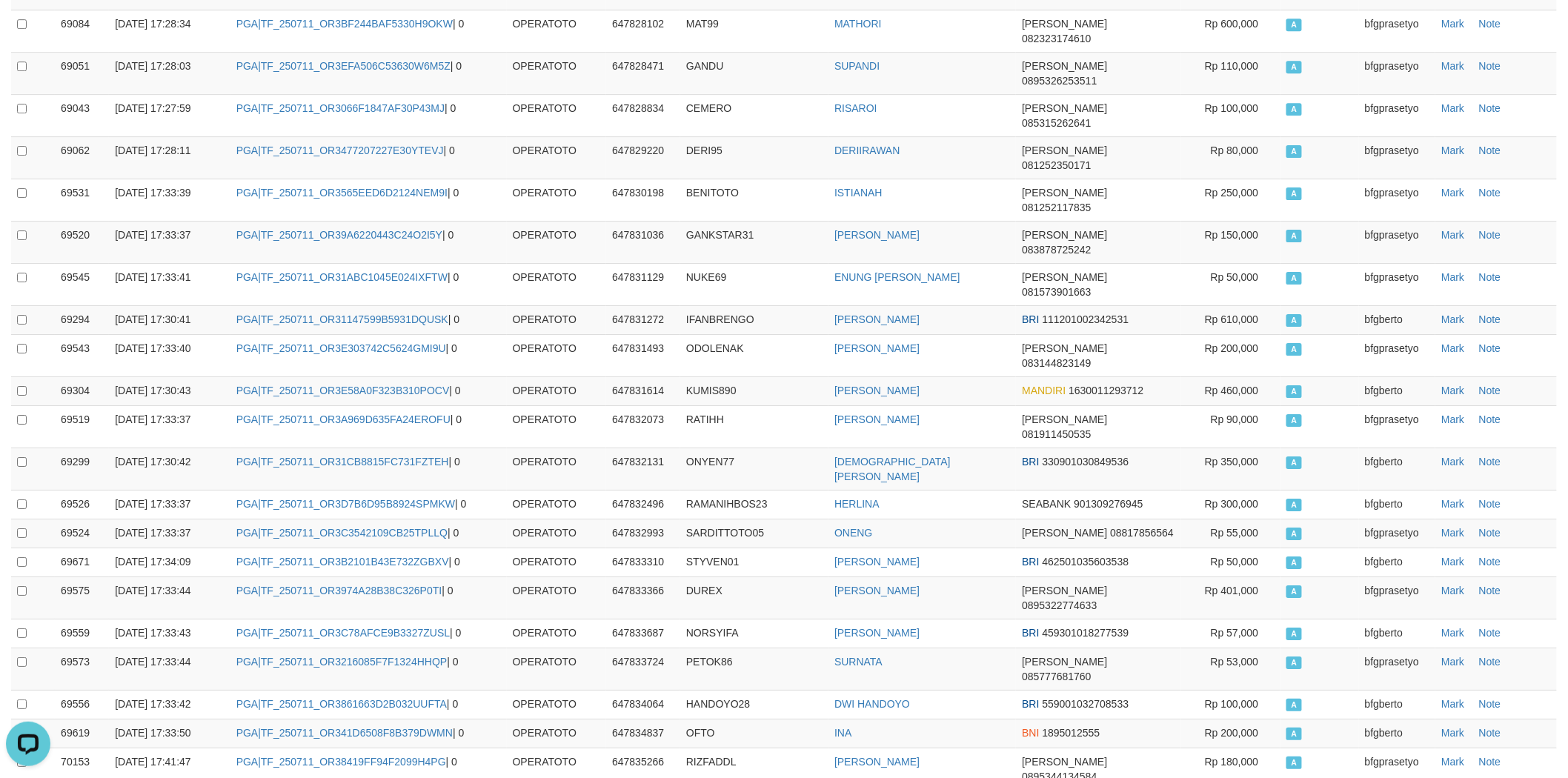 scroll, scrollTop: 15187, scrollLeft: 0, axis: vertical 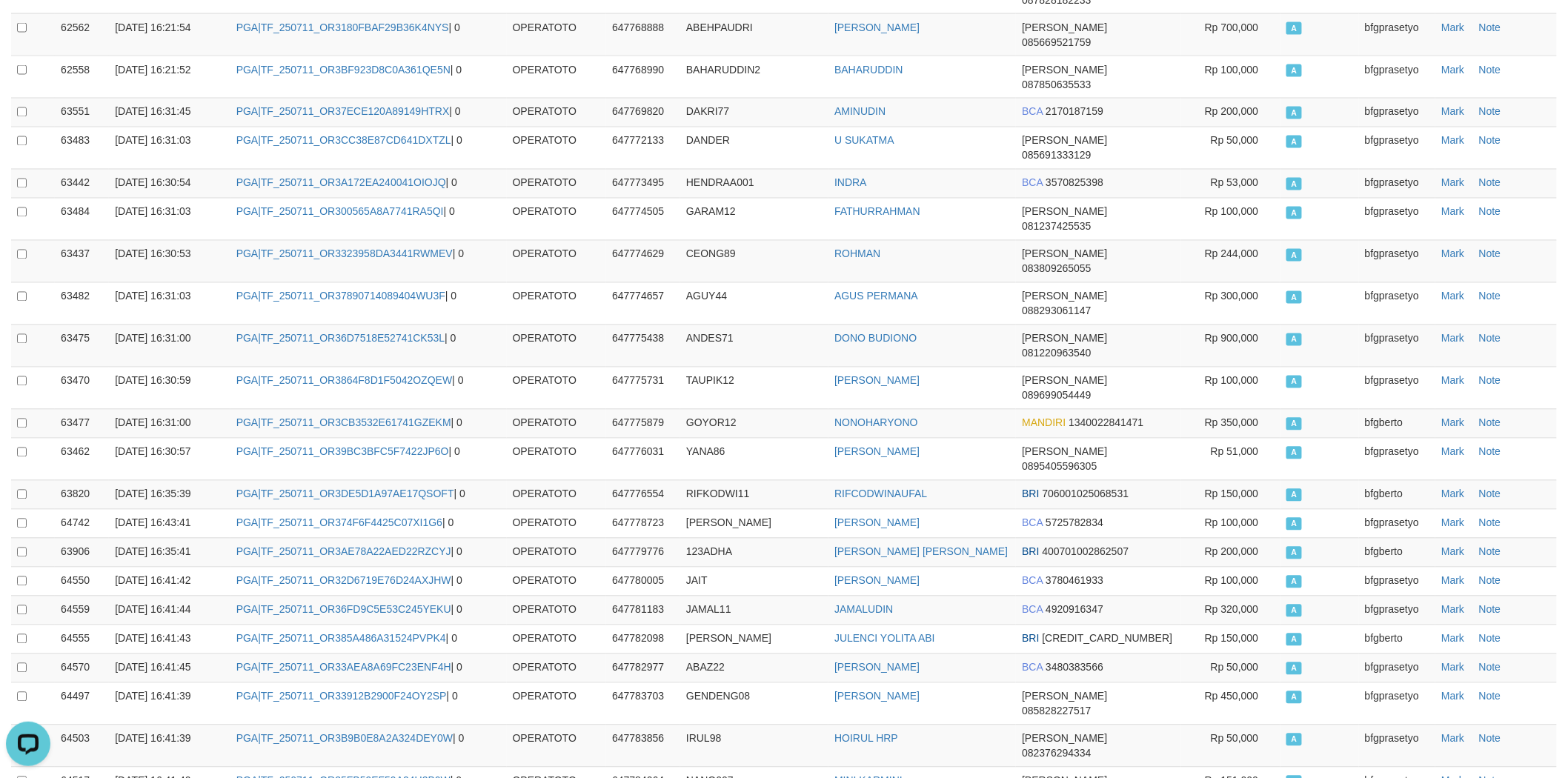 click on "CEMERO" at bounding box center (754, 3344) 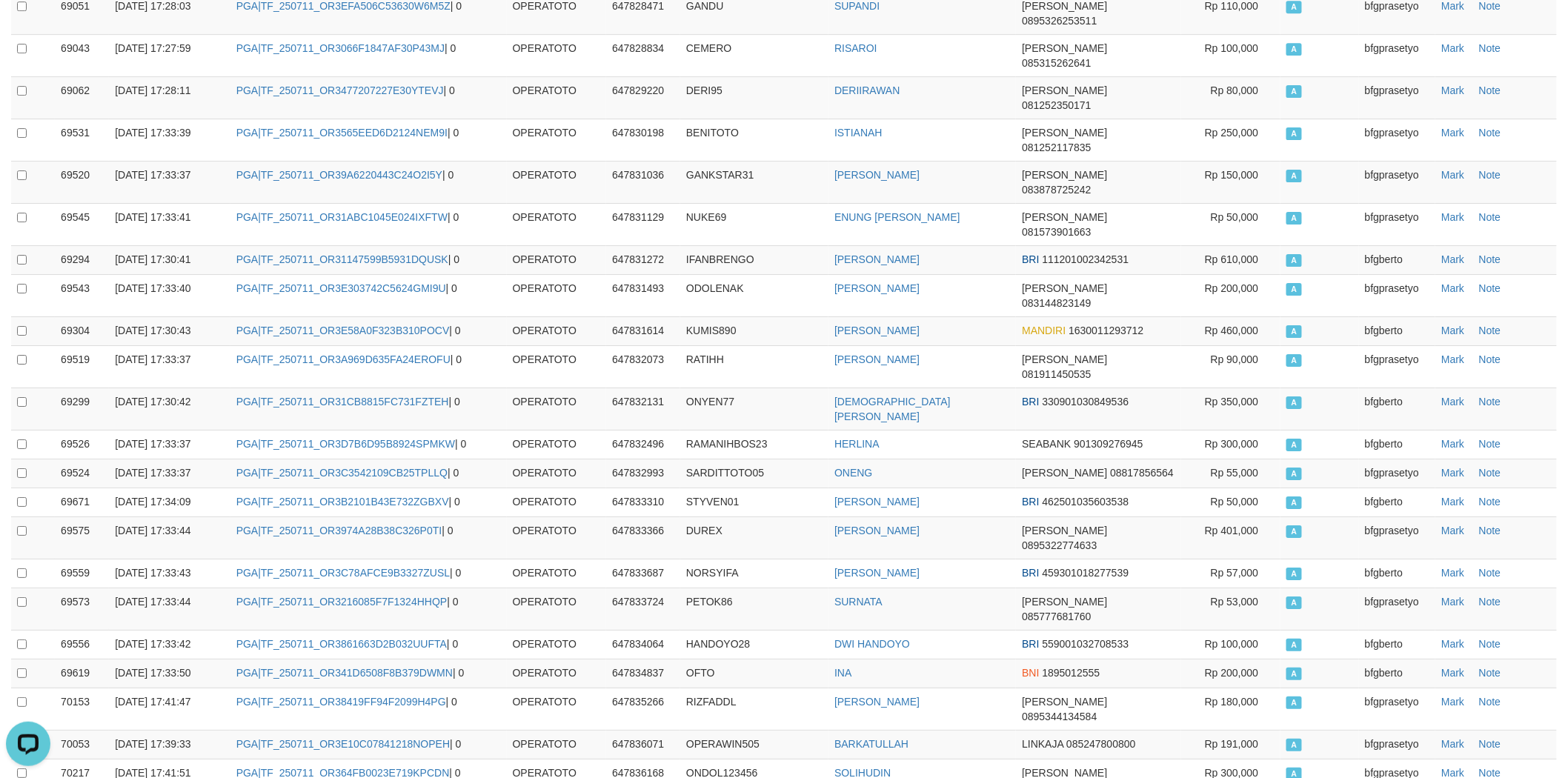drag, startPoint x: 1097, startPoint y: 512, endPoint x: 1075, endPoint y: 543, distance: 38.013156 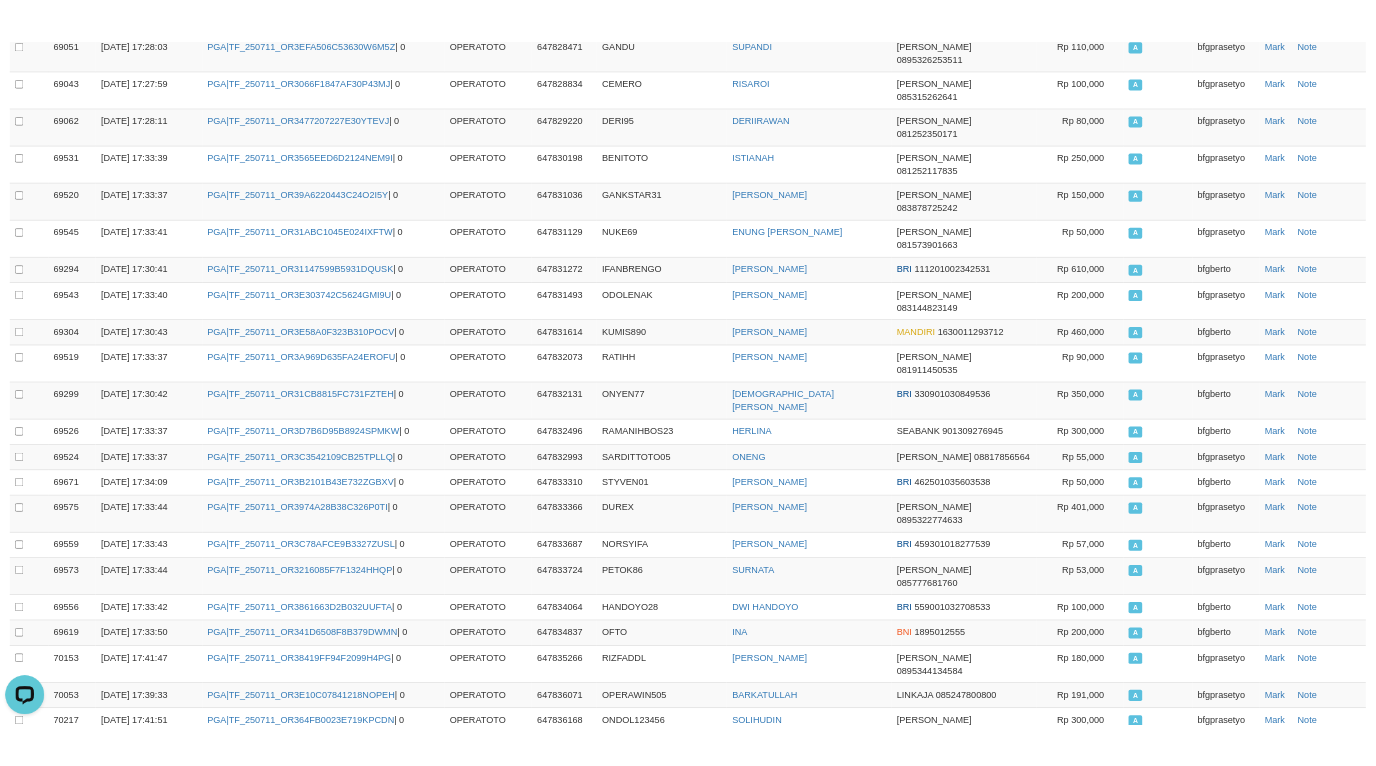 scroll, scrollTop: 34574, scrollLeft: 0, axis: vertical 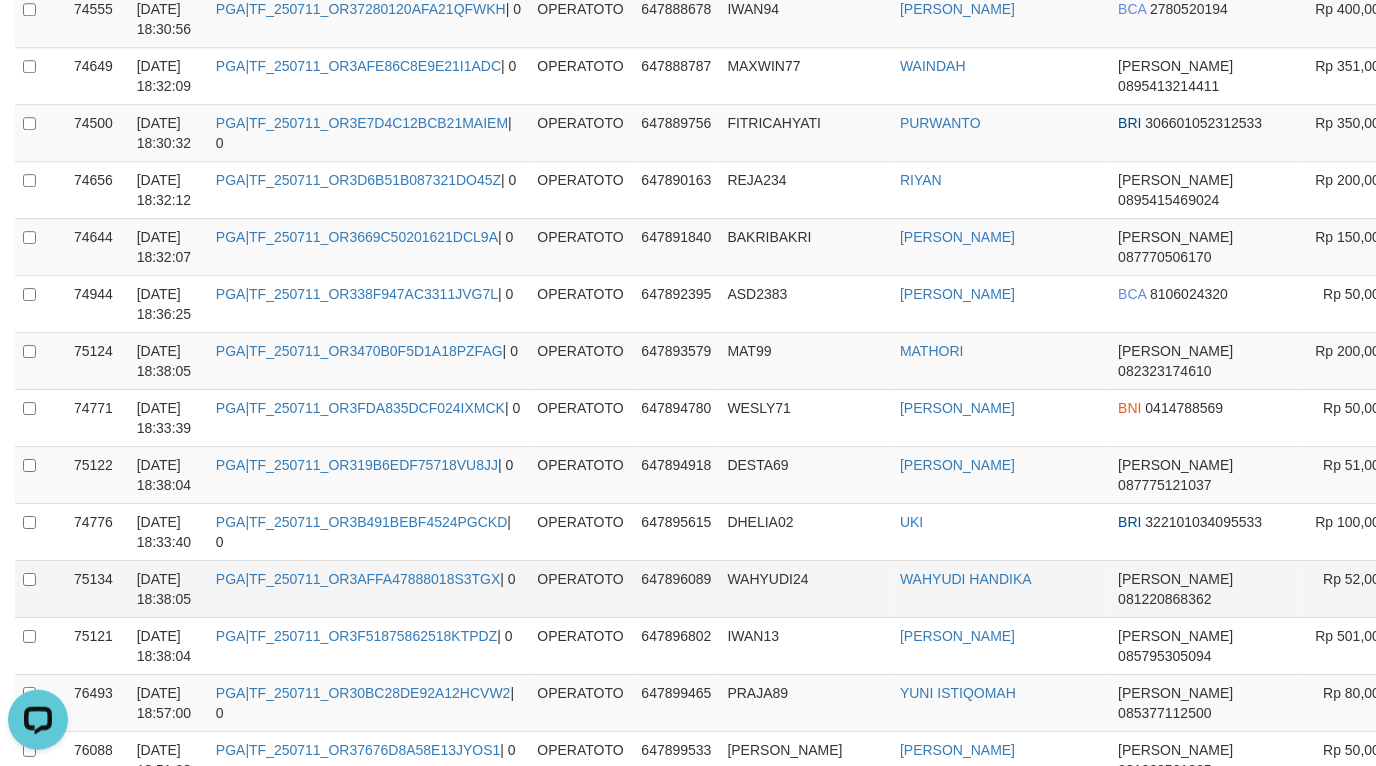 click at bounding box center [40, 588] 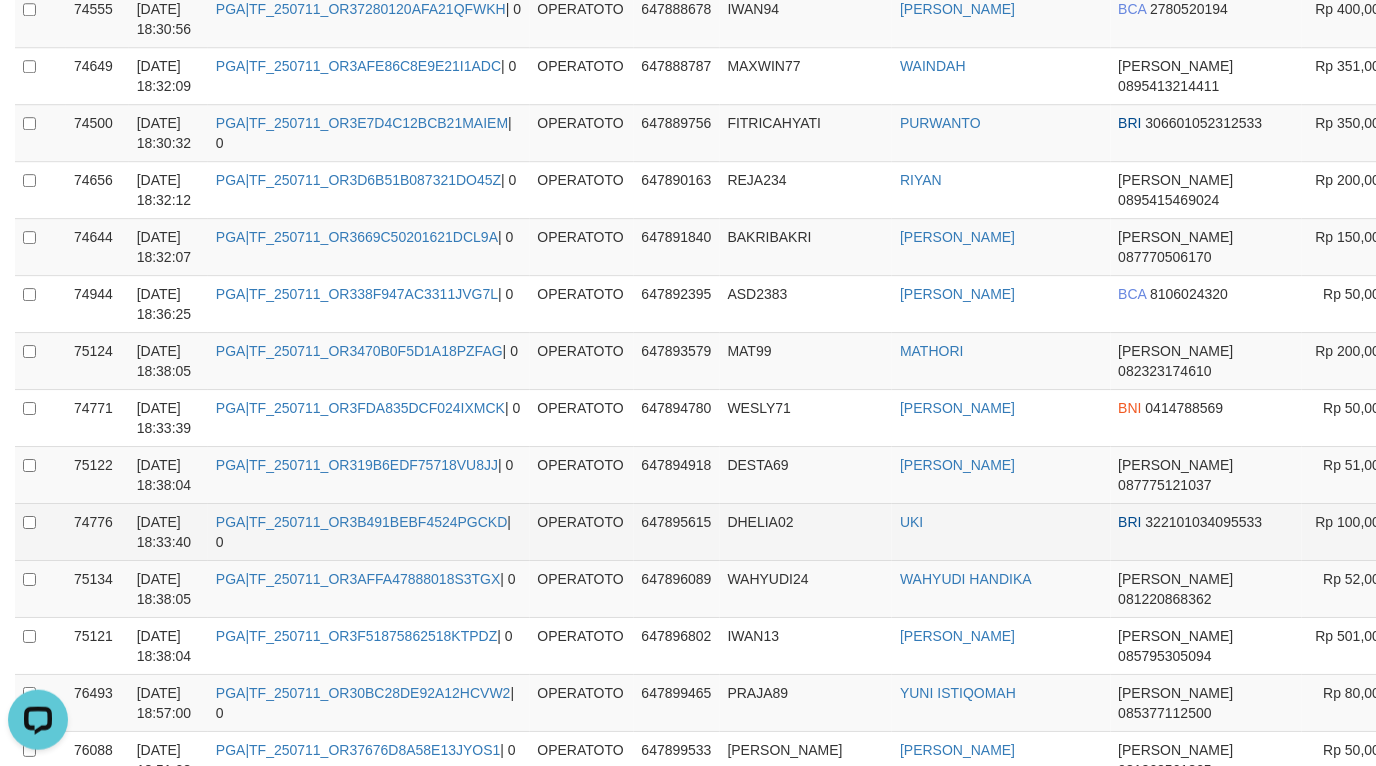 click on "OPERATOTO" at bounding box center [582, 531] 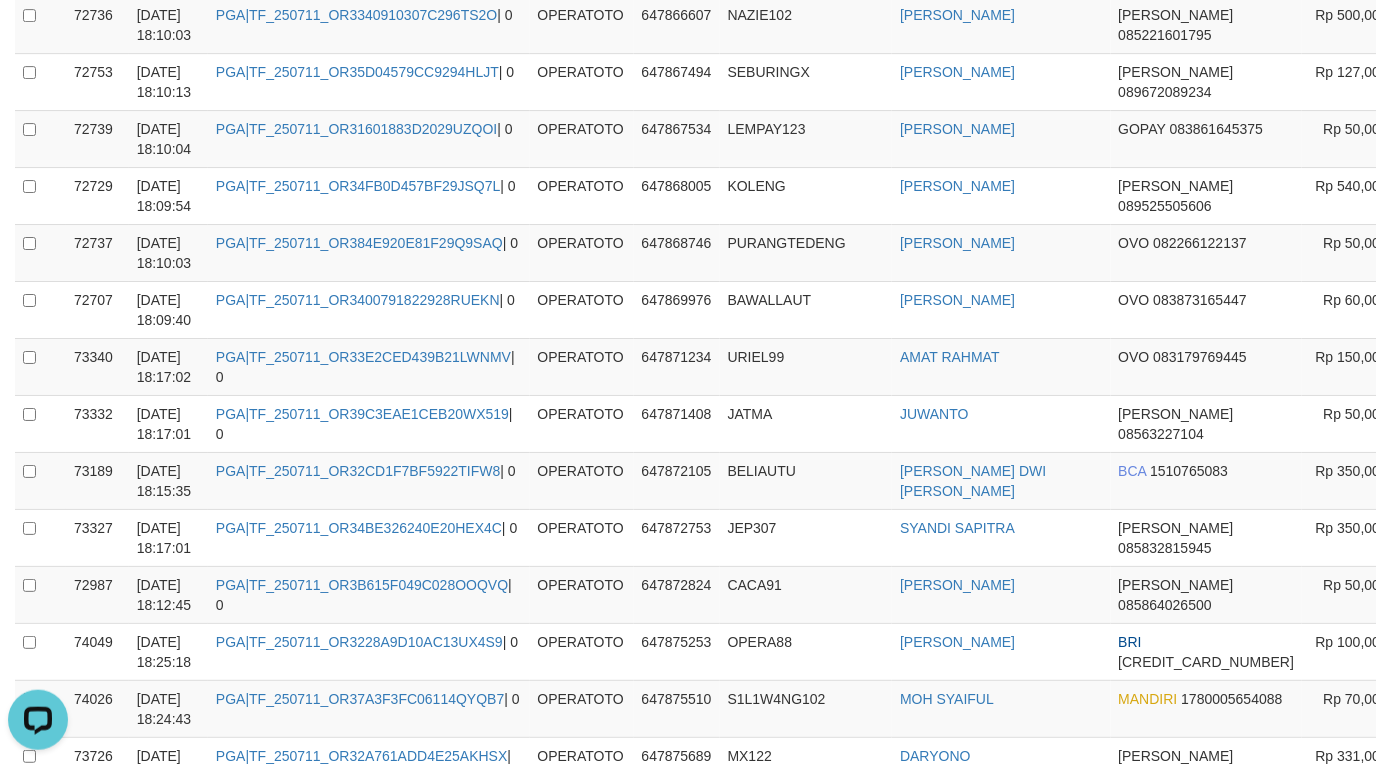 scroll, scrollTop: 34055, scrollLeft: 0, axis: vertical 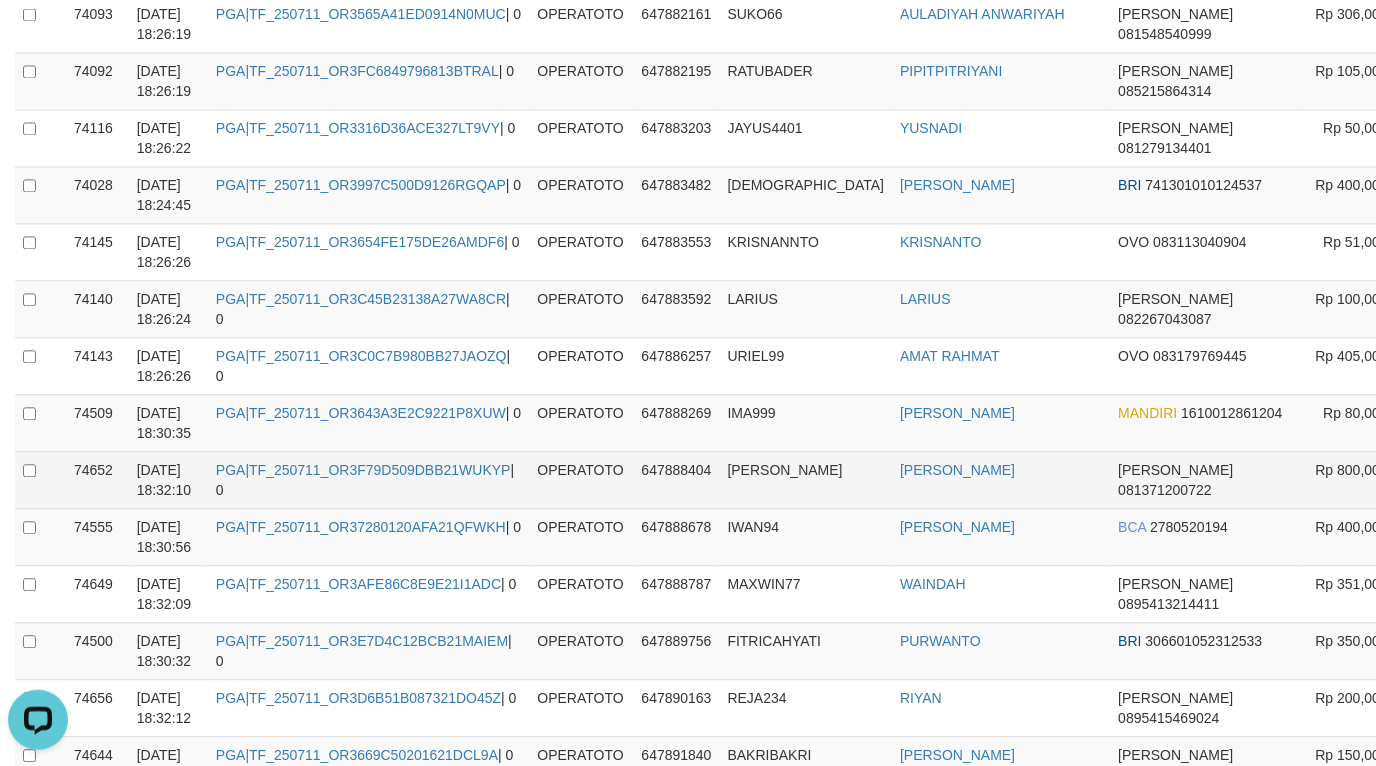 click on "647888404" at bounding box center (677, 471) 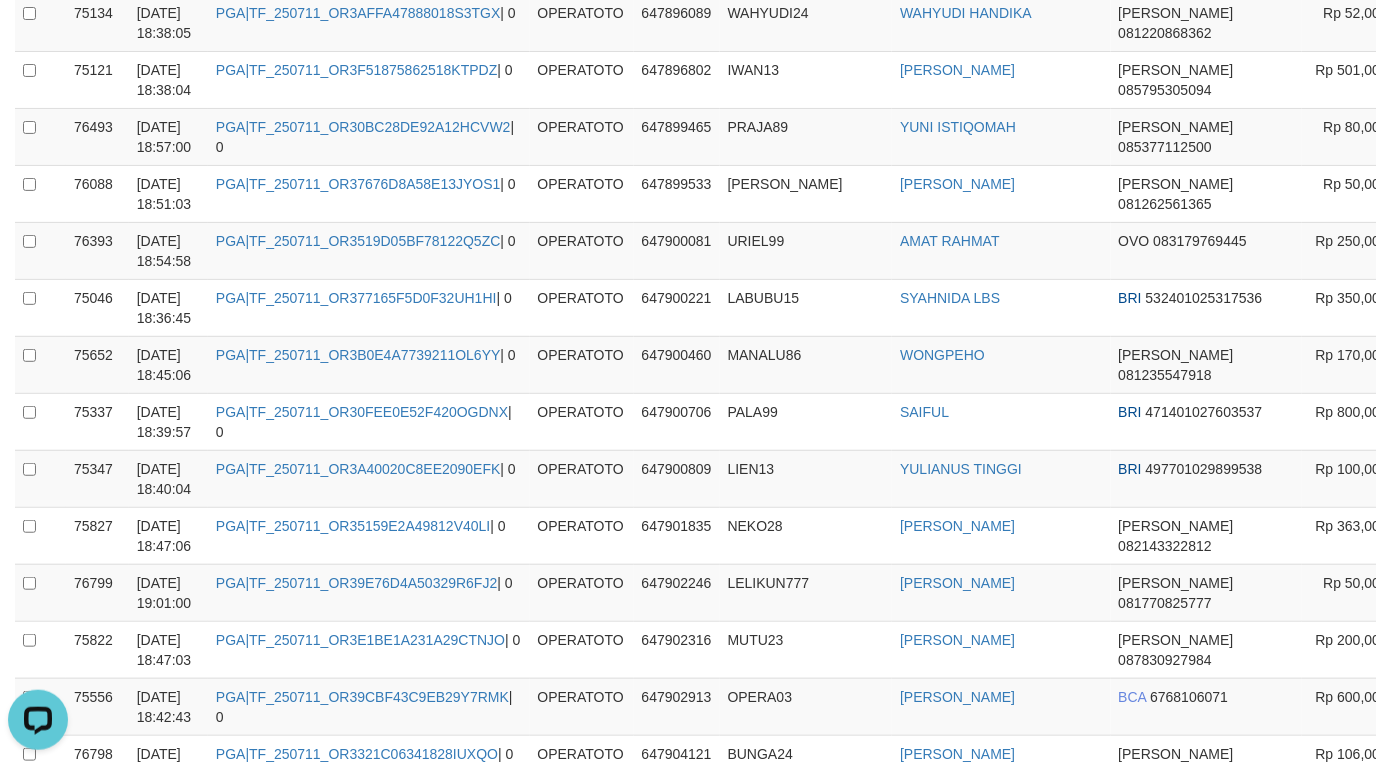 scroll, scrollTop: 21334, scrollLeft: 0, axis: vertical 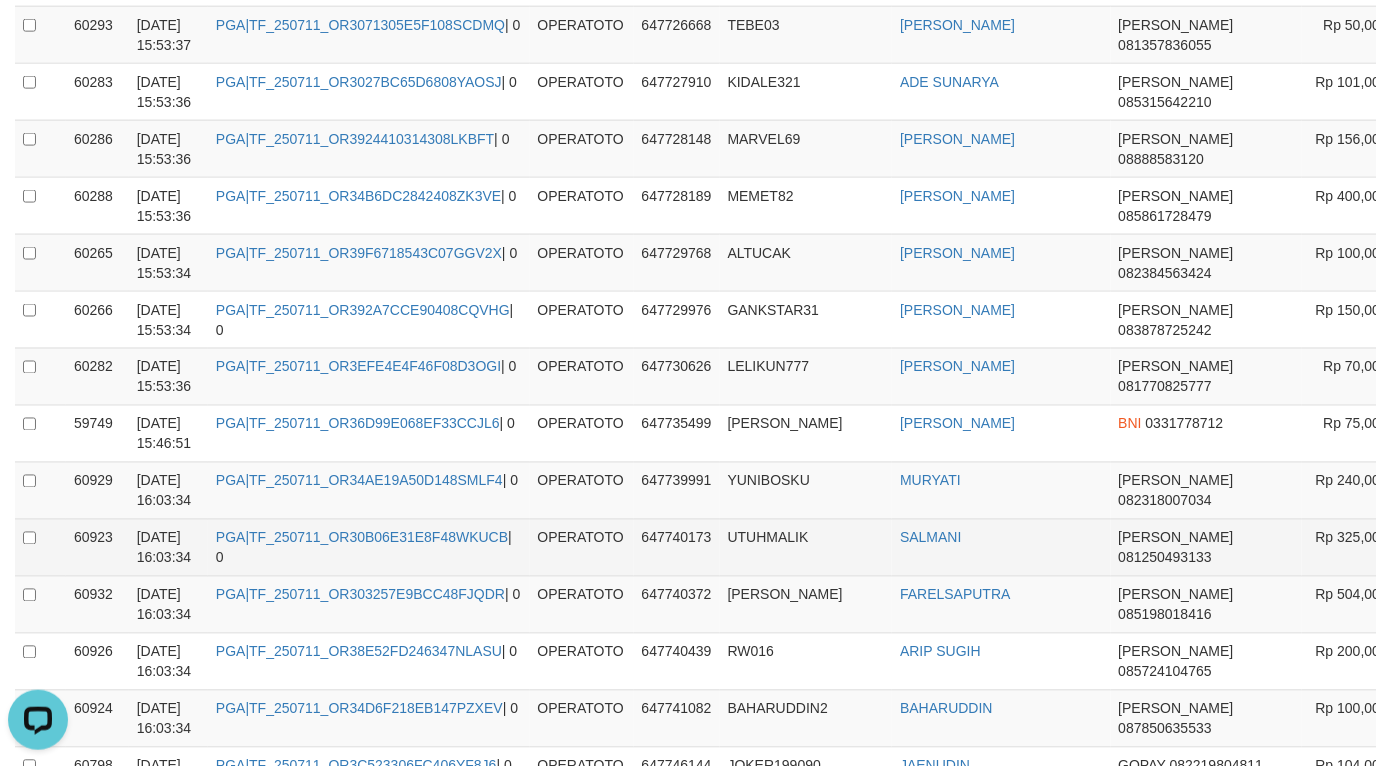 click on "PGA|TF_250711_OR30B06E31E8F48WKUCB
| 0" at bounding box center [369, 547] 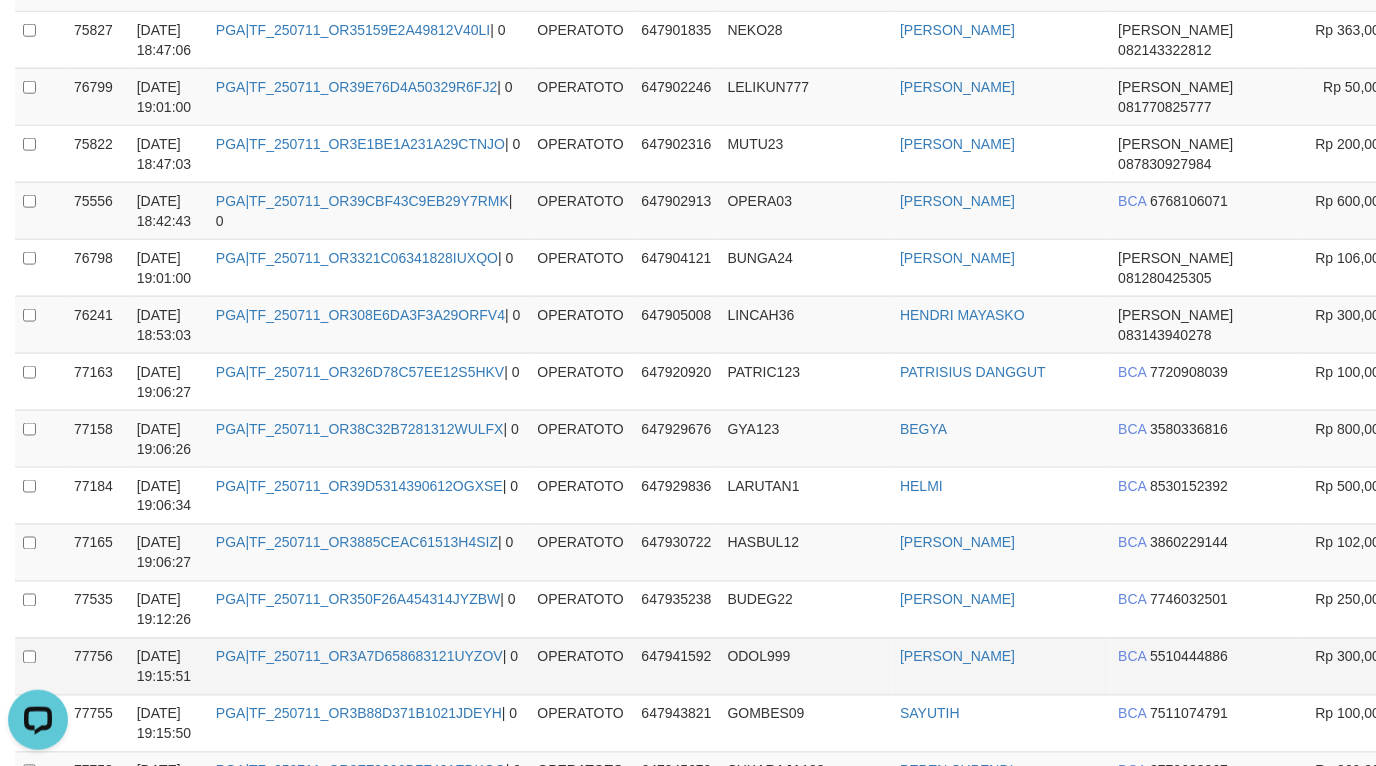 scroll, scrollTop: 35741, scrollLeft: 0, axis: vertical 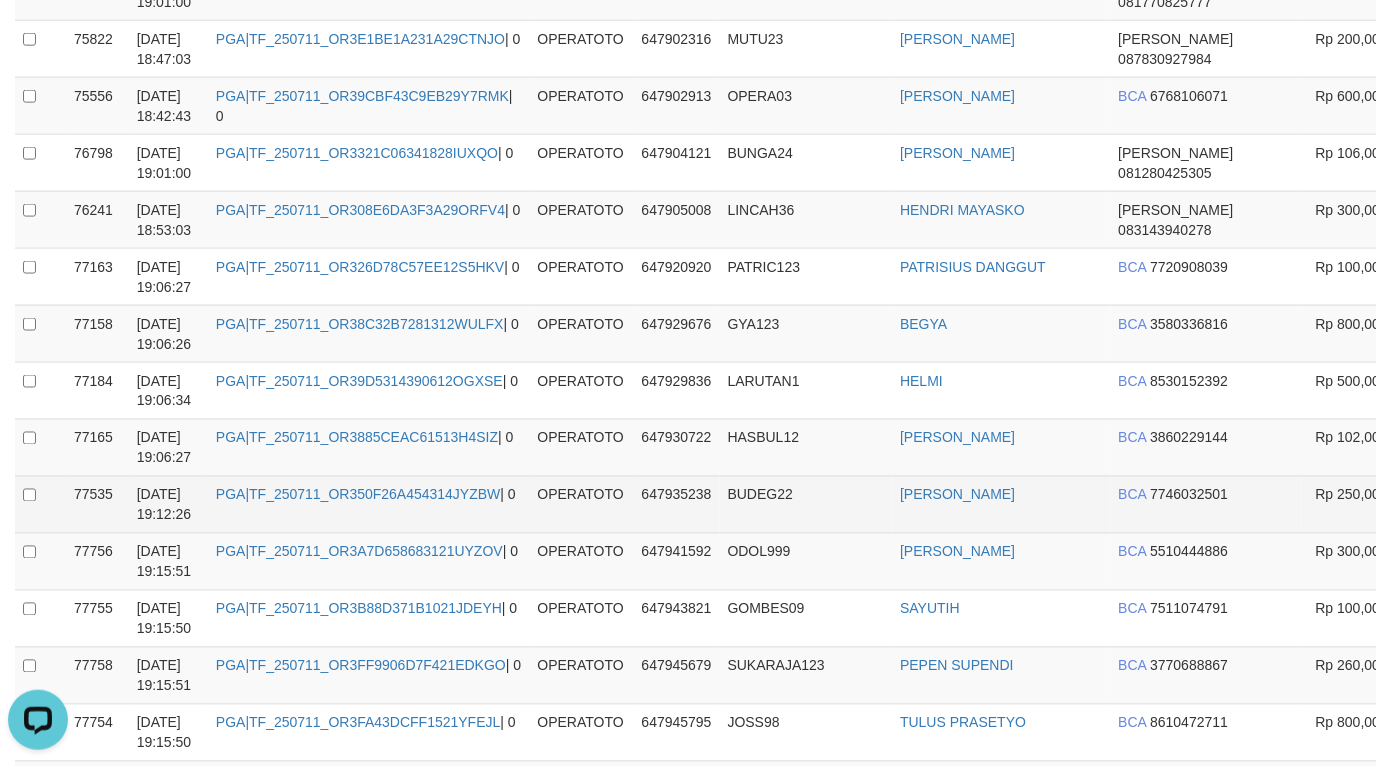 click on "BUDEG22" at bounding box center (760, 495) 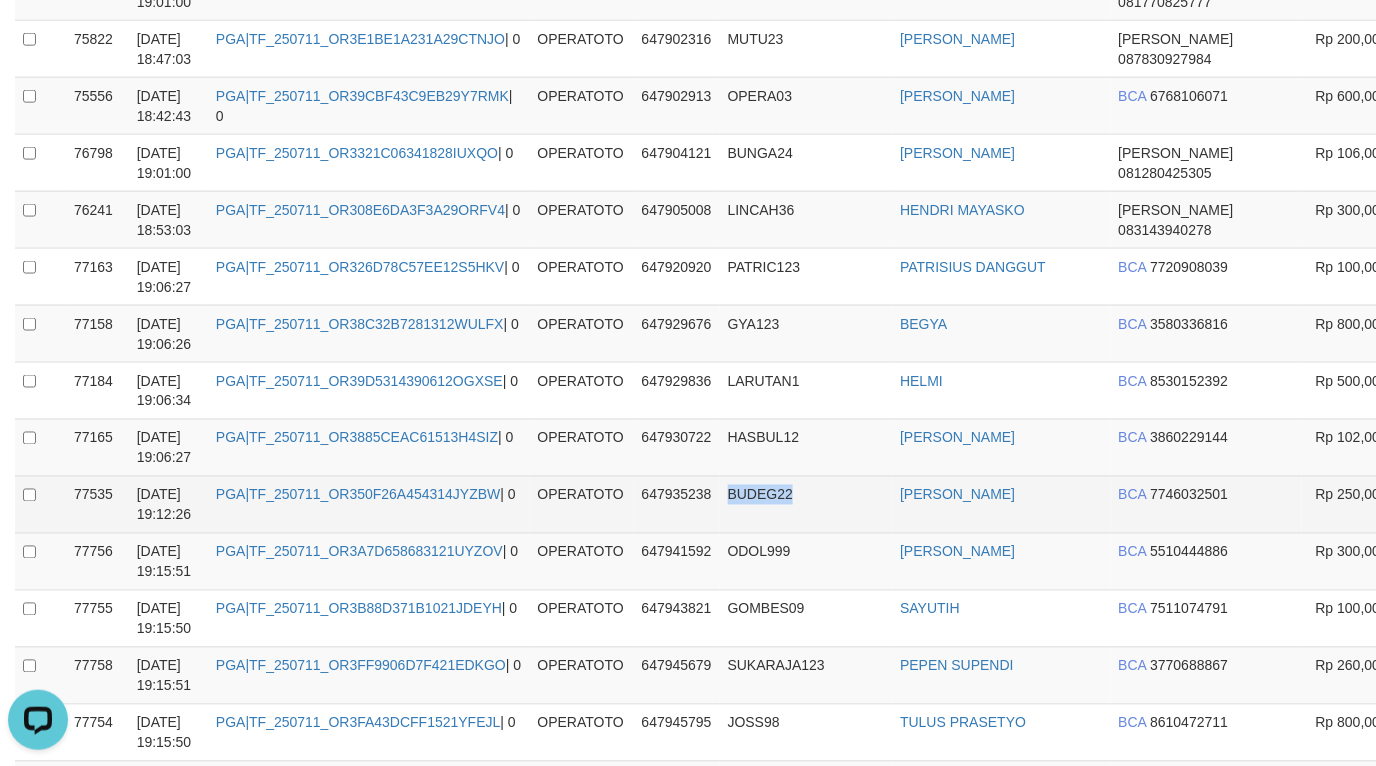 click on "BUDEG22" at bounding box center [760, 495] 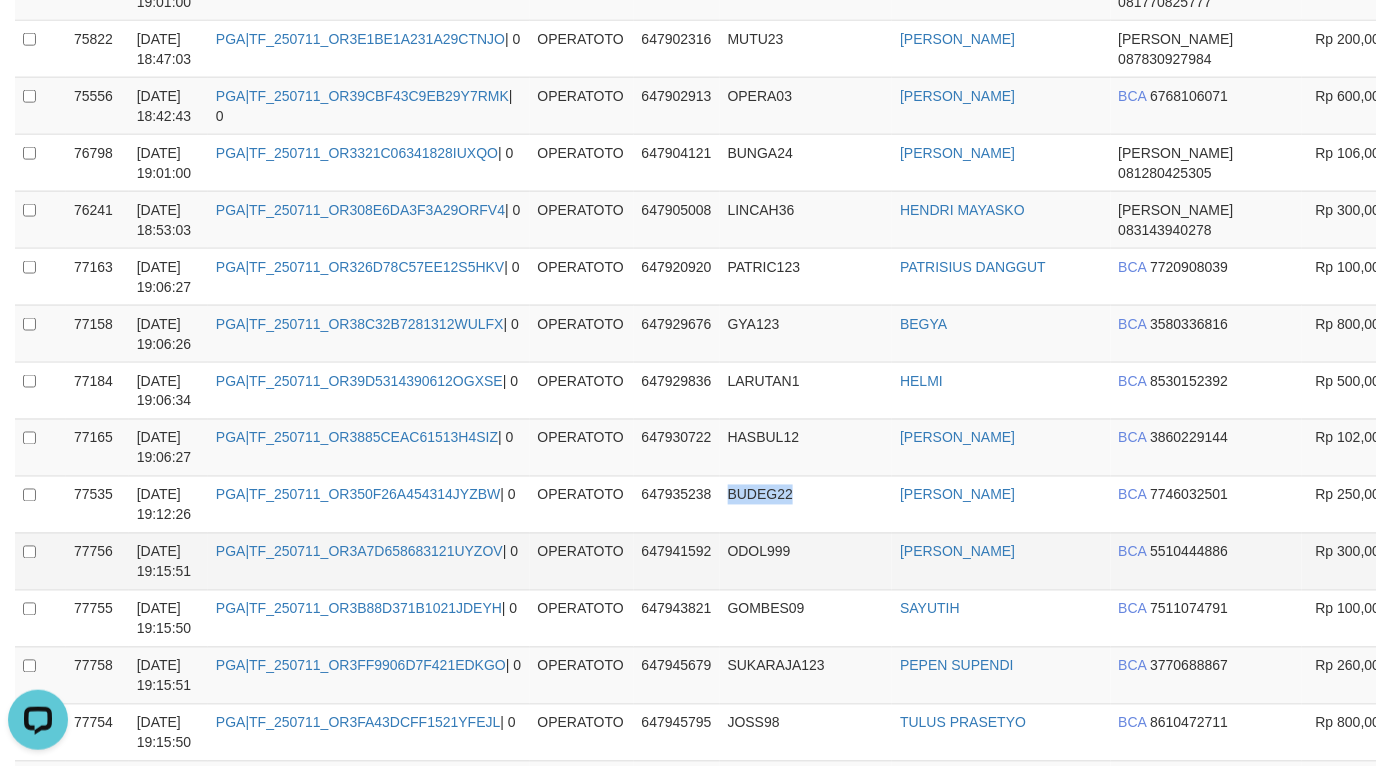 copy on "BUDEG22" 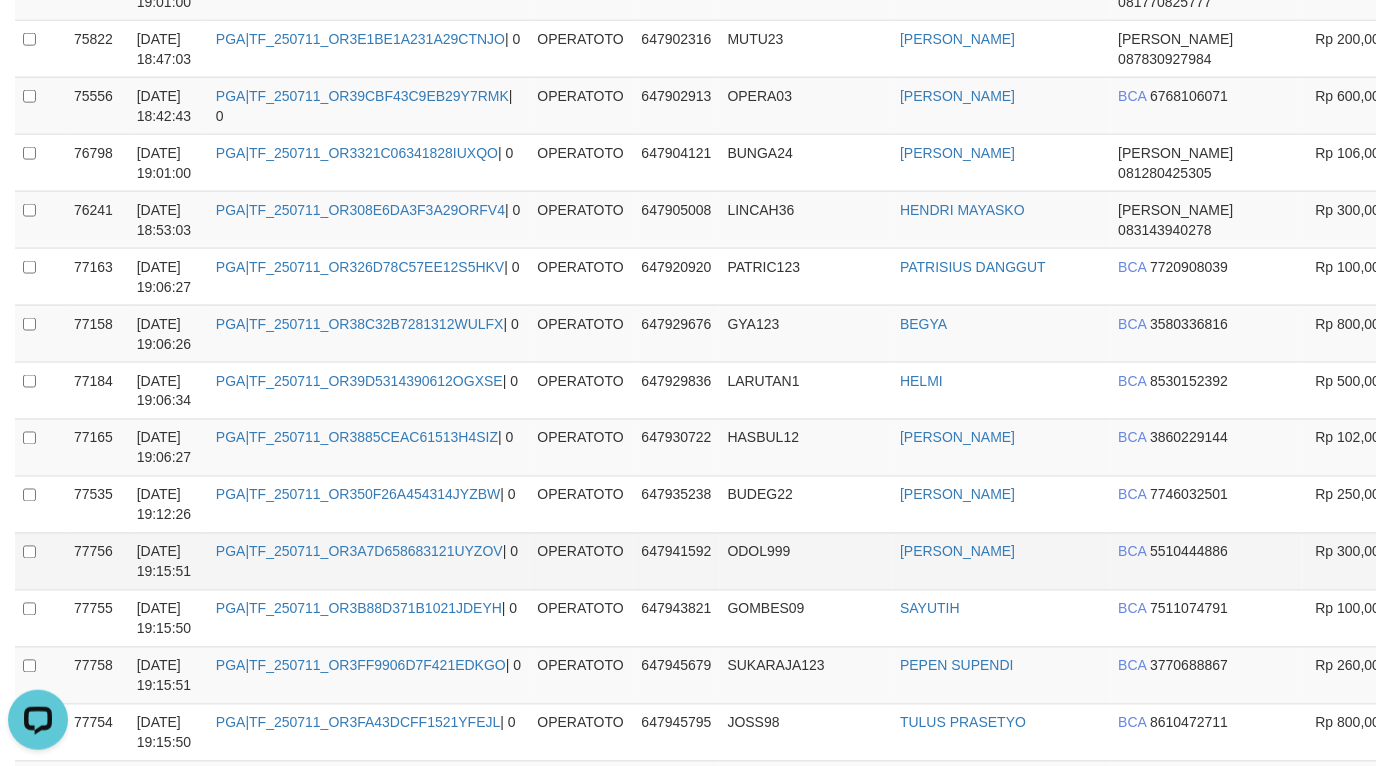 click on "ODOL999" at bounding box center (759, 552) 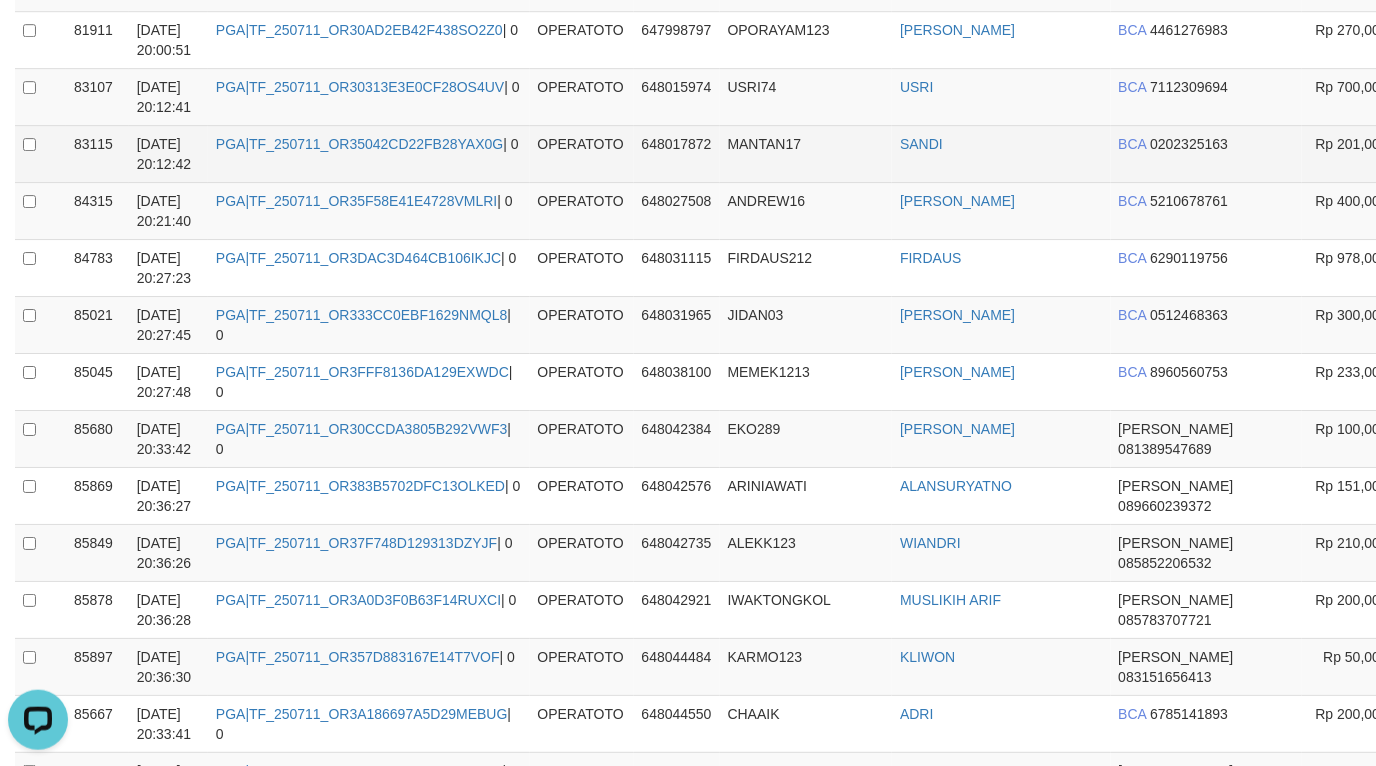 scroll, scrollTop: 36777, scrollLeft: 0, axis: vertical 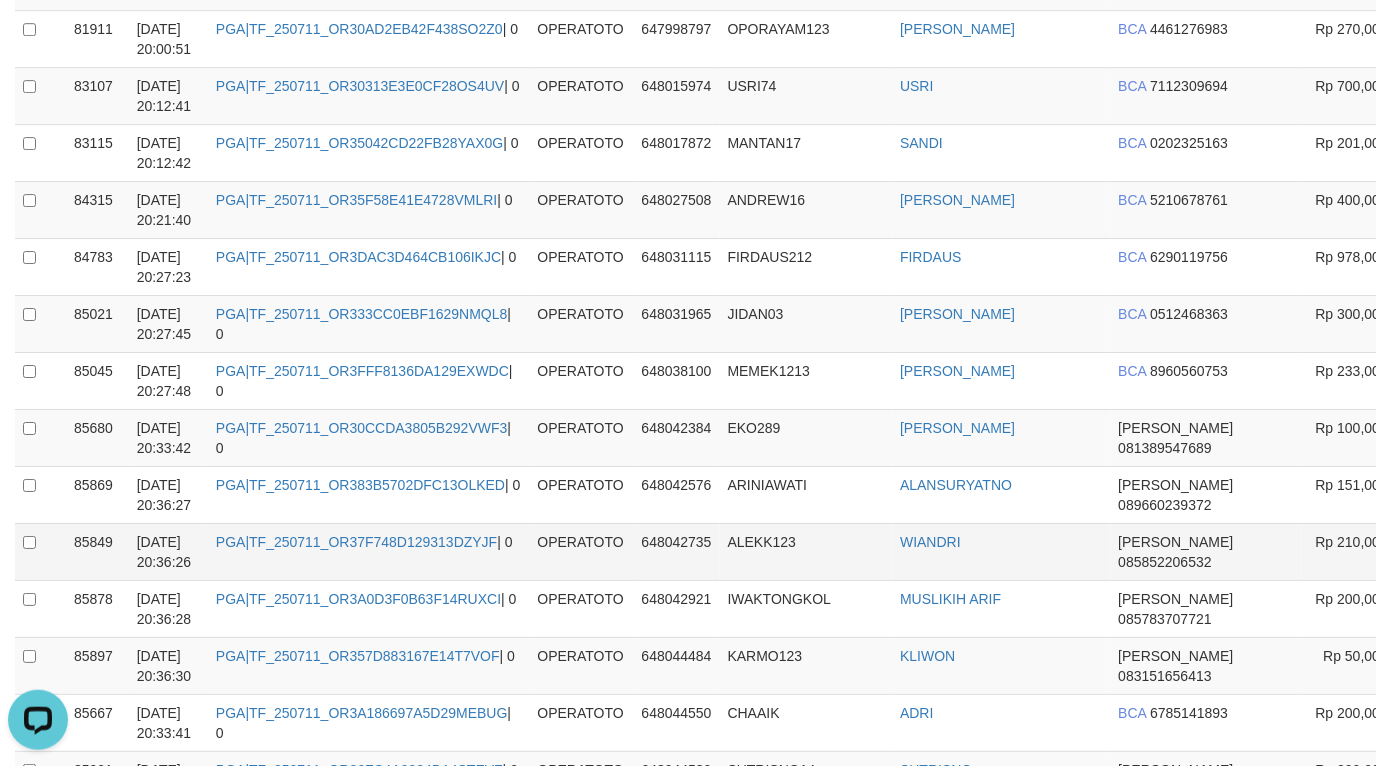 click on "OPERATOTO" at bounding box center [582, 551] 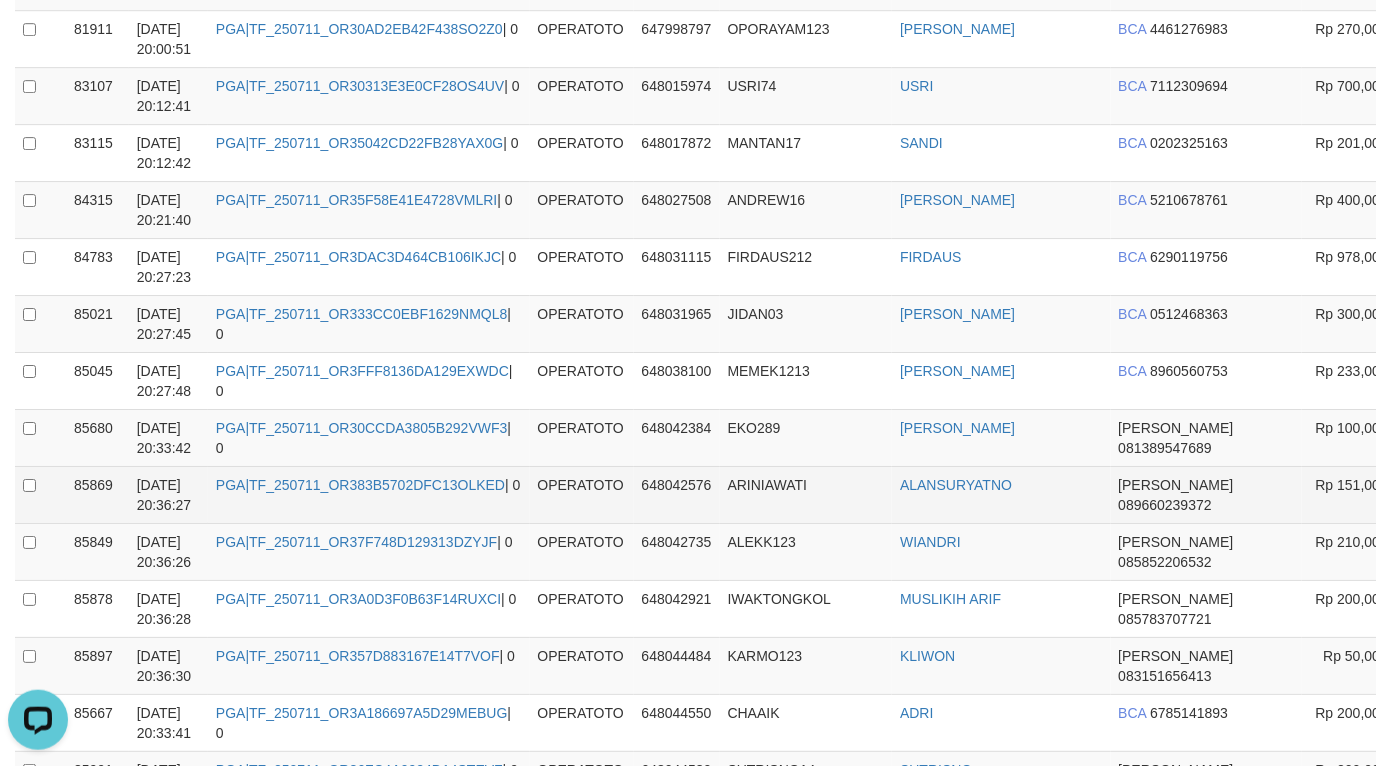 click on "ARINIAWATI" at bounding box center [806, 494] 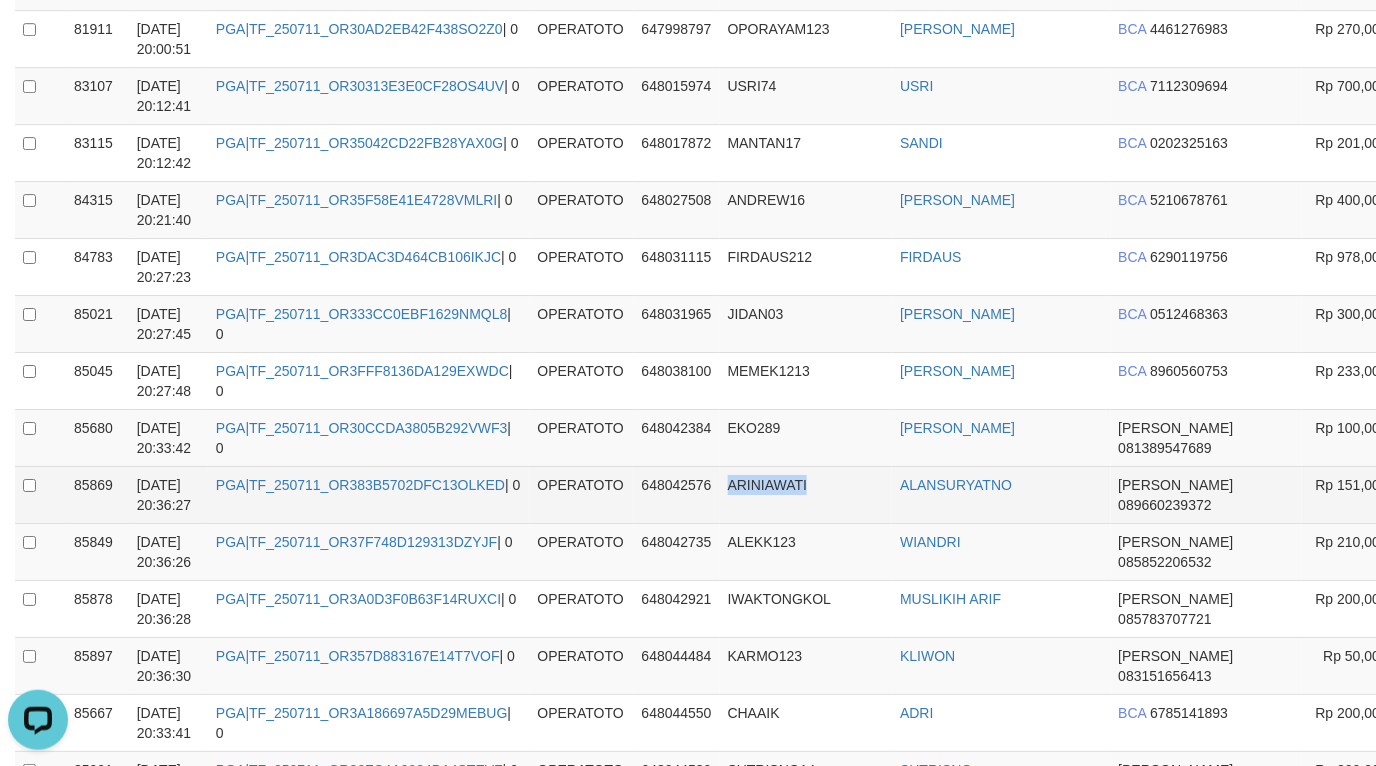 click on "ARINIAWATI" at bounding box center [806, 494] 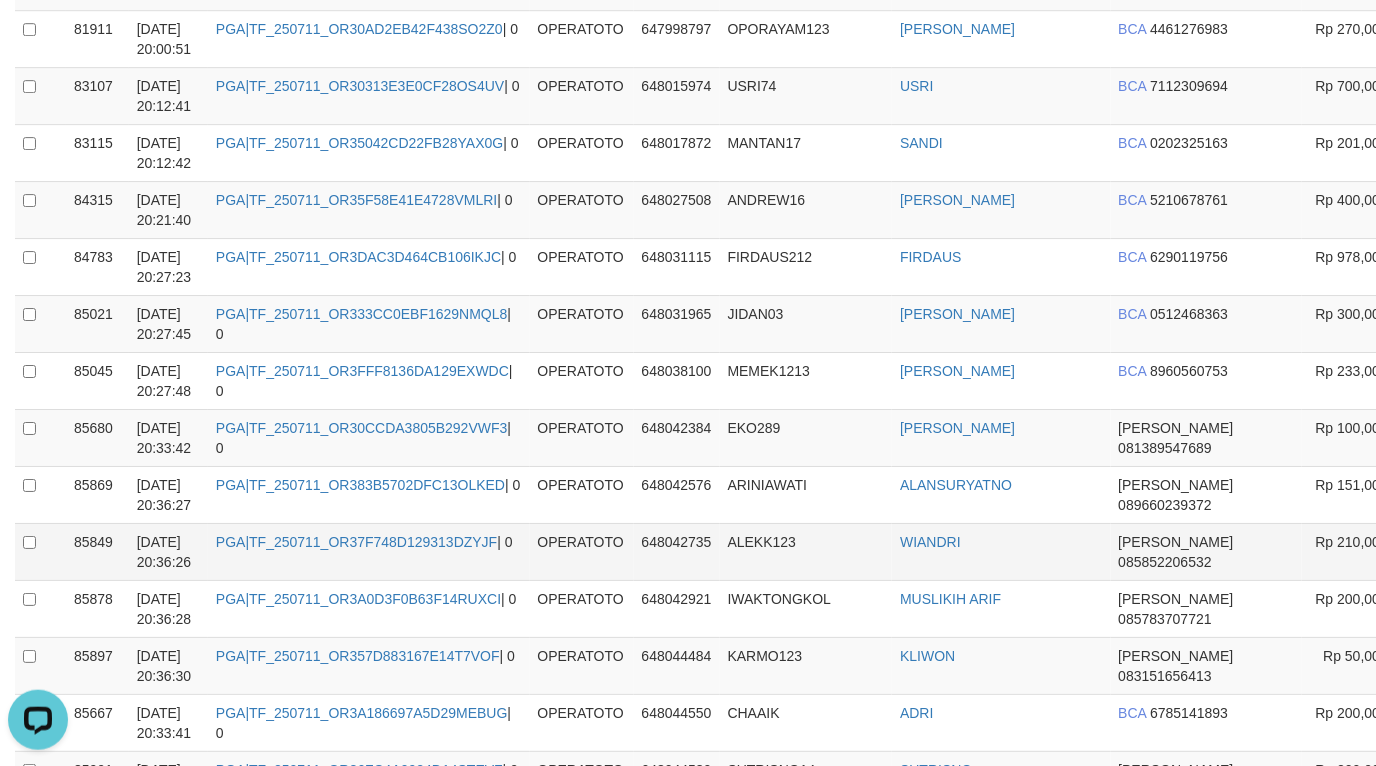 click on "ALEKK123" at bounding box center (762, 542) 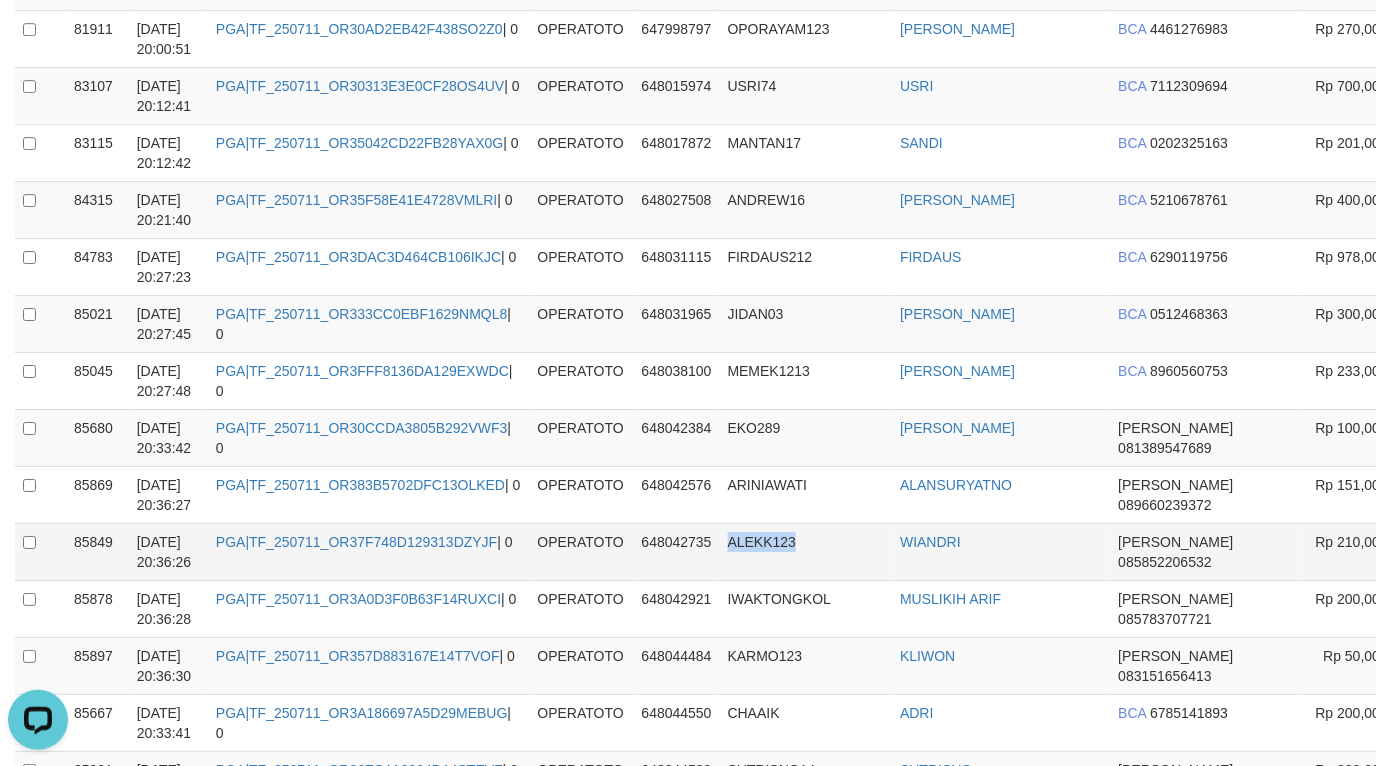 click on "ALEKK123" at bounding box center [762, 542] 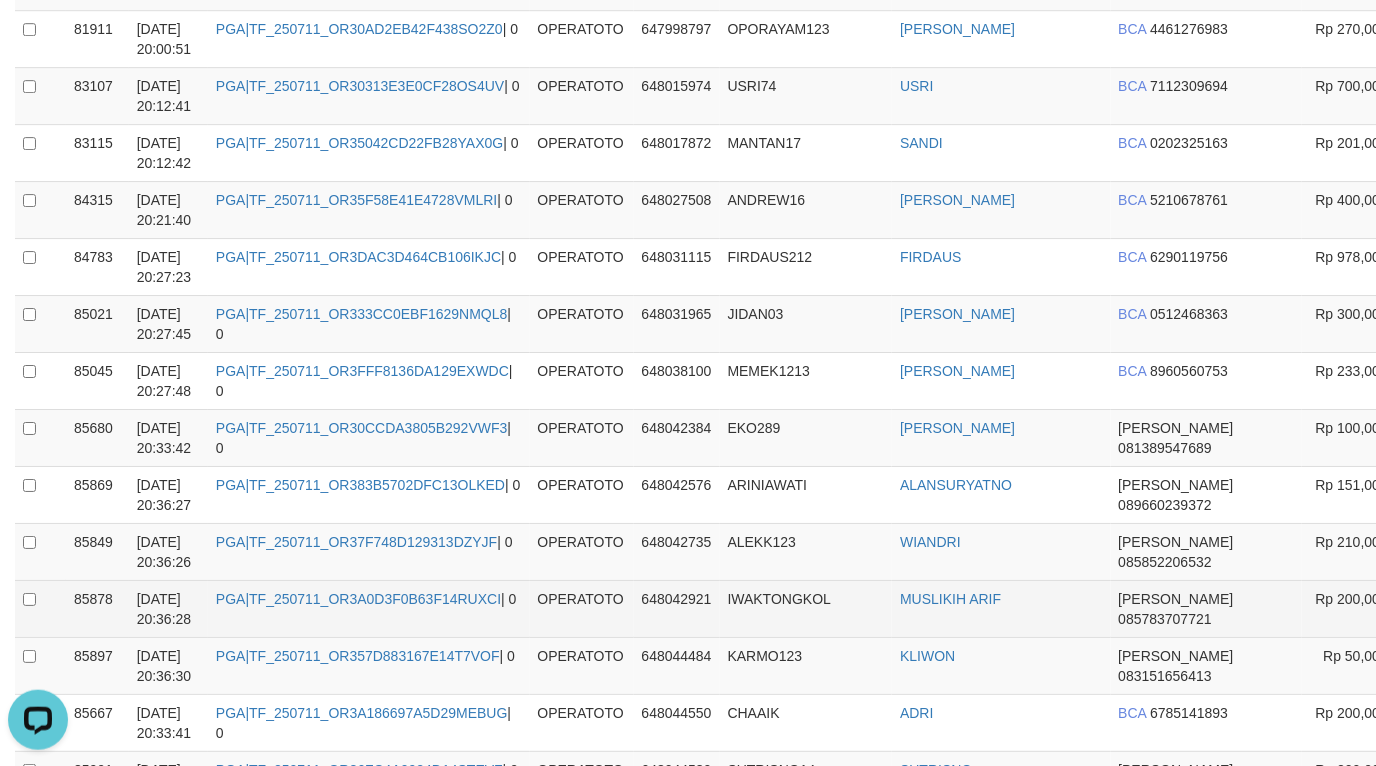 click on "IWAKTONGKOL" at bounding box center [806, 608] 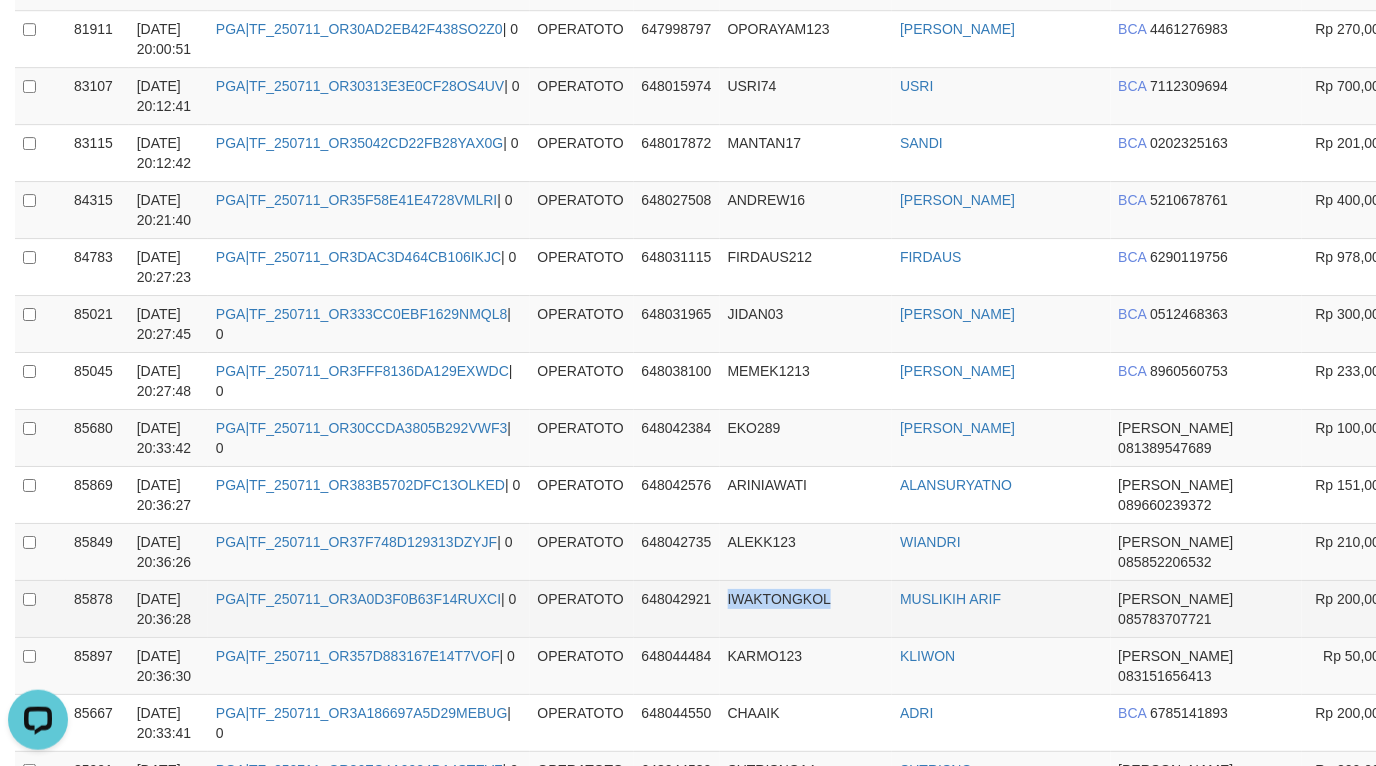 click on "IWAKTONGKOL" at bounding box center (806, 608) 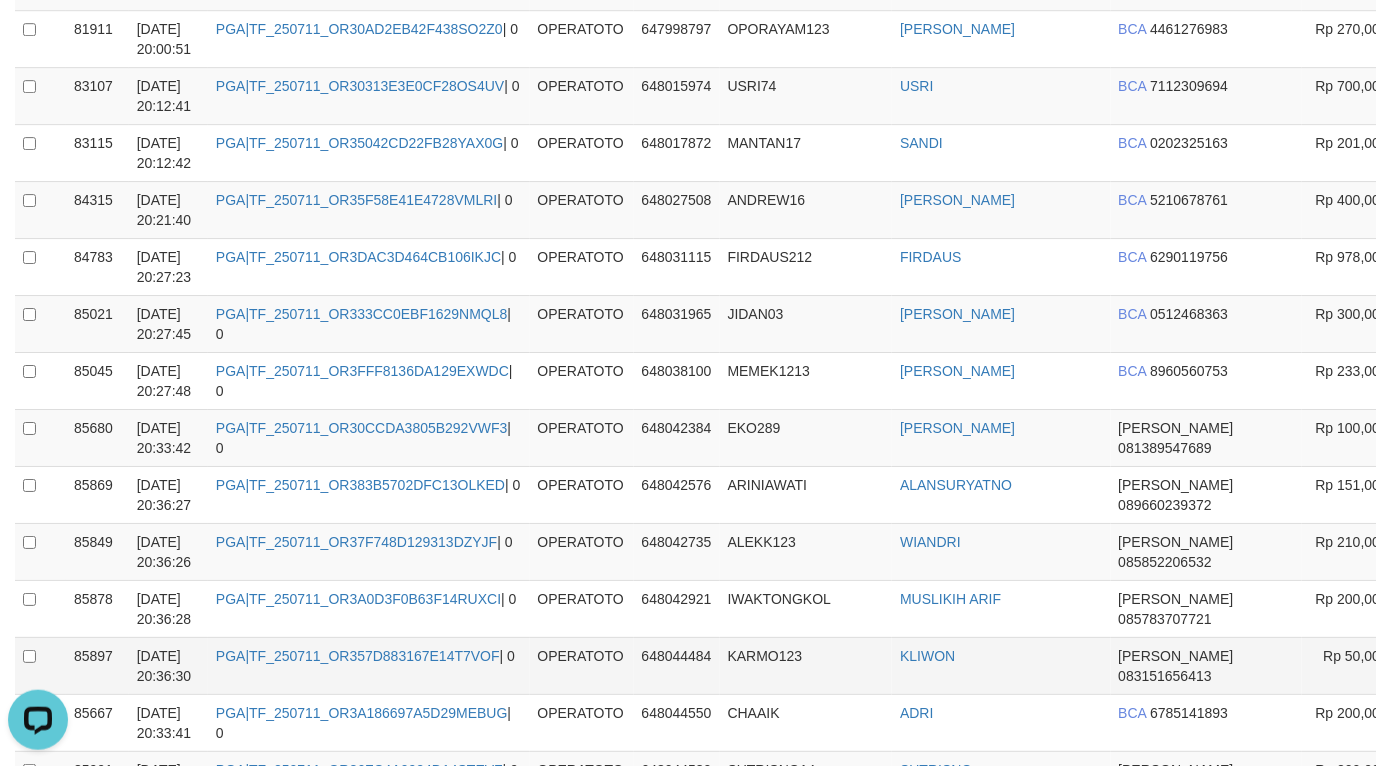 click on "KARMO123" at bounding box center (765, 656) 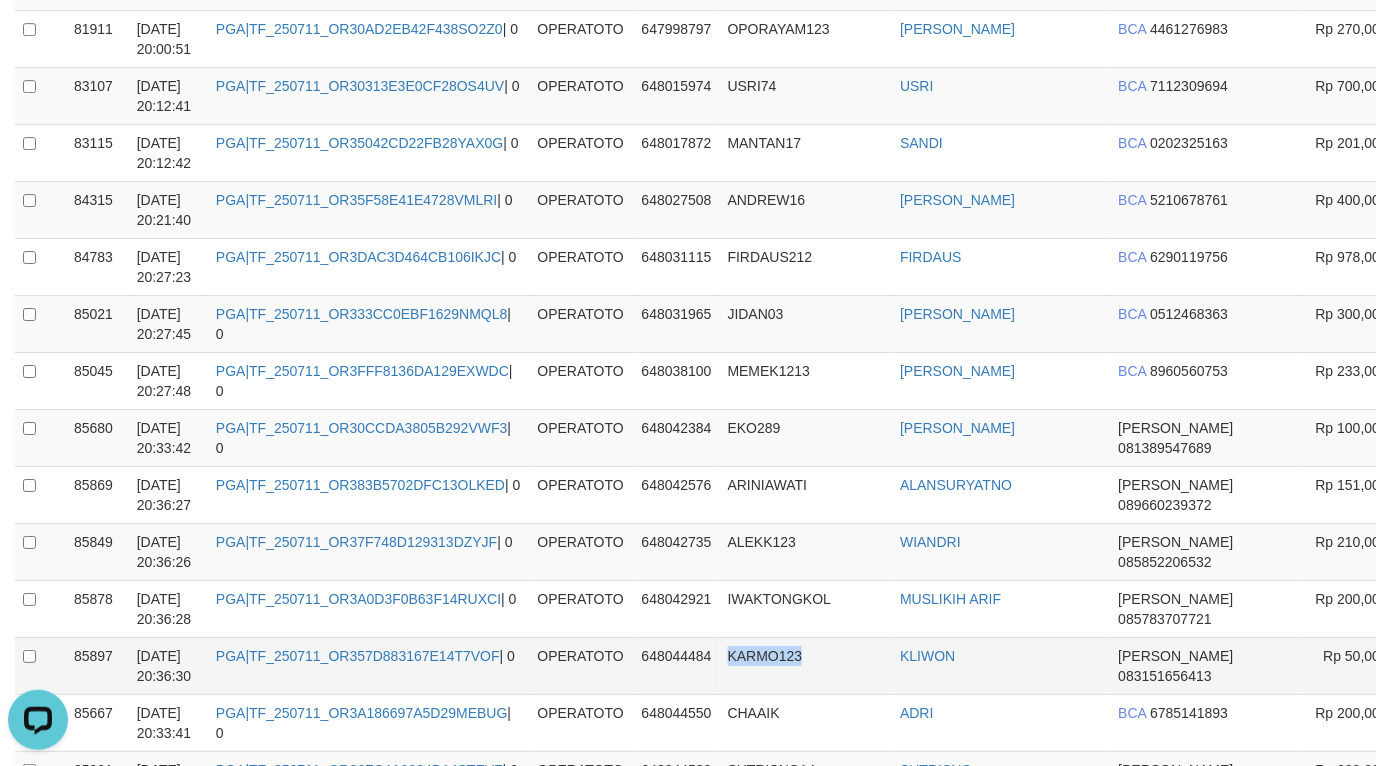 click on "KARMO123" at bounding box center (765, 656) 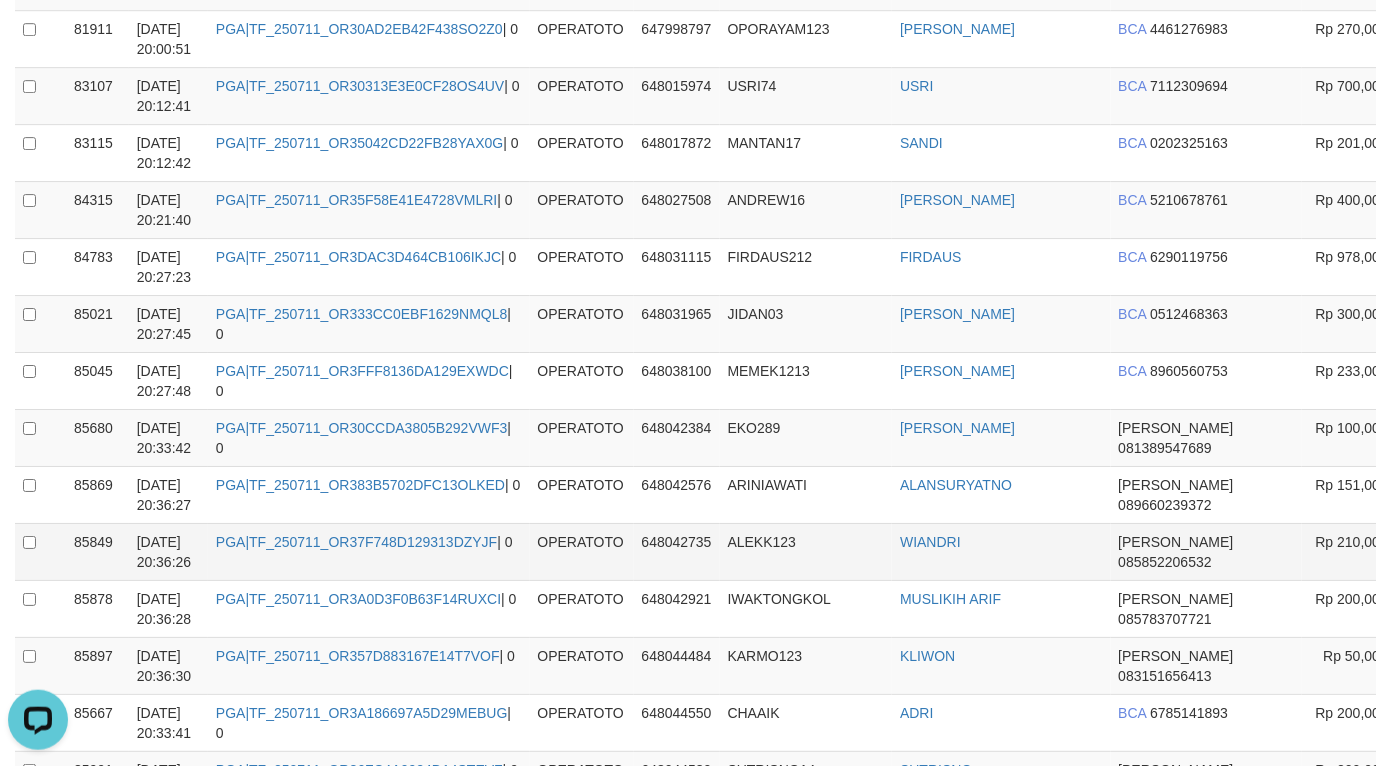 click on "ALEKK123" at bounding box center (806, 551) 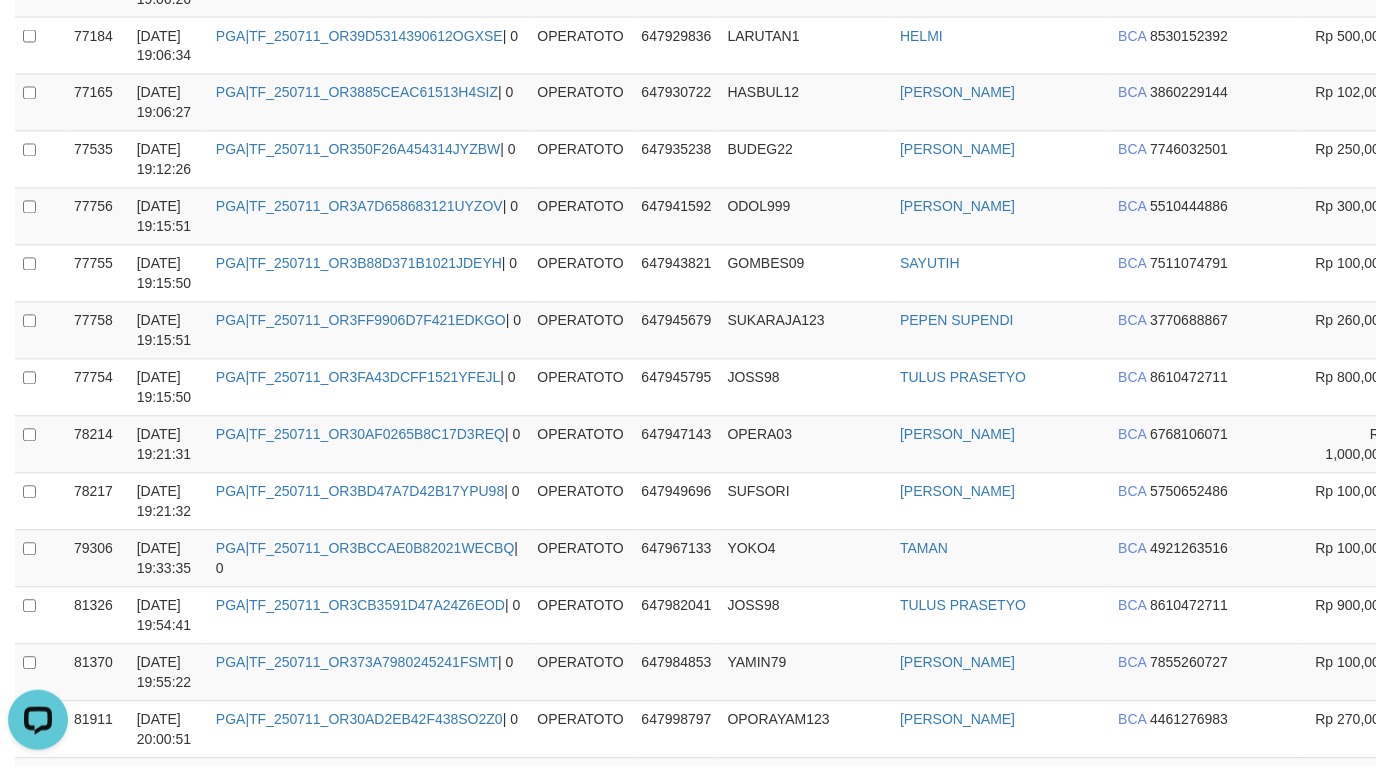 scroll, scrollTop: 35637, scrollLeft: 0, axis: vertical 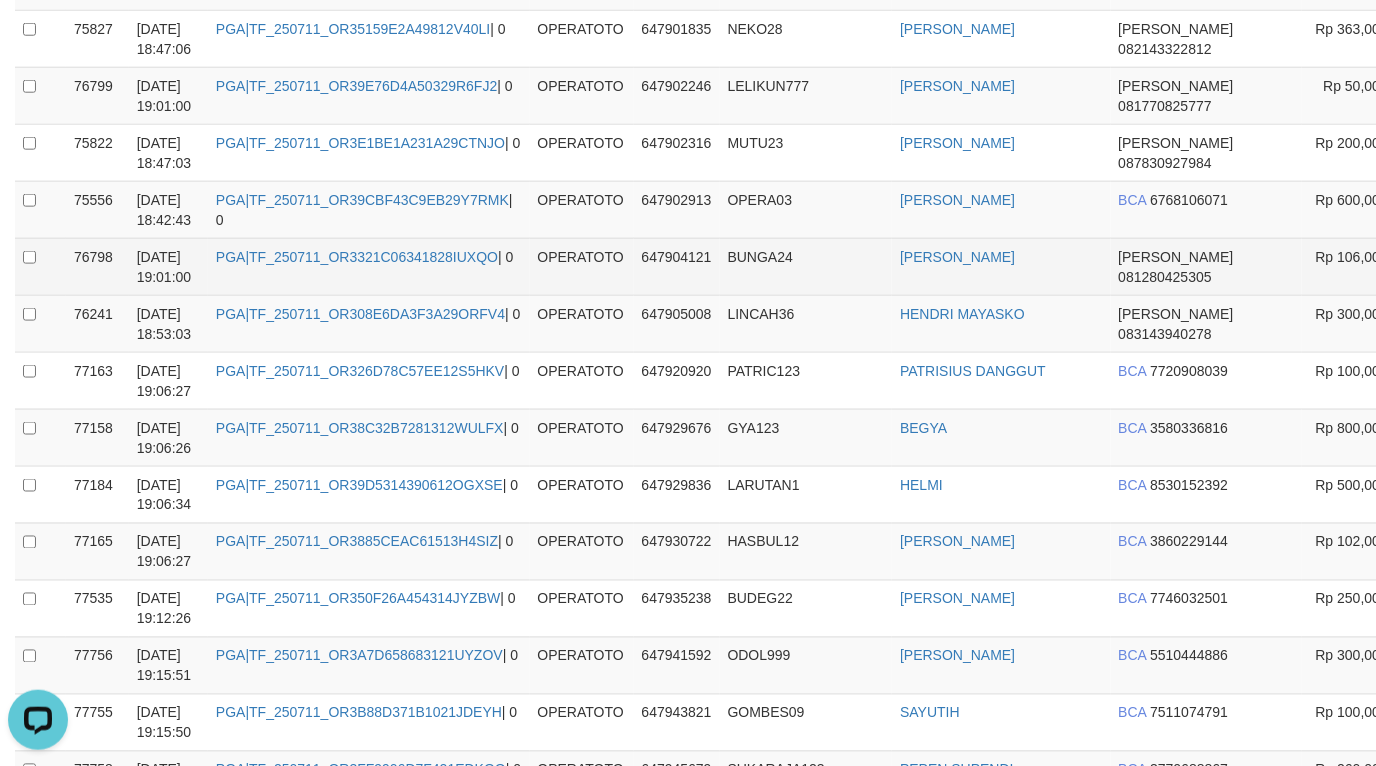 click on "647904121" at bounding box center (677, 266) 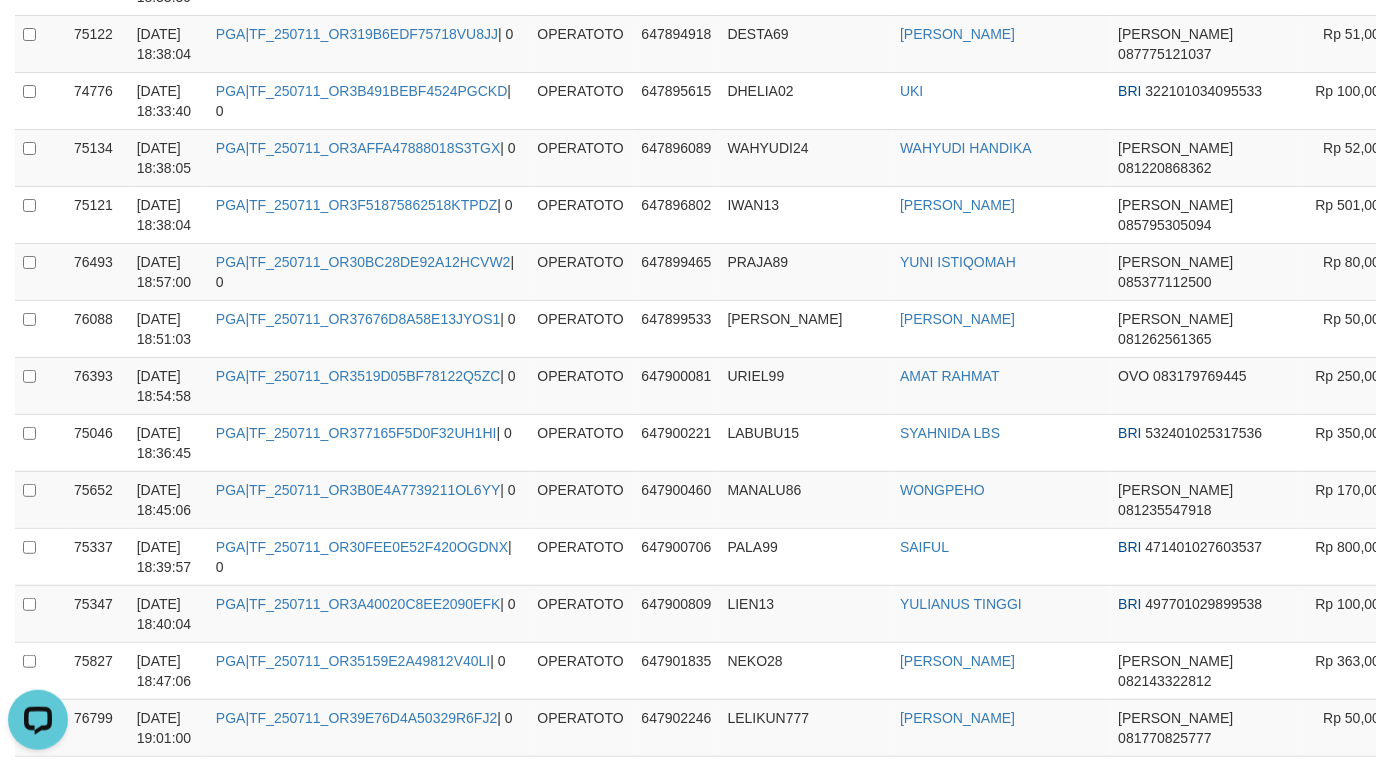 scroll, scrollTop: 33823, scrollLeft: 0, axis: vertical 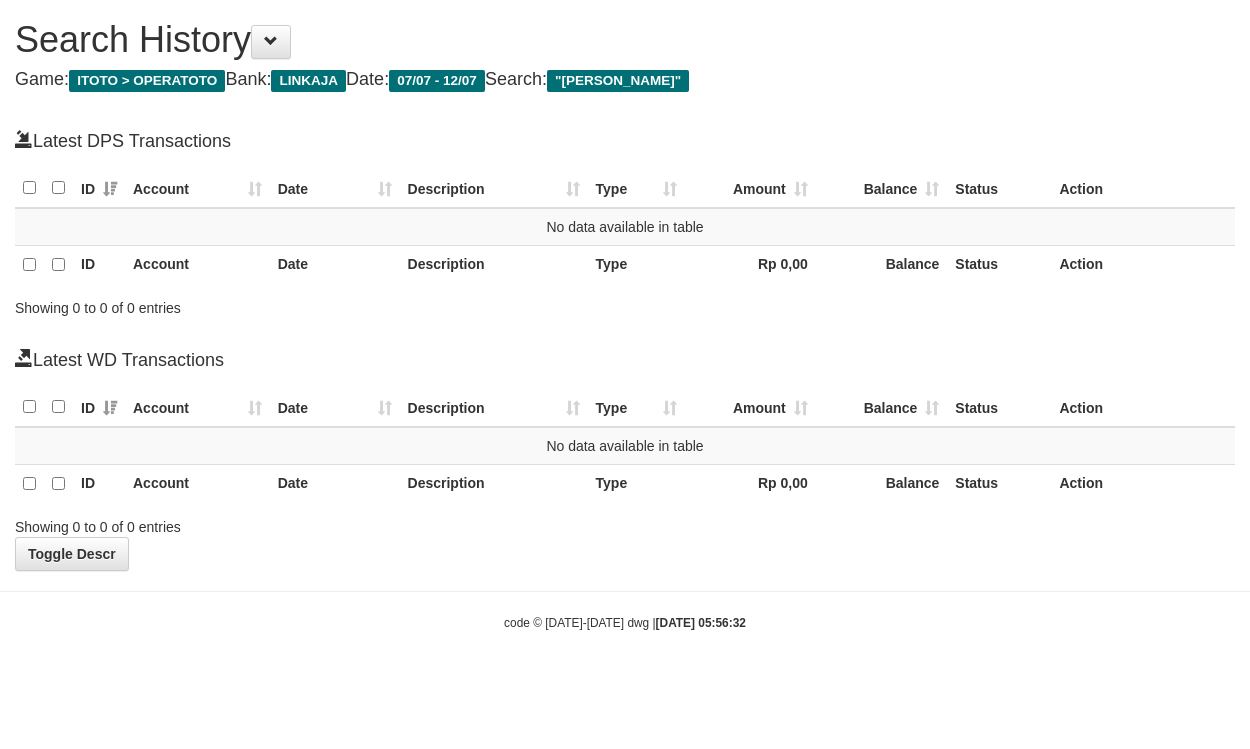 click on "Game:   ITOTO > OPERATOTO    		Bank:   LINKAJA    		Date:  07/07 - 12/07    		Search:  "[PERSON_NAME]"" at bounding box center (625, 80) 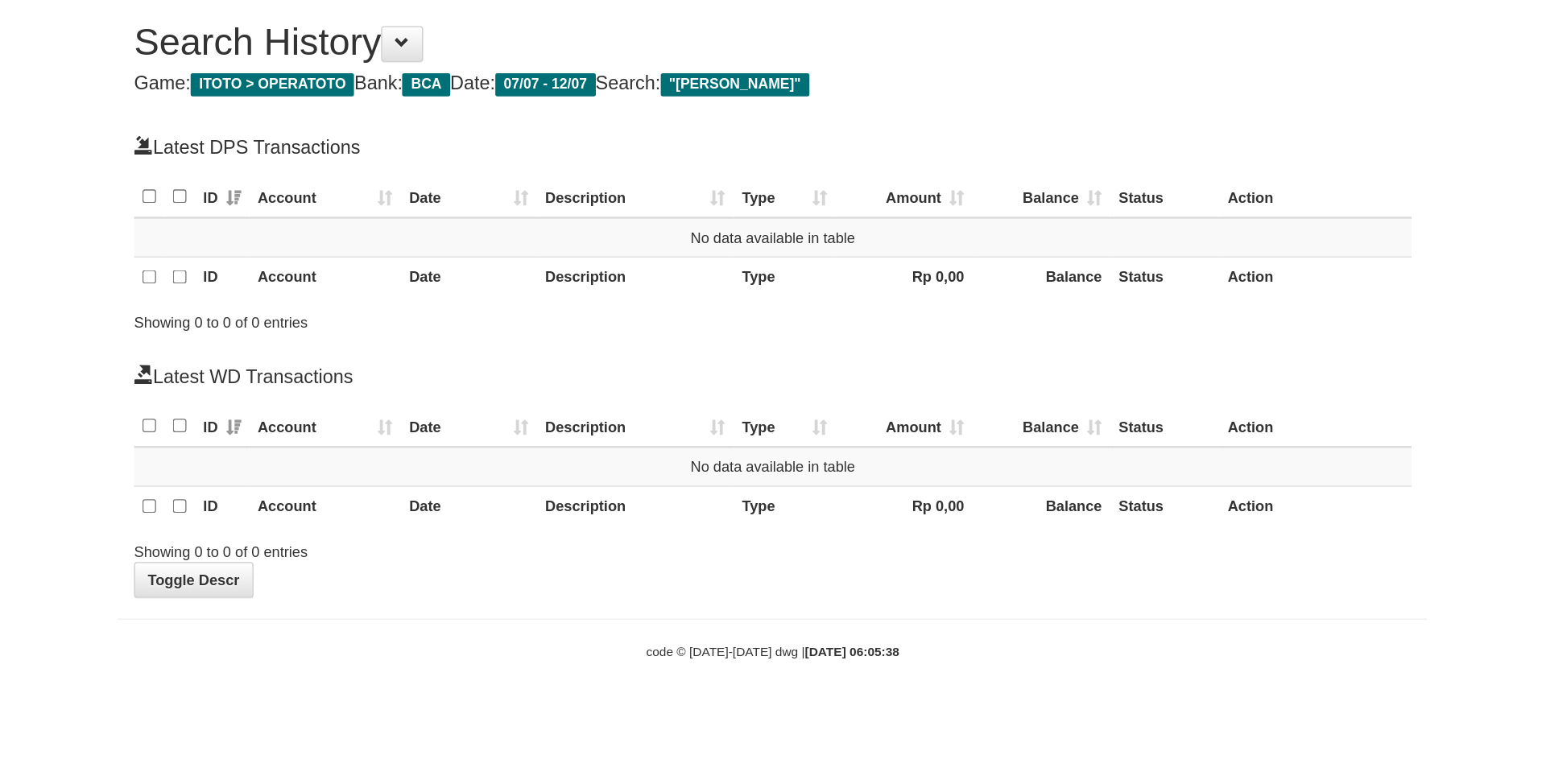 scroll, scrollTop: 0, scrollLeft: 0, axis: both 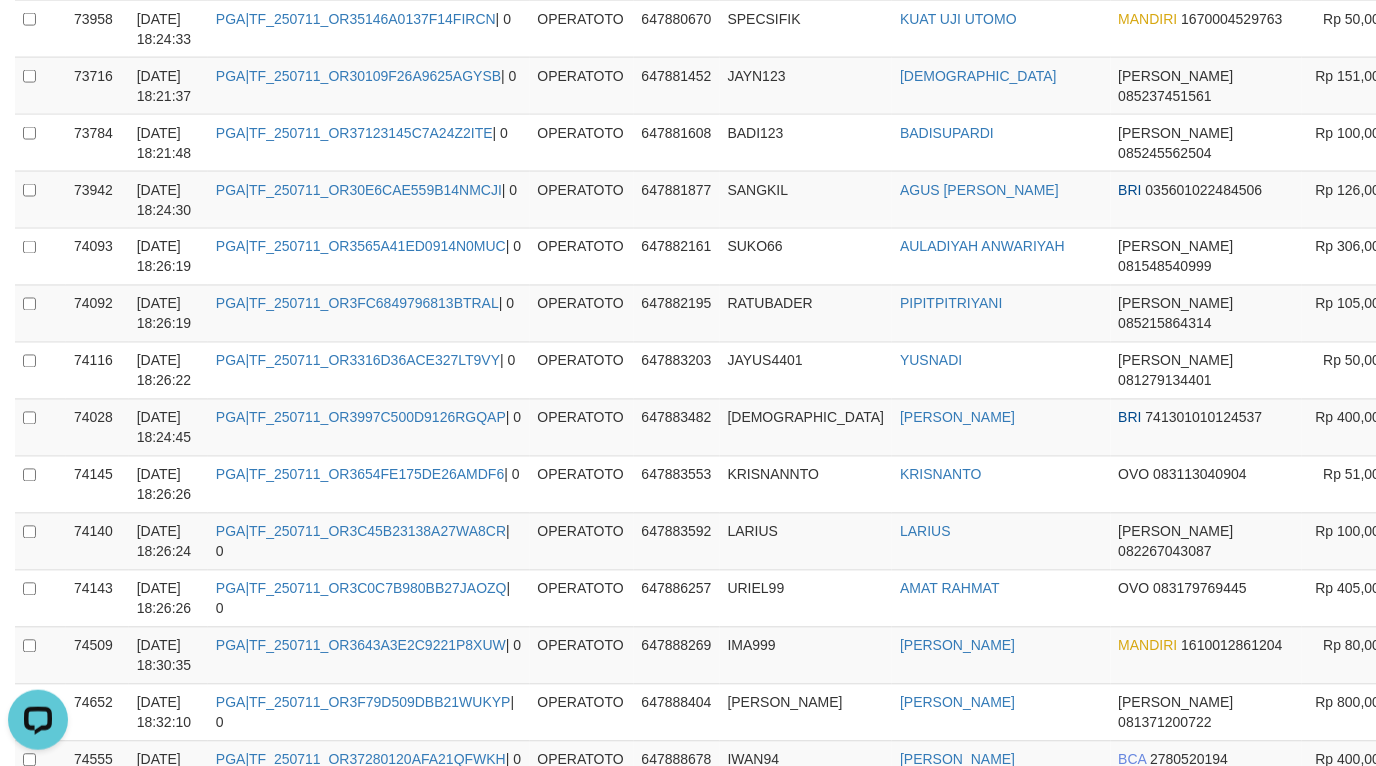 click on "Toggle navigation
Home
Bank
Account List
Load
By Website
Group
[ITOTO]													OPERATOTO
Mutasi Bank
Search
Sync
Note Mutasi
Deposit
DPS Fetch
DPS List
History
PGA History
Note DPS 5" at bounding box center (688, -13905) 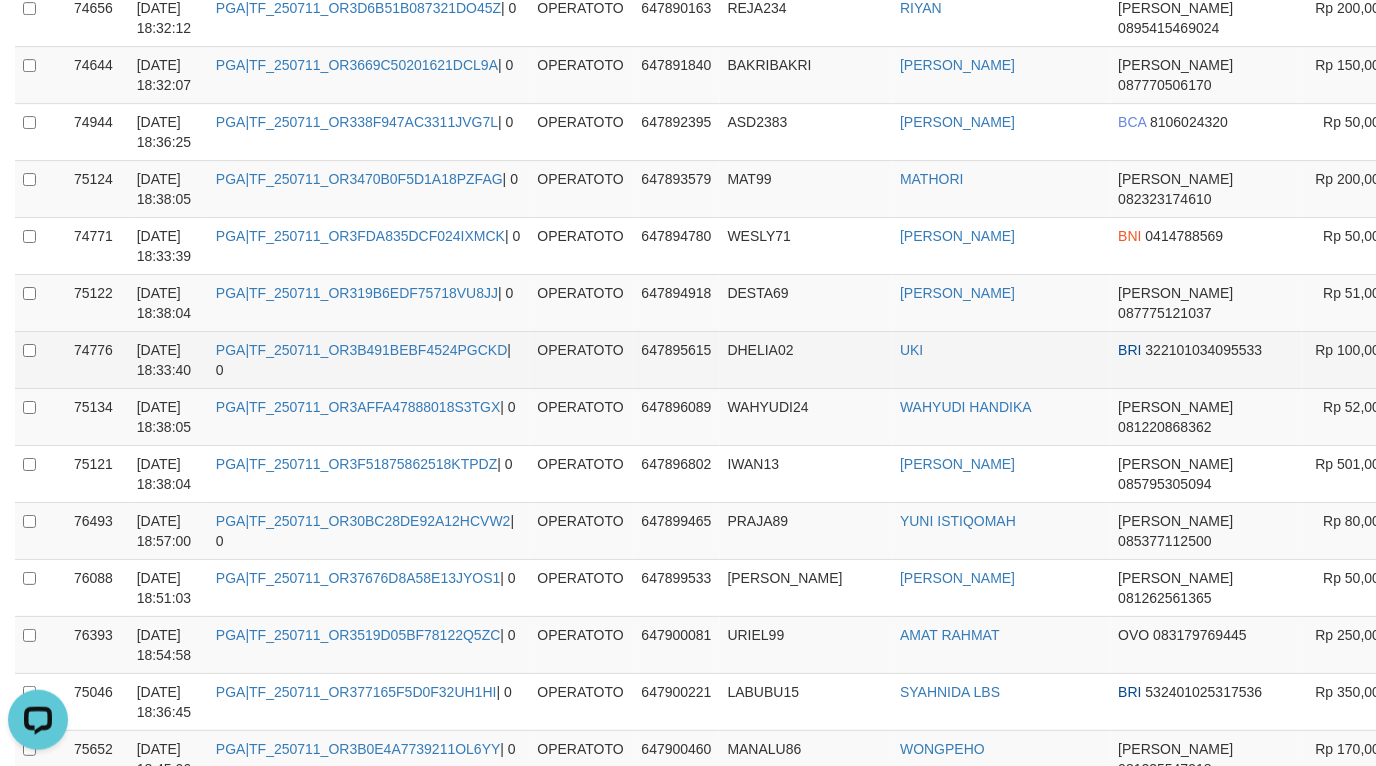 click on "PGA|TF_250711_OR3B491BEBF4524PGCKD
| 0" at bounding box center (369, 359) 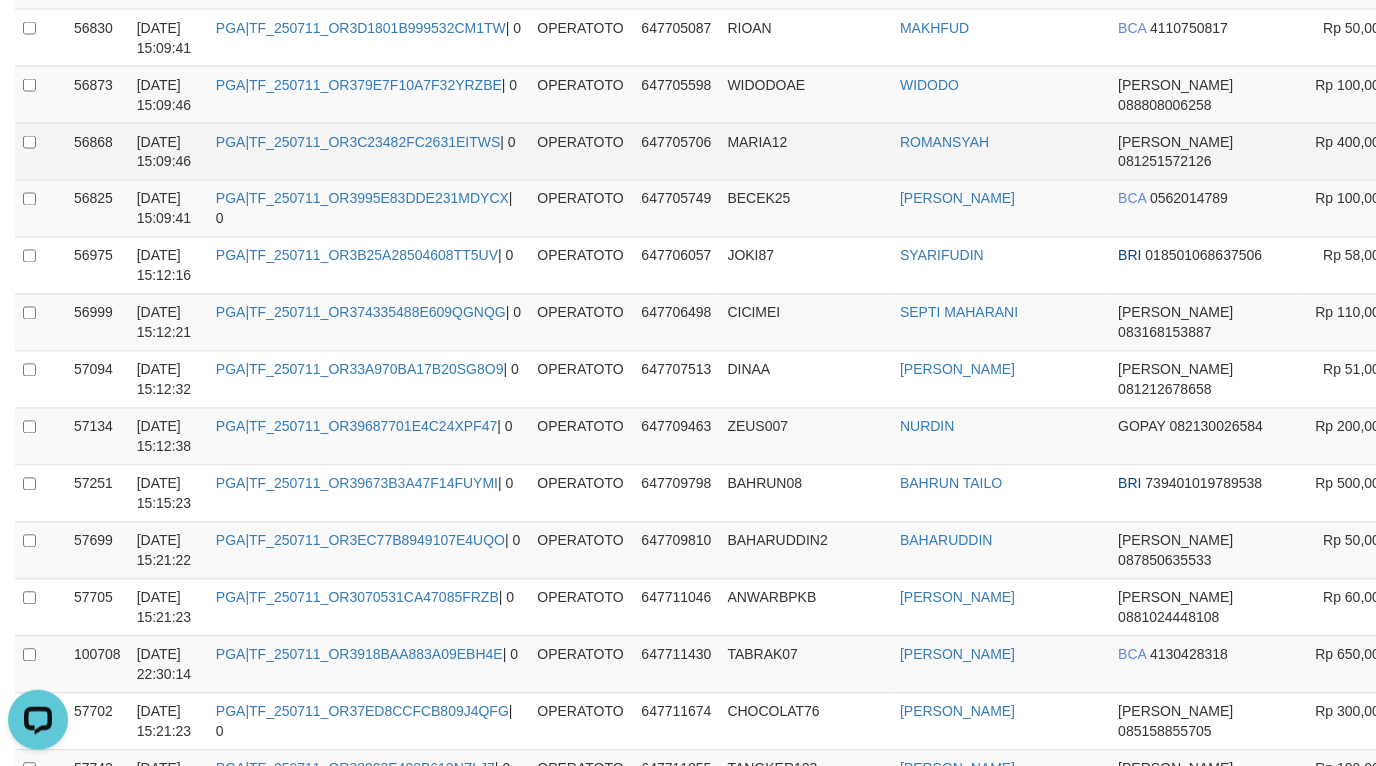scroll, scrollTop: 18154, scrollLeft: 0, axis: vertical 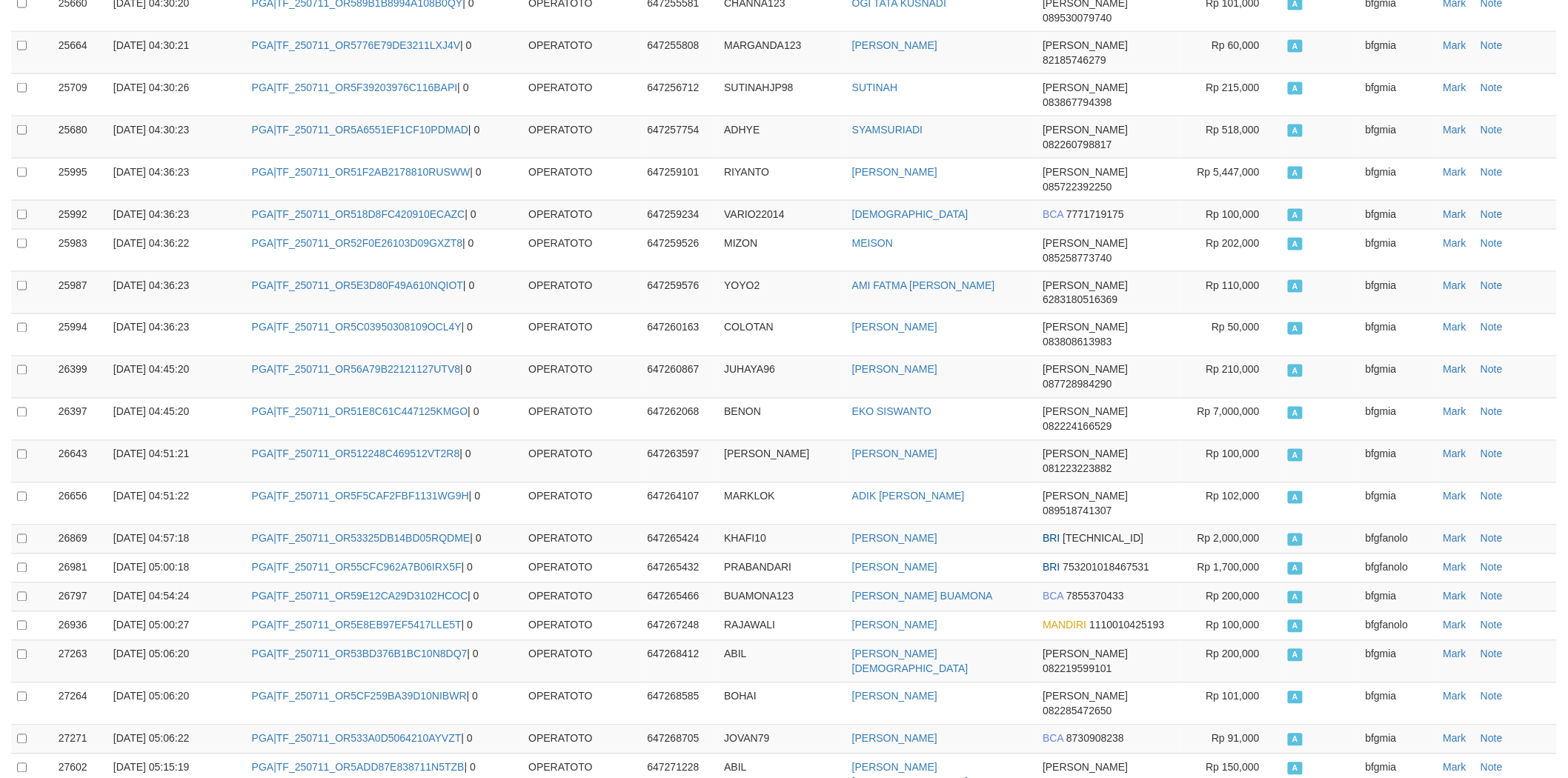 click on "SURATI NINGSIH" at bounding box center [941, 2100] 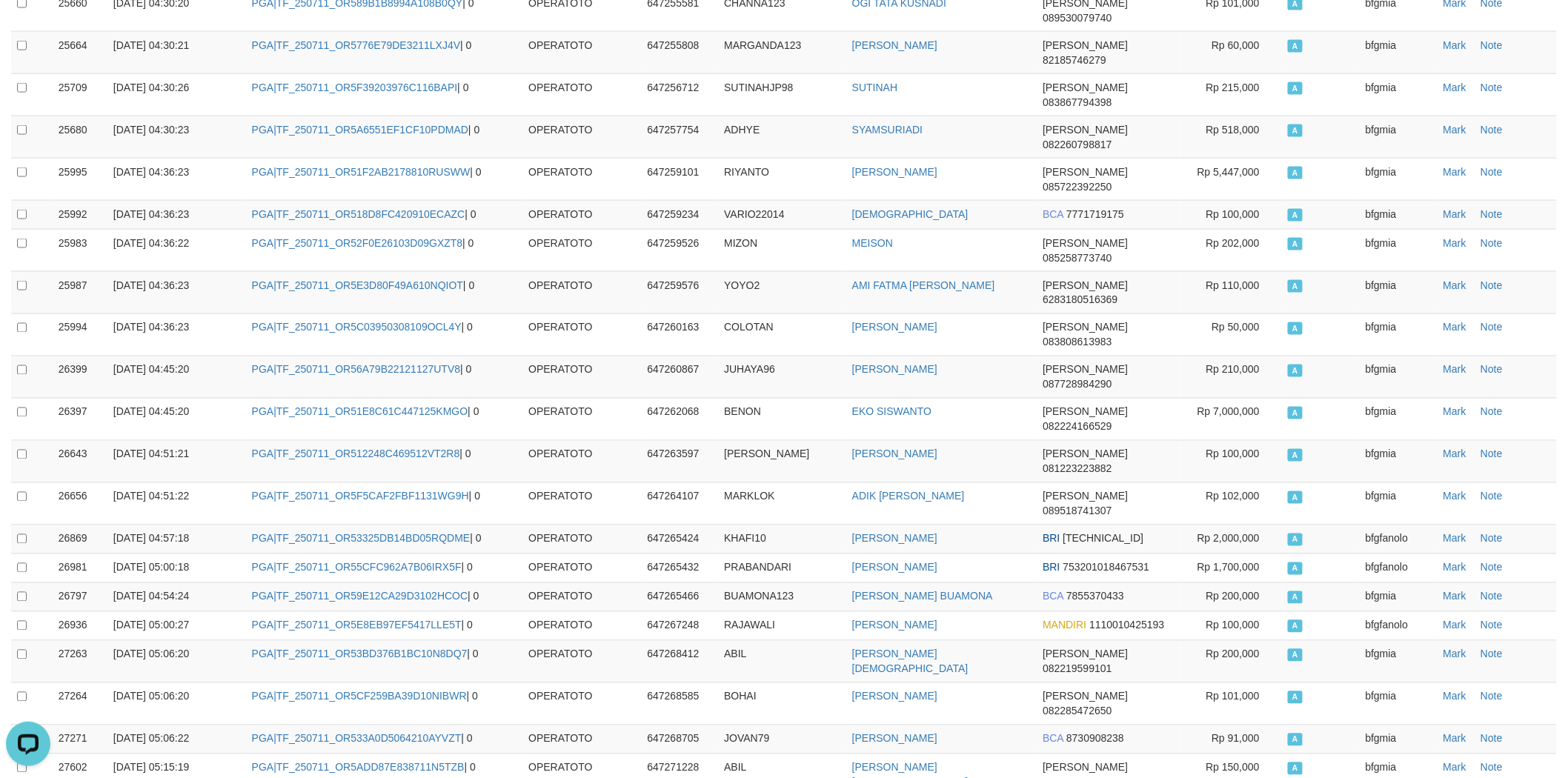 scroll, scrollTop: 0, scrollLeft: 0, axis: both 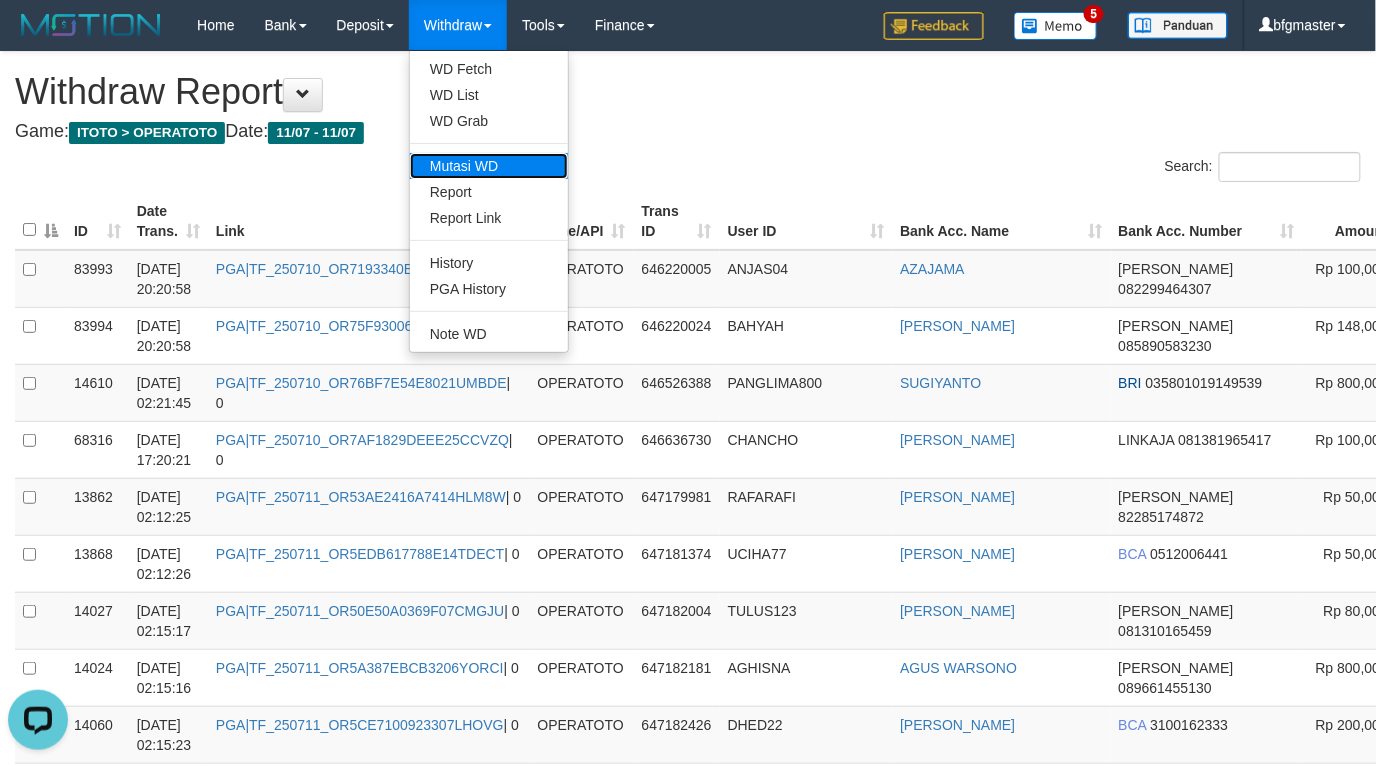click on "Mutasi WD" at bounding box center (489, 166) 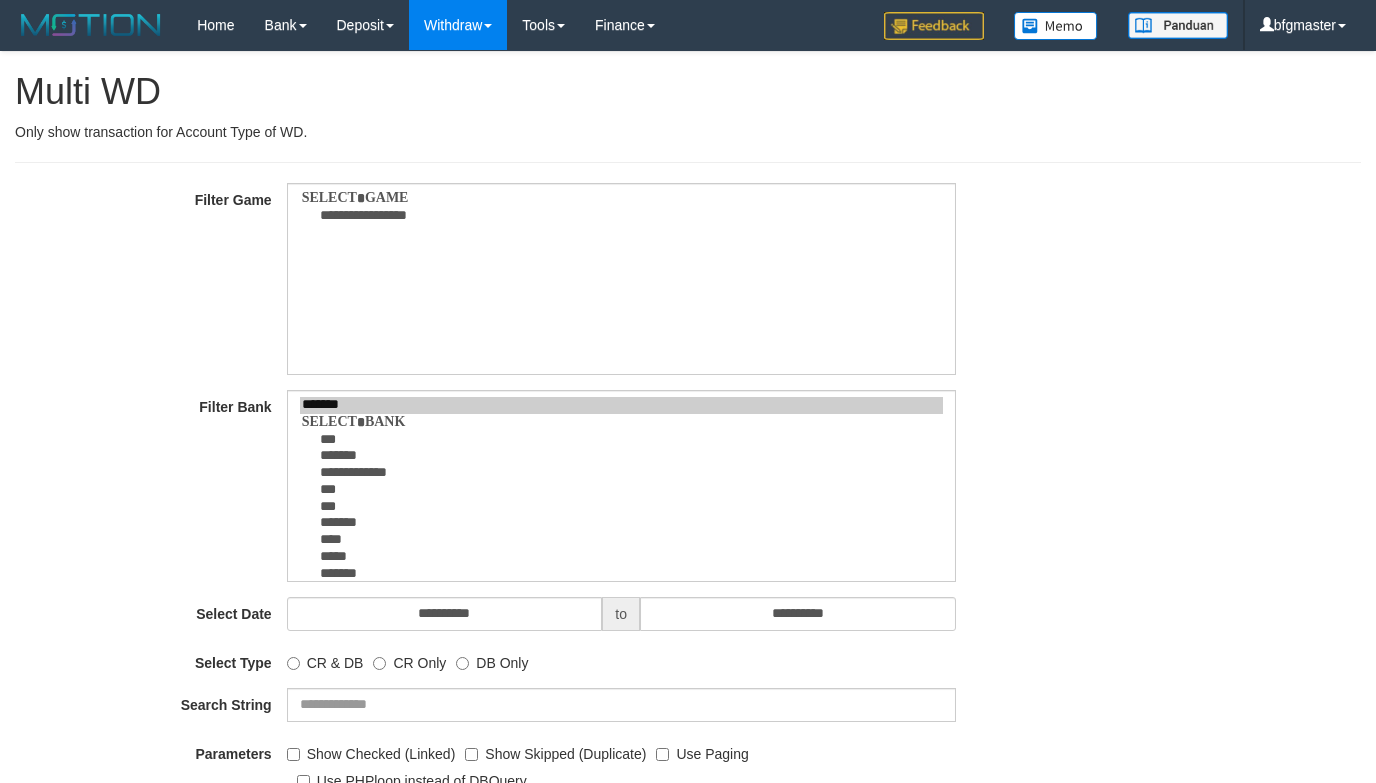 select 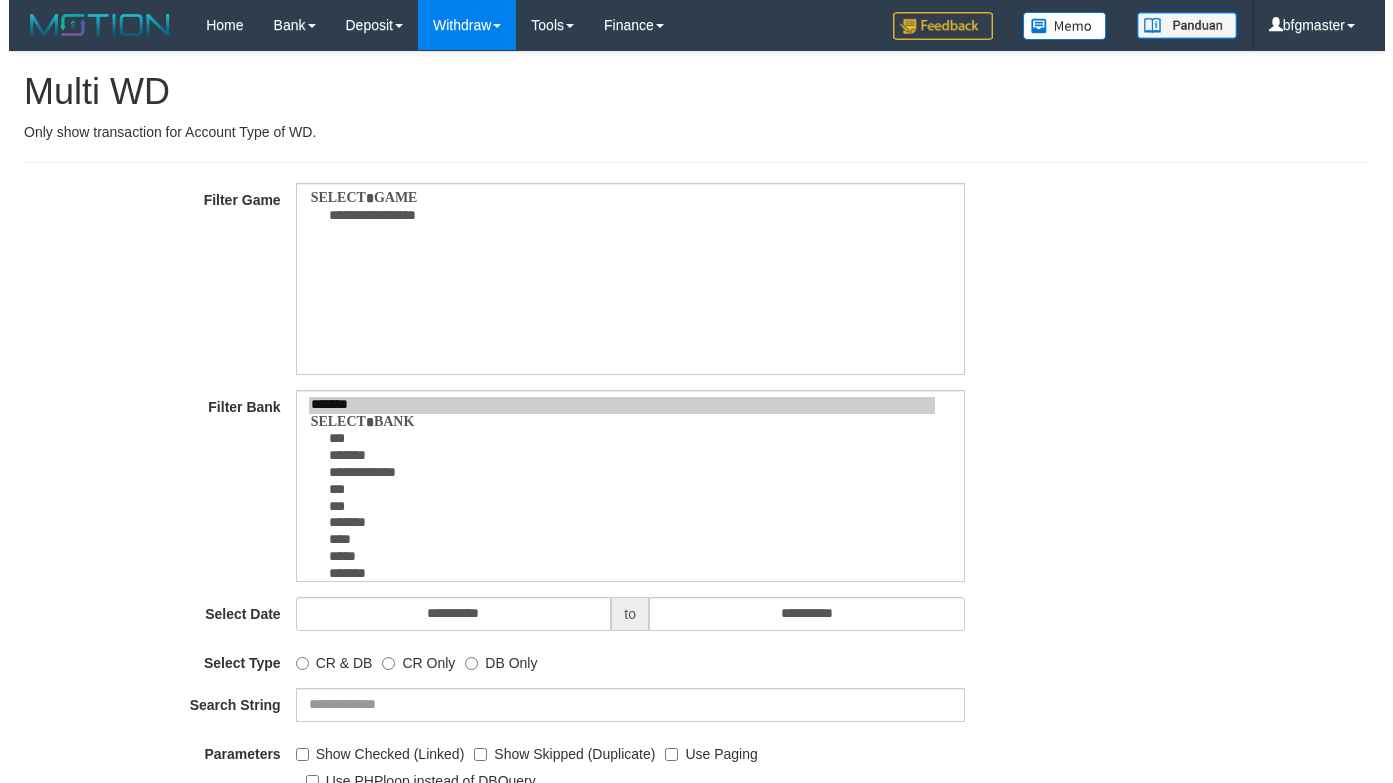 scroll, scrollTop: 0, scrollLeft: 0, axis: both 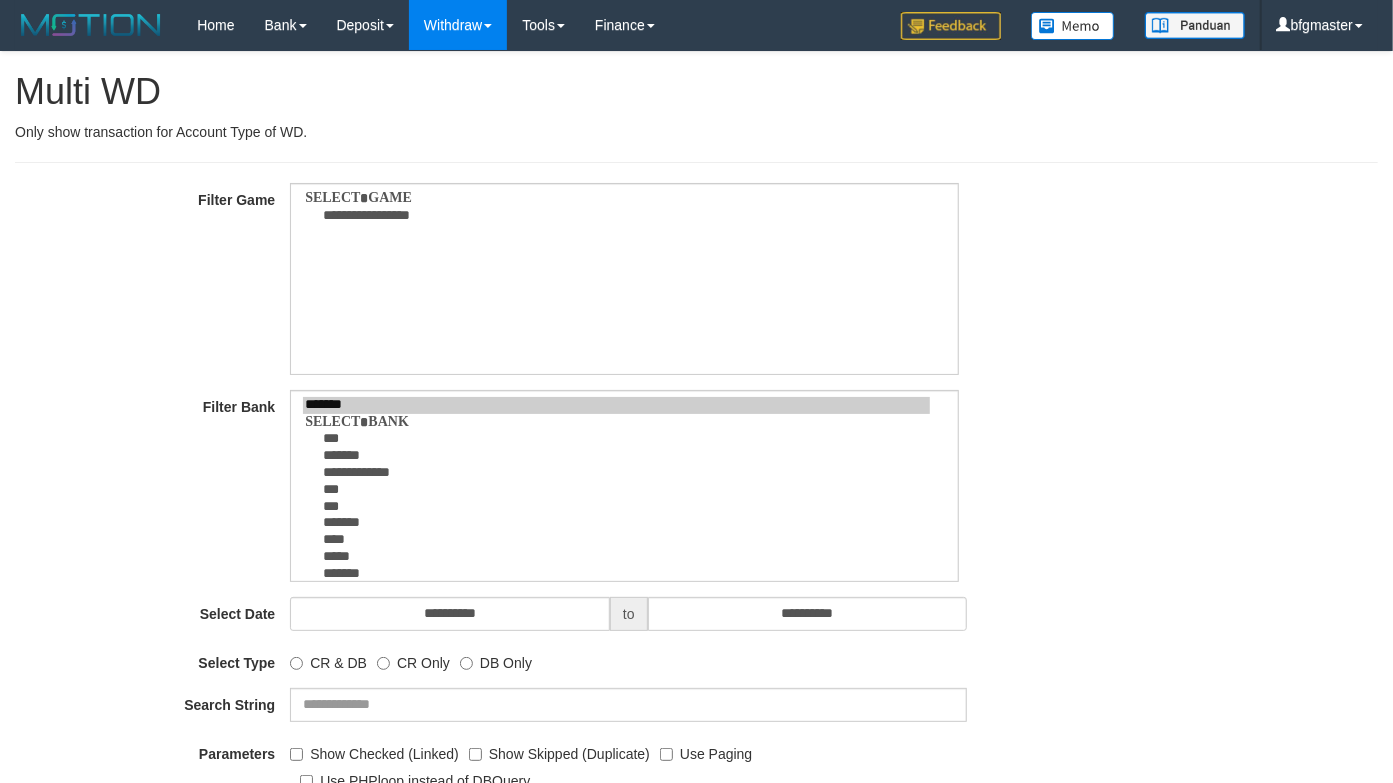 select 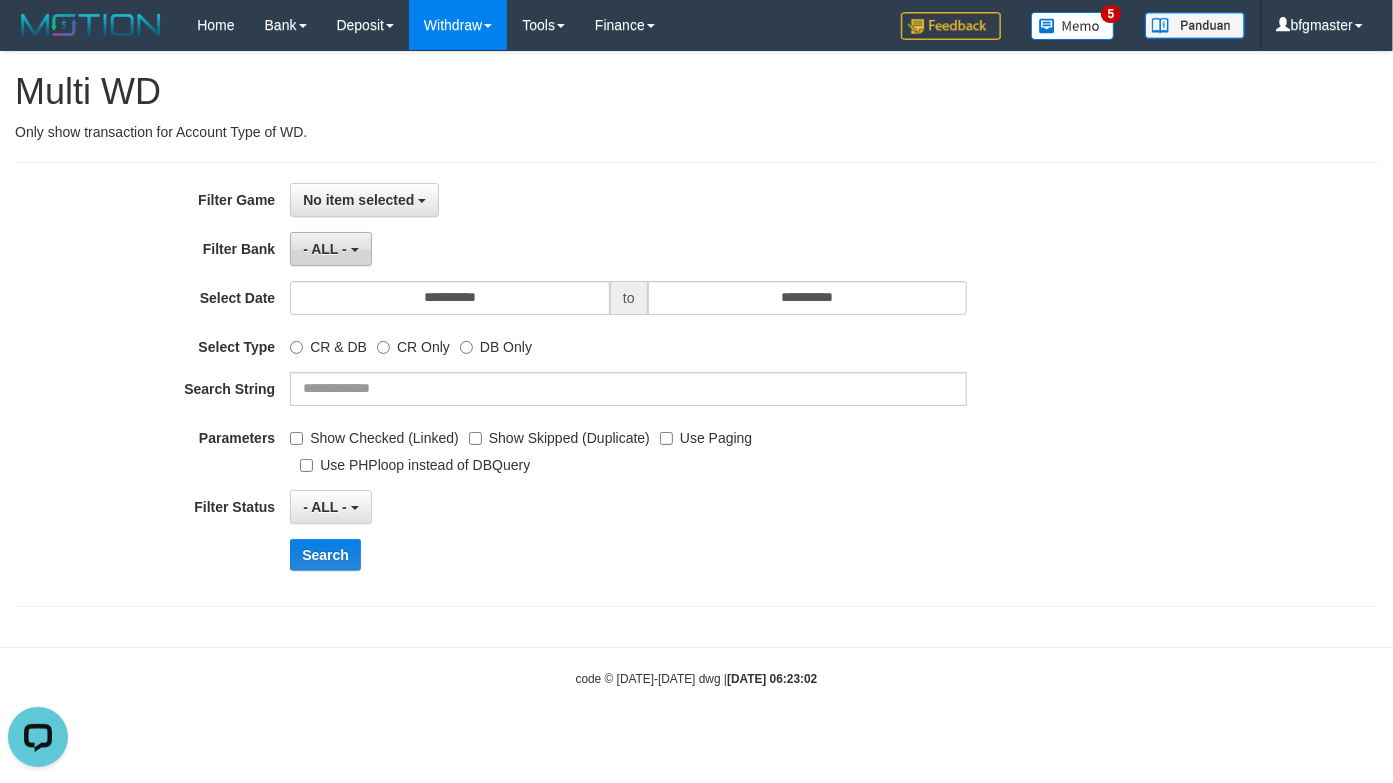 scroll, scrollTop: 0, scrollLeft: 0, axis: both 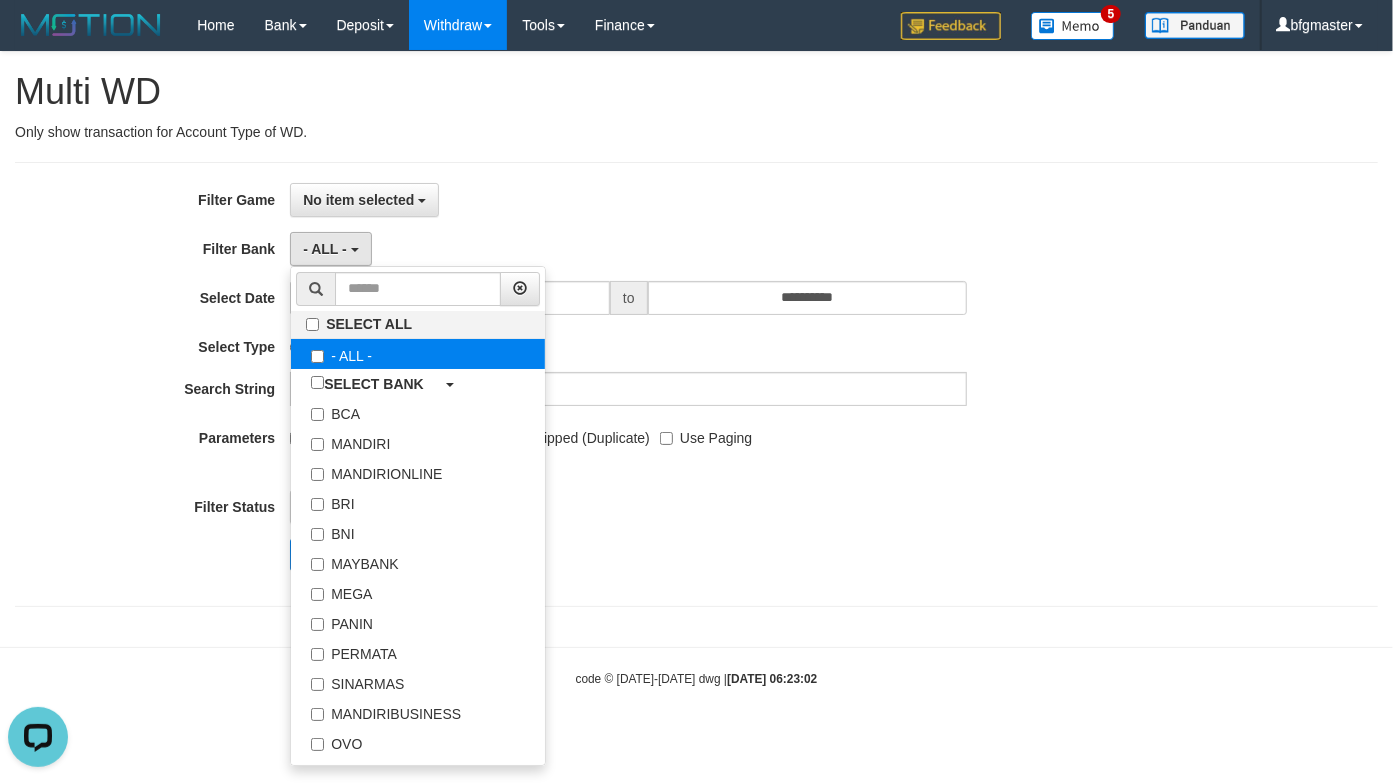 select on "***" 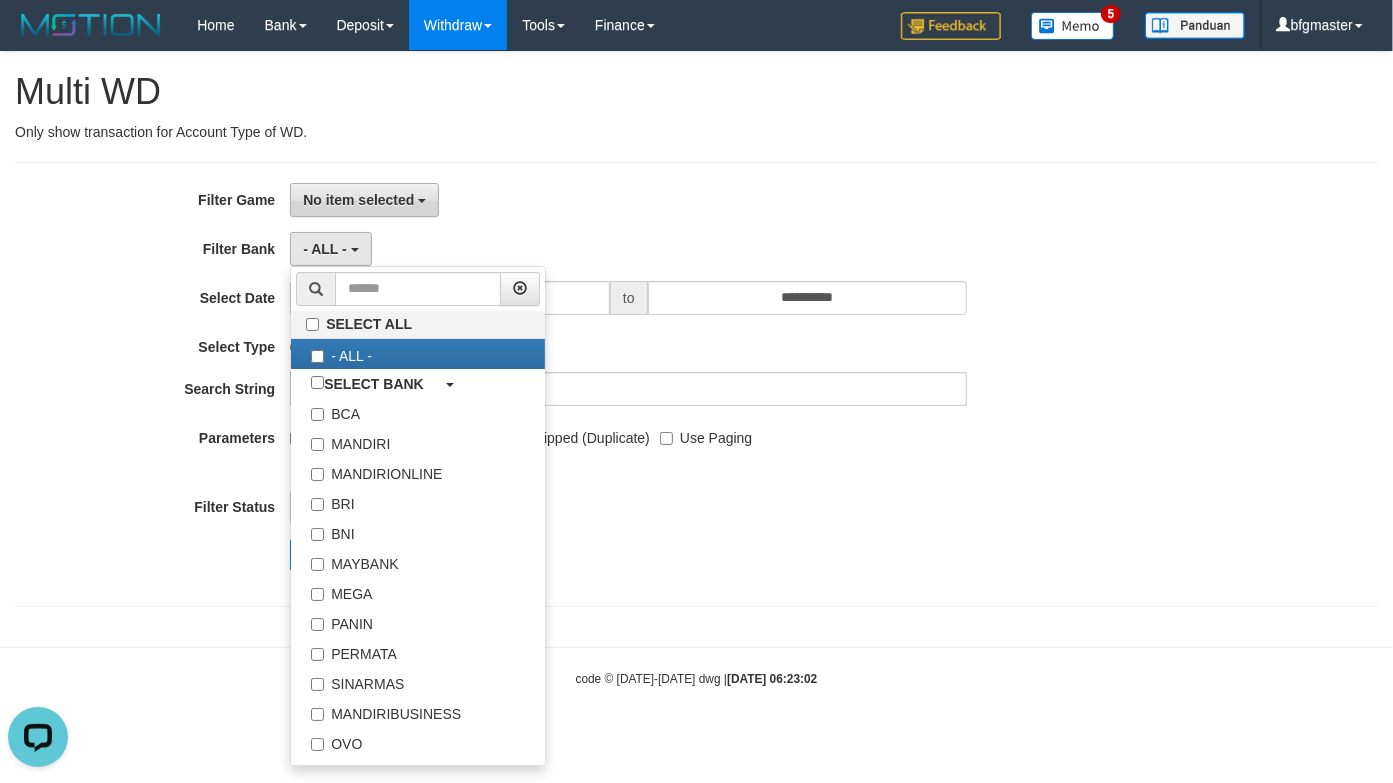 click on "No item selected" at bounding box center (364, 200) 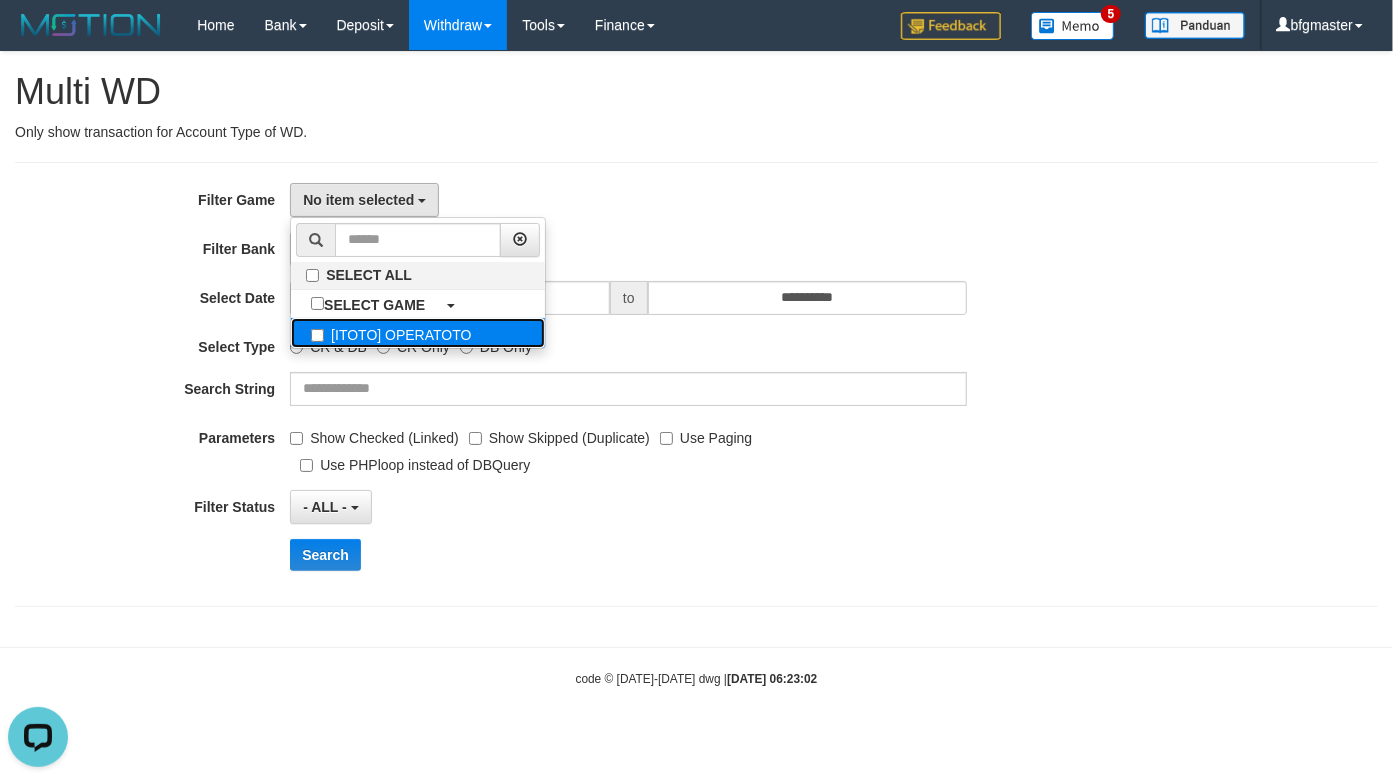 click on "[ITOTO] OPERATOTO" at bounding box center [418, 333] 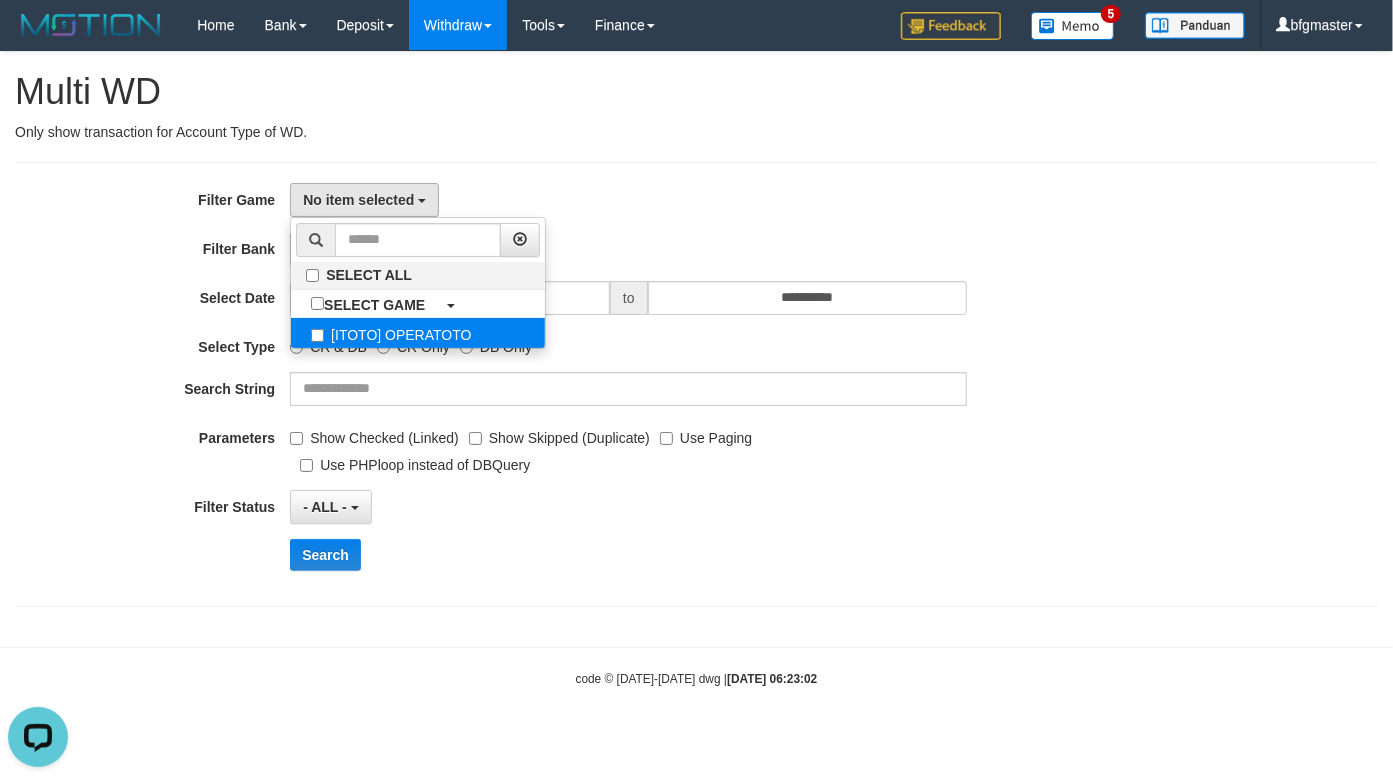select on "***" 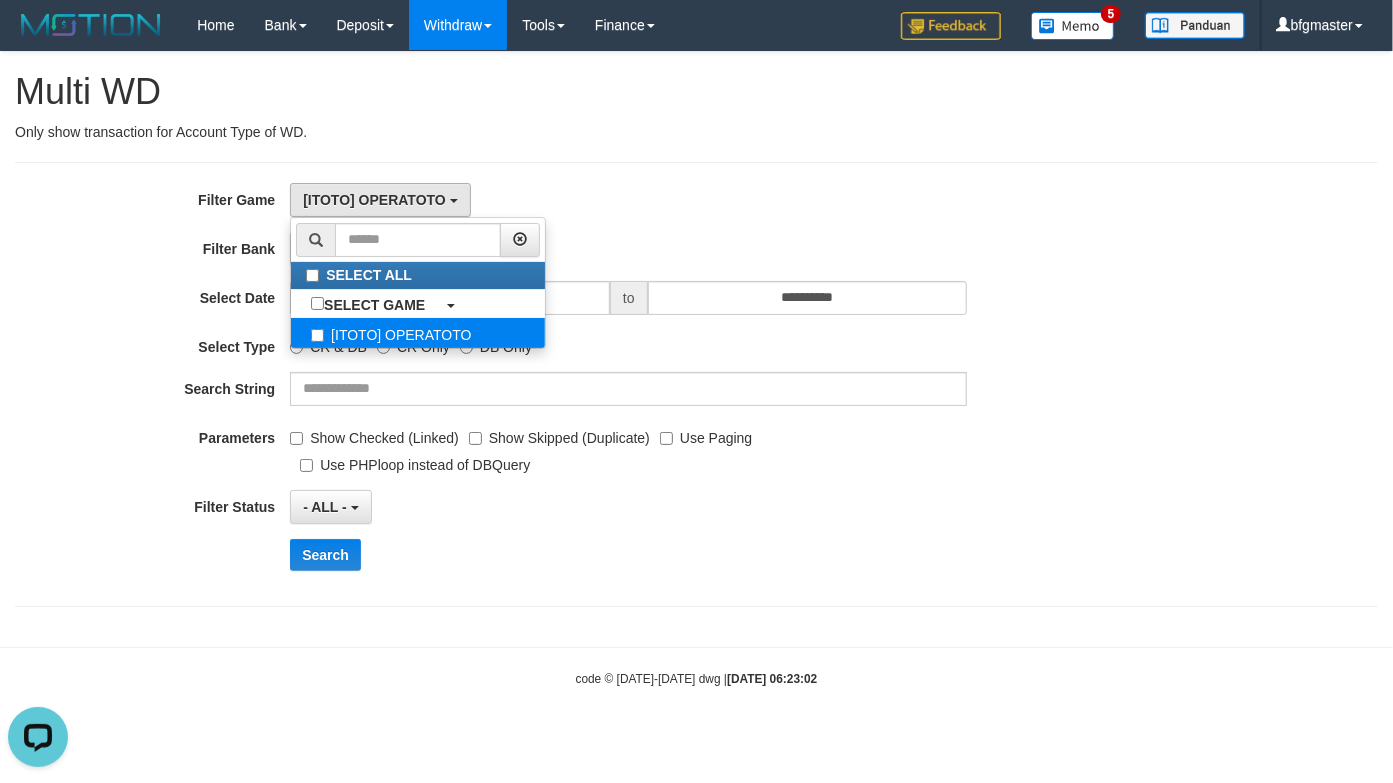 scroll, scrollTop: 17, scrollLeft: 0, axis: vertical 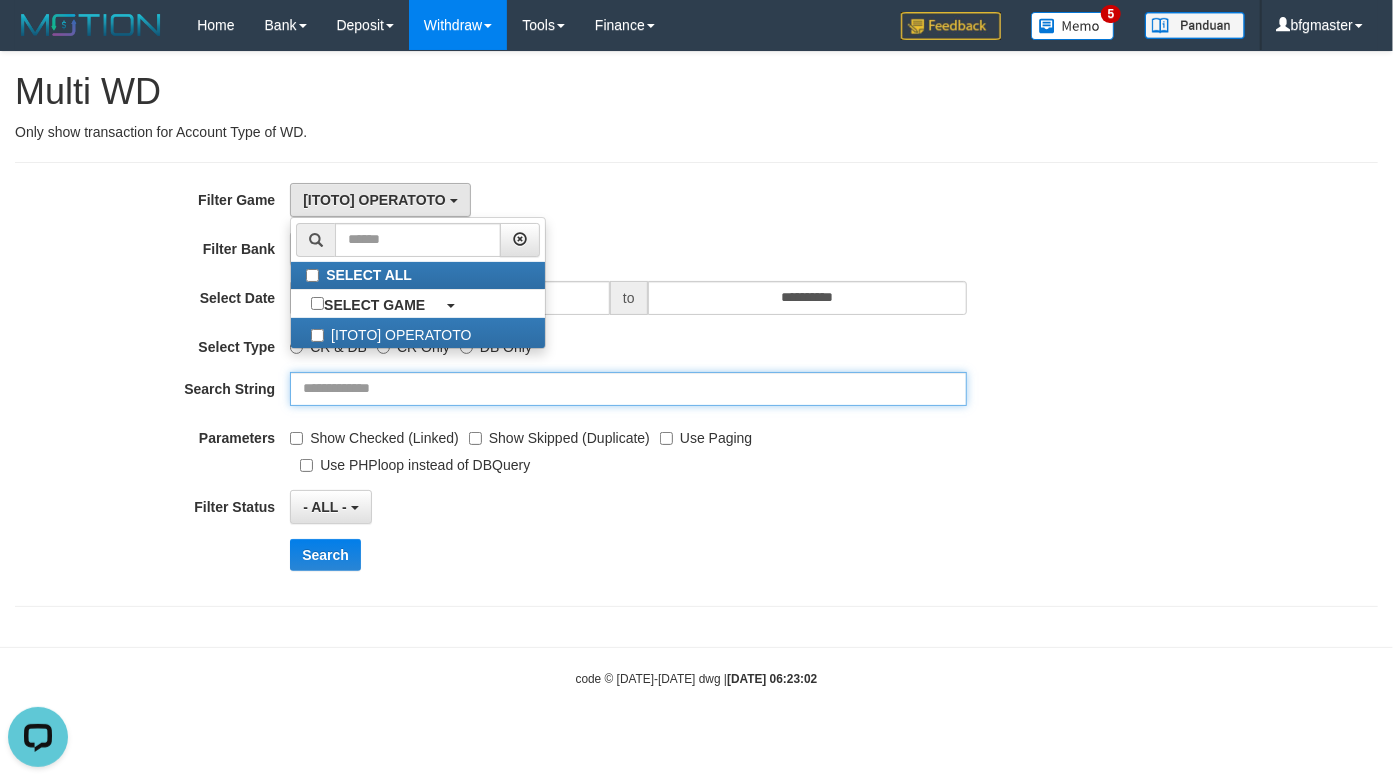 click at bounding box center [628, 389] 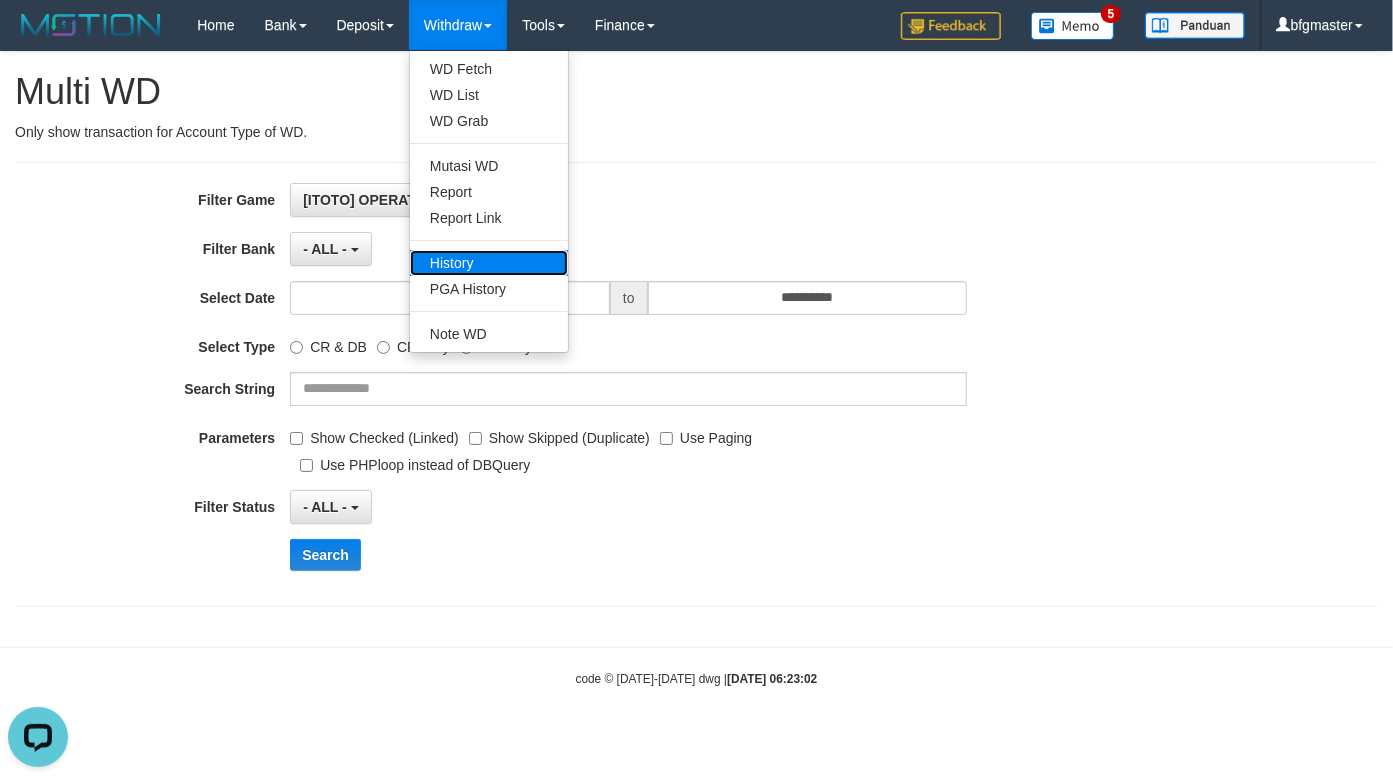 click on "History" at bounding box center [489, 263] 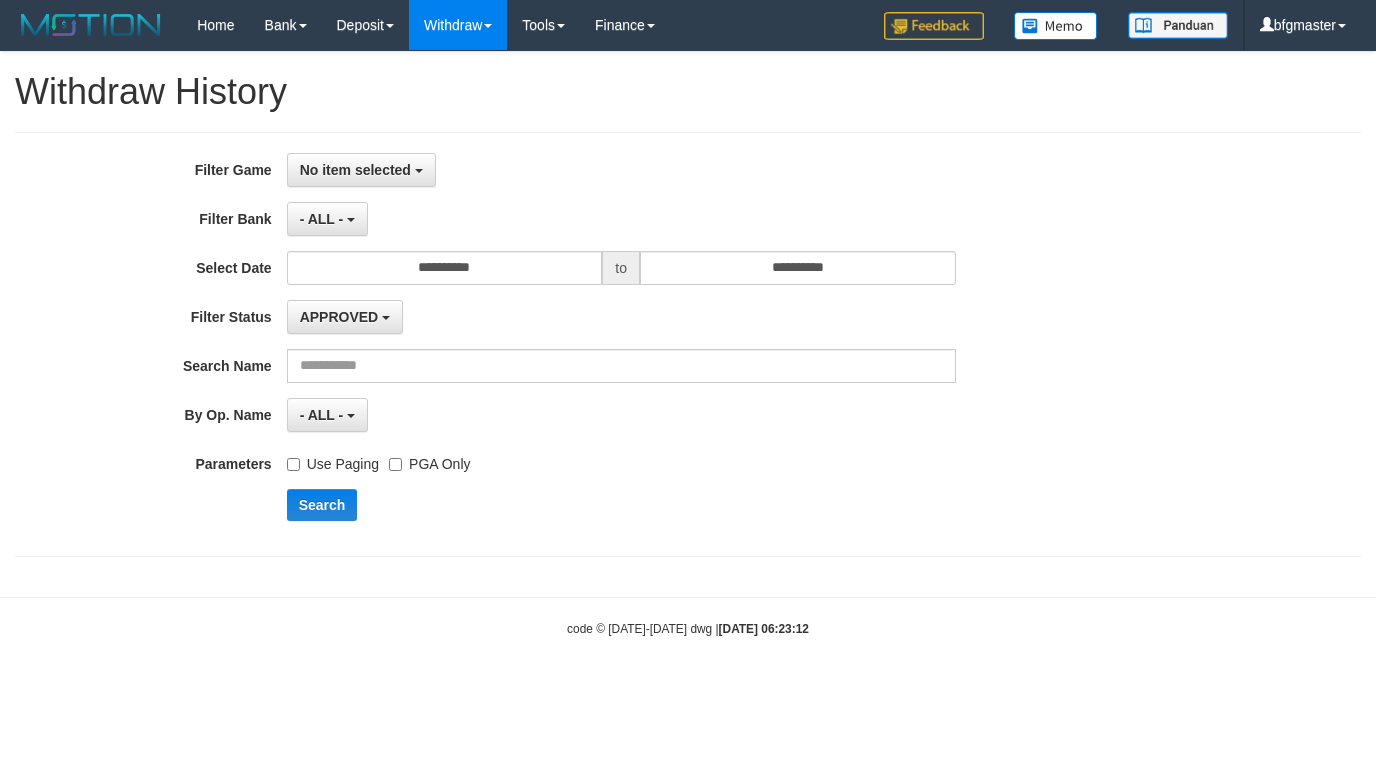 select 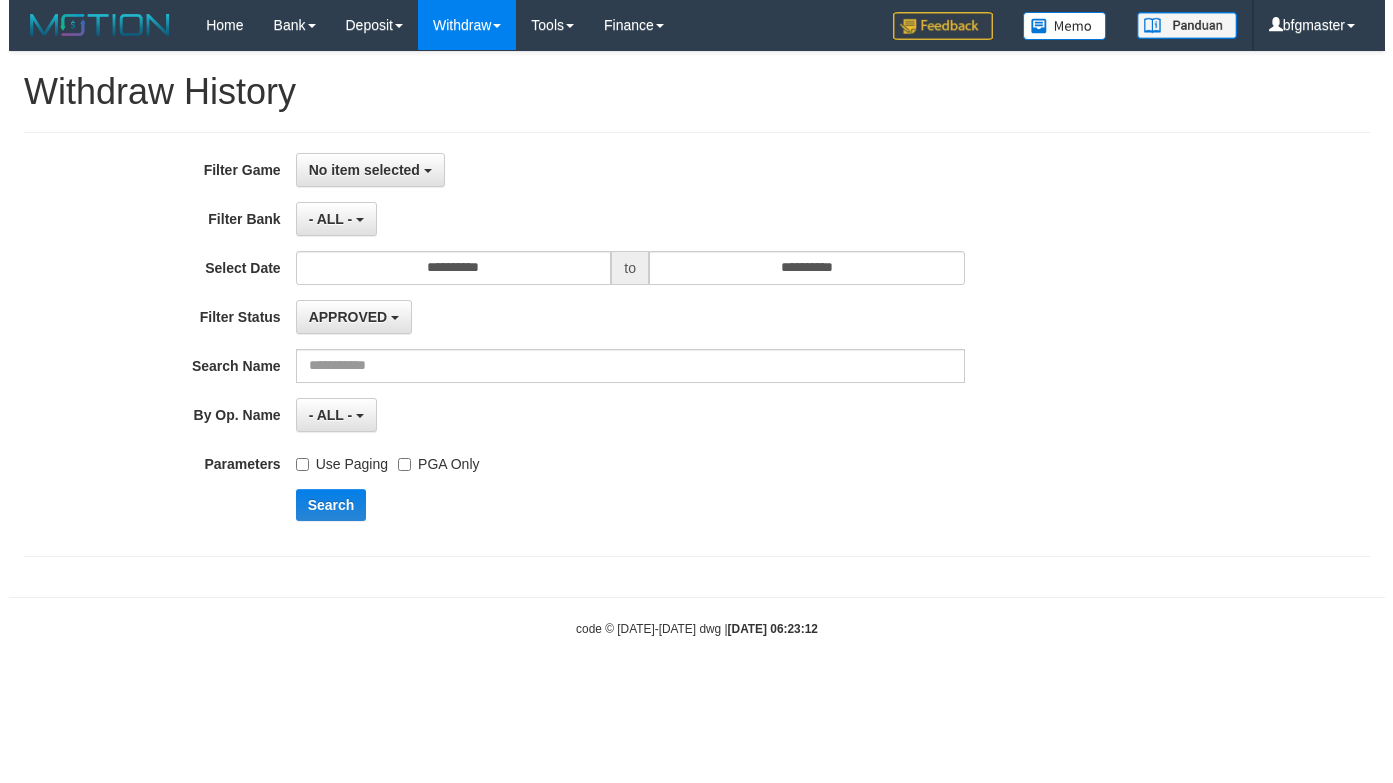 scroll, scrollTop: 0, scrollLeft: 0, axis: both 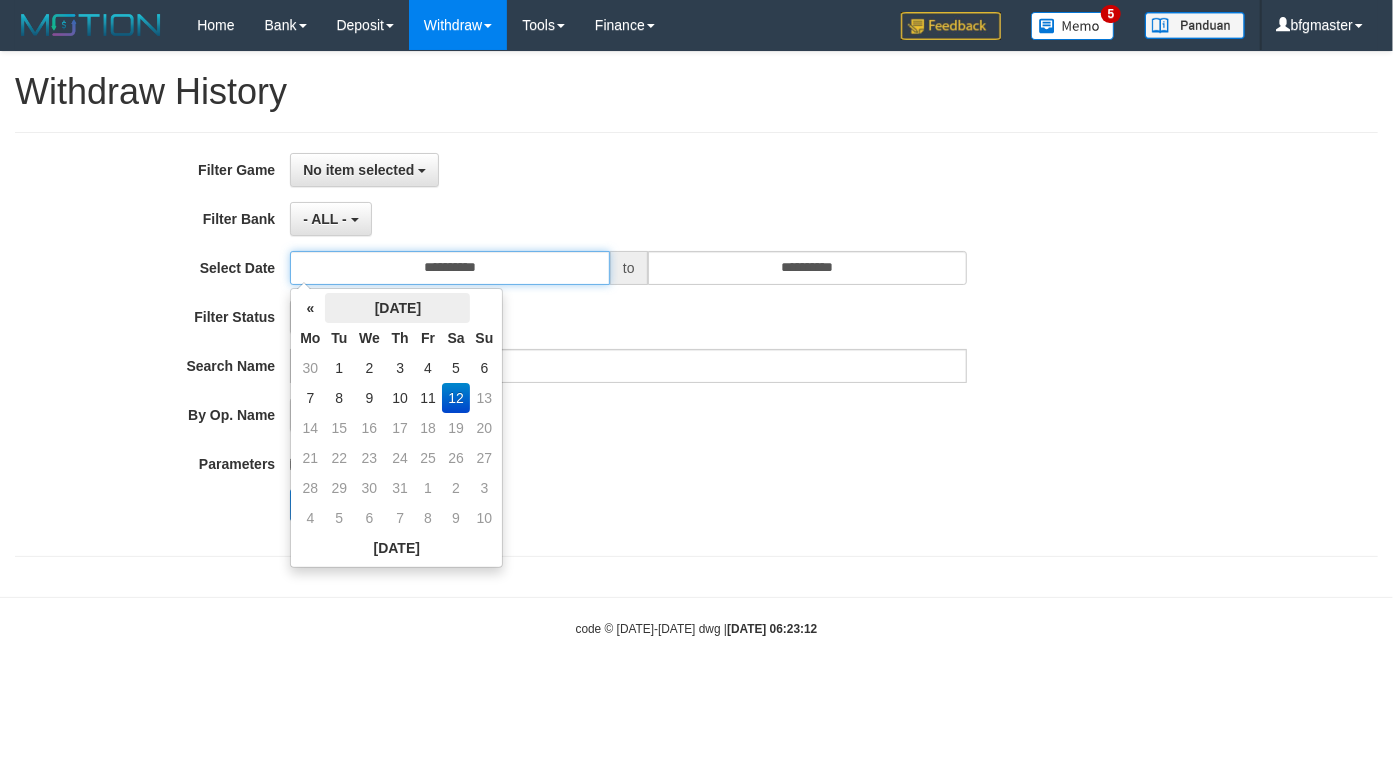 drag, startPoint x: 373, startPoint y: 283, endPoint x: 372, endPoint y: 294, distance: 11.045361 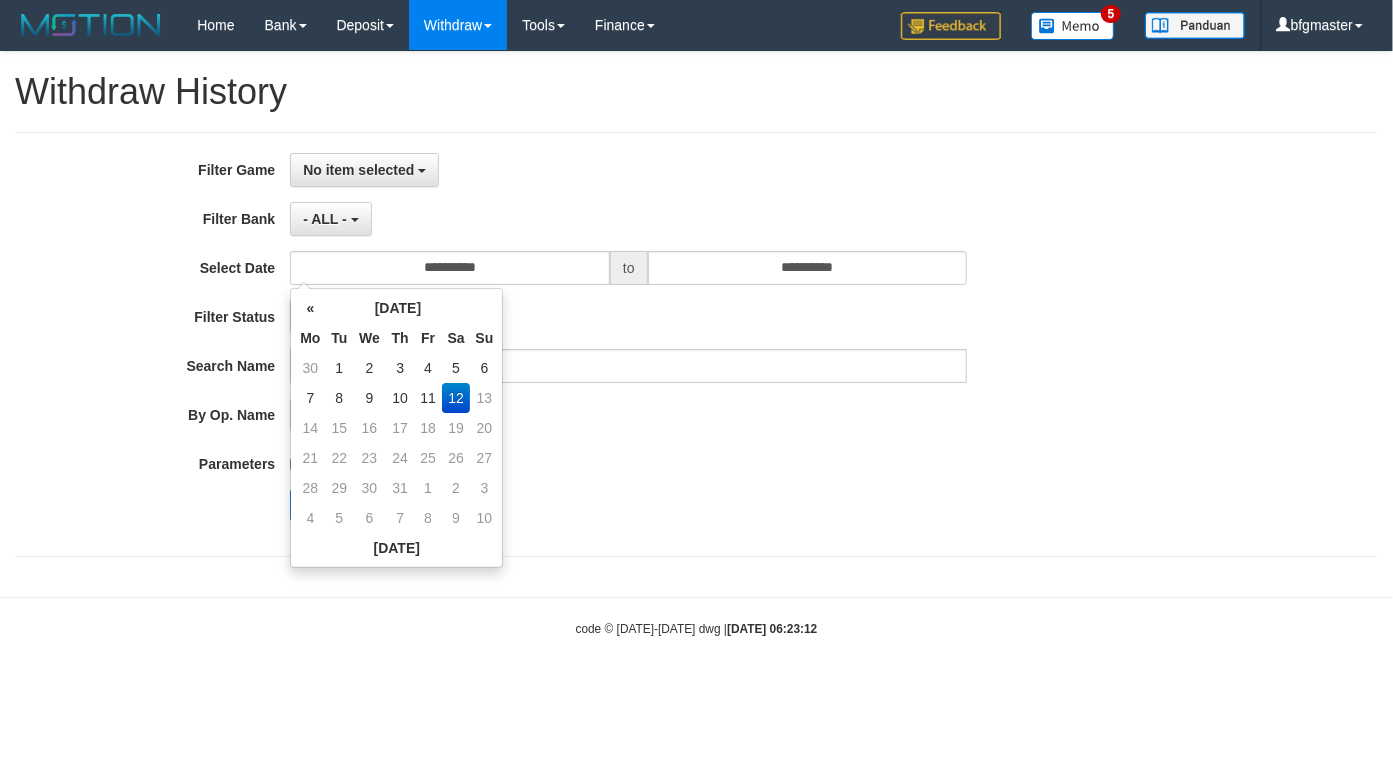 click on "No item selected    SELECT ALL
[ITOTO] OPERATOTO" at bounding box center [628, 170] 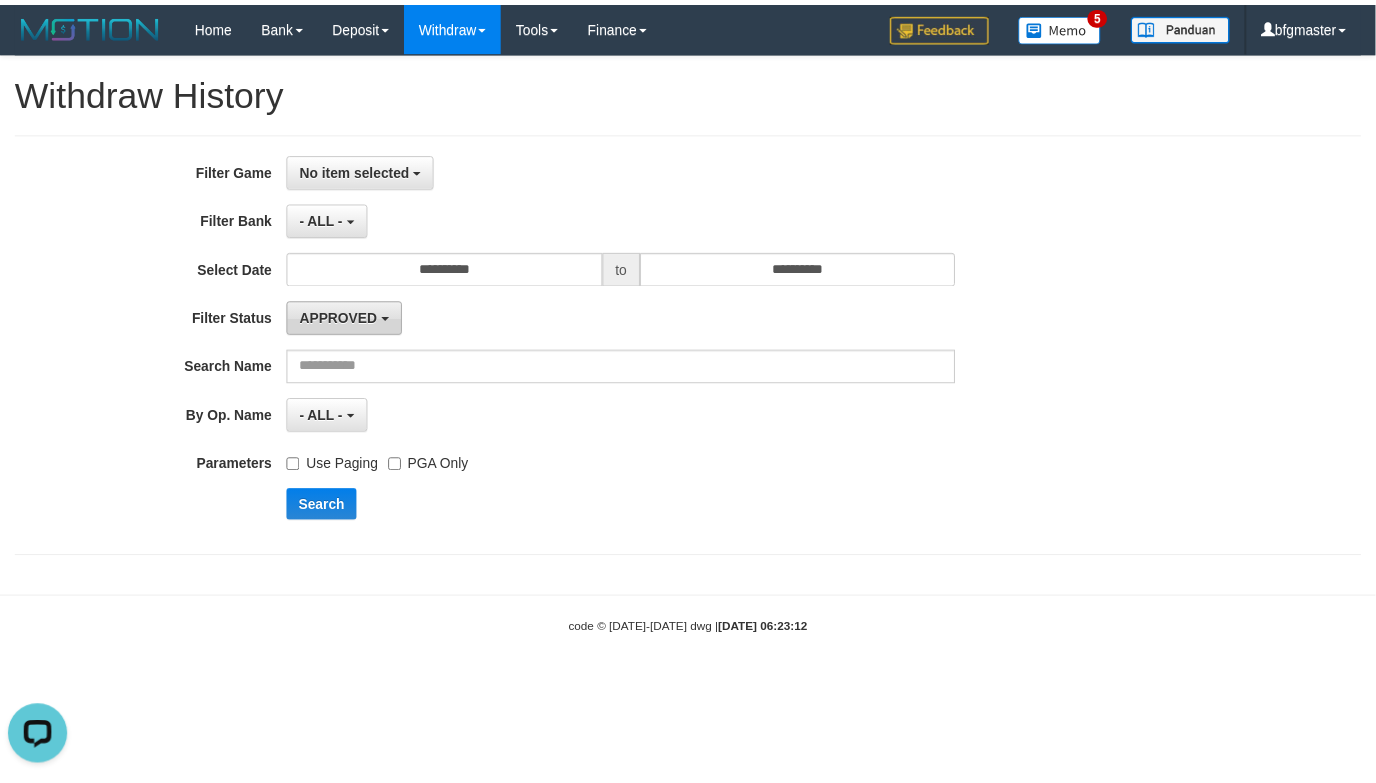 scroll, scrollTop: 0, scrollLeft: 0, axis: both 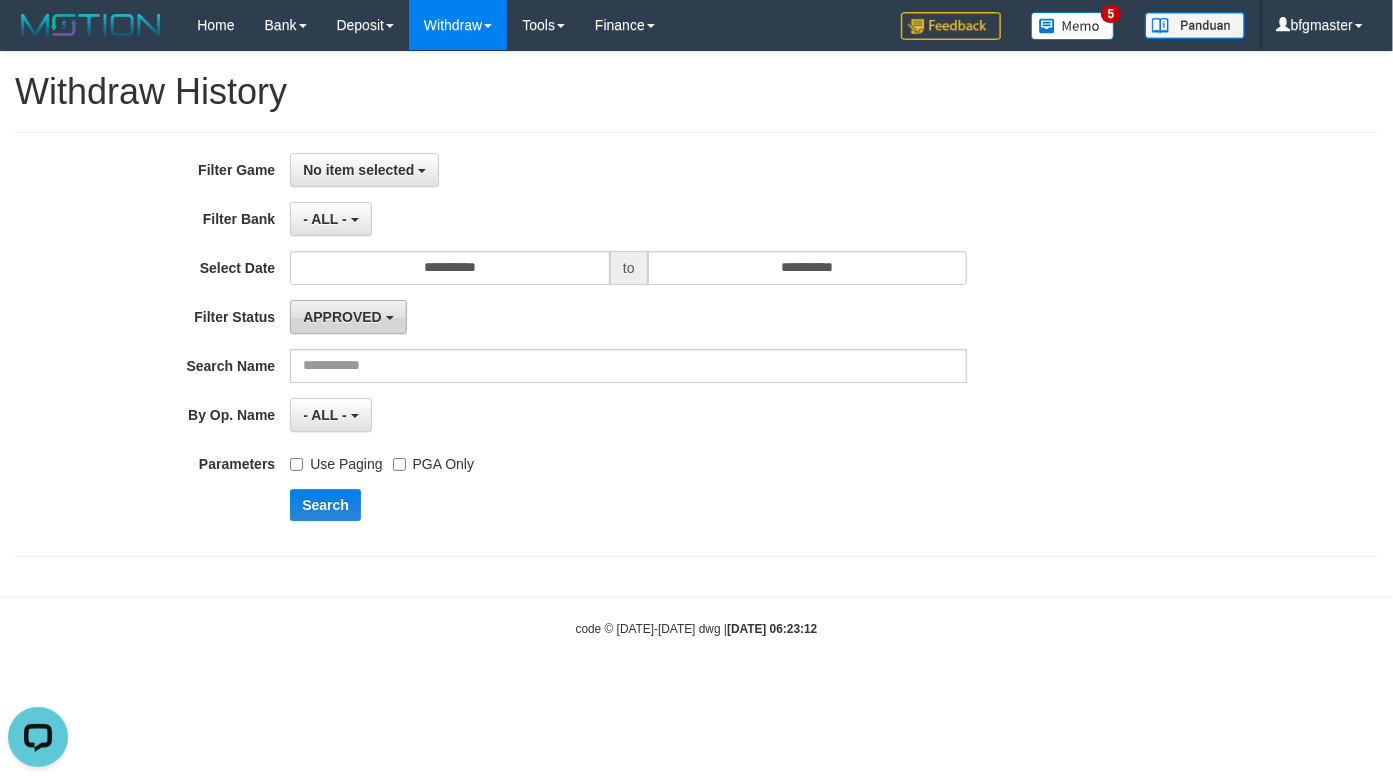 click on "APPROVED" at bounding box center (342, 317) 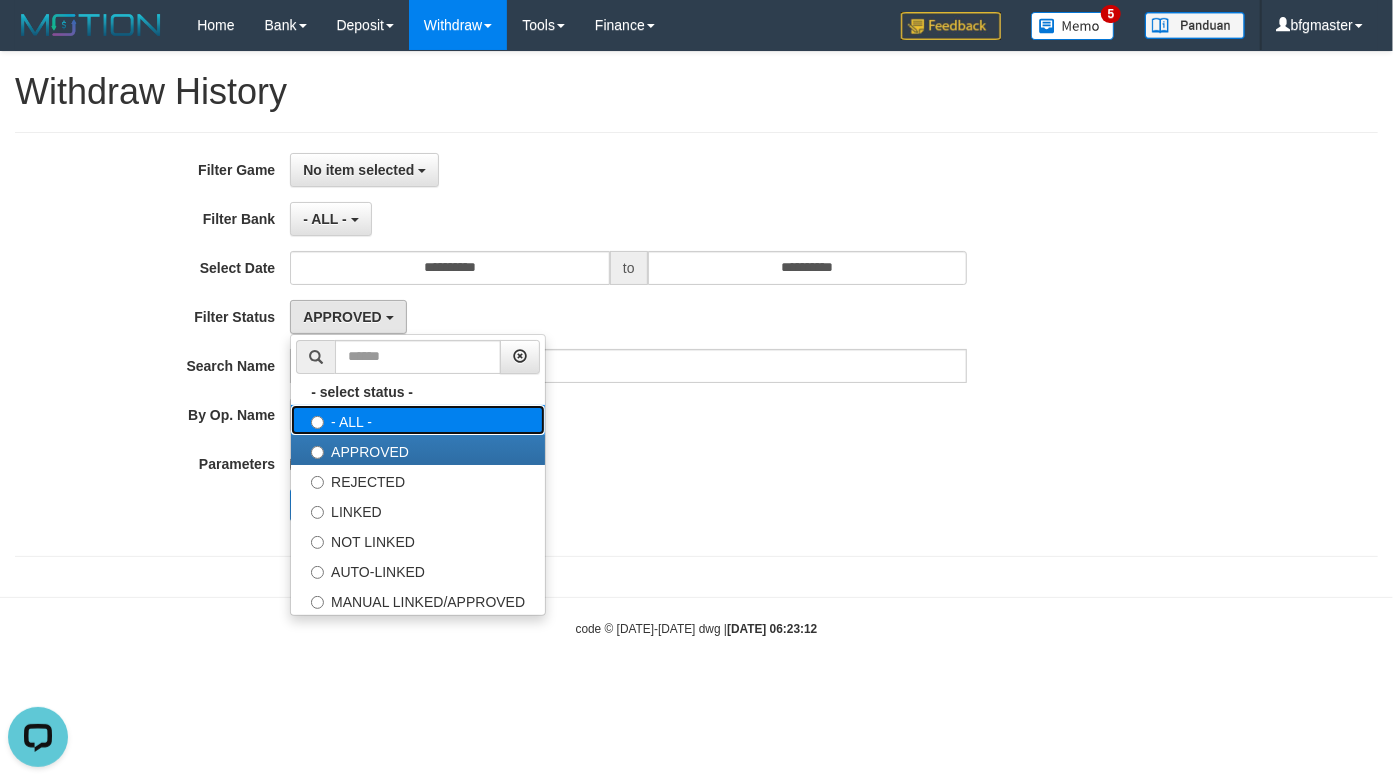 click on "- ALL -" at bounding box center [418, 420] 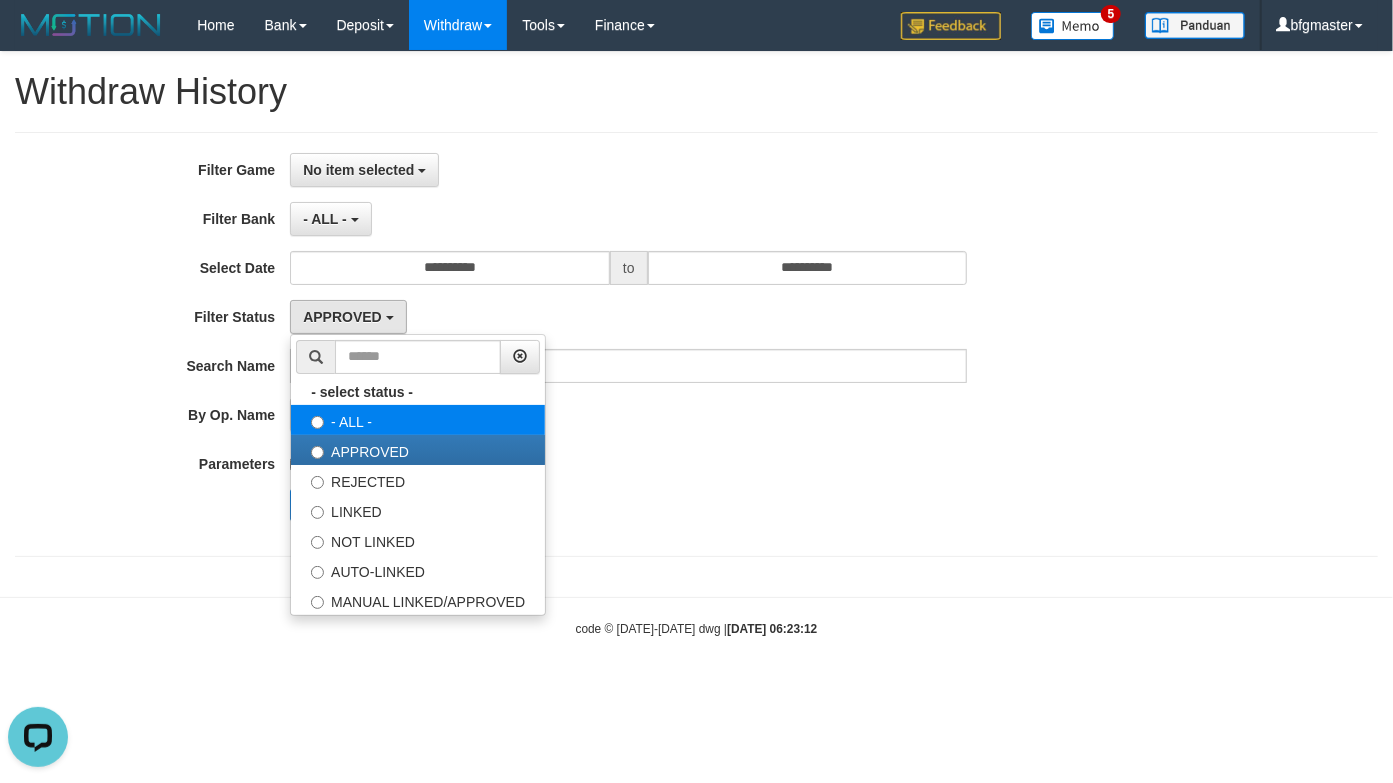 select on "***" 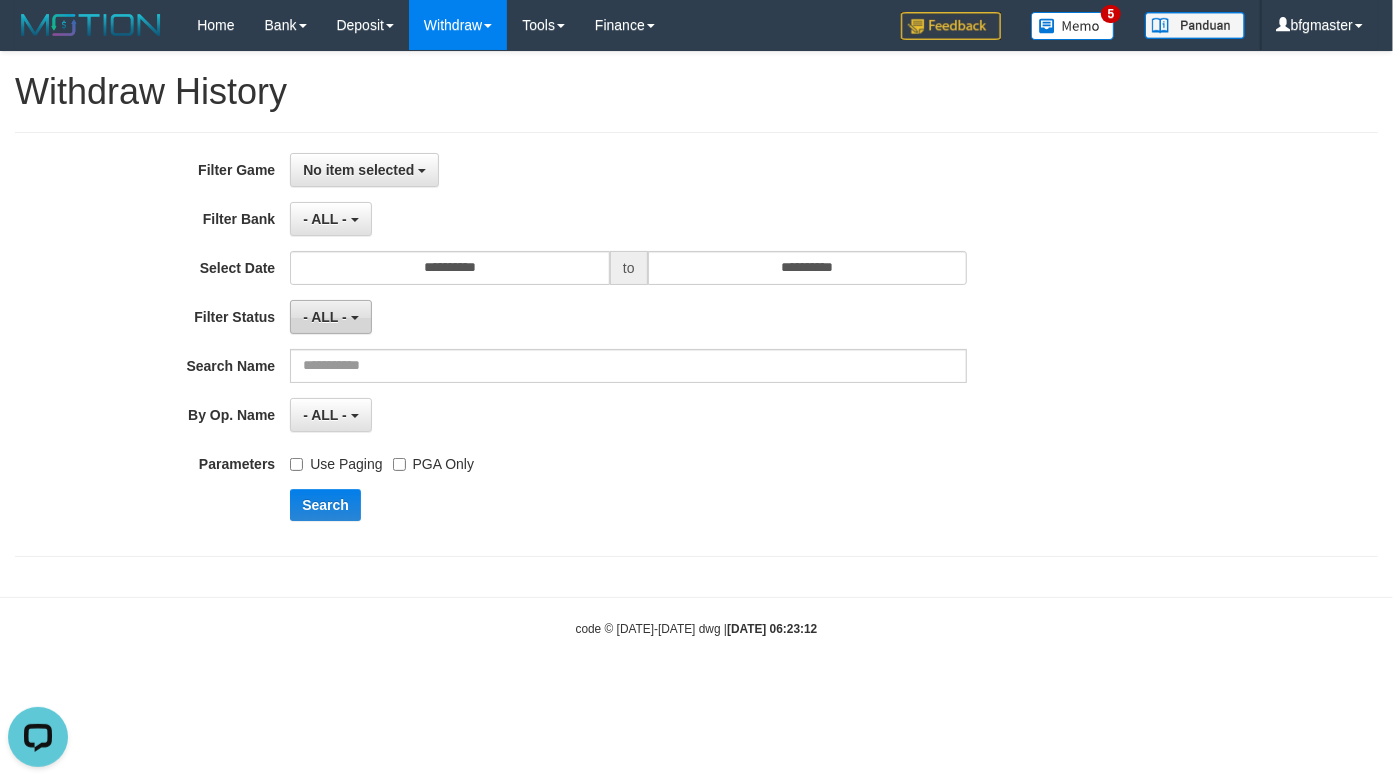 click on "- ALL -" at bounding box center (330, 317) 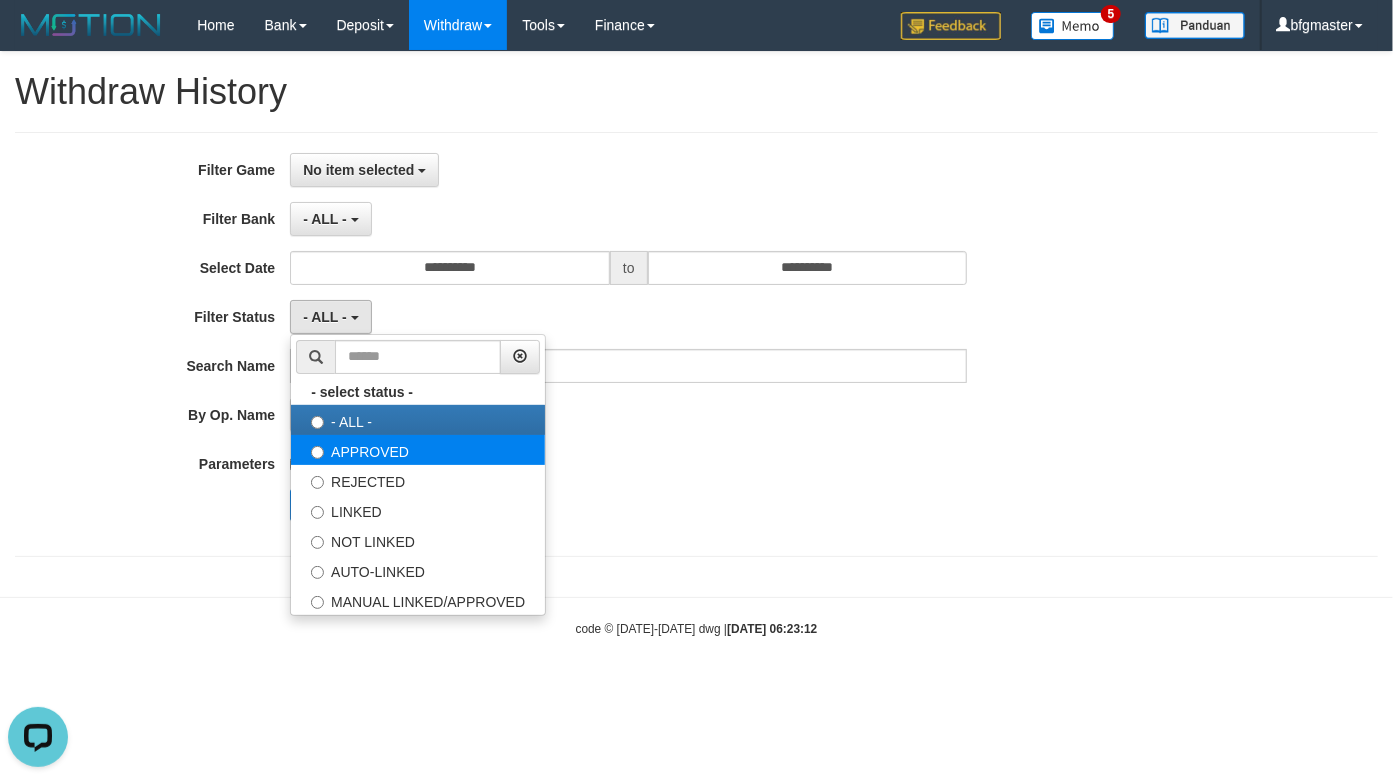 select on "*" 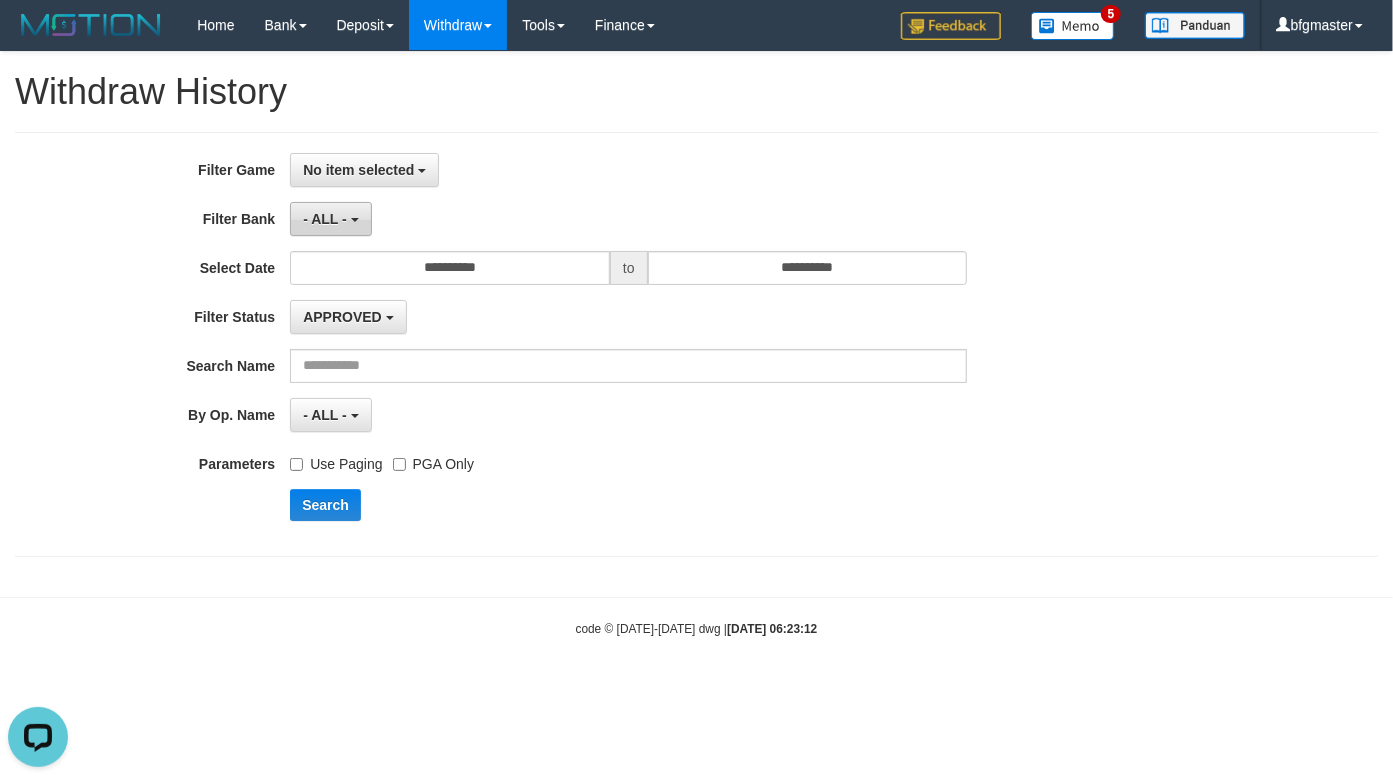 click on "- ALL -" at bounding box center [330, 219] 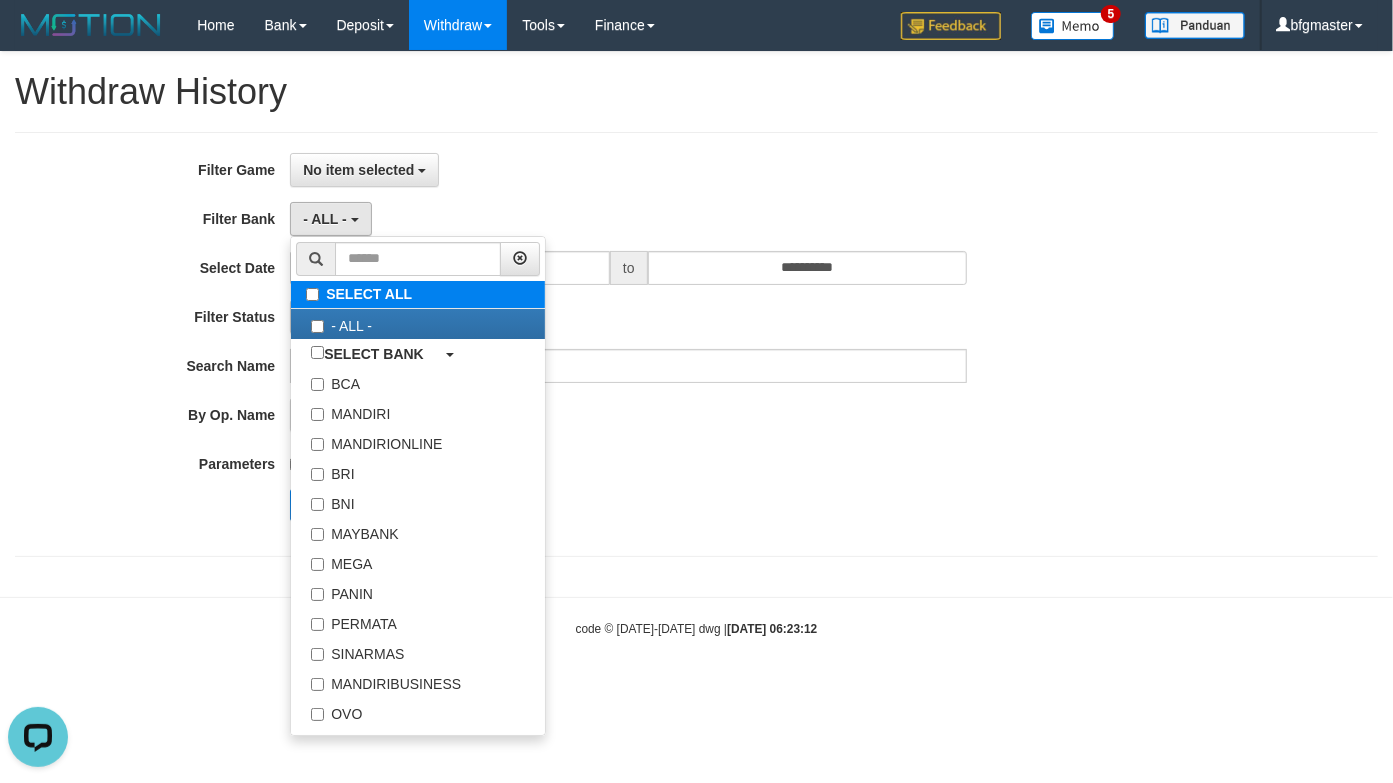 type 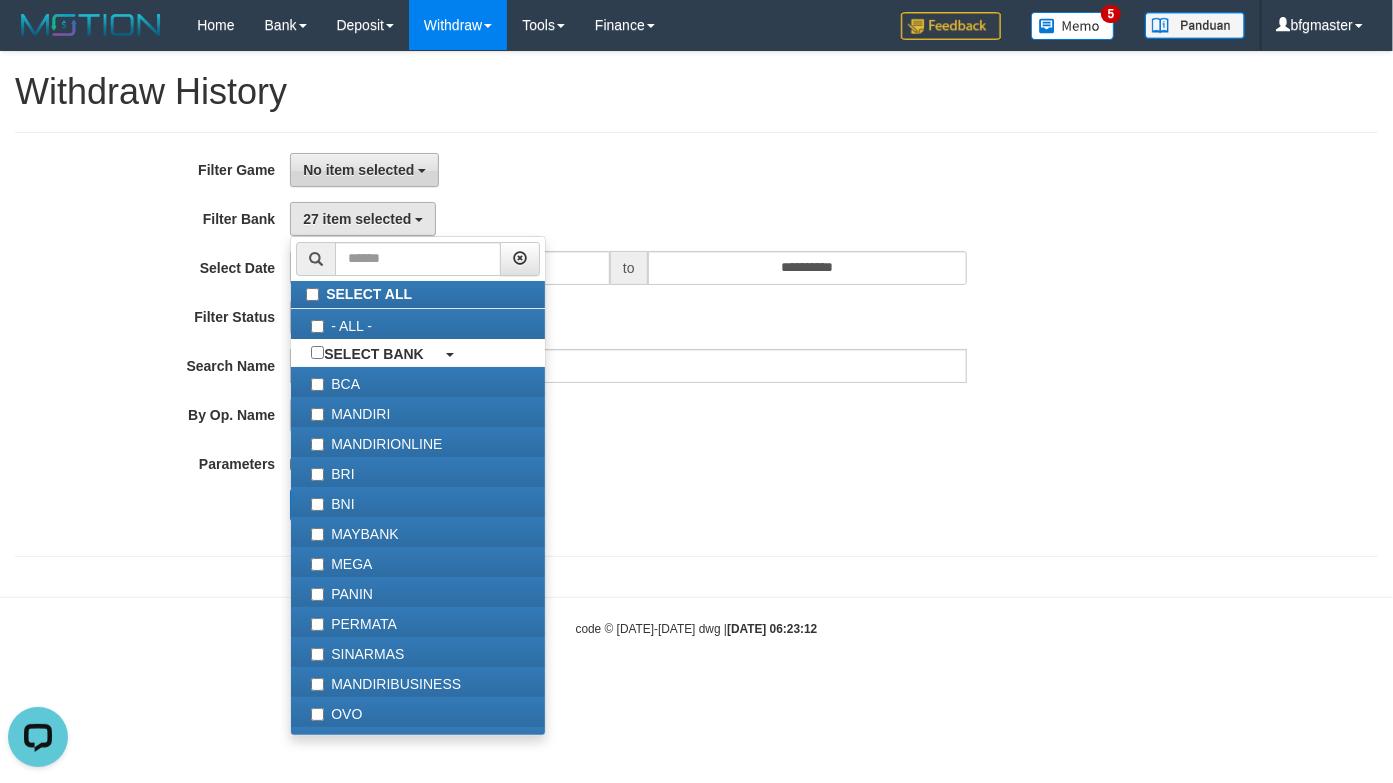 click on "No item selected" at bounding box center [358, 170] 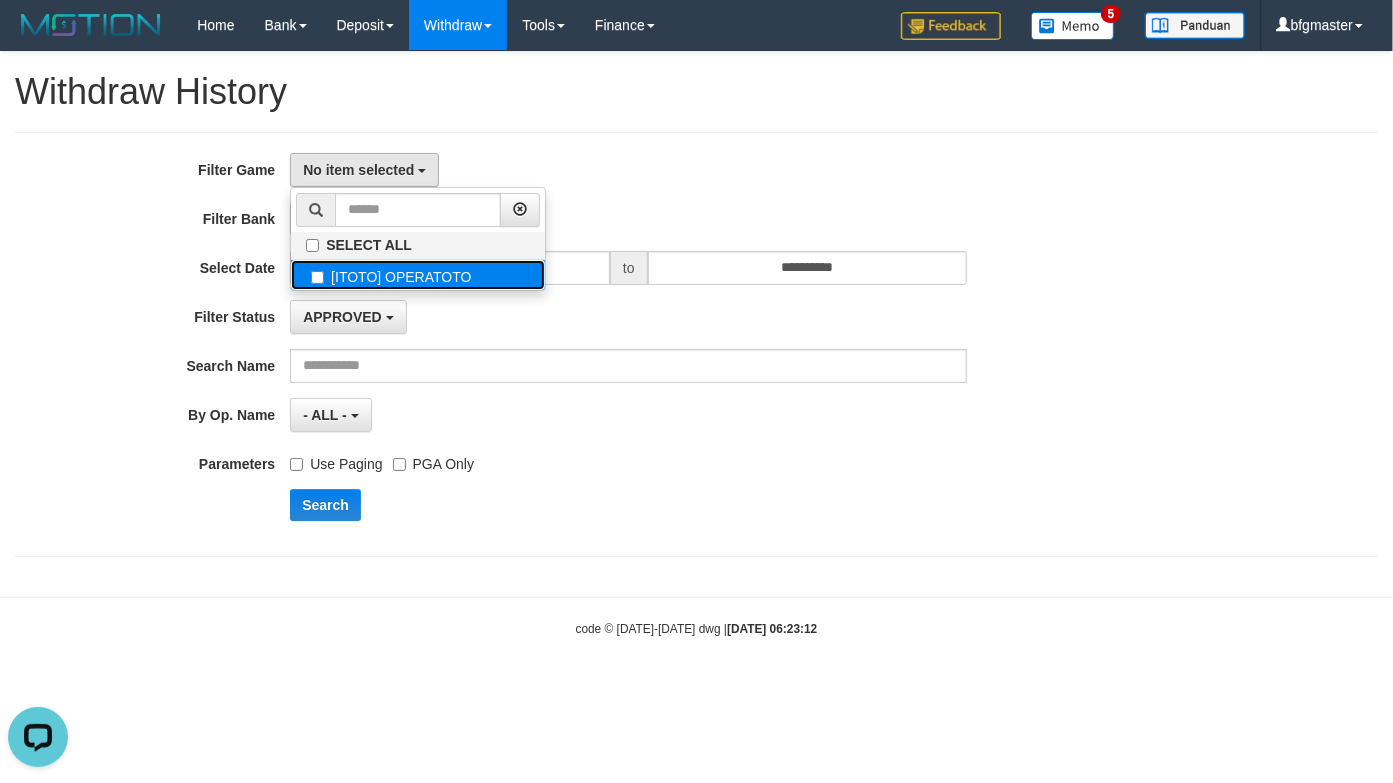 click on "[ITOTO] OPERATOTO" at bounding box center [418, 275] 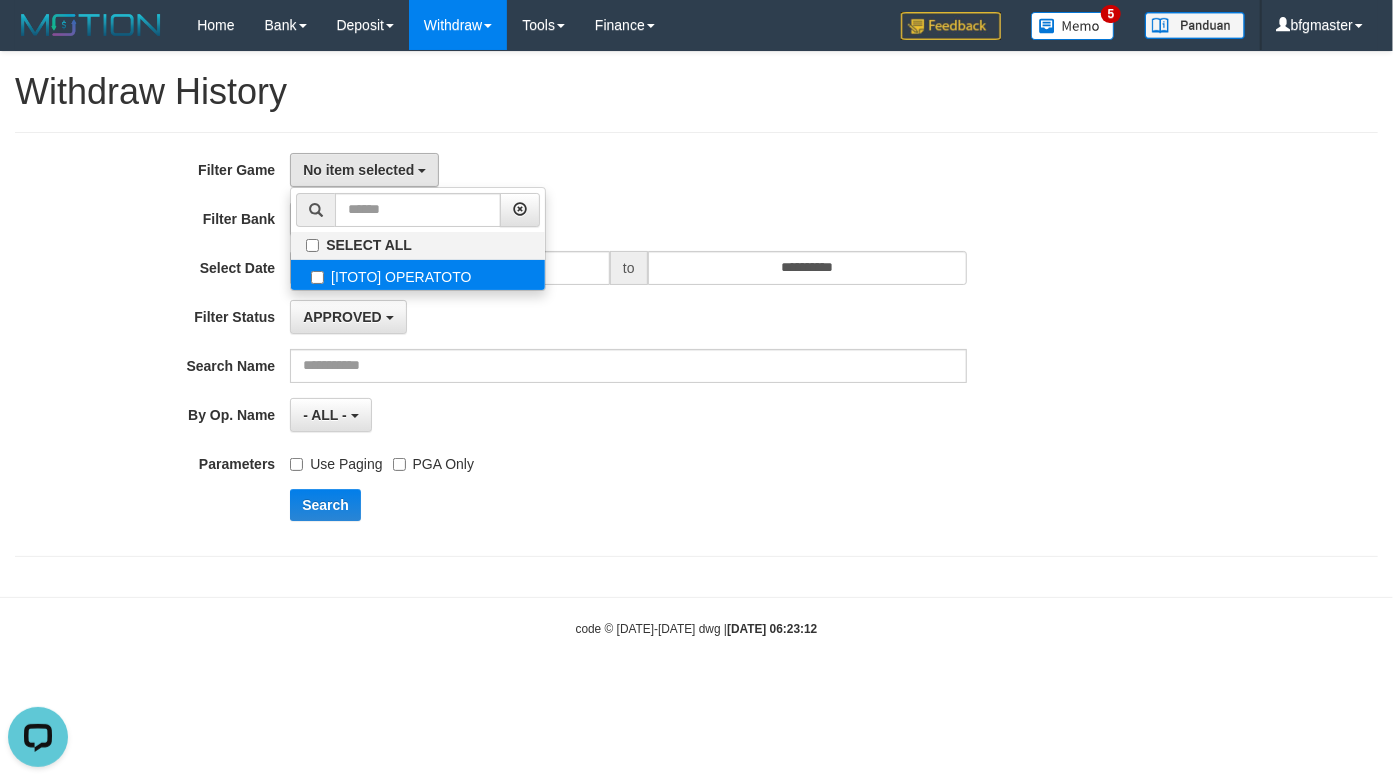 select on "***" 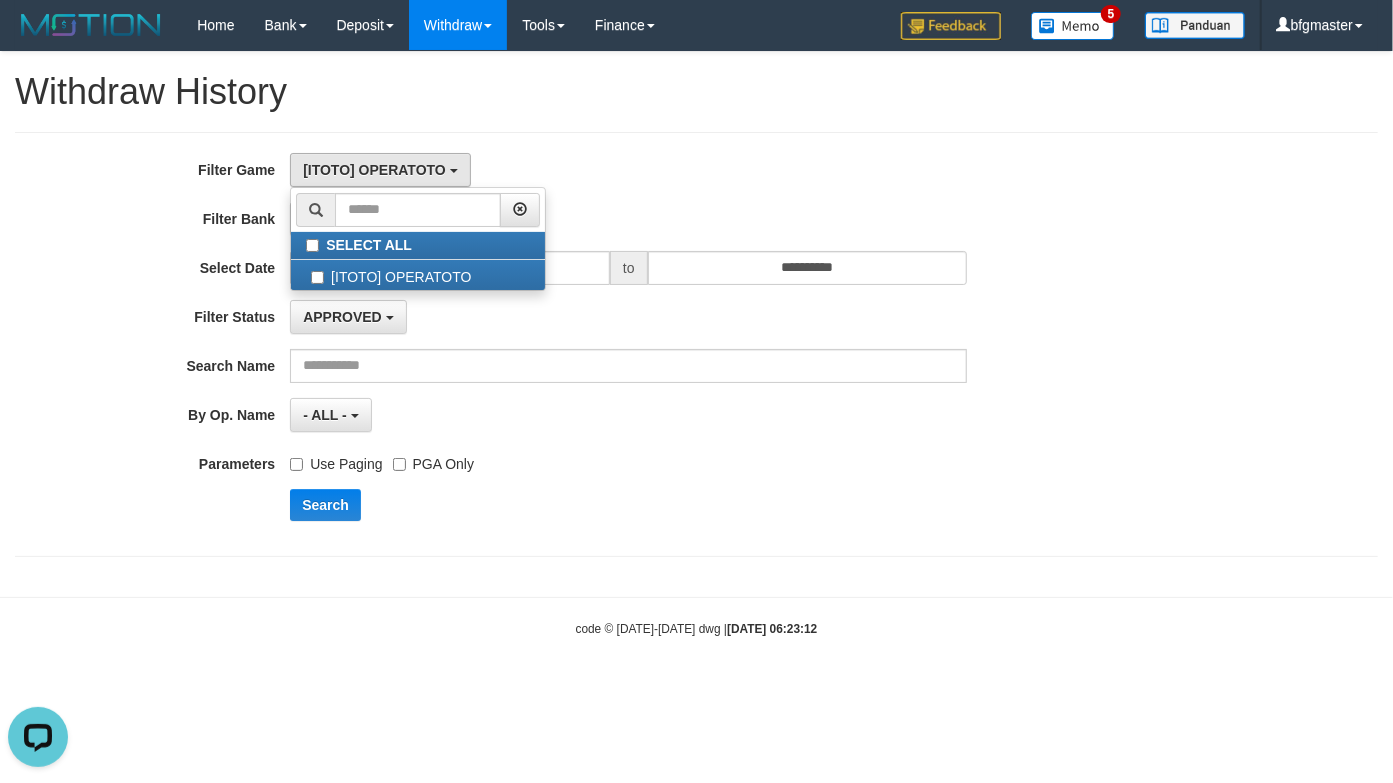 click on "[ITOTO] OPERATOTO
SELECT ALL
[ITOTO] OPERATOTO" at bounding box center (628, 170) 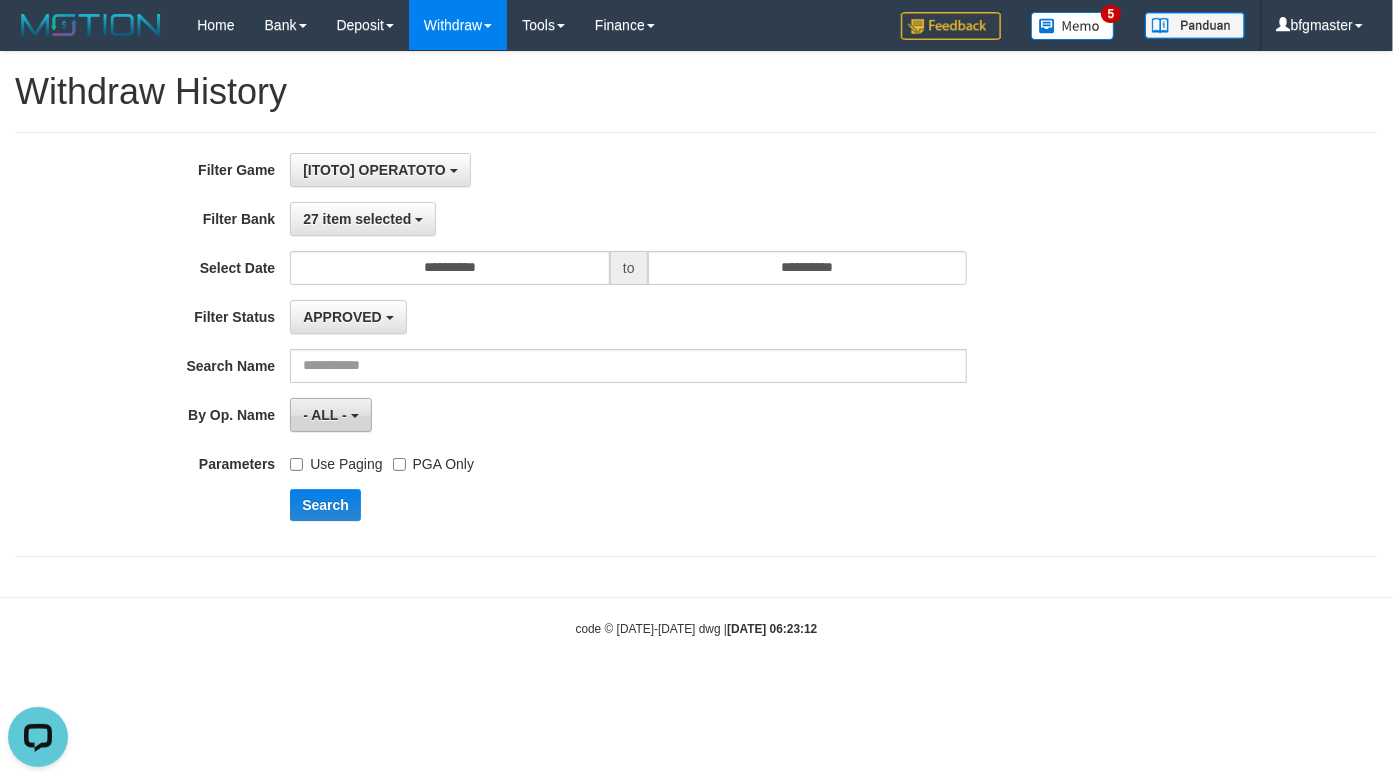 click on "- ALL -" at bounding box center [330, 415] 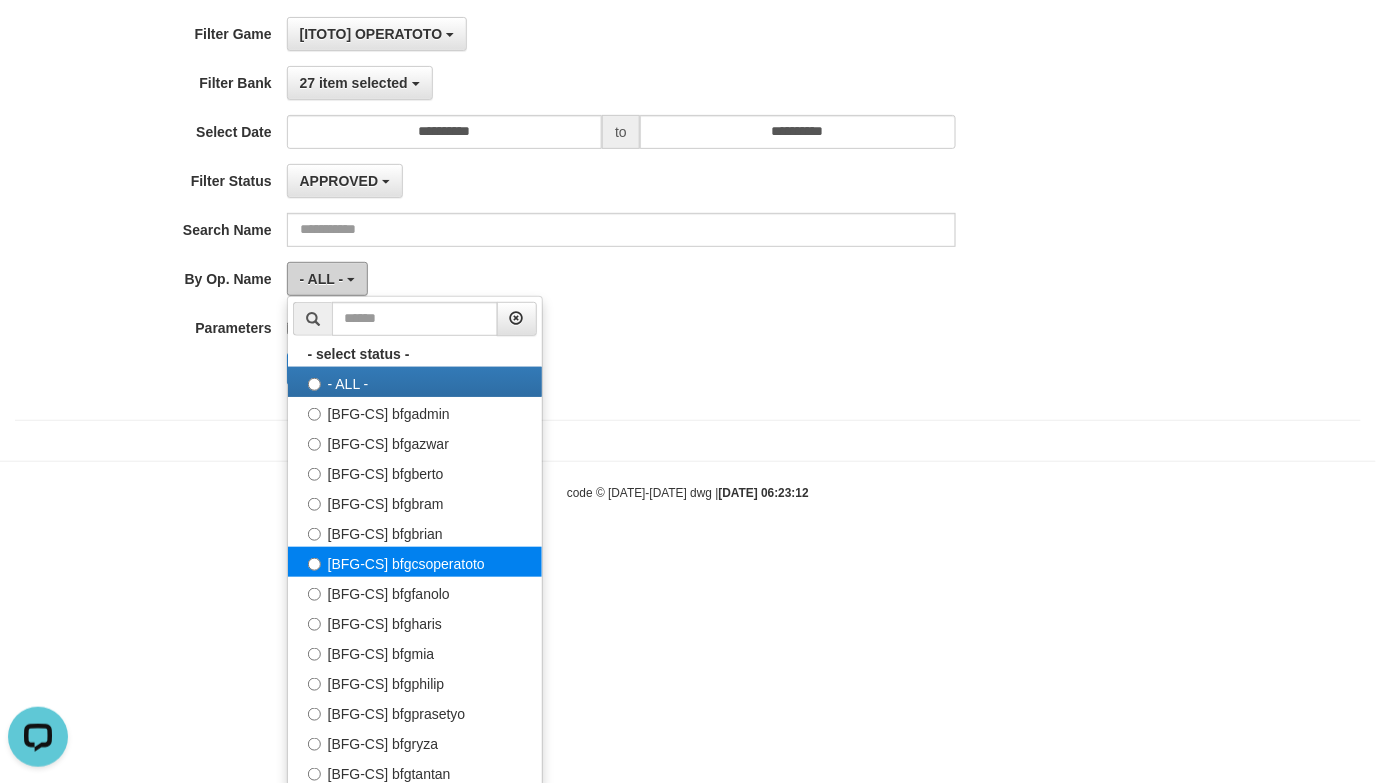 scroll, scrollTop: 141, scrollLeft: 0, axis: vertical 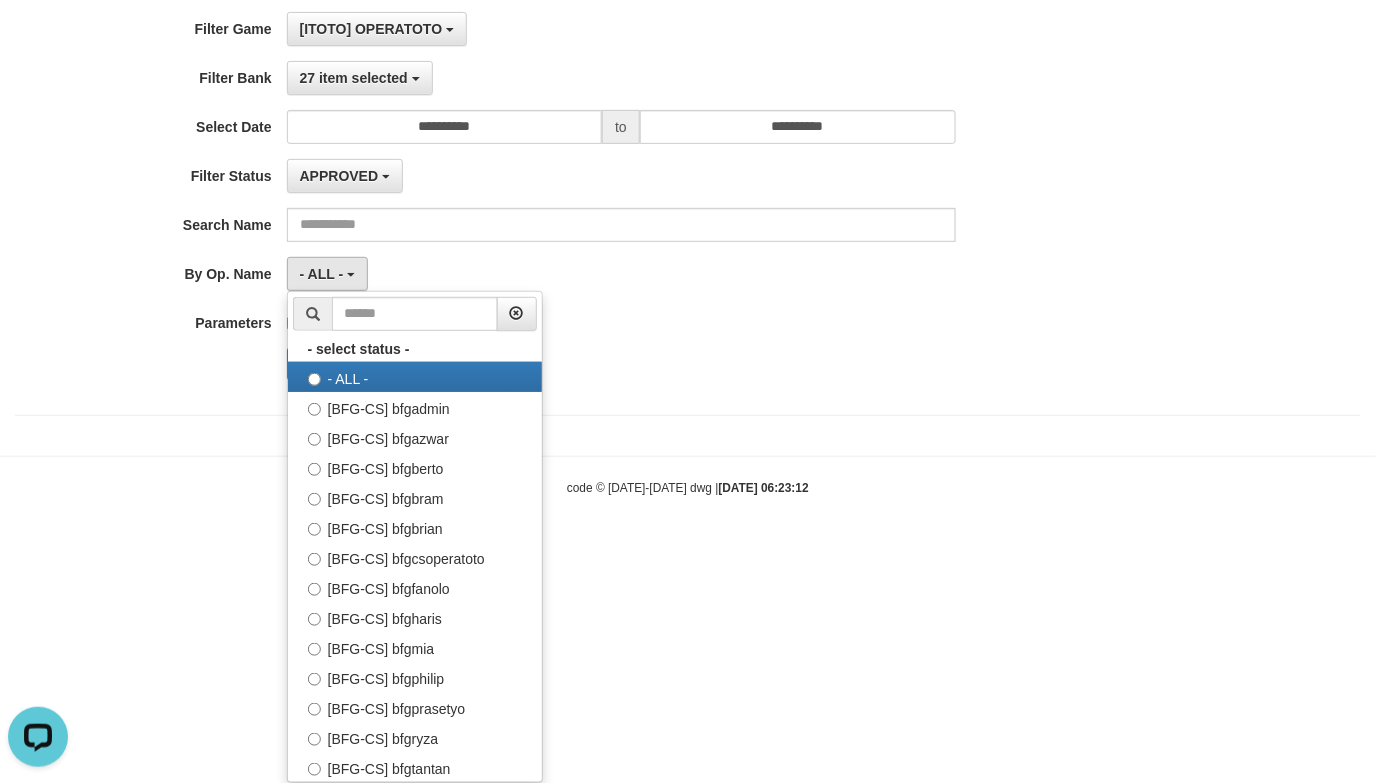 click on "Search" at bounding box center [717, 364] 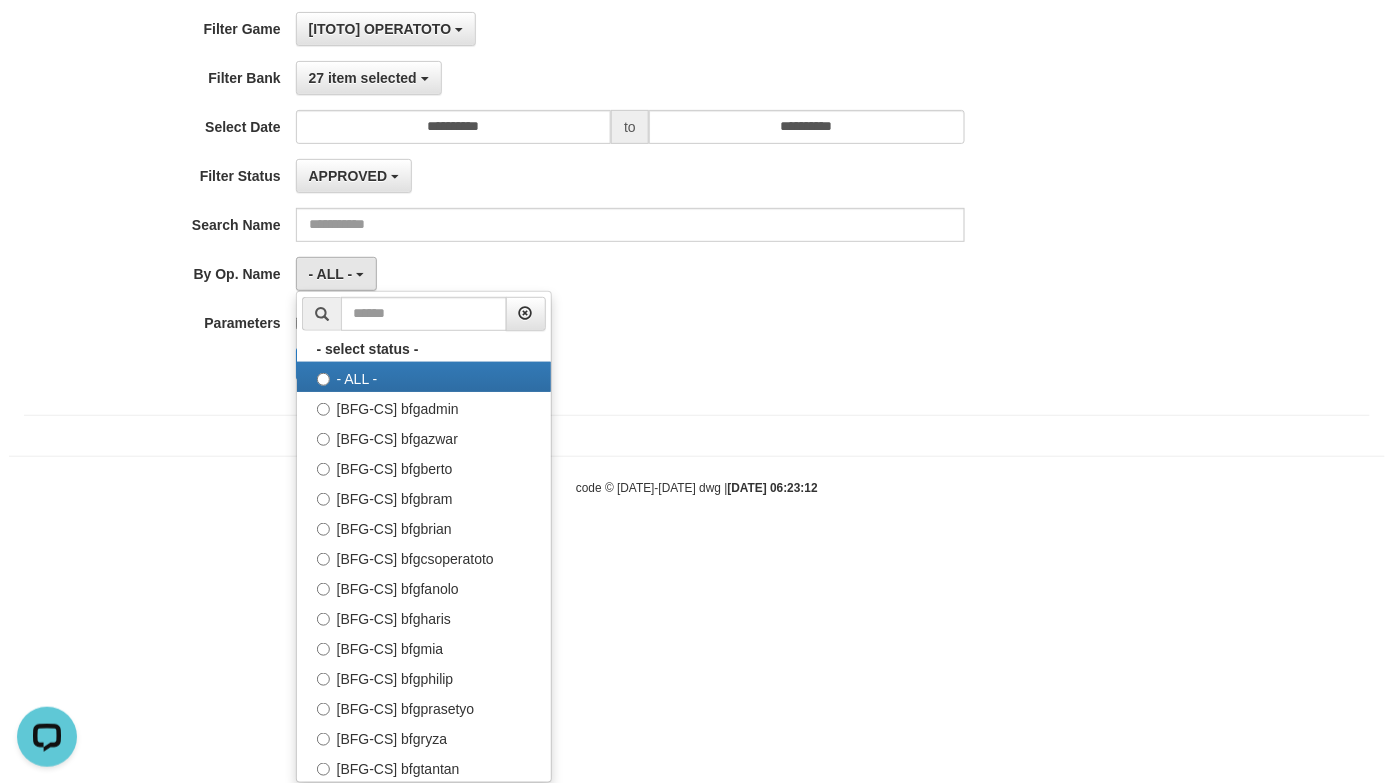 scroll, scrollTop: 0, scrollLeft: 0, axis: both 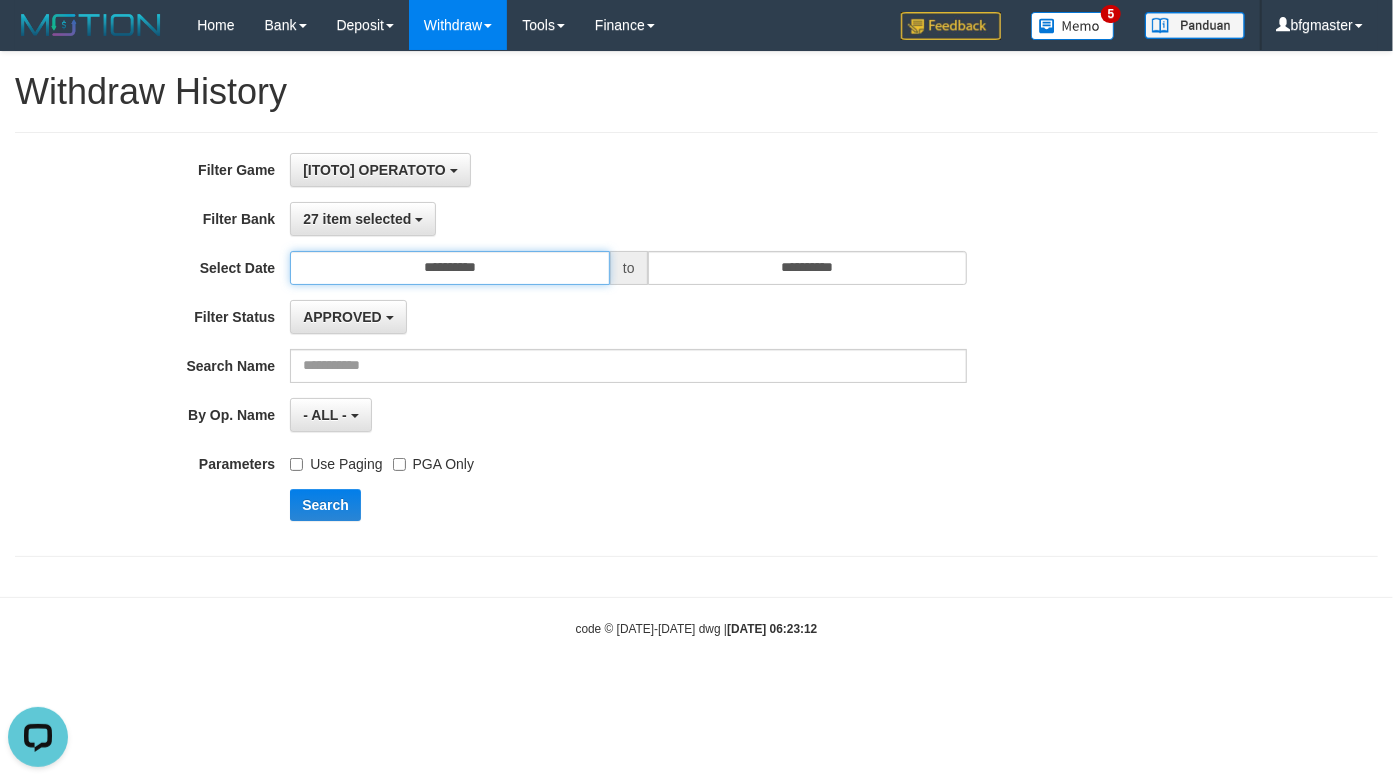 click on "**********" at bounding box center (450, 268) 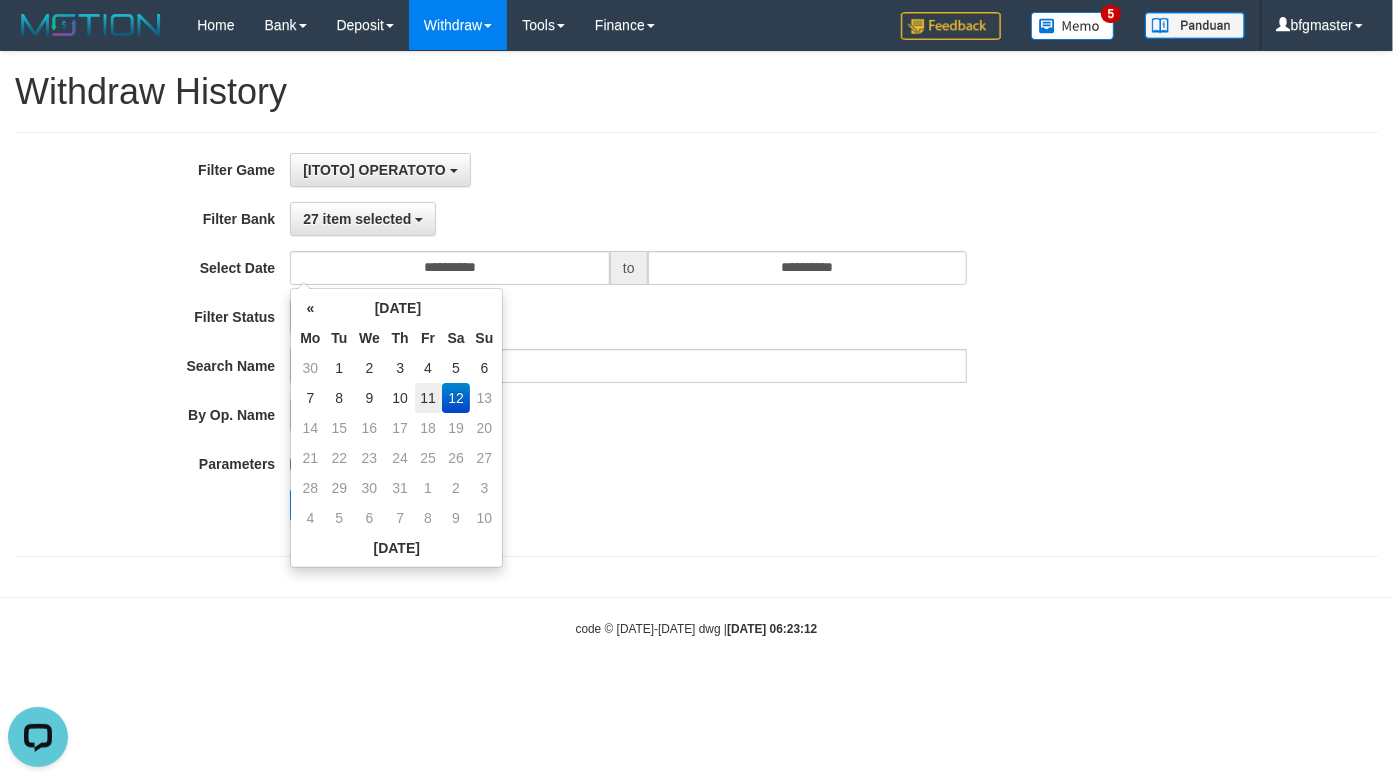click on "11" at bounding box center [428, 398] 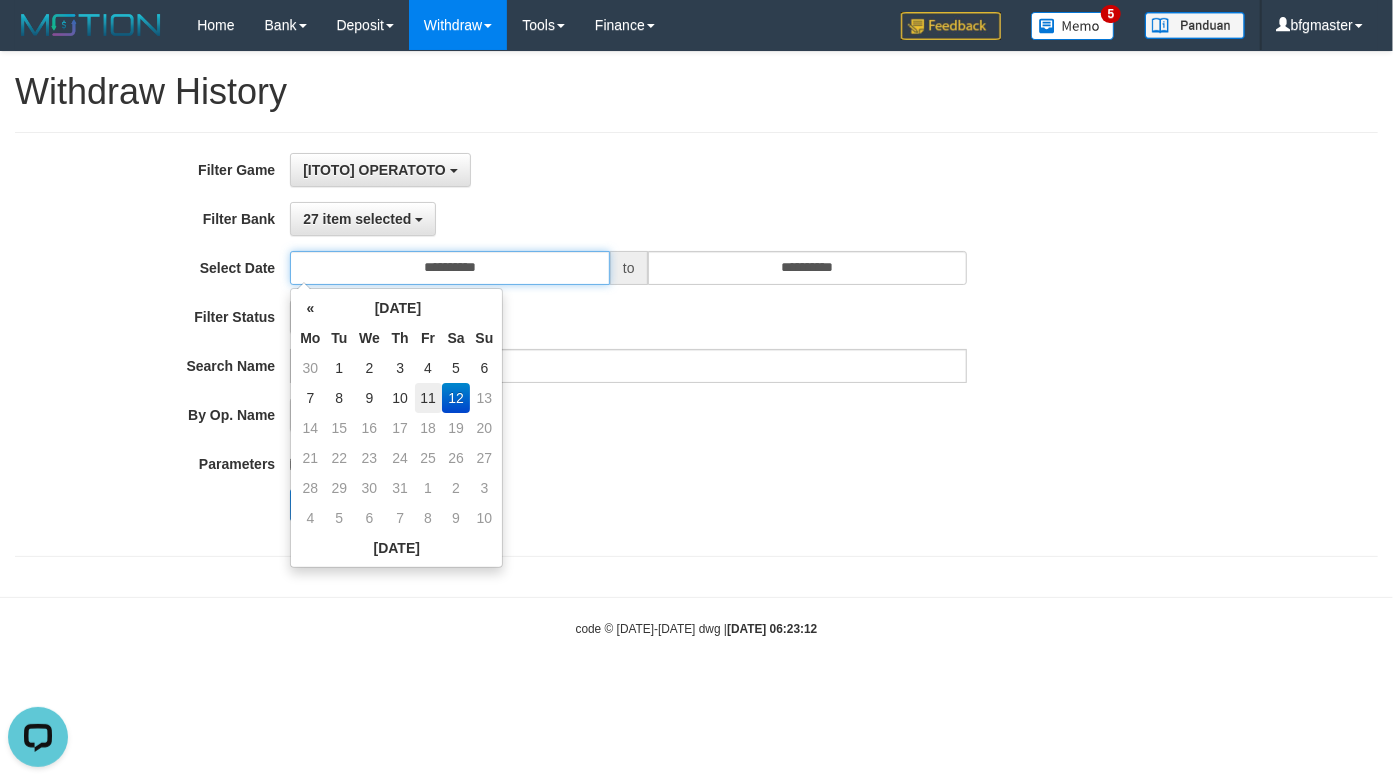 type on "**********" 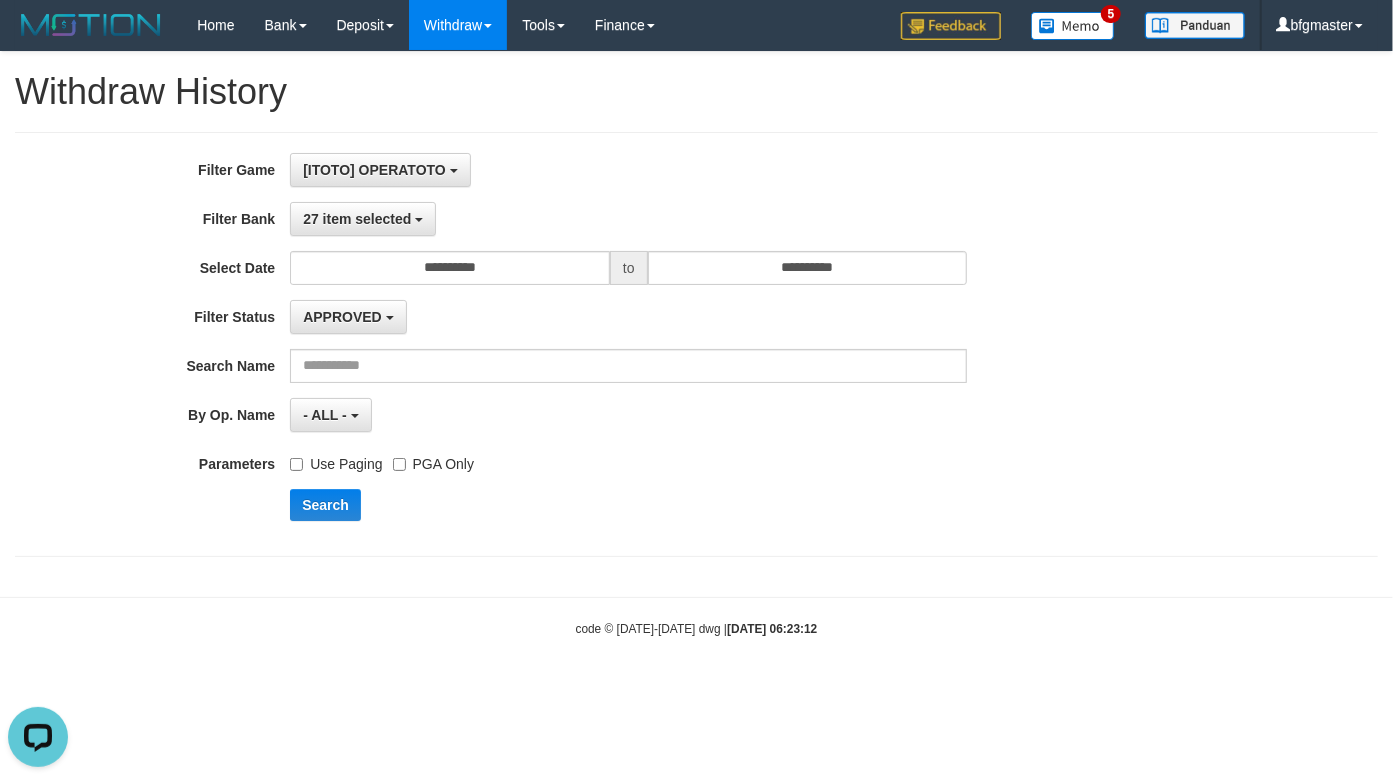 click on "**********" at bounding box center (580, 344) 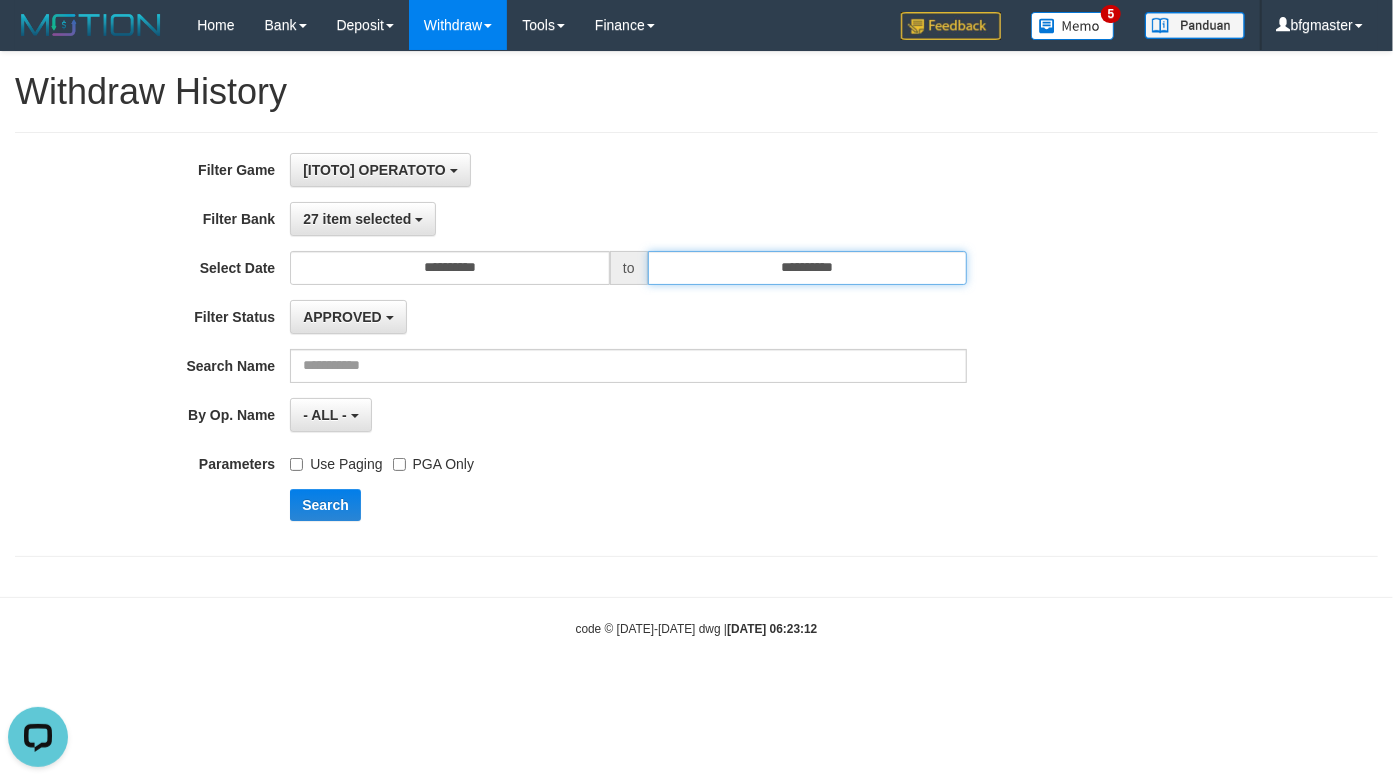 click on "**********" at bounding box center (808, 268) 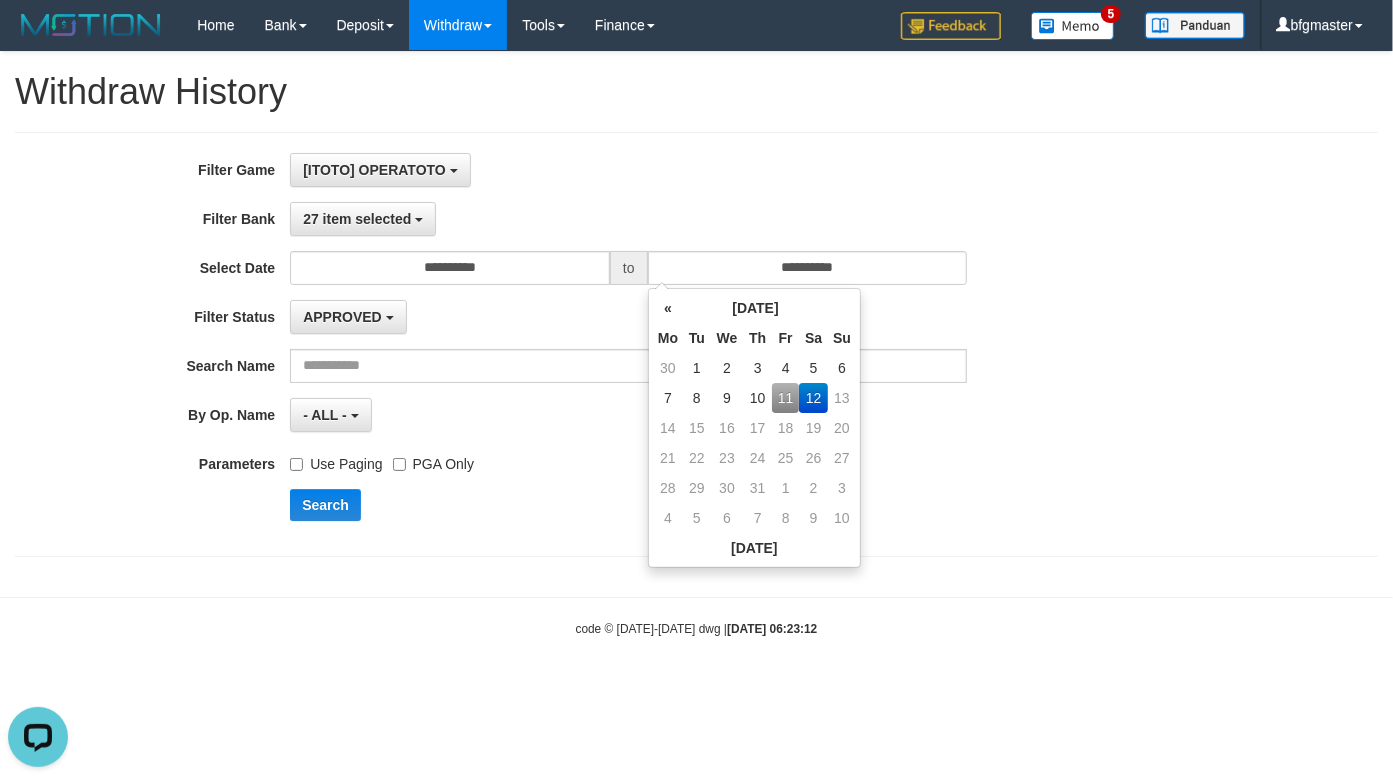 click on "11" at bounding box center [785, 398] 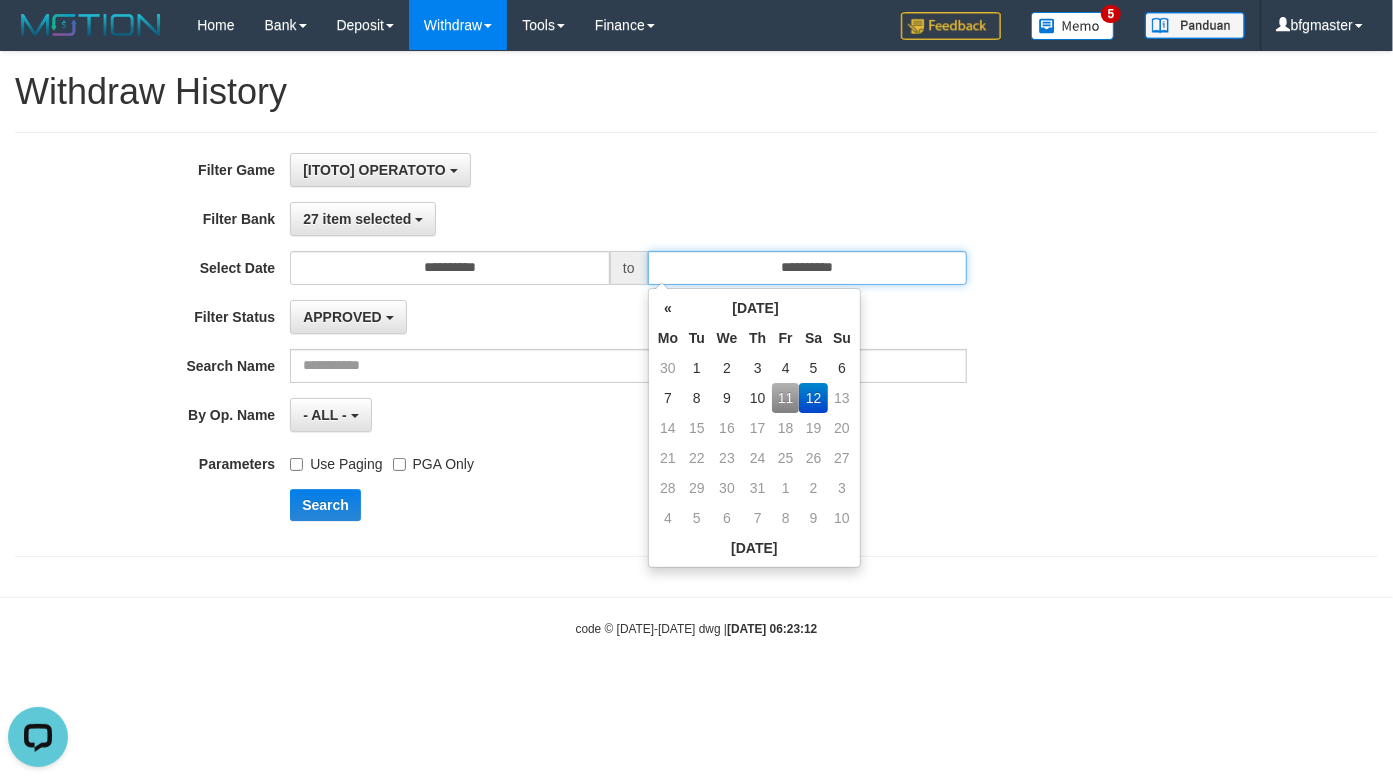 type on "**********" 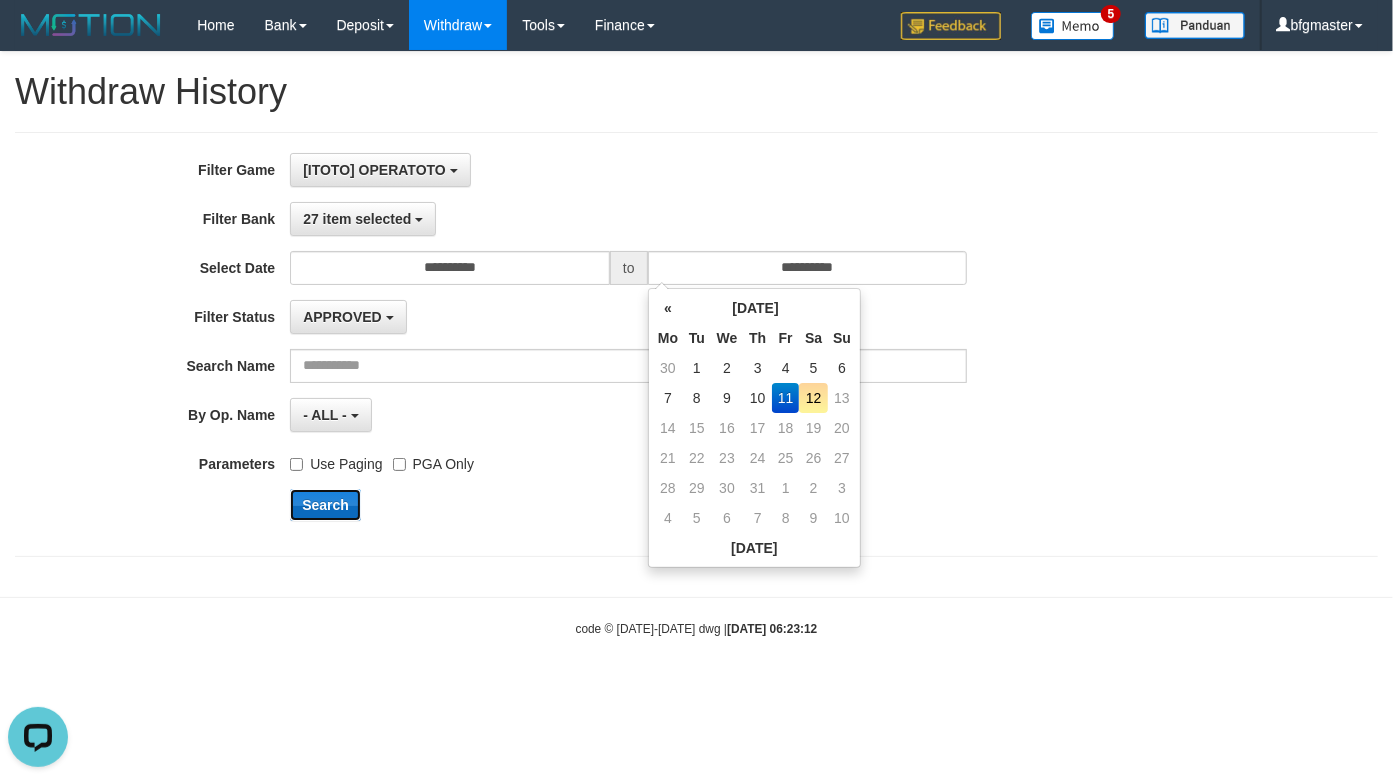 click on "Search" at bounding box center (325, 505) 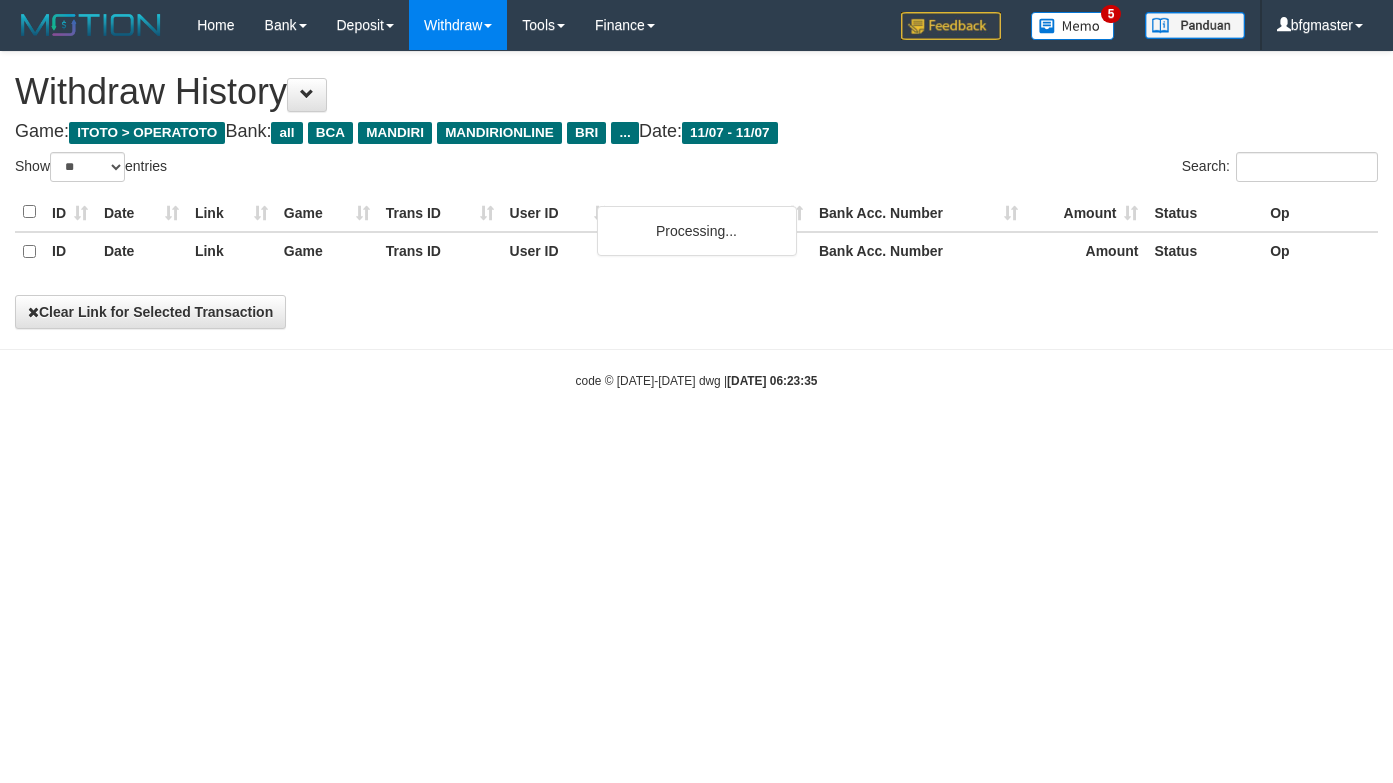 select on "**" 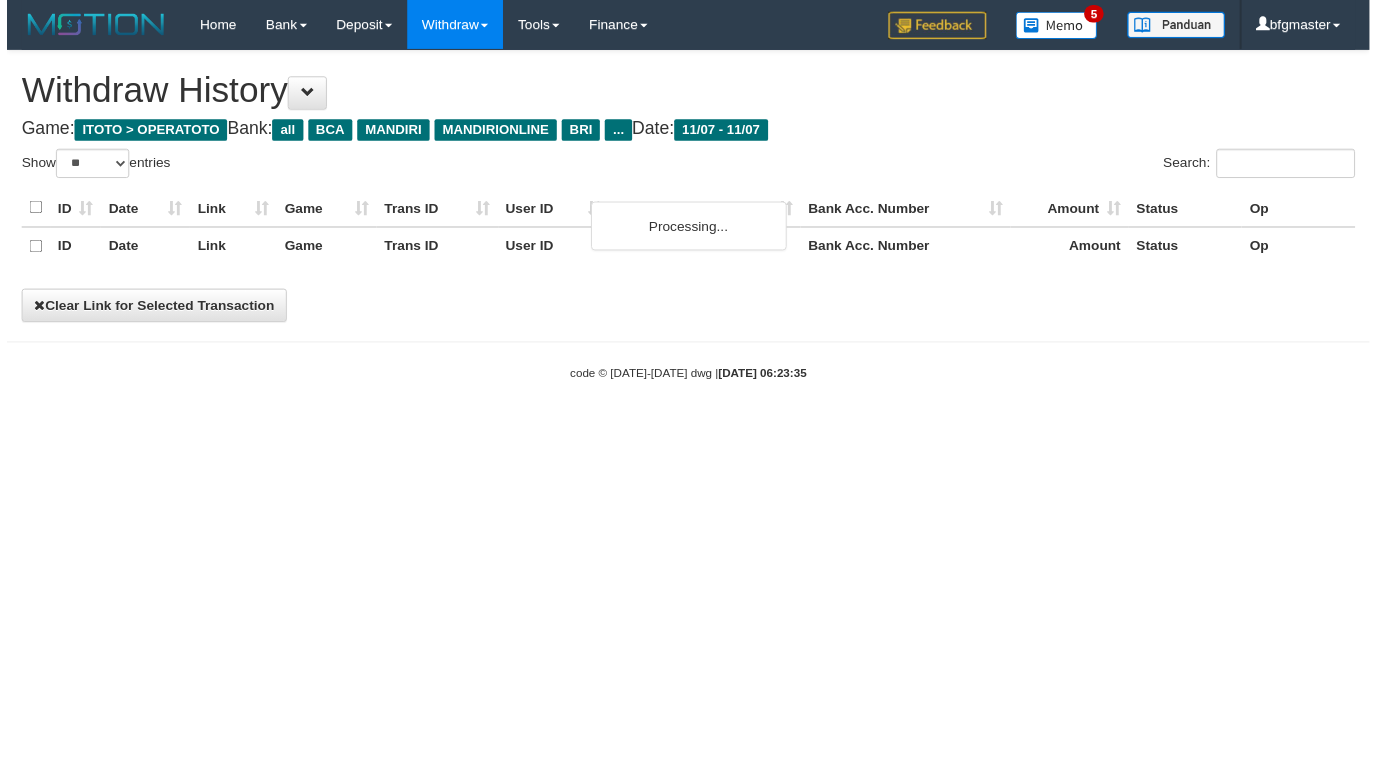 scroll, scrollTop: 0, scrollLeft: 0, axis: both 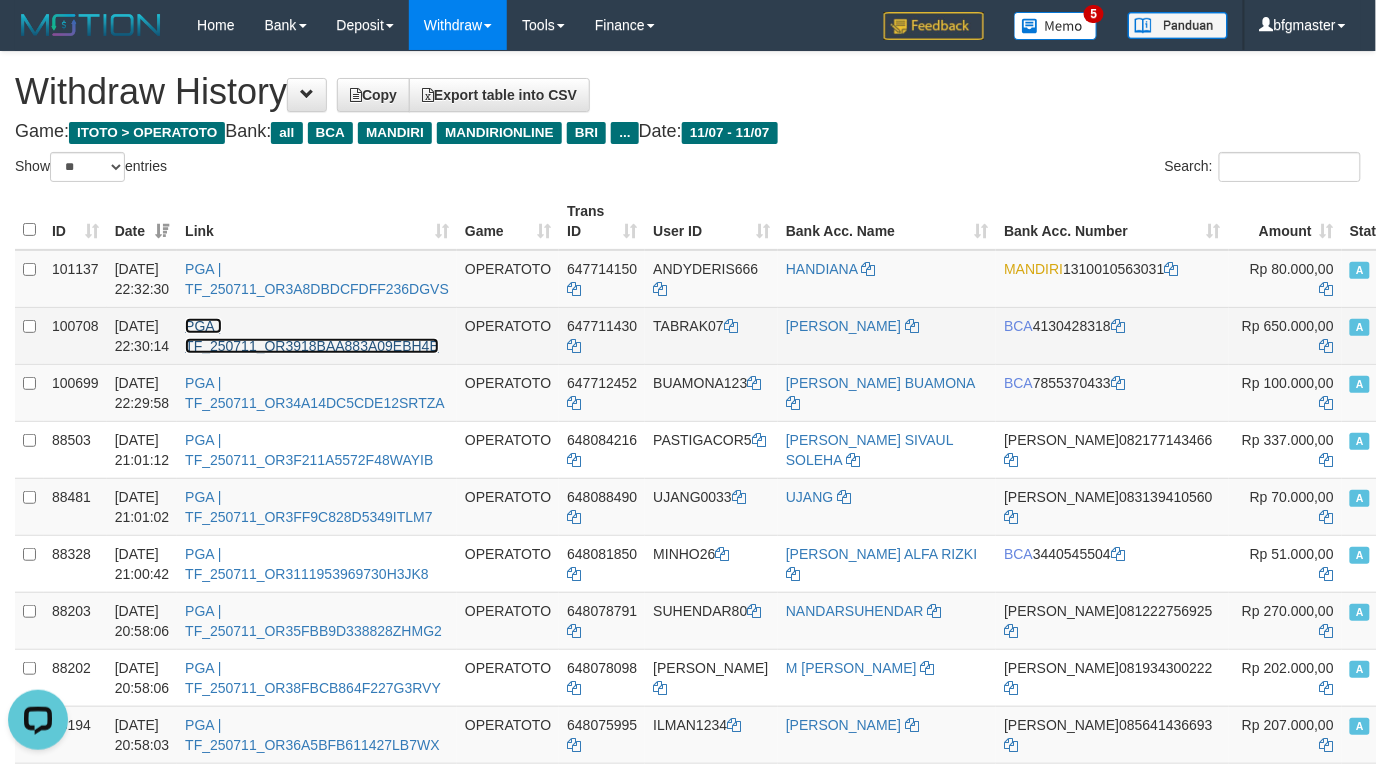click on "PGA | TF_250711_OR3918BAA883A09EBH4E" at bounding box center [312, 336] 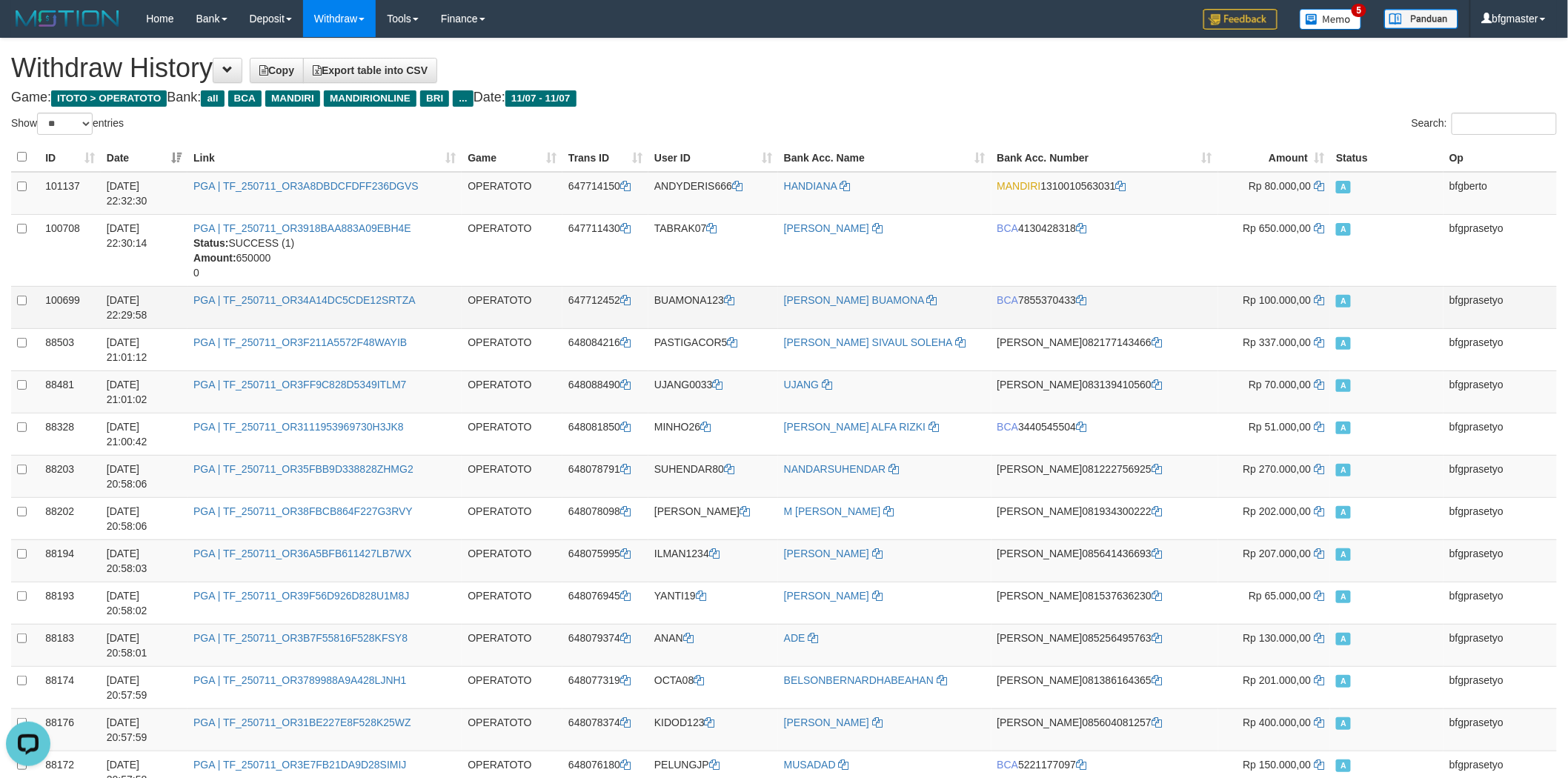 click on "PGA | TF_250711_OR34A14DC5CDE12SRTZA" at bounding box center (325, 307) 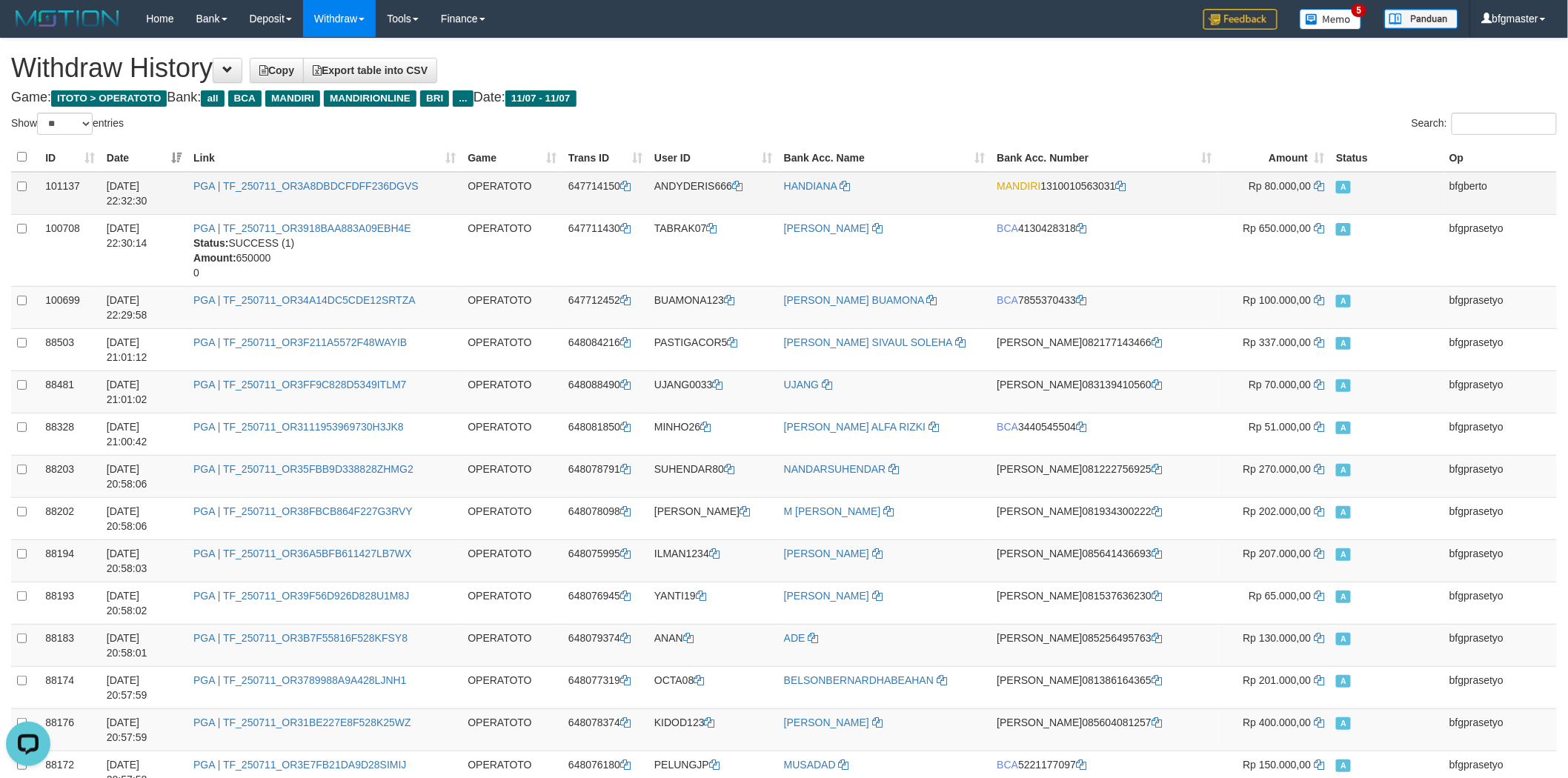 click on "ANDYDERIS666" at bounding box center (713, 193) 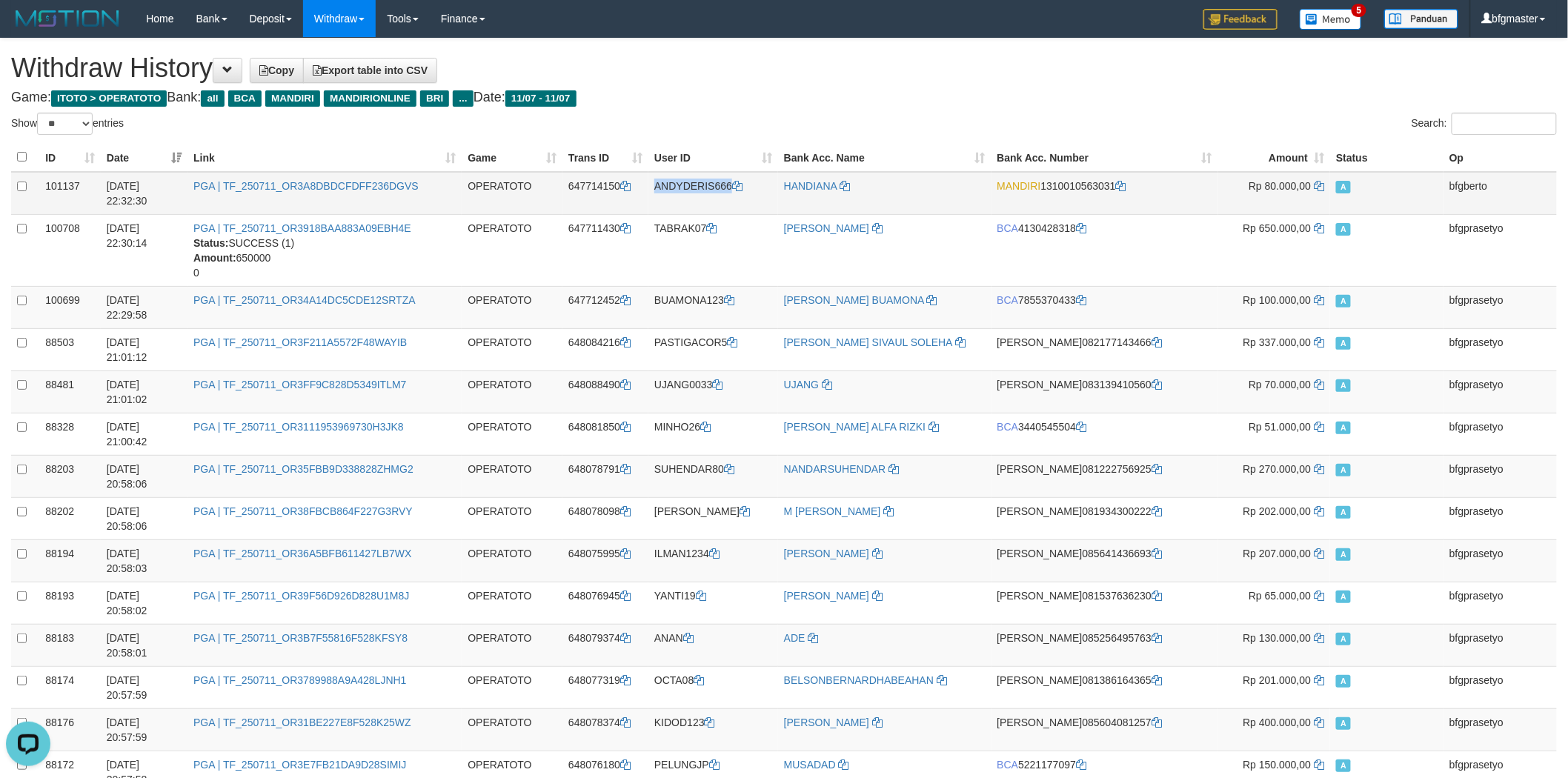 click on "ANDYDERIS666" at bounding box center (713, 193) 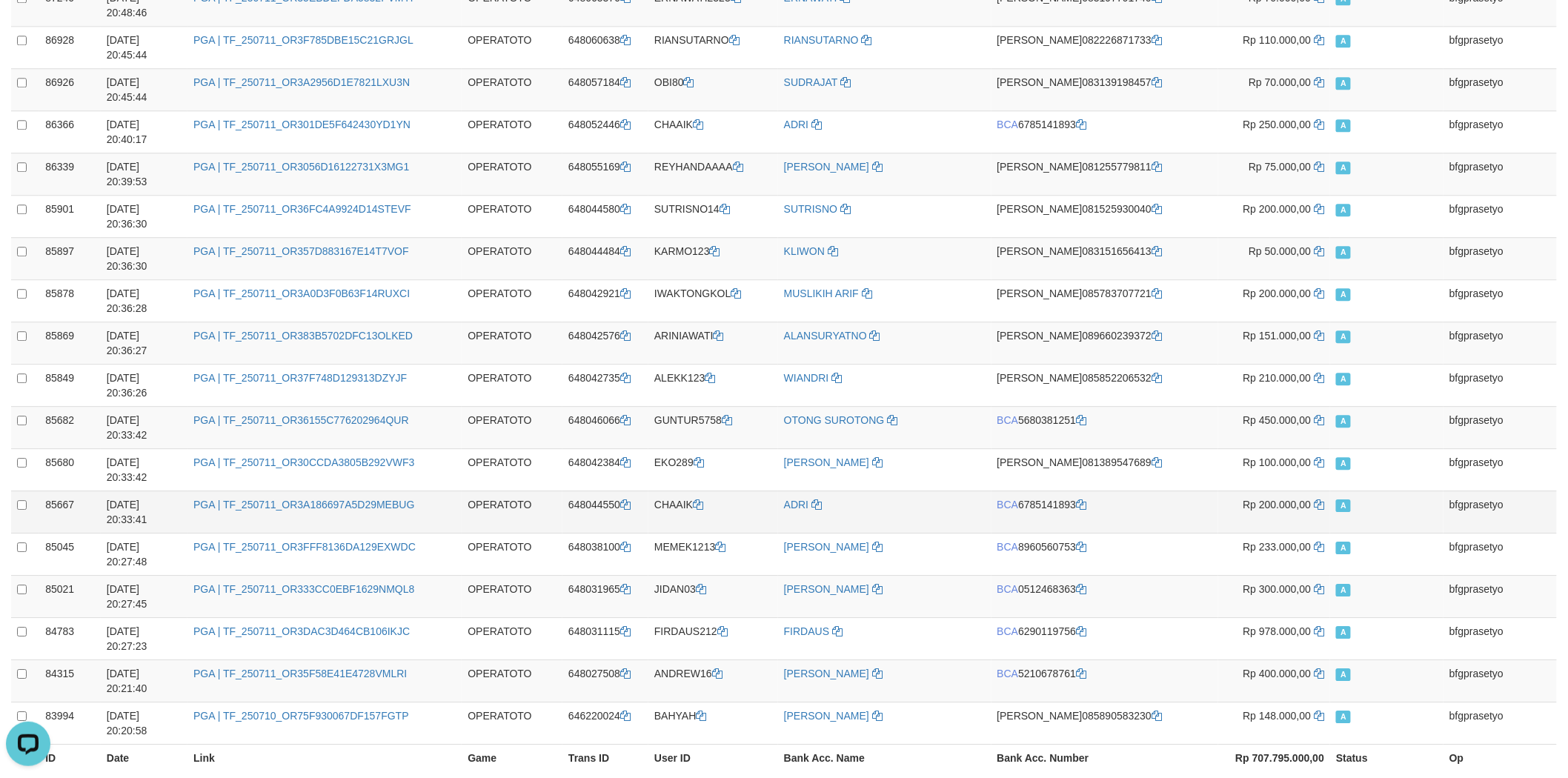 scroll, scrollTop: 1742, scrollLeft: 0, axis: vertical 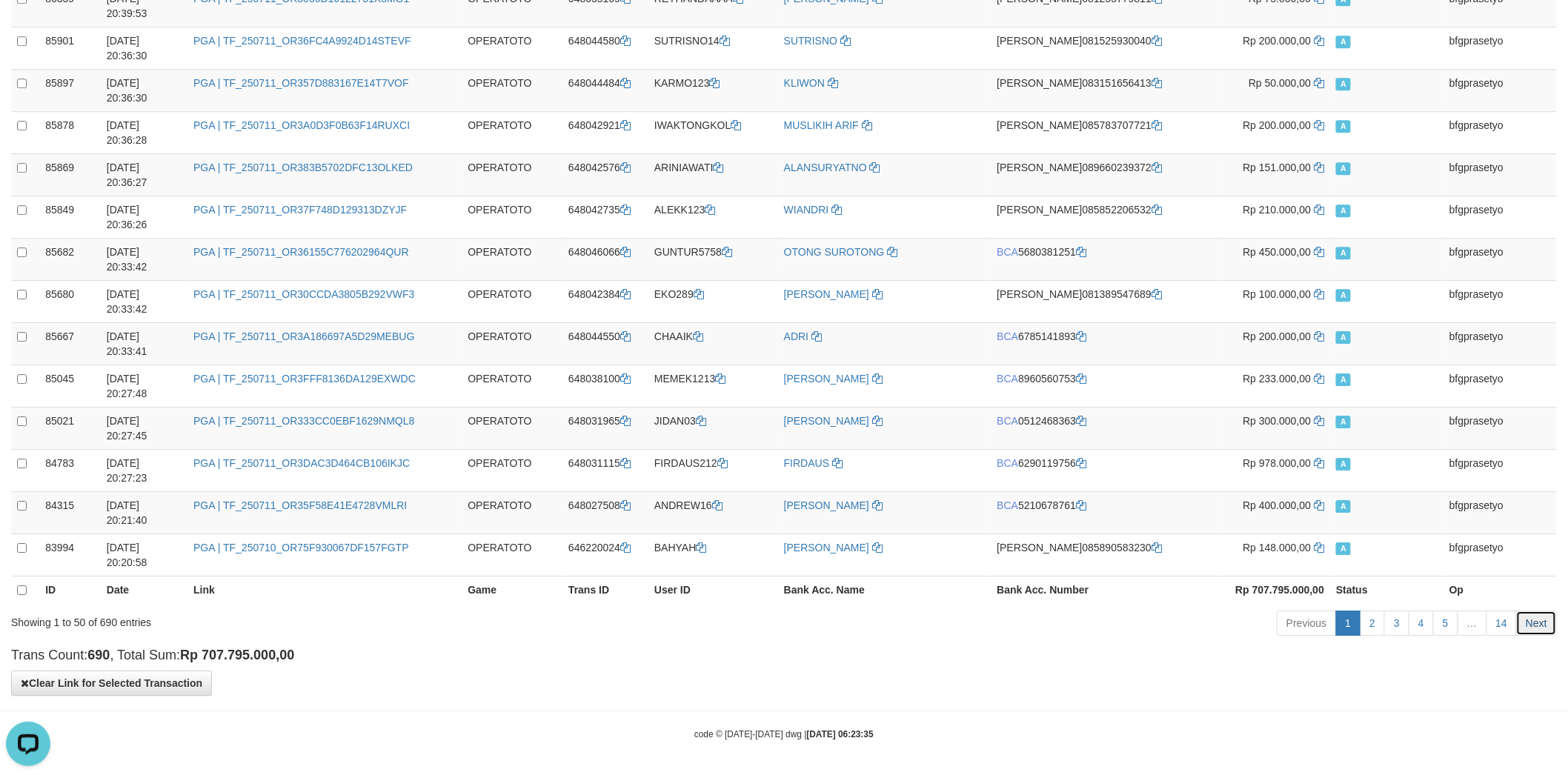 click on "Next" at bounding box center (1536, 623) 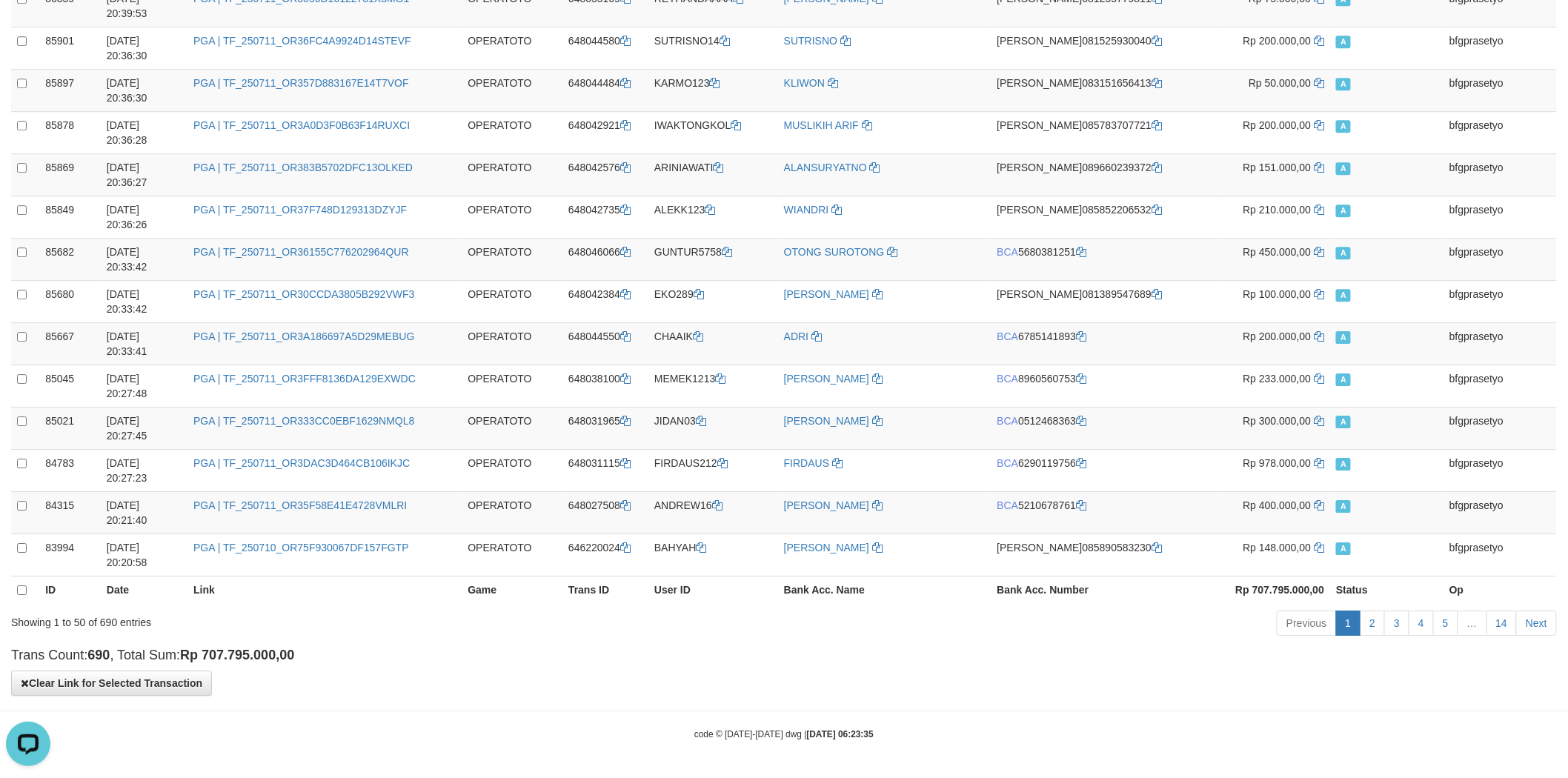 scroll, scrollTop: 1712, scrollLeft: 0, axis: vertical 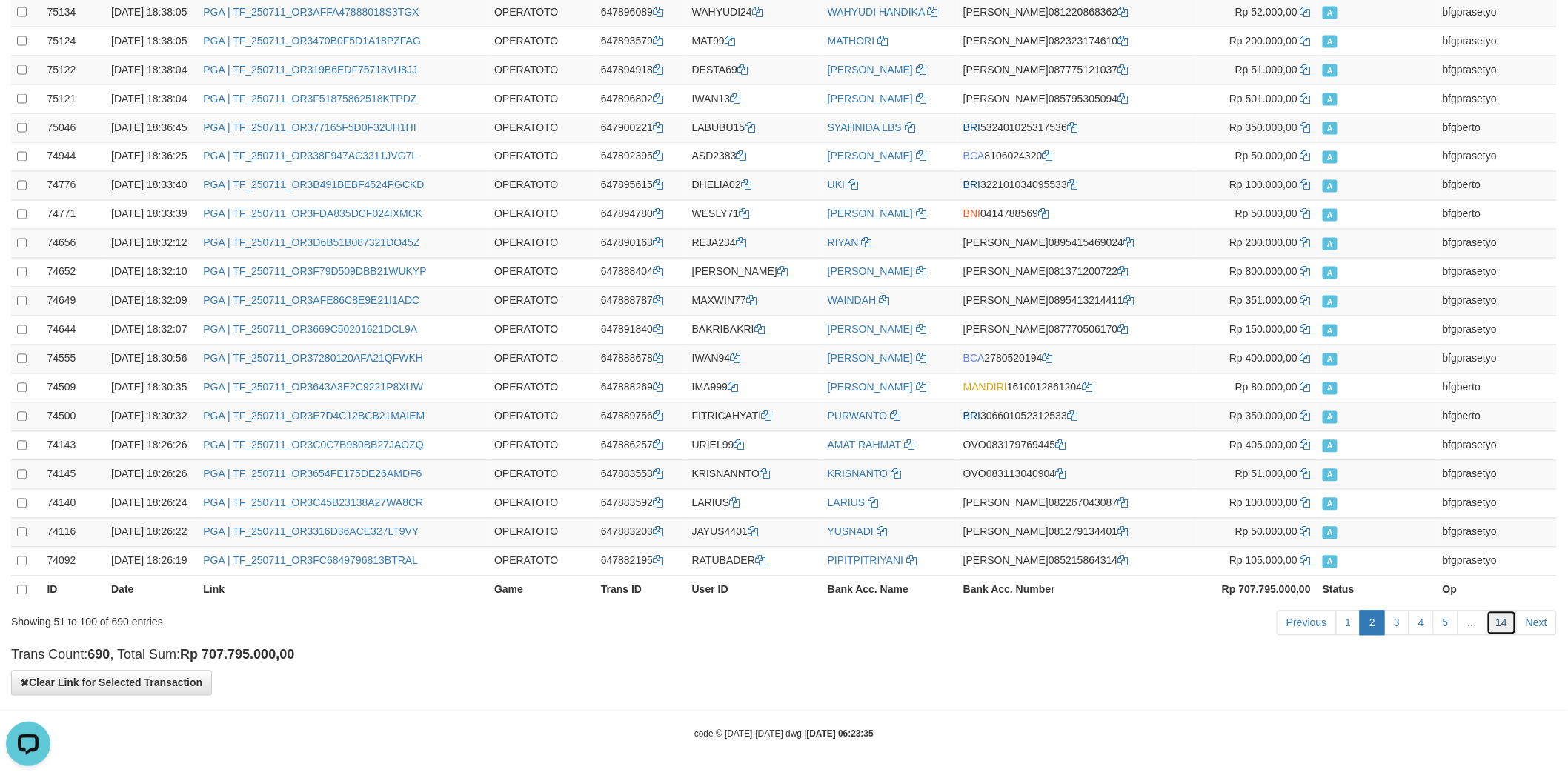 click on "14" at bounding box center [1502, 623] 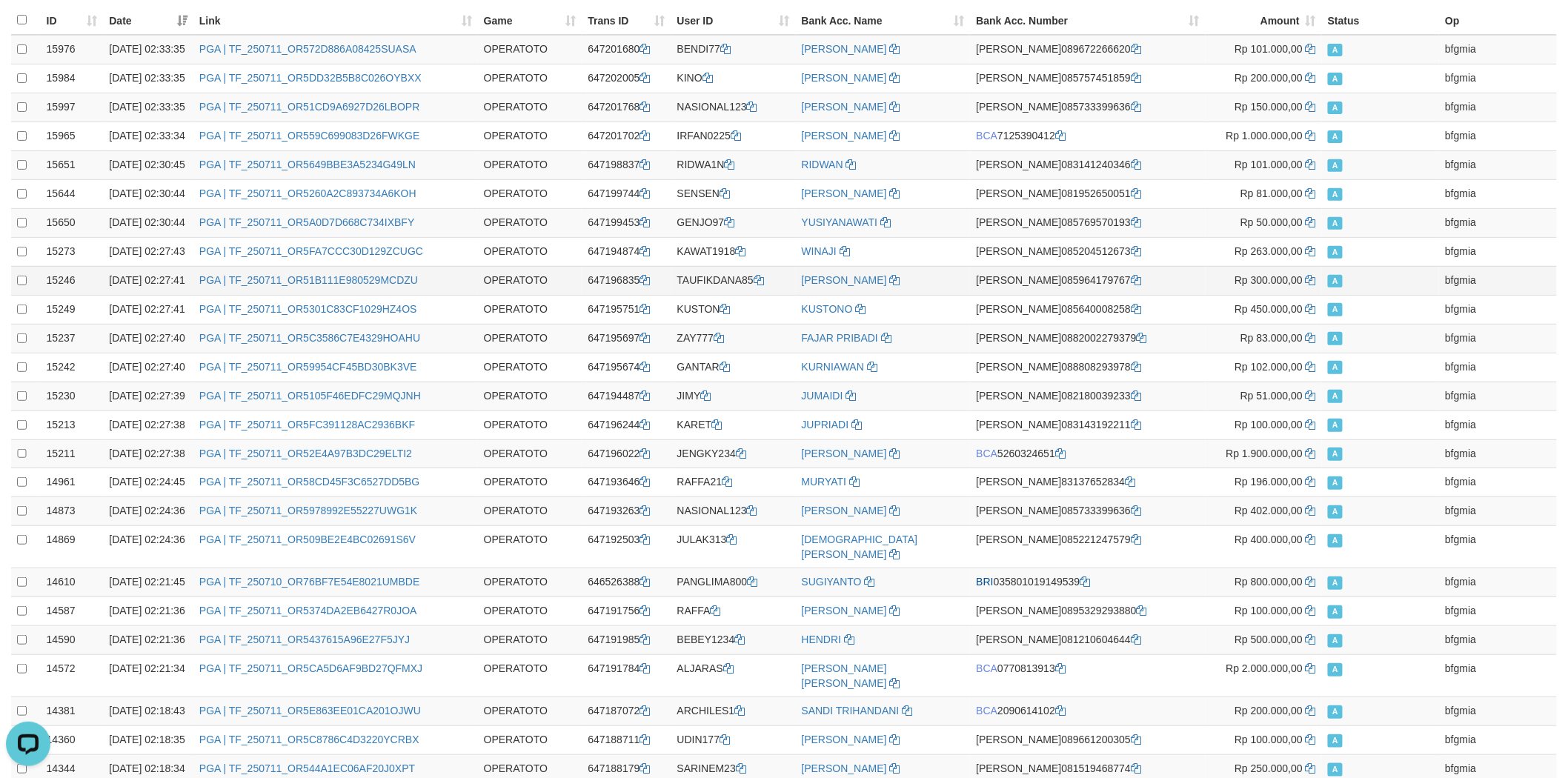 scroll, scrollTop: 0, scrollLeft: 0, axis: both 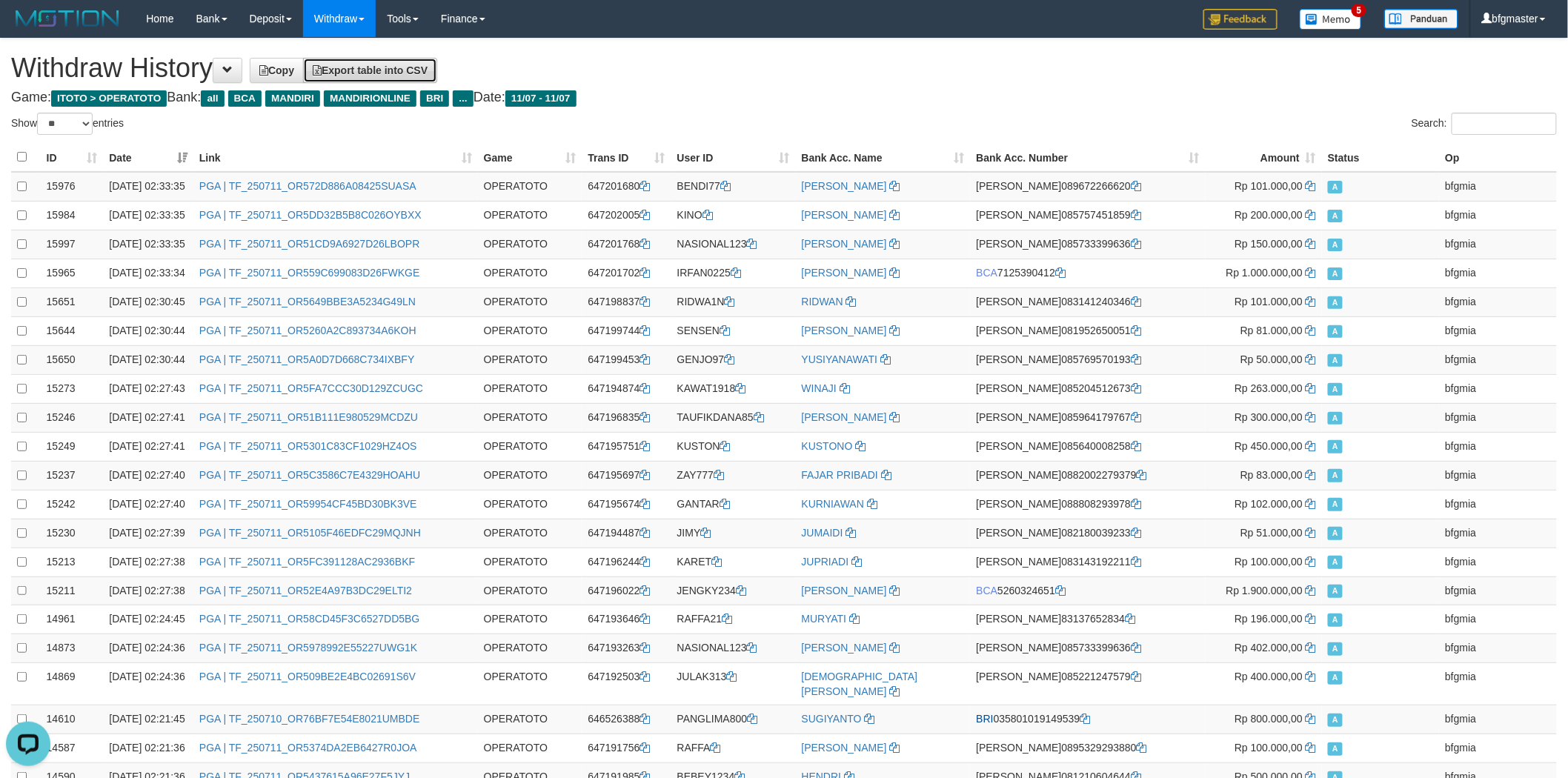 click on "Export table into CSV" at bounding box center (370, 70) 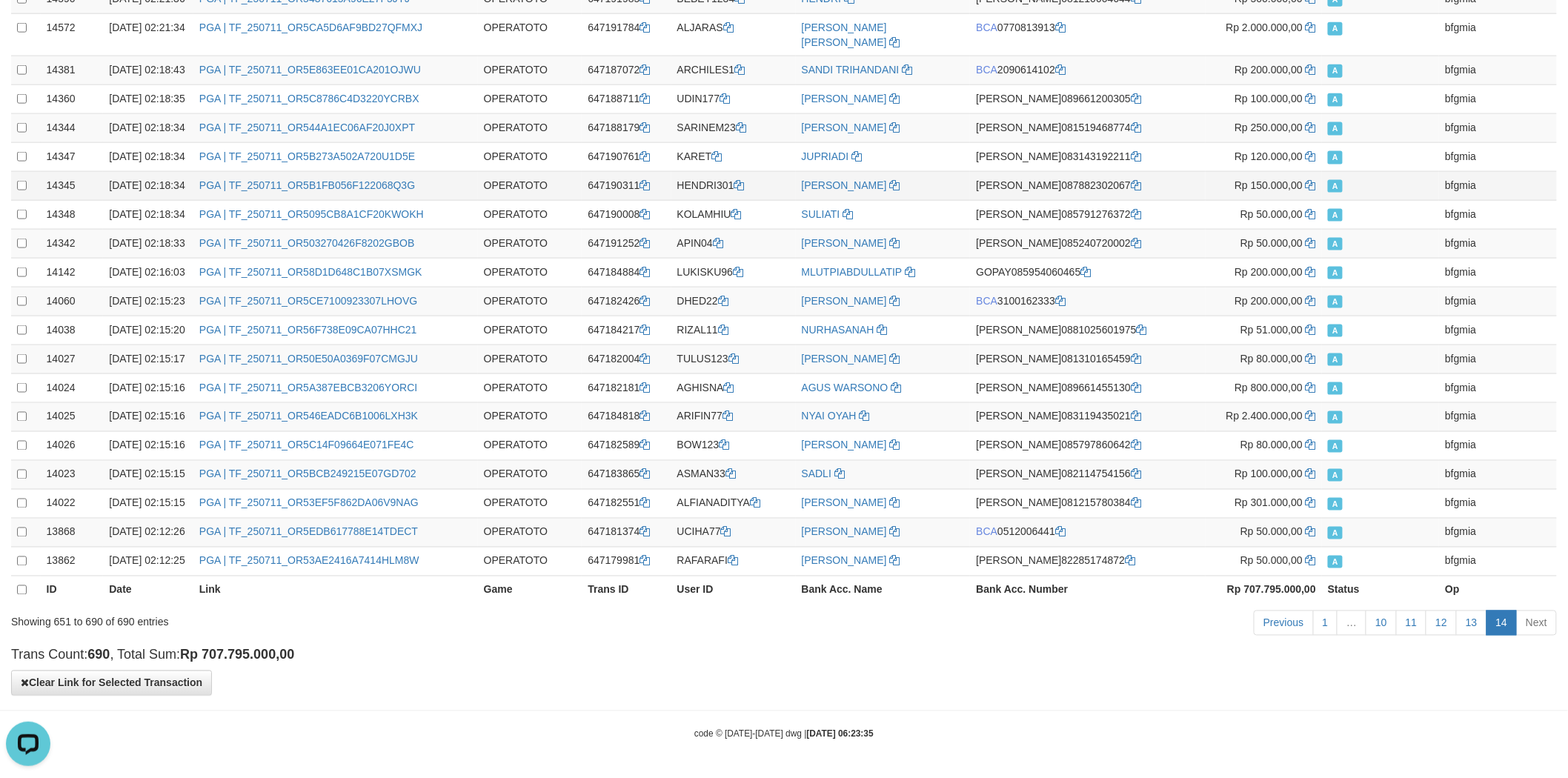 scroll, scrollTop: 1290, scrollLeft: 0, axis: vertical 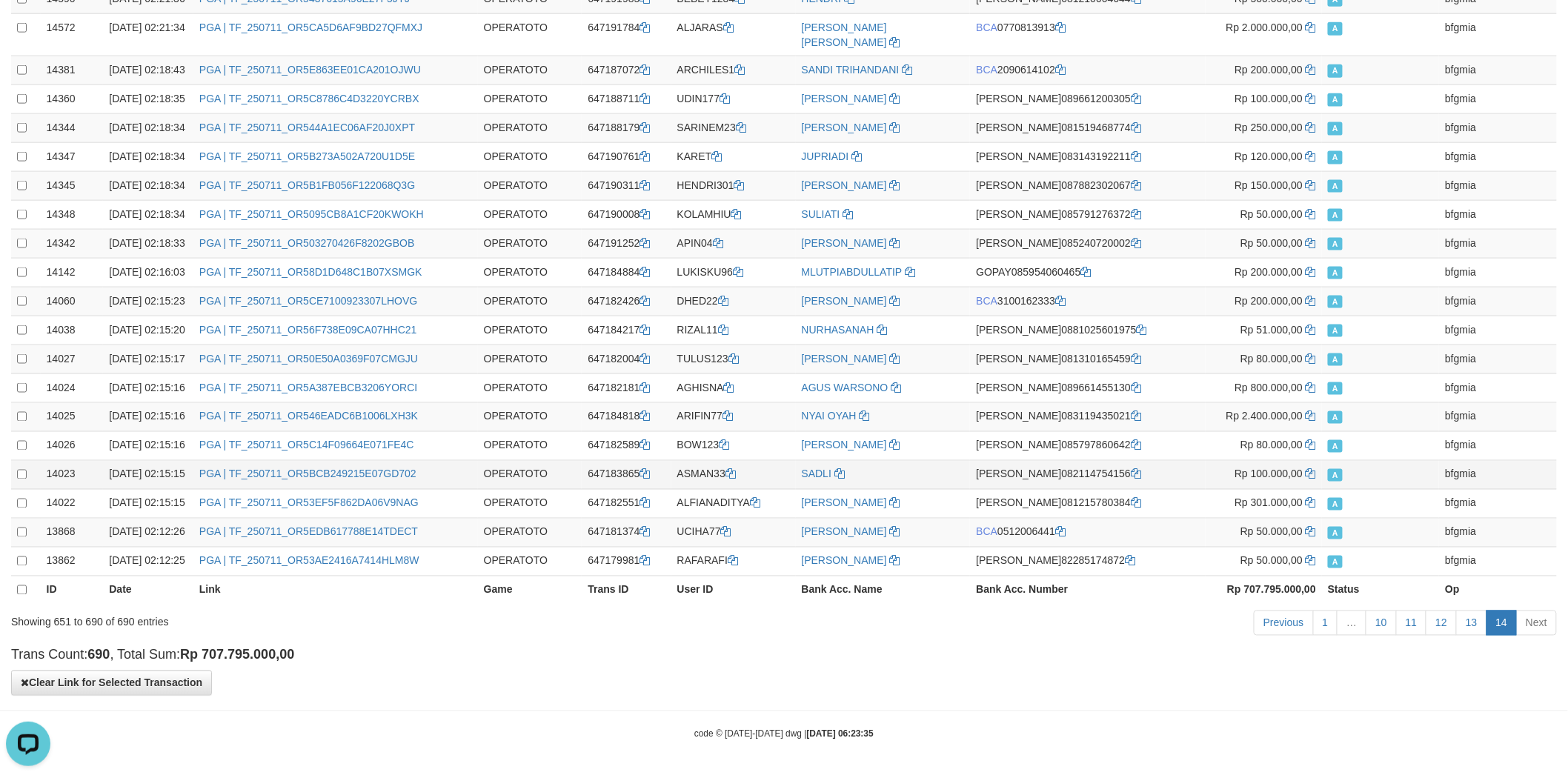 click on "ASMAN33" at bounding box center [734, 475] 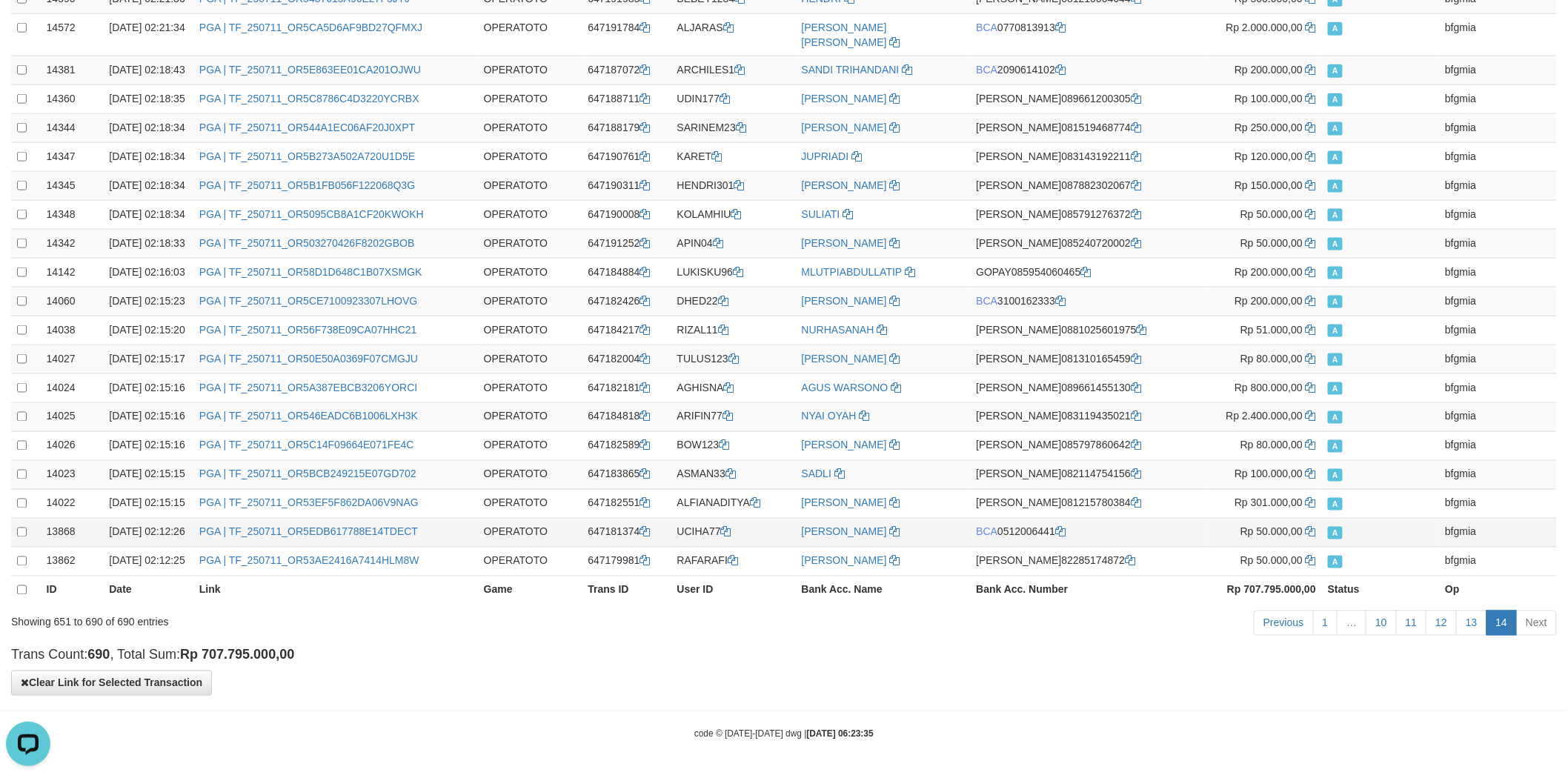 copy on "ASMAN33" 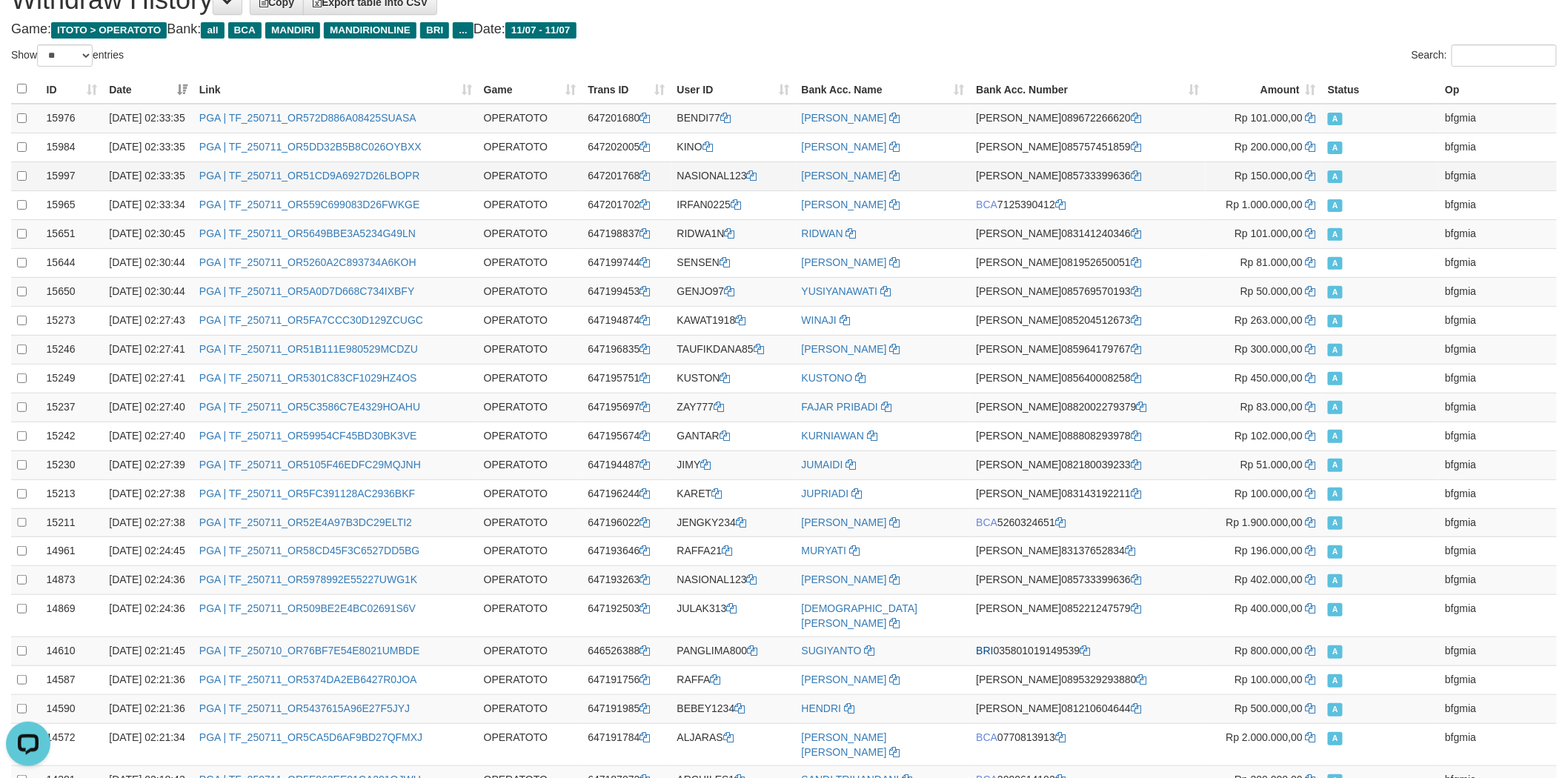 scroll, scrollTop: 0, scrollLeft: 0, axis: both 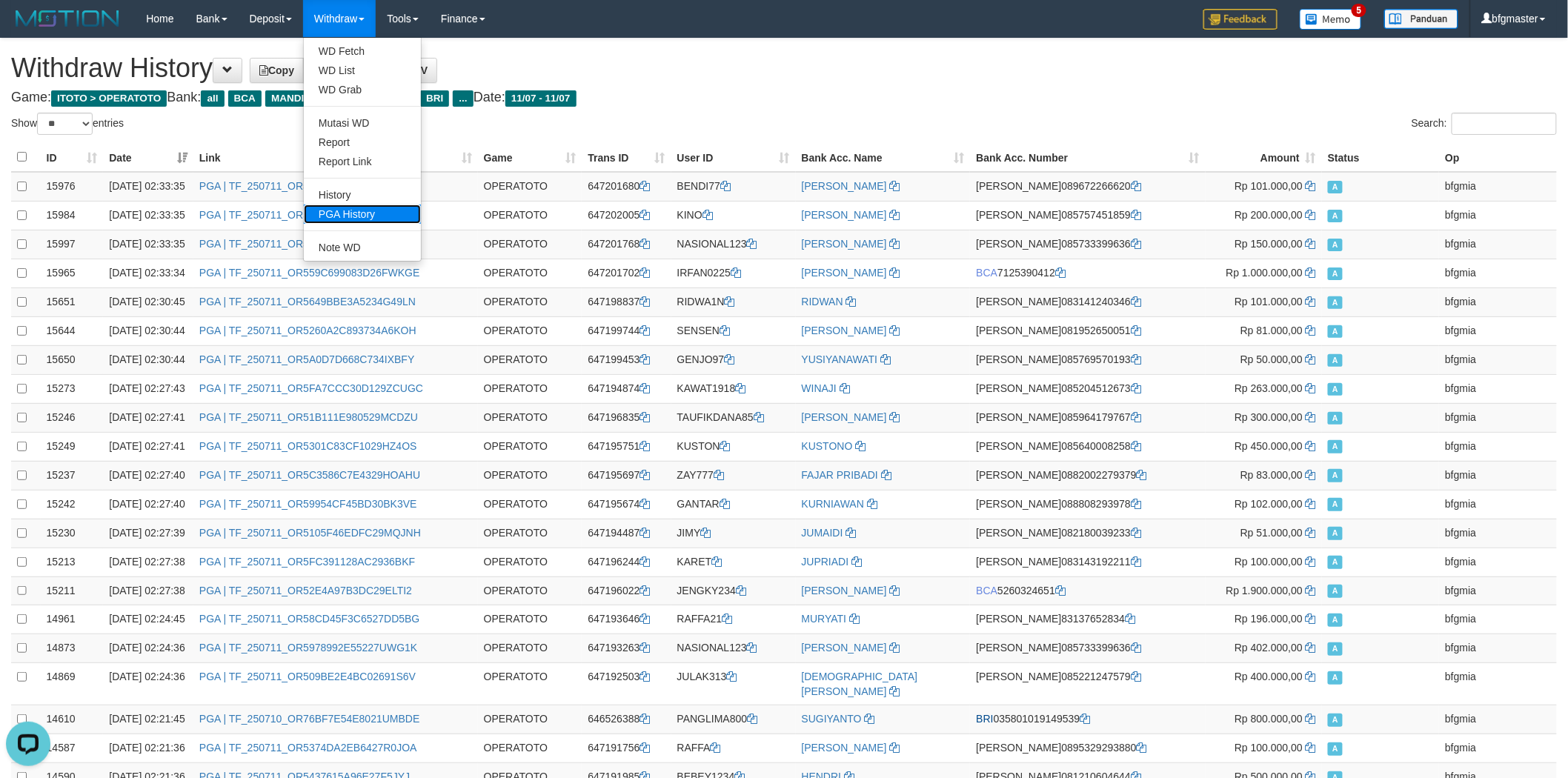 click on "PGA History" at bounding box center (362, 214) 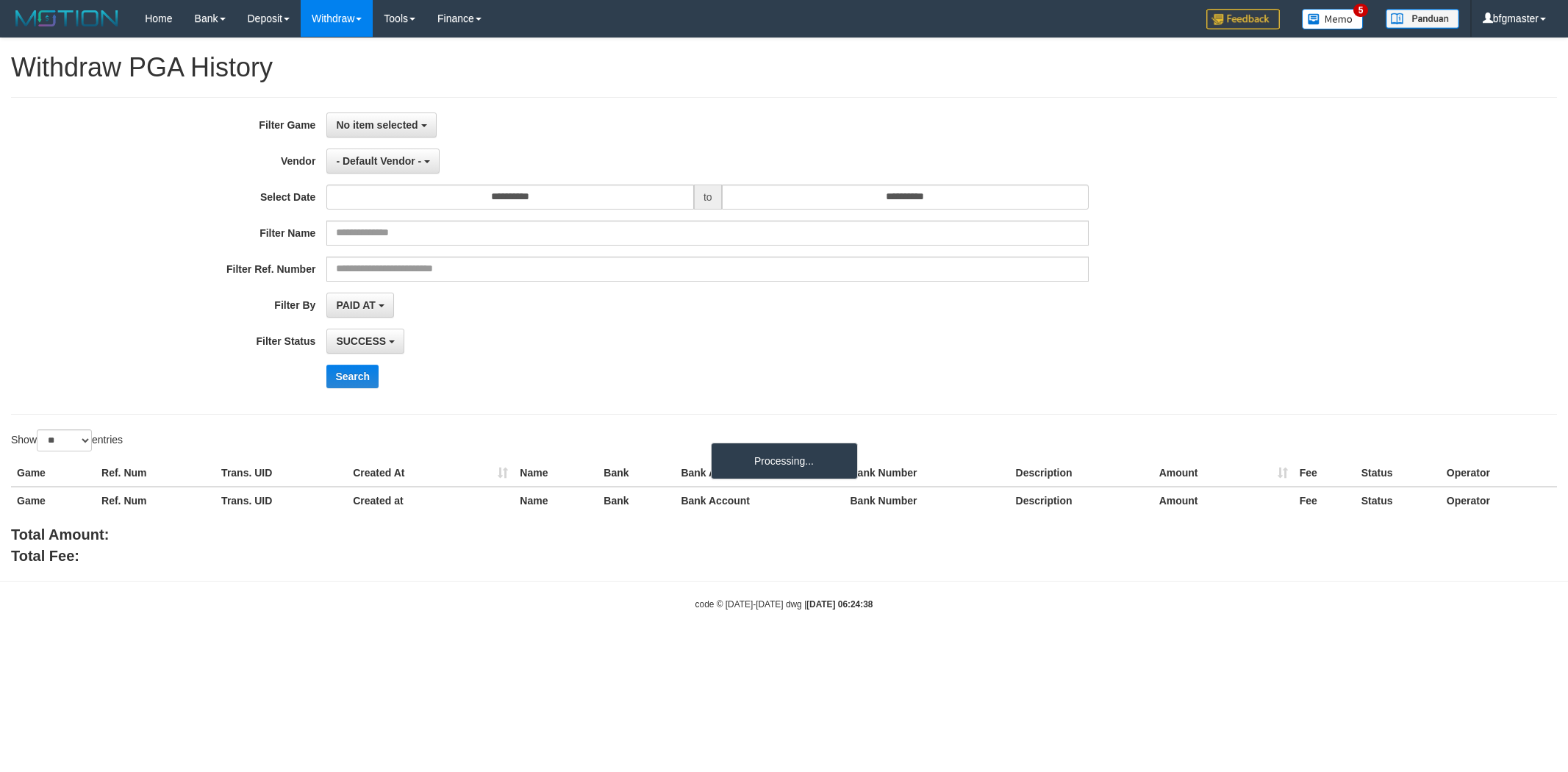 select 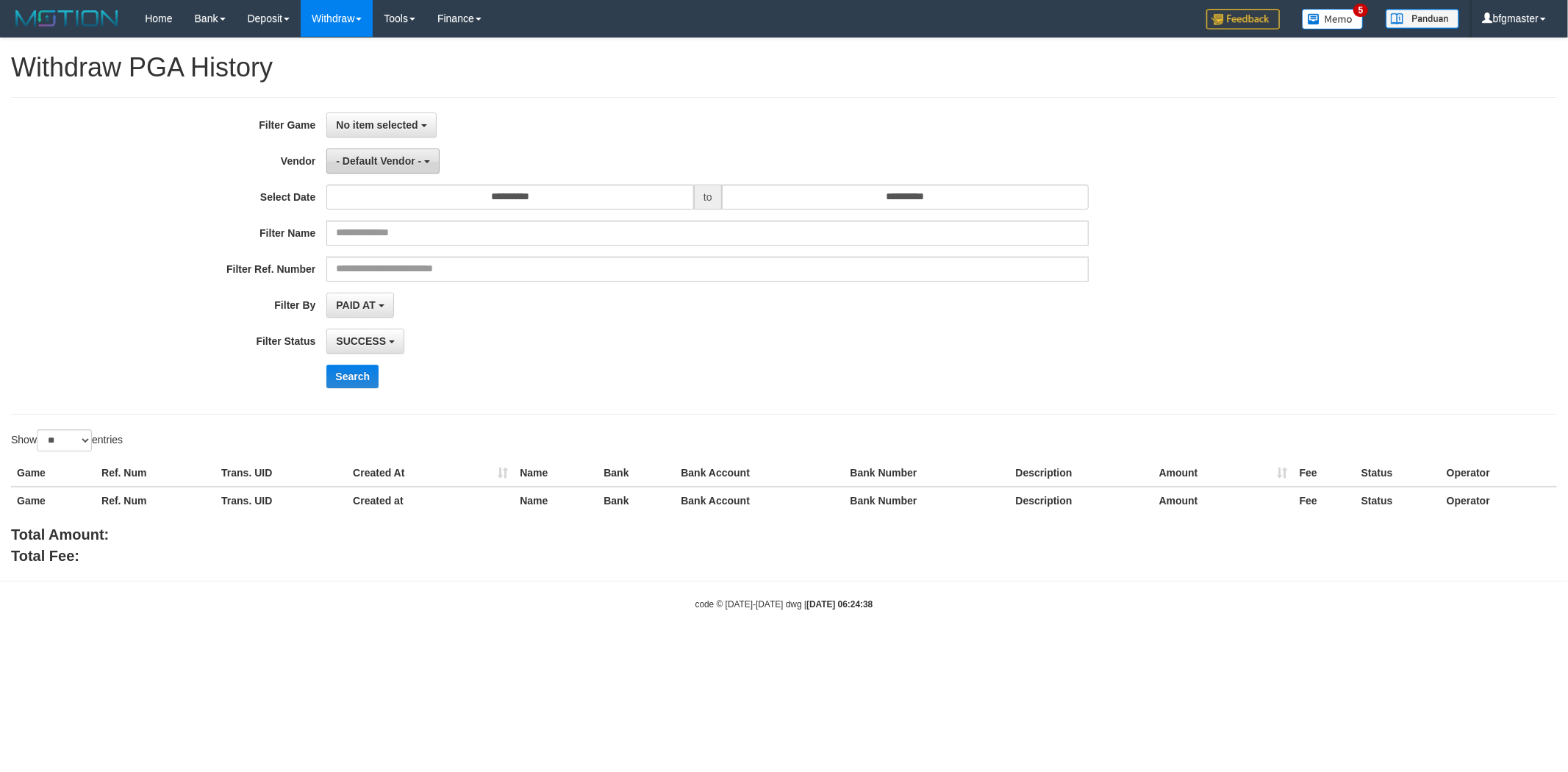 click on "- Default Vendor -" at bounding box center [379, 161] 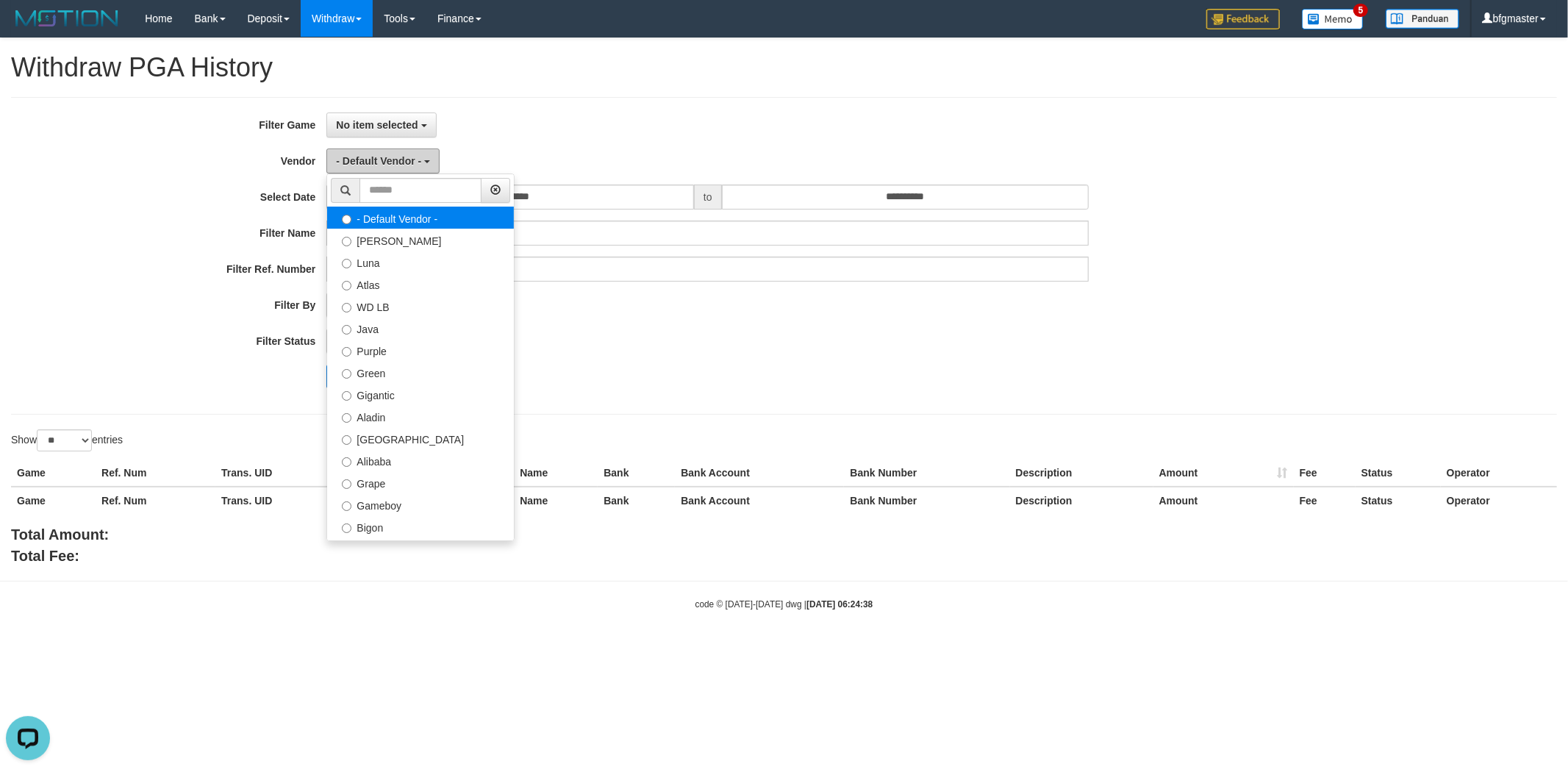 scroll, scrollTop: 0, scrollLeft: 0, axis: both 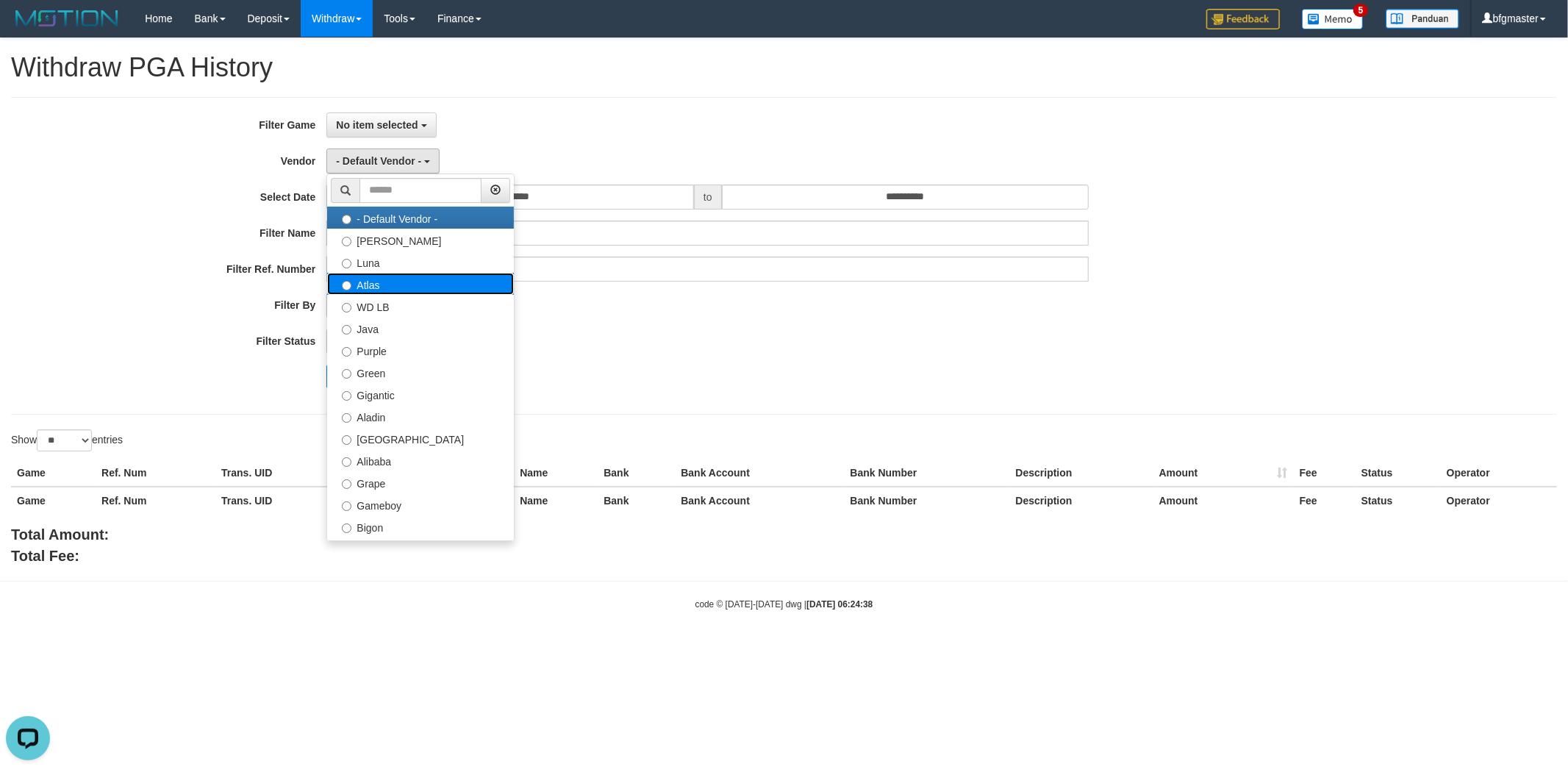 click on "Atlas" at bounding box center (420, 284) 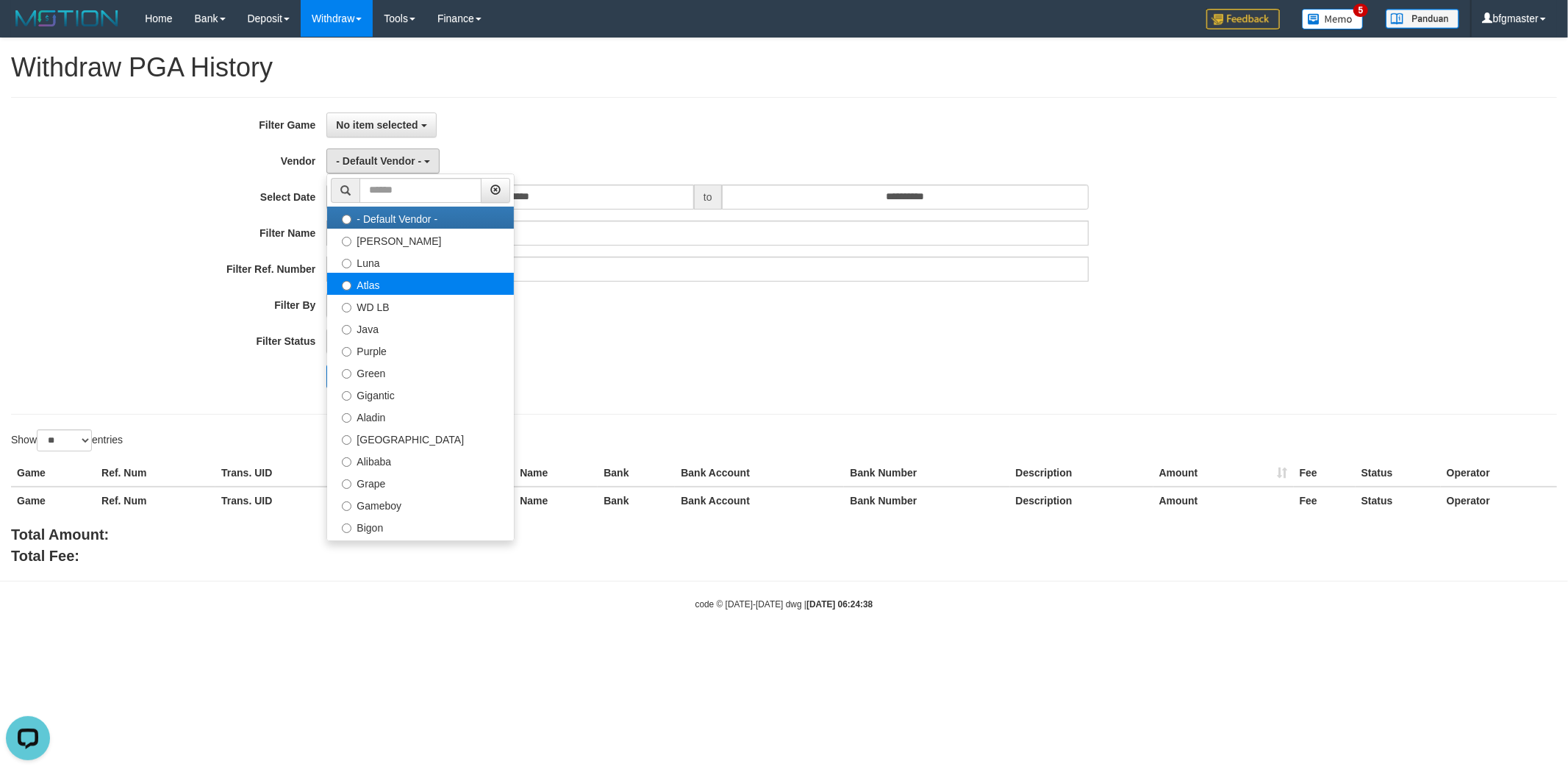 select on "**********" 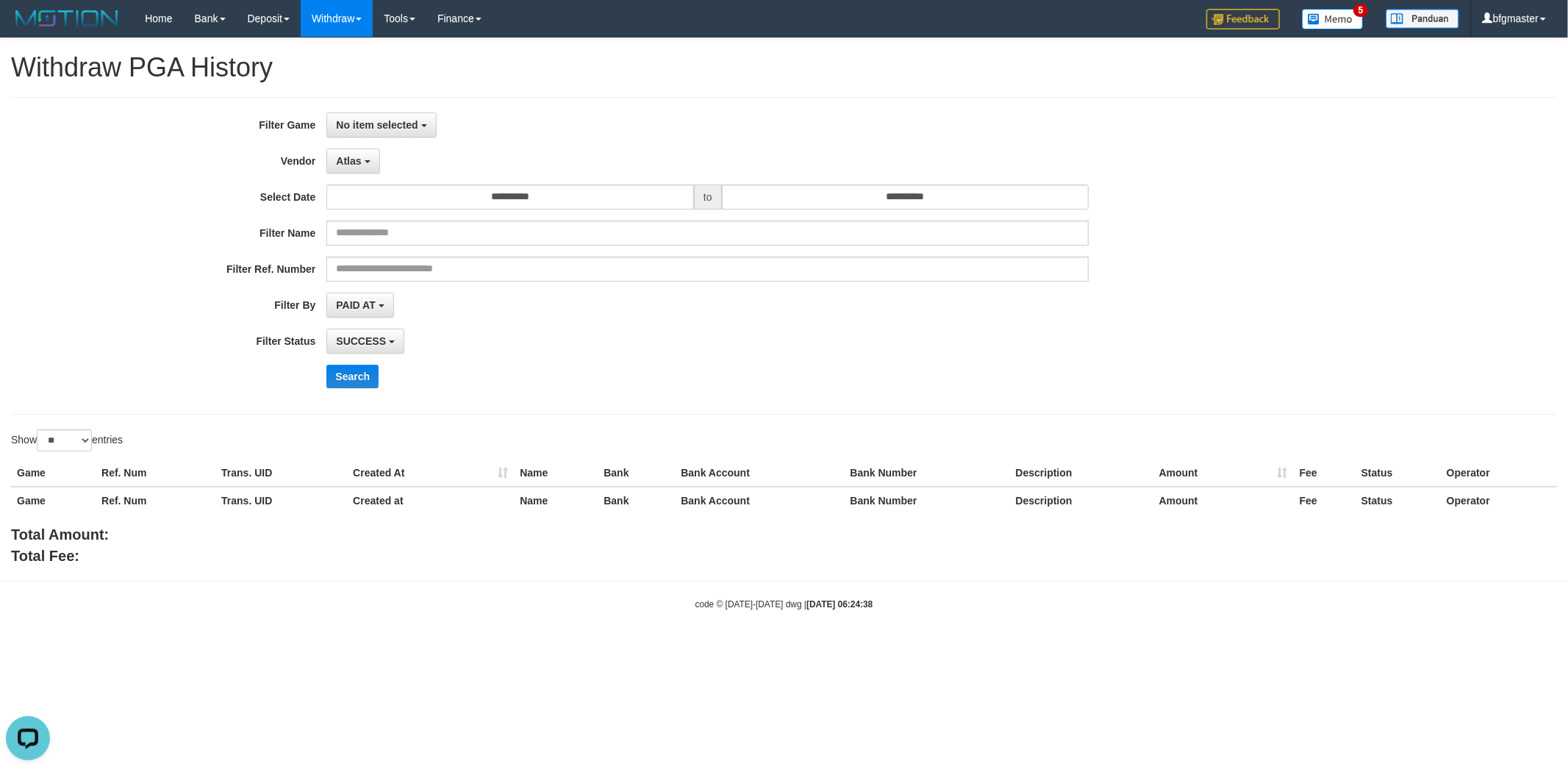 click on "**********" at bounding box center (654, 256) 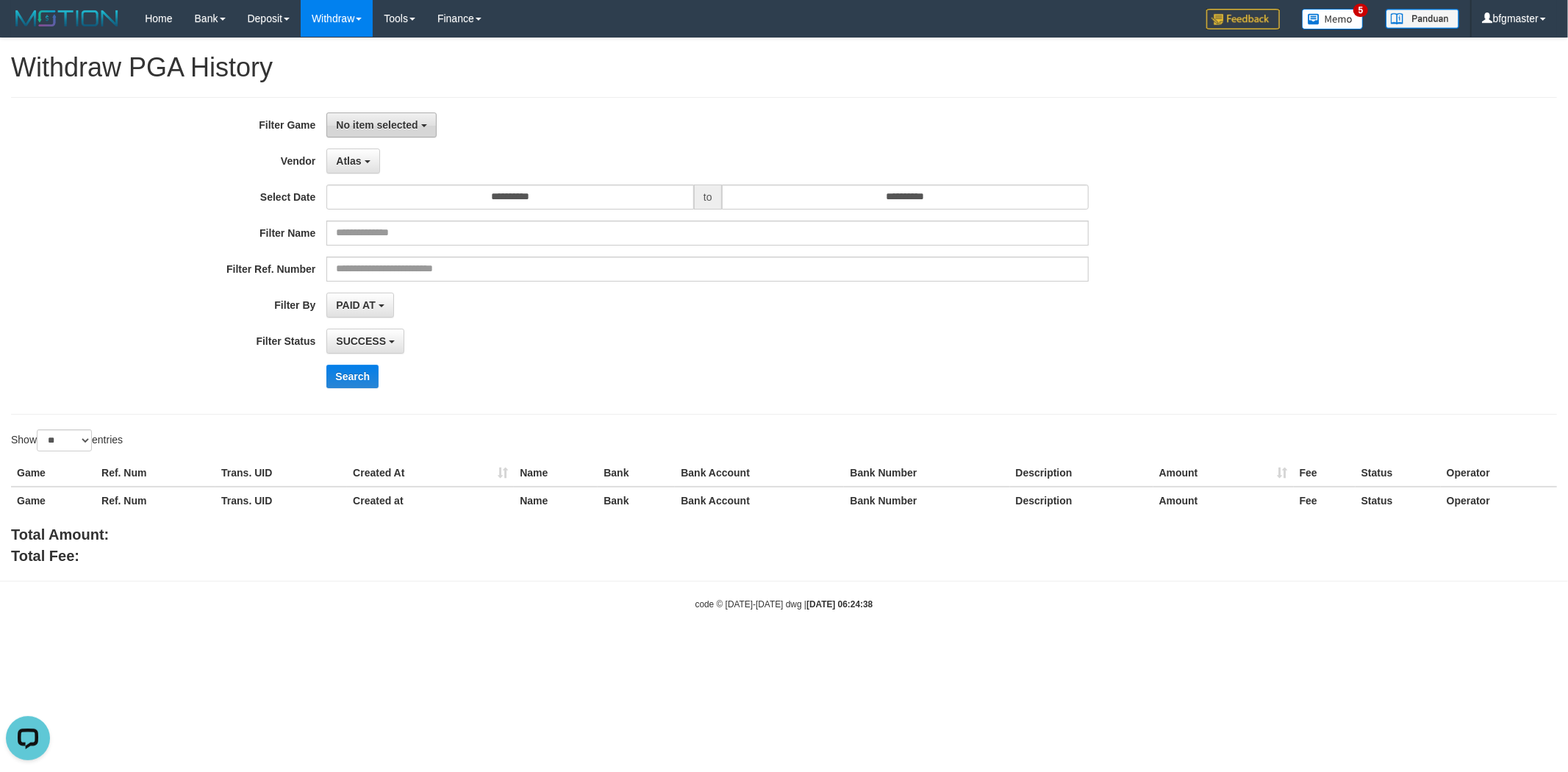 click on "No item selected" at bounding box center [376, 125] 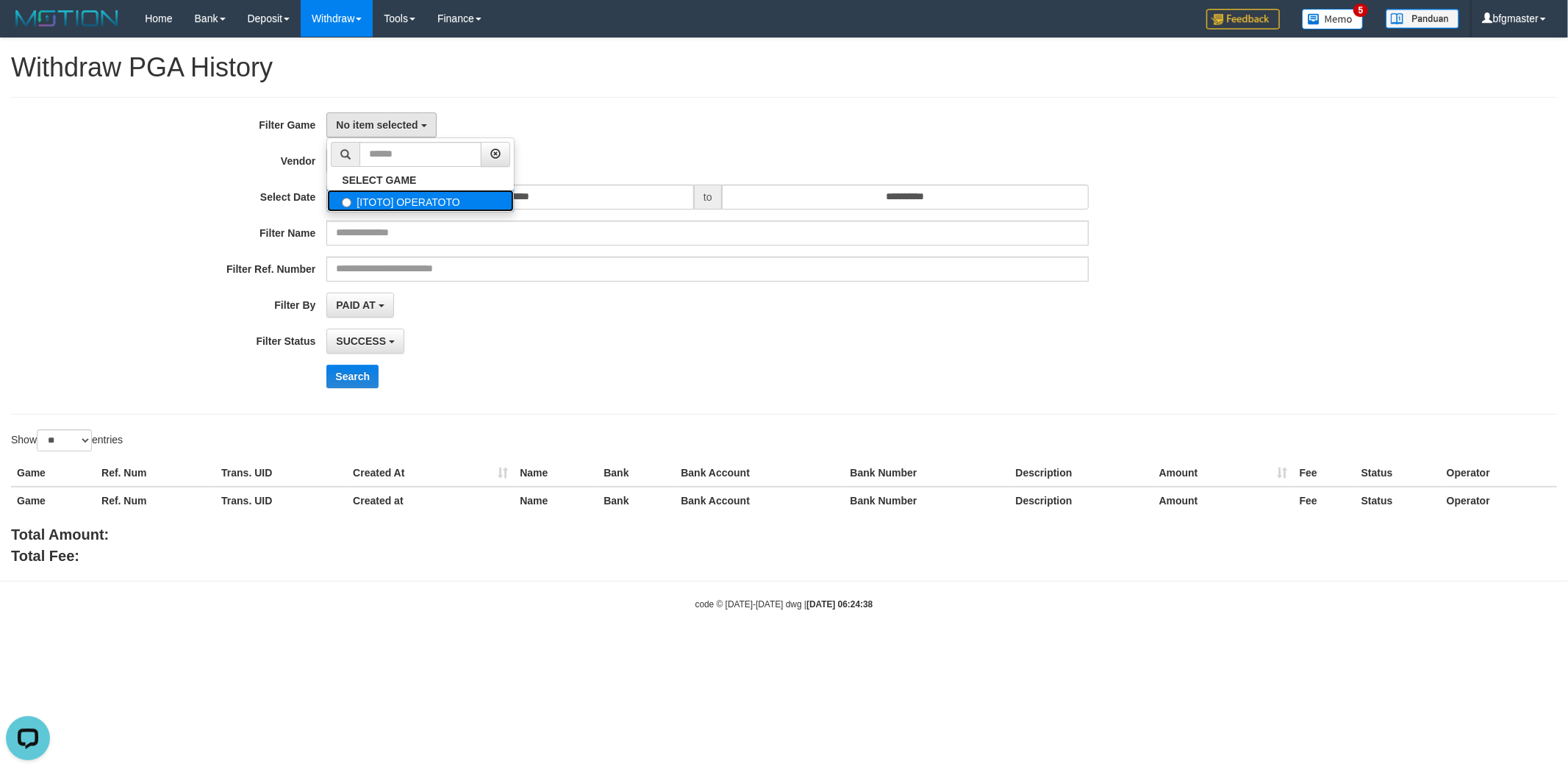 click on "[ITOTO] OPERATOTO" at bounding box center [420, 201] 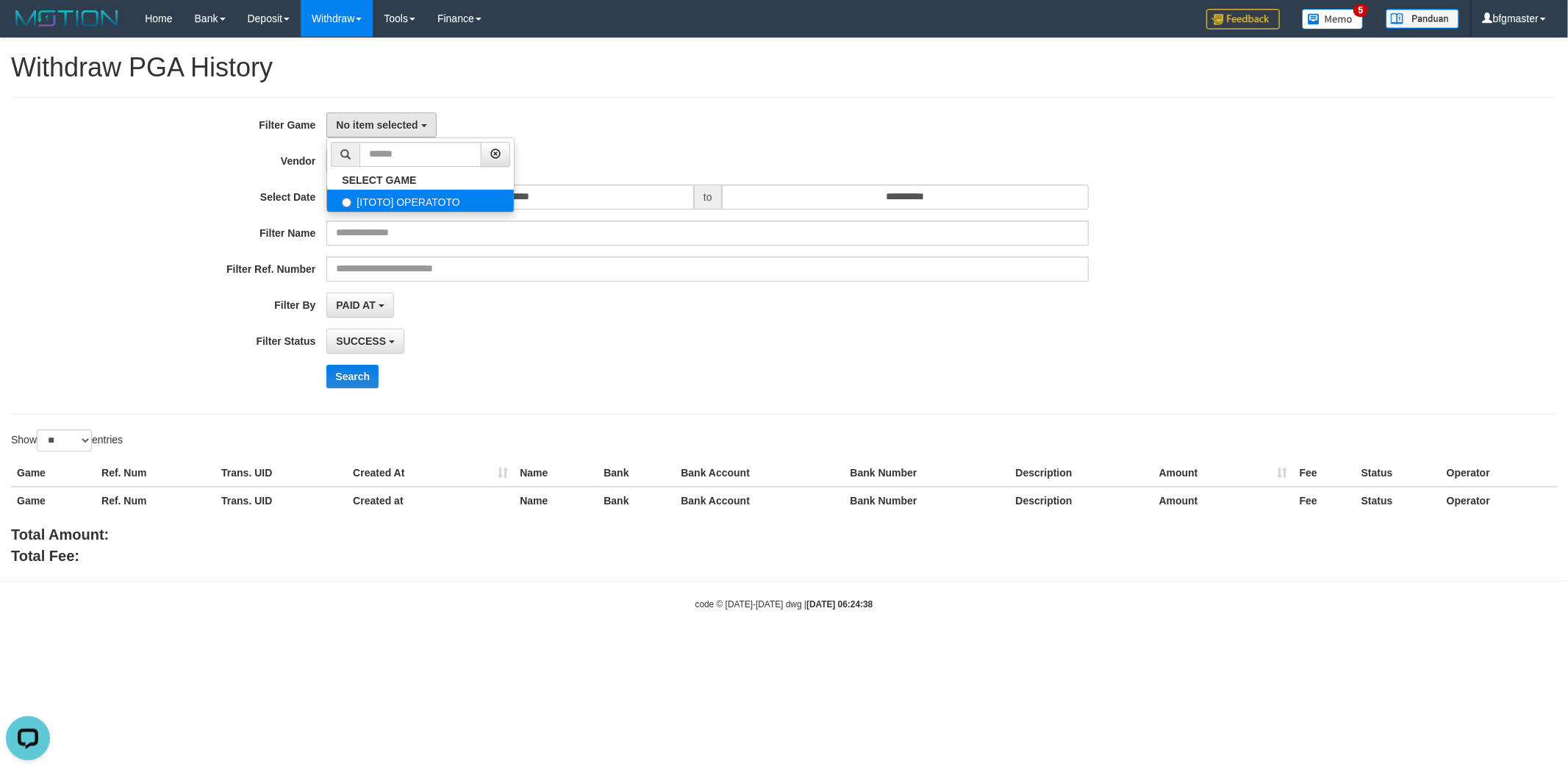 select on "***" 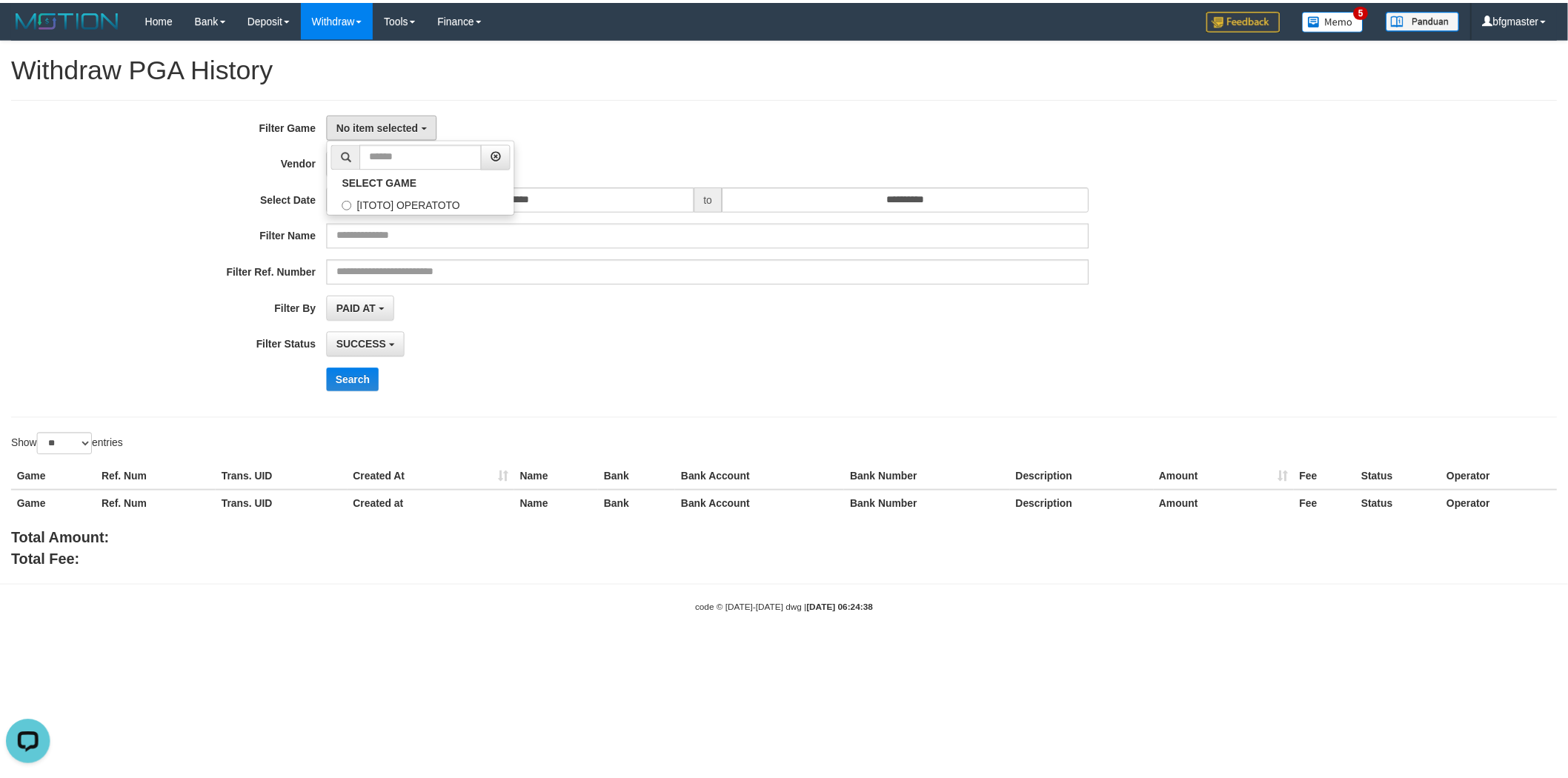 scroll, scrollTop: 13, scrollLeft: 0, axis: vertical 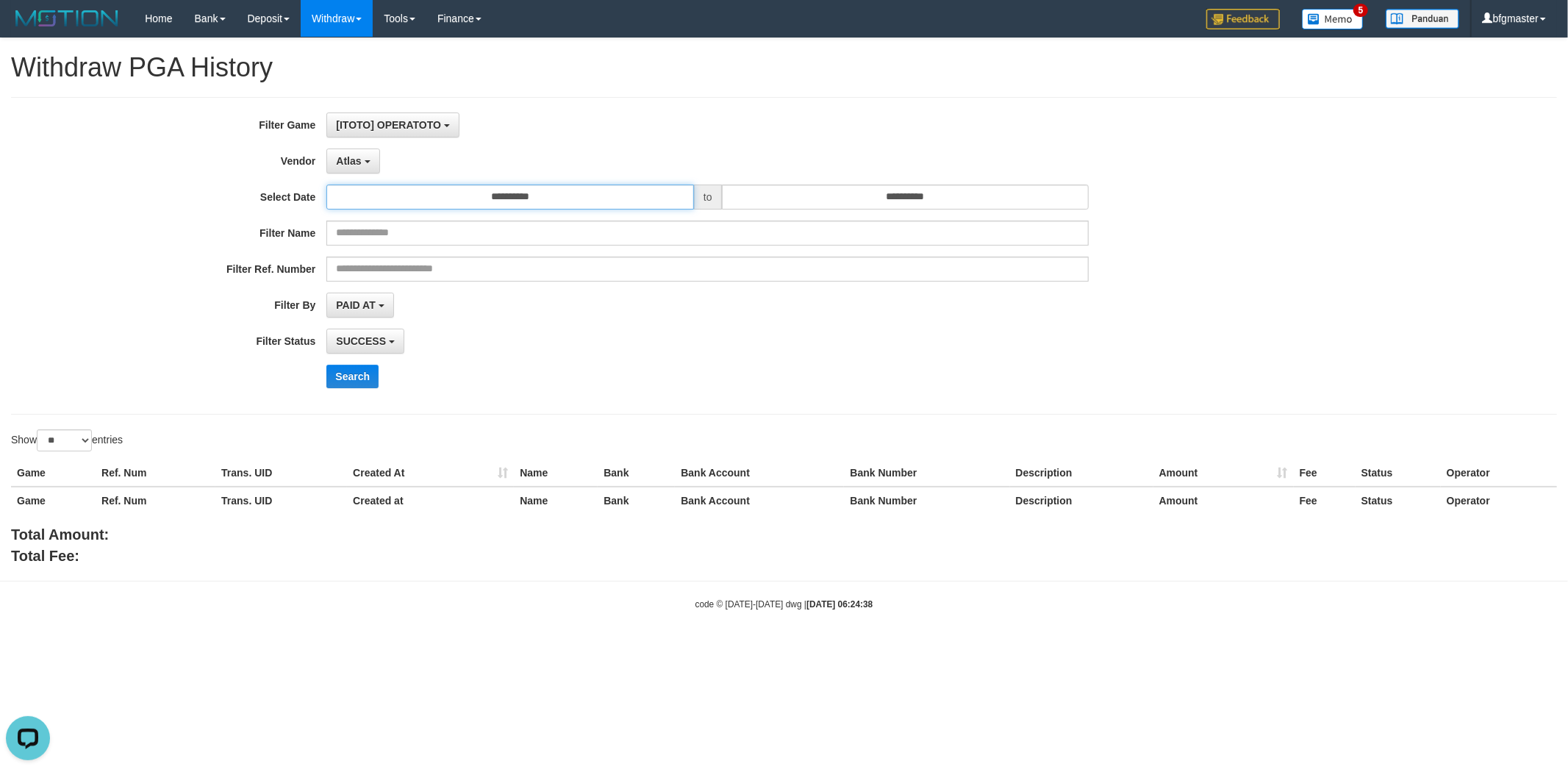 click on "**********" at bounding box center (510, 197) 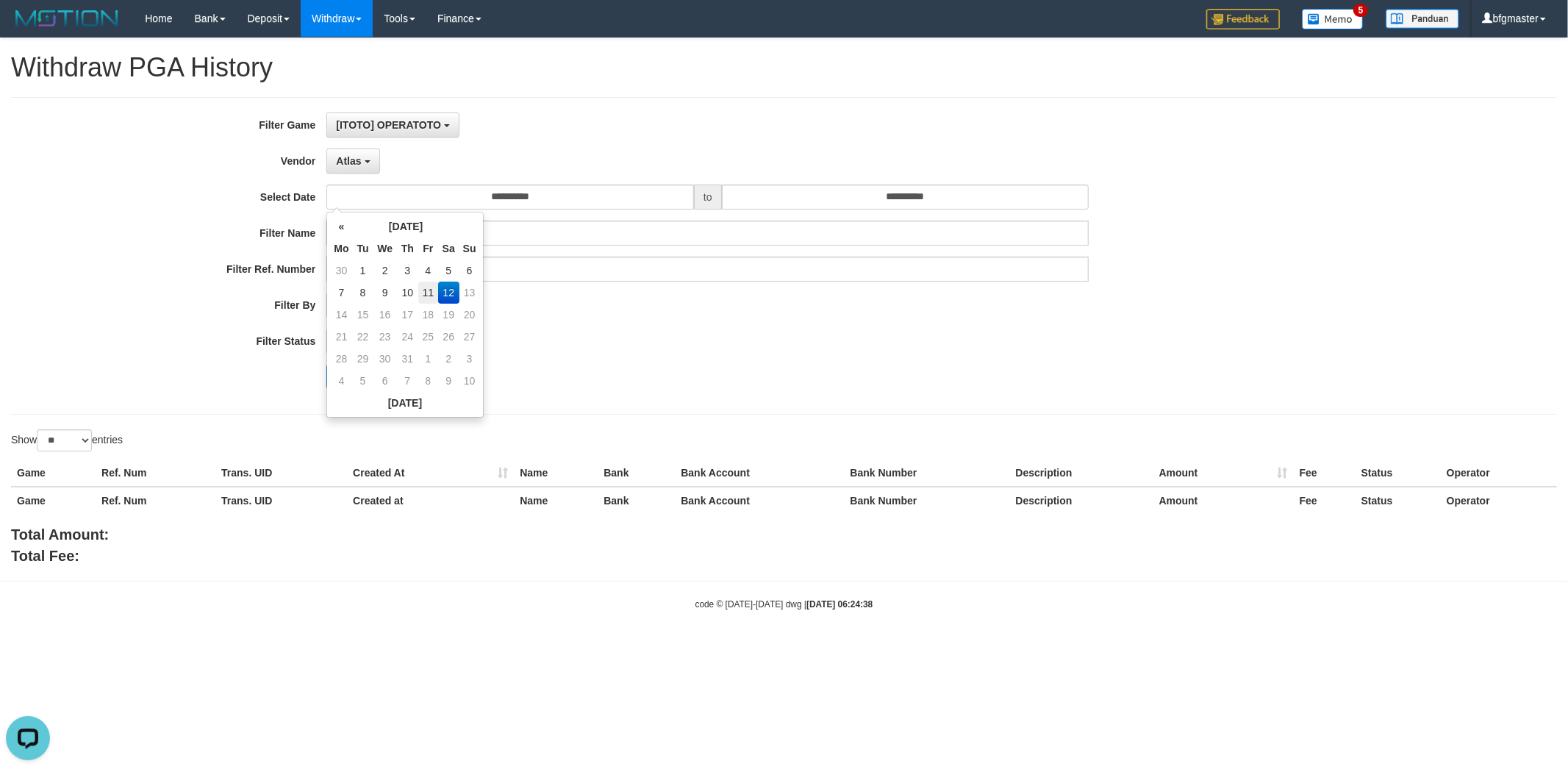 click on "11" at bounding box center [428, 293] 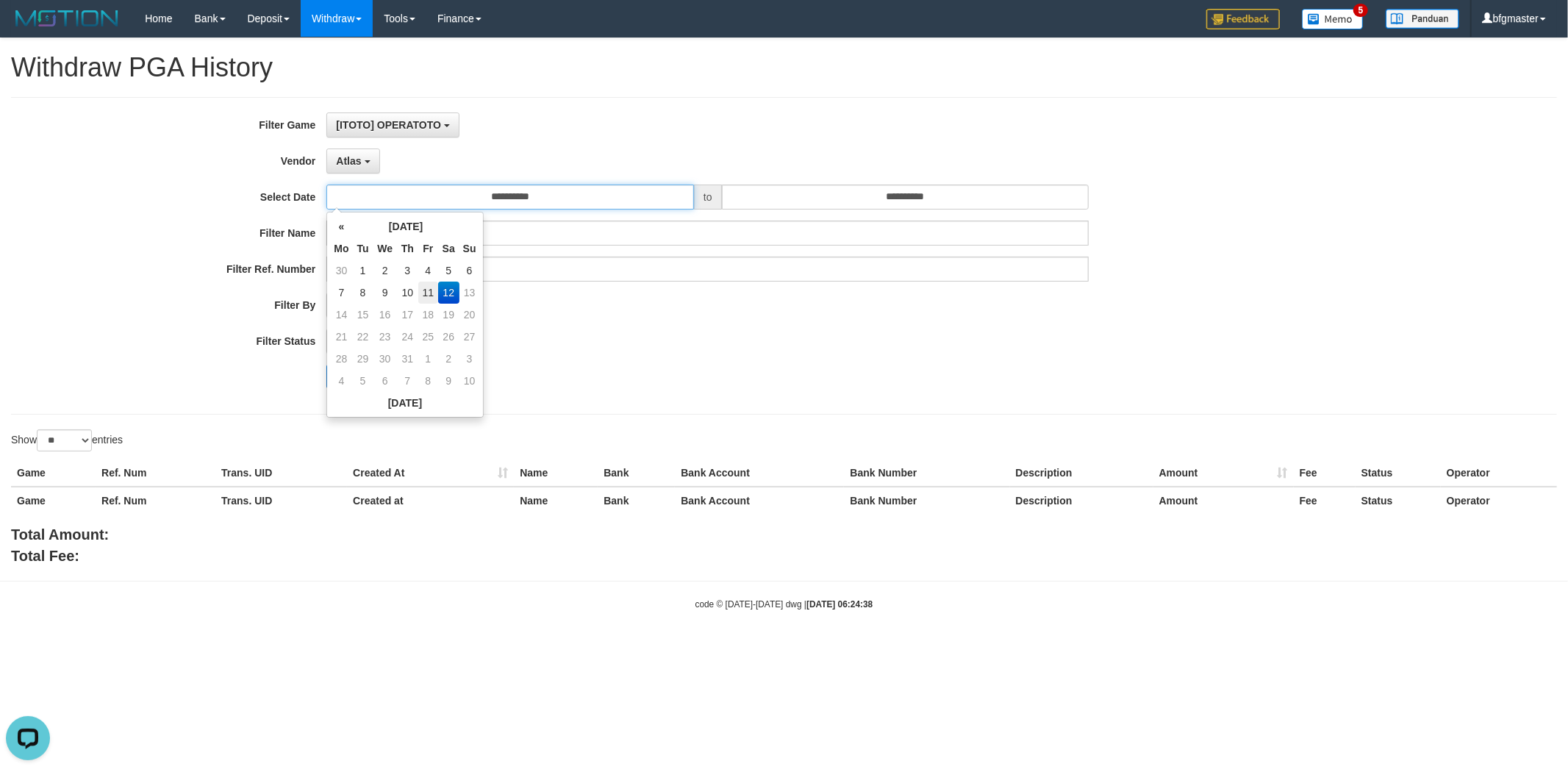 type on "**********" 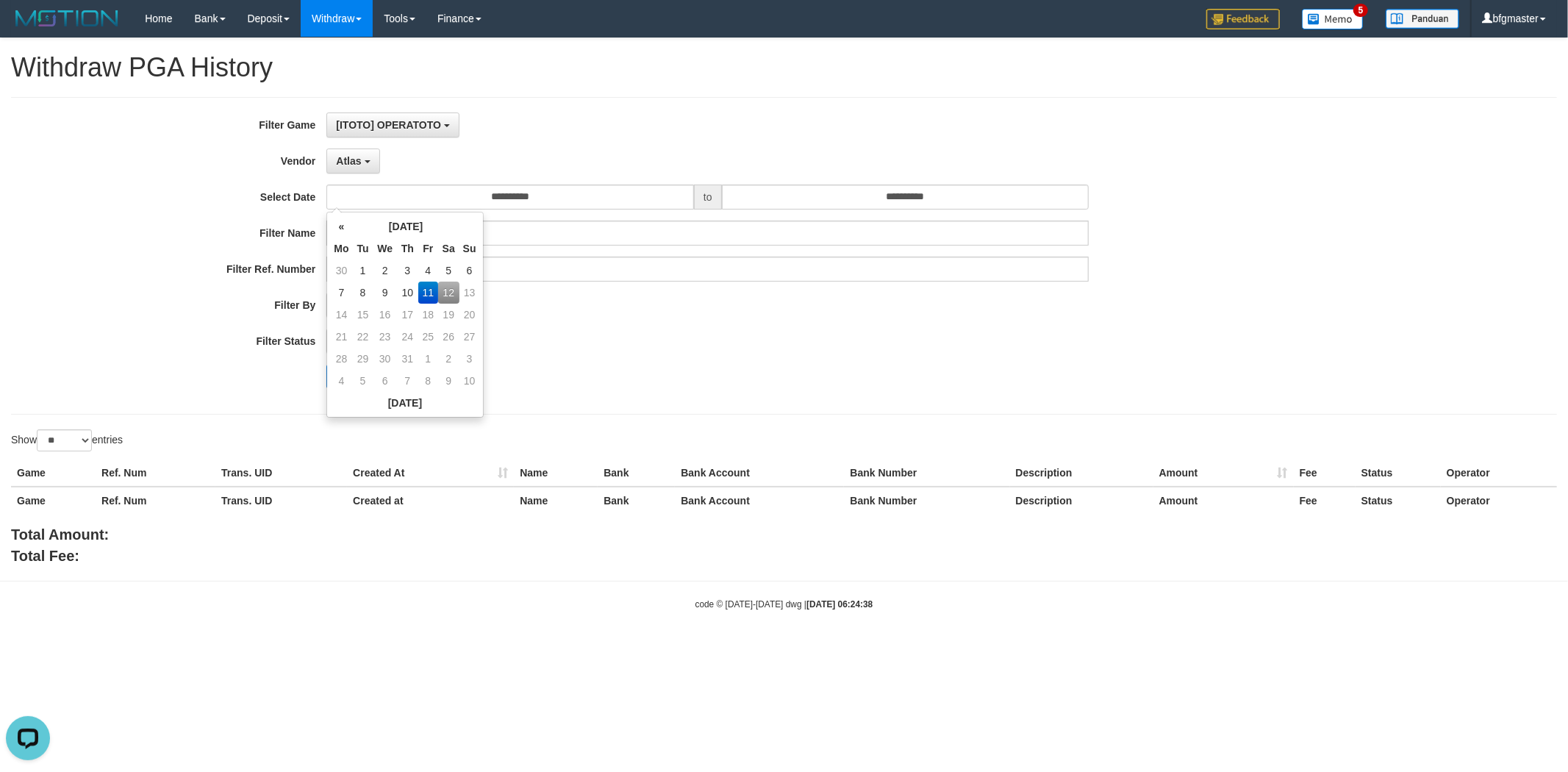 click on "11" at bounding box center (428, 293) 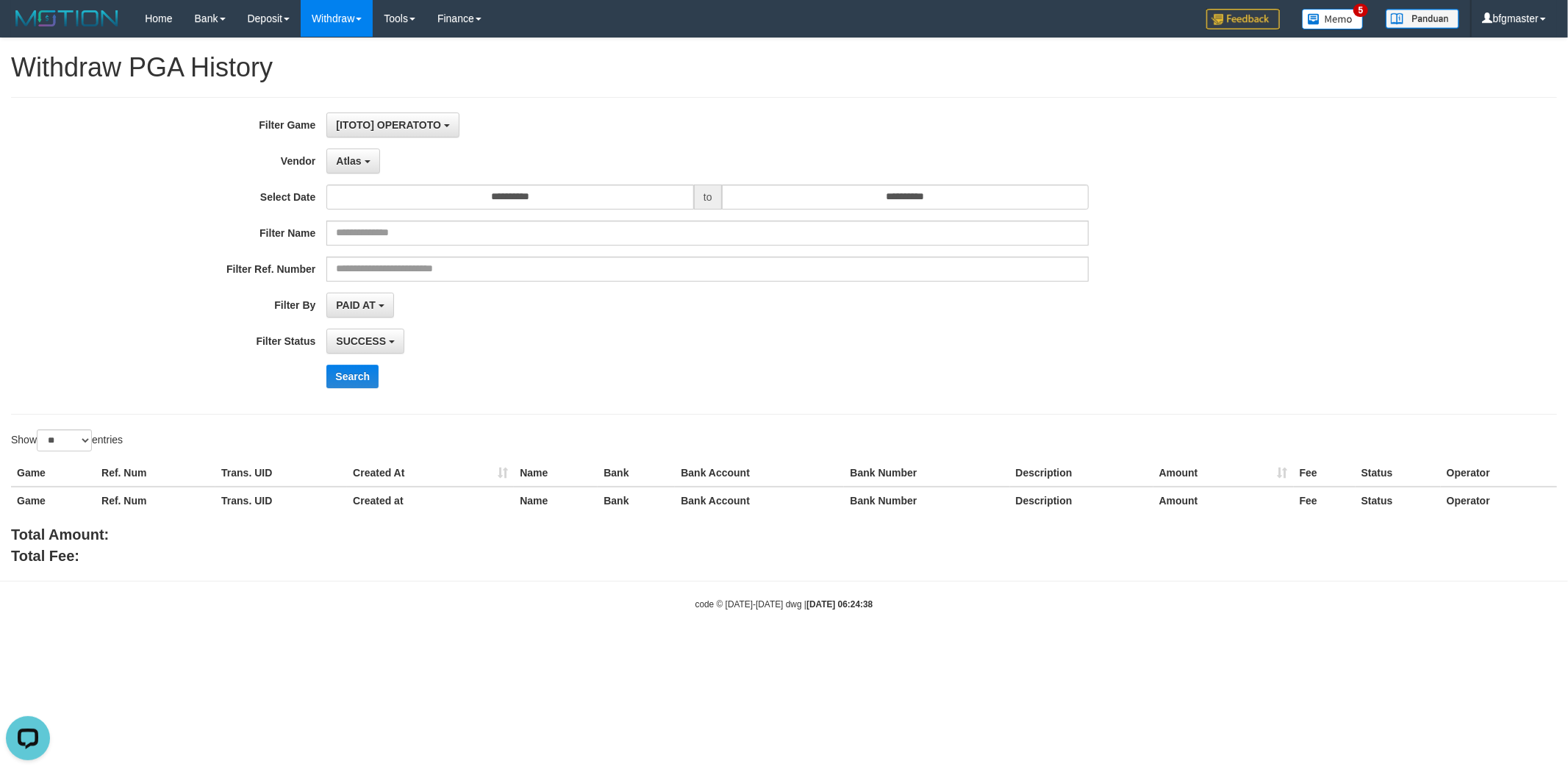 click on "to" at bounding box center [708, 197] 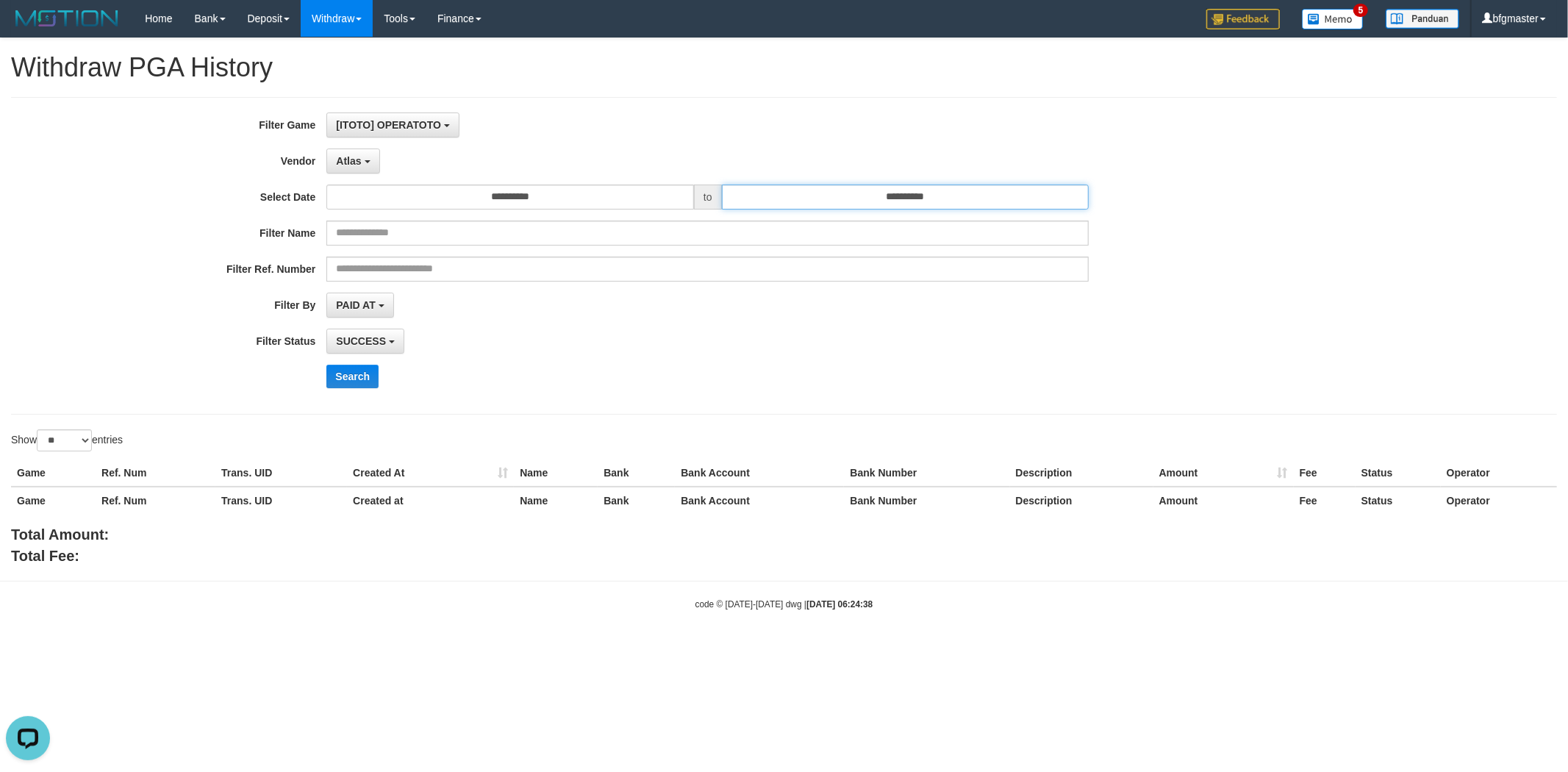 click on "**********" at bounding box center (906, 197) 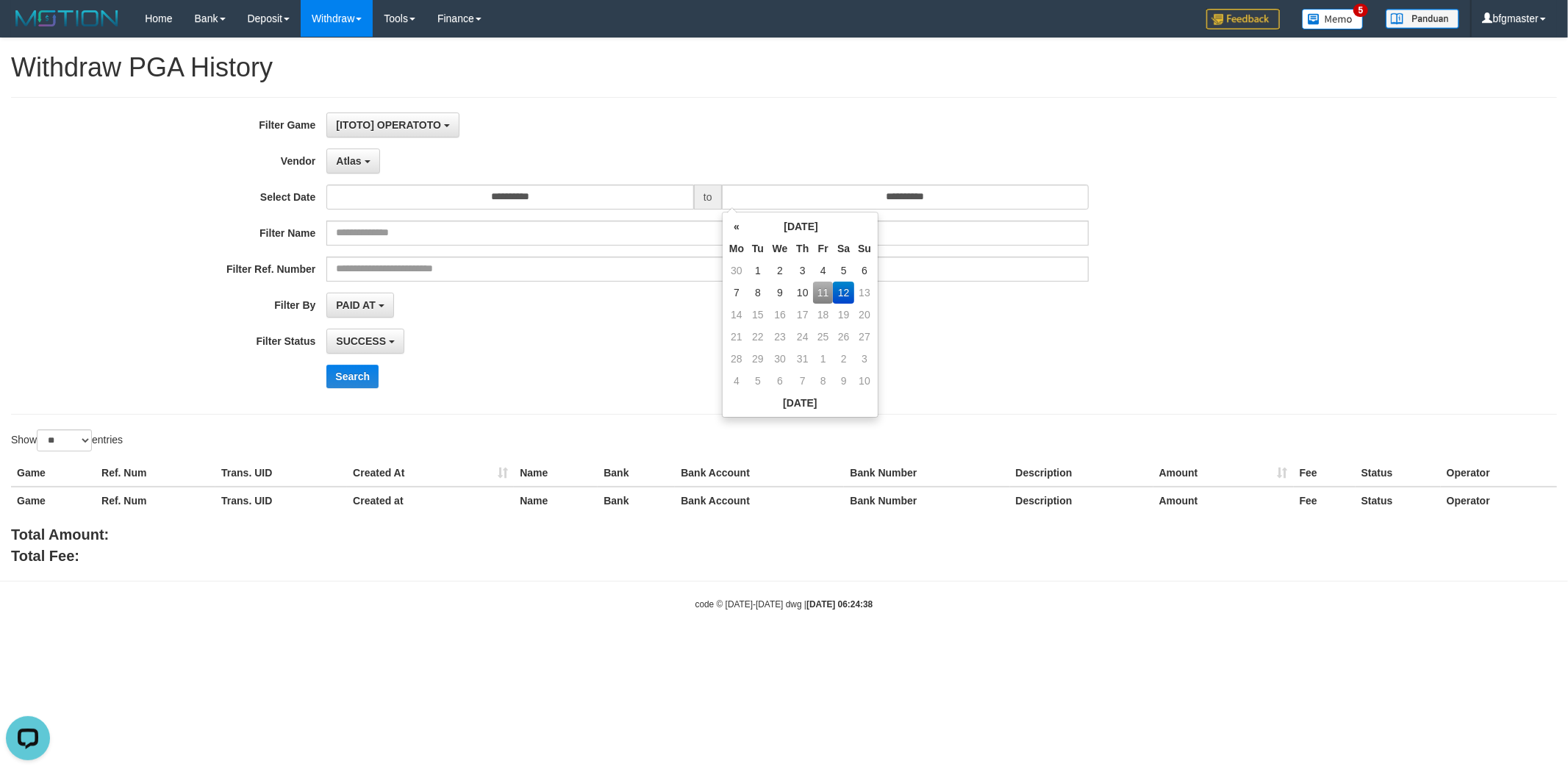 click on "11" at bounding box center (823, 293) 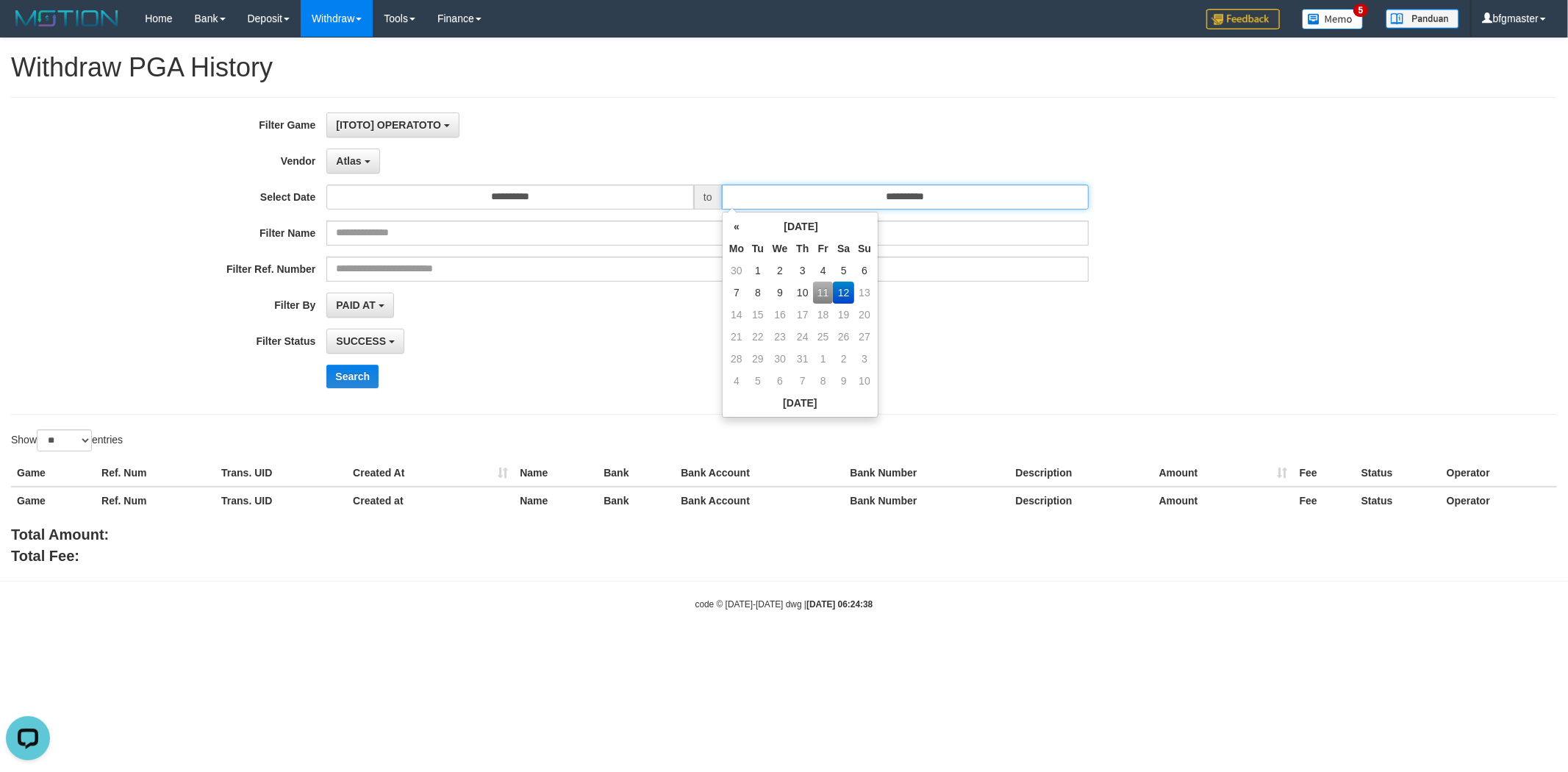type on "**********" 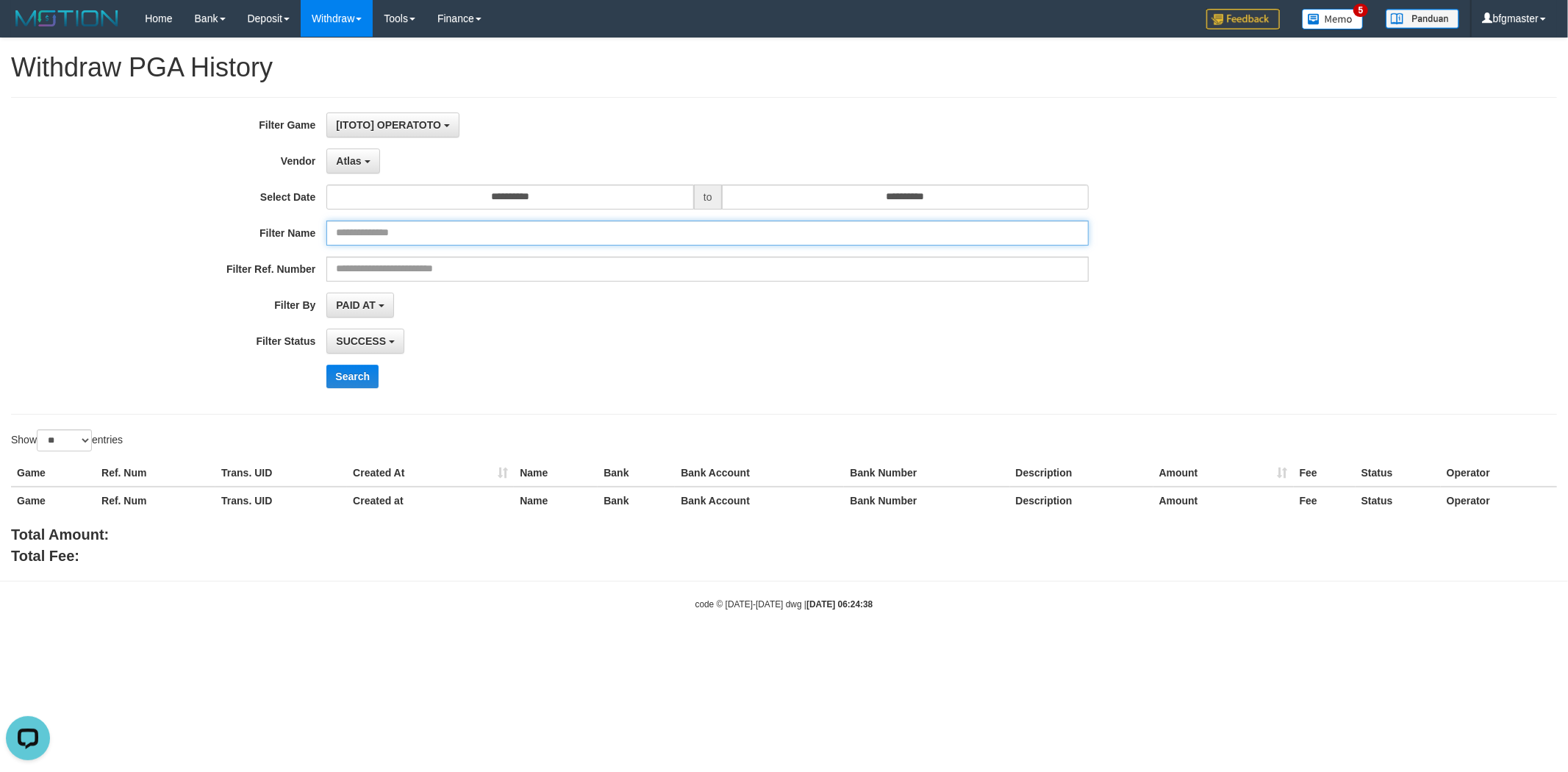 click at bounding box center (707, 233) 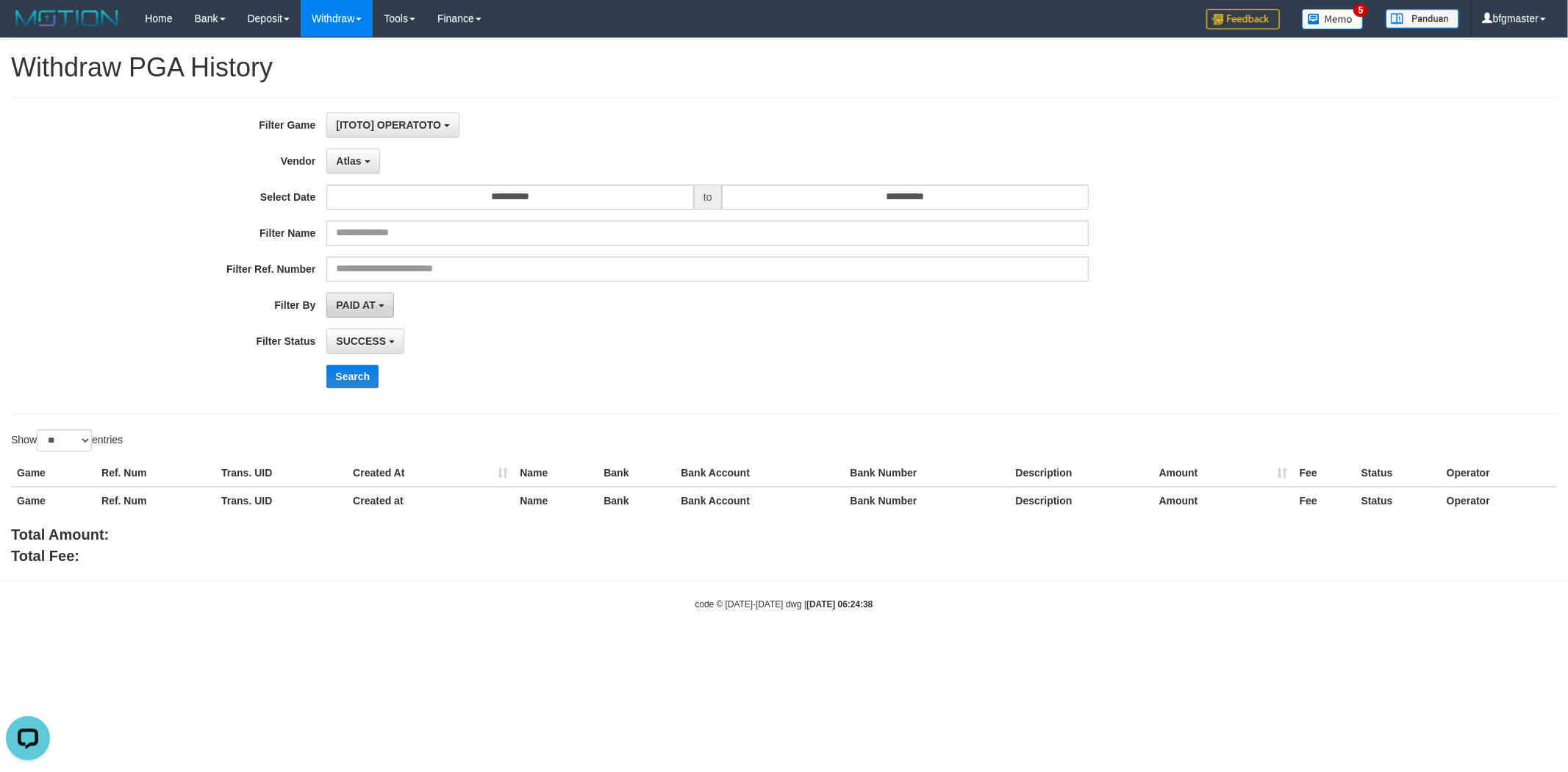 click at bounding box center (382, 306) 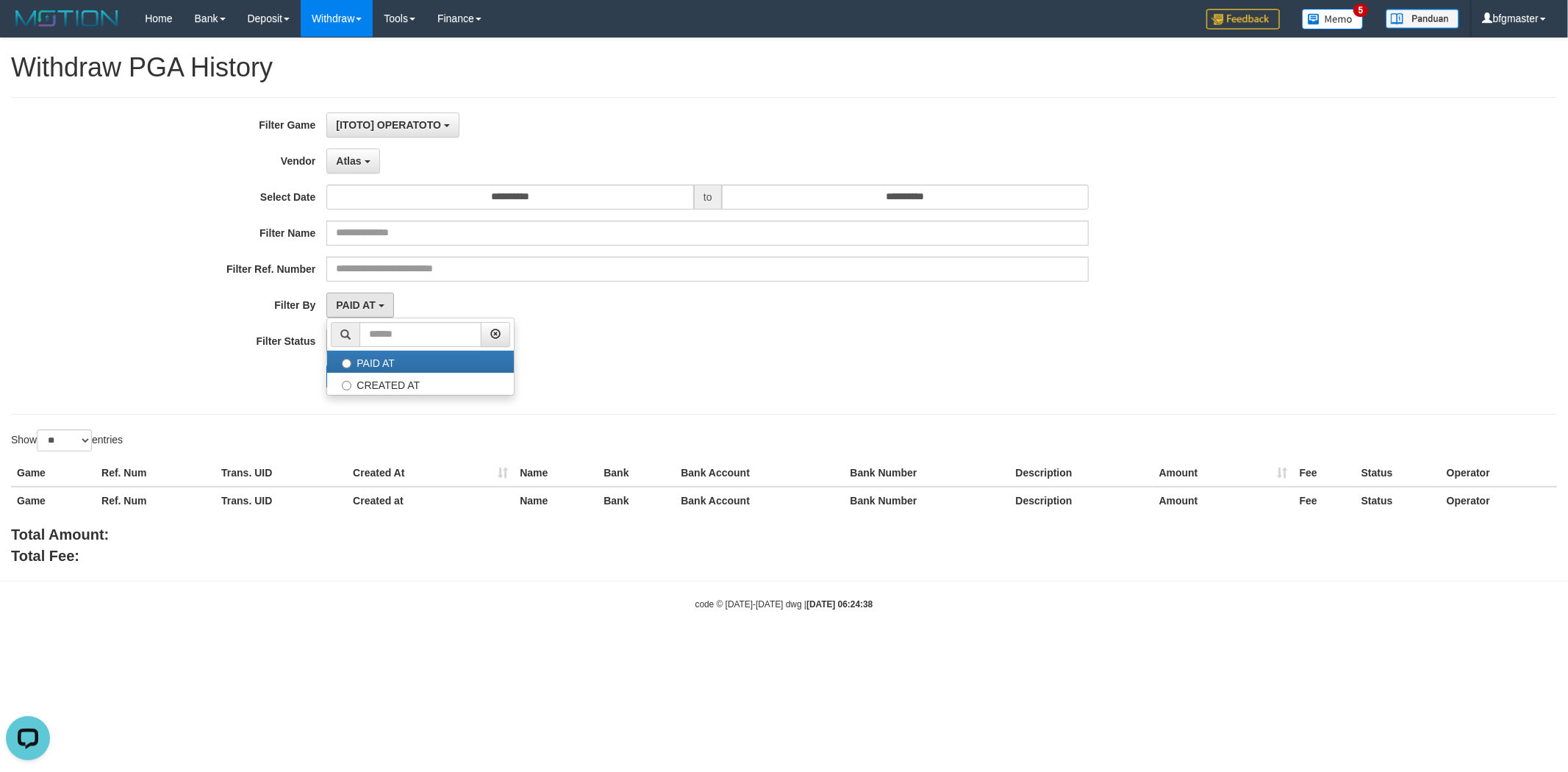 click on "PAID AT
PAID AT
CREATED AT" at bounding box center (707, 305) 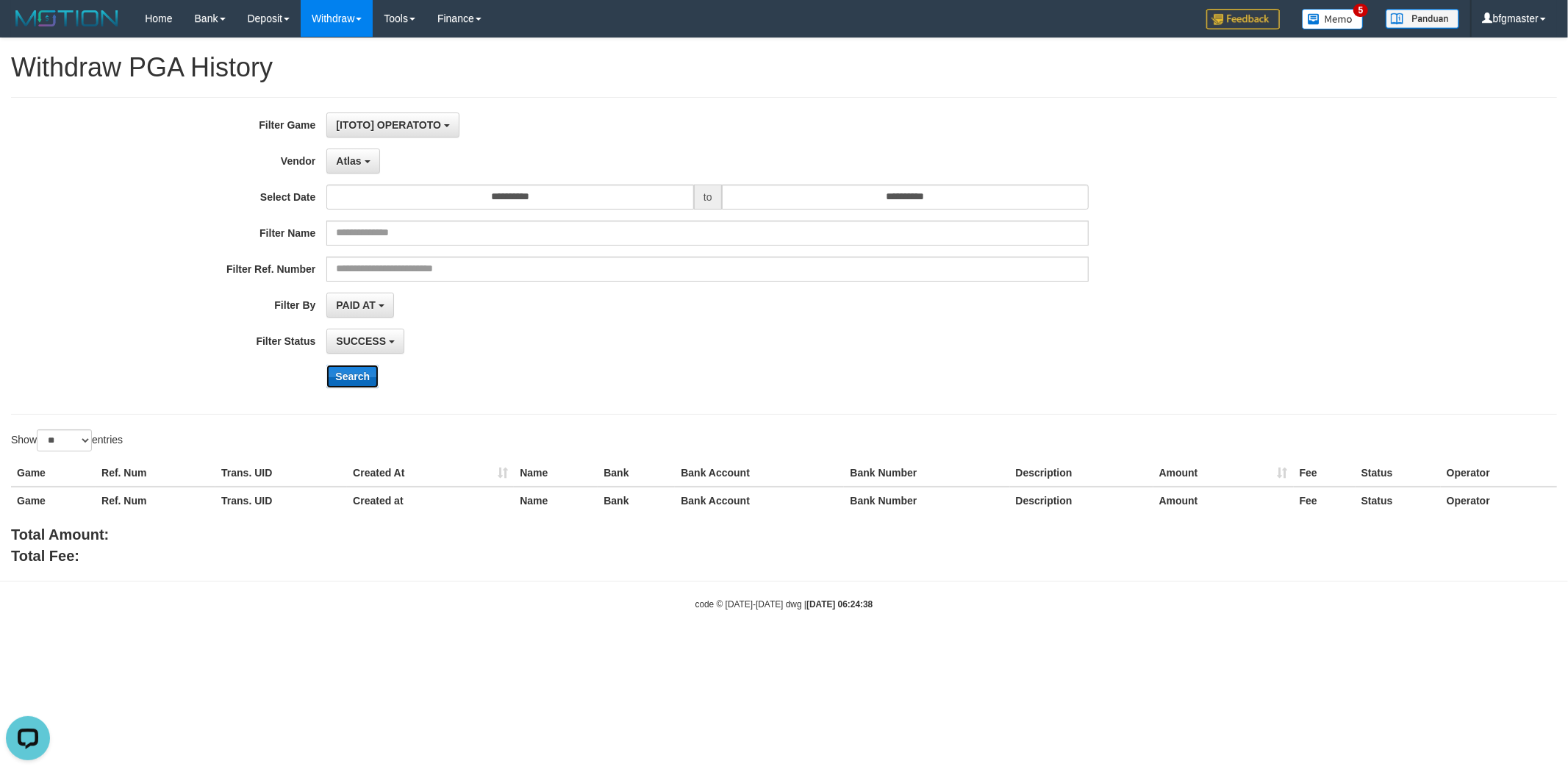 click on "Search" at bounding box center (352, 376) 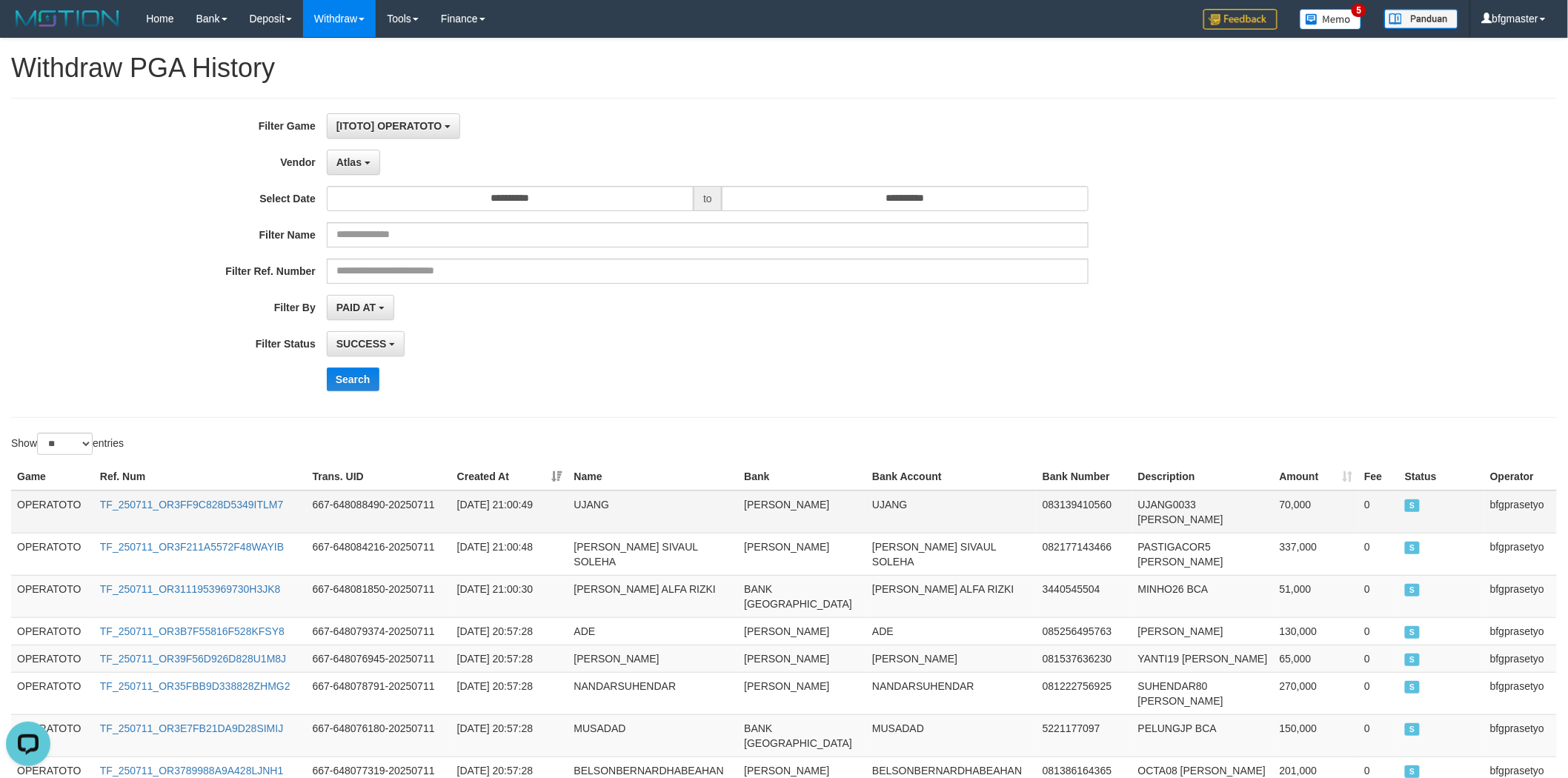 click on "UJANG" at bounding box center [654, 512] 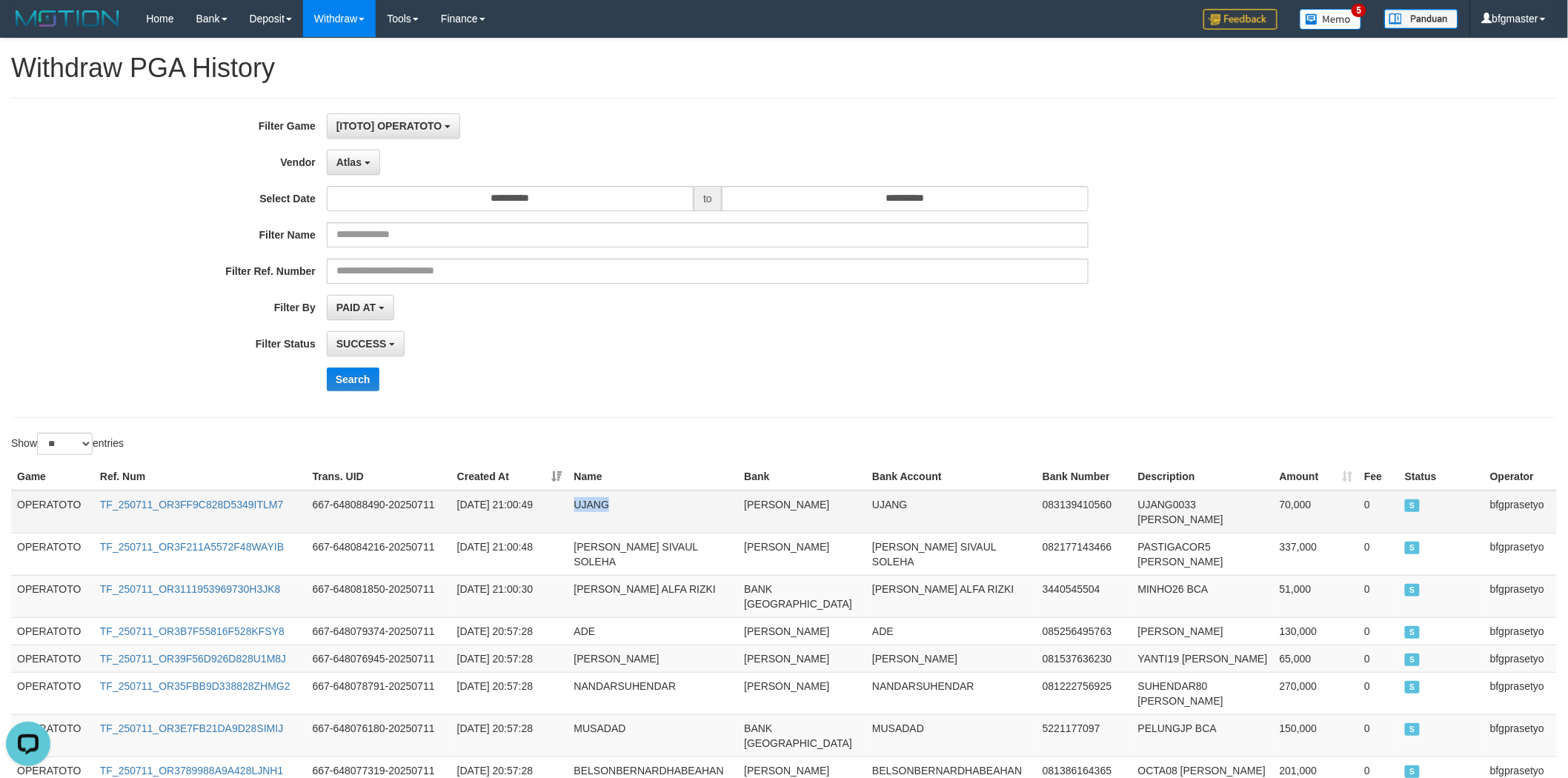 click on "UJANG" at bounding box center (654, 512) 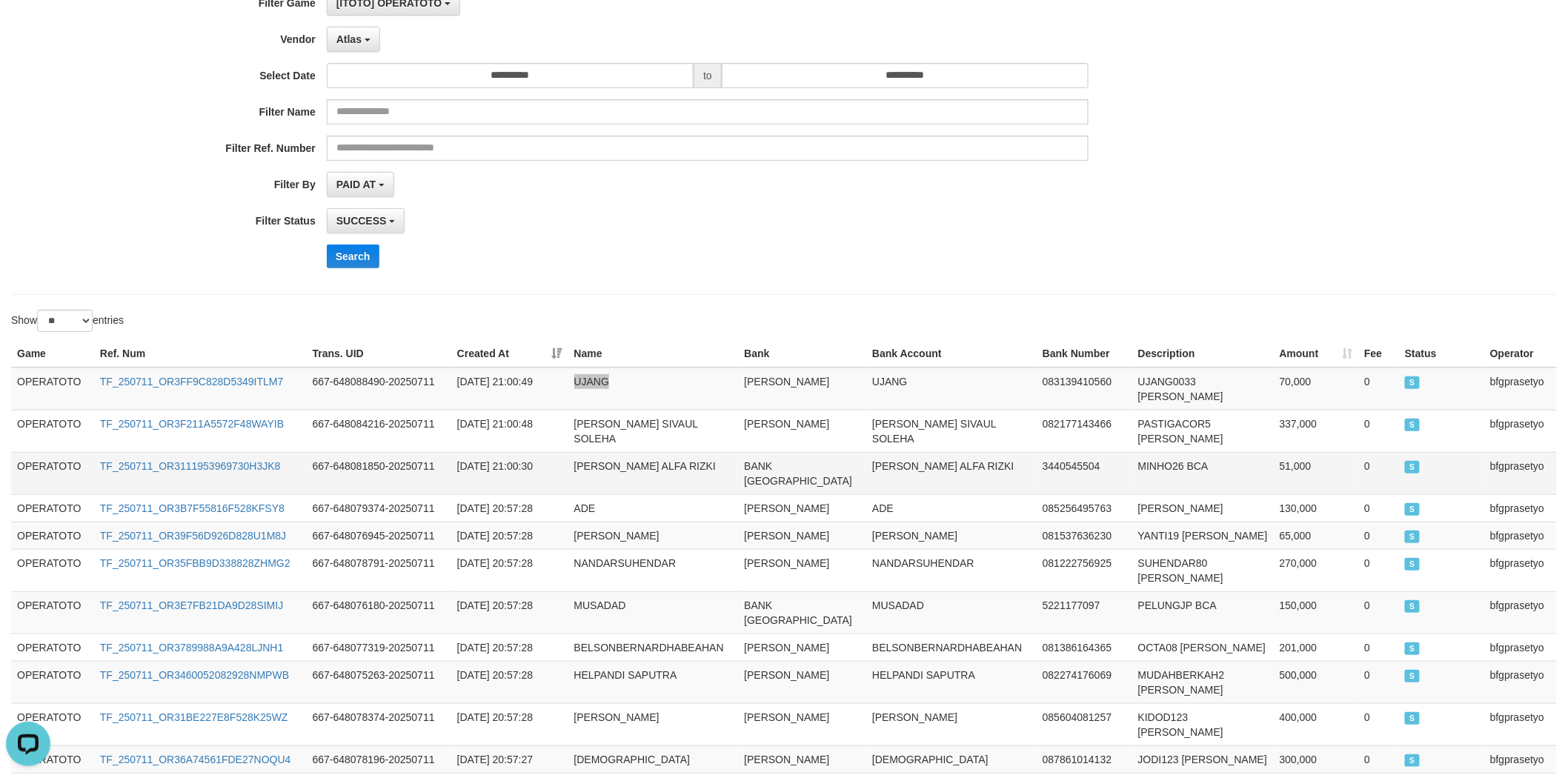 scroll, scrollTop: 0, scrollLeft: 0, axis: both 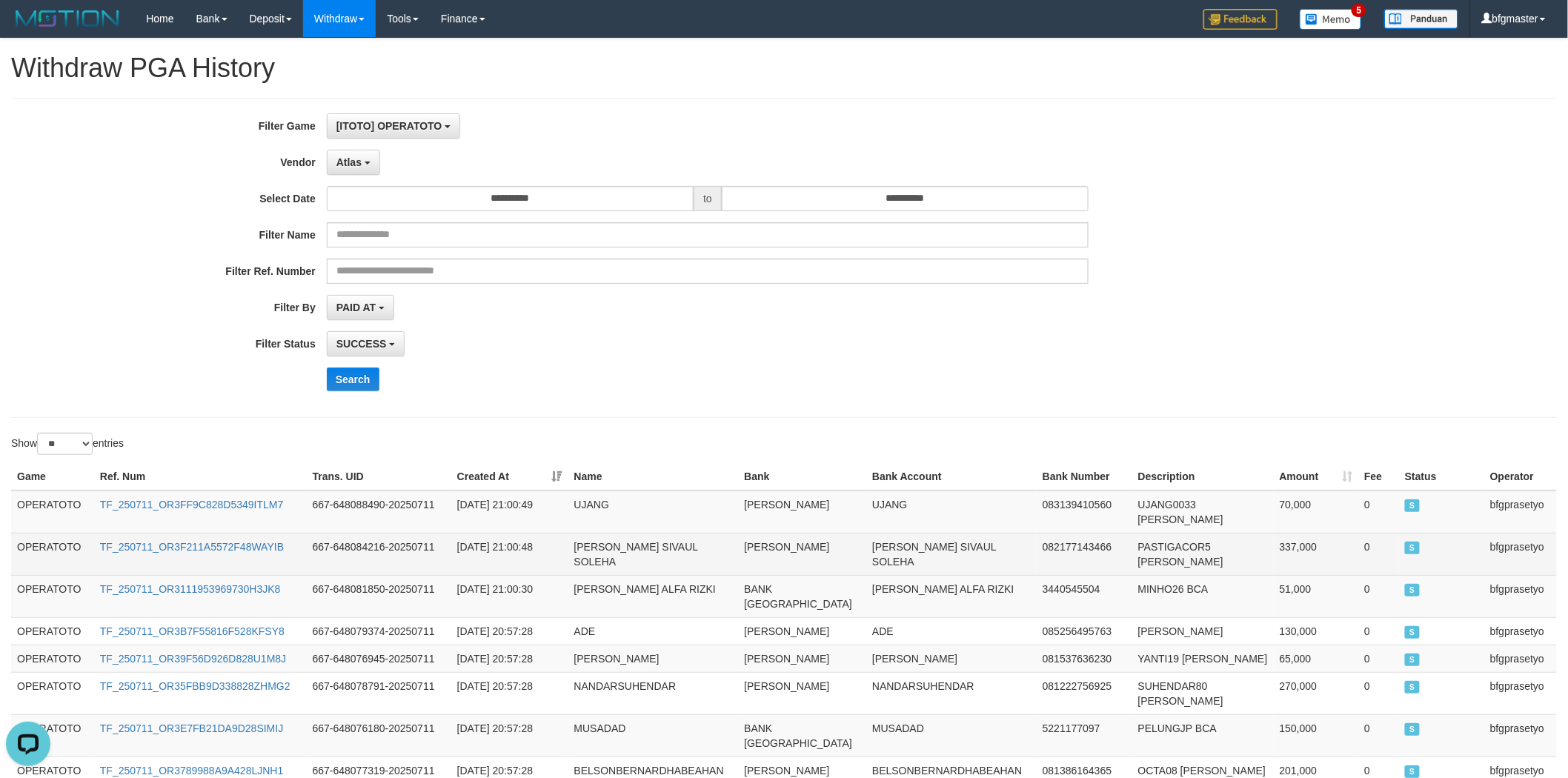 click on "IRVA SIVAUL SOLEHA" at bounding box center [654, 553] 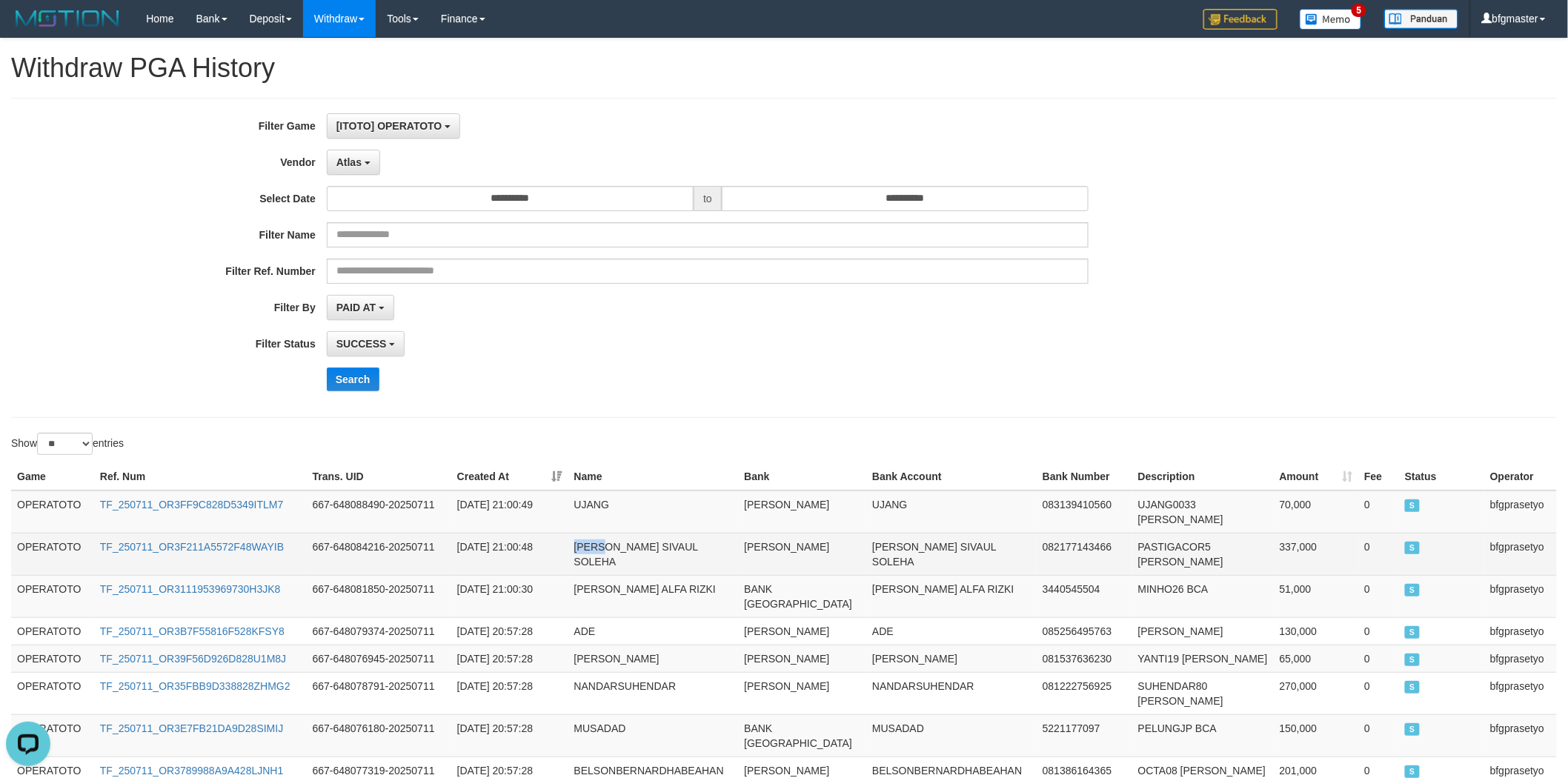 click on "IRVA SIVAUL SOLEHA" at bounding box center [654, 553] 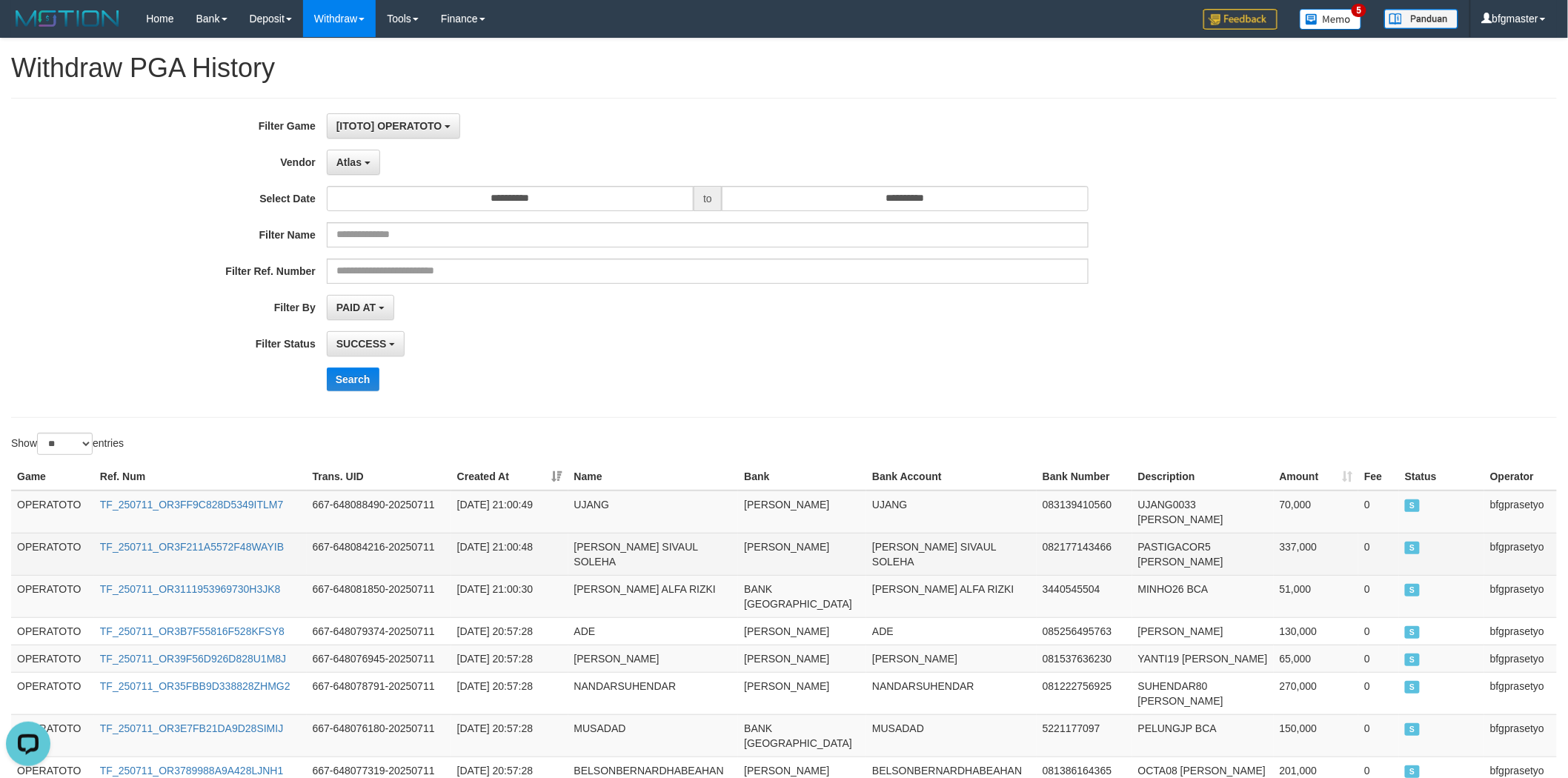 click on "[PERSON_NAME]" at bounding box center [802, 553] 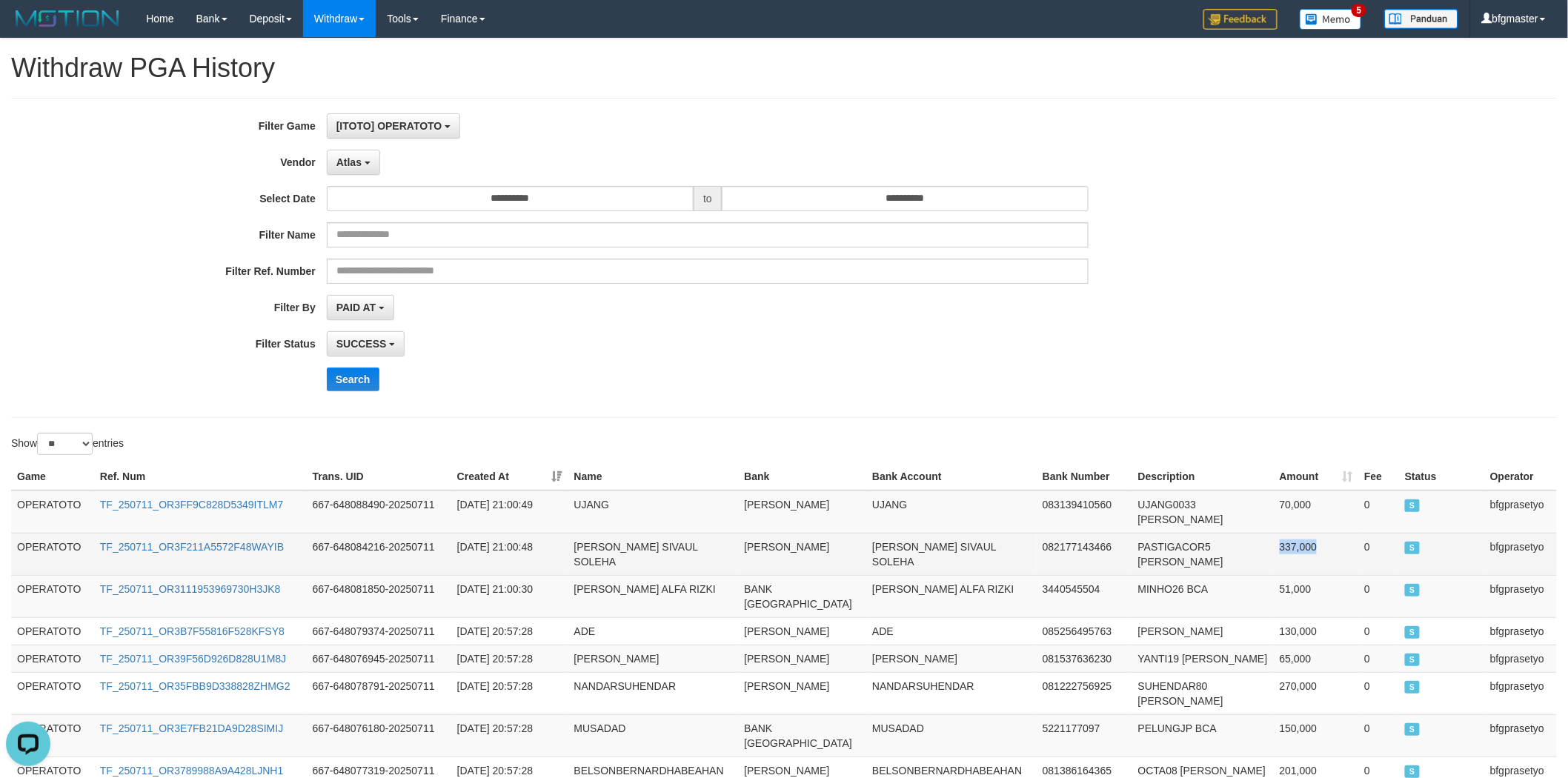 click on "337,000" at bounding box center (1316, 553) 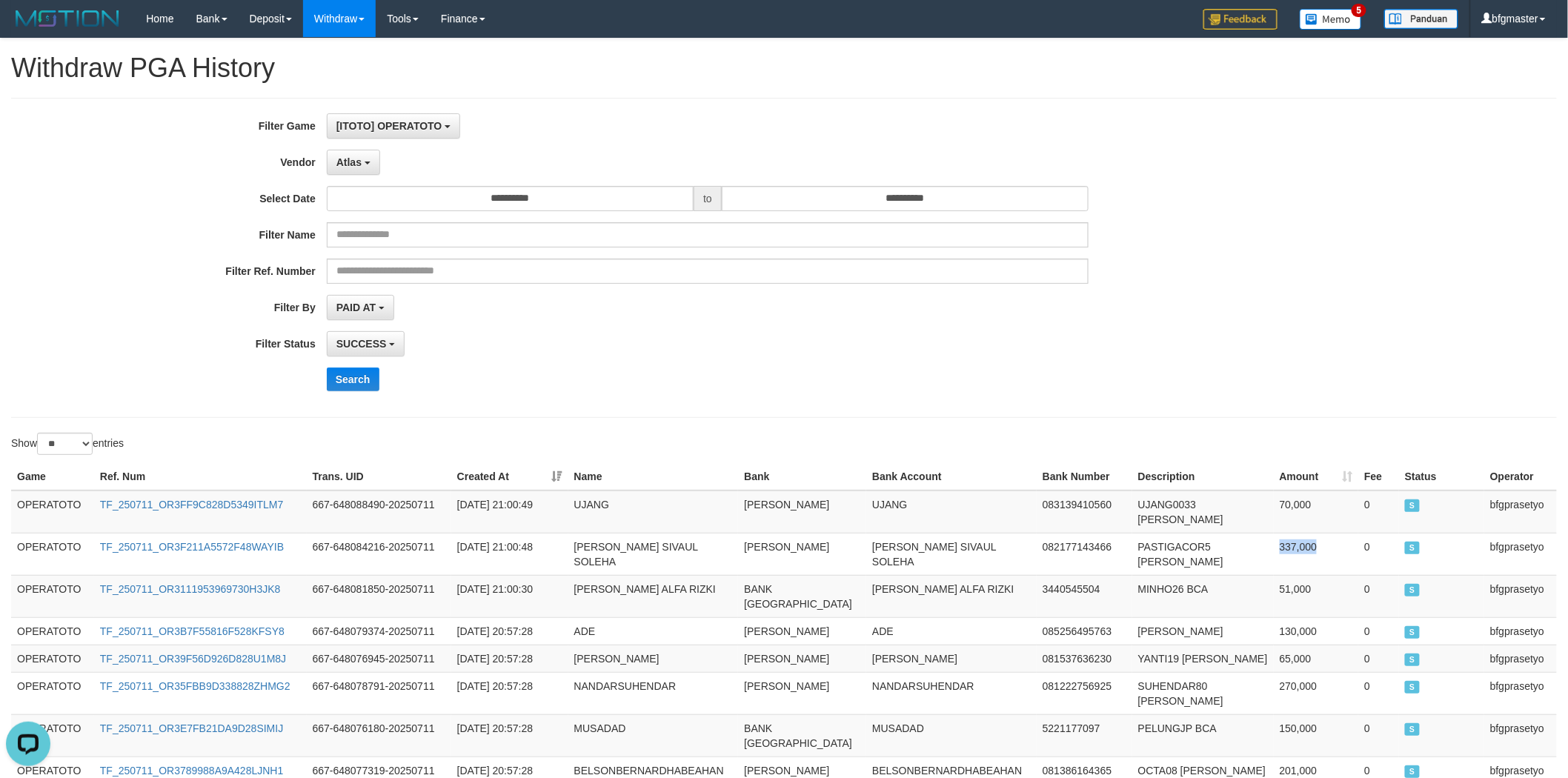 copy on "337,000" 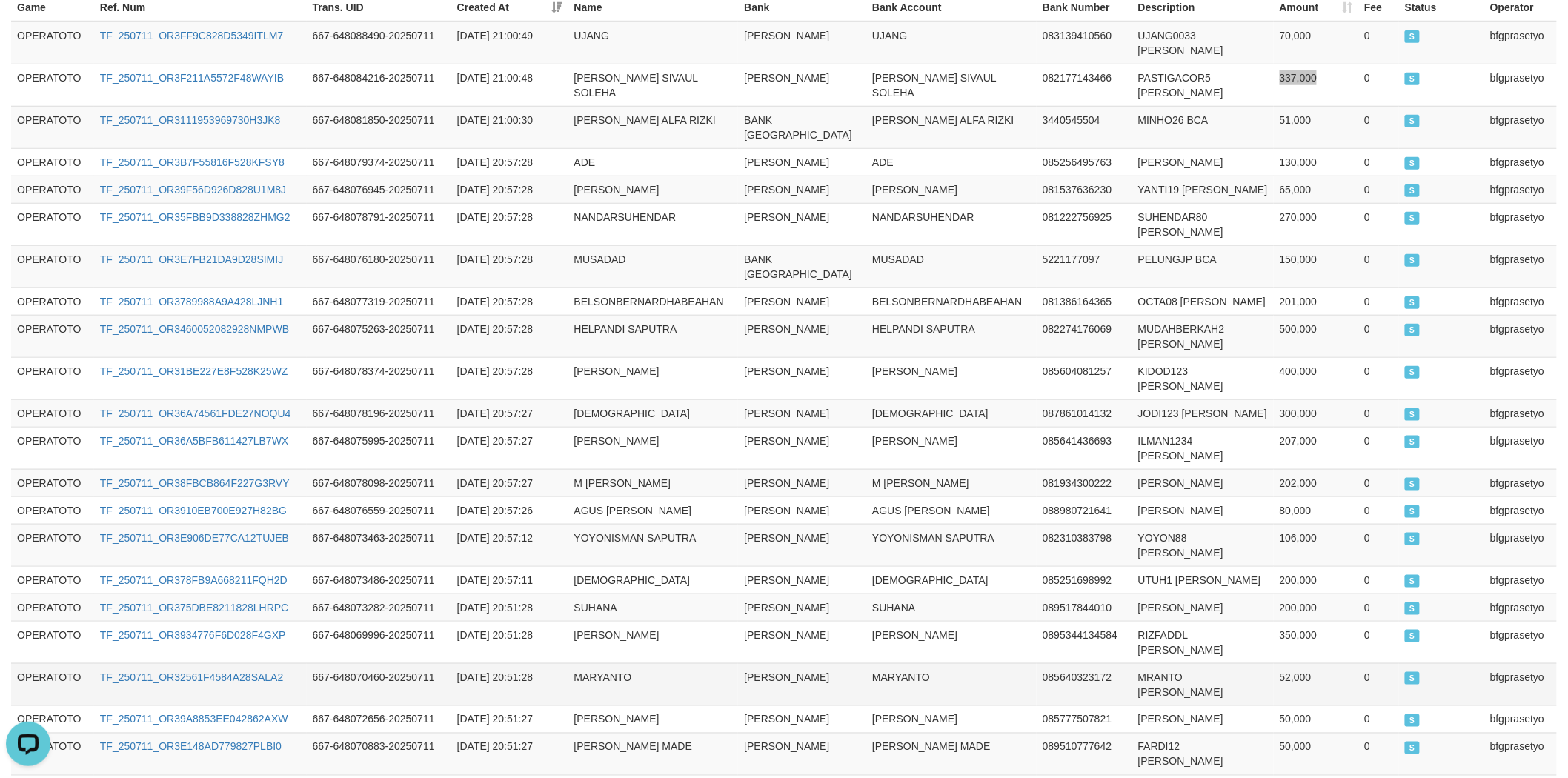 scroll, scrollTop: 396, scrollLeft: 0, axis: vertical 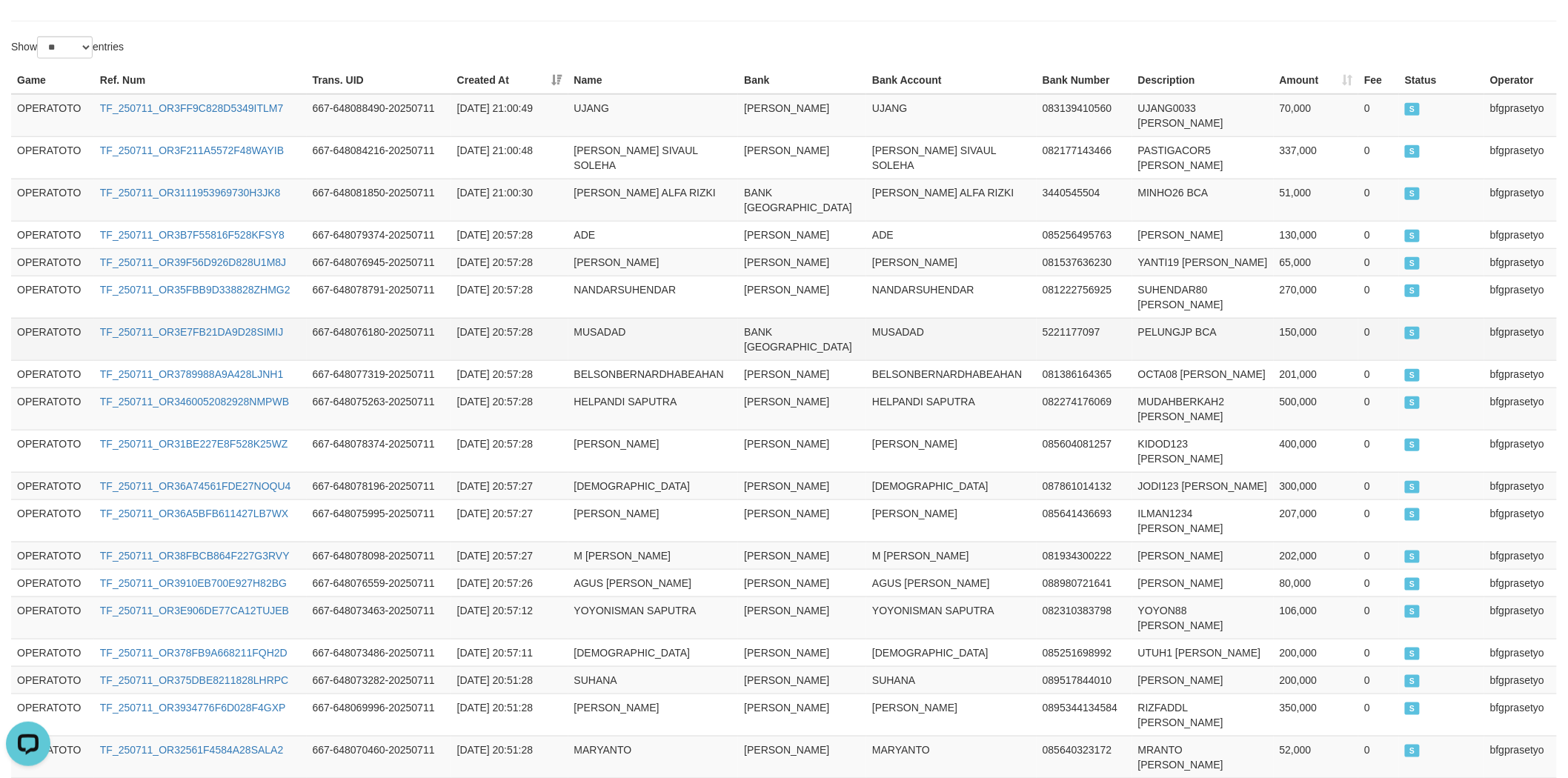 click on "MUSADAD" at bounding box center (951, 339) 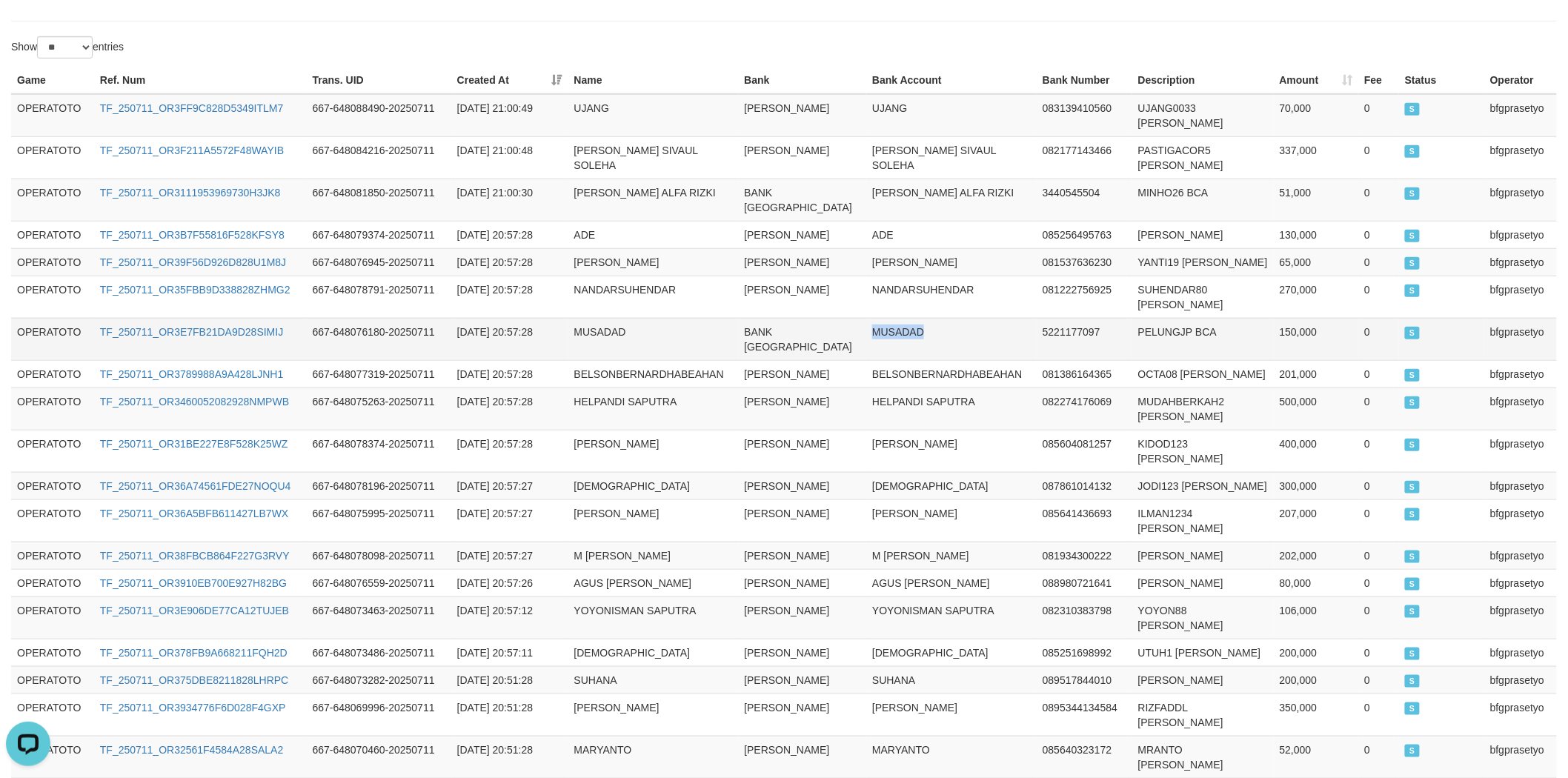 click on "MUSADAD" at bounding box center [951, 339] 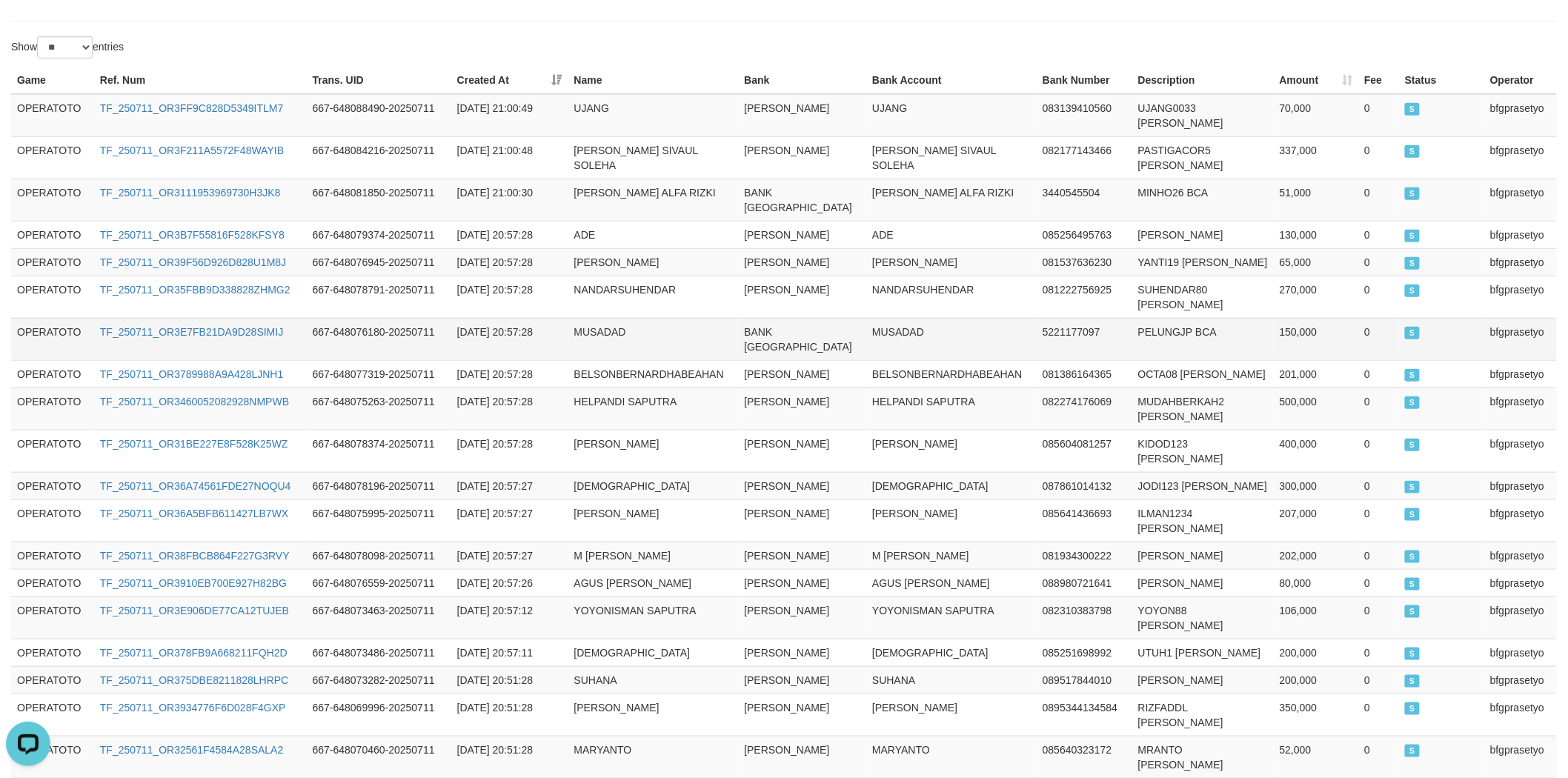 click on "5221177097" at bounding box center [1084, 339] 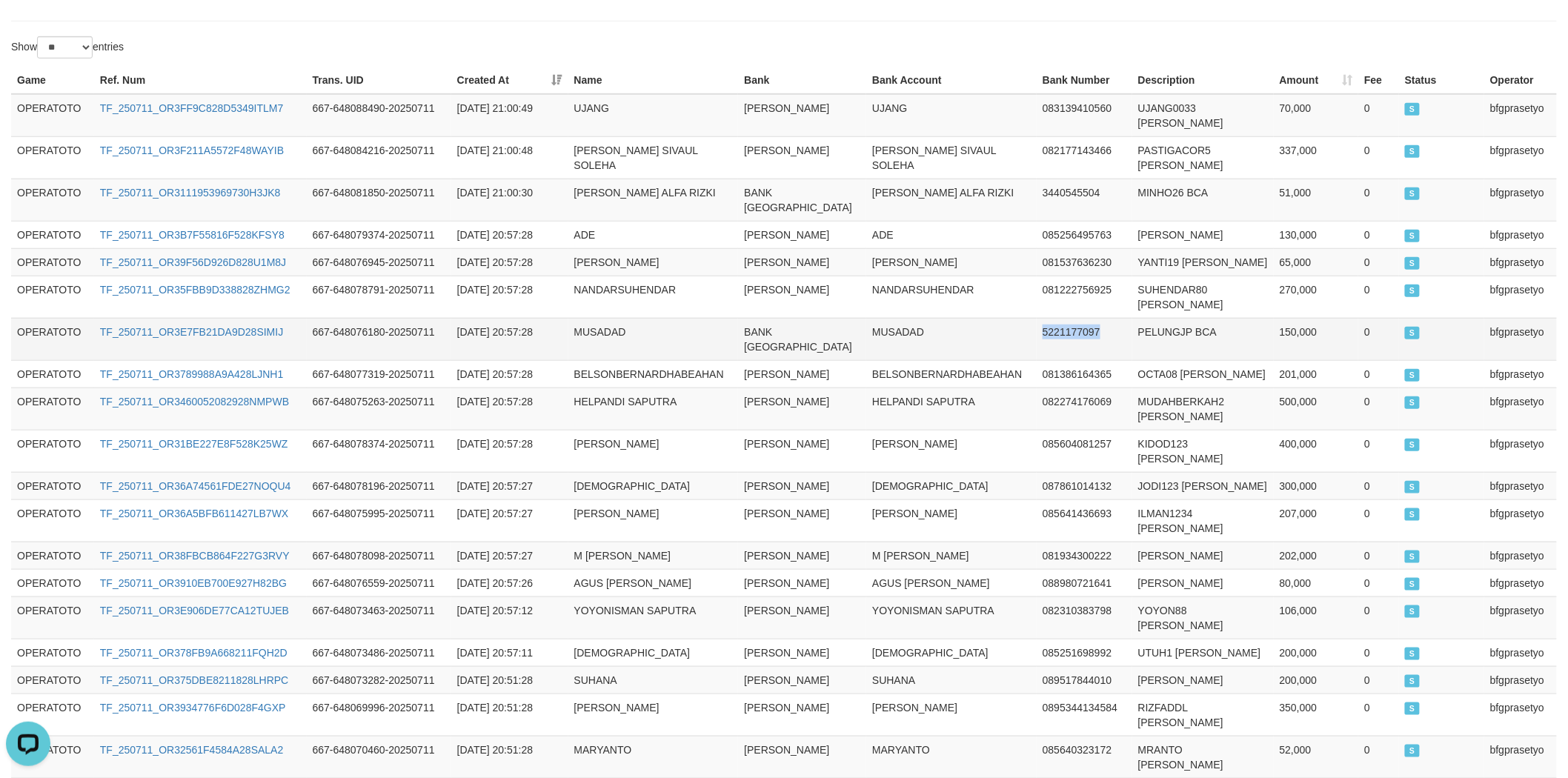 drag, startPoint x: 1074, startPoint y: 274, endPoint x: 1082, endPoint y: 276, distance: 8.246211 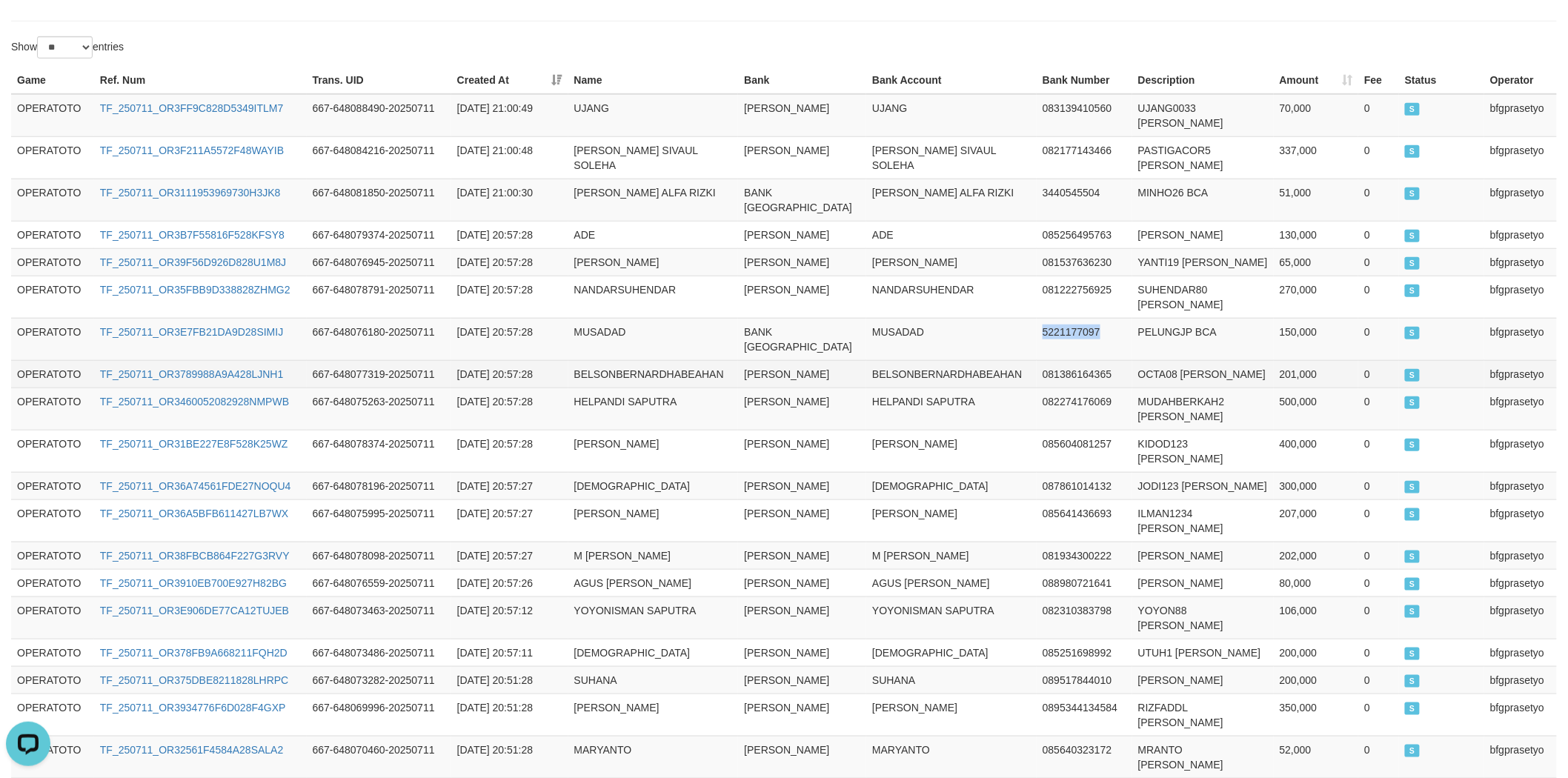 copy on "5221177097" 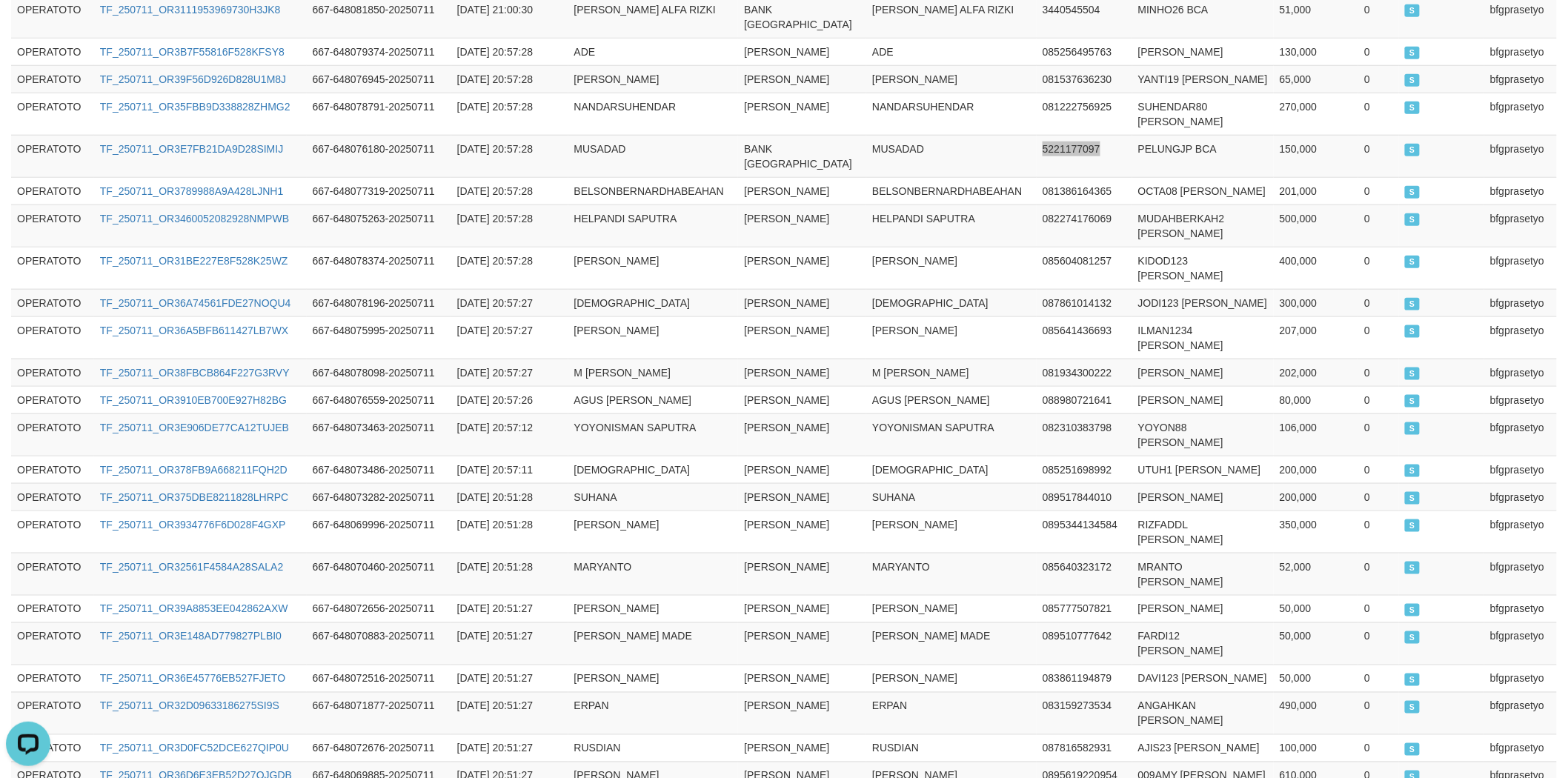 scroll, scrollTop: 588, scrollLeft: 0, axis: vertical 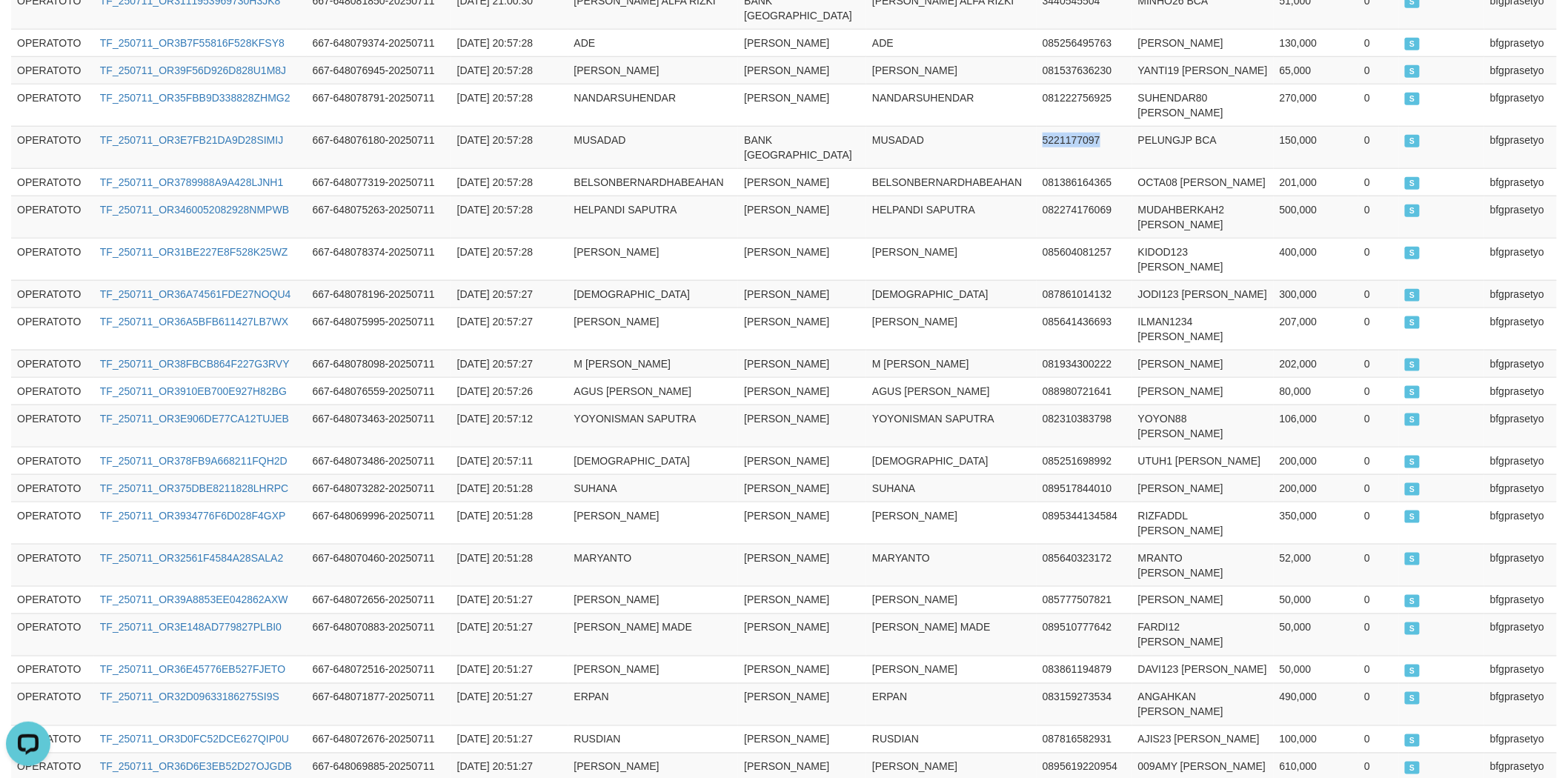 click on "4" at bounding box center (1421, 826) 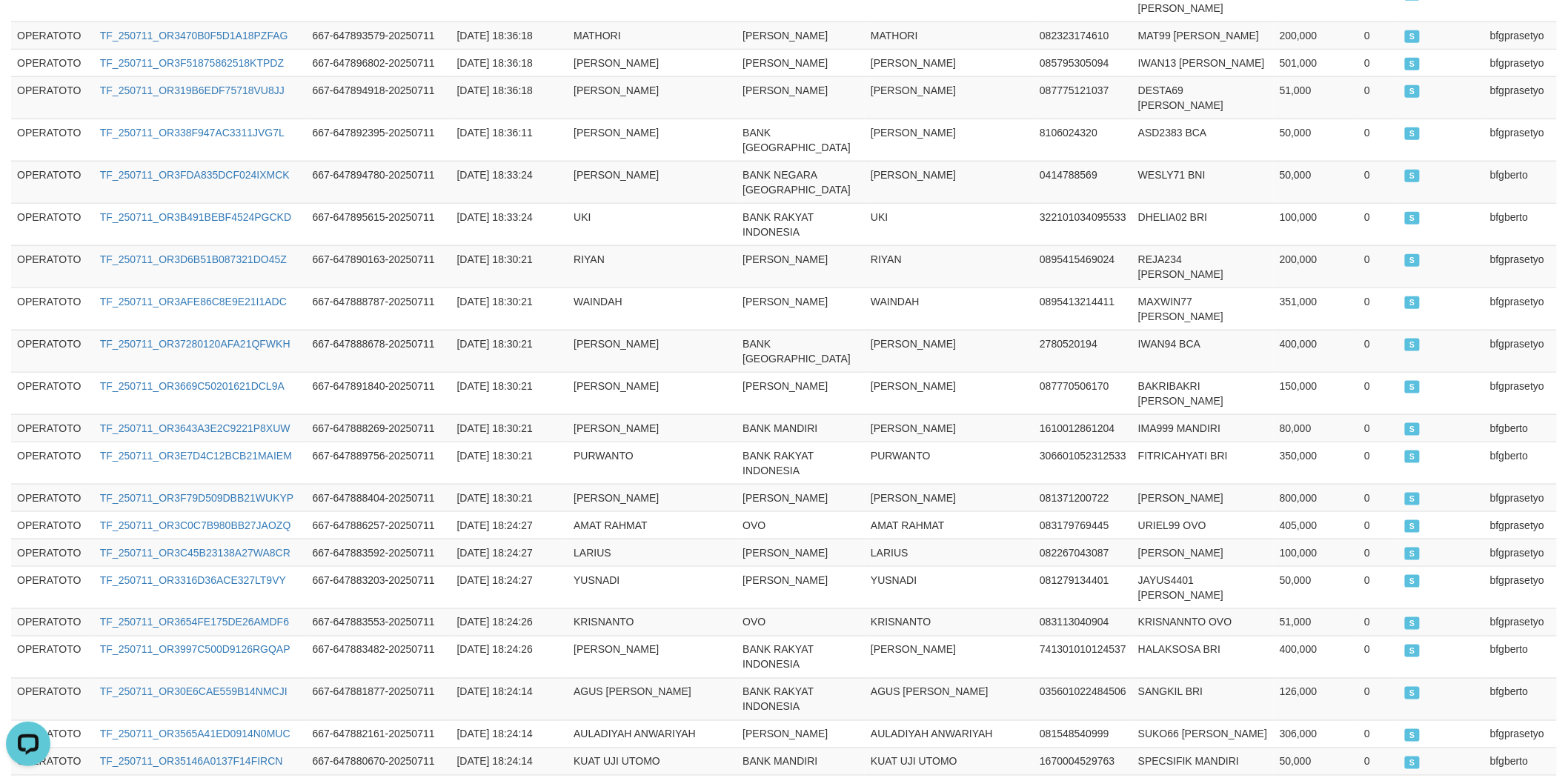 scroll, scrollTop: 692, scrollLeft: 0, axis: vertical 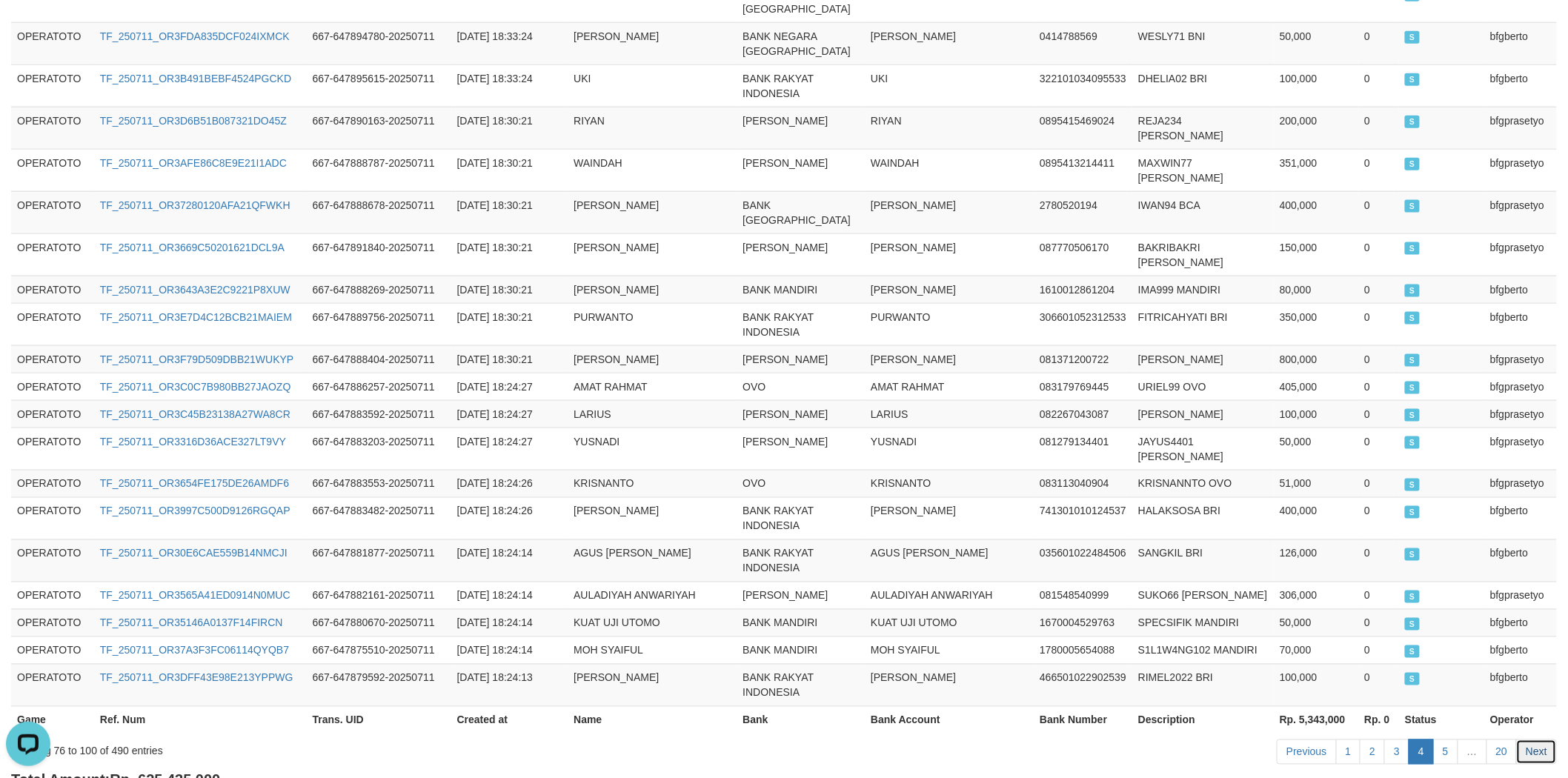 click on "Next" at bounding box center (1536, 752) 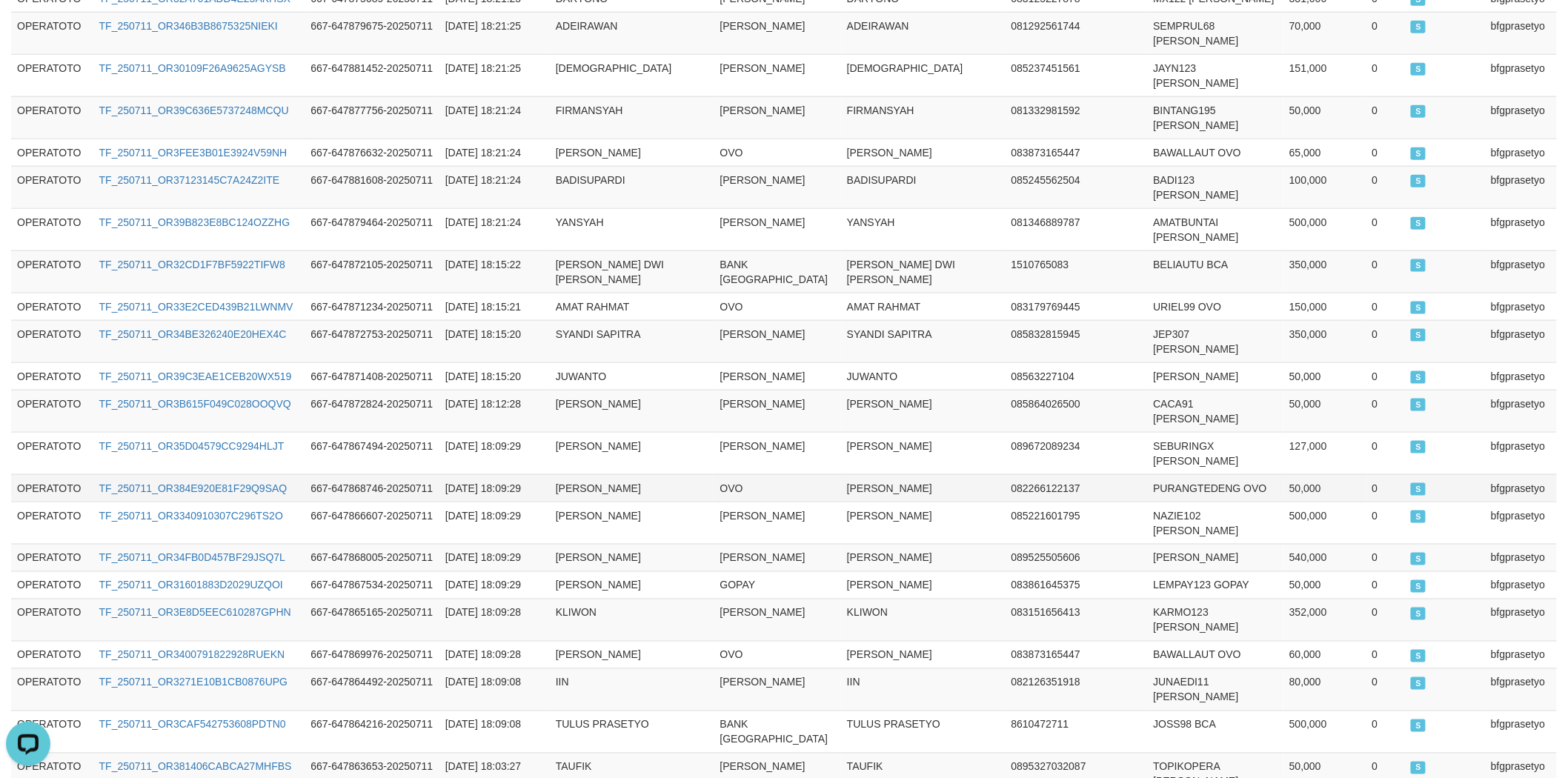scroll, scrollTop: 0, scrollLeft: 0, axis: both 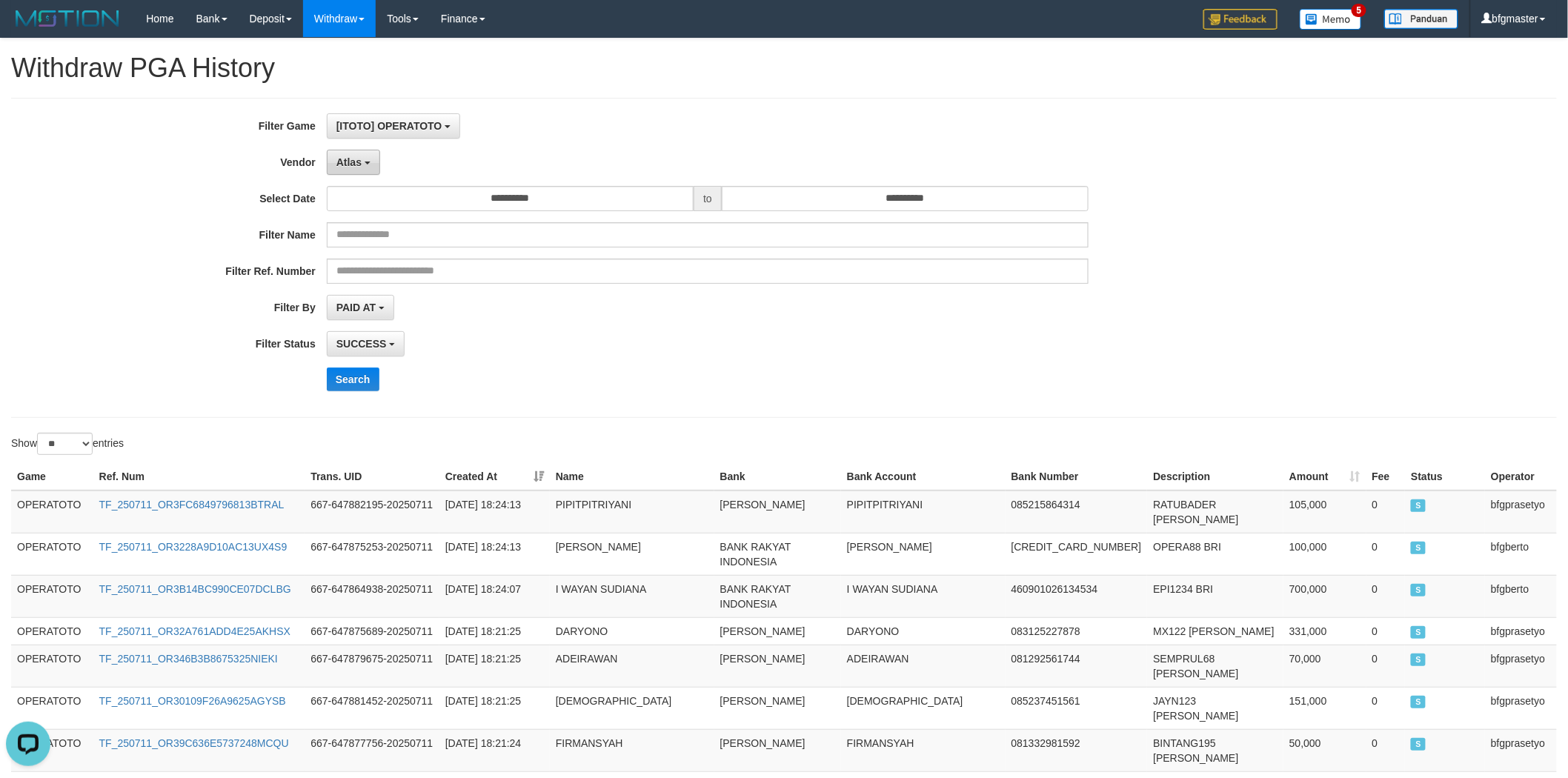 click on "Atlas" at bounding box center (353, 162) 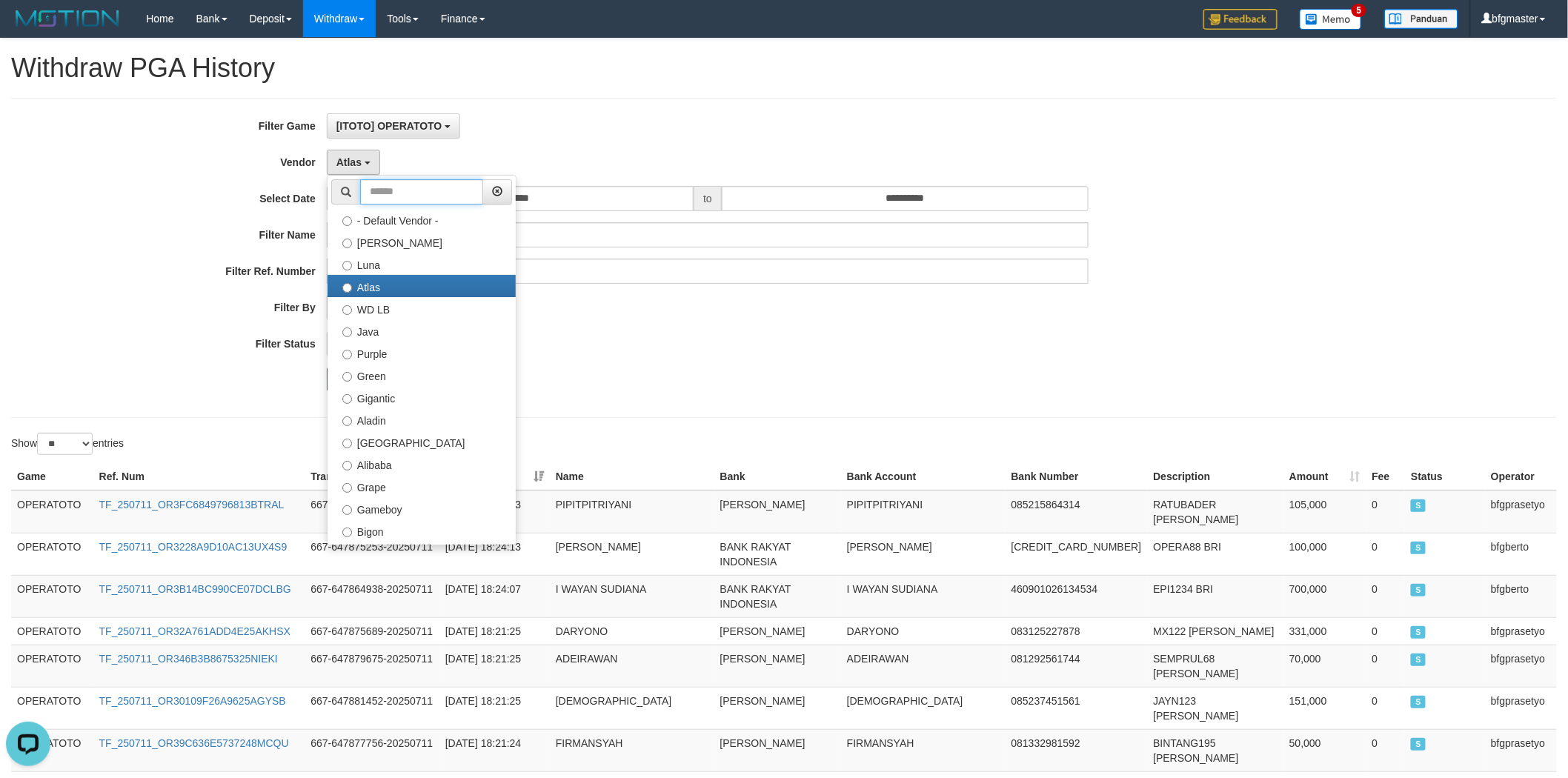click at bounding box center [422, 192] 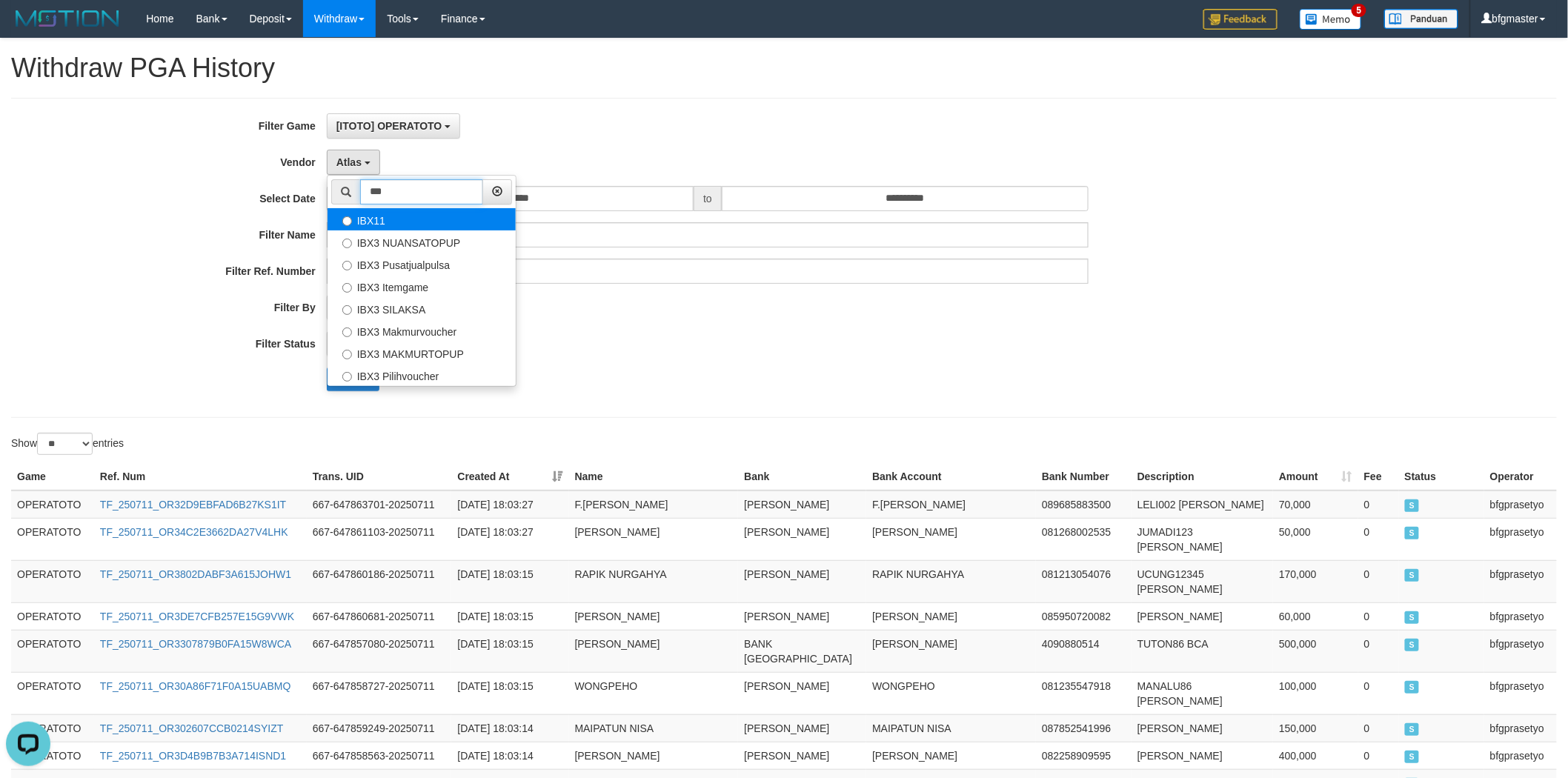 type on "***" 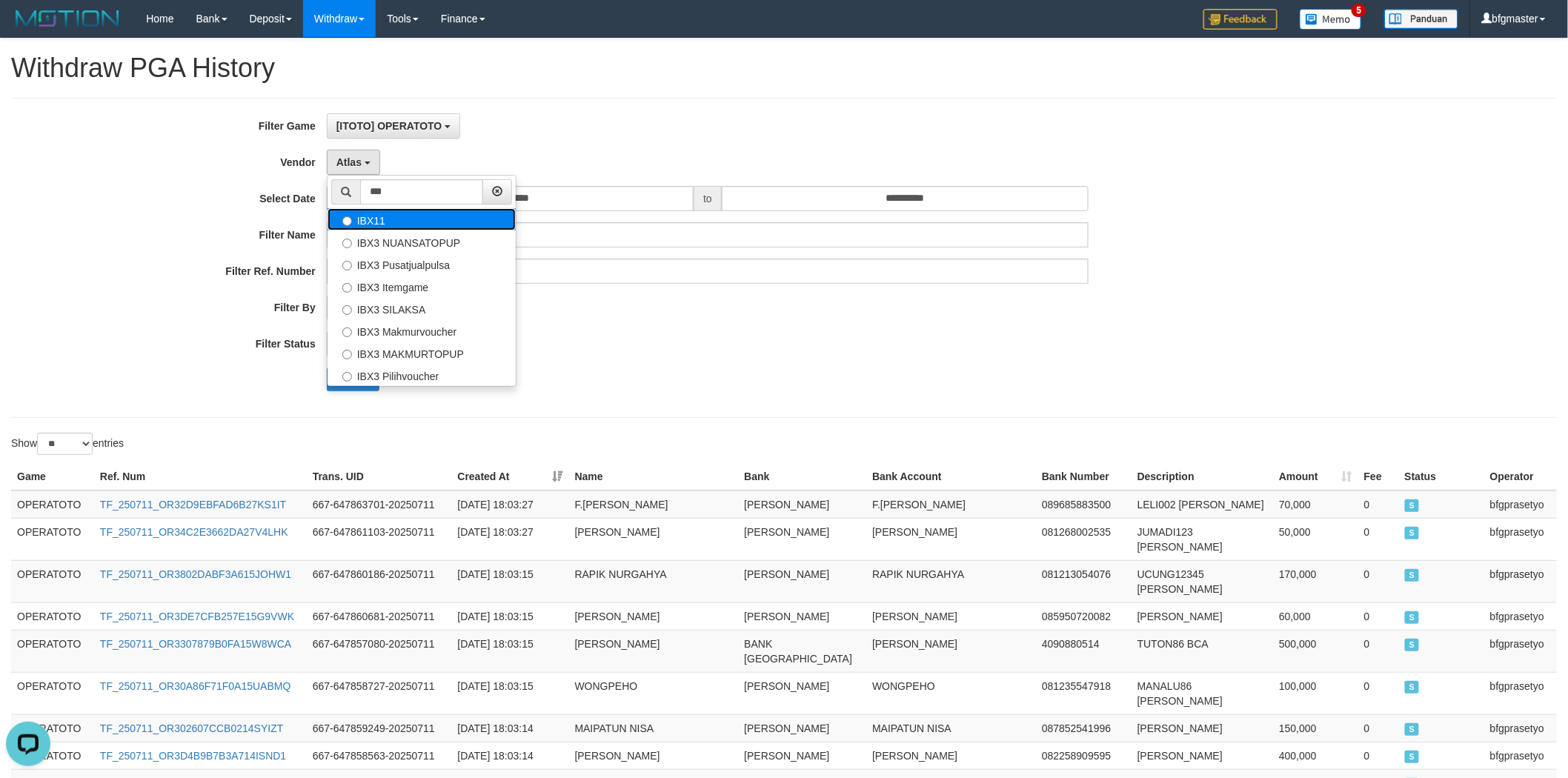 click on "IBX11" at bounding box center (422, 219) 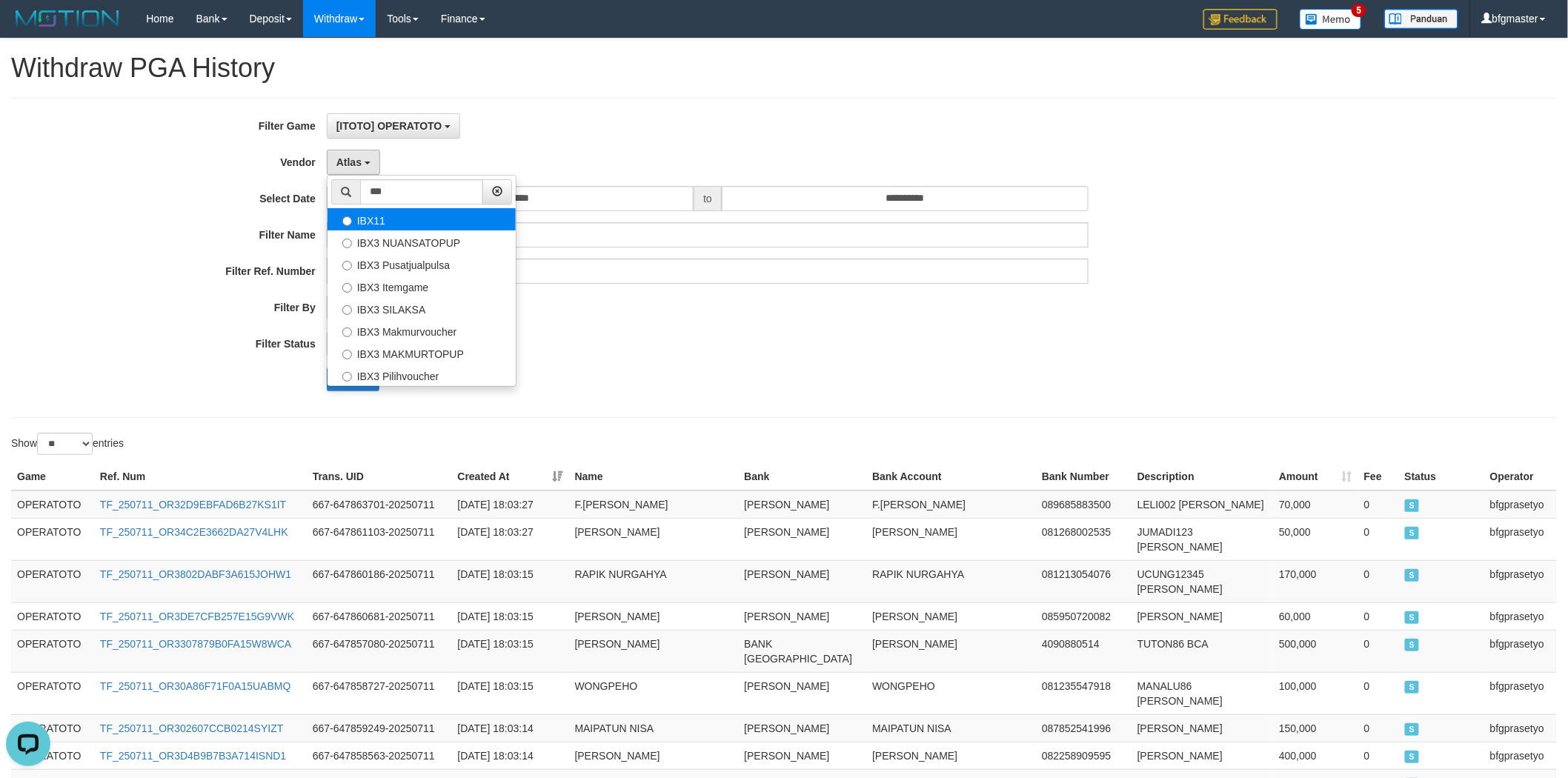 select on "**********" 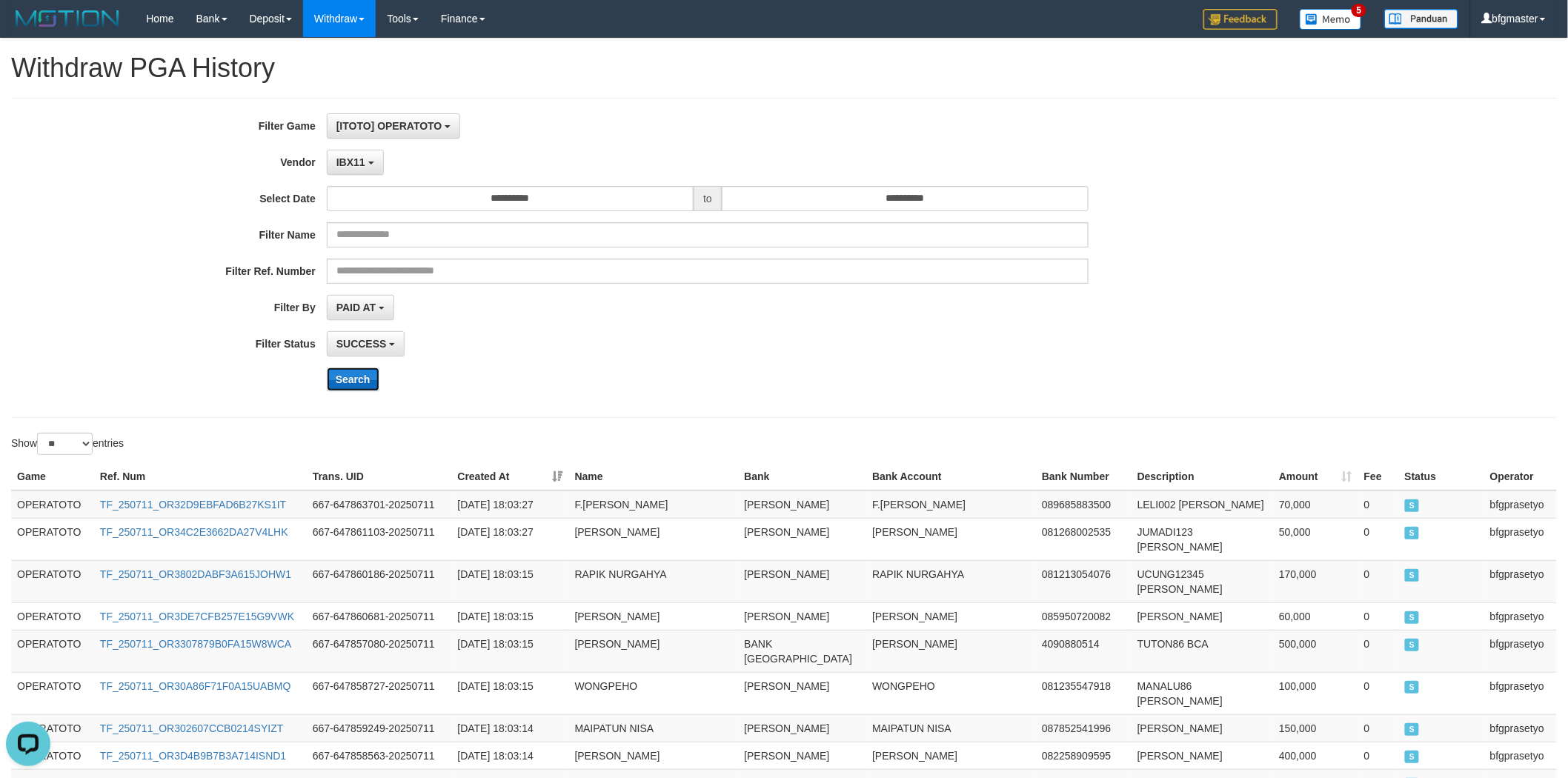 click on "Search" at bounding box center [353, 379] 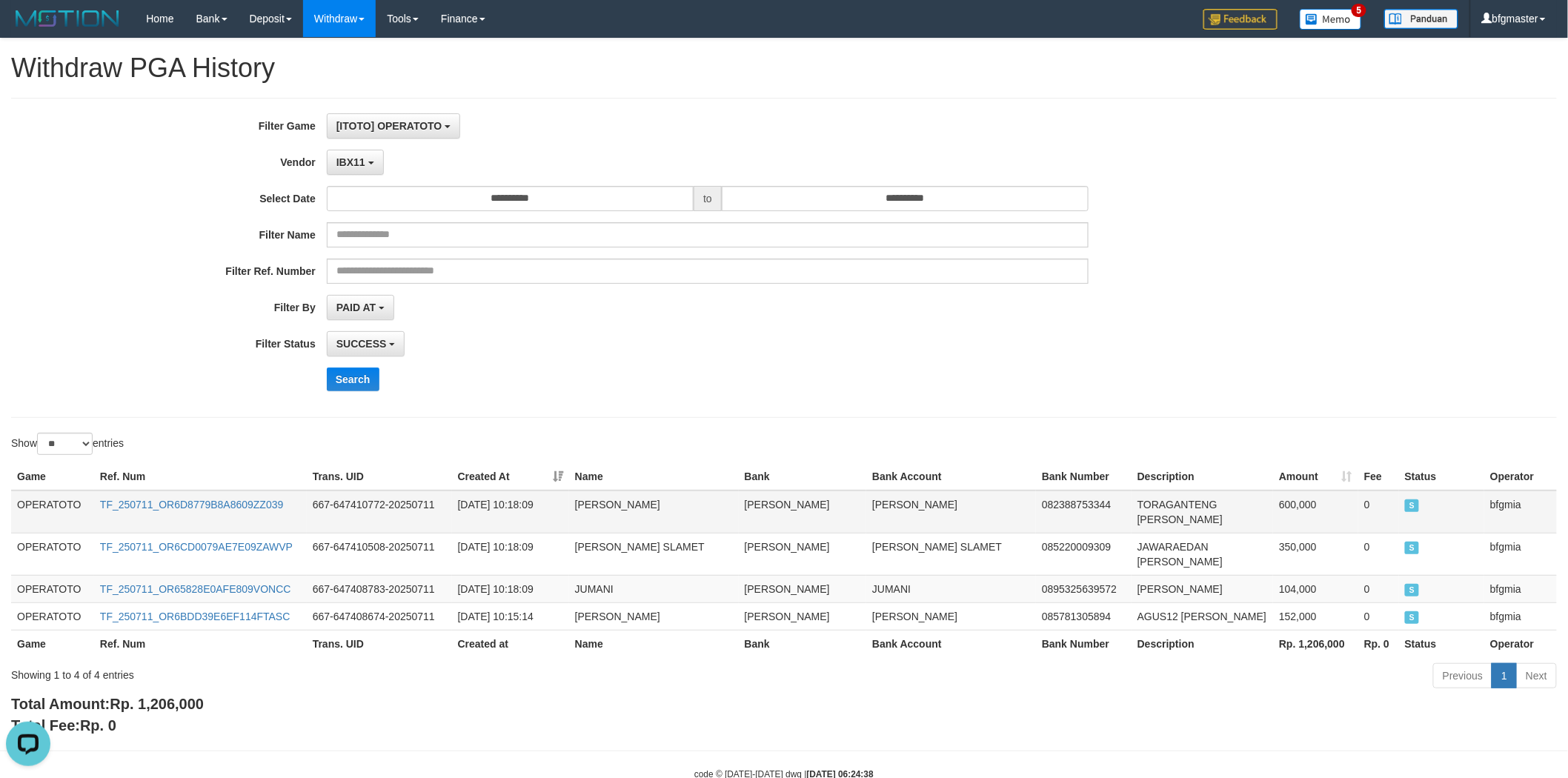click on "600,000" at bounding box center (1315, 512) 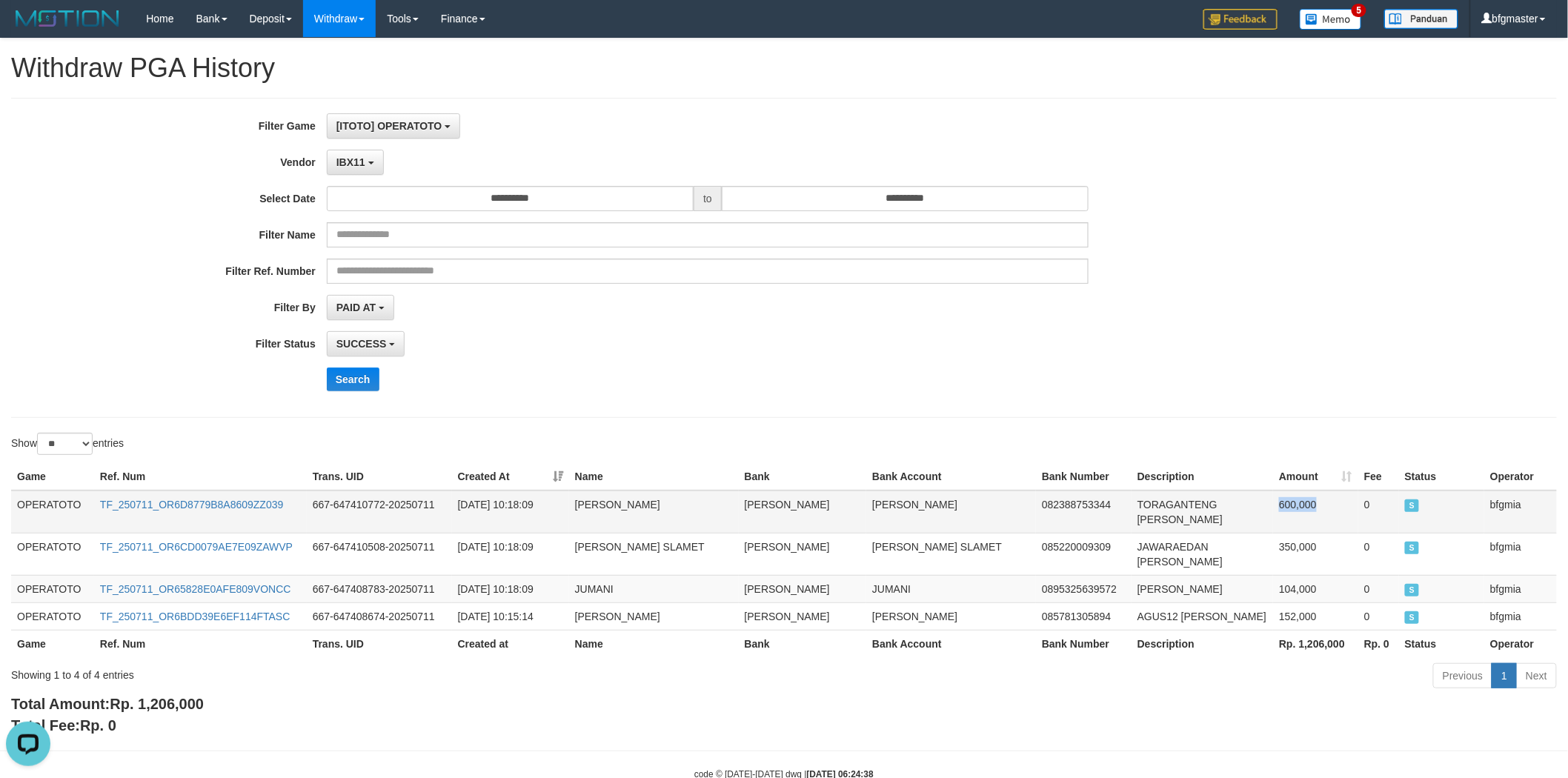 click on "600,000" at bounding box center [1315, 512] 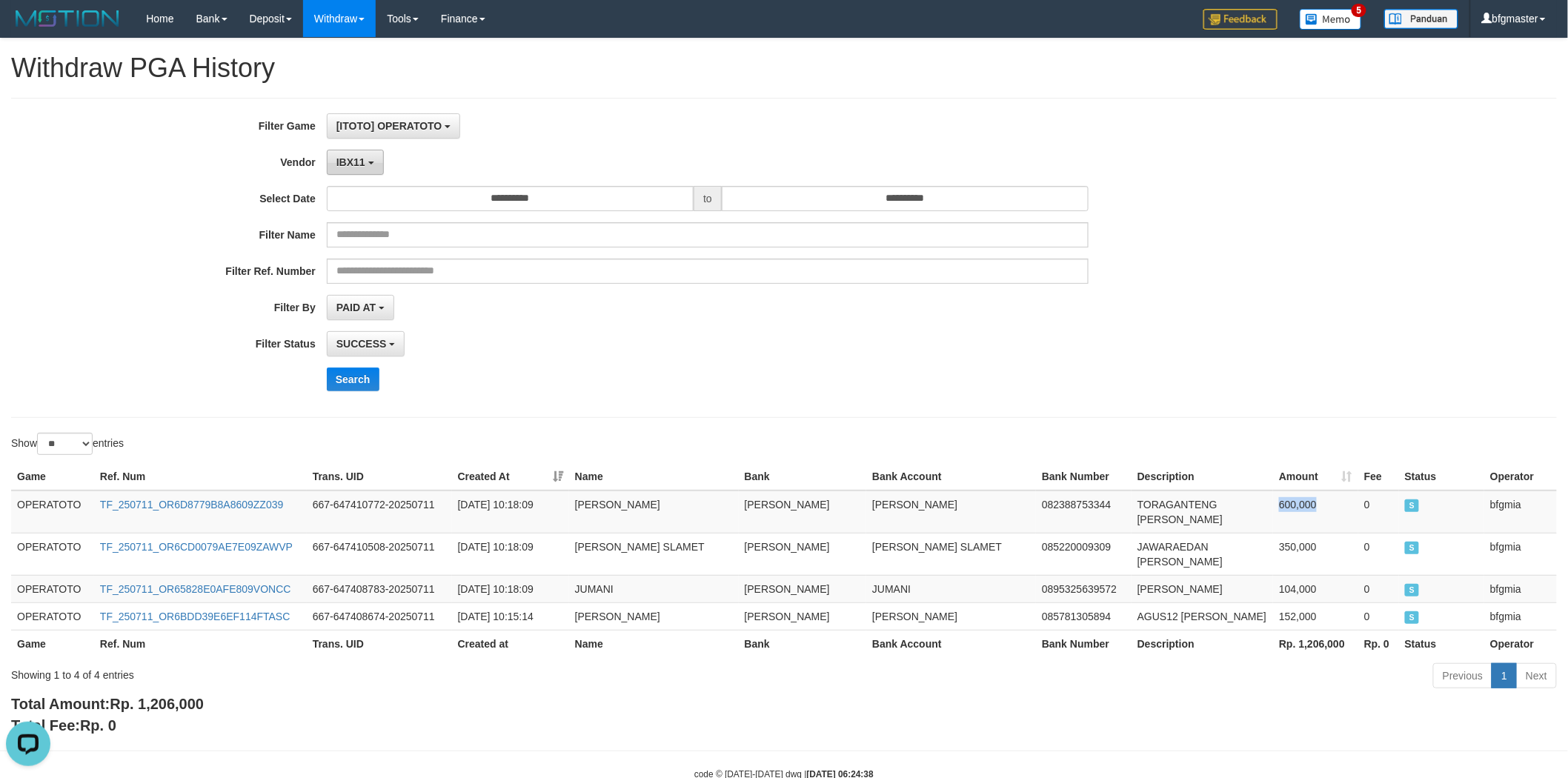 click on "IBX11" at bounding box center (355, 162) 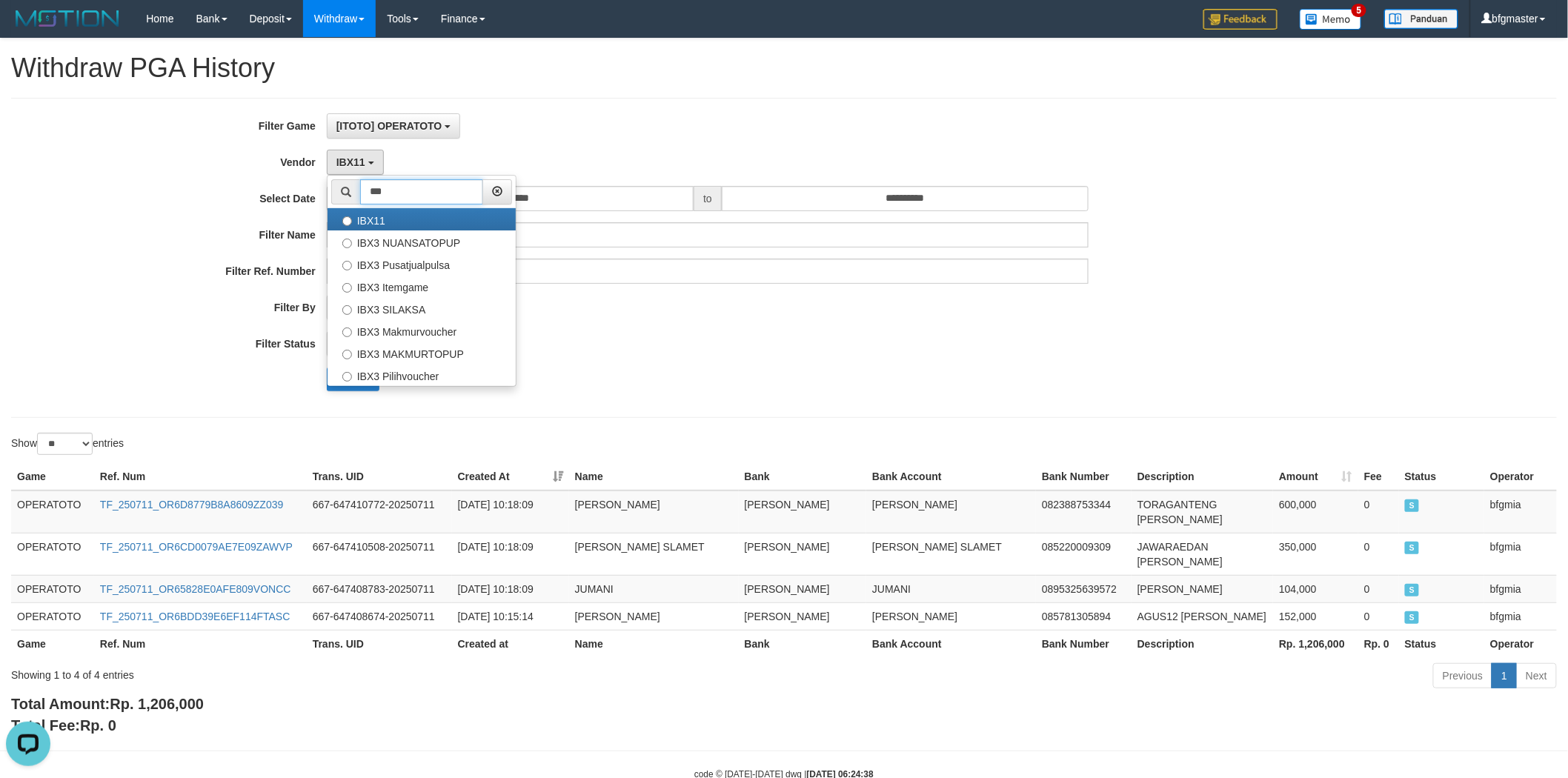 click on "***" at bounding box center [422, 192] 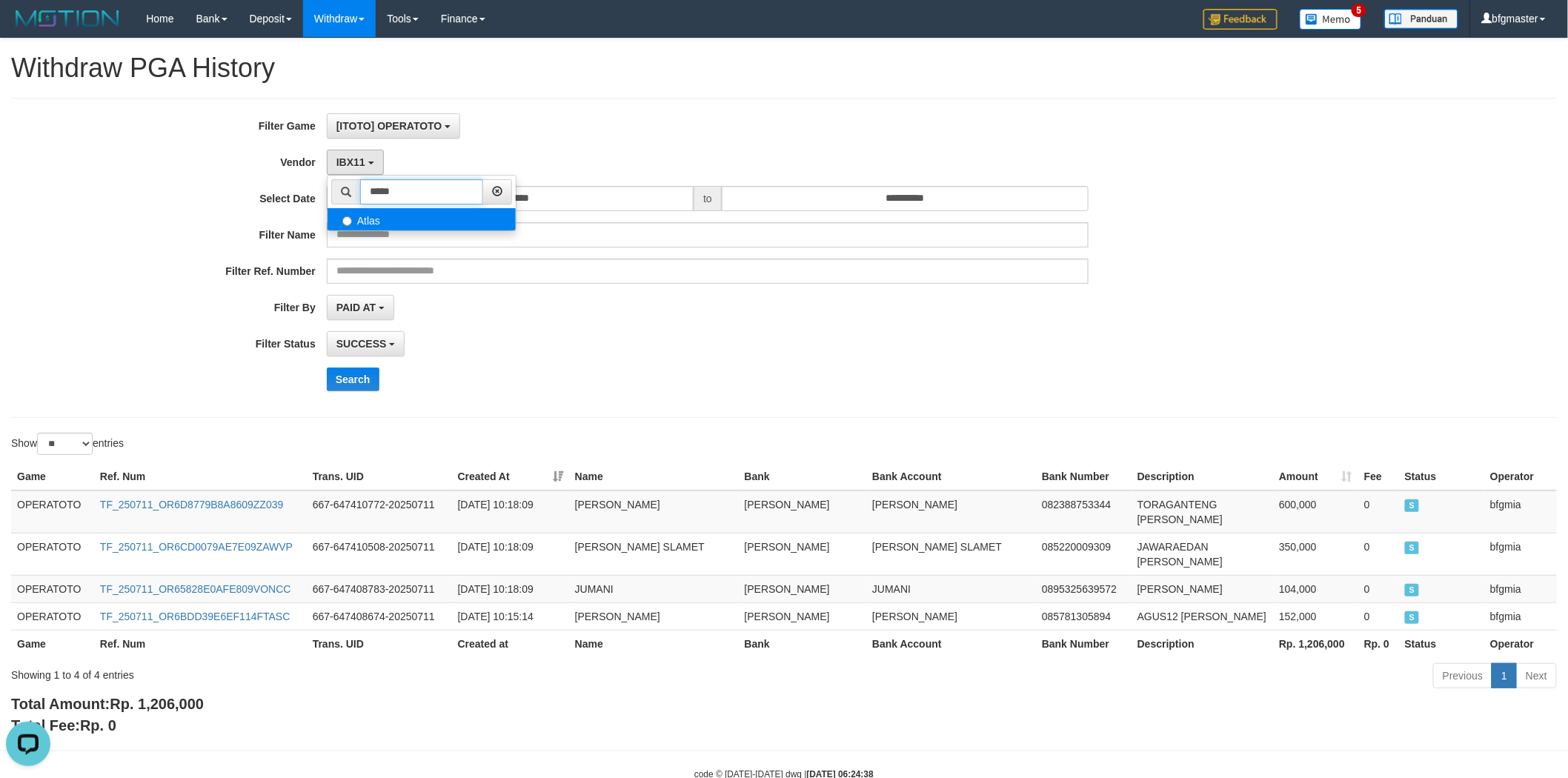 type on "*****" 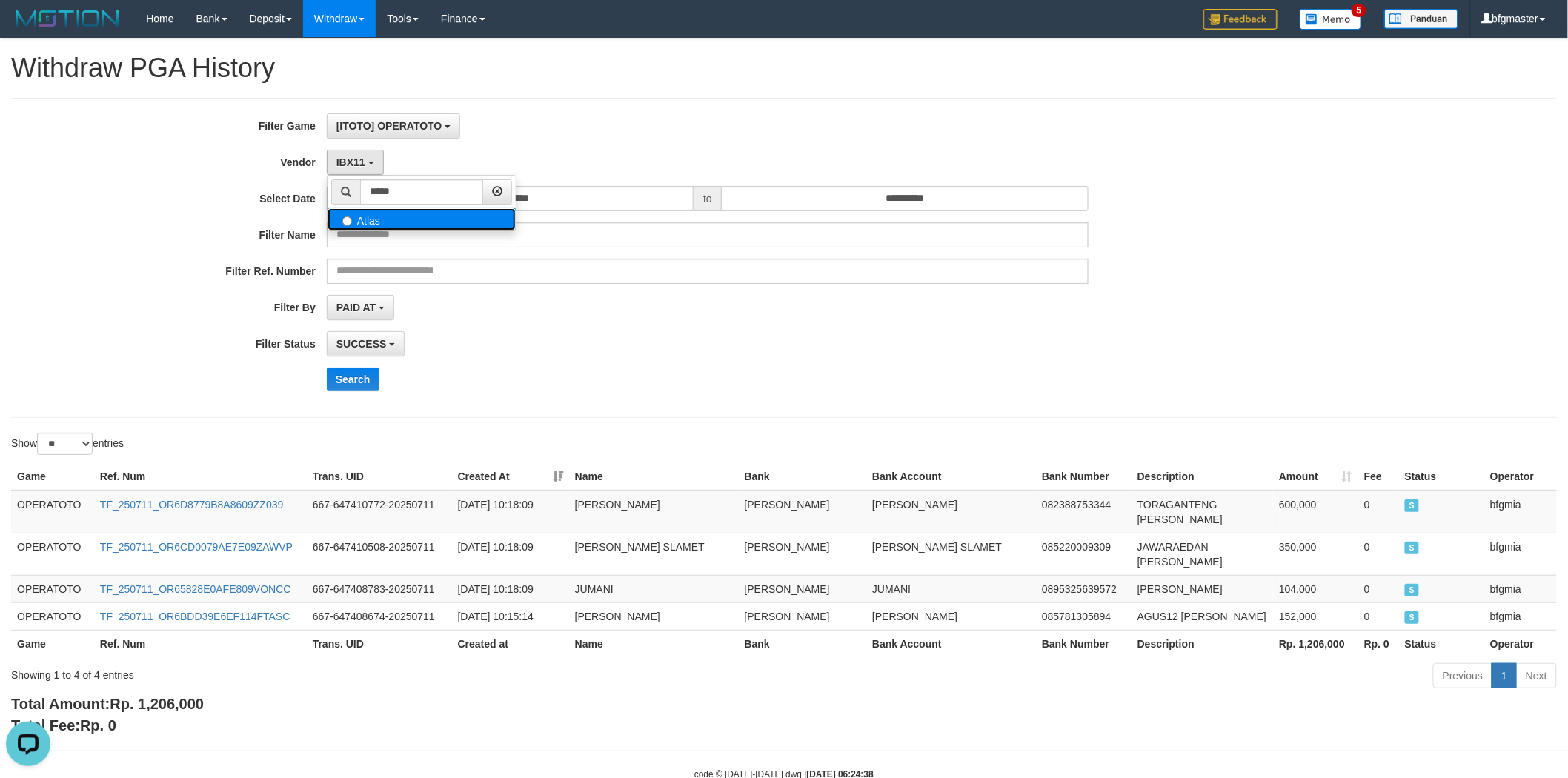 click on "Atlas" at bounding box center [422, 219] 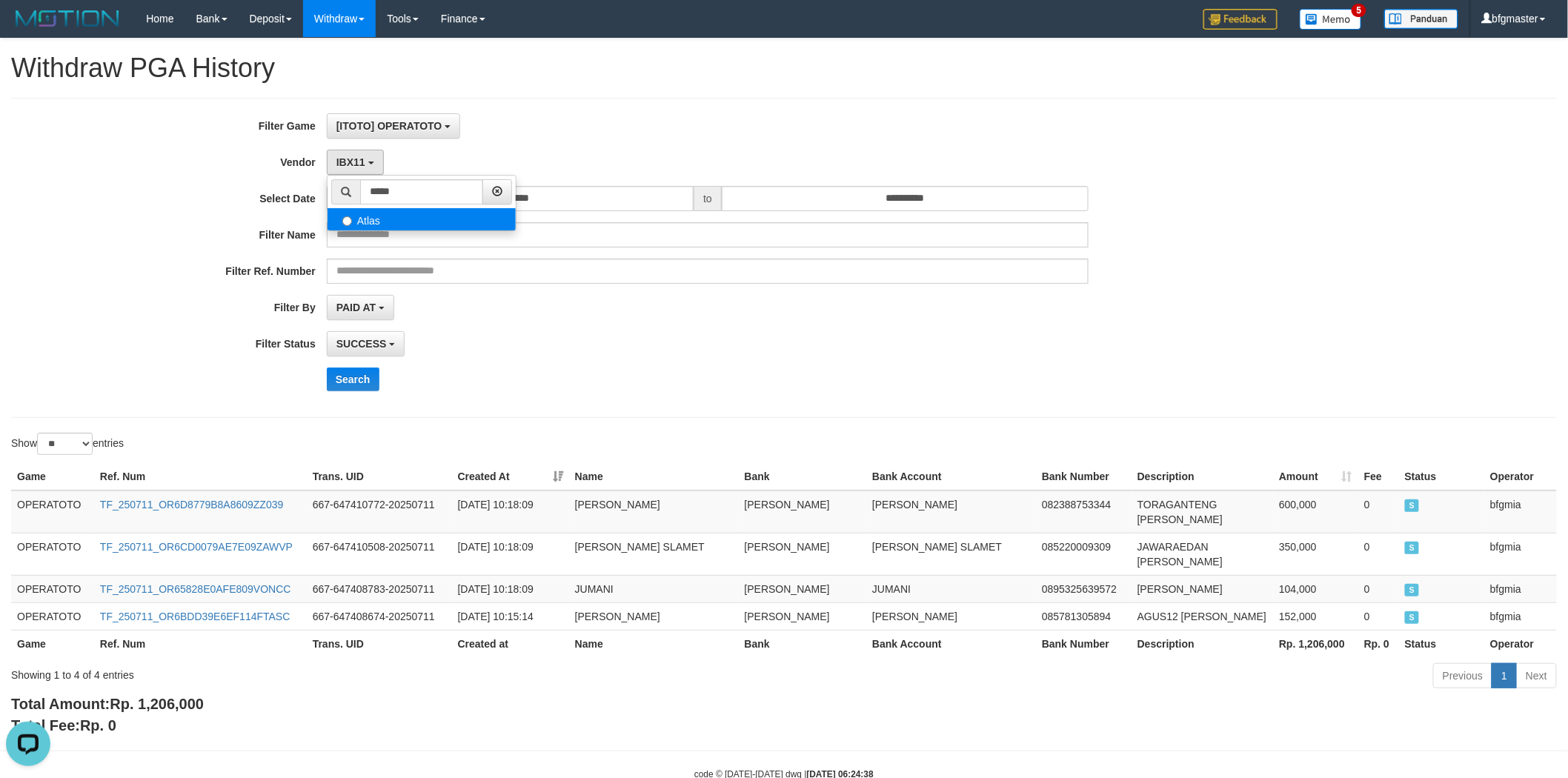 select on "**********" 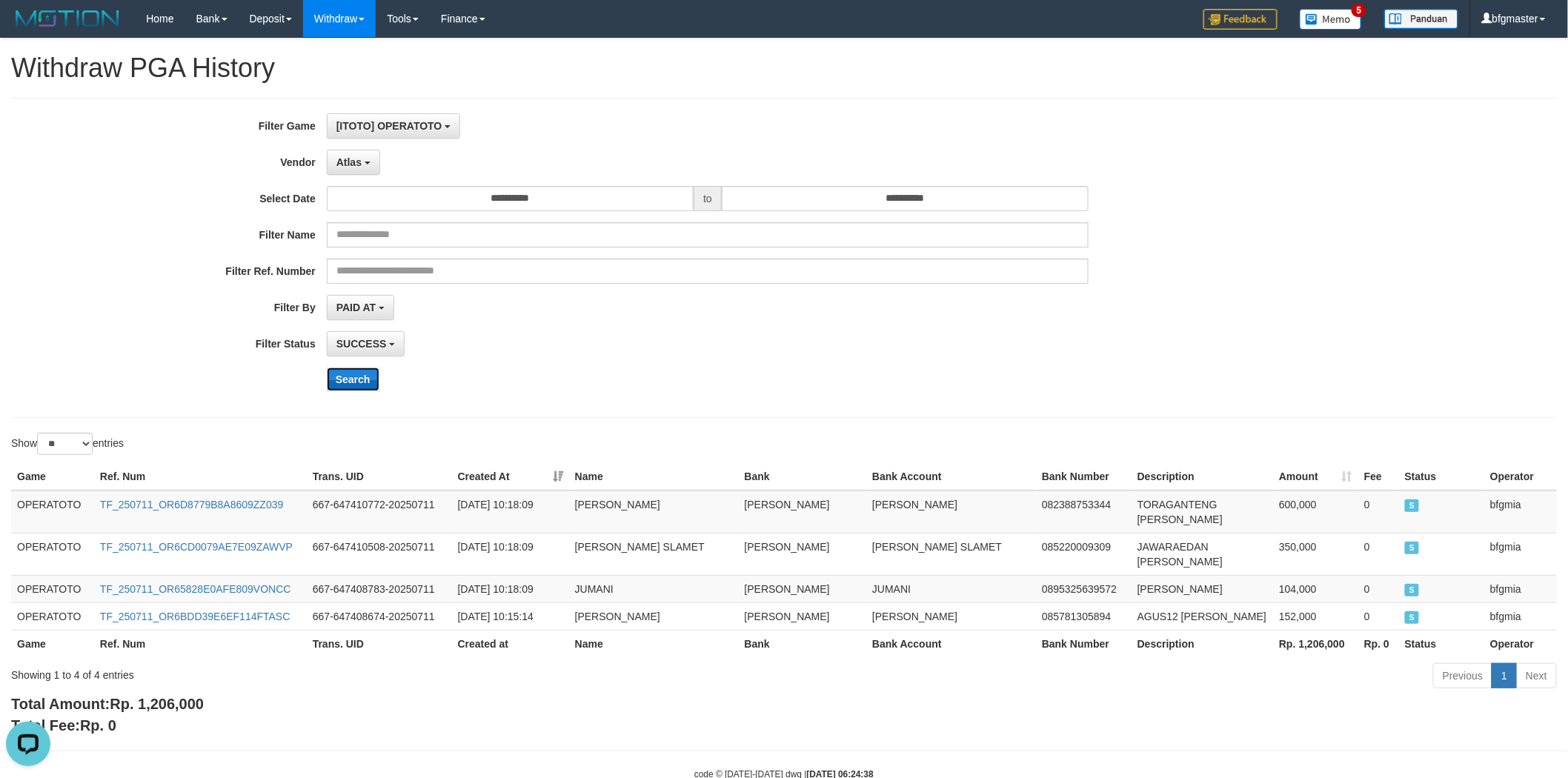 click on "Search" at bounding box center (353, 379) 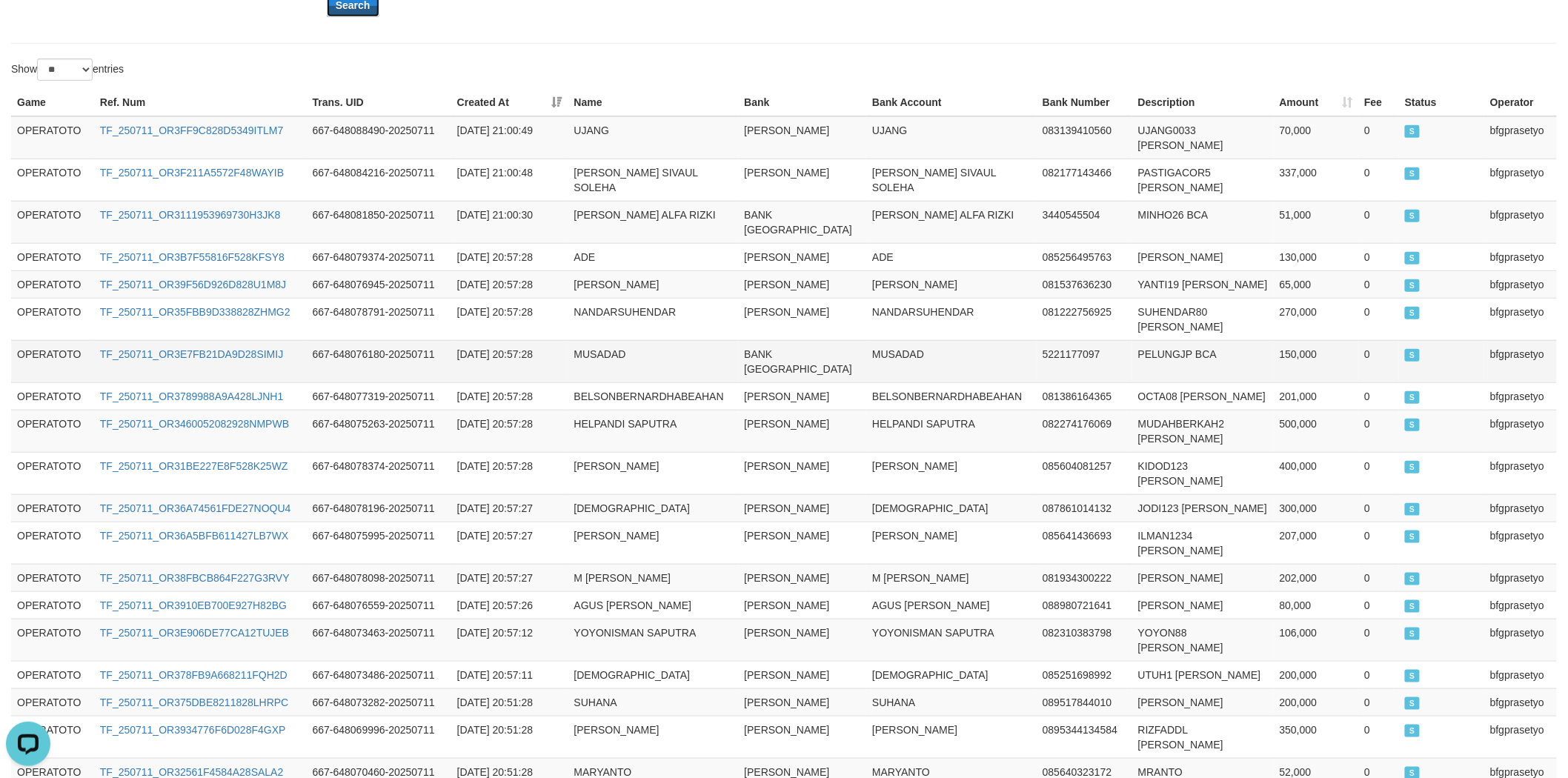 scroll, scrollTop: 588, scrollLeft: 0, axis: vertical 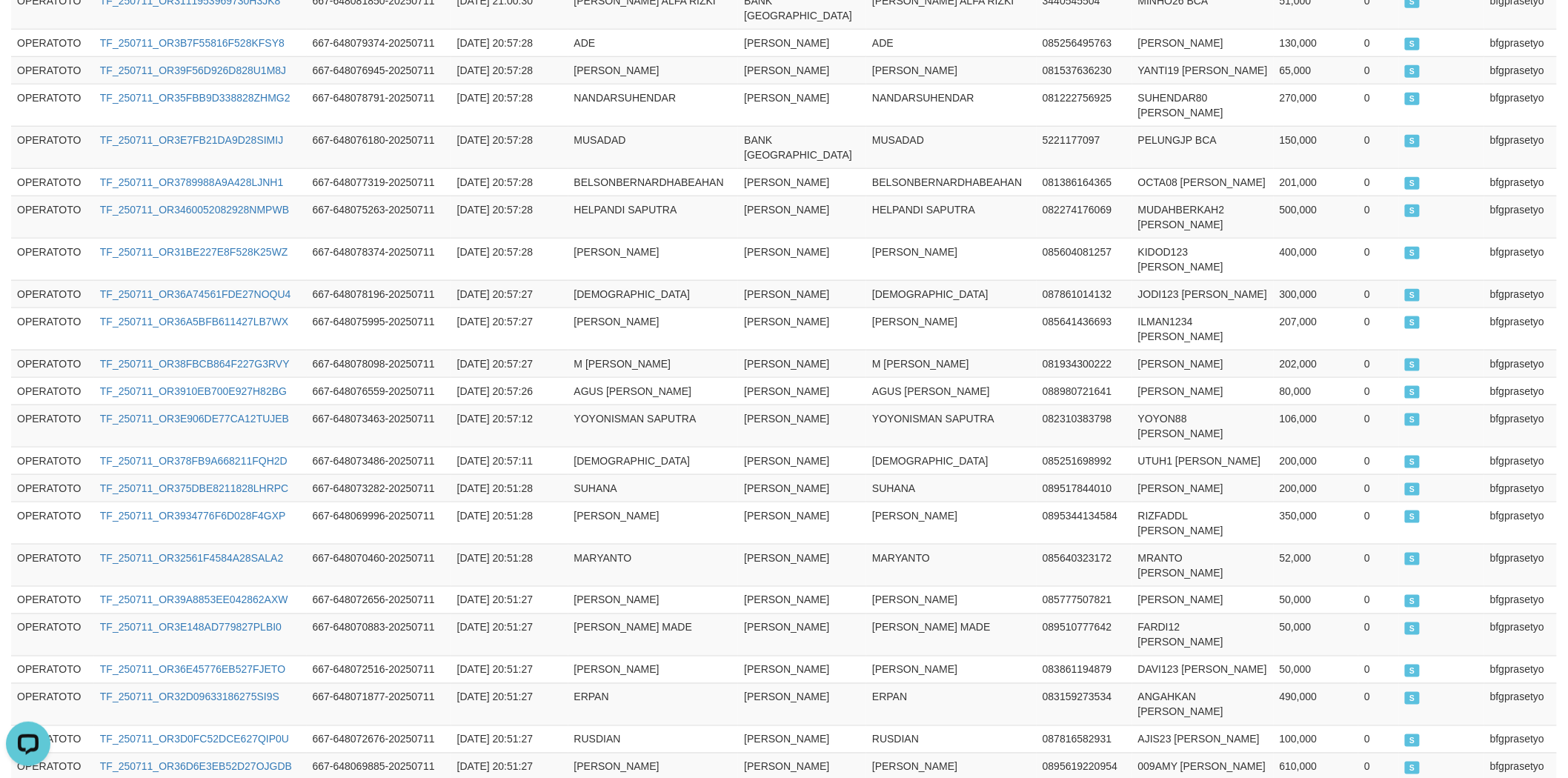 click on "20" at bounding box center (1502, 826) 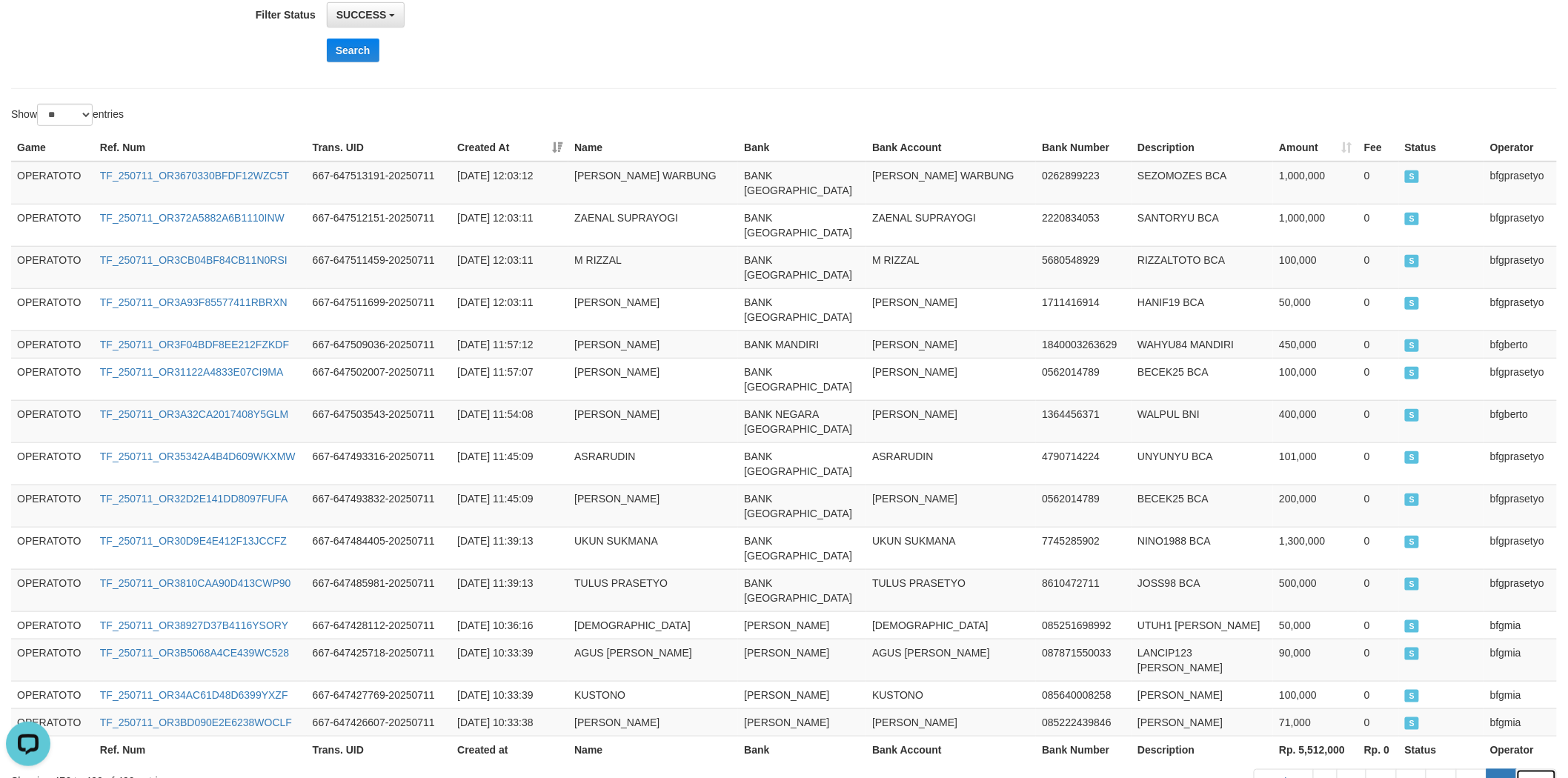 click on "Next" at bounding box center [1536, 782] 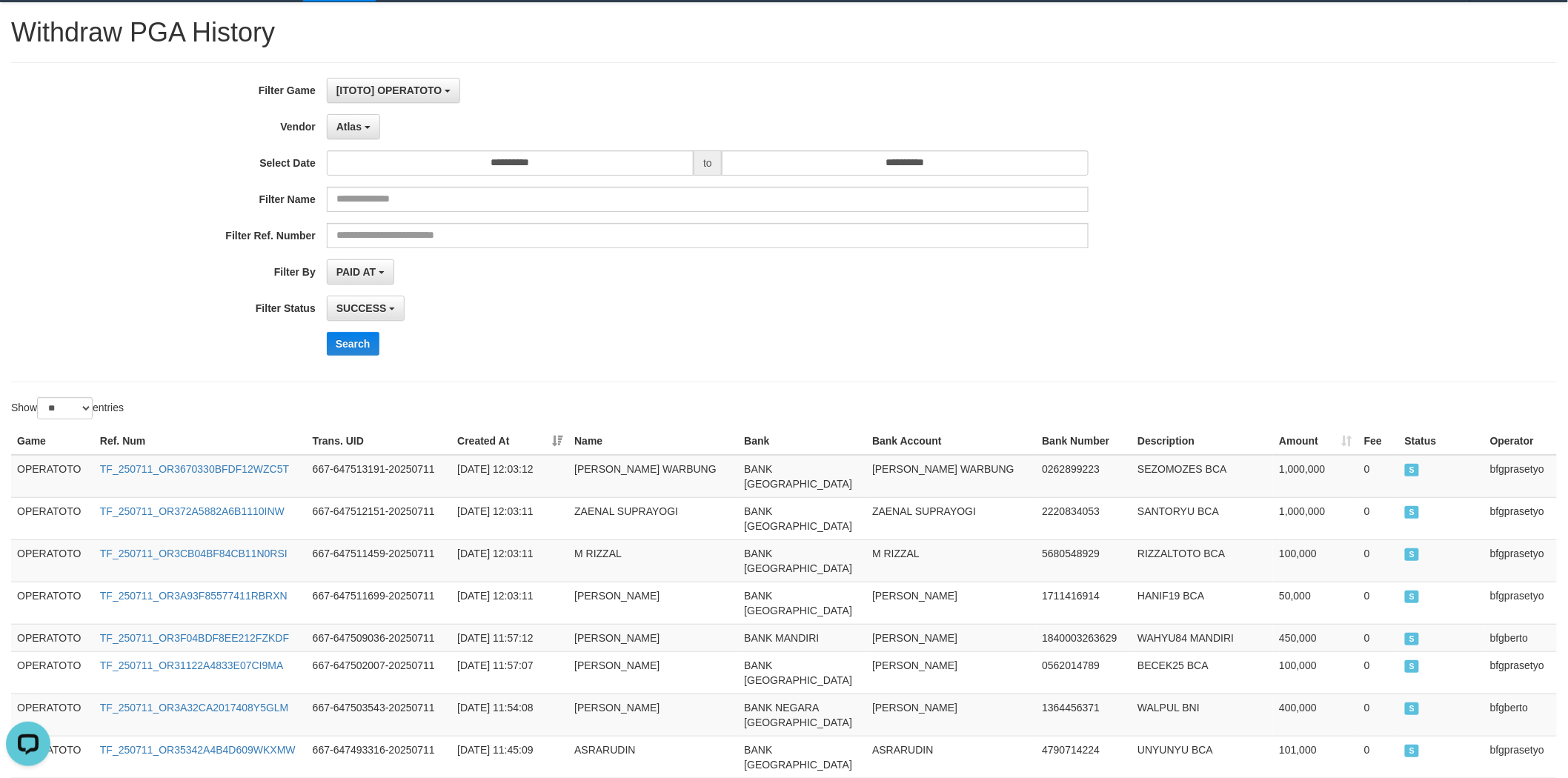 scroll, scrollTop: 0, scrollLeft: 0, axis: both 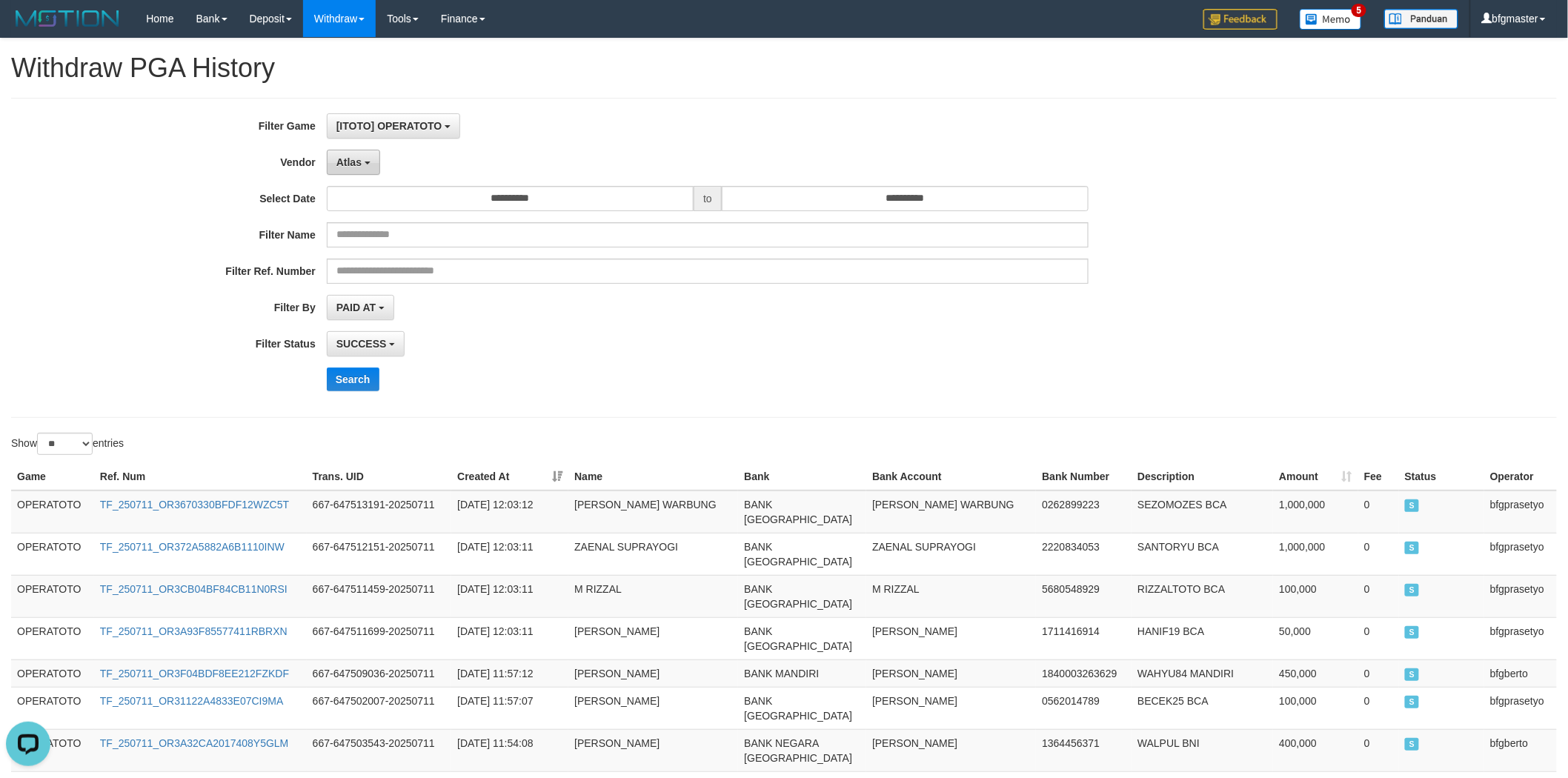 click on "Atlas" at bounding box center [349, 162] 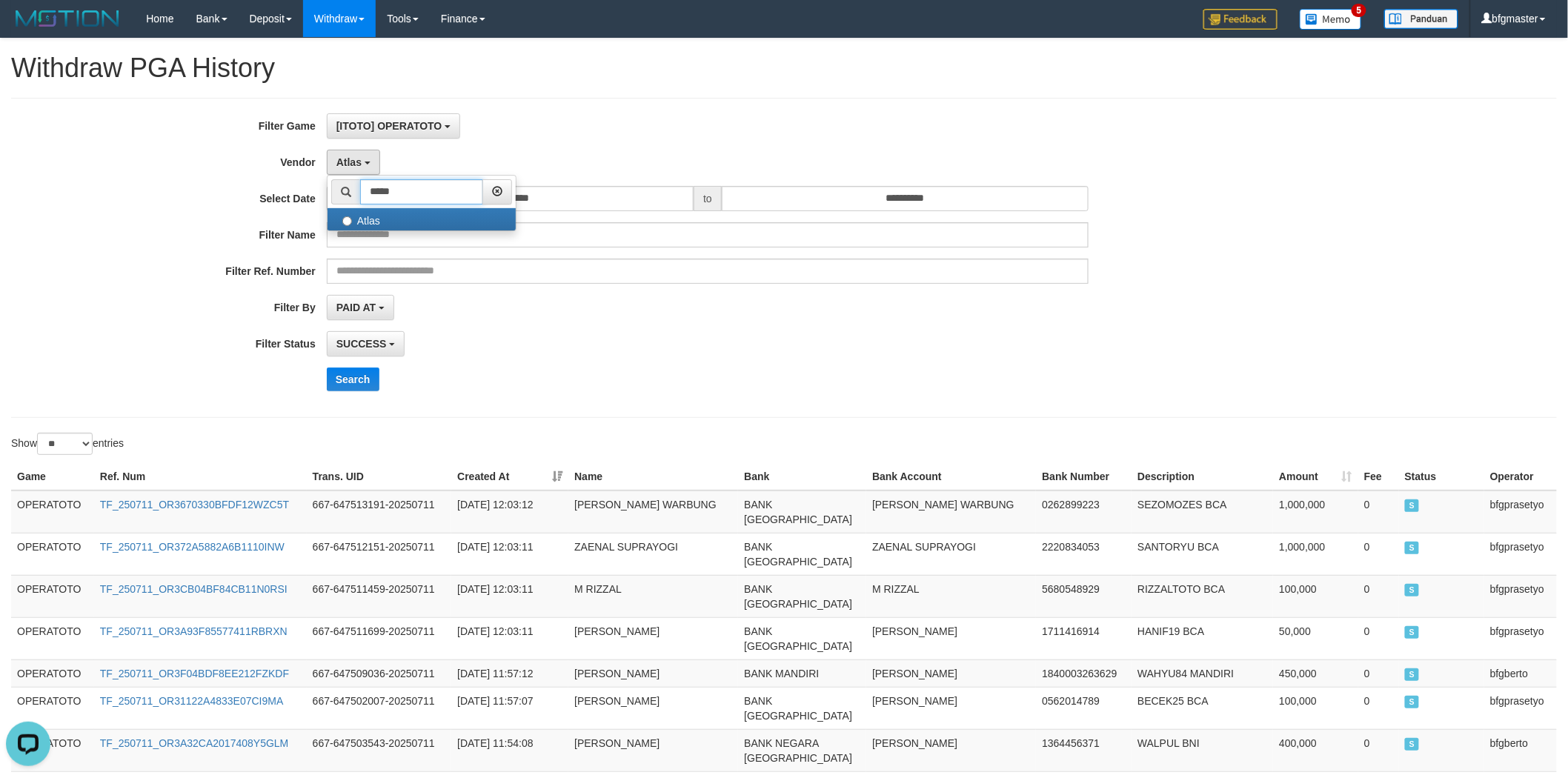 click on "*****" at bounding box center (422, 192) 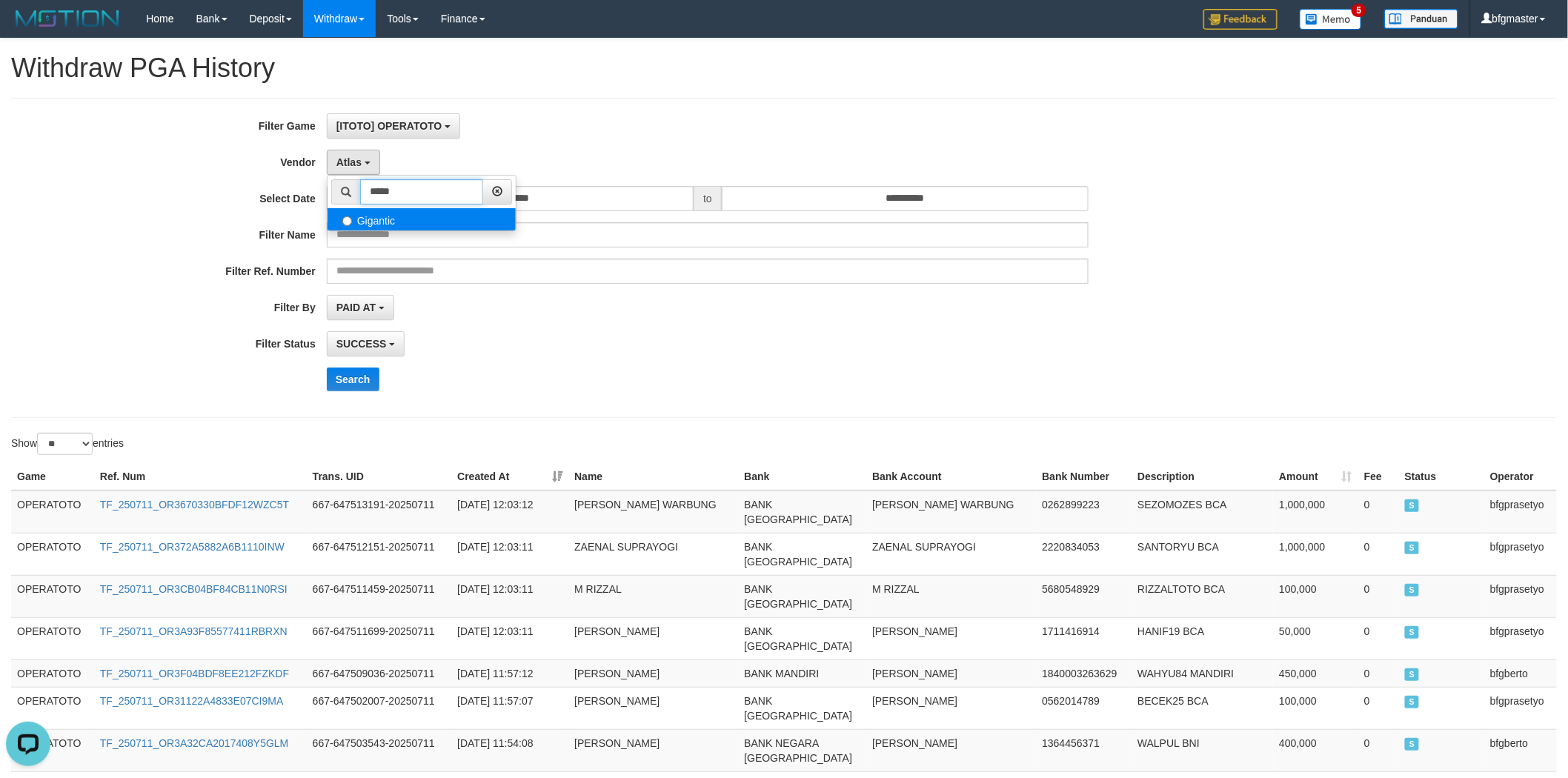 type on "*****" 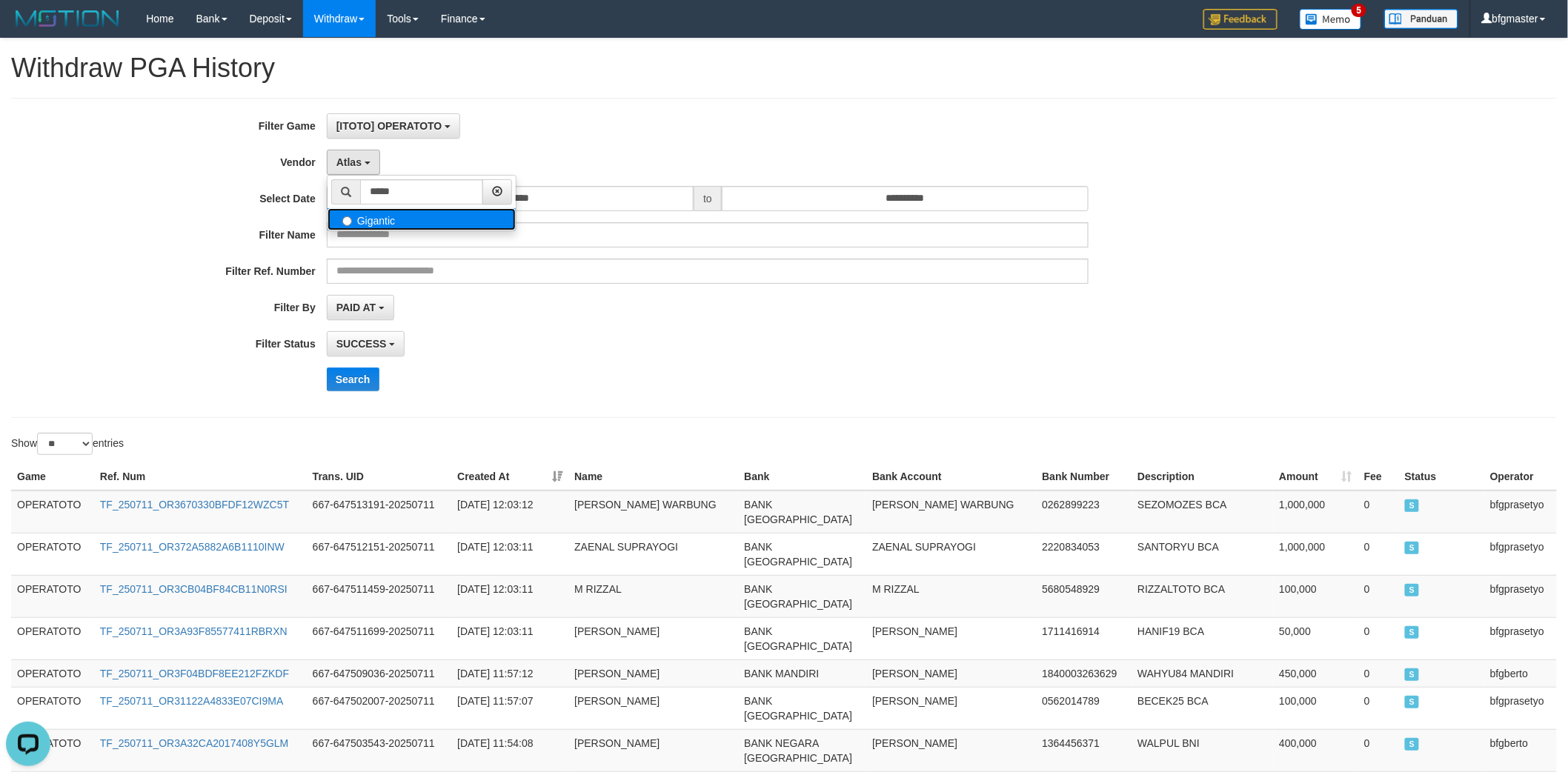 click on "Gigantic" at bounding box center [422, 219] 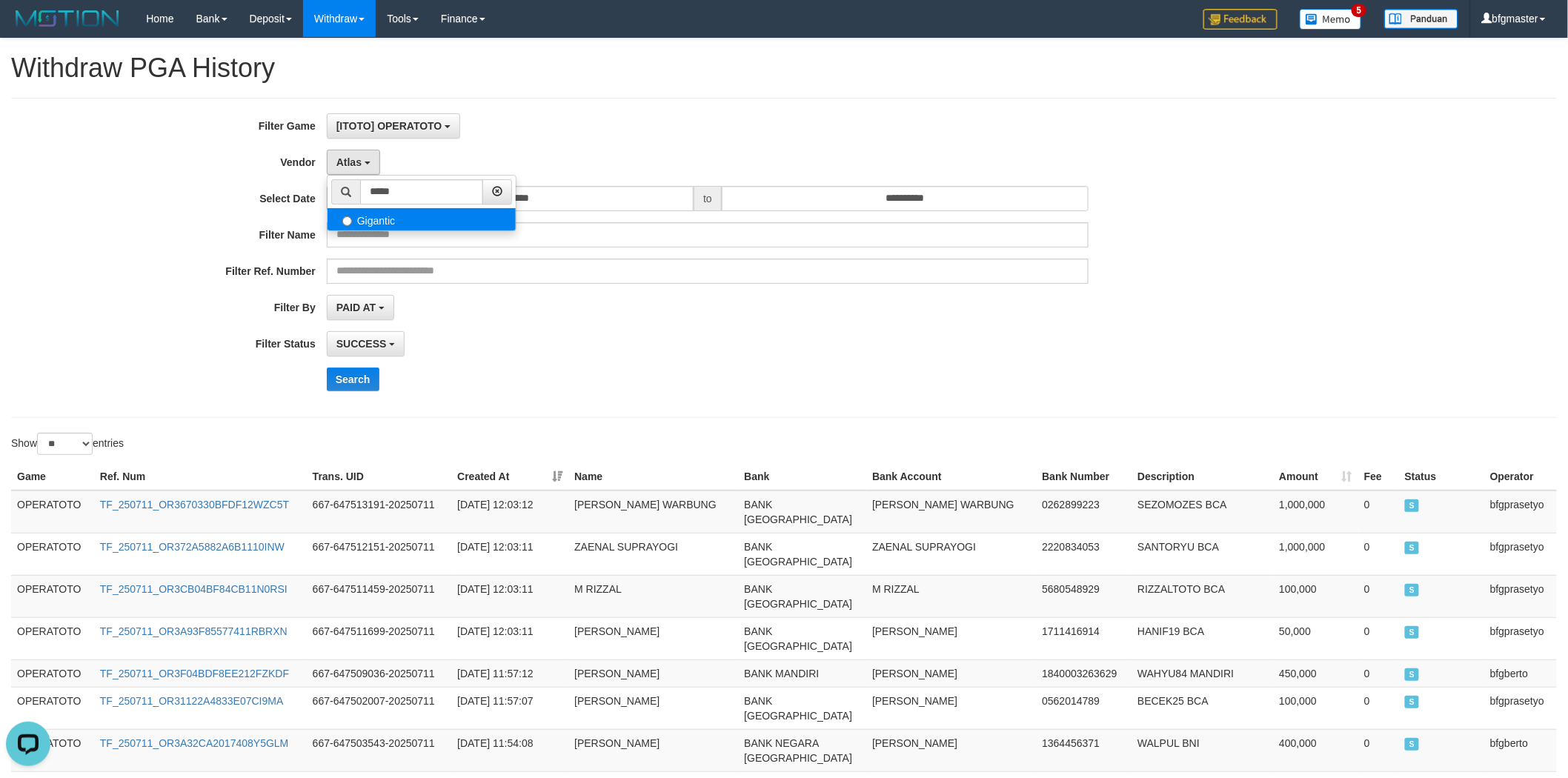 select on "**********" 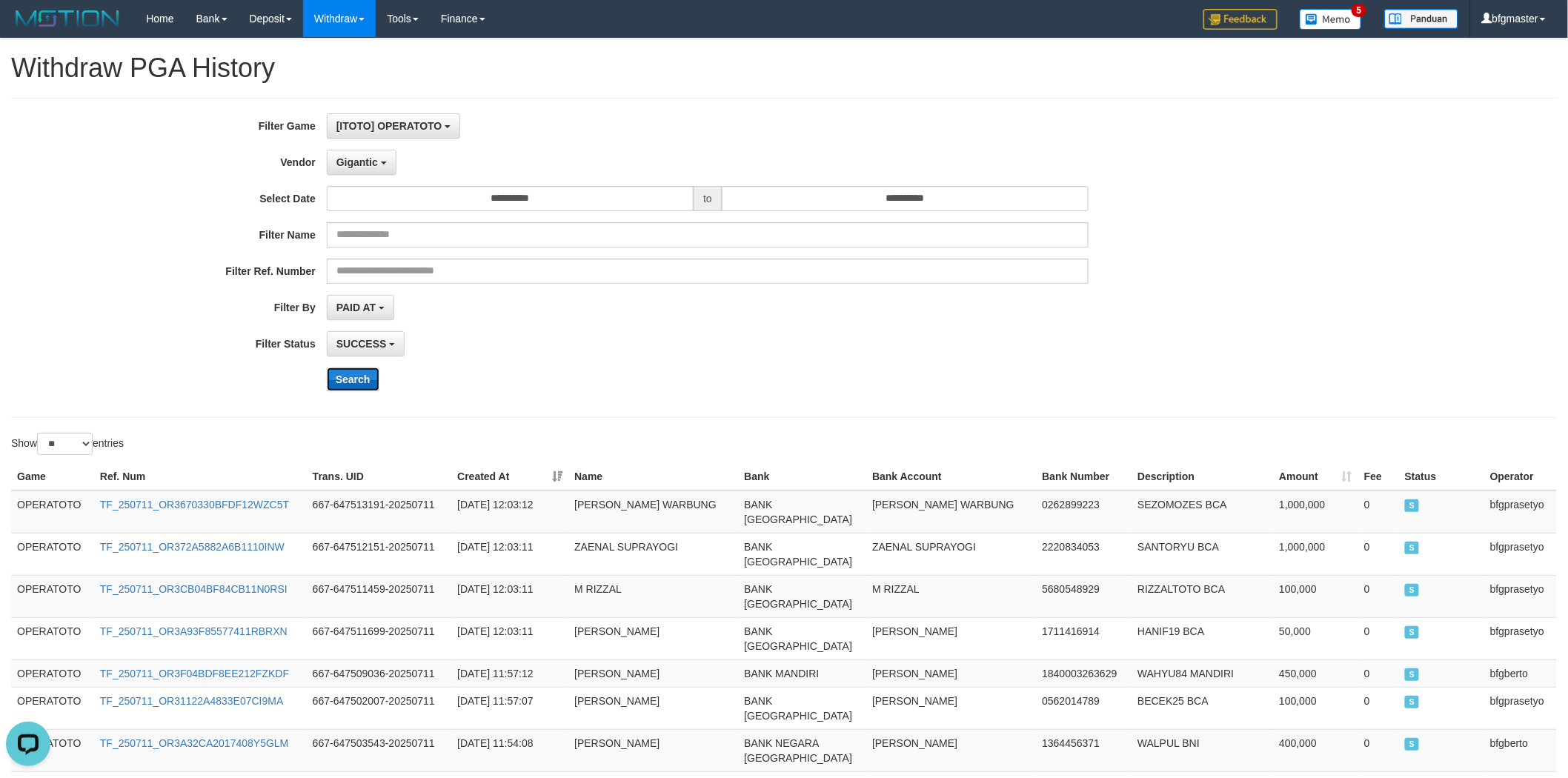 click on "Search" at bounding box center (353, 379) 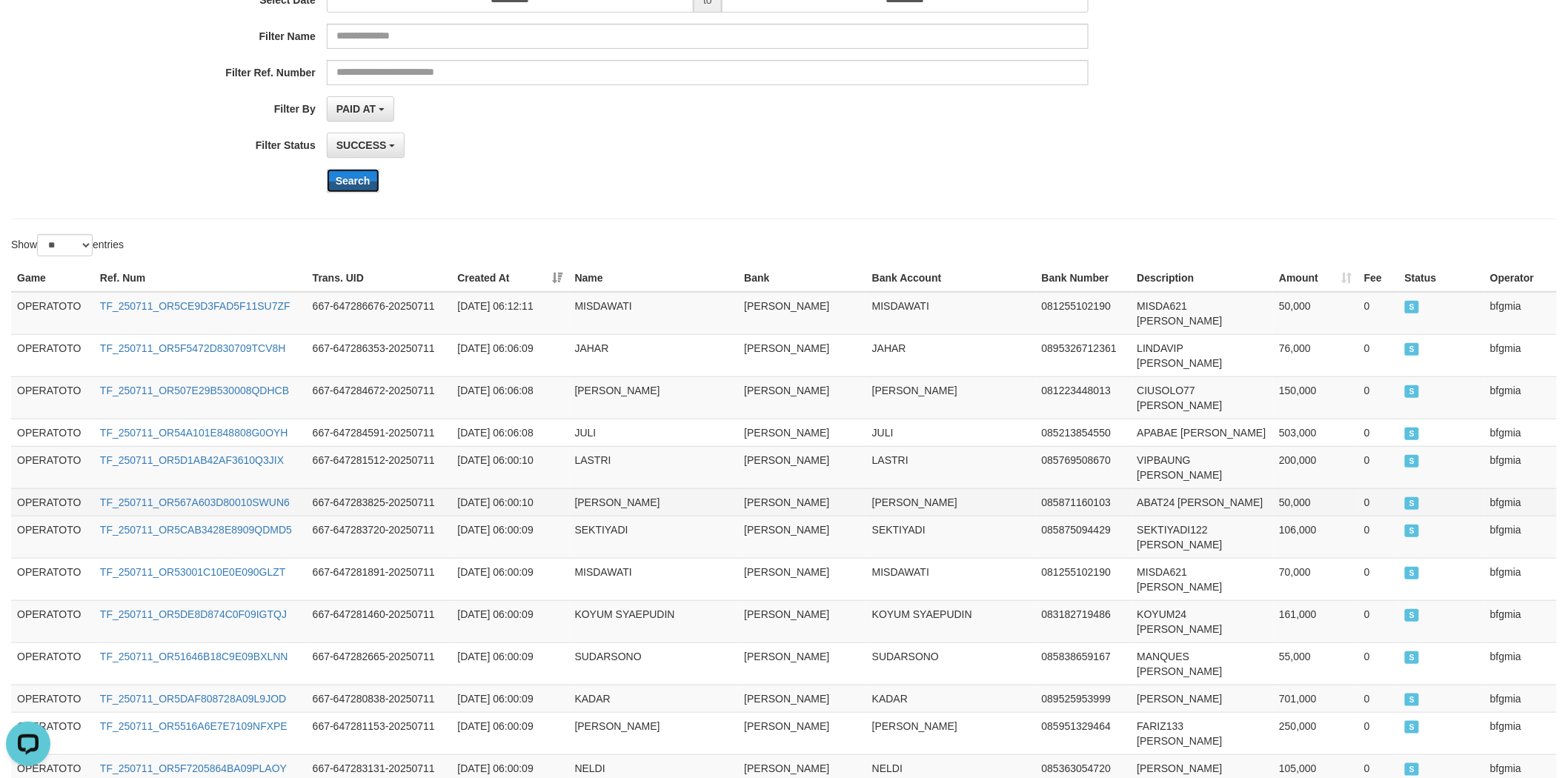 scroll, scrollTop: 0, scrollLeft: 0, axis: both 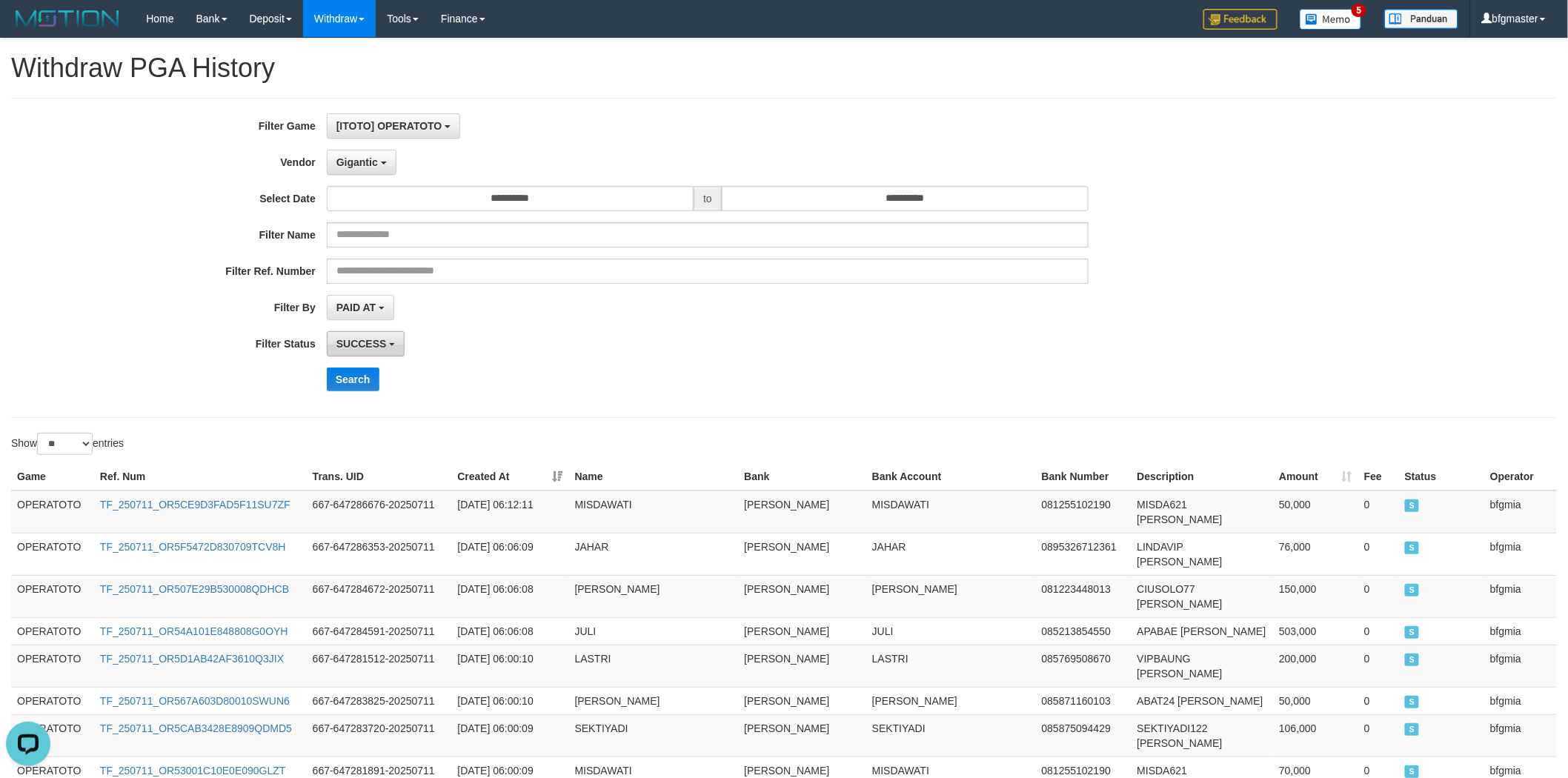 click on "SUCCESS" at bounding box center [366, 344] 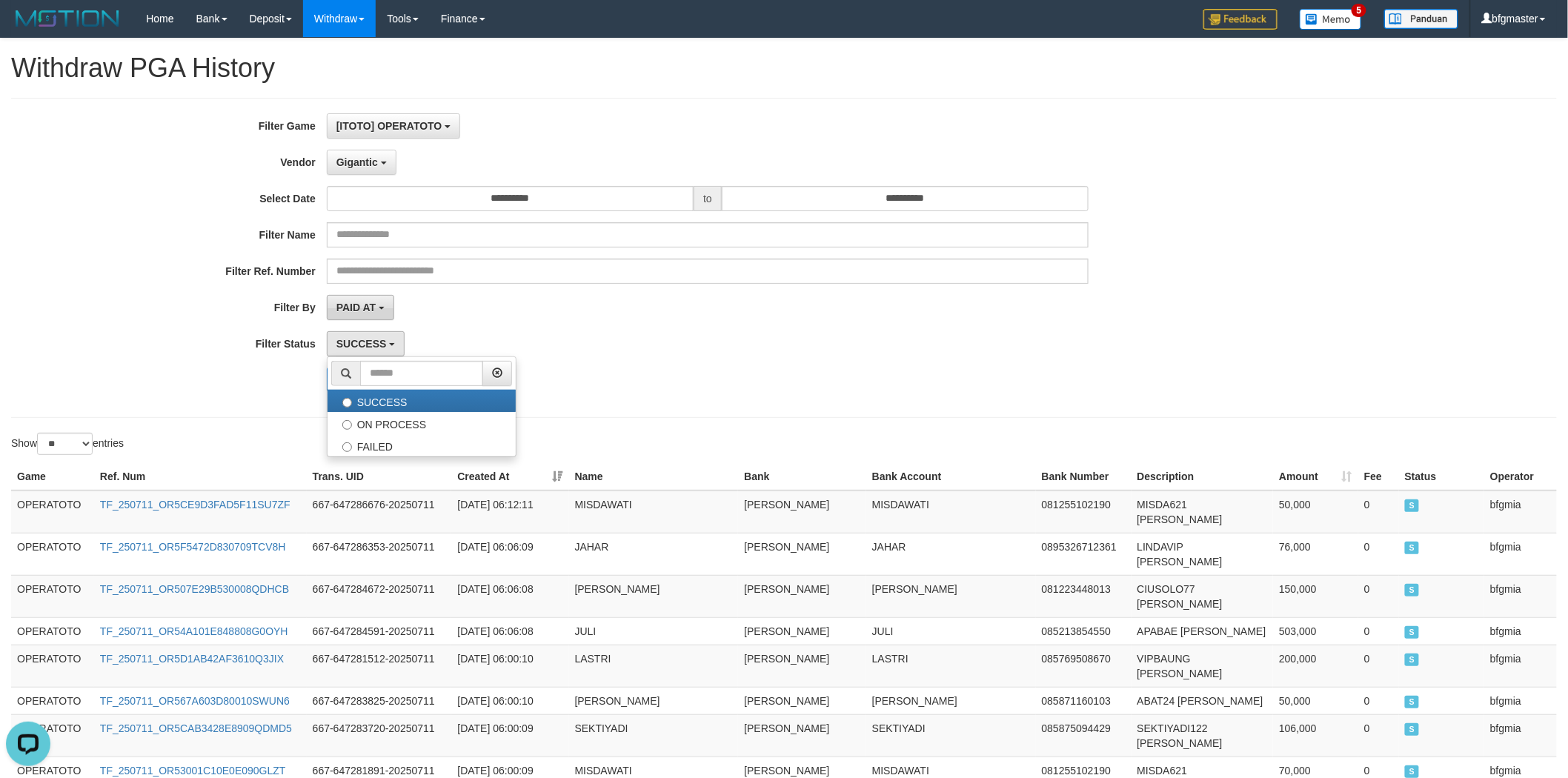 click on "PAID AT" at bounding box center (356, 307) 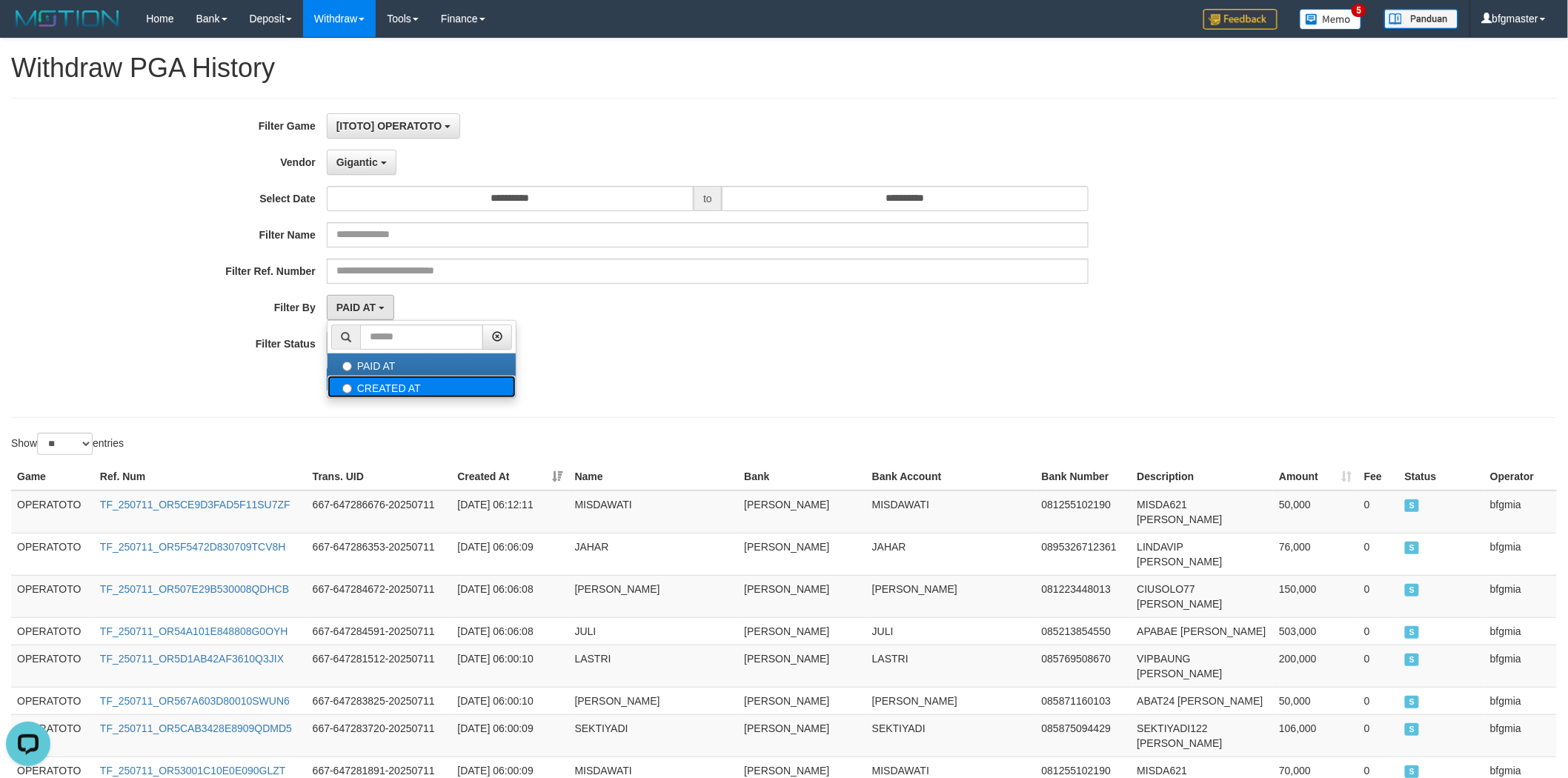 click on "CREATED AT" at bounding box center [422, 387] 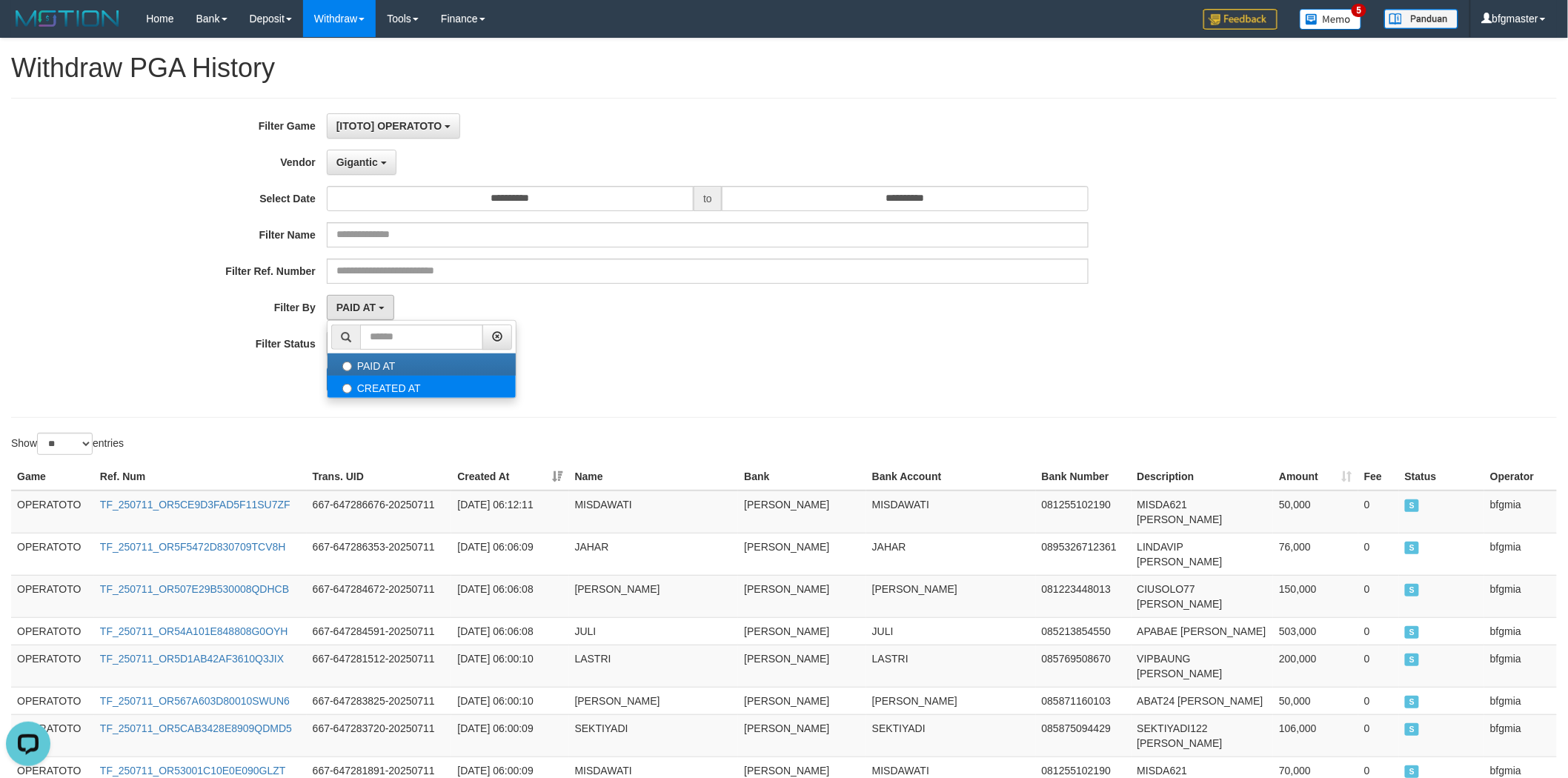 select on "*" 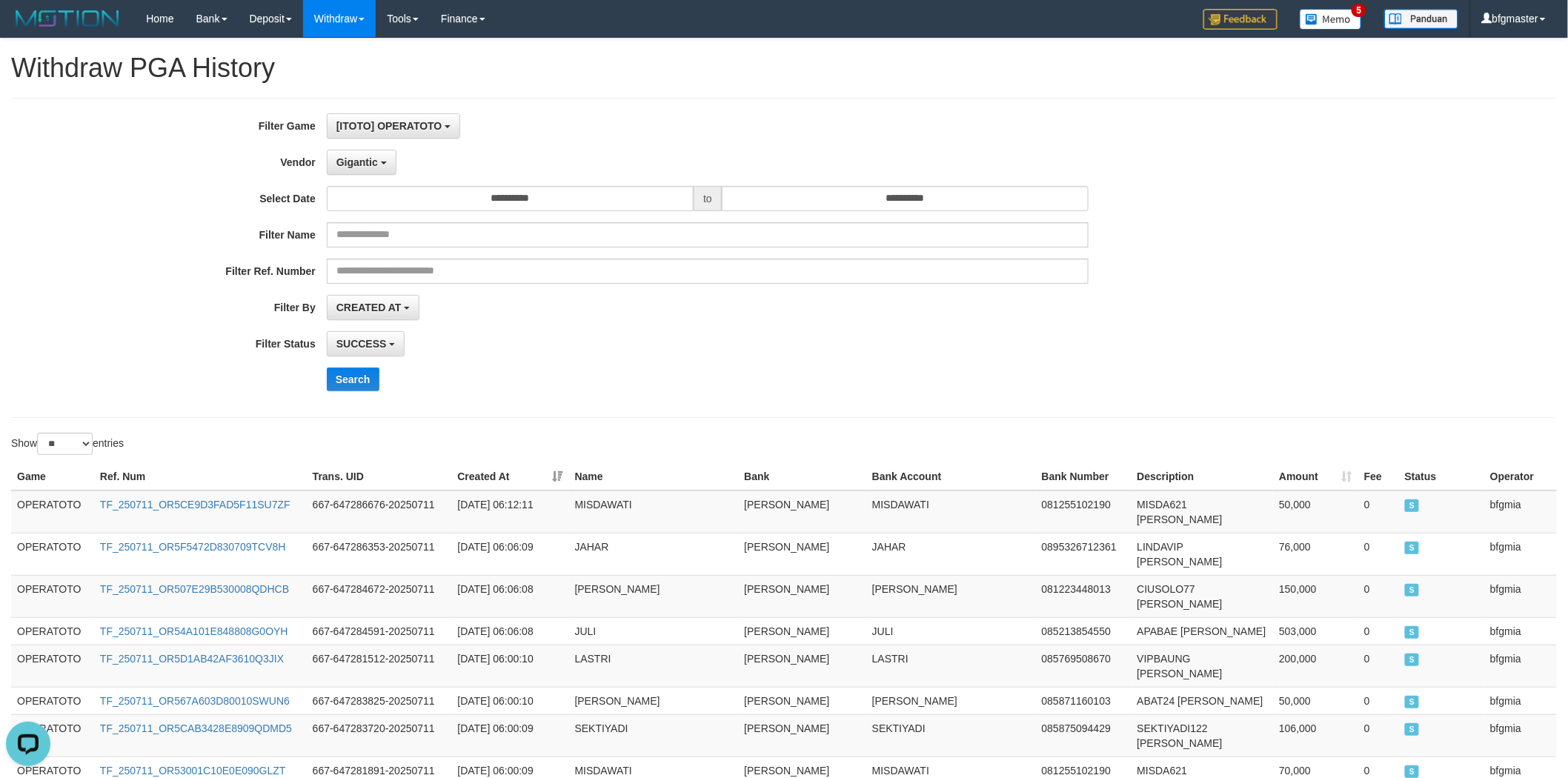 drag, startPoint x: 649, startPoint y: 337, endPoint x: 619, endPoint y: 345, distance: 31.048349 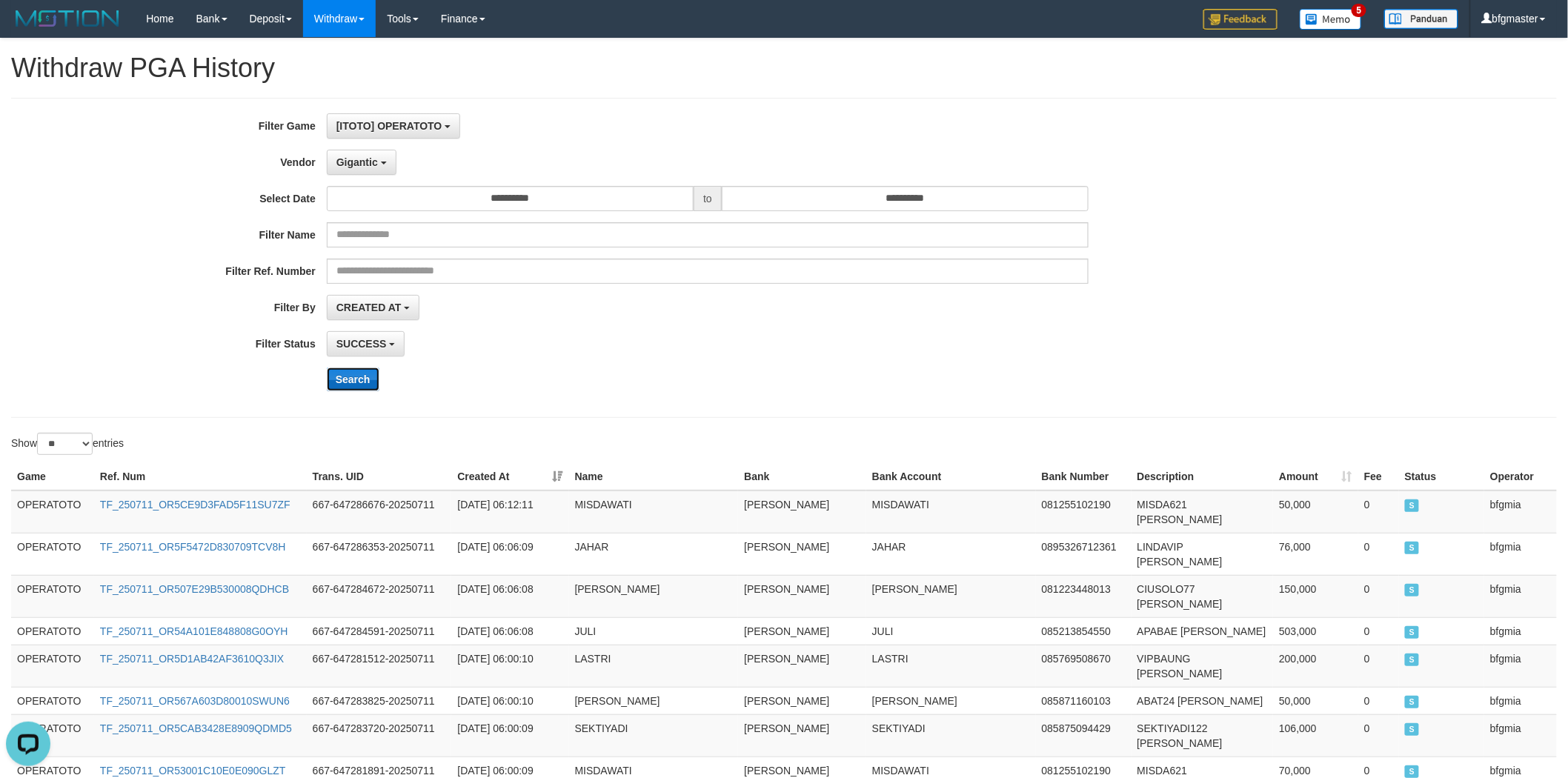 click on "Search" at bounding box center (353, 379) 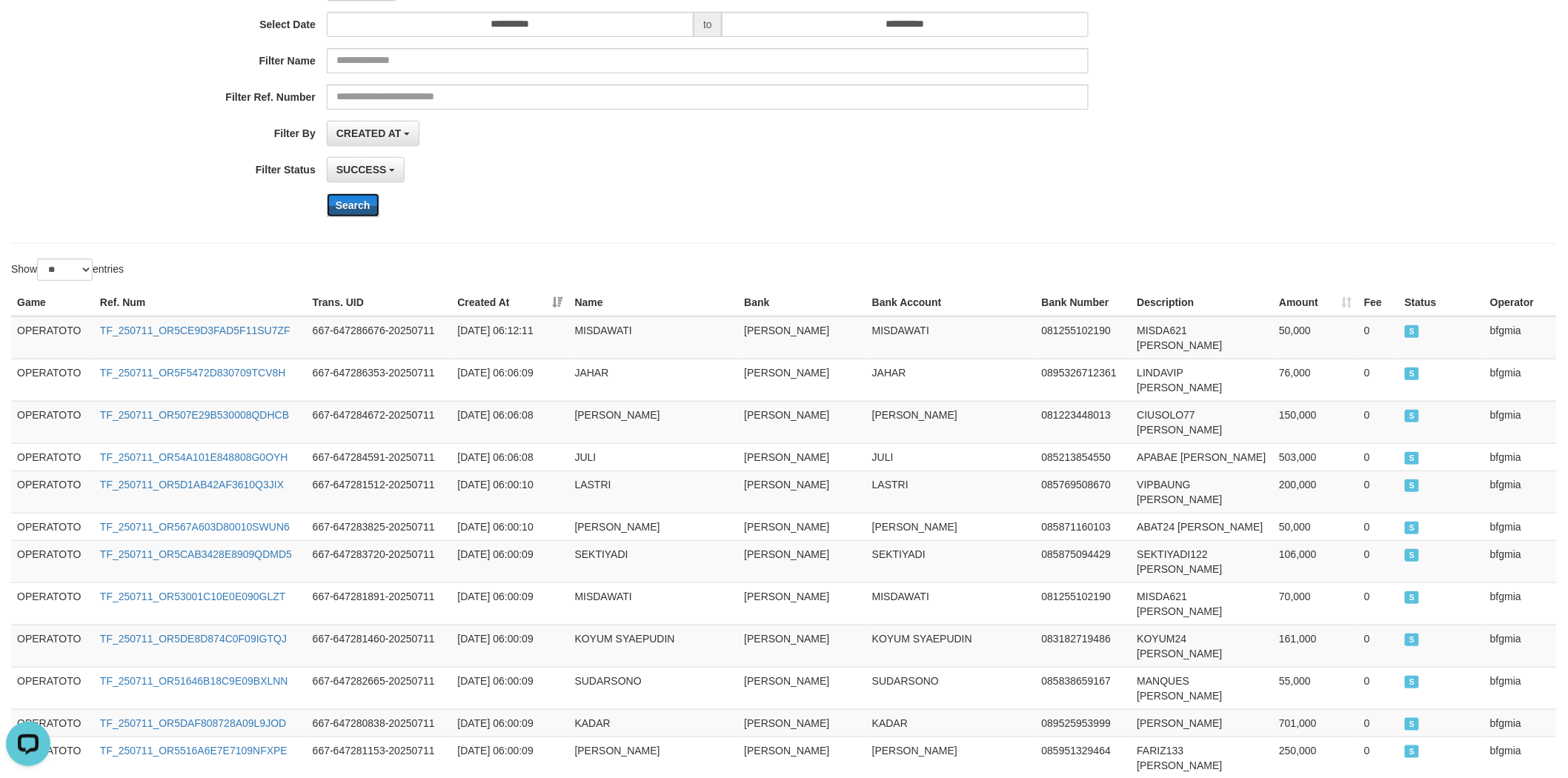 scroll, scrollTop: 0, scrollLeft: 0, axis: both 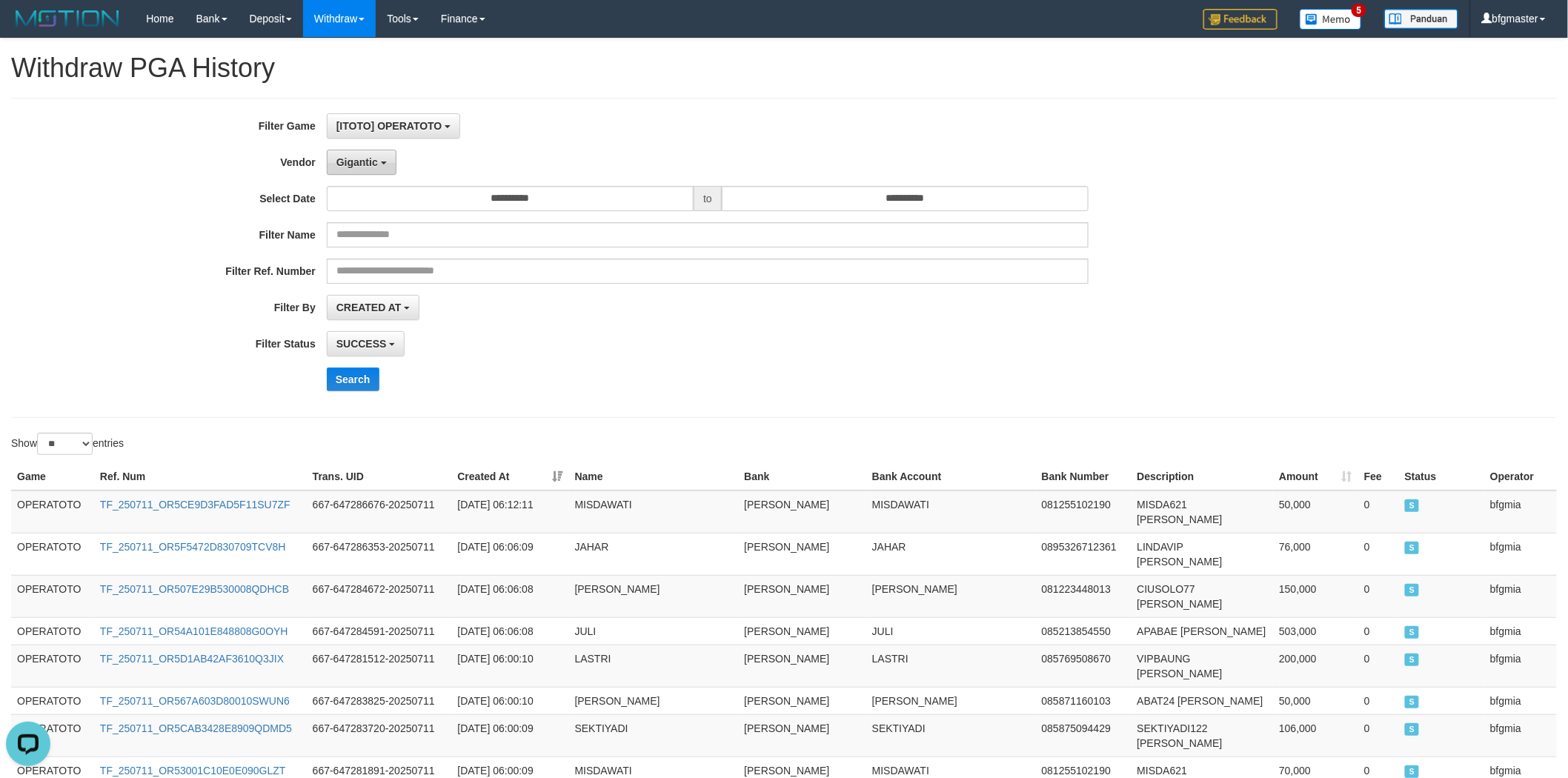 click on "Gigantic" at bounding box center [362, 162] 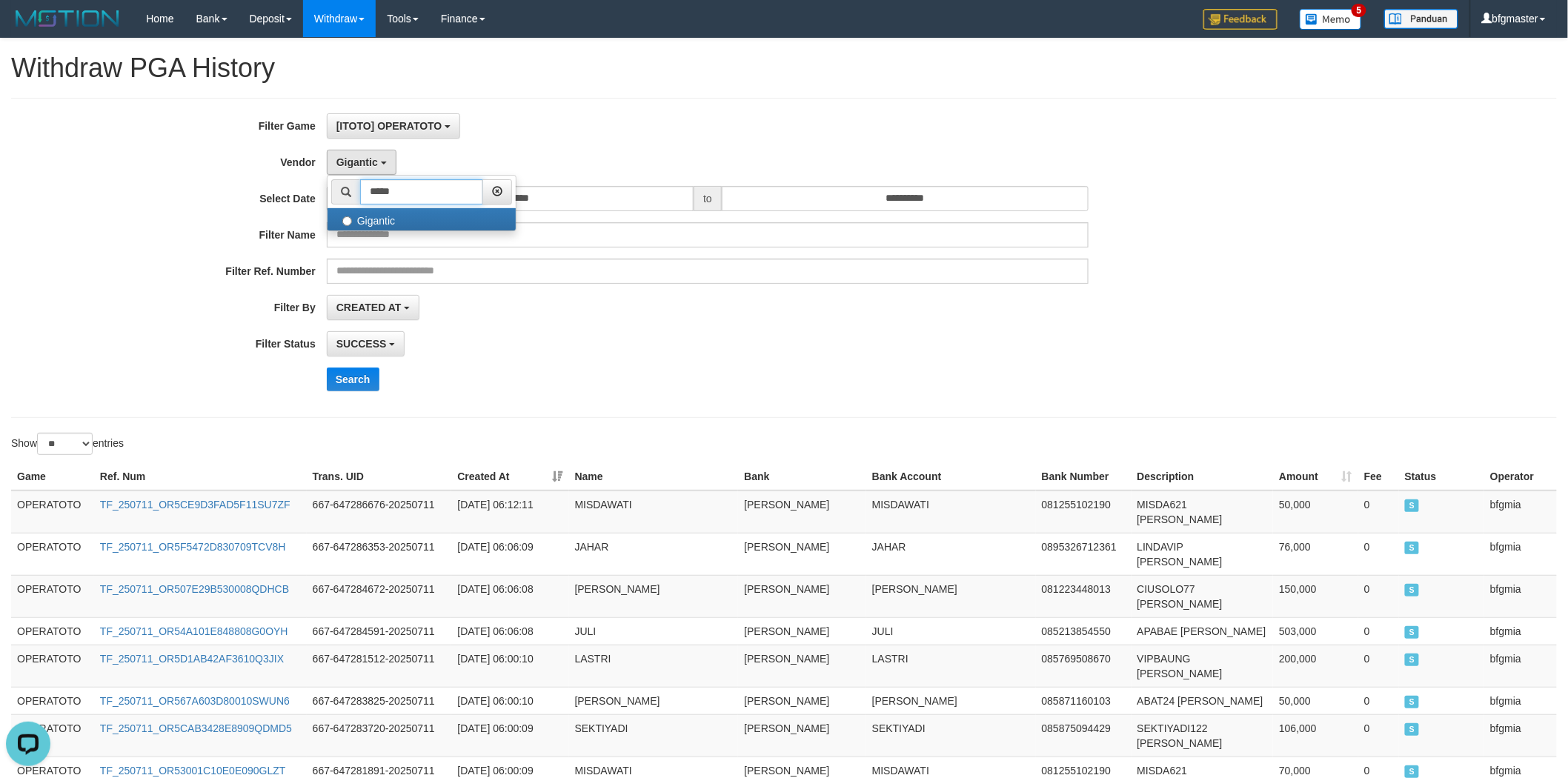 click on "*****" at bounding box center [422, 192] 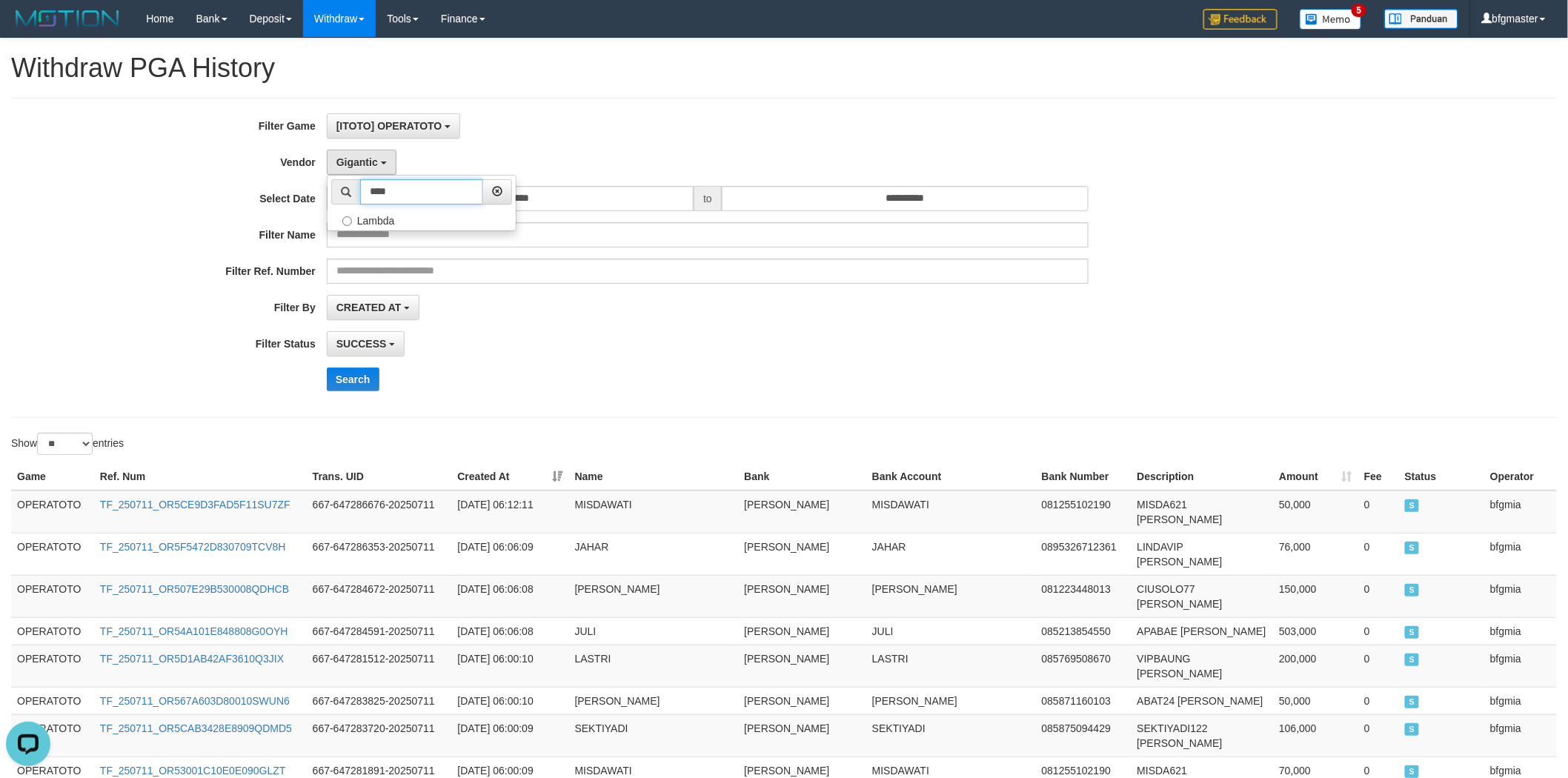 type on "****" 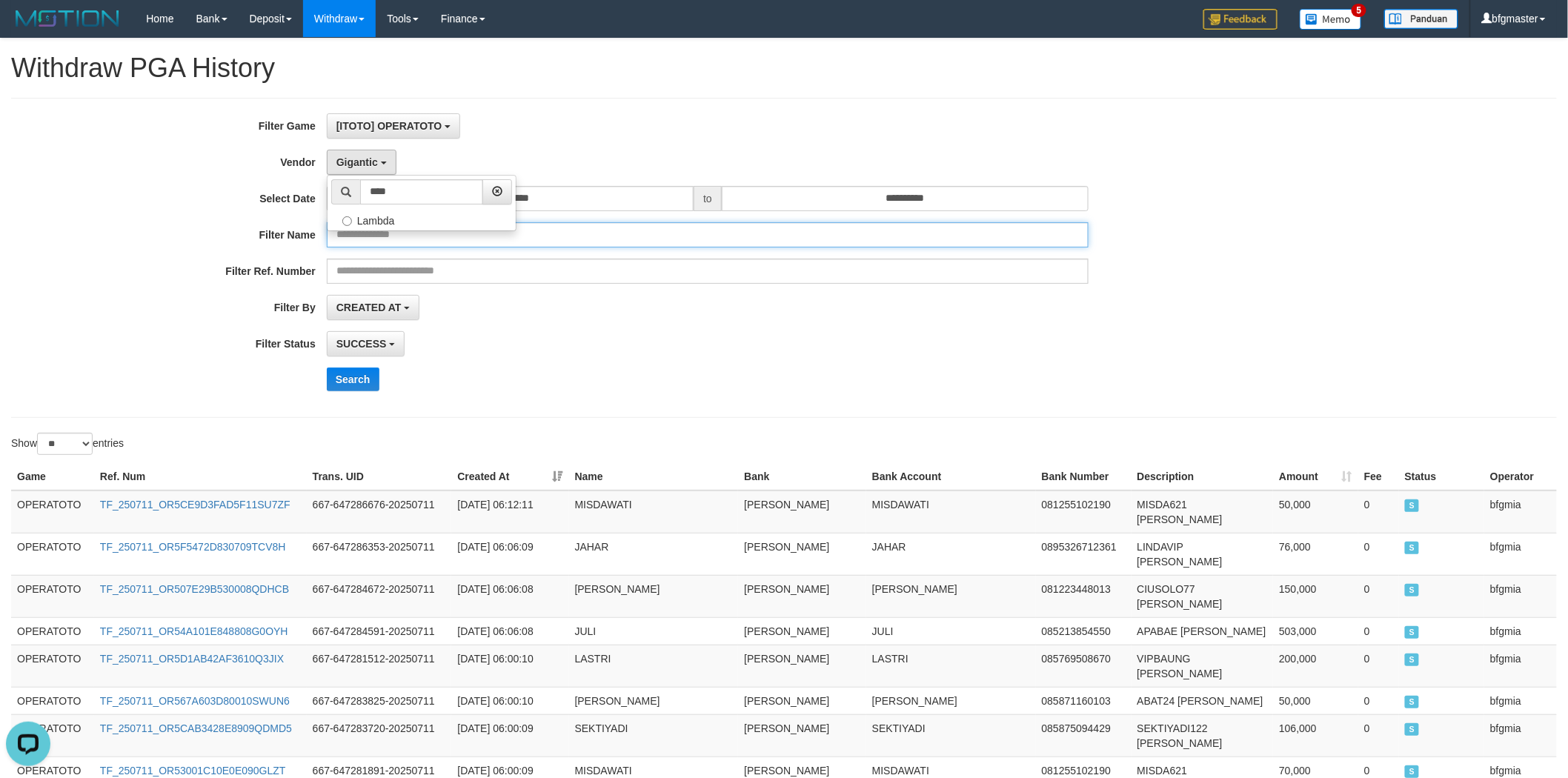 click at bounding box center (708, 235) 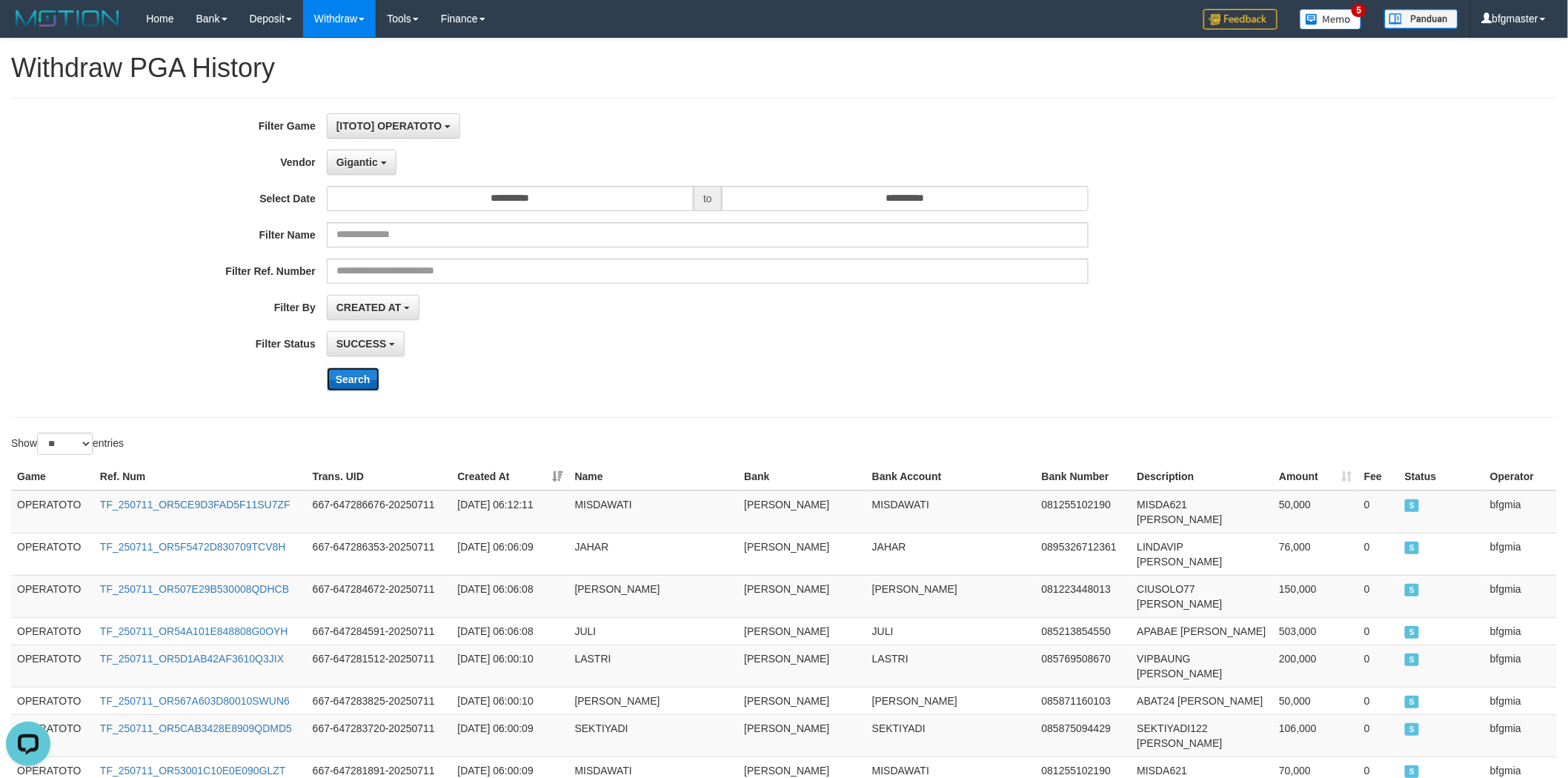 click on "Search" at bounding box center (353, 379) 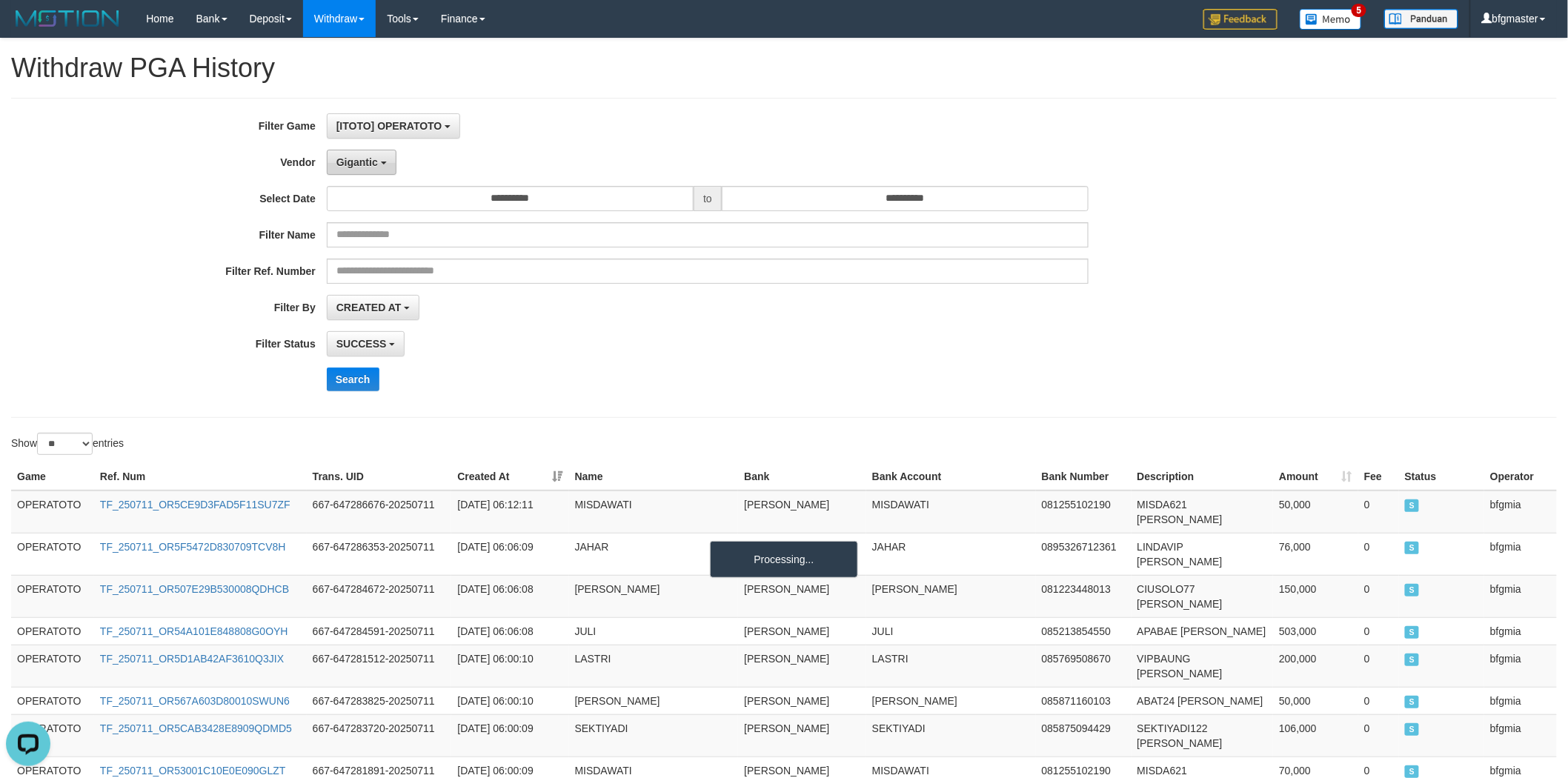 click on "Gigantic" at bounding box center [362, 162] 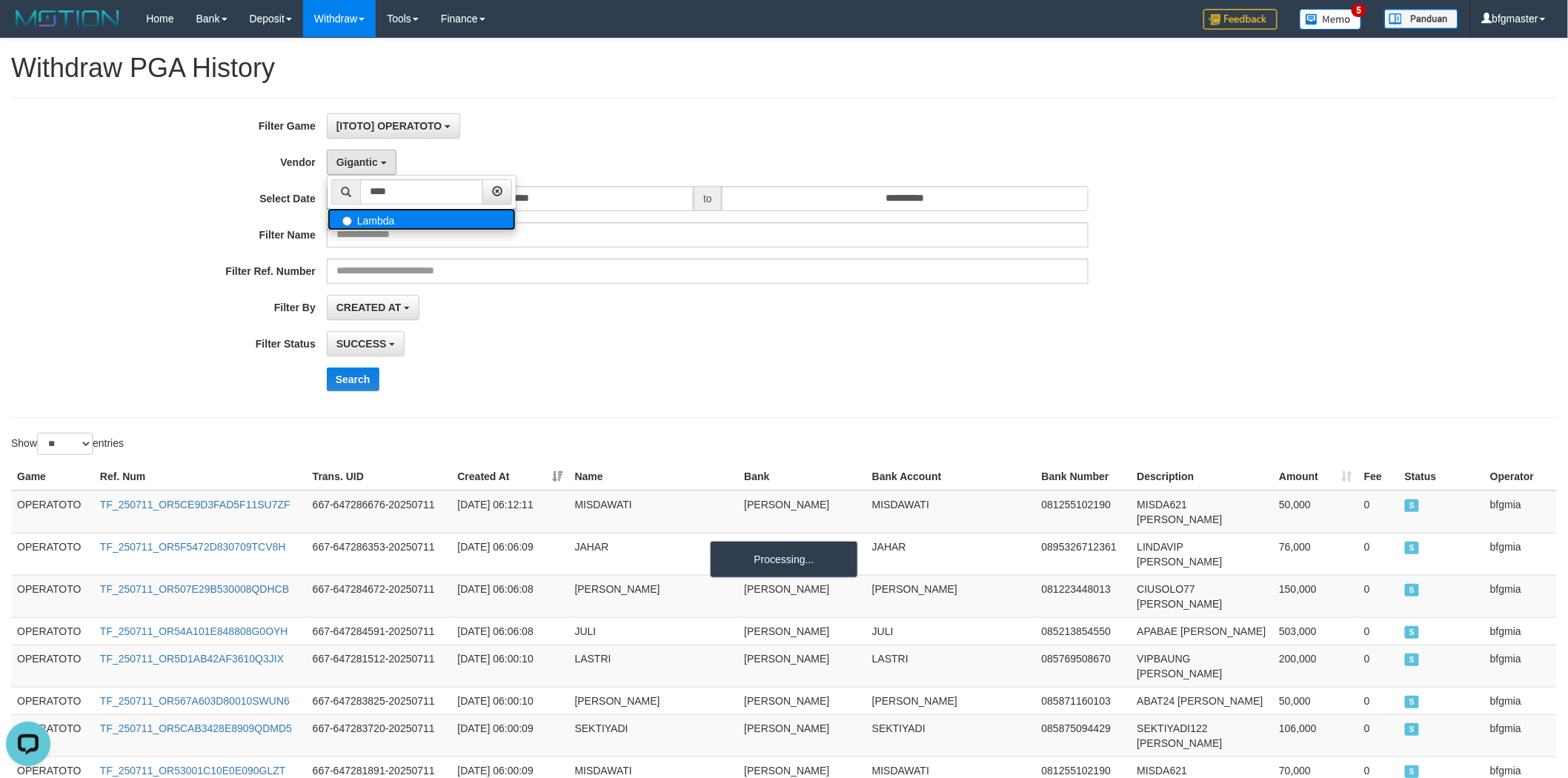 click on "Lambda" at bounding box center (422, 219) 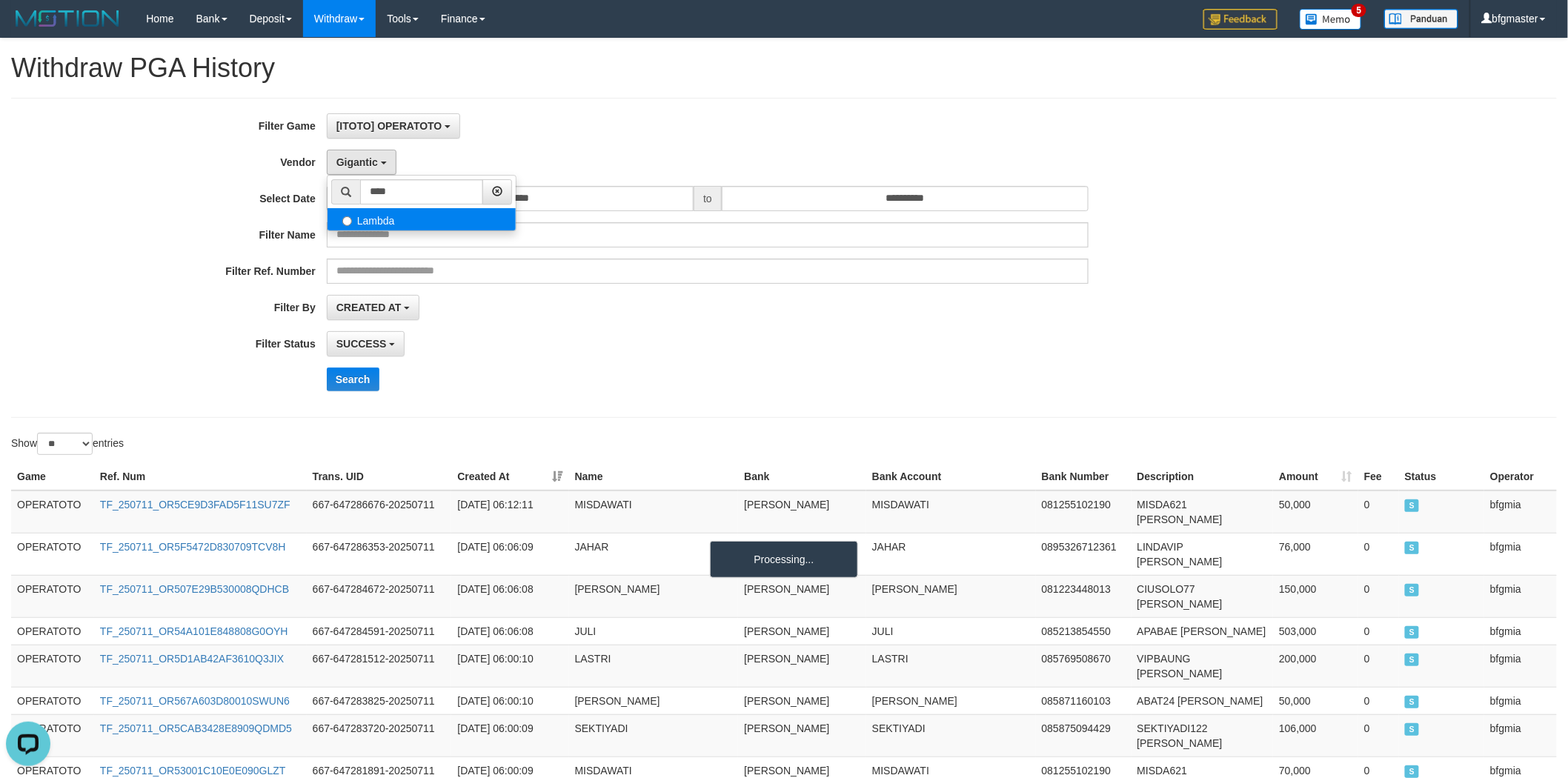 select on "**********" 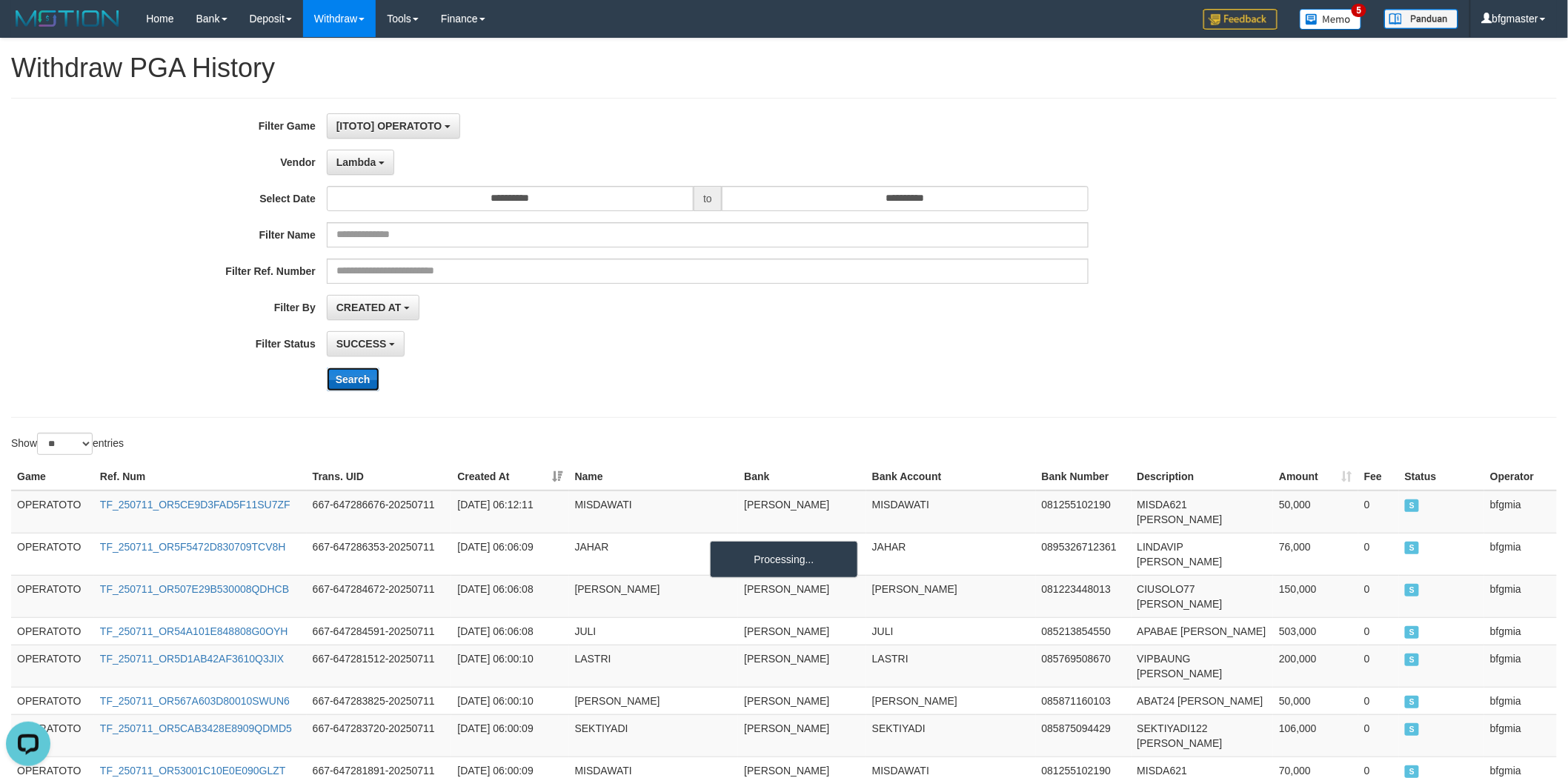 click on "Search" at bounding box center [353, 379] 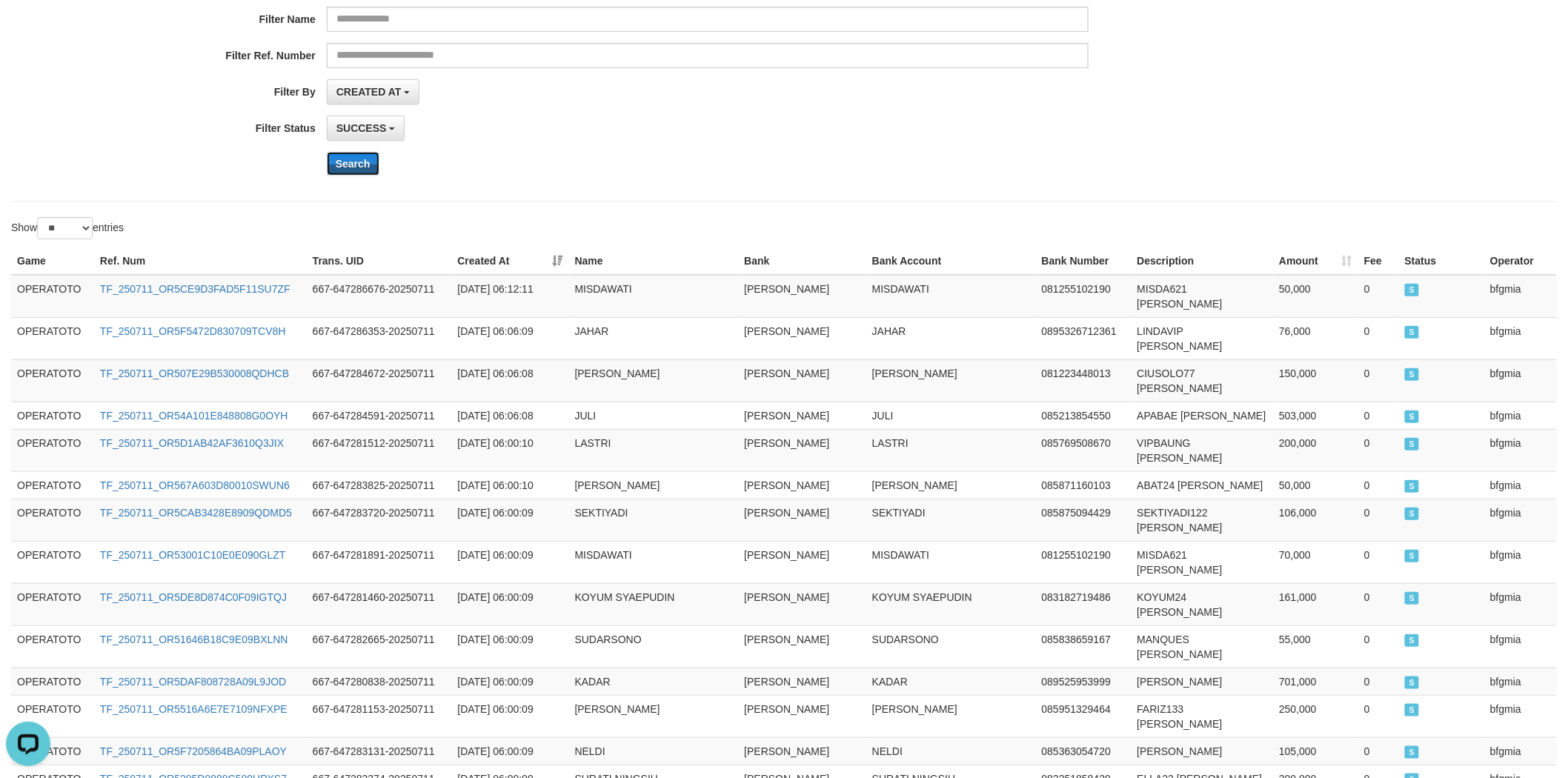 scroll, scrollTop: 0, scrollLeft: 0, axis: both 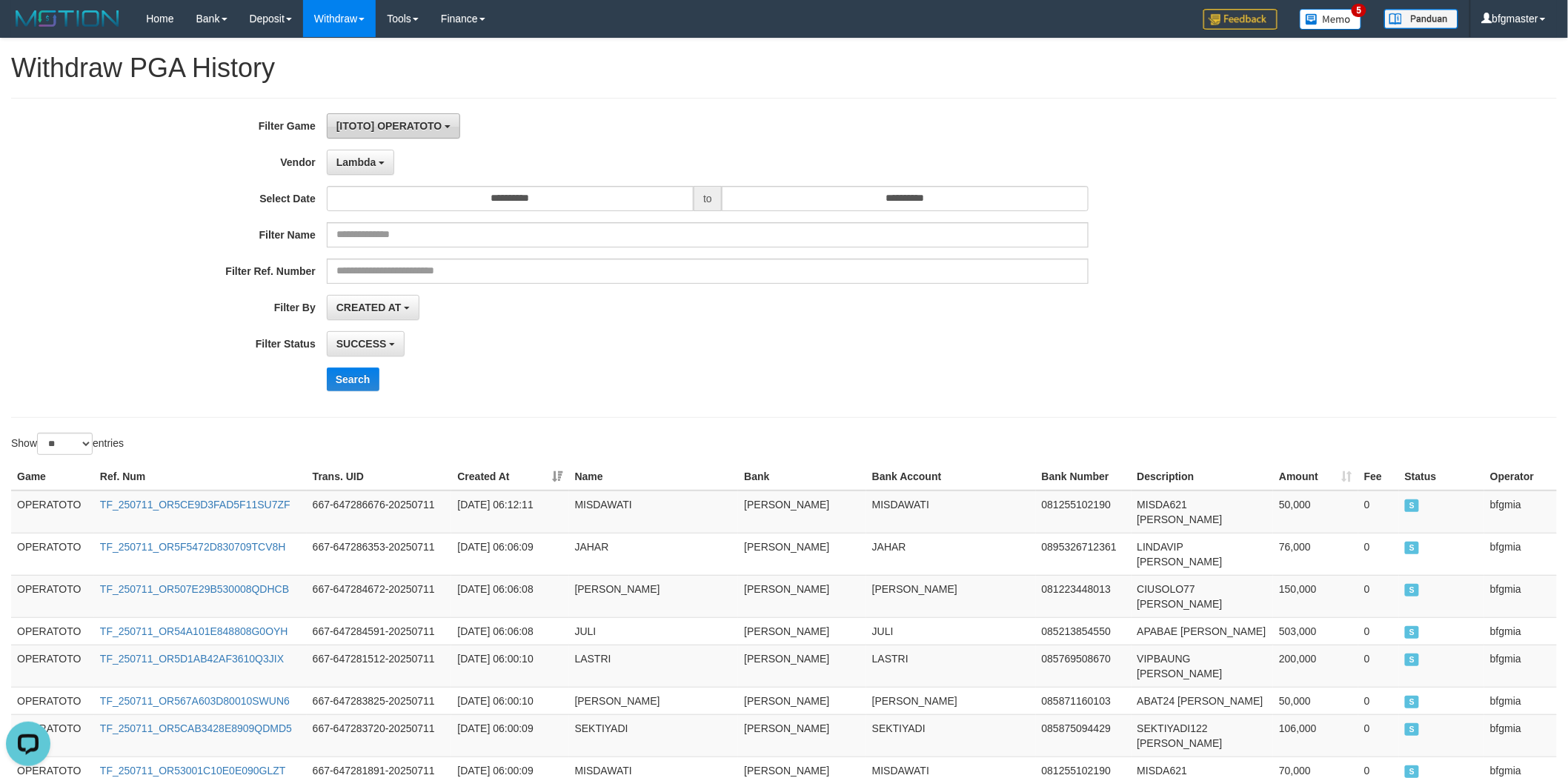 click on "[ITOTO] OPERATOTO" at bounding box center [393, 126] 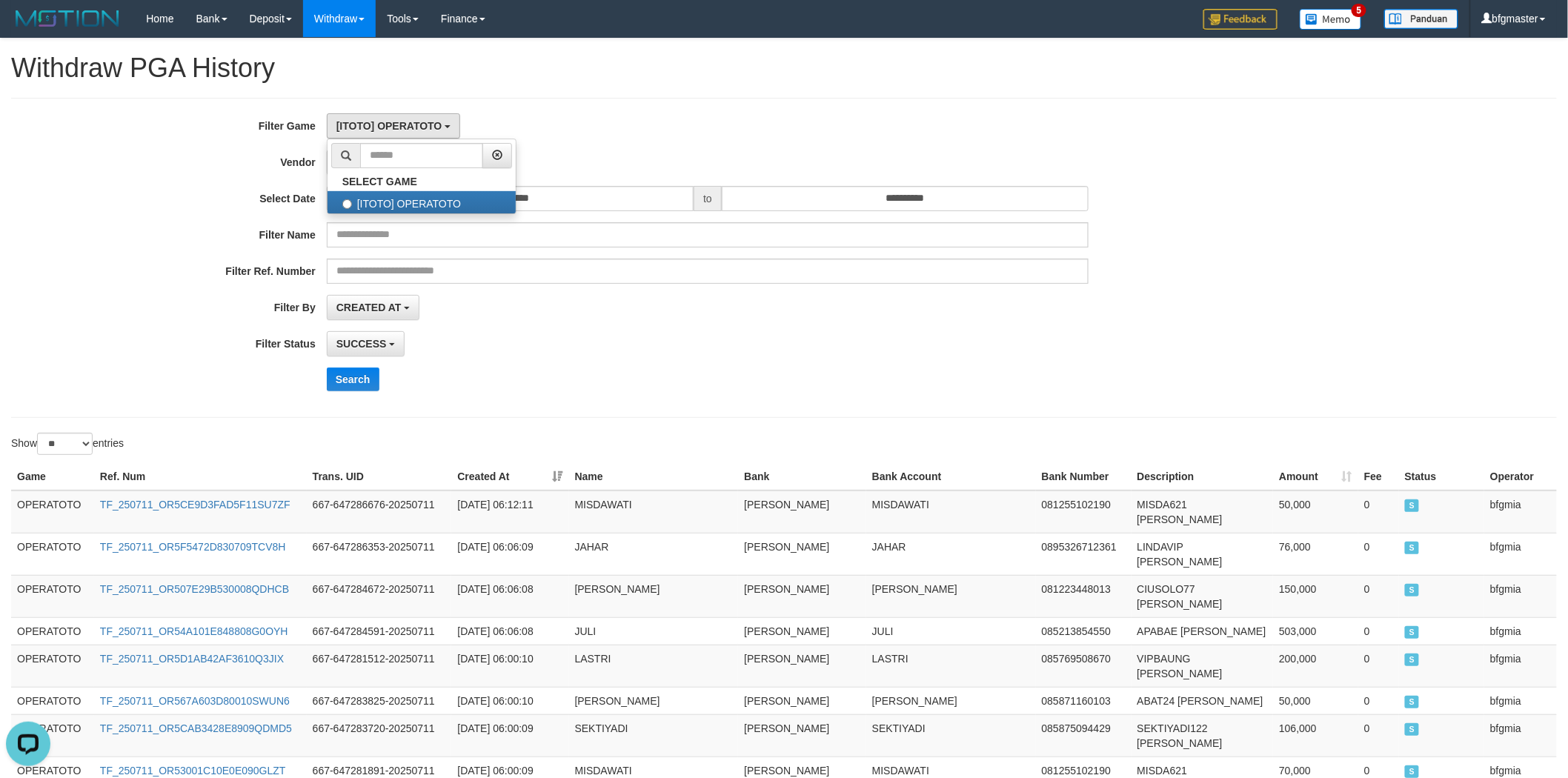drag, startPoint x: 665, startPoint y: 142, endPoint x: 391, endPoint y: 227, distance: 286.8815 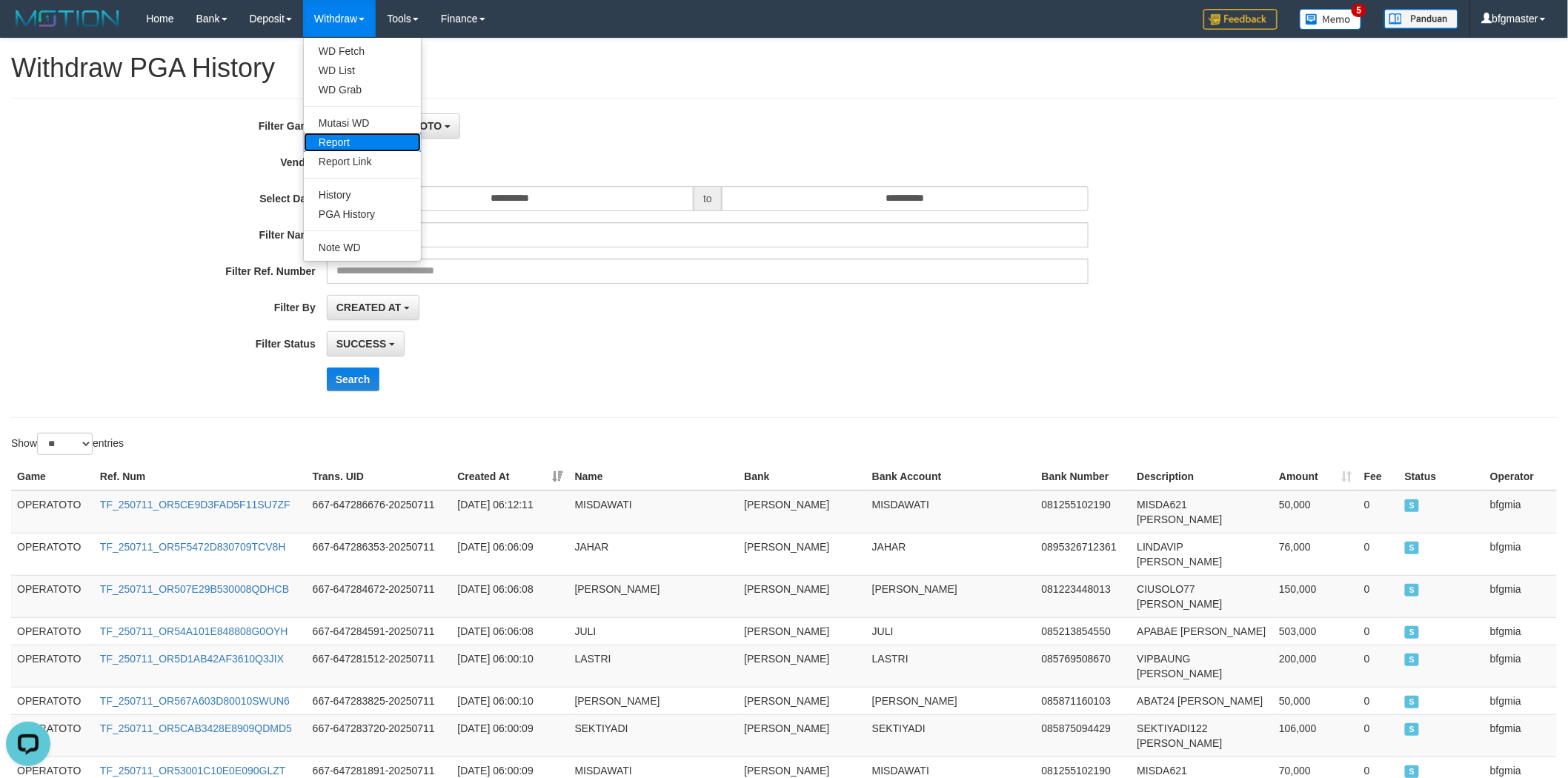 click on "Report" at bounding box center (362, 142) 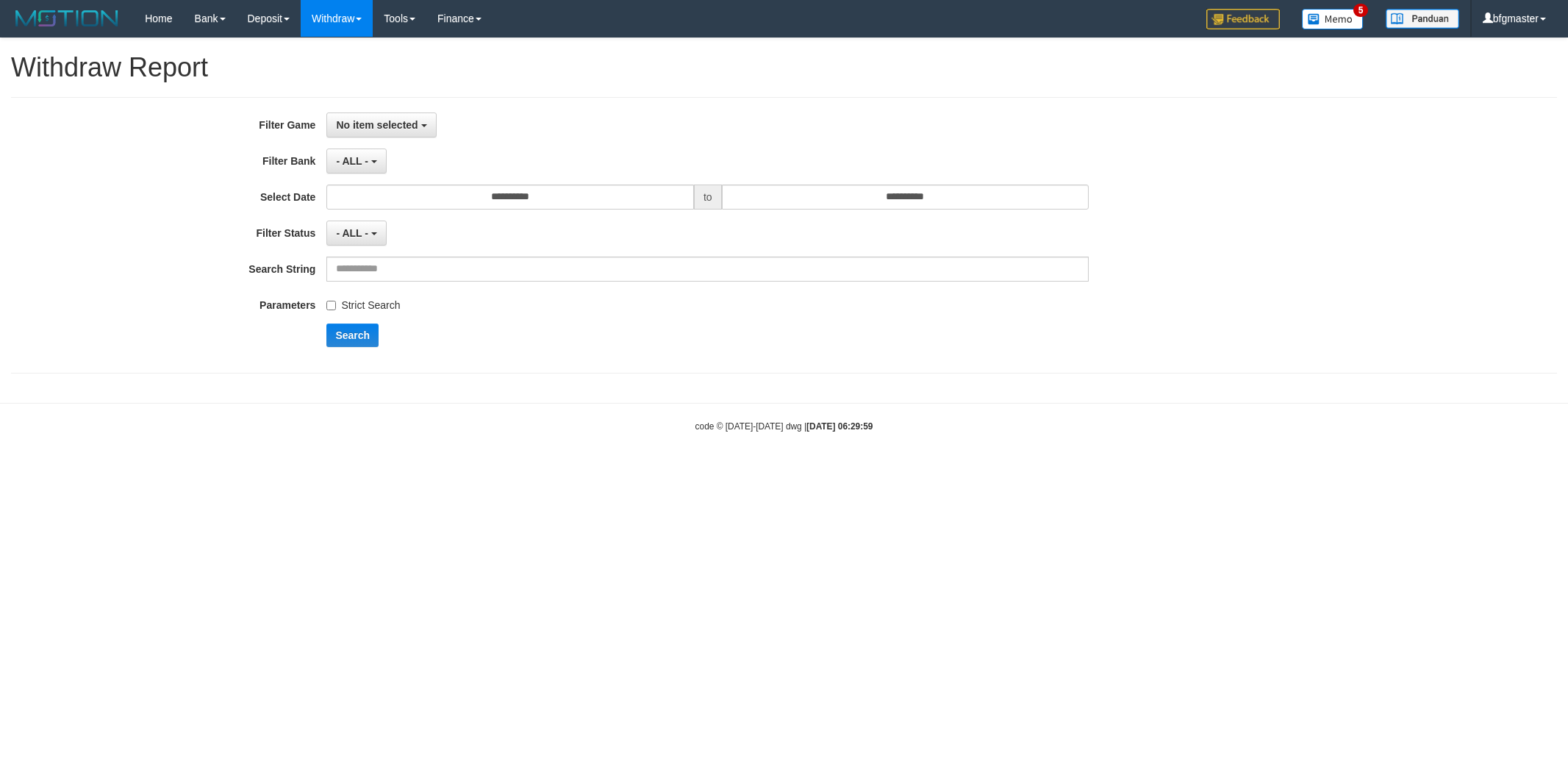 scroll, scrollTop: 0, scrollLeft: 0, axis: both 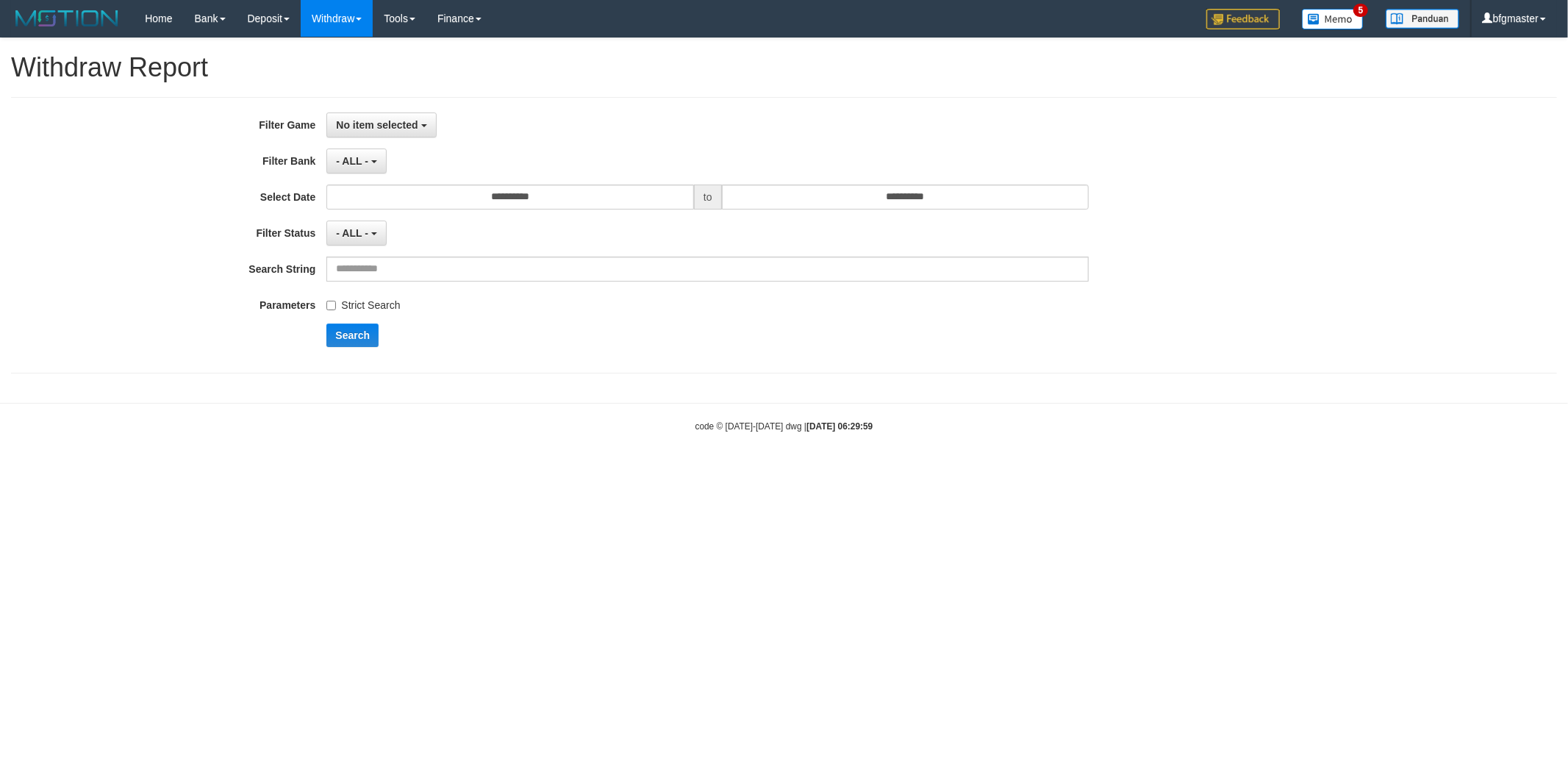 click on "**********" at bounding box center (654, 235) 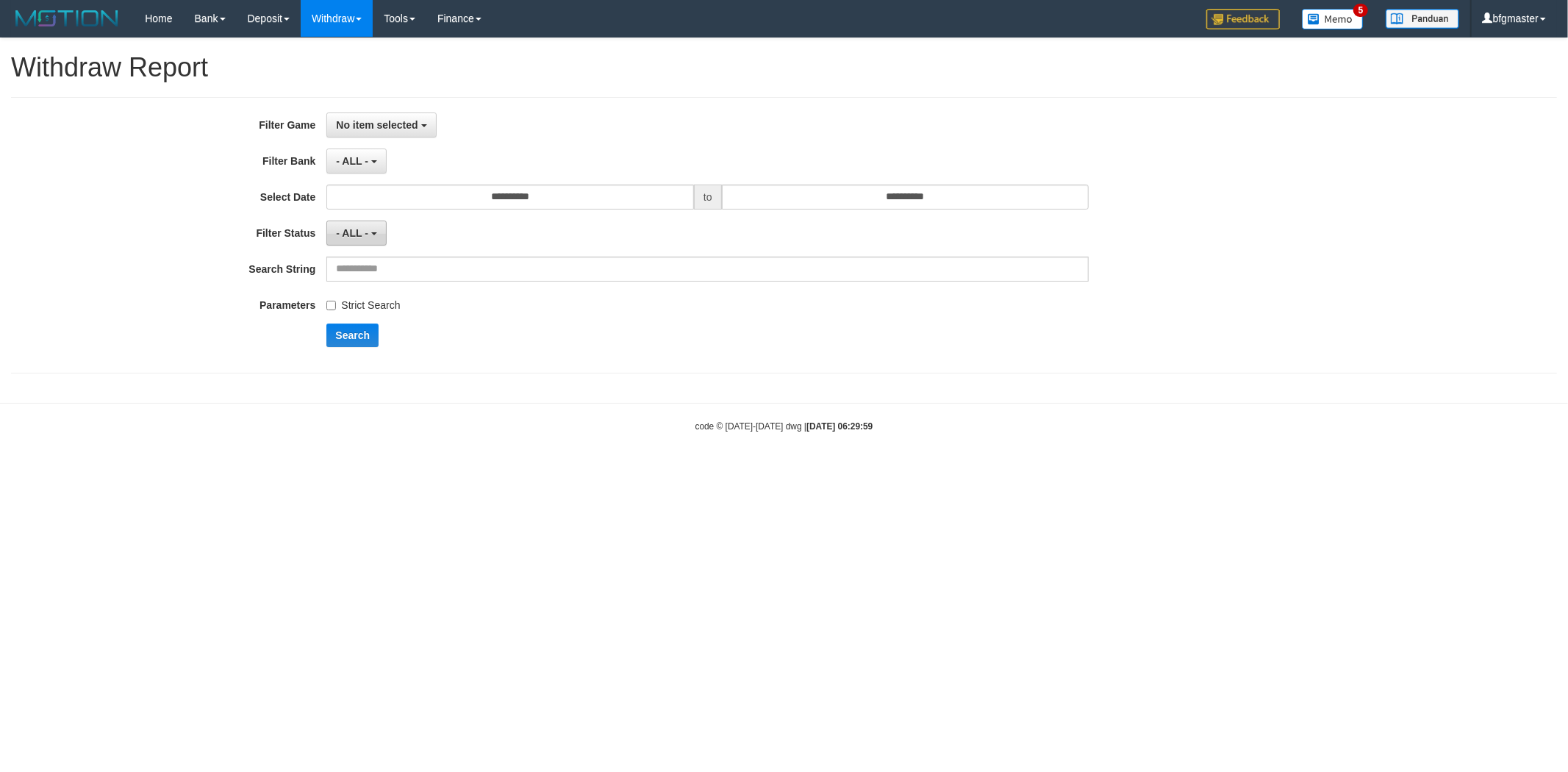 click on "- ALL -" at bounding box center [356, 233] 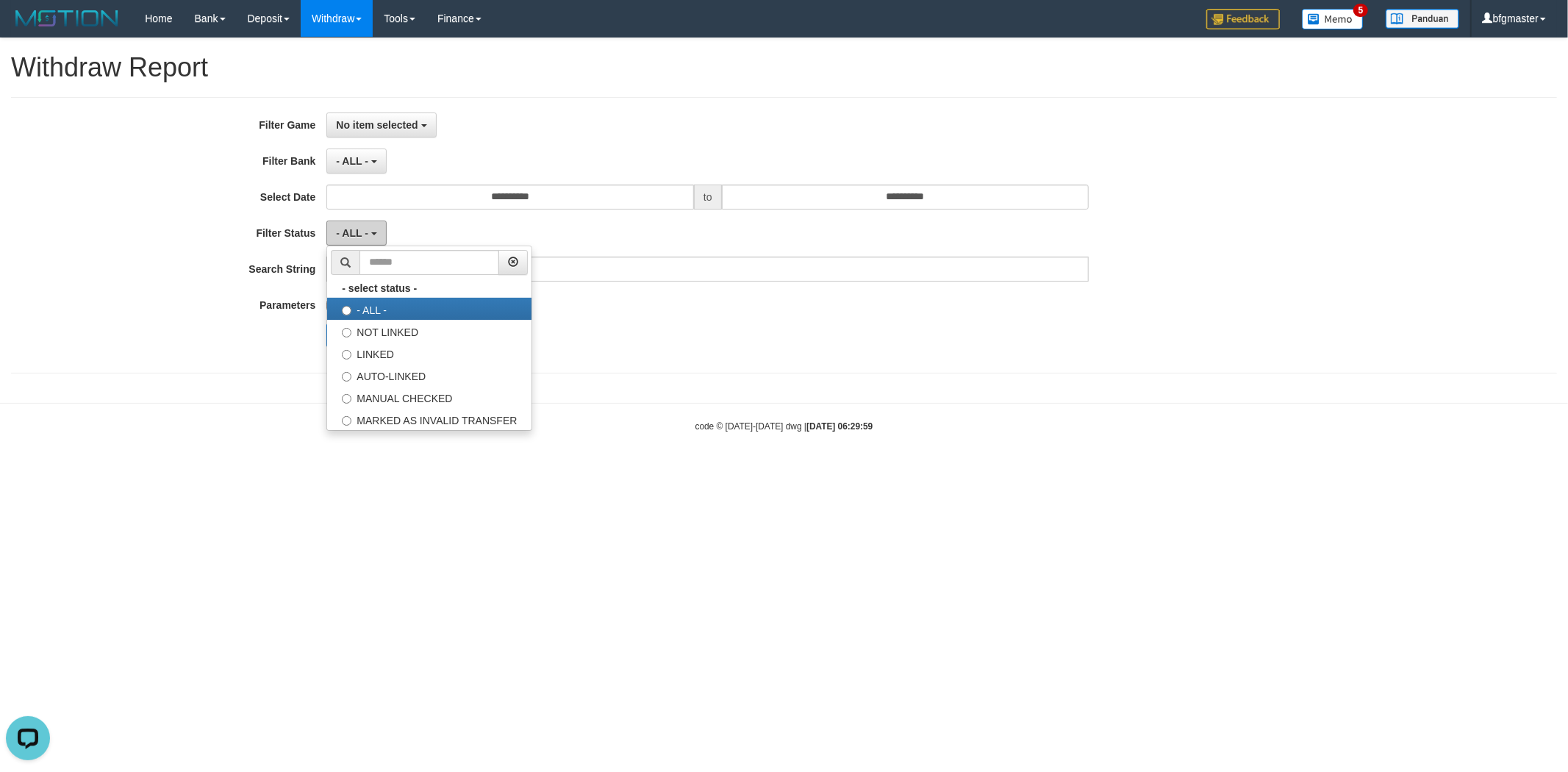 scroll, scrollTop: 0, scrollLeft: 0, axis: both 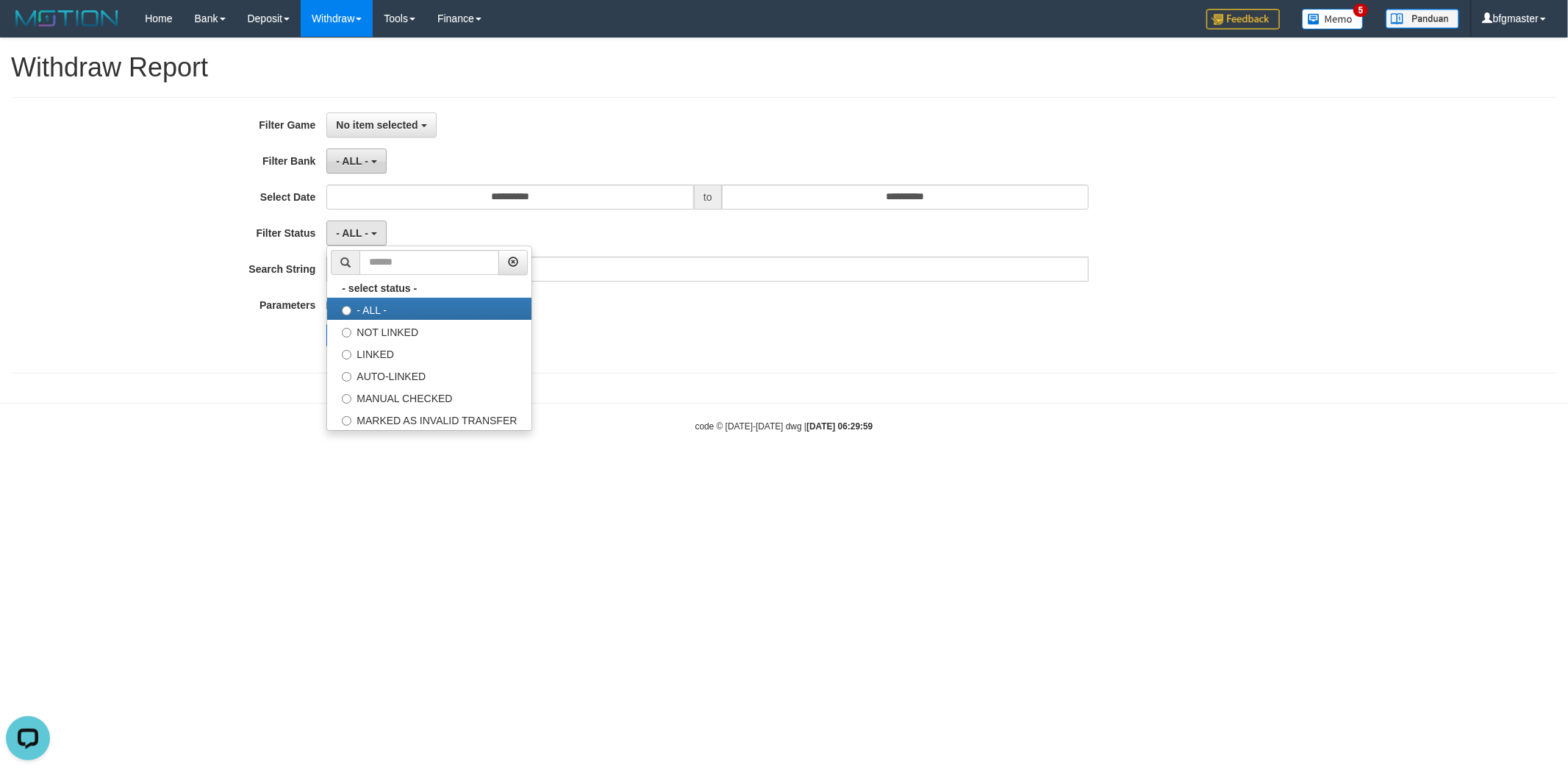 click on "- ALL -" at bounding box center (356, 161) 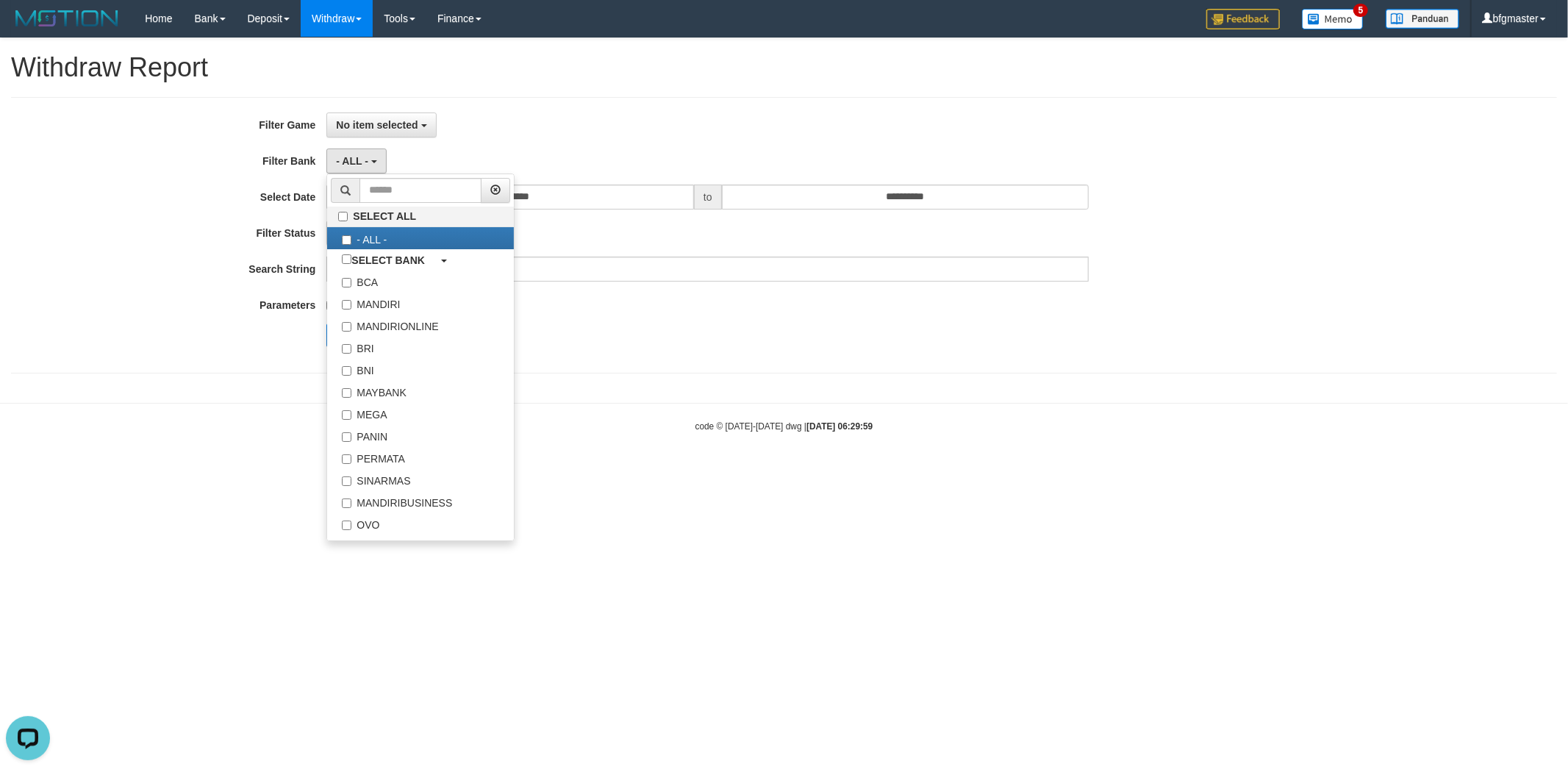 click on "No item selected    SELECT ALL  SELECT GAME
[ITOTO] OPERATOTO" at bounding box center (707, 125) 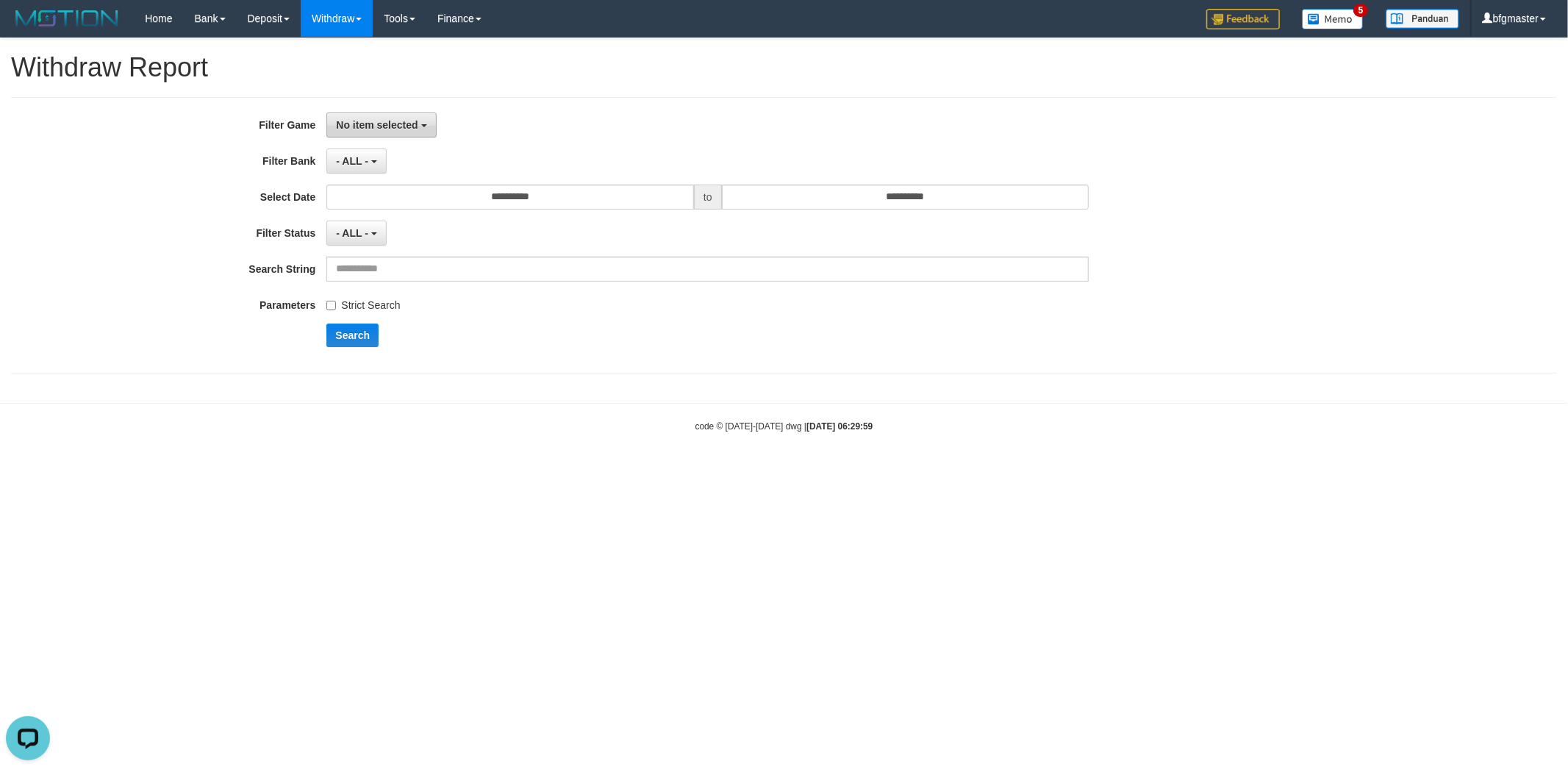 click on "No item selected" at bounding box center (376, 125) 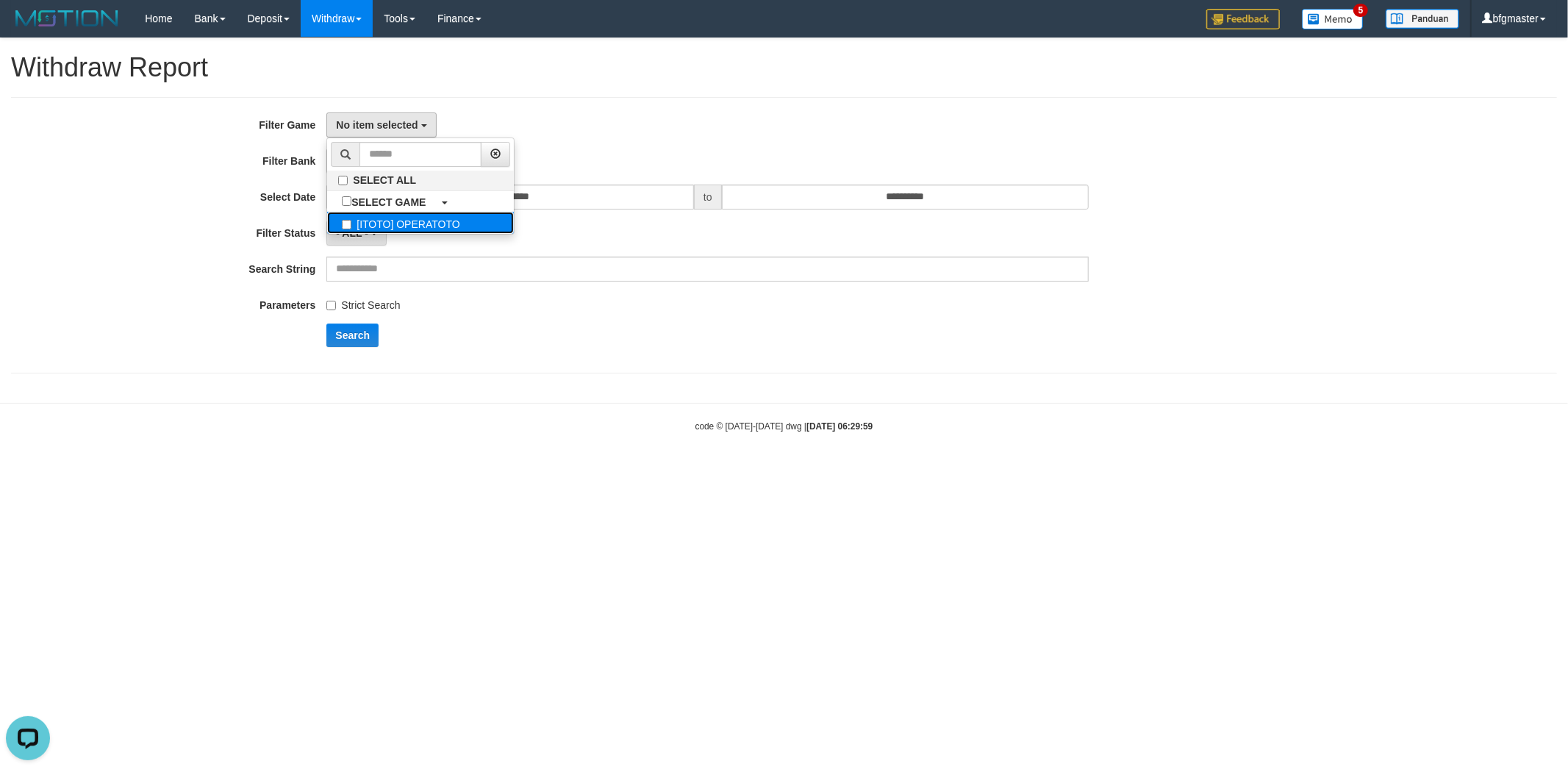click on "[ITOTO] OPERATOTO" at bounding box center [420, 223] 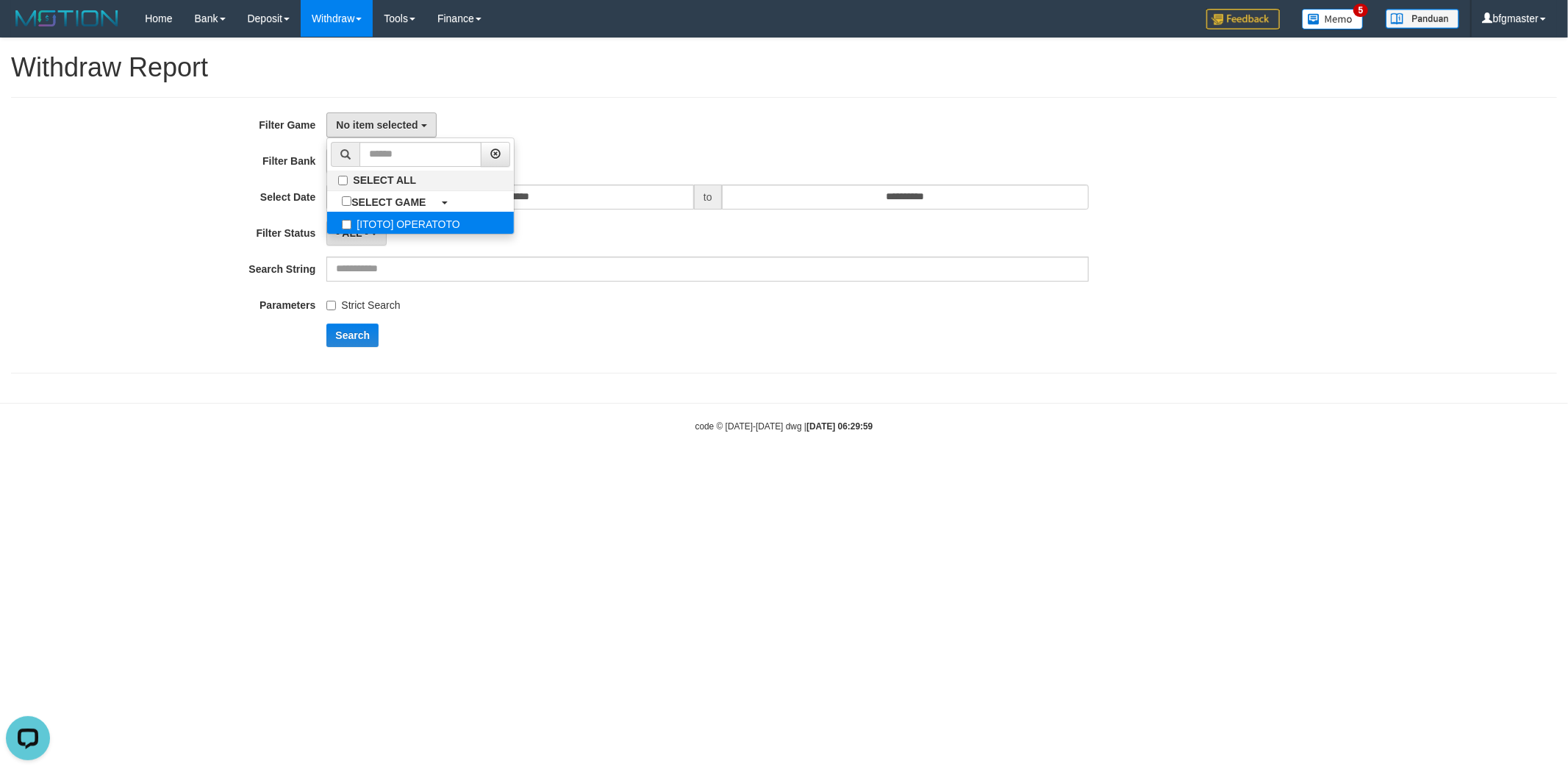 select on "***" 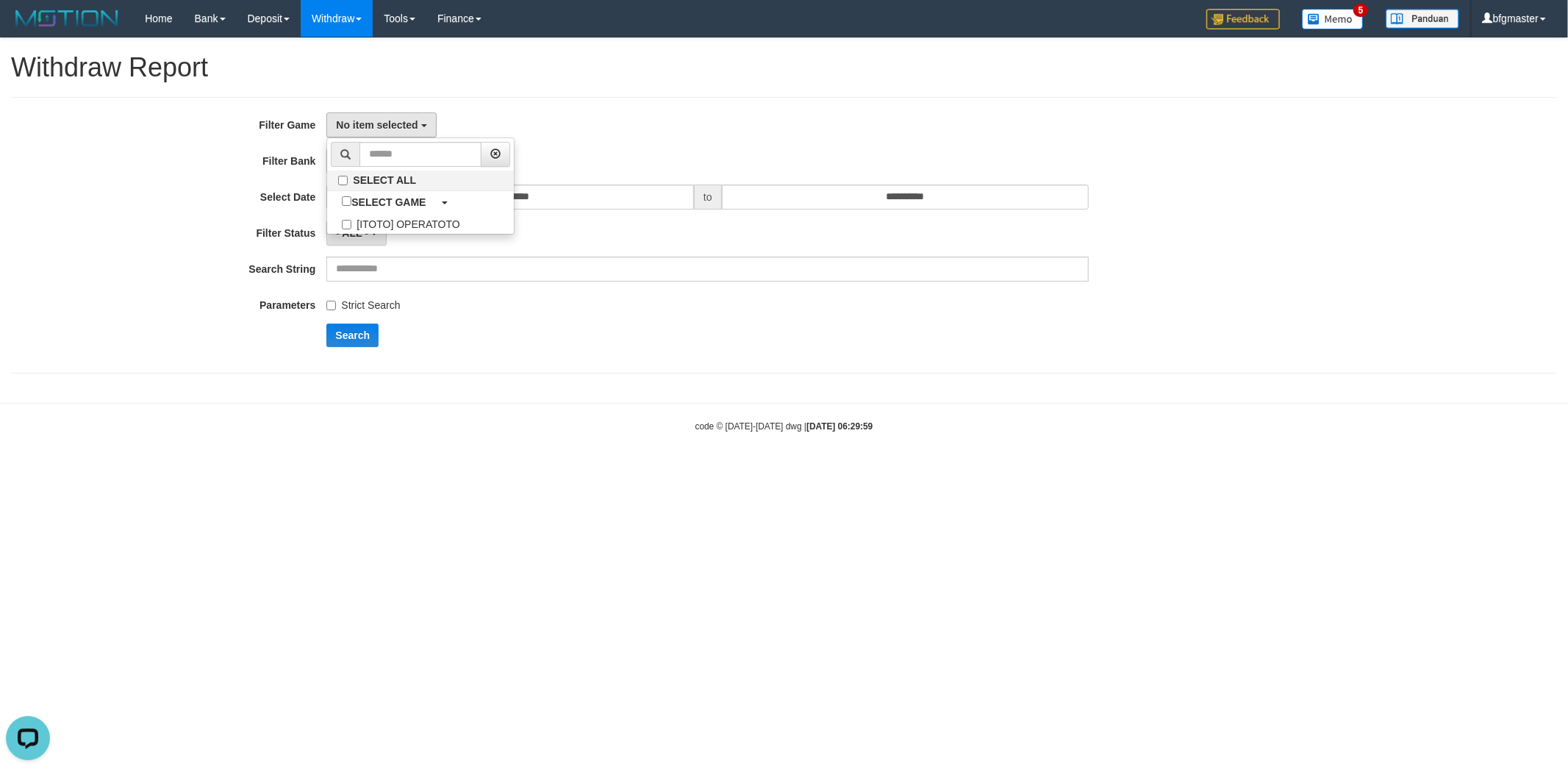 scroll, scrollTop: 12, scrollLeft: 0, axis: vertical 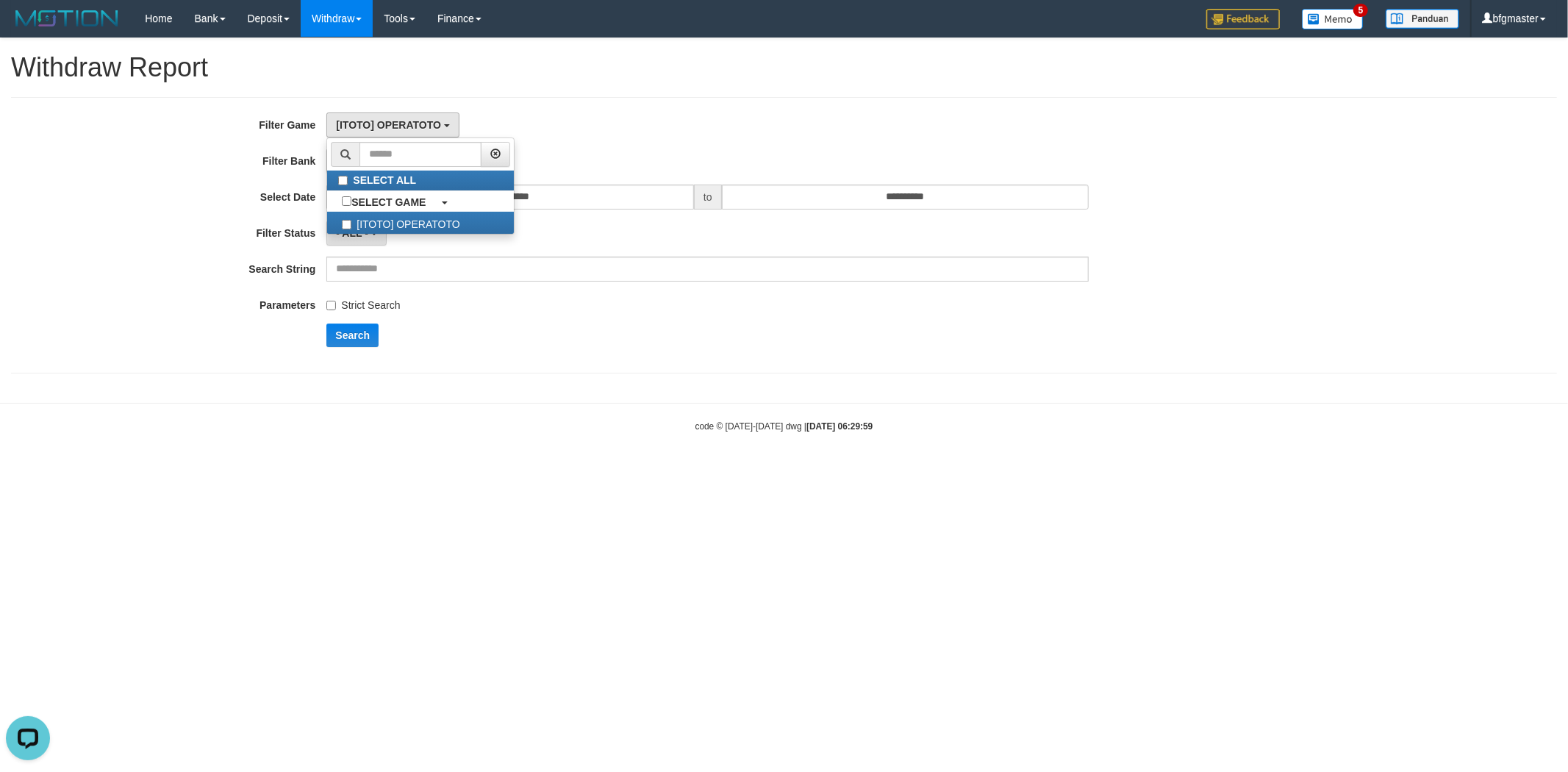drag, startPoint x: 789, startPoint y: 138, endPoint x: 679, endPoint y: 238, distance: 148.66069 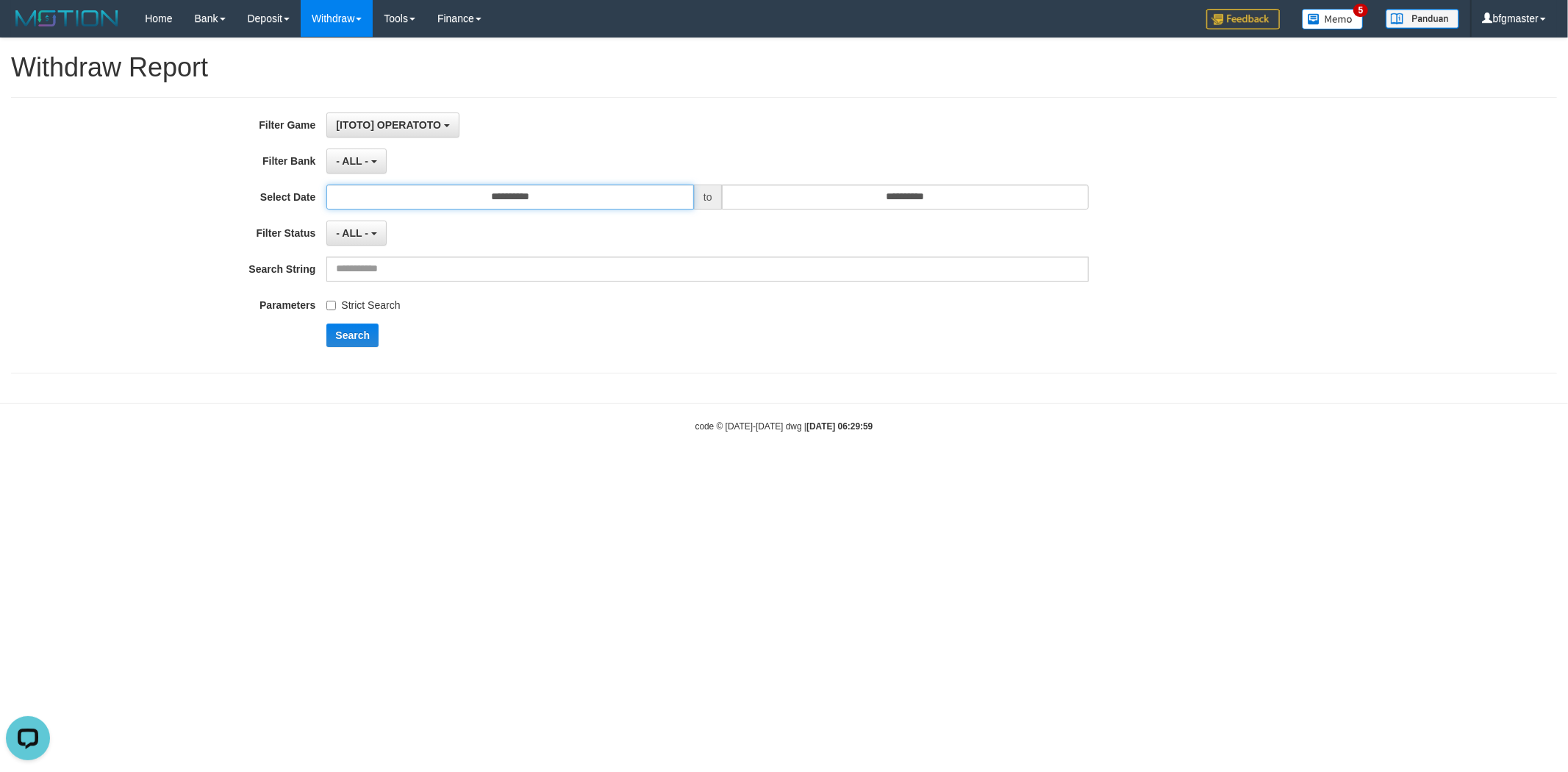 click on "**********" at bounding box center (510, 197) 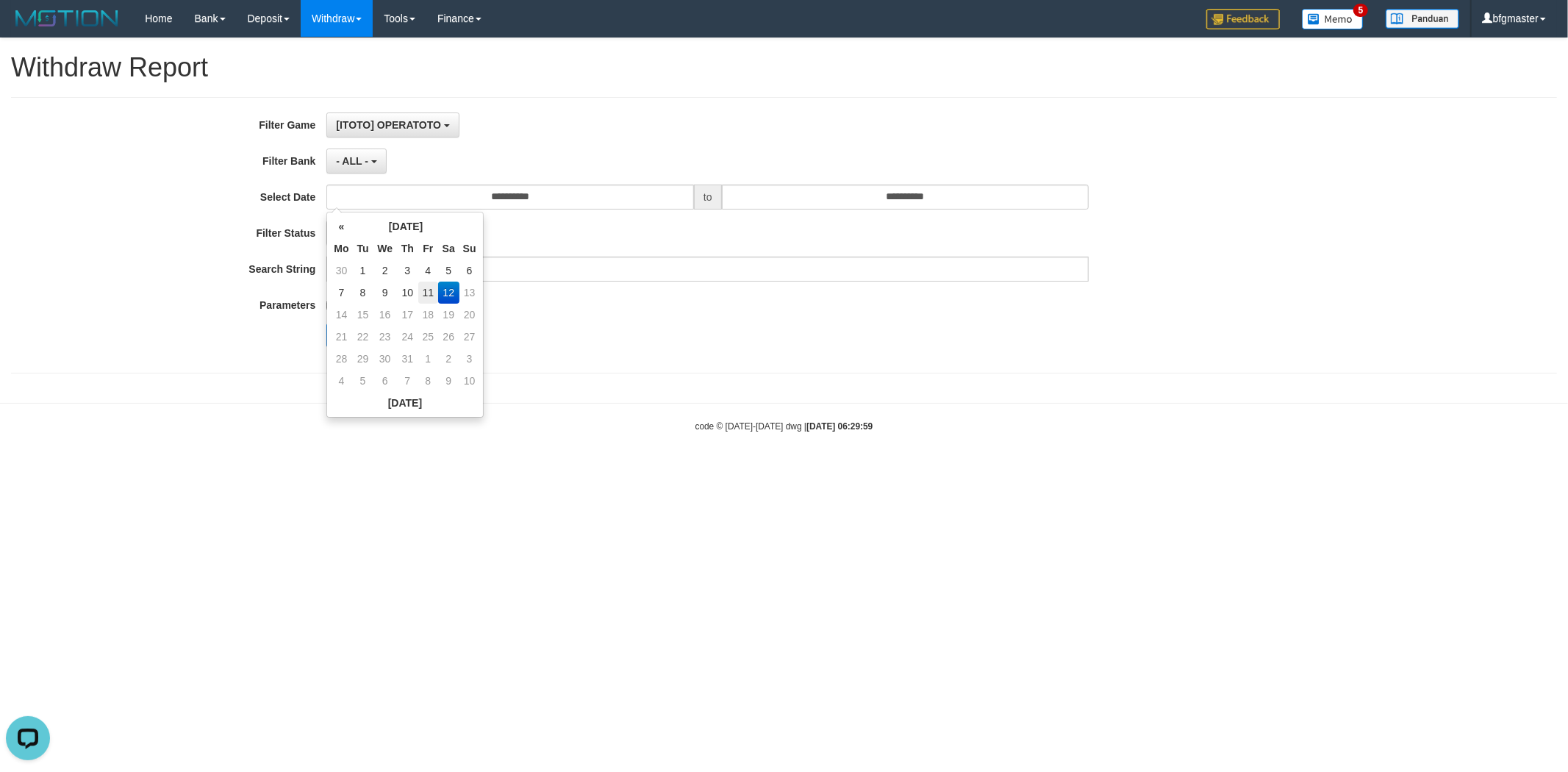 click on "11" at bounding box center (428, 293) 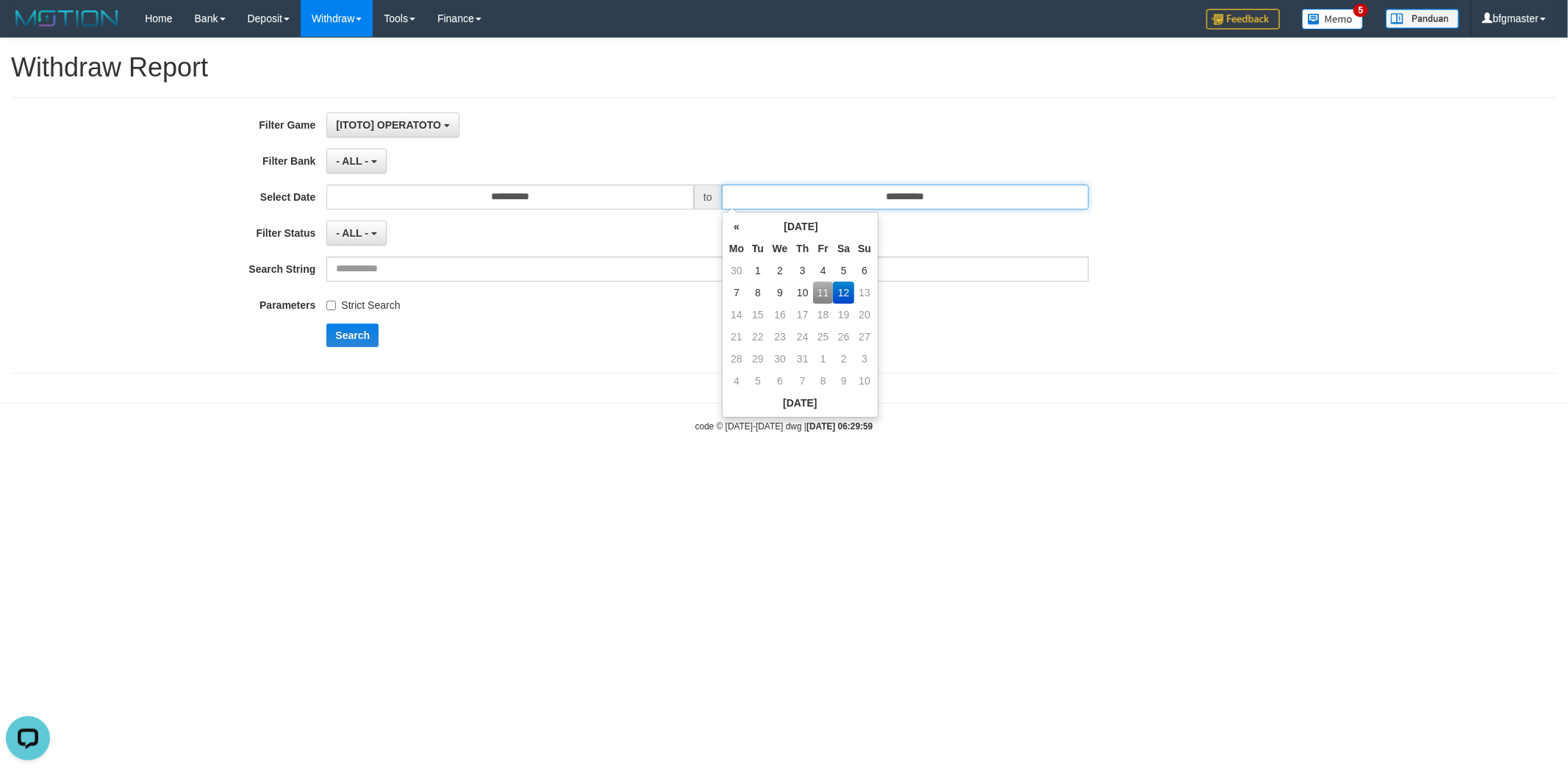 click on "**********" at bounding box center [906, 197] 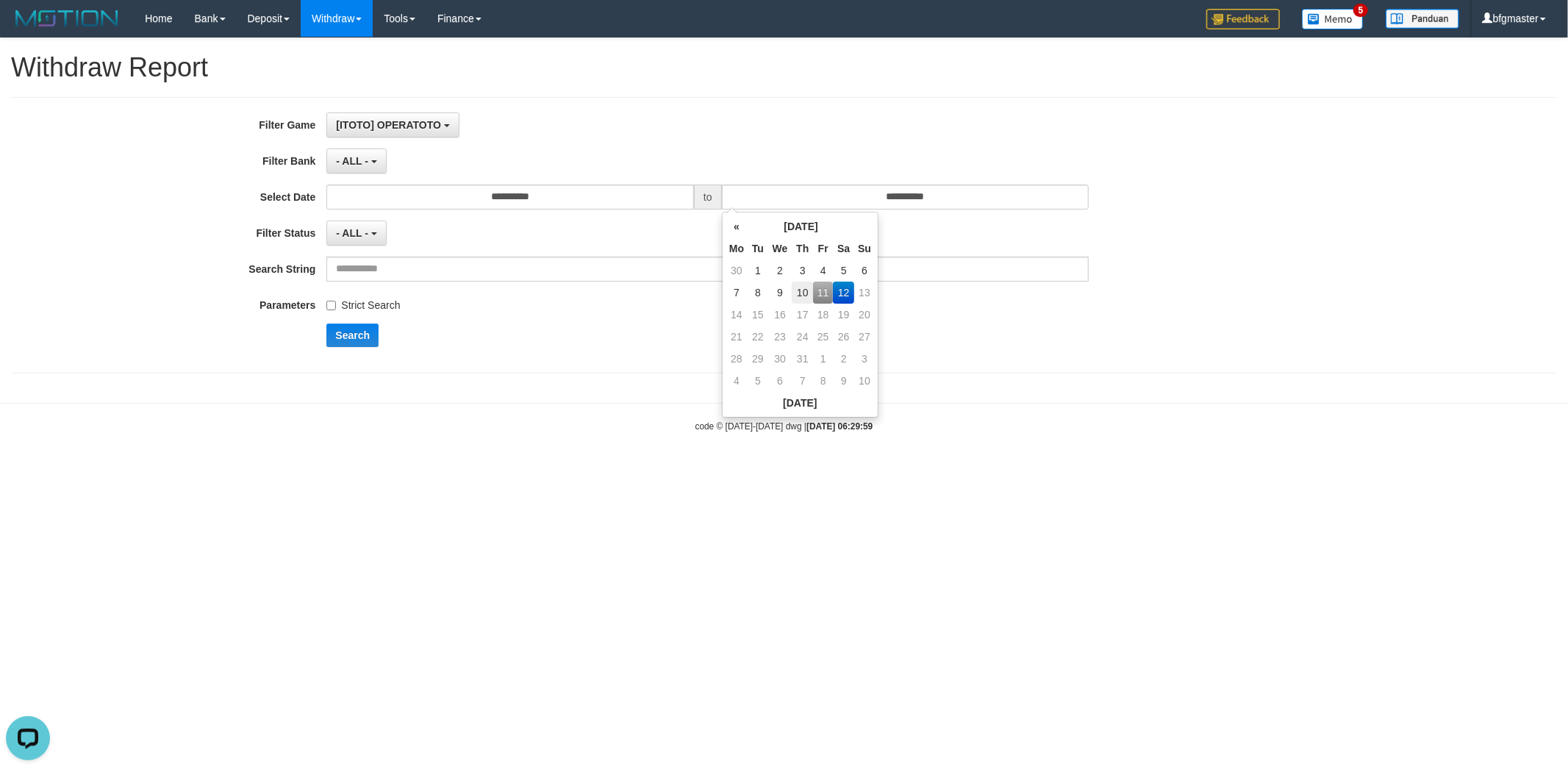 click on "10" at bounding box center (802, 293) 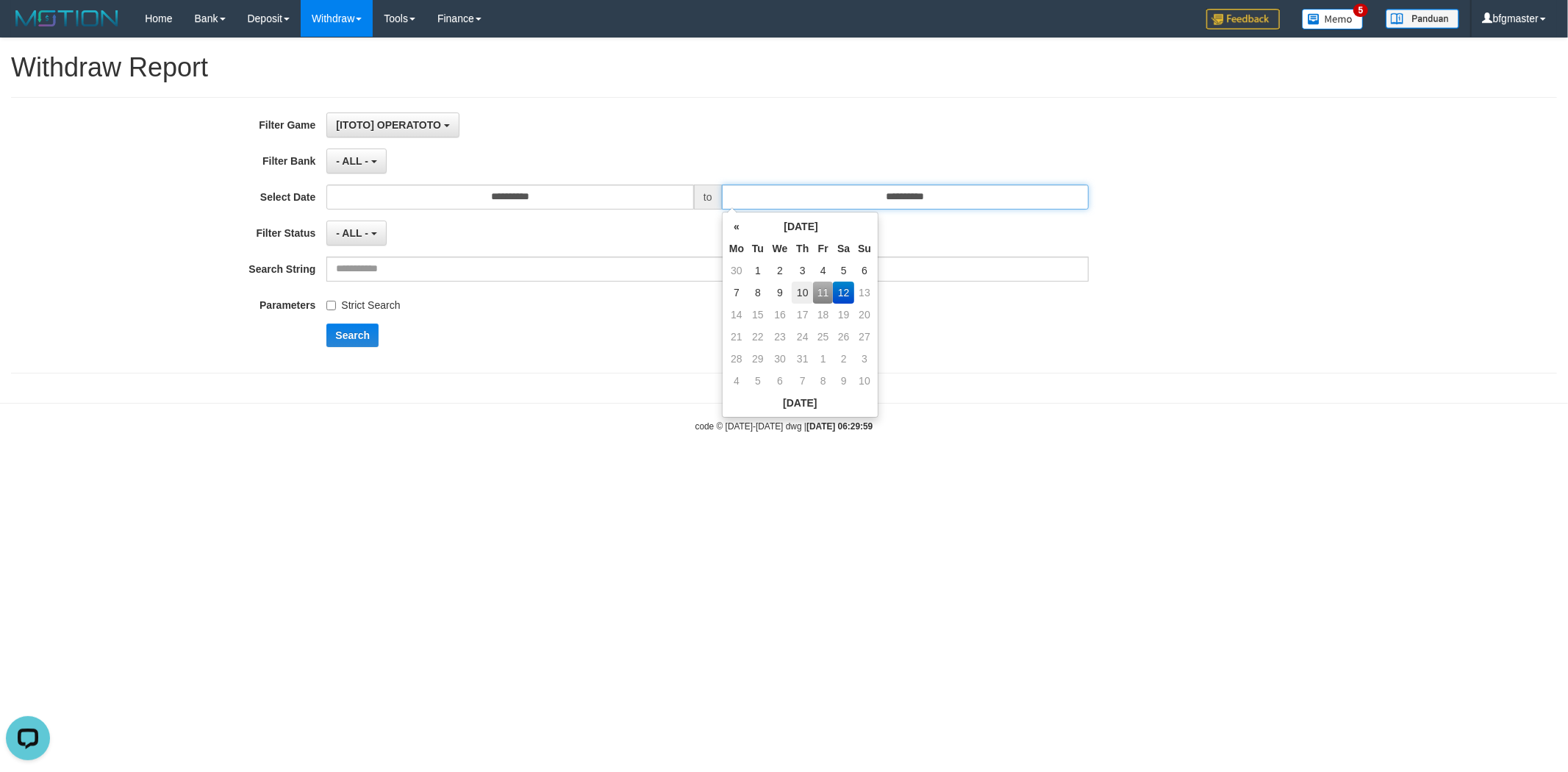 type on "**********" 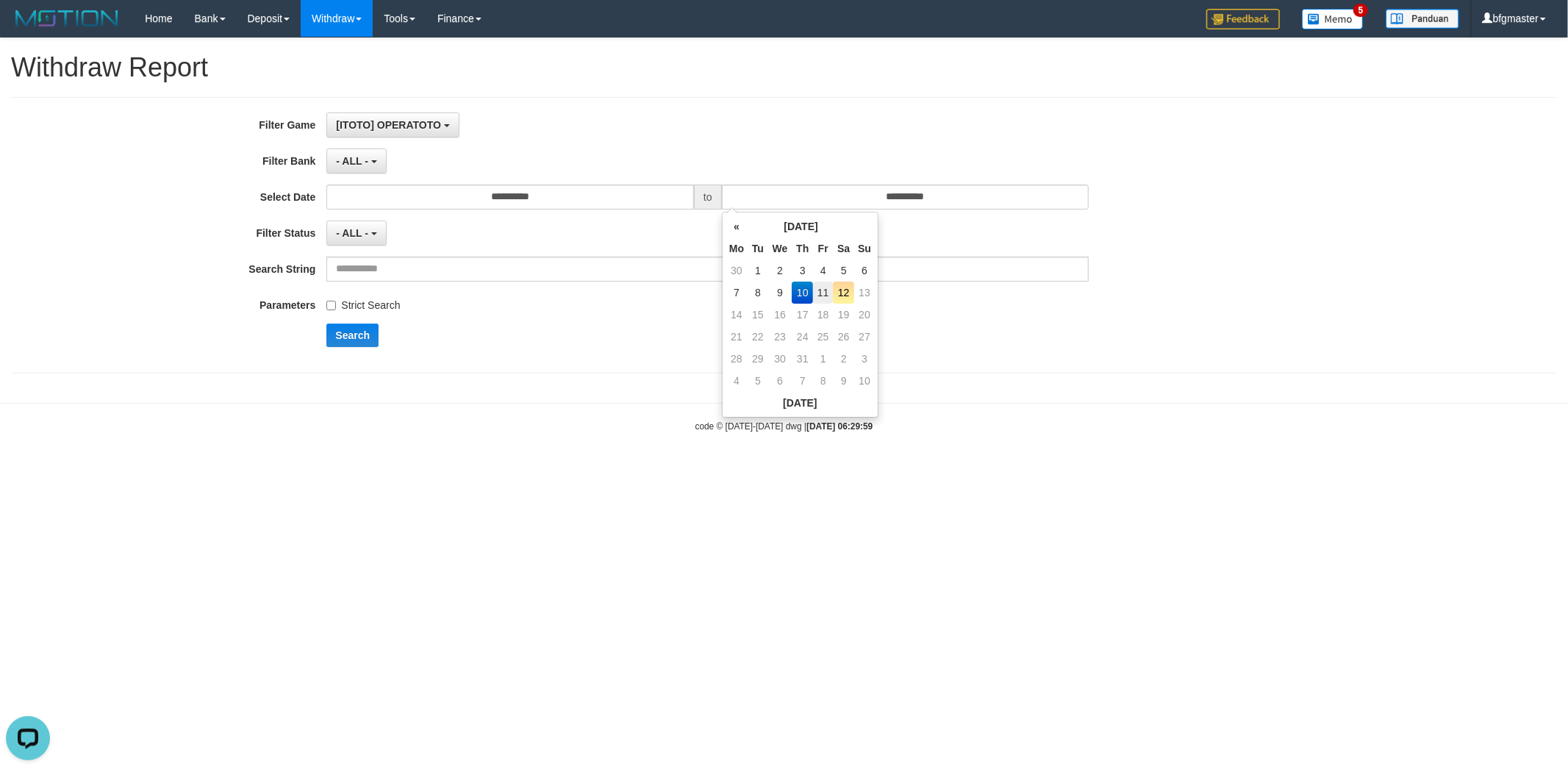 click on "11" at bounding box center (823, 293) 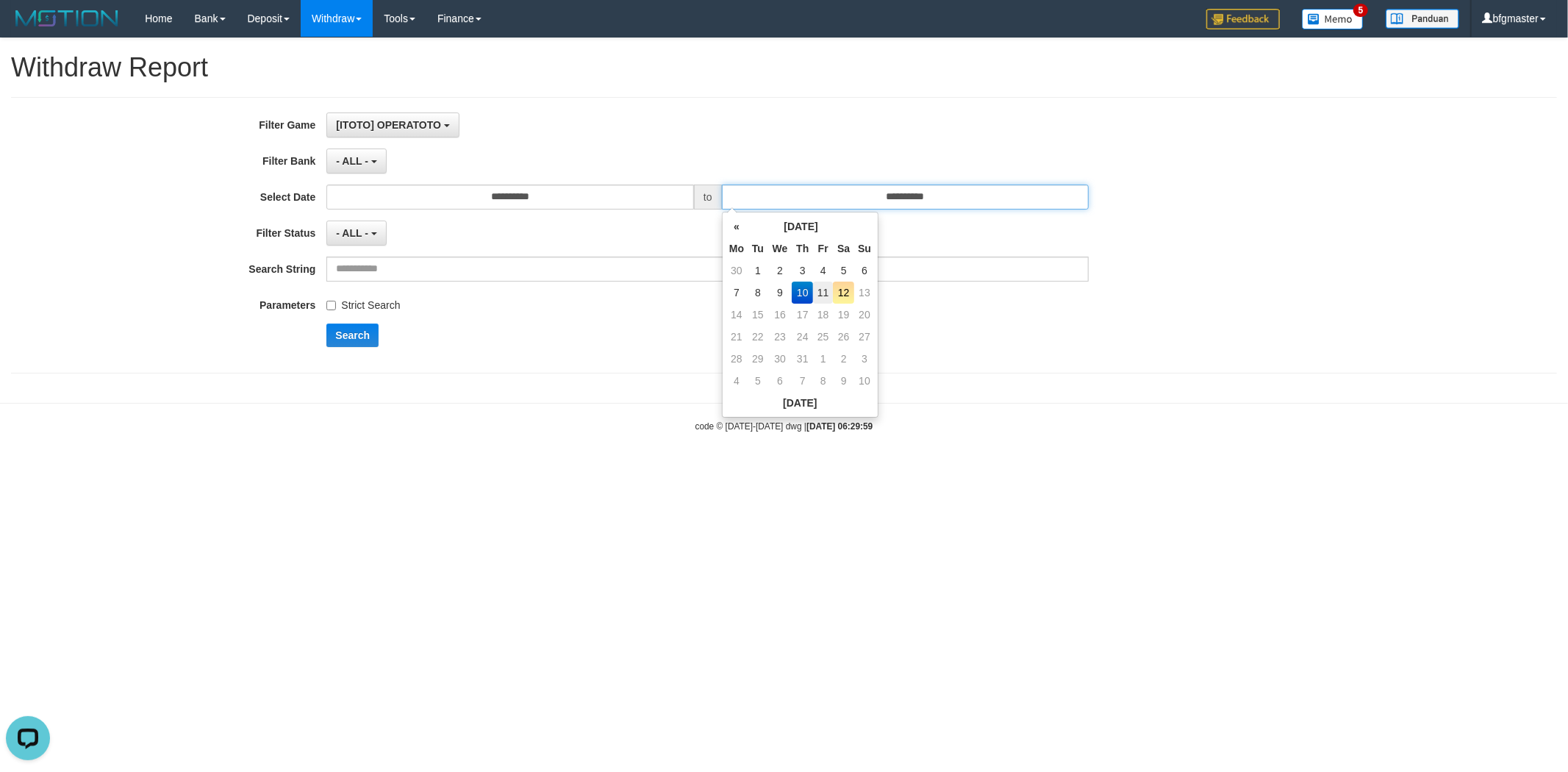 type on "**********" 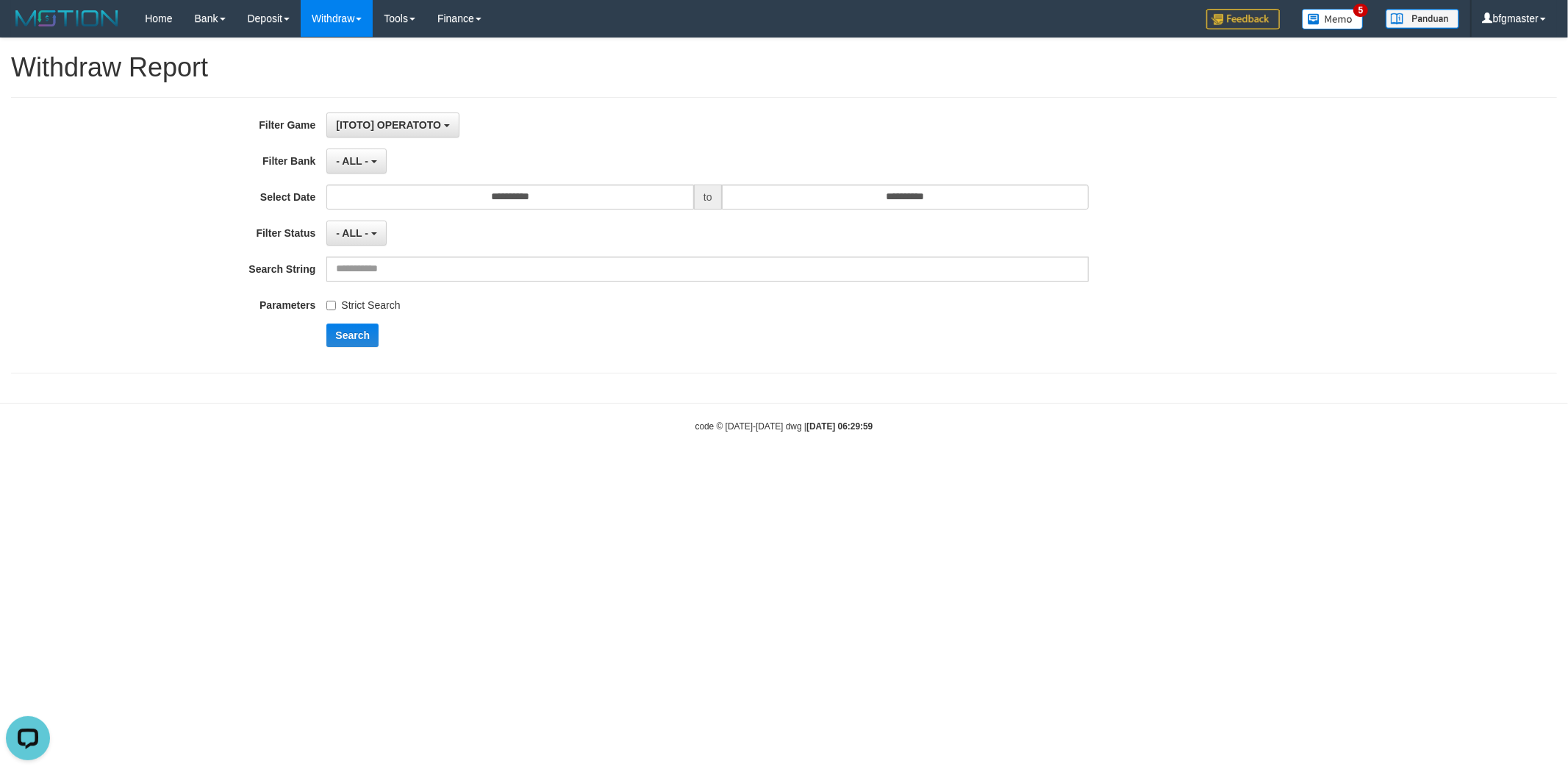 click on "[ITOTO] OPERATOTO
SELECT ALL  SELECT GAME
[ITOTO] OPERATOTO" at bounding box center (707, 125) 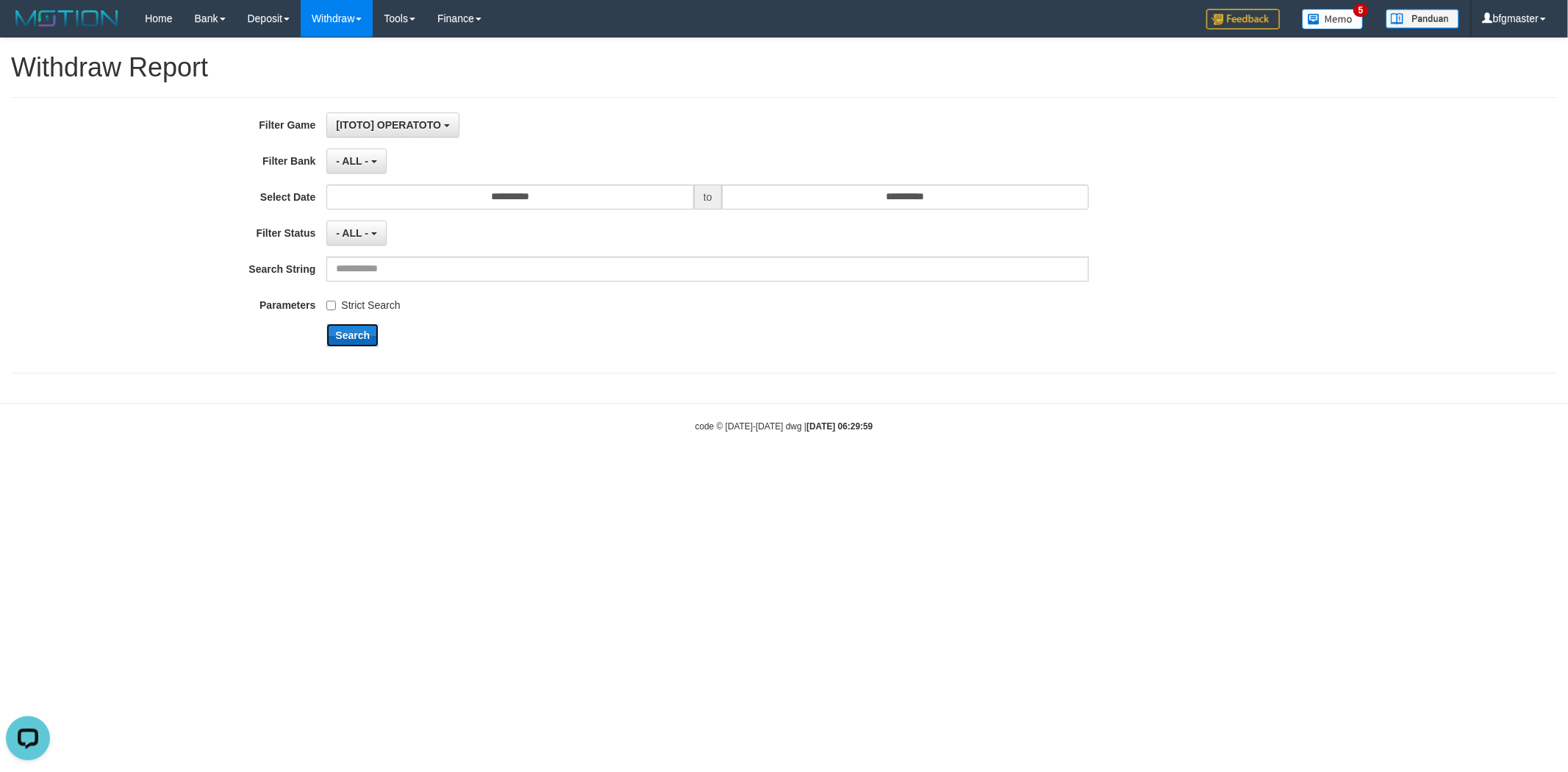 click on "Search" at bounding box center [352, 335] 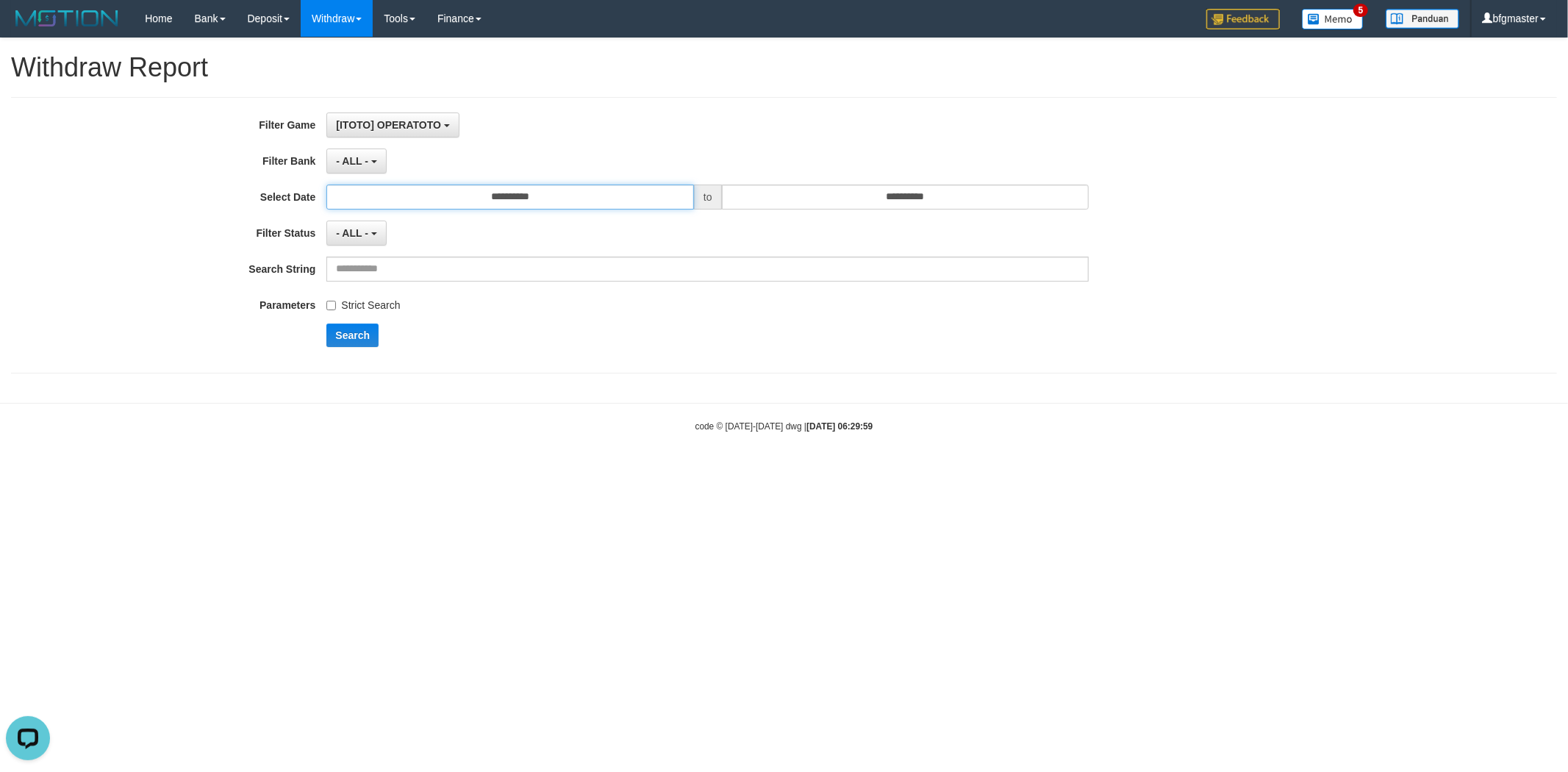 click on "**********" at bounding box center [510, 197] 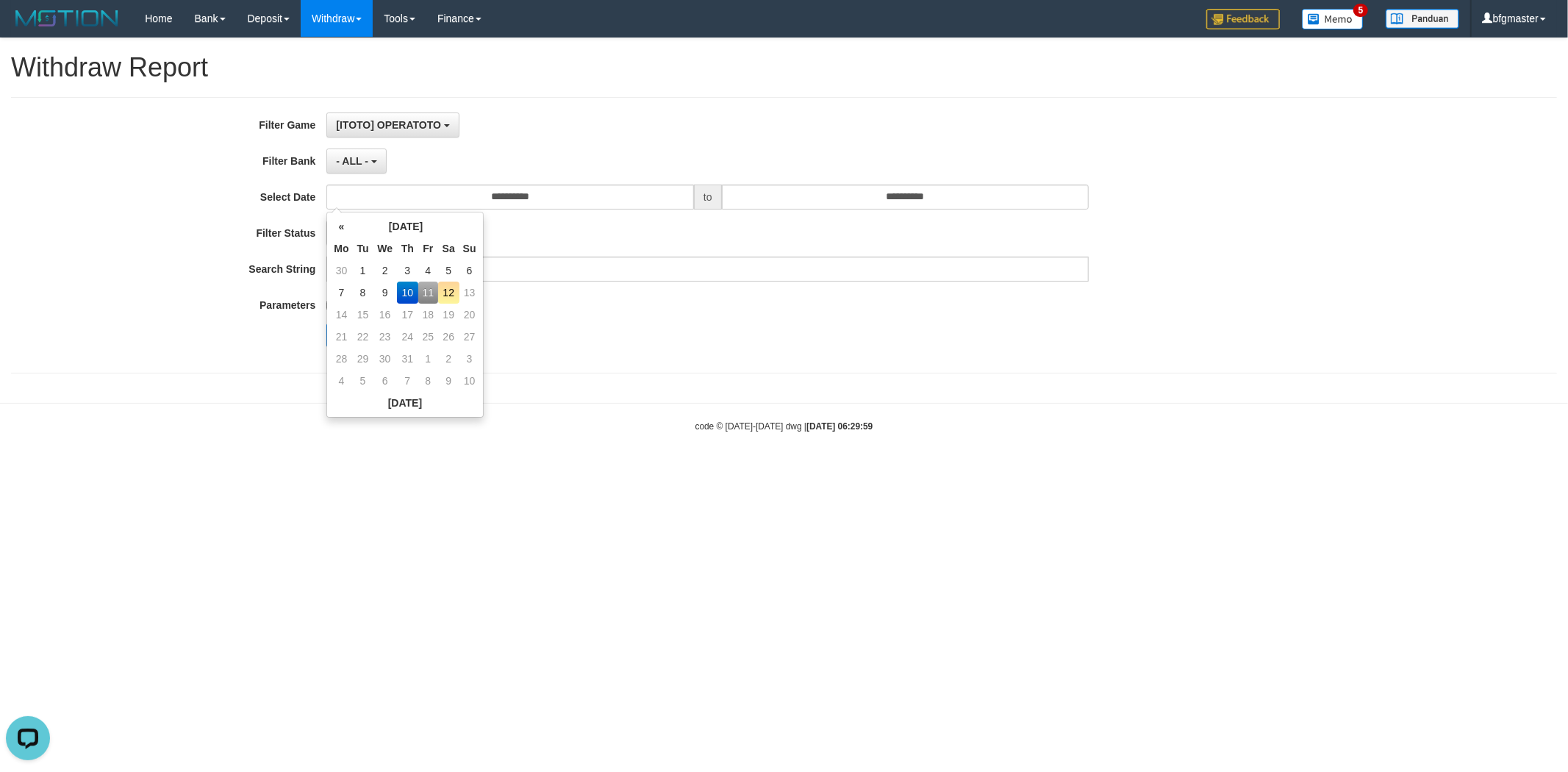 click on "11" at bounding box center (428, 293) 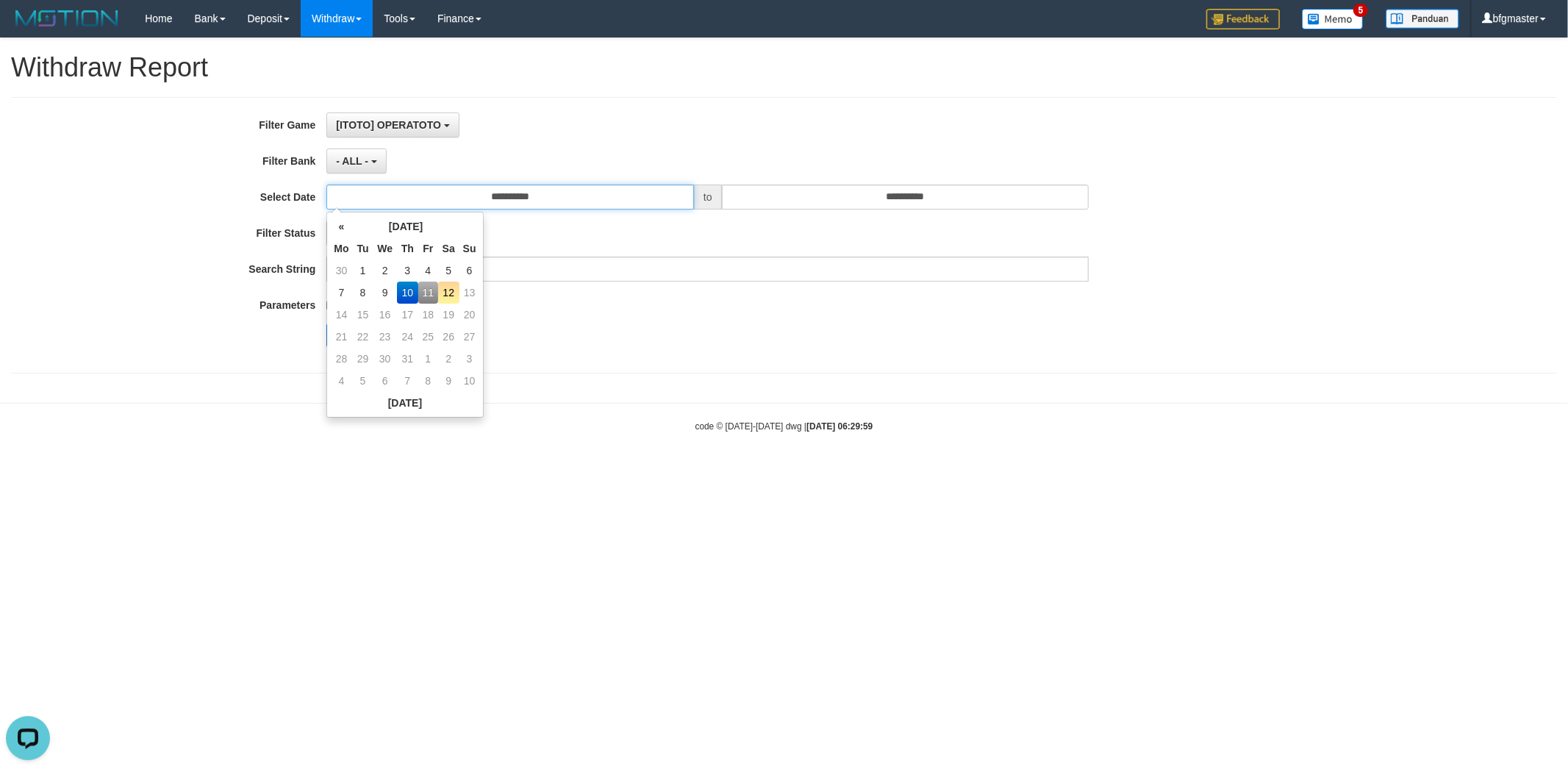 type on "**********" 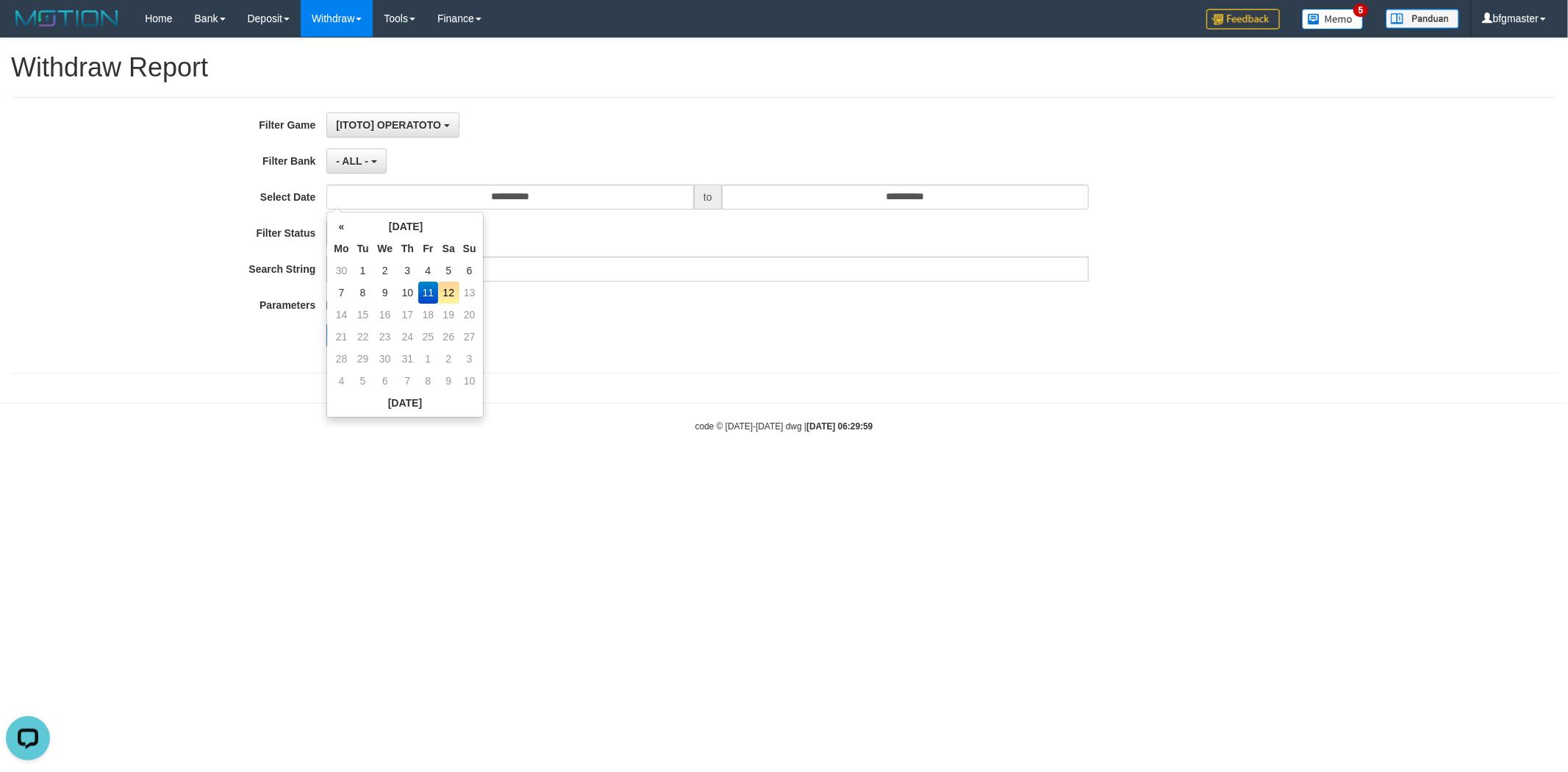 click on "Strict Search" at bounding box center [707, 302] 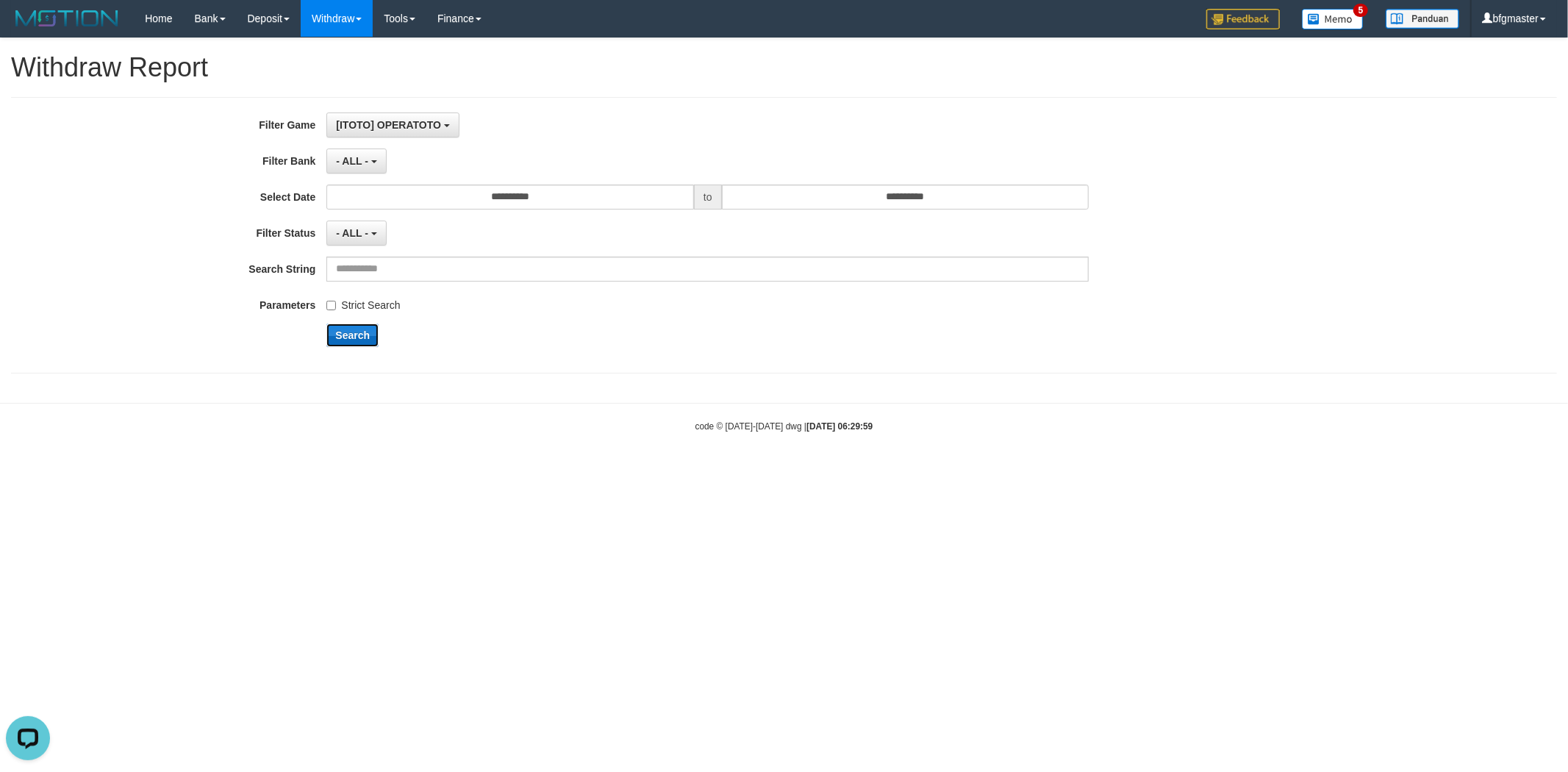 click on "Search" at bounding box center [352, 335] 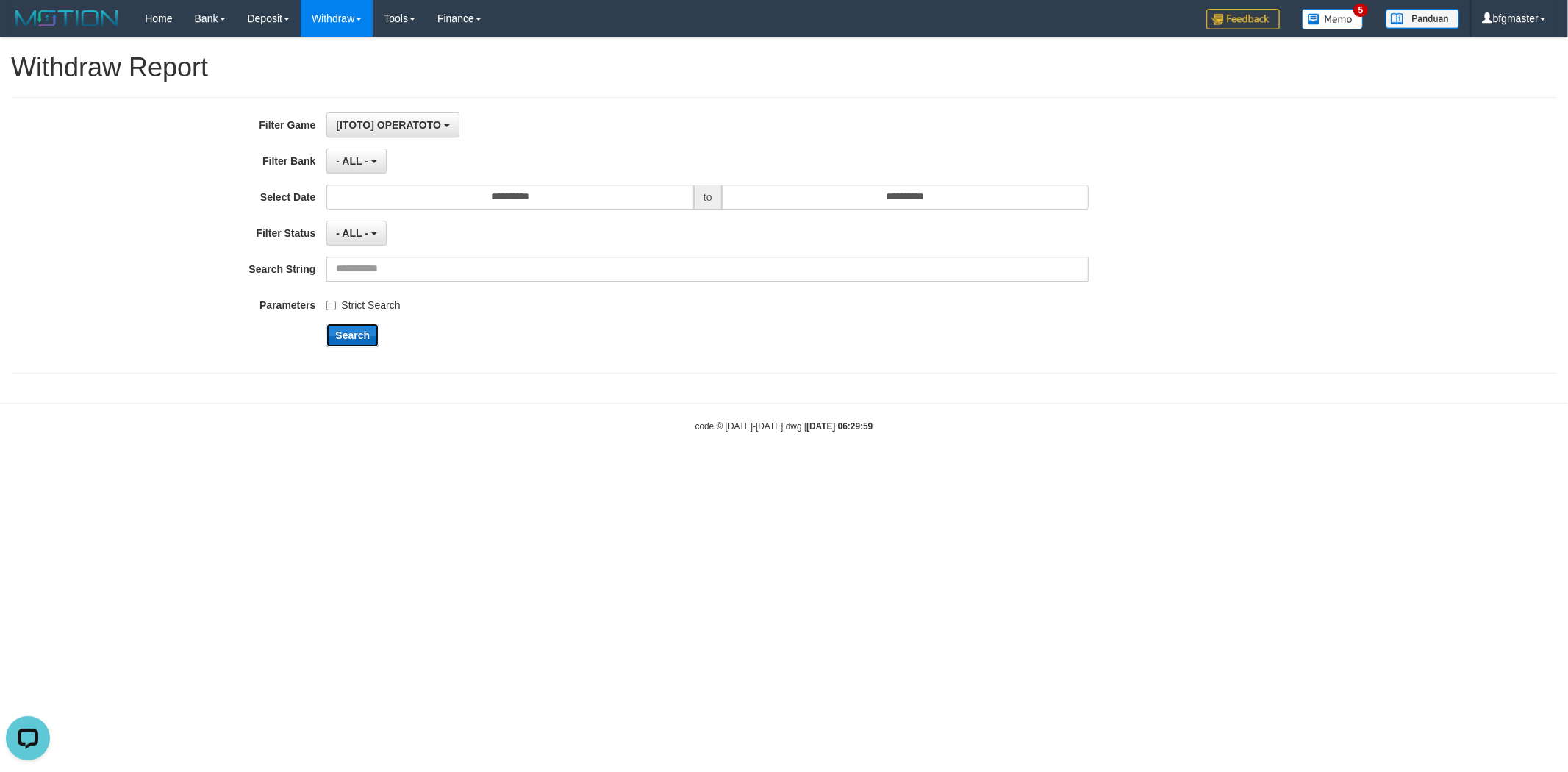click on "Search" at bounding box center (352, 335) 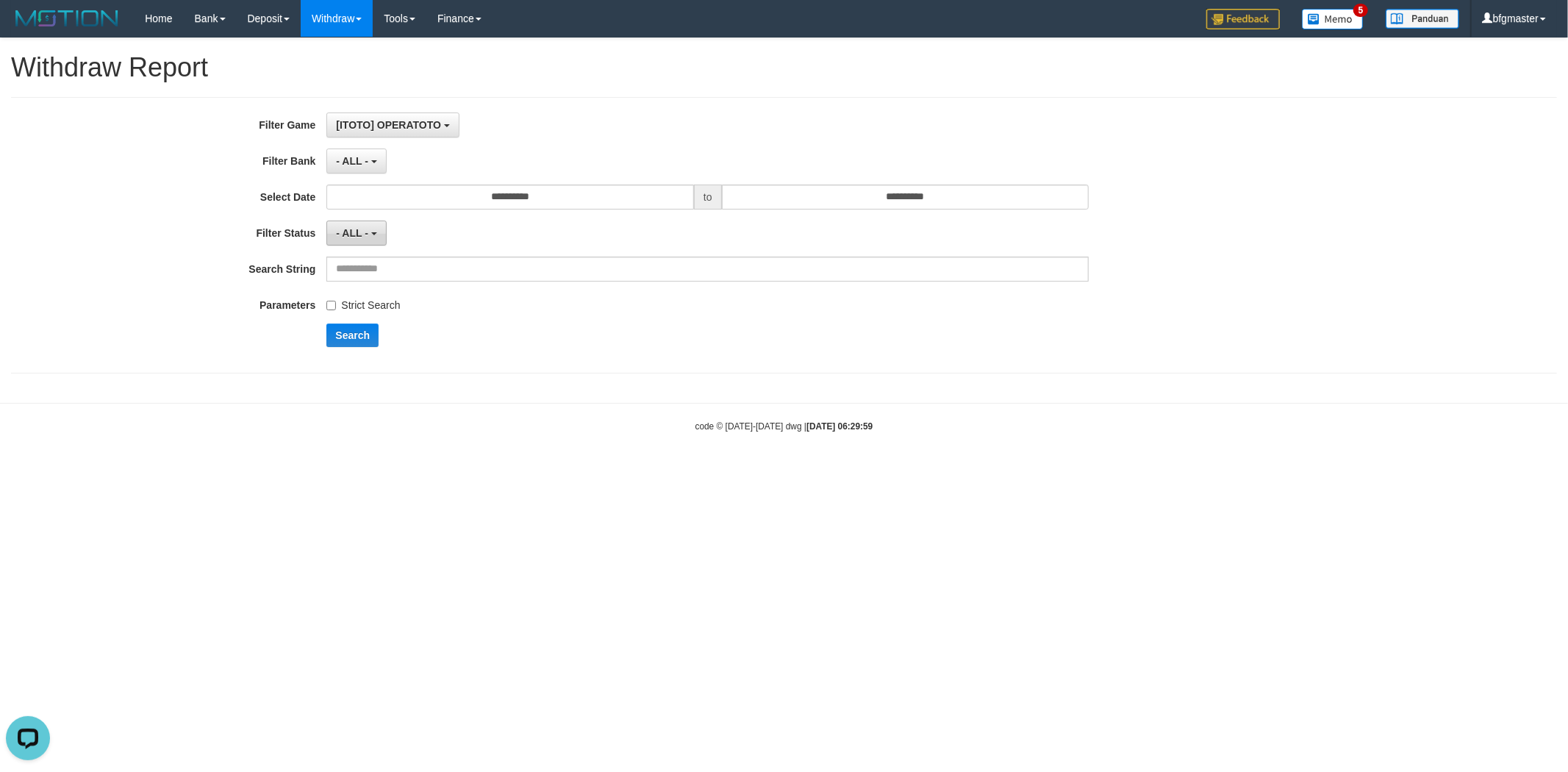 click on "- ALL -" at bounding box center [356, 233] 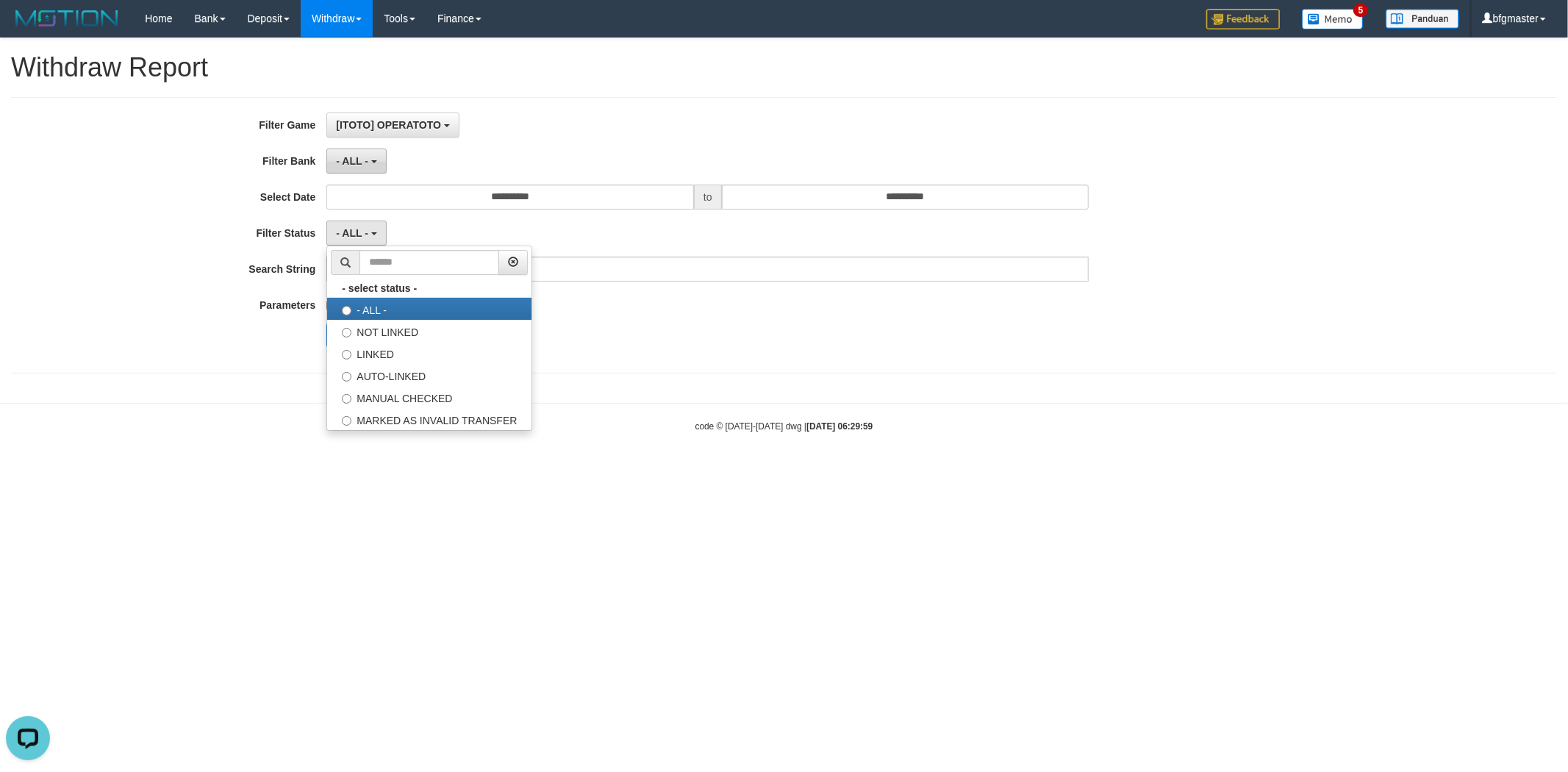 click on "- ALL -" at bounding box center [352, 161] 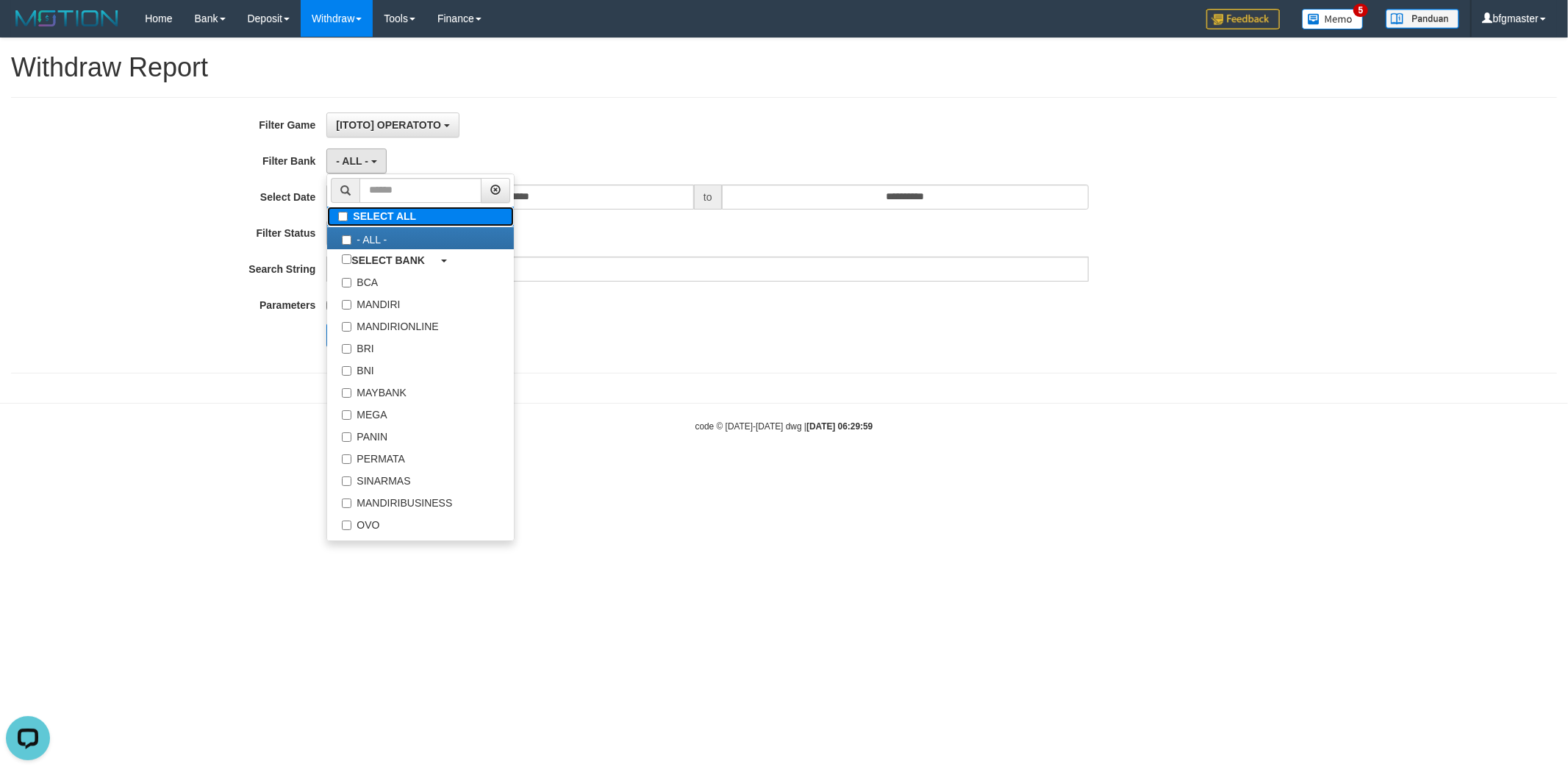 click on "SELECT ALL" at bounding box center (420, 216) 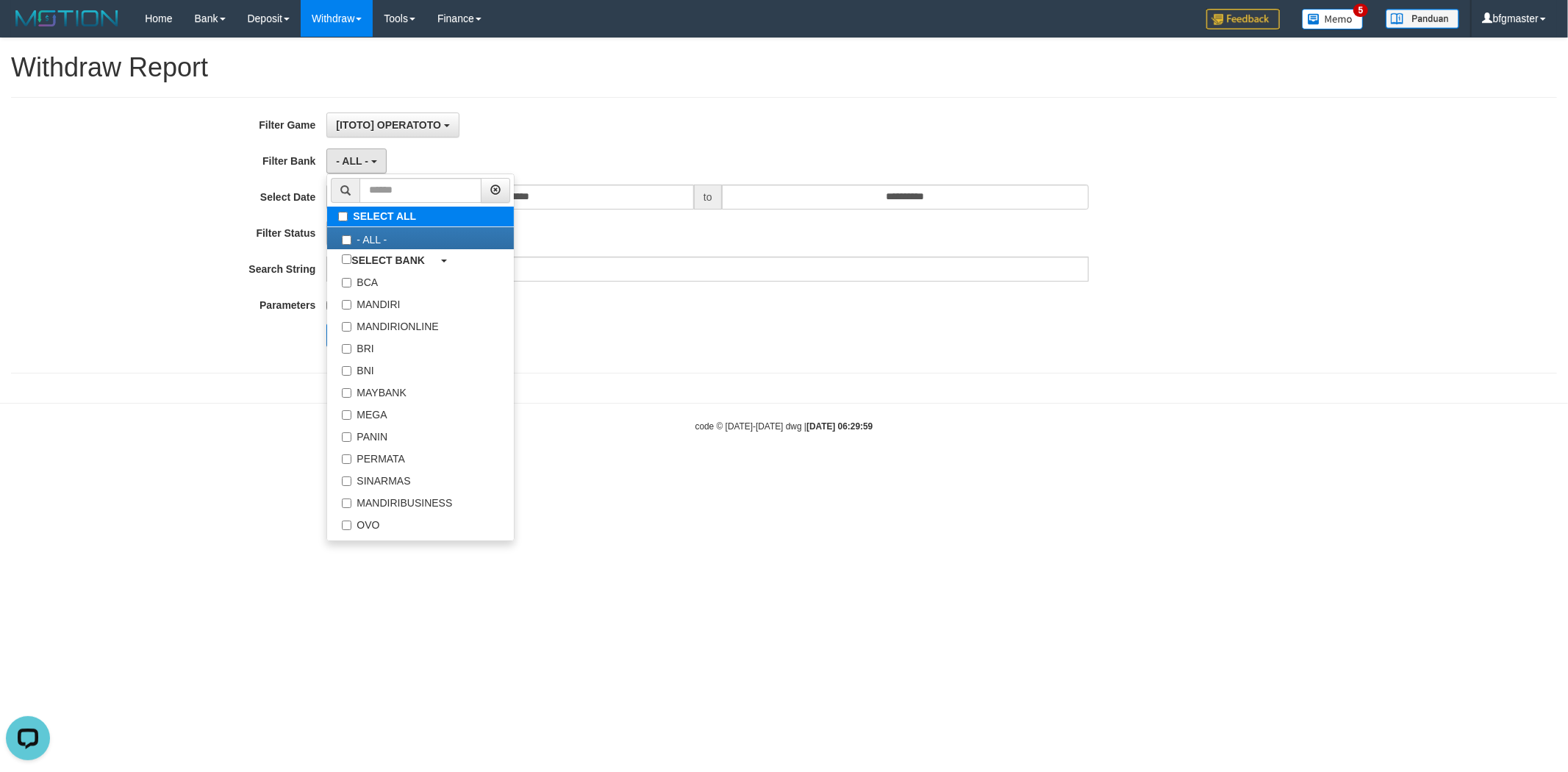 type 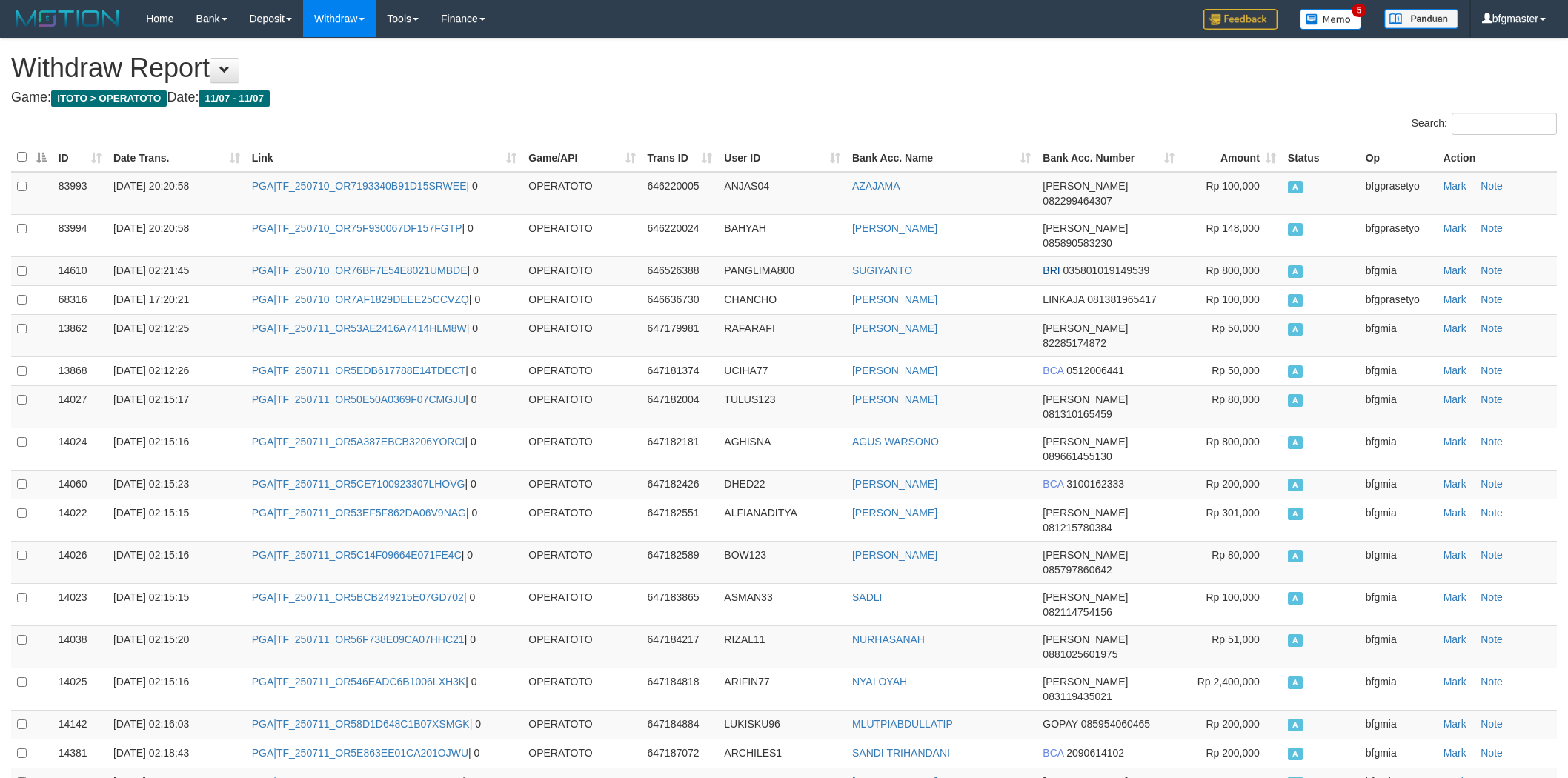 scroll, scrollTop: 0, scrollLeft: 0, axis: both 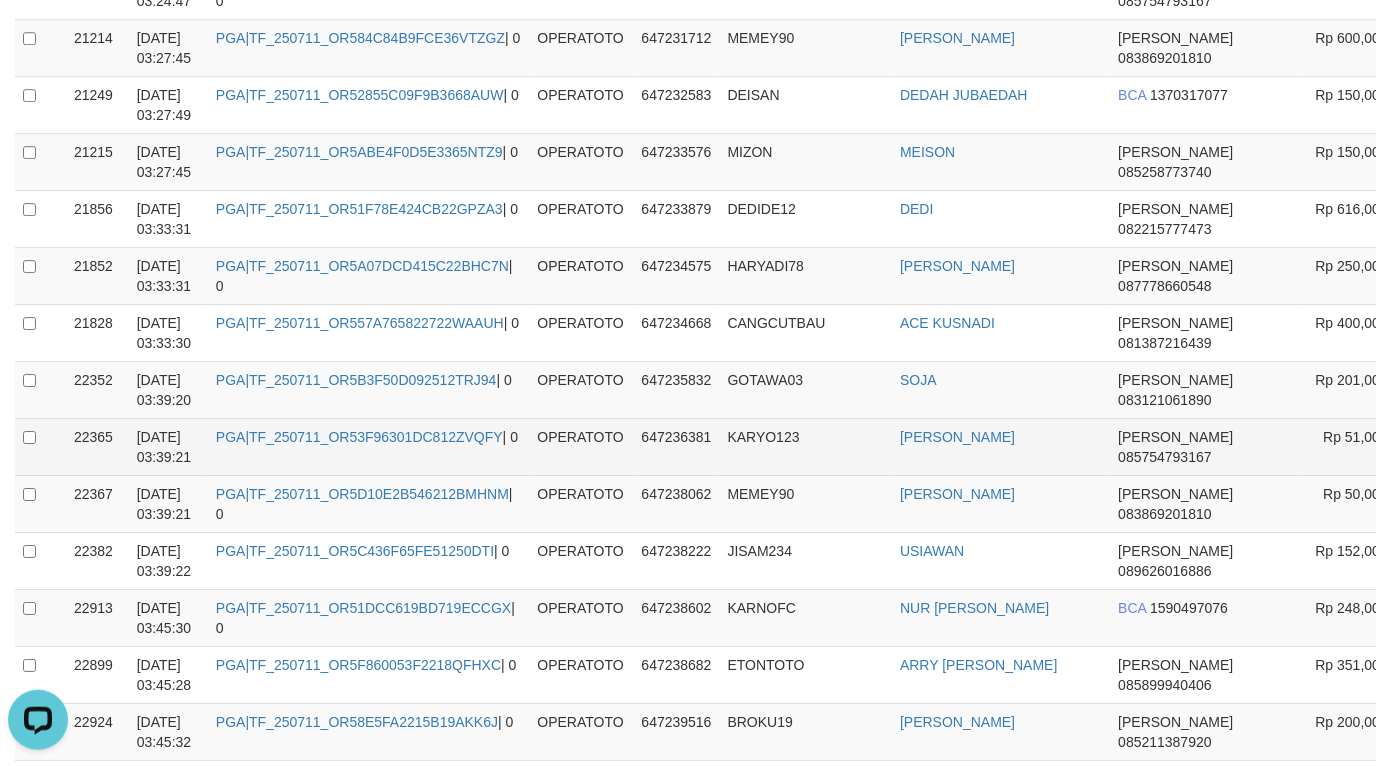 drag, startPoint x: 740, startPoint y: 428, endPoint x: 745, endPoint y: 443, distance: 15.811388 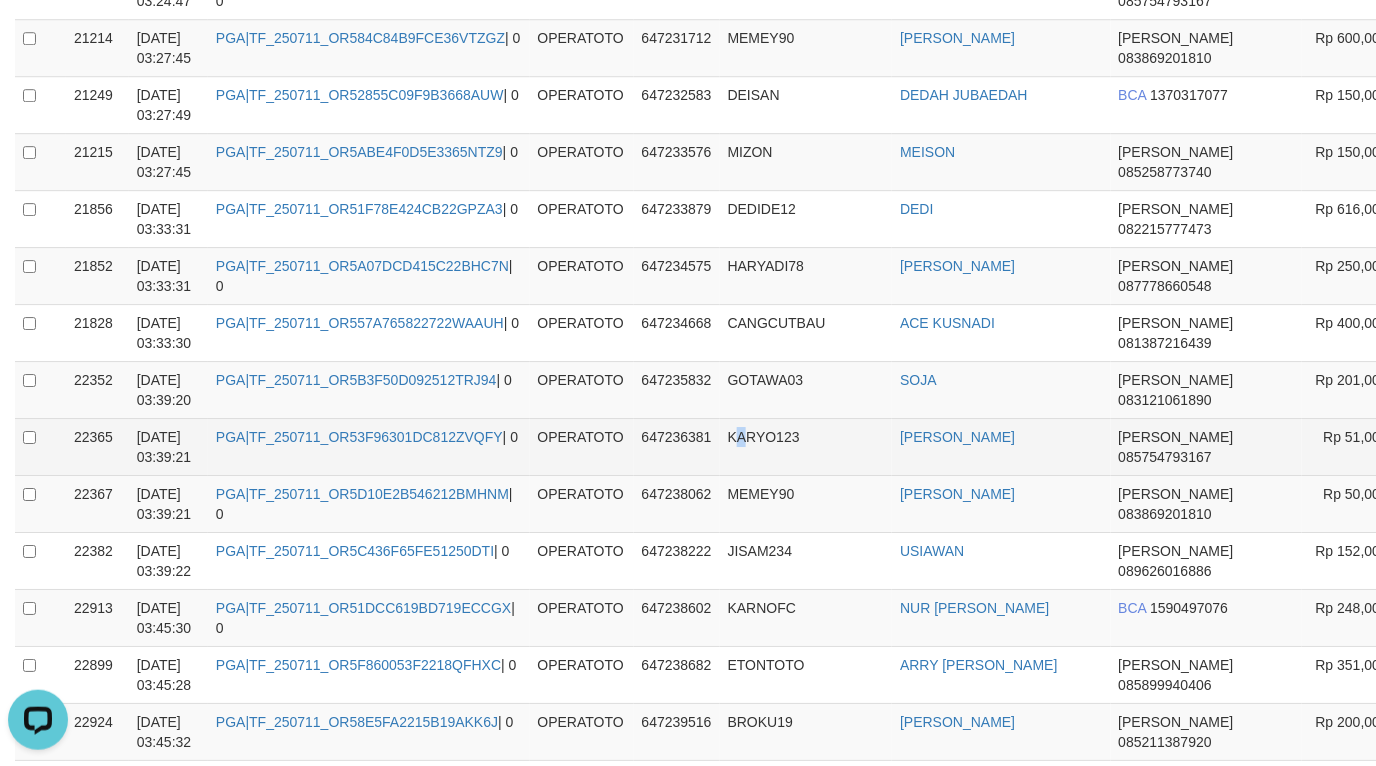 click on "KARYO123" at bounding box center (764, 437) 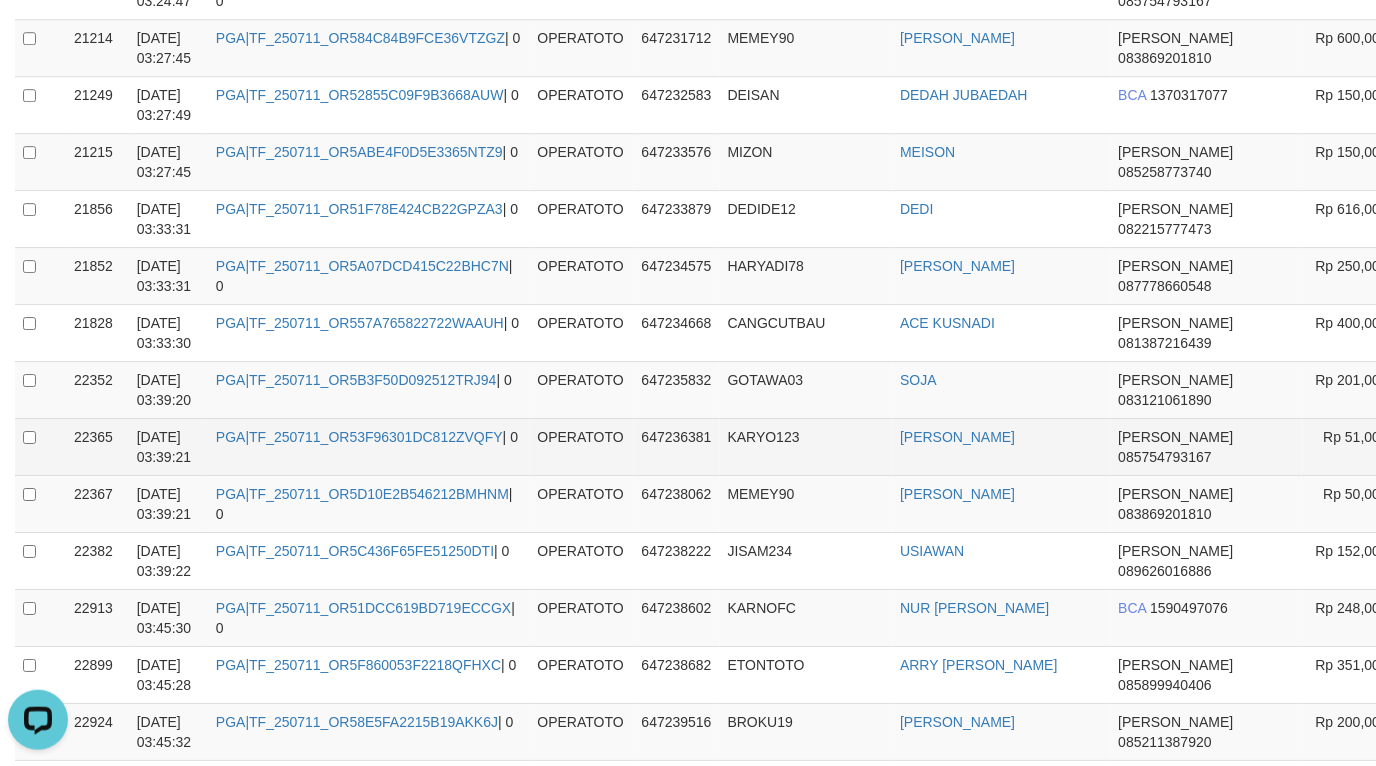 click on "KARYO123" at bounding box center (806, 446) 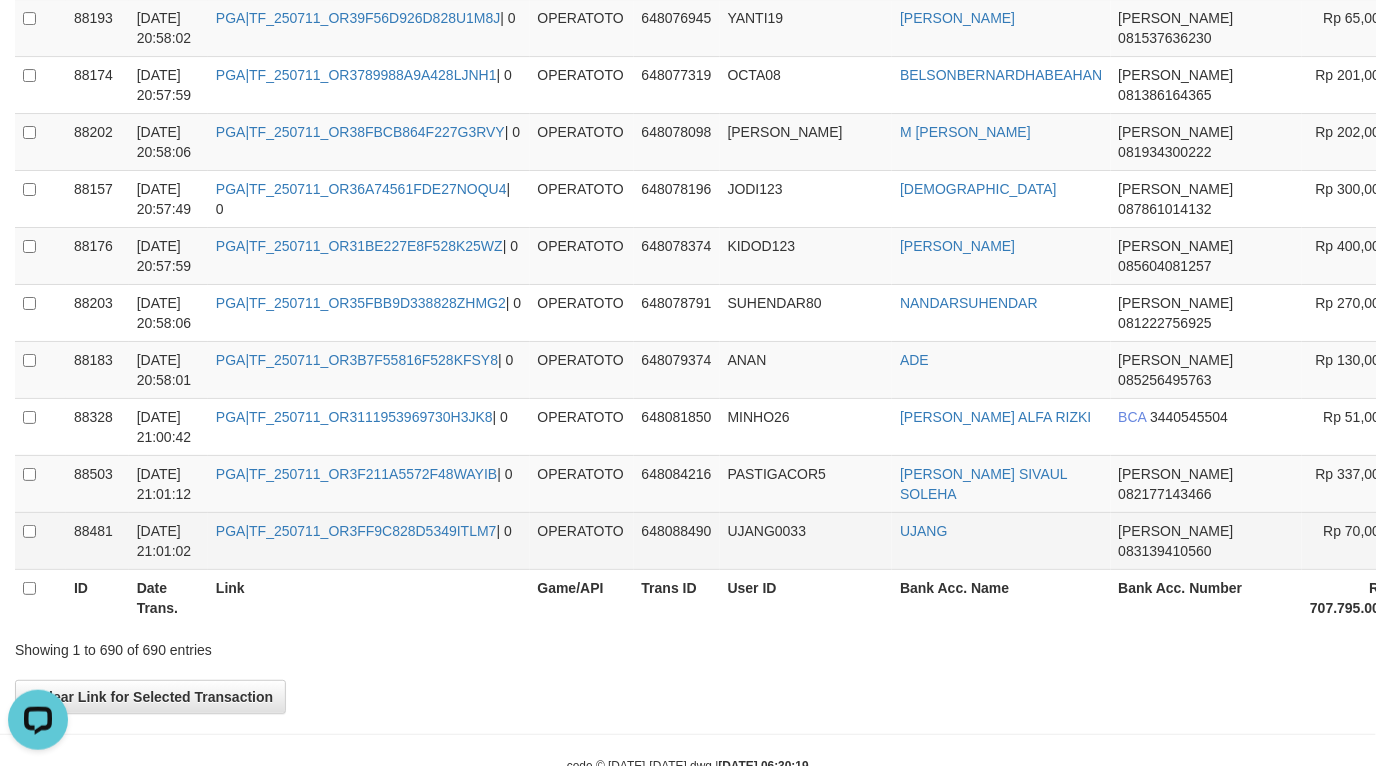 scroll, scrollTop: 39102, scrollLeft: 0, axis: vertical 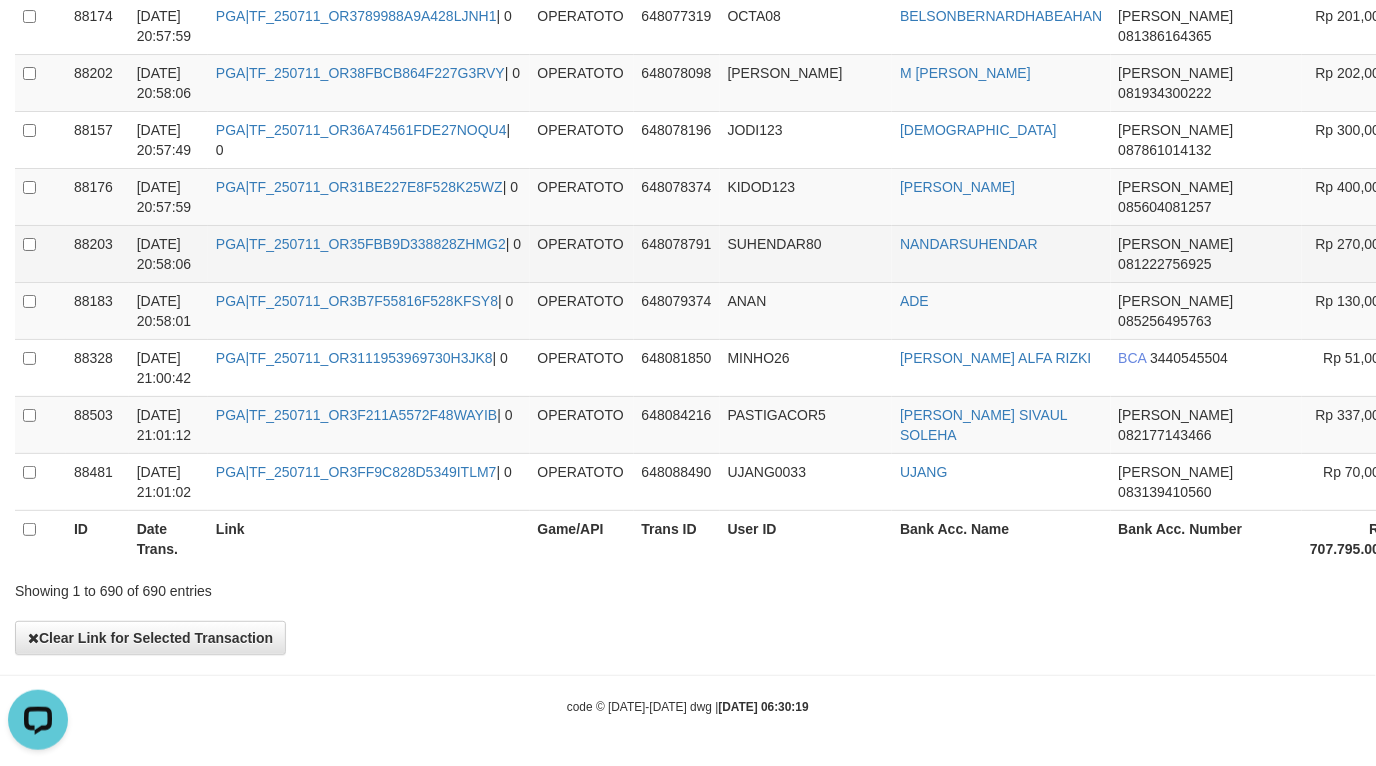 click on "648078791" at bounding box center [677, 253] 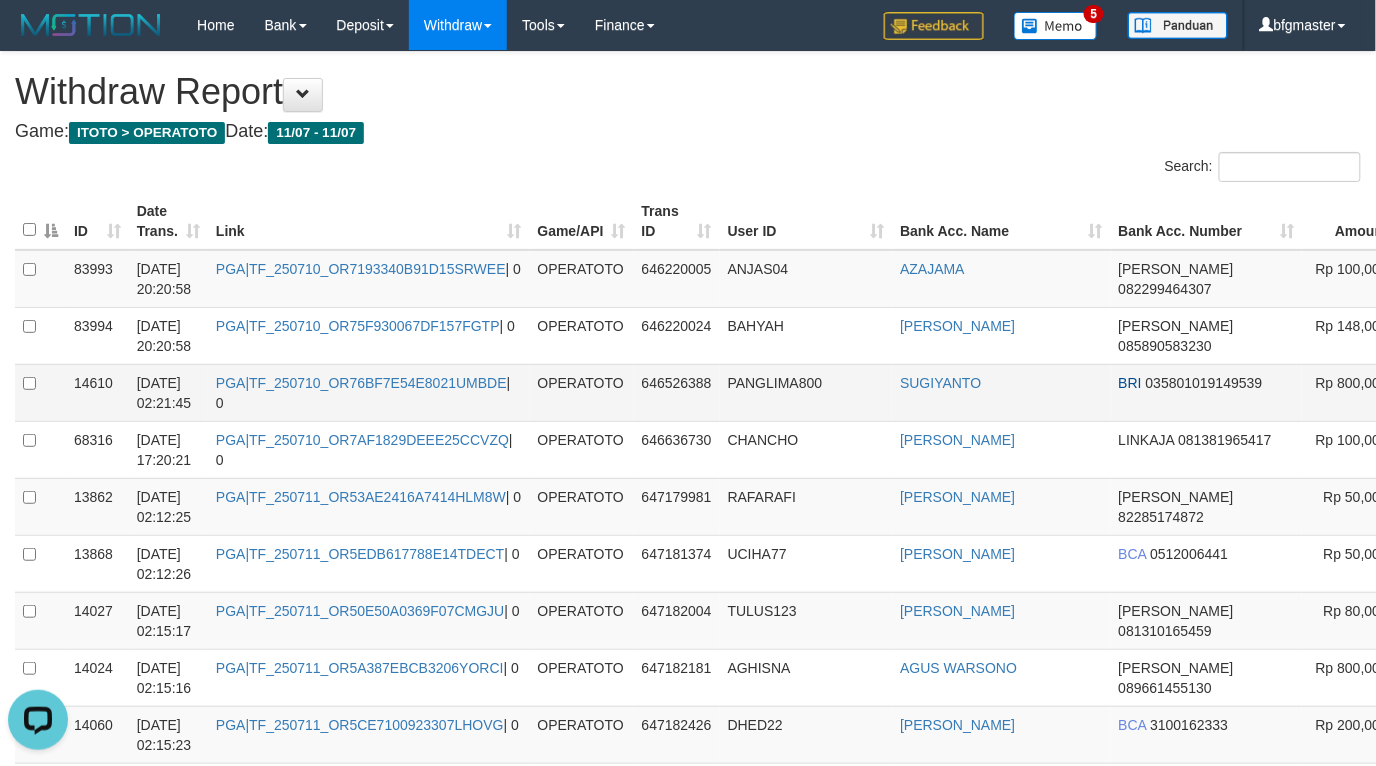 click on "PANGLIMA800" at bounding box center (775, 383) 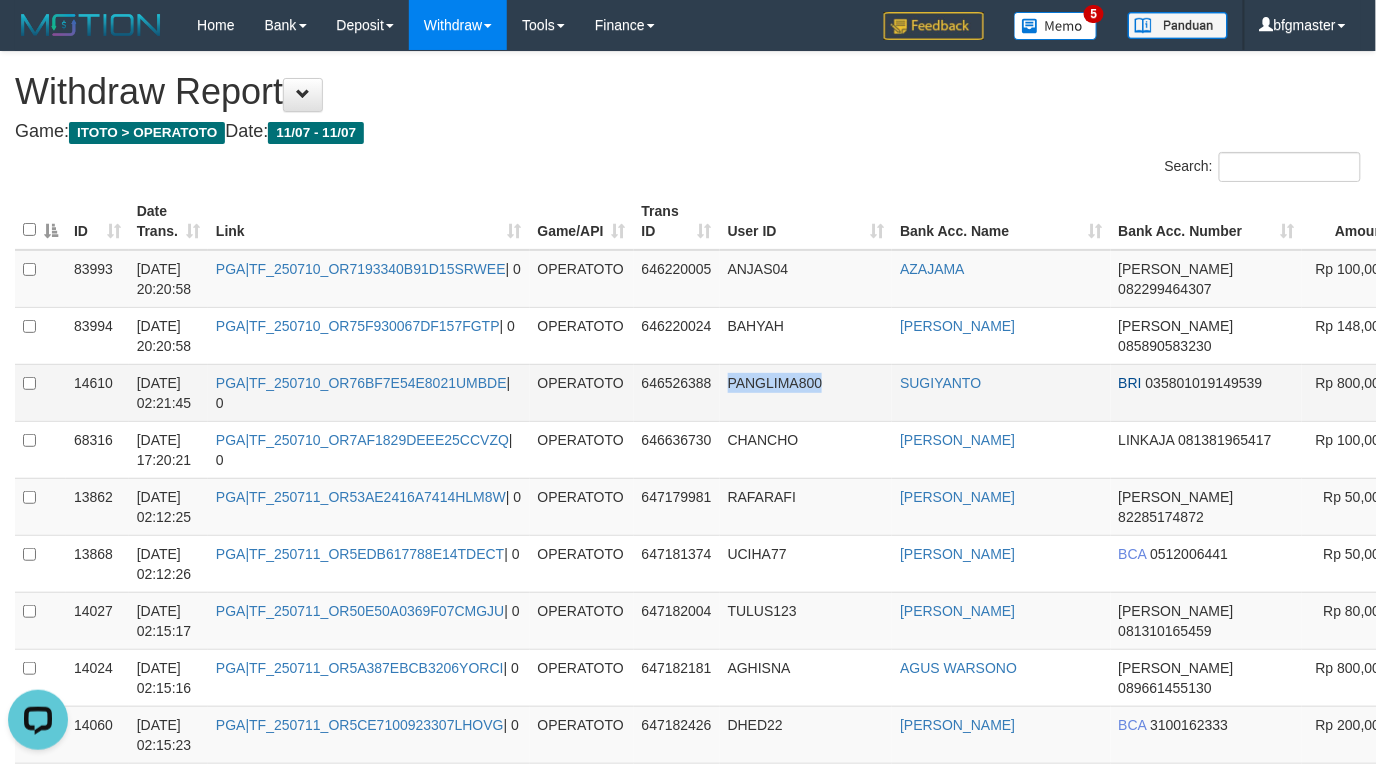 click on "PANGLIMA800" at bounding box center [775, 383] 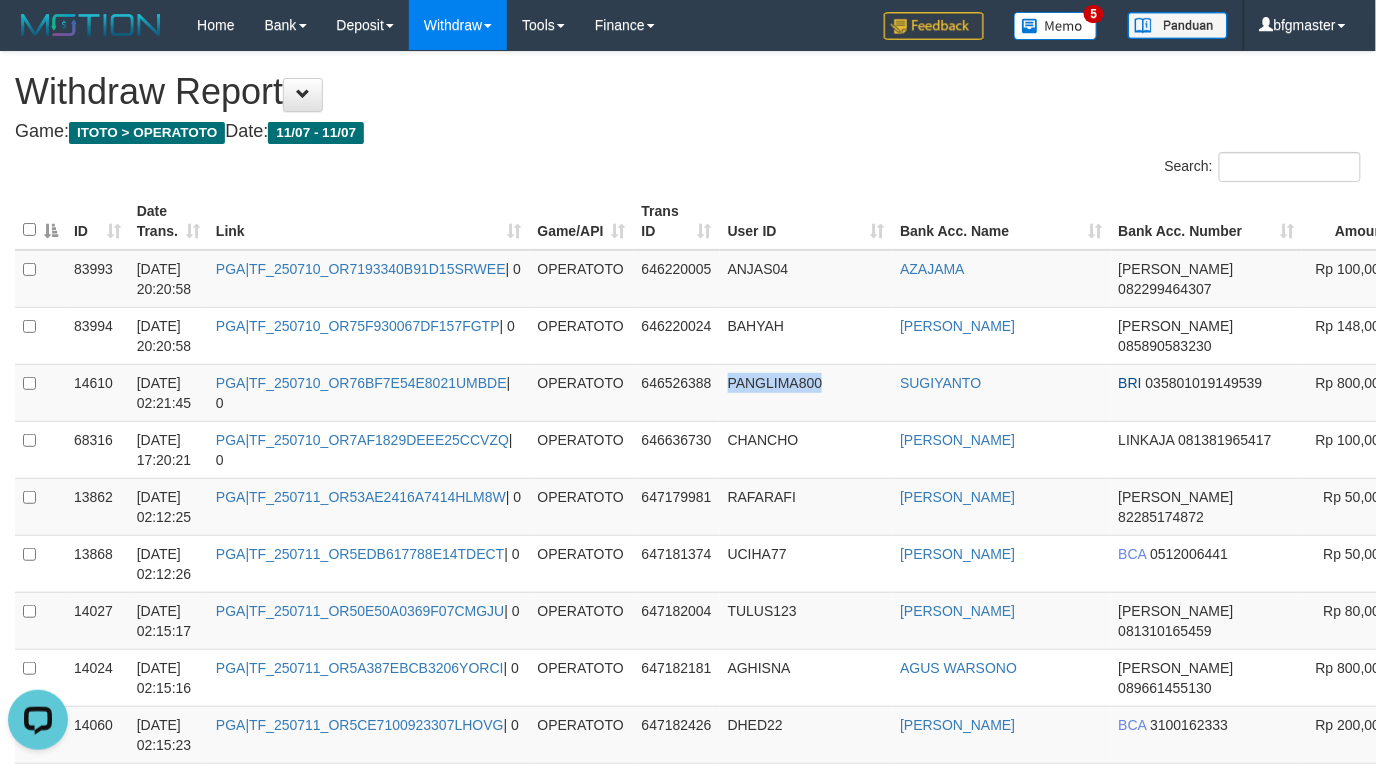 copy on "PANGLIMA800" 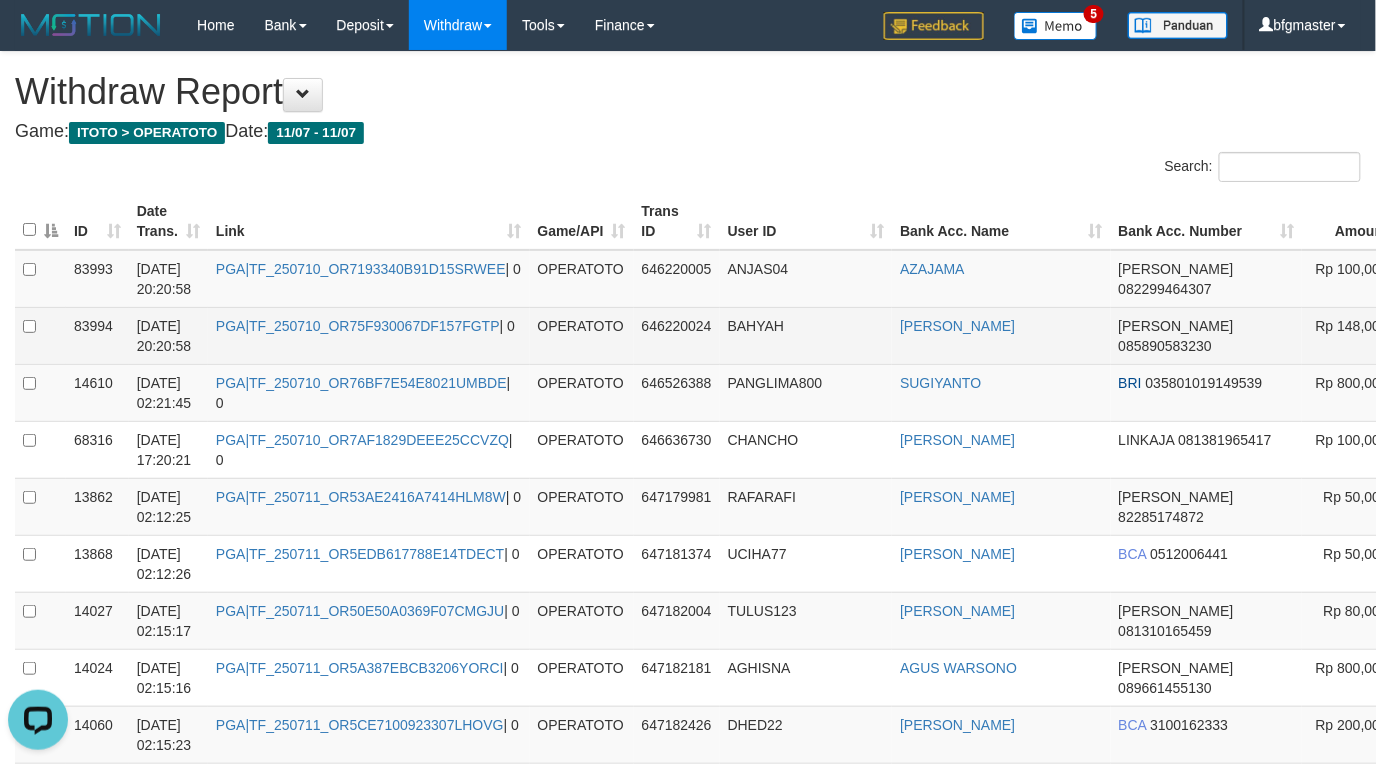 click on "[PERSON_NAME]" at bounding box center (1001, 335) 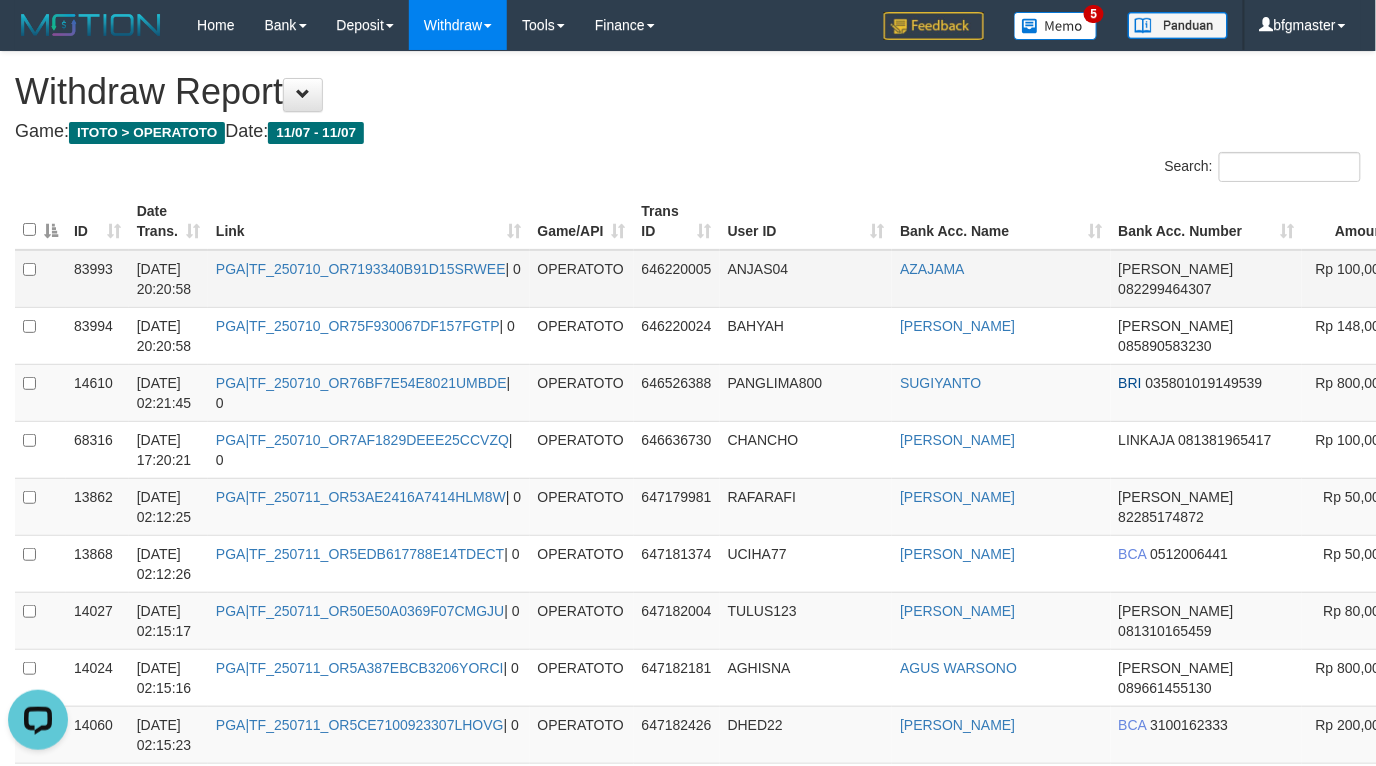 click on "DANA
082299464307" at bounding box center [1207, 279] 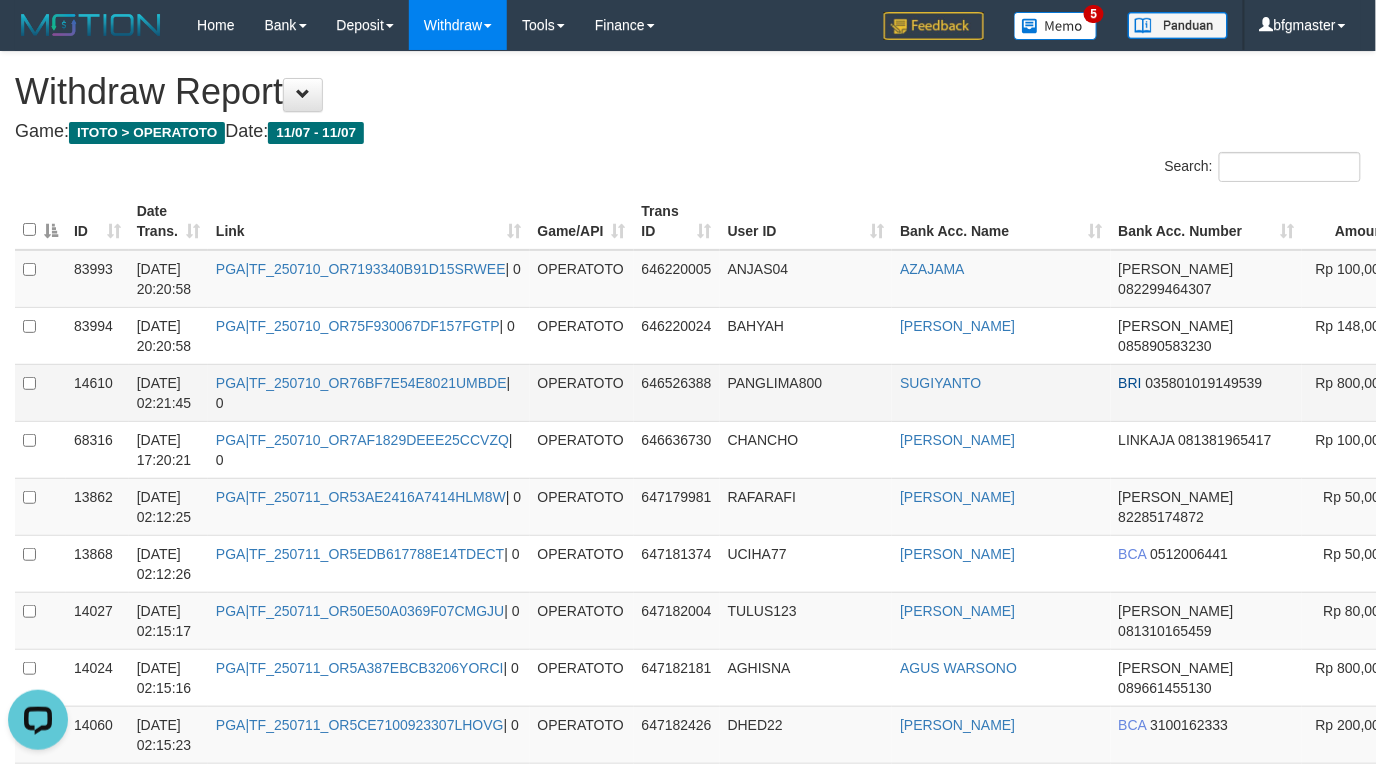 click on "[DATE] 02:21:45" at bounding box center [164, 393] 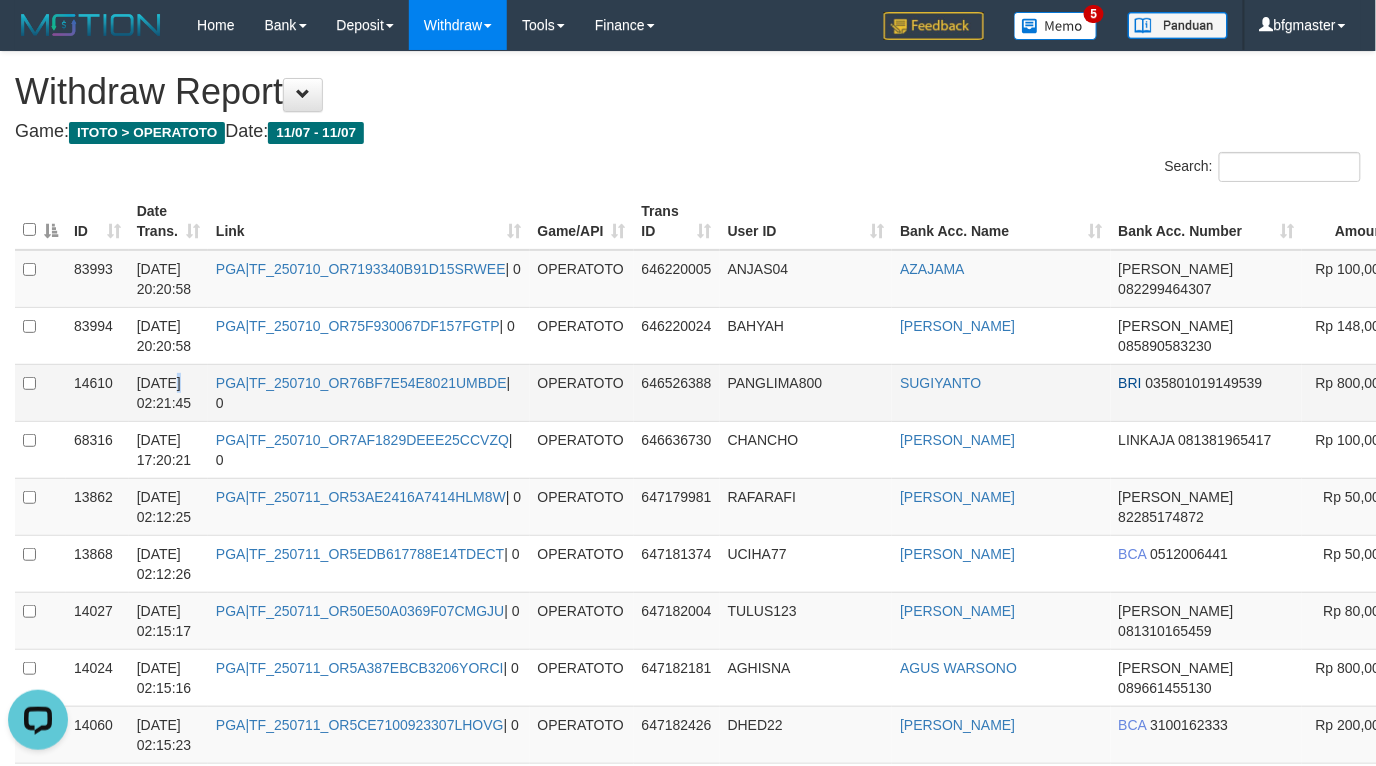 click on "[DATE] 02:21:45" at bounding box center (164, 393) 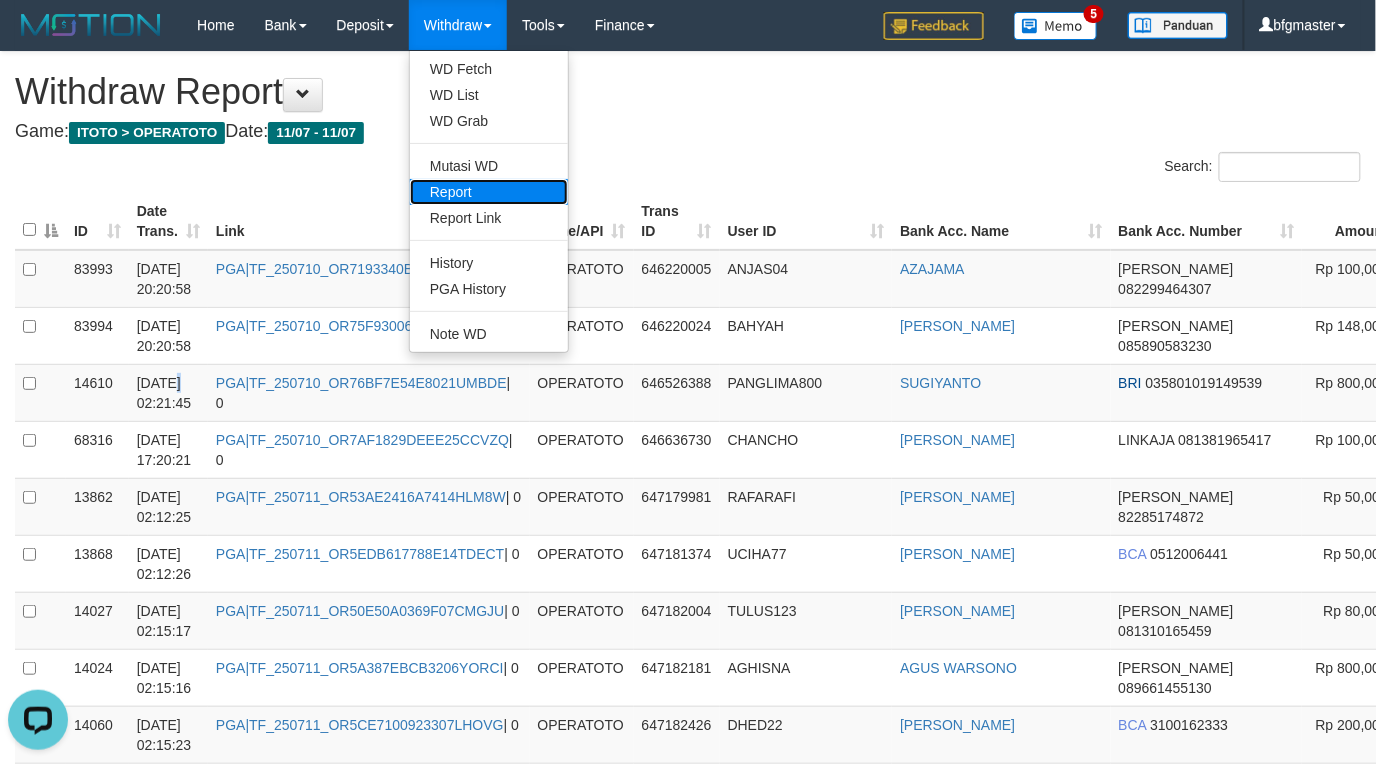 click on "Report" at bounding box center (489, 192) 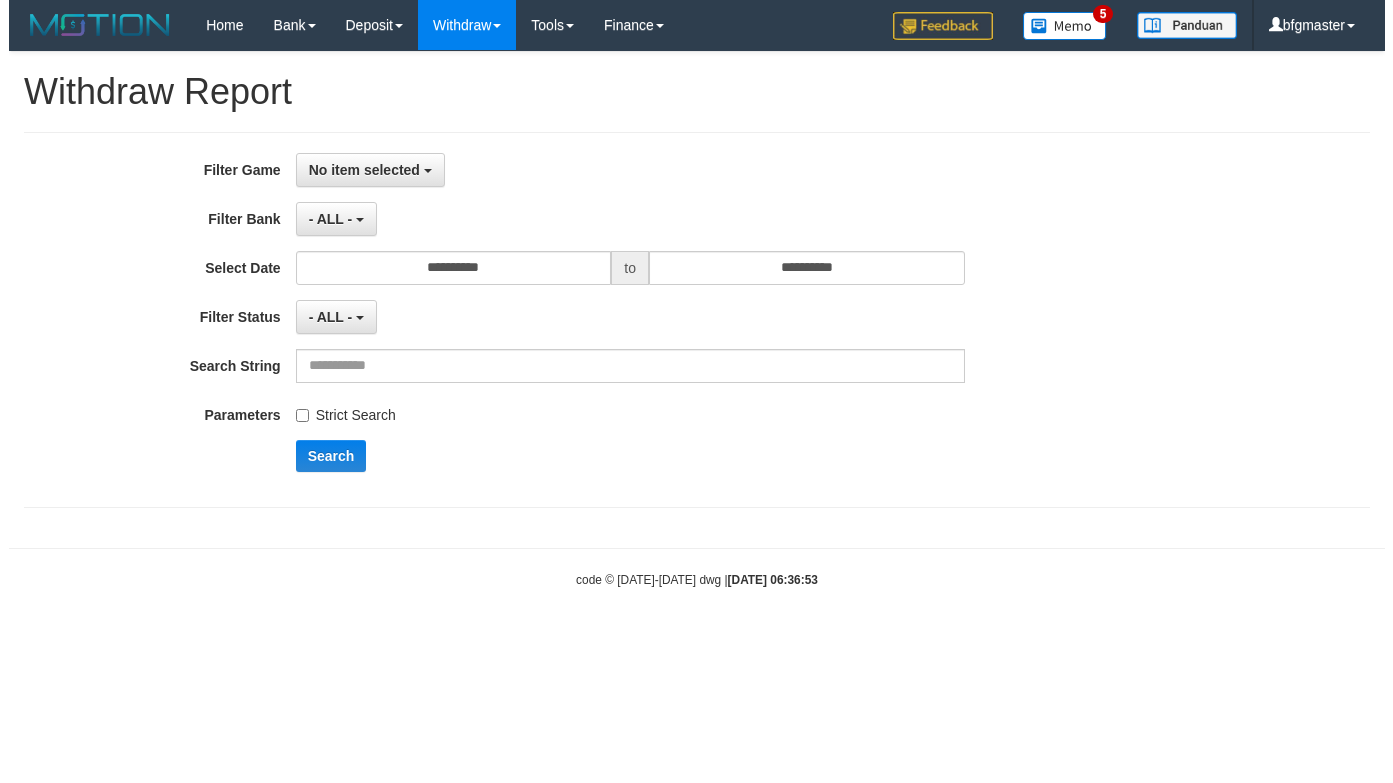 scroll, scrollTop: 0, scrollLeft: 0, axis: both 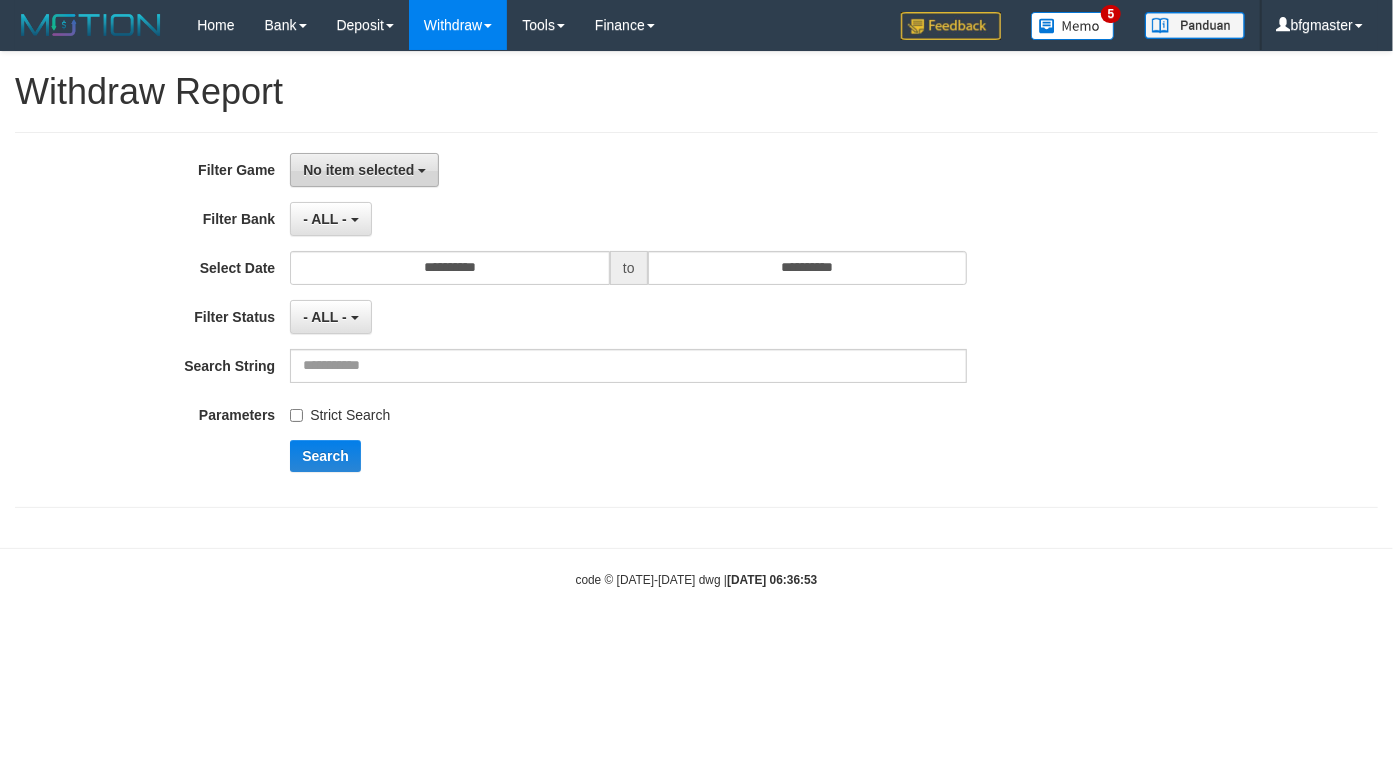 click on "No item selected" at bounding box center (358, 170) 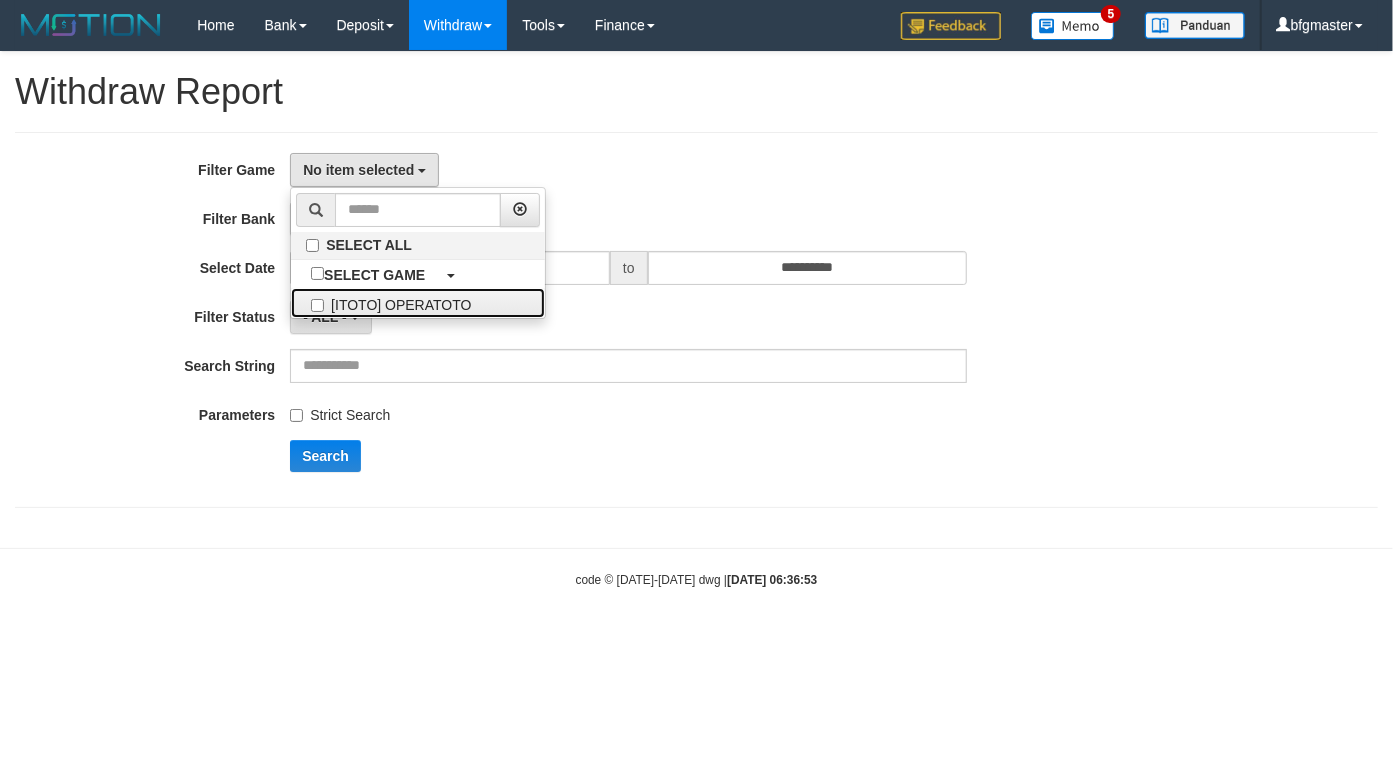 drag, startPoint x: 358, startPoint y: 313, endPoint x: 323, endPoint y: 225, distance: 94.7048 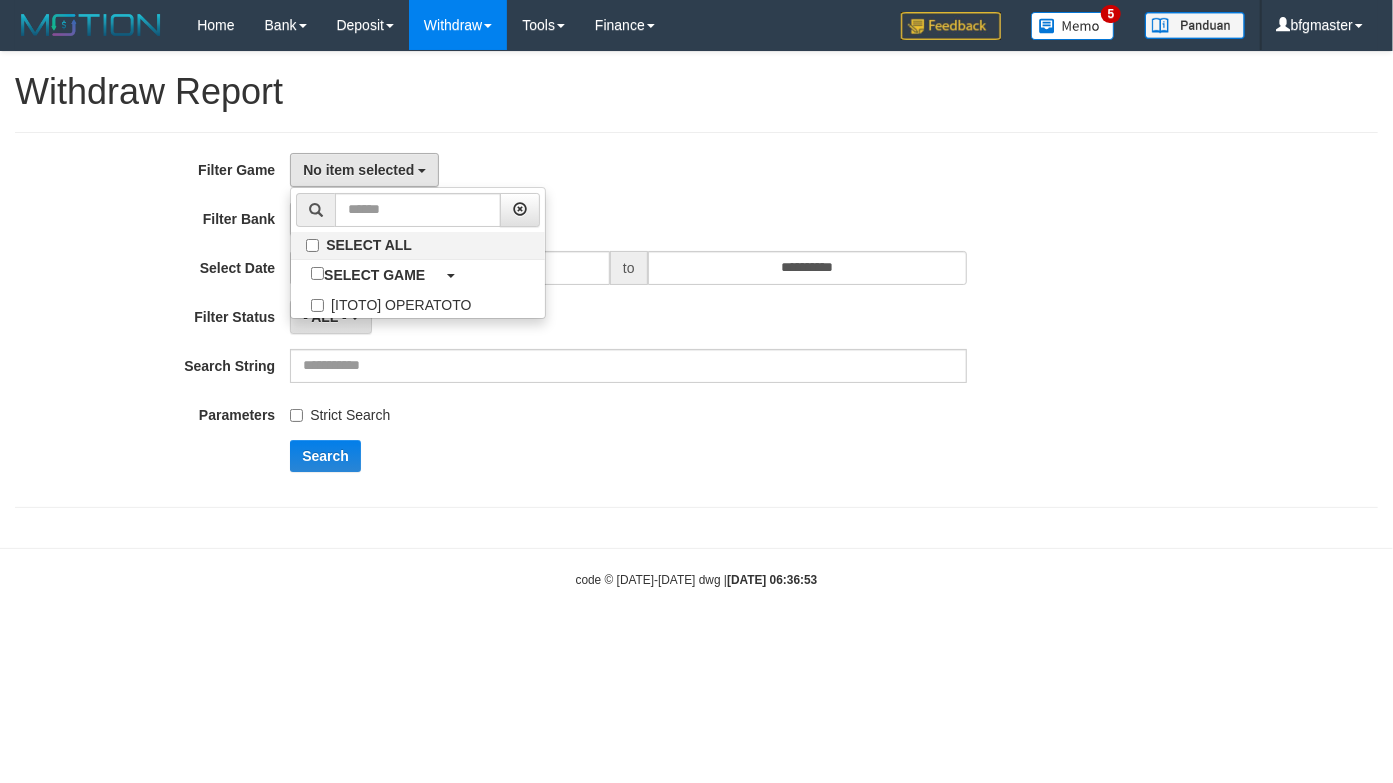 select on "***" 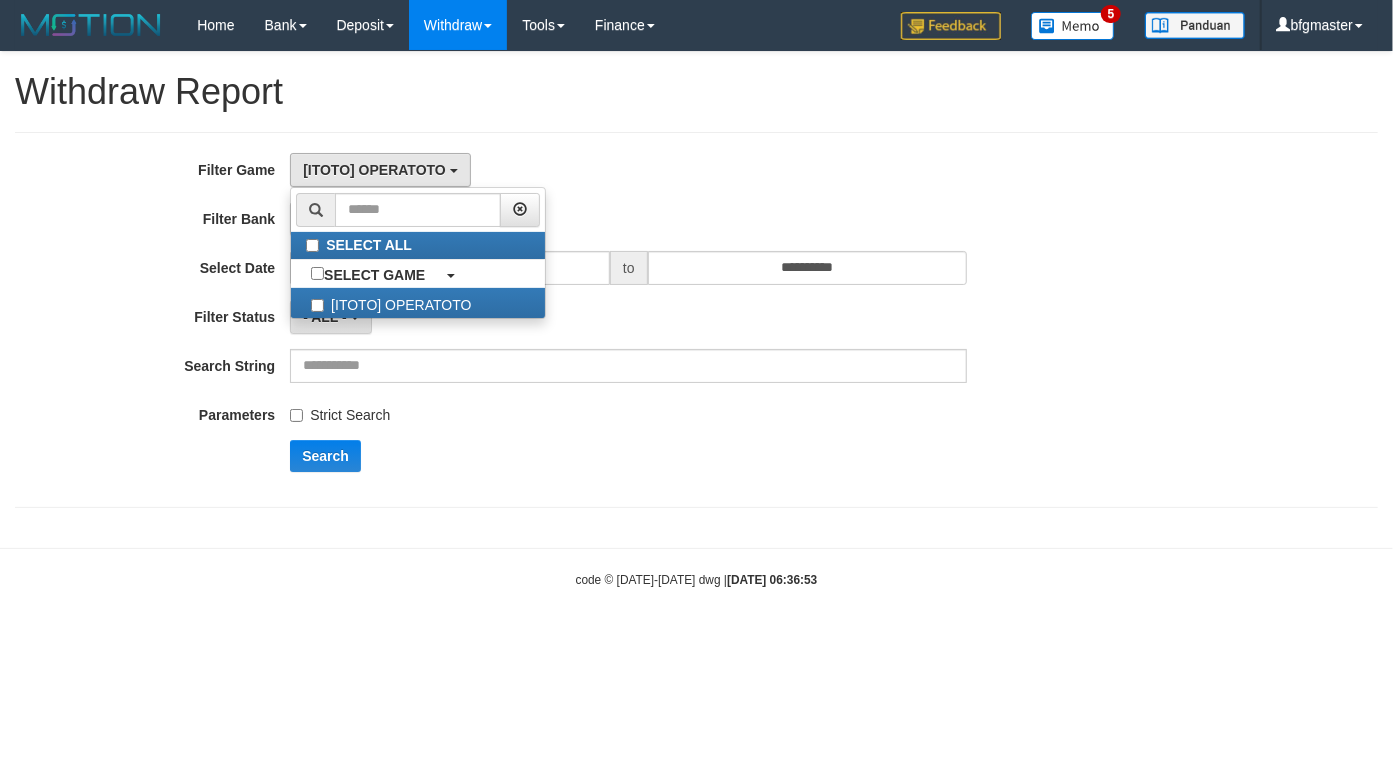 drag, startPoint x: 775, startPoint y: 166, endPoint x: 691, endPoint y: 176, distance: 84.59315 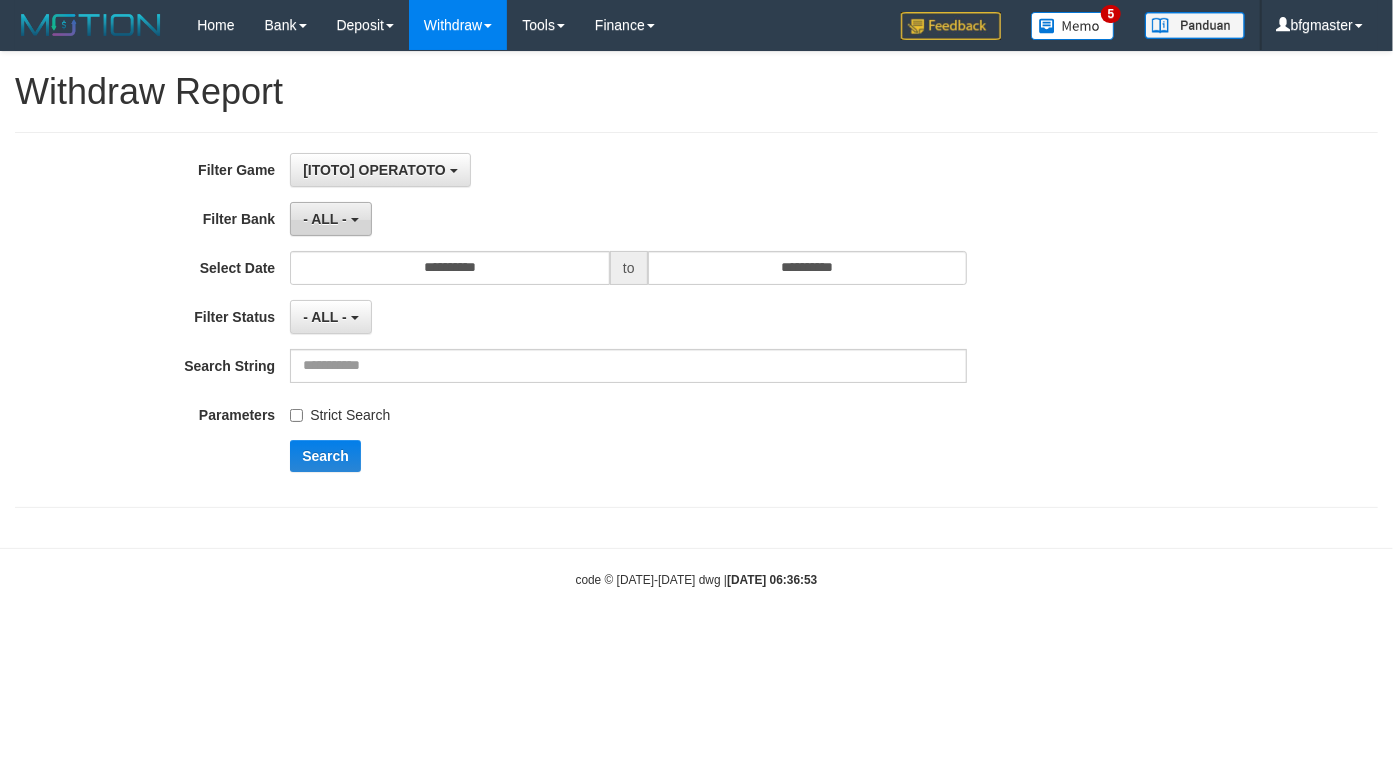 click on "- ALL -" at bounding box center (325, 219) 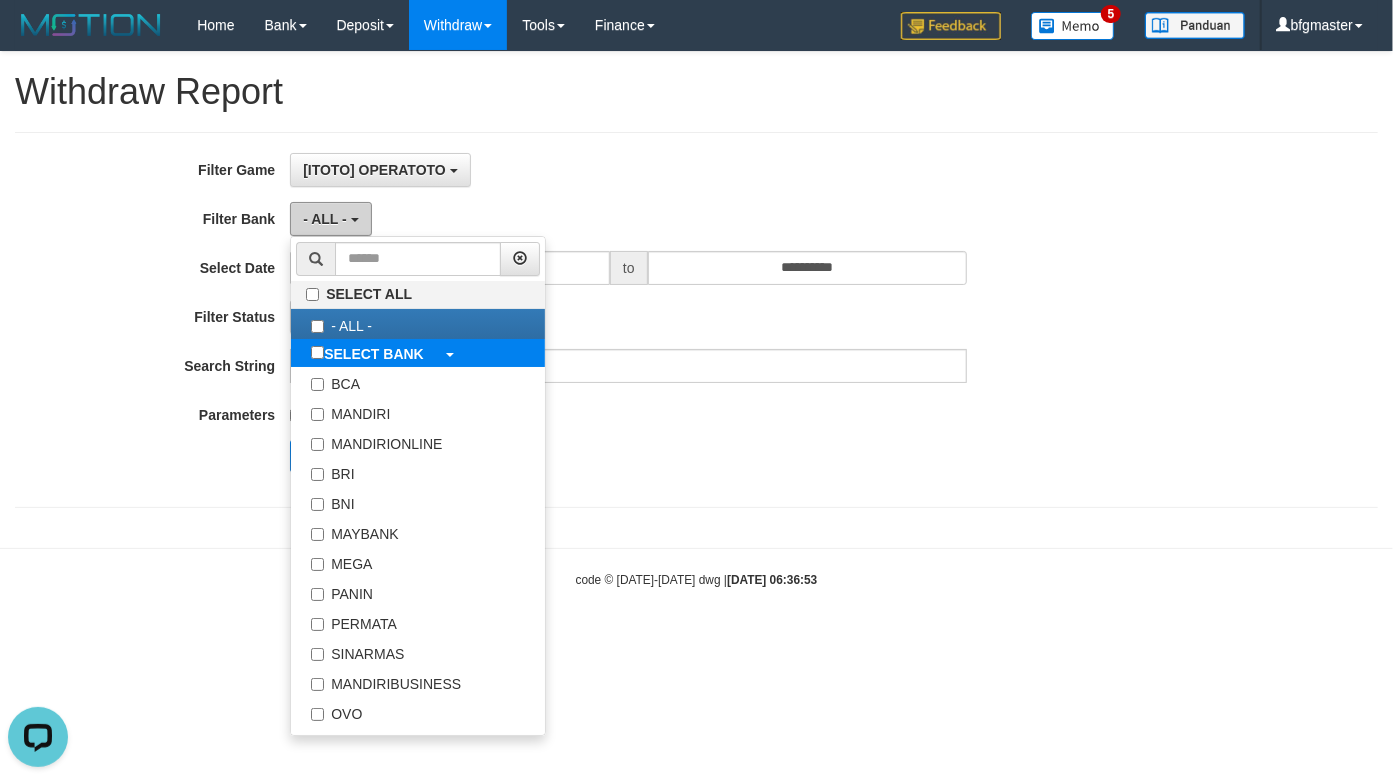 scroll, scrollTop: 0, scrollLeft: 0, axis: both 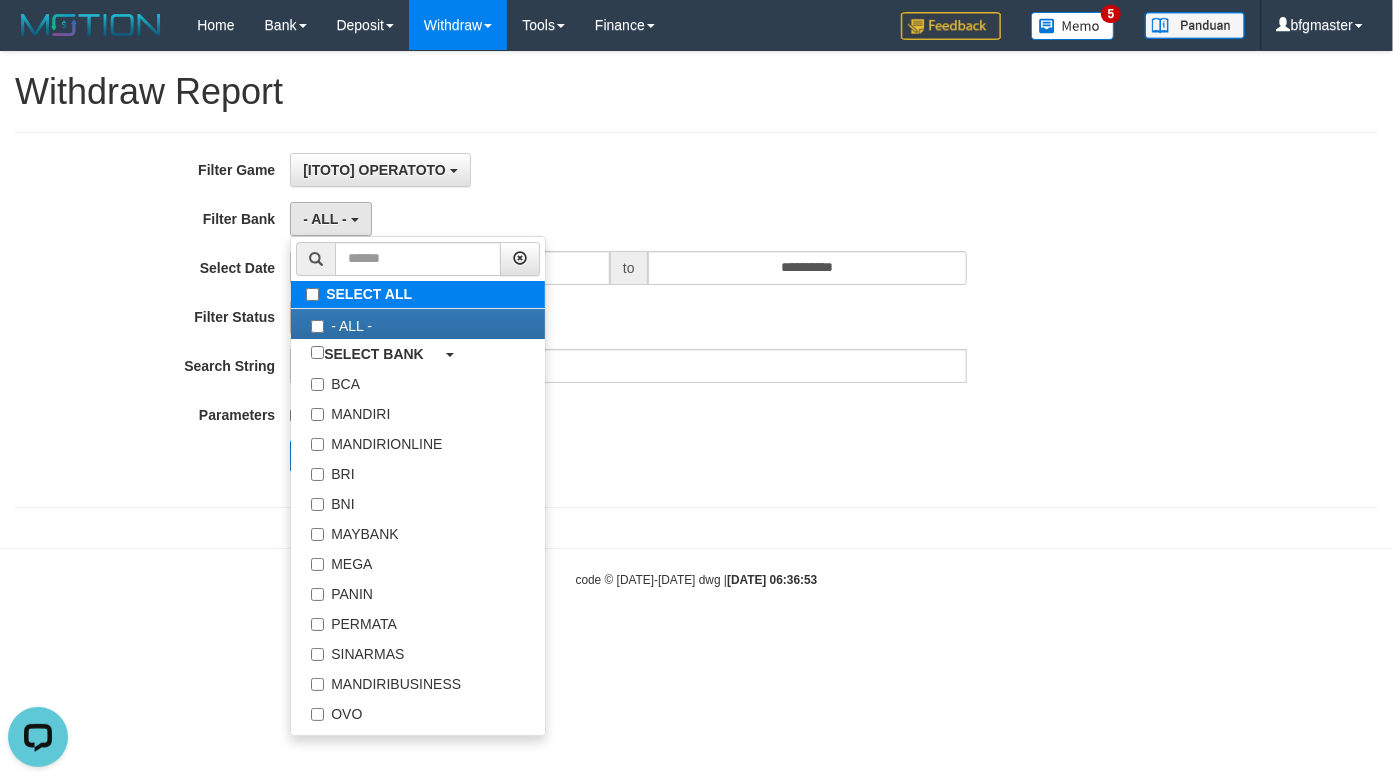 type 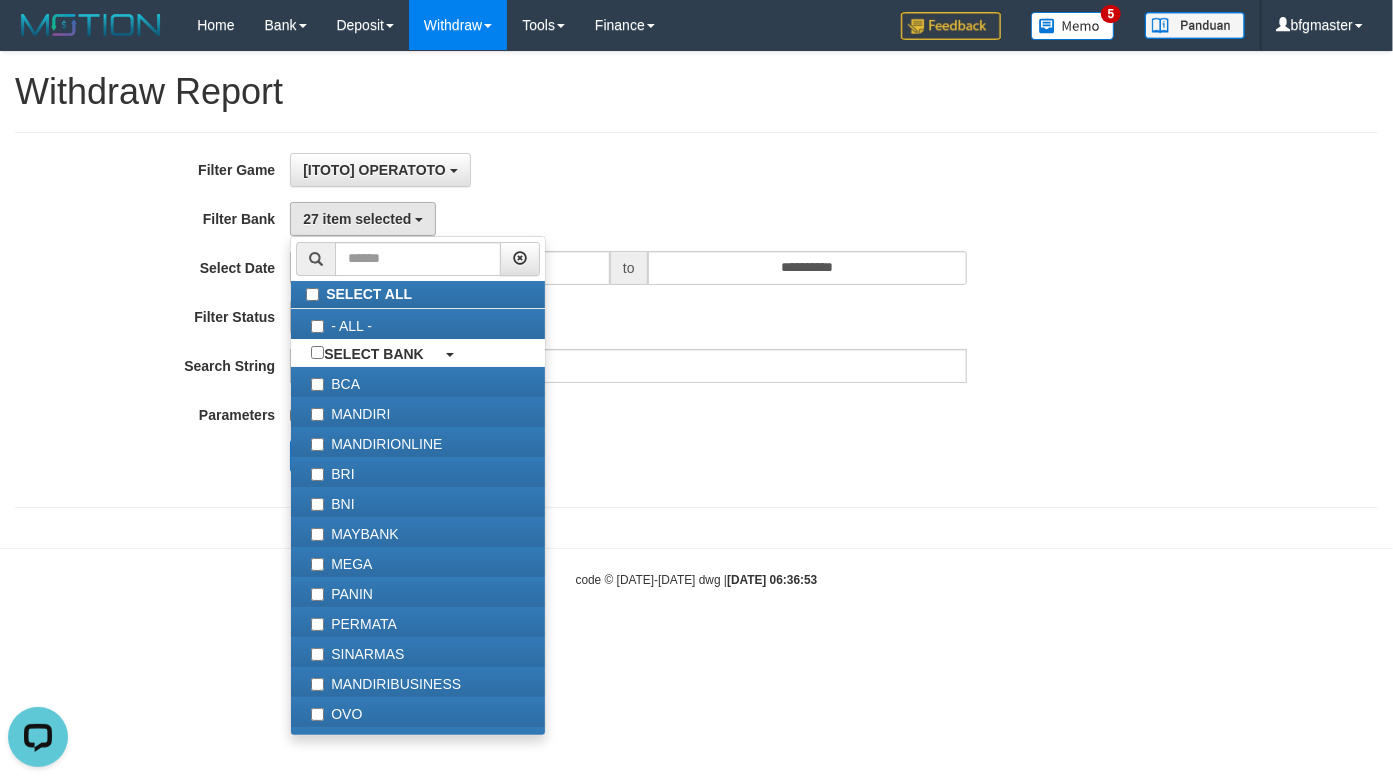 click on "**********" at bounding box center (580, 320) 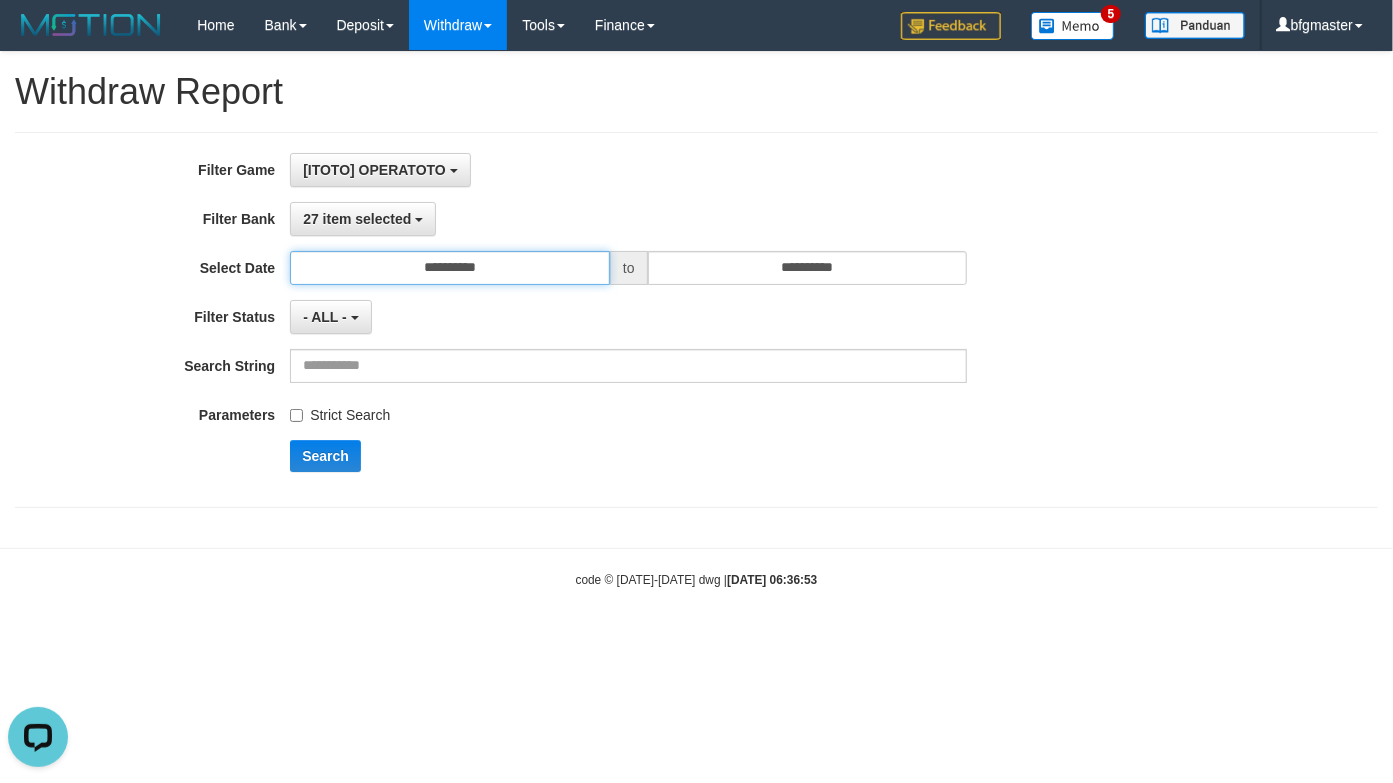 click on "**********" at bounding box center (450, 268) 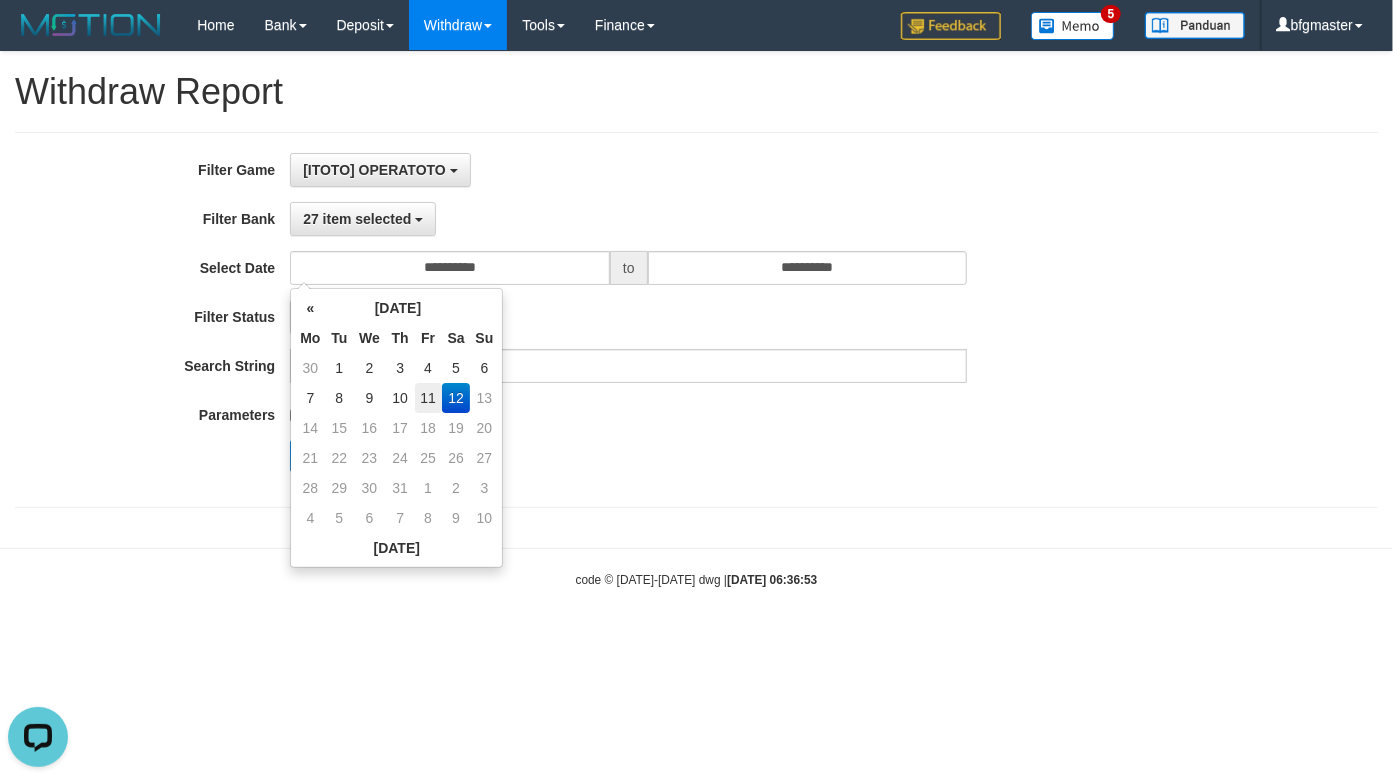 click on "11" at bounding box center [428, 398] 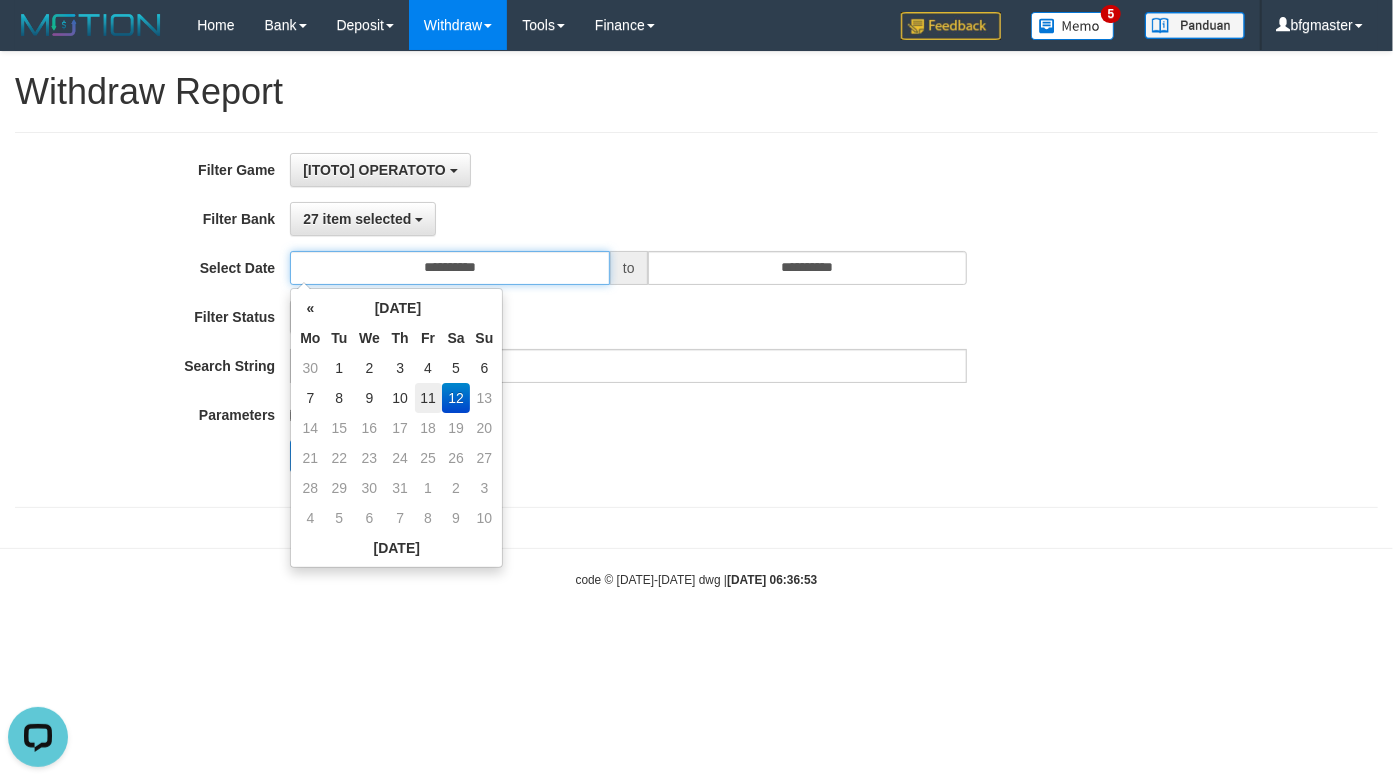 type on "**********" 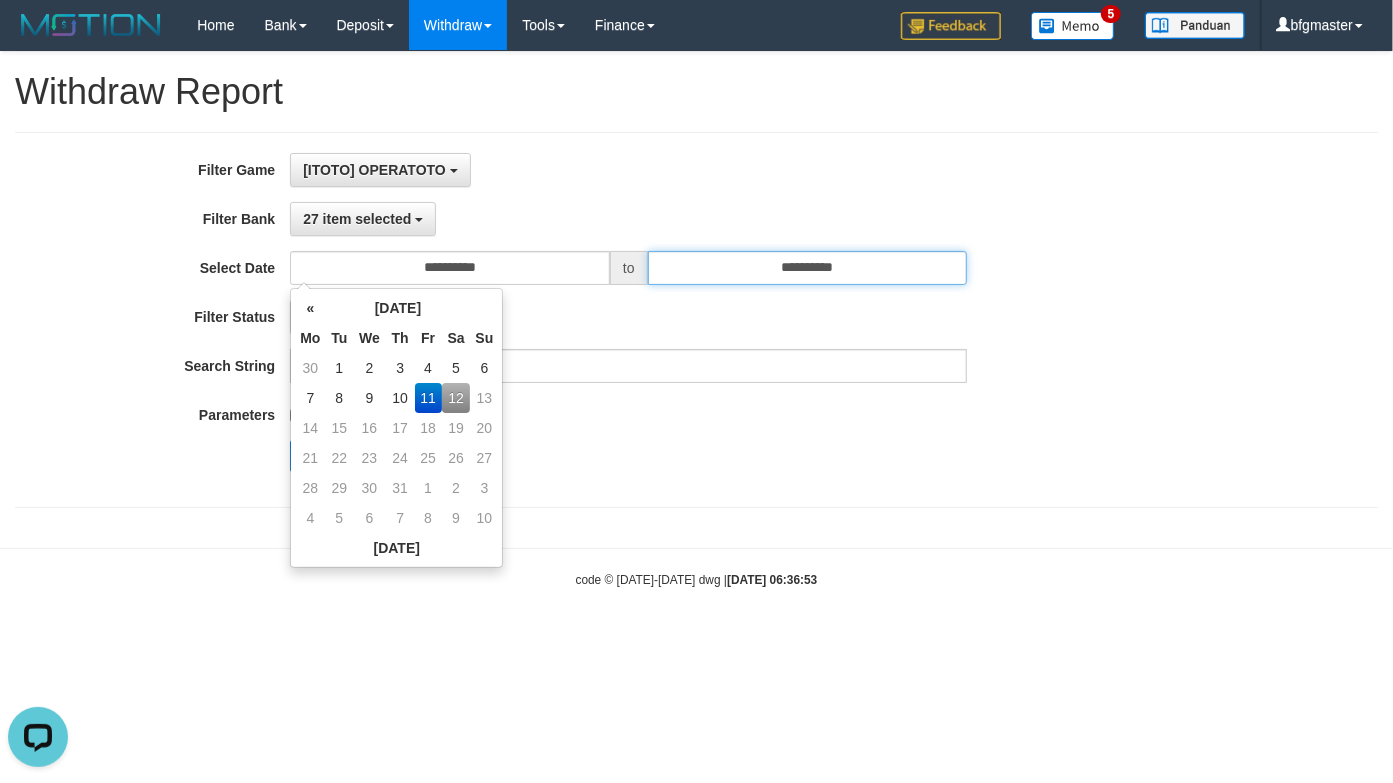 click on "**********" at bounding box center [808, 268] 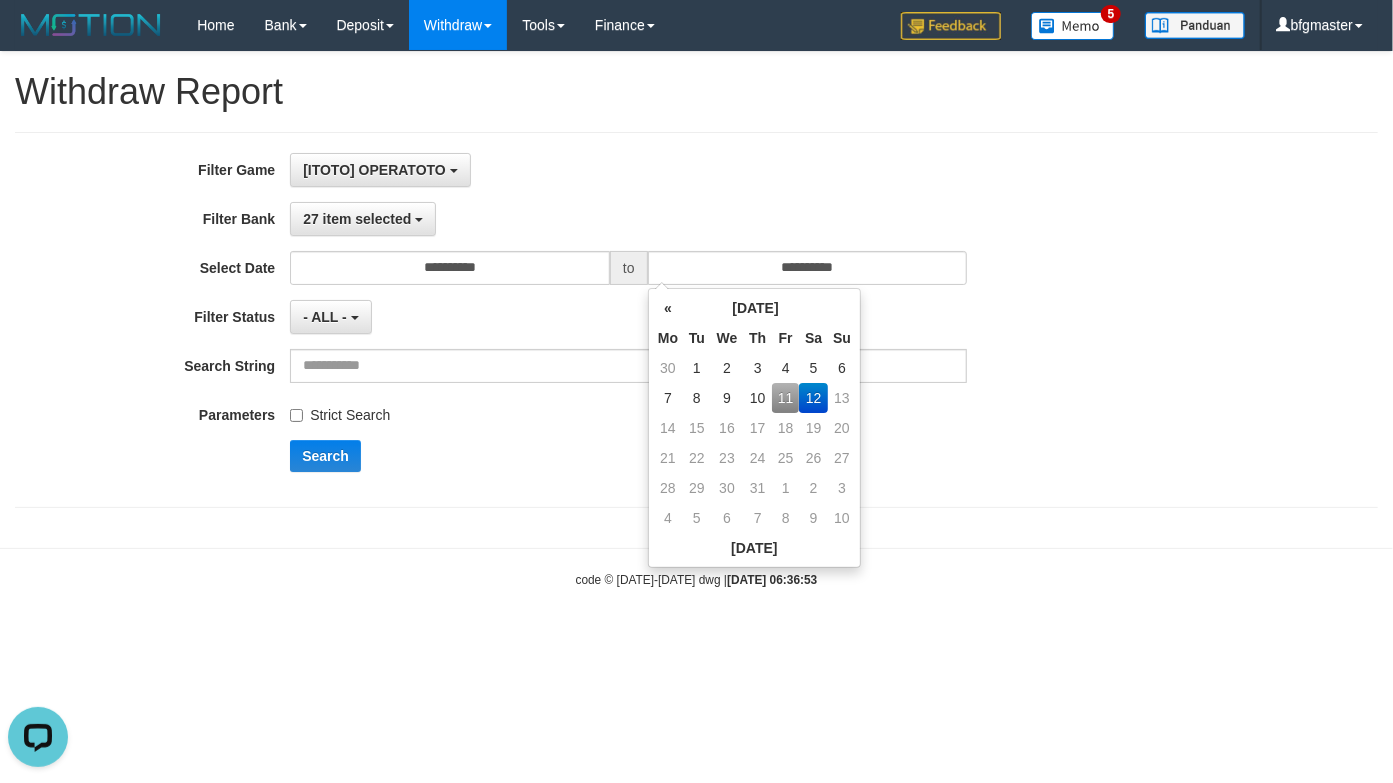 click on "27 item selected    SELECT ALL  - ALL -  SELECT BANK
BCA
[GEOGRAPHIC_DATA]
MANDIRIONLINE
BRI
BNI
[GEOGRAPHIC_DATA]
MEGA
PANIN
PERMATA
[GEOGRAPHIC_DATA]
MANDIRIBUSINESS
OVO
GOPAY
[GEOGRAPHIC_DATA]
DANA
SHOPEEPAY
[GEOGRAPHIC_DATA]
OCBC
JENIUS
BSI
DANAMON
CIMB
JAGO
[GEOGRAPHIC_DATA]
[GEOGRAPHIC_DATA]
NEO" at bounding box center (628, 219) 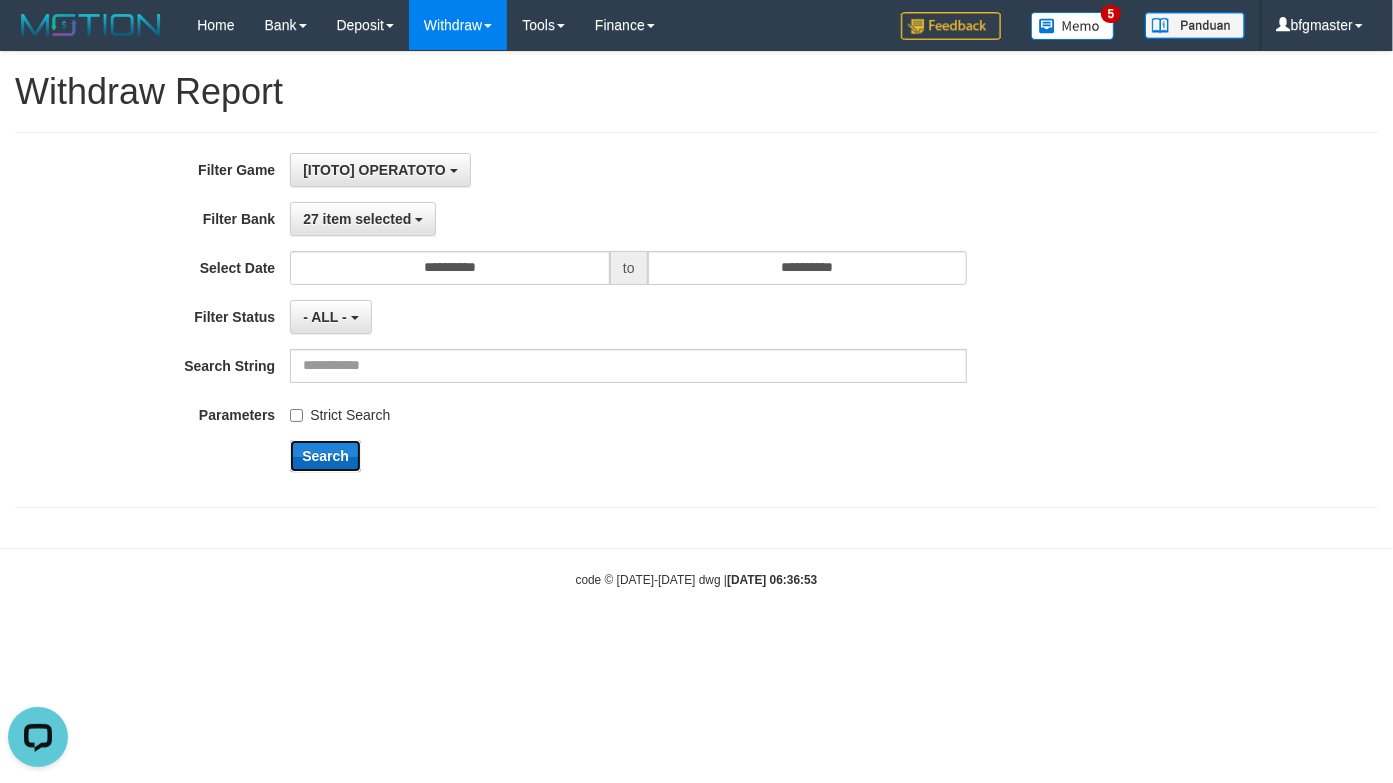 click on "Search" at bounding box center [325, 456] 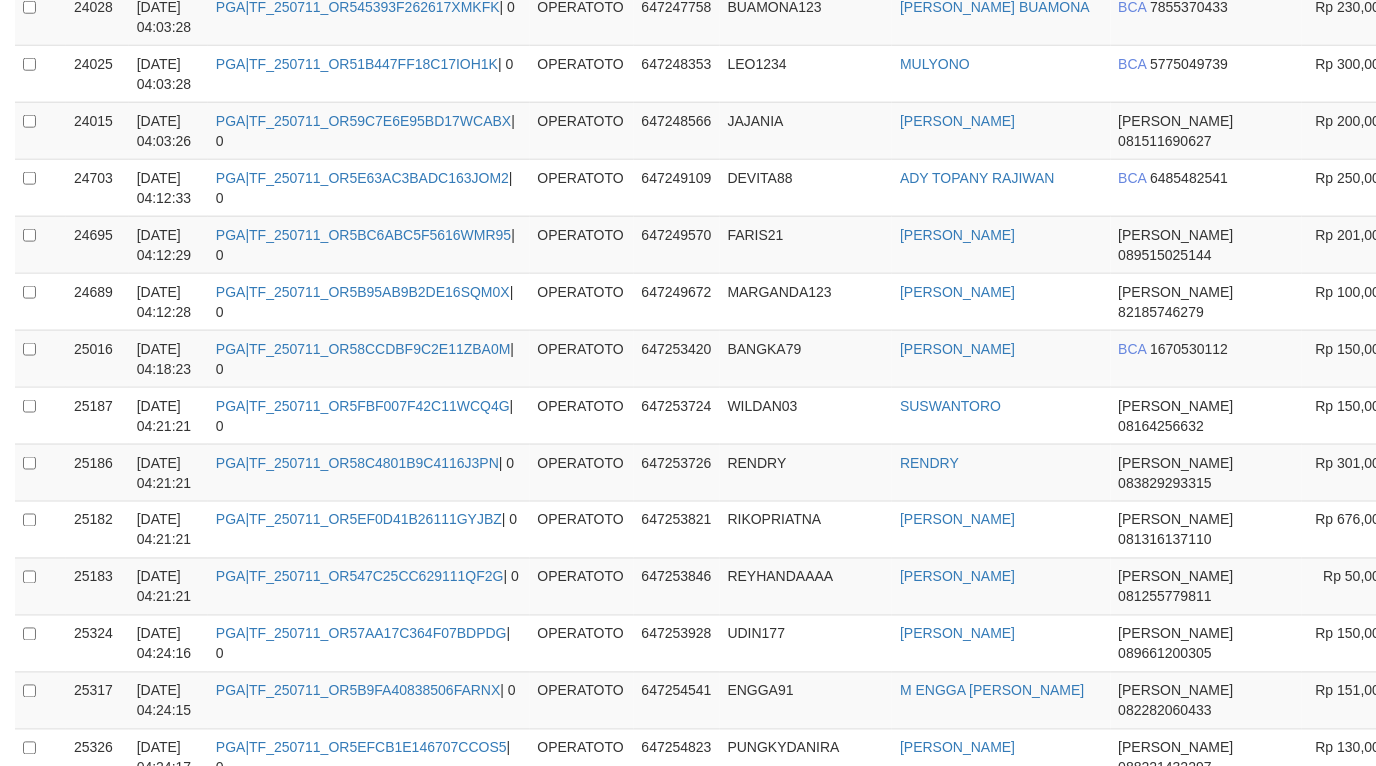 scroll, scrollTop: 11407, scrollLeft: 0, axis: vertical 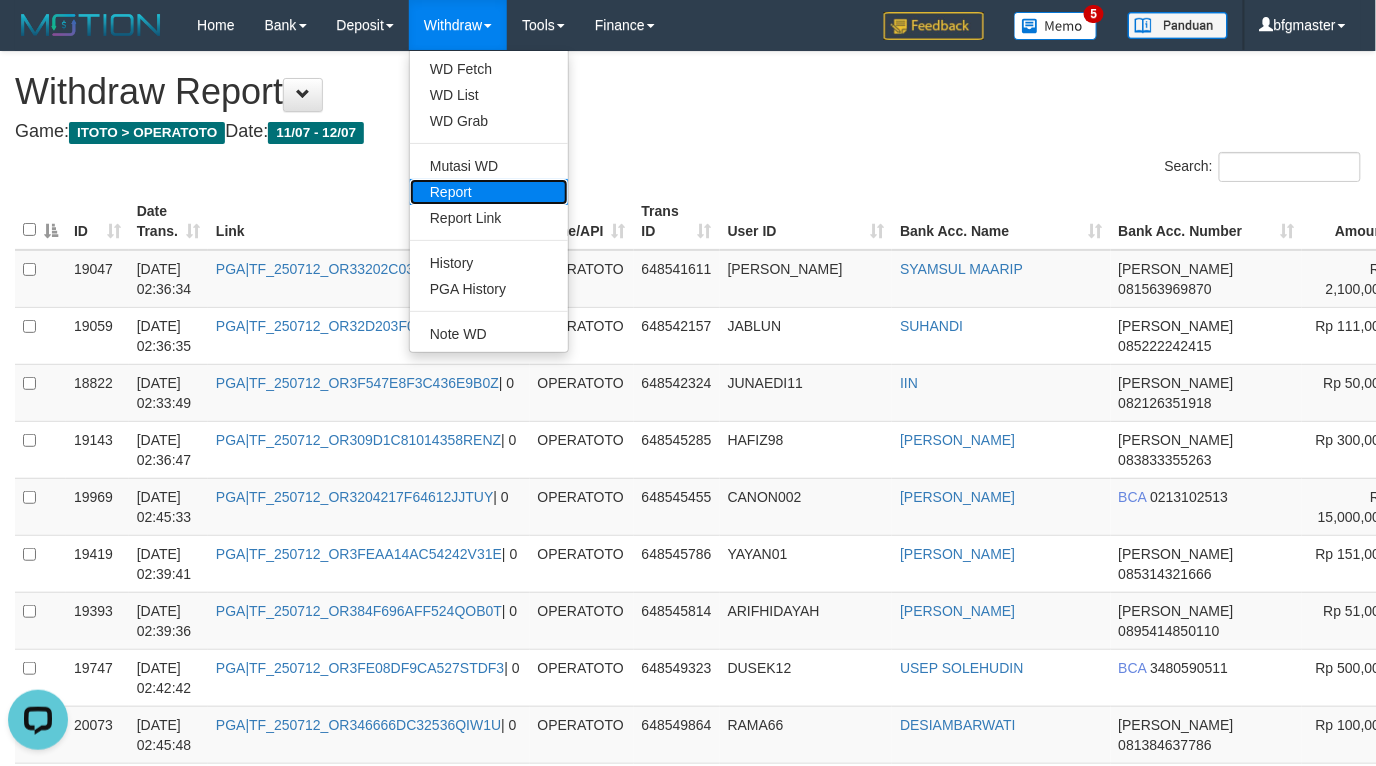 click on "Report" at bounding box center [489, 192] 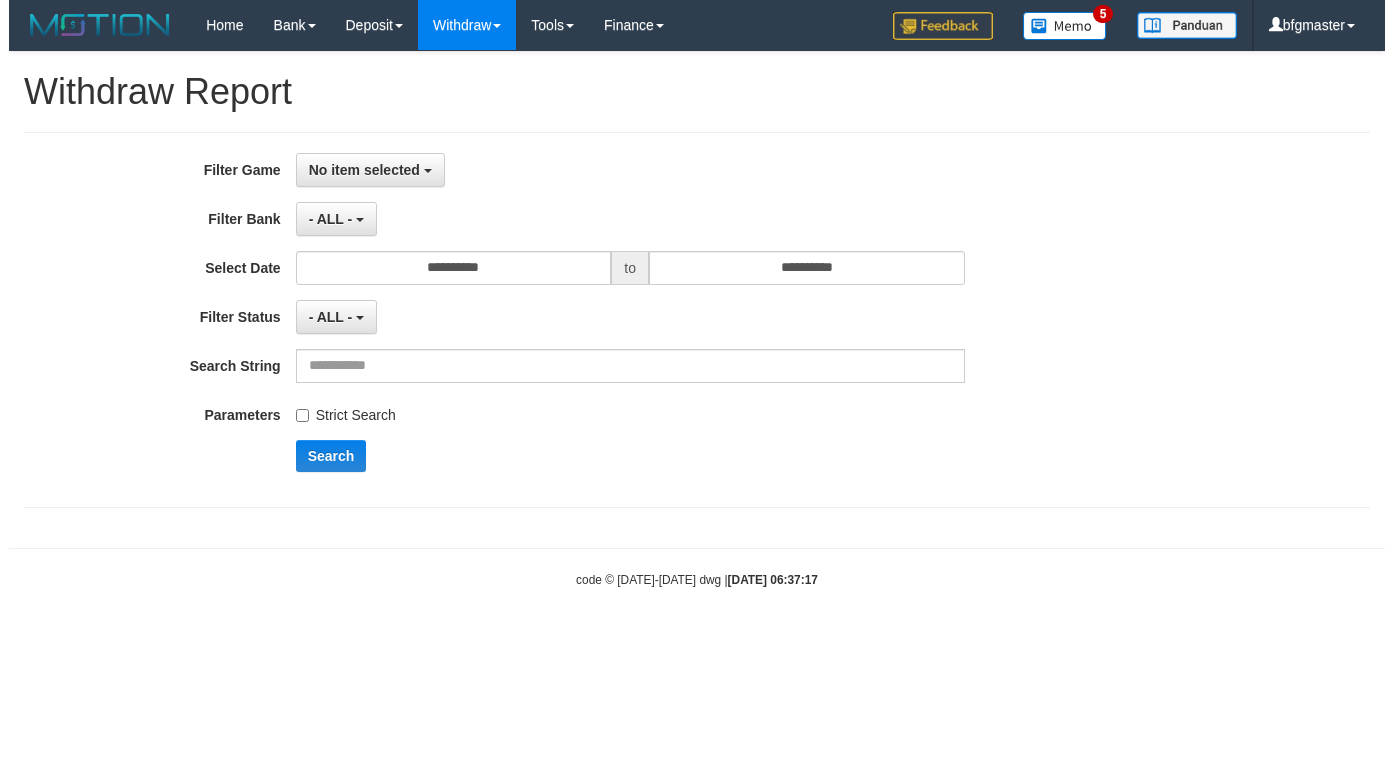 scroll, scrollTop: 0, scrollLeft: 0, axis: both 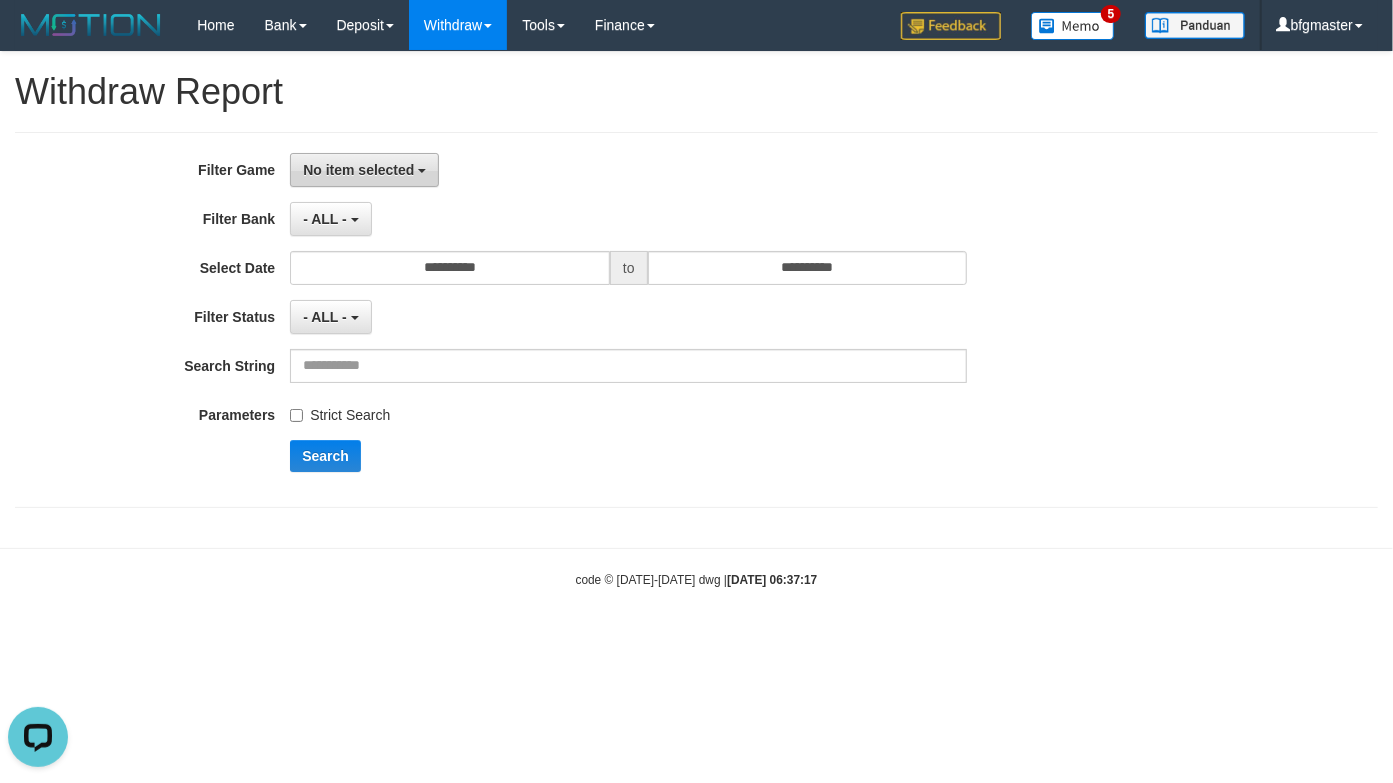 click on "No item selected" at bounding box center (358, 170) 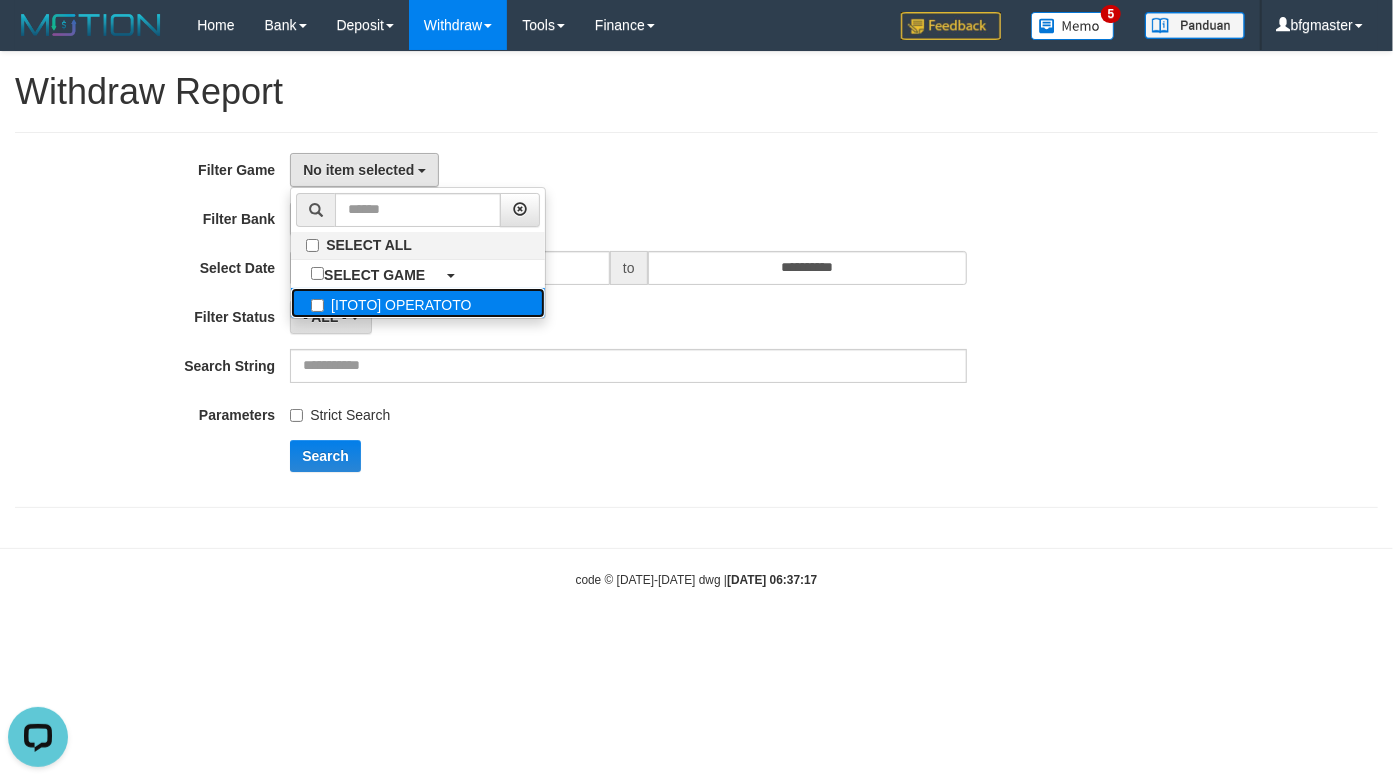 click on "[ITOTO] OPERATOTO" at bounding box center [418, 303] 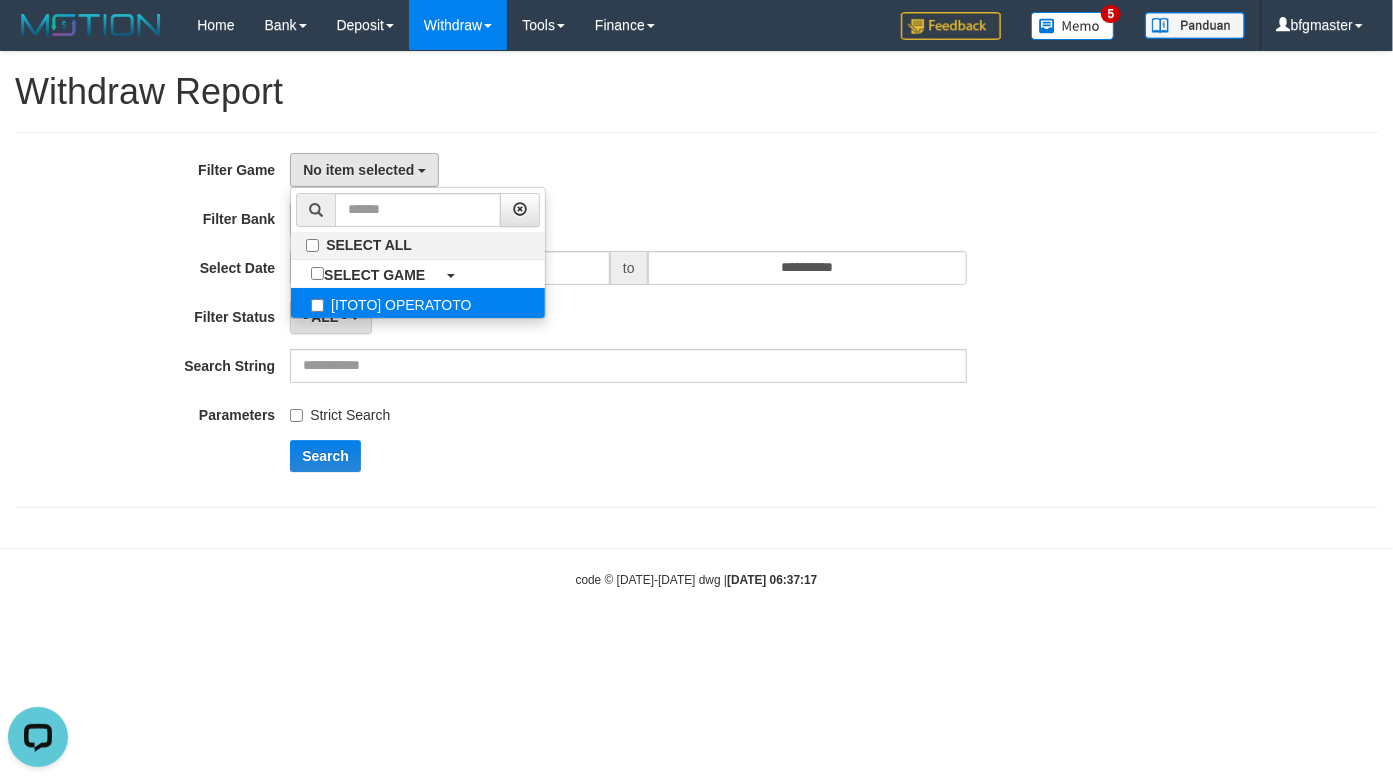 select on "***" 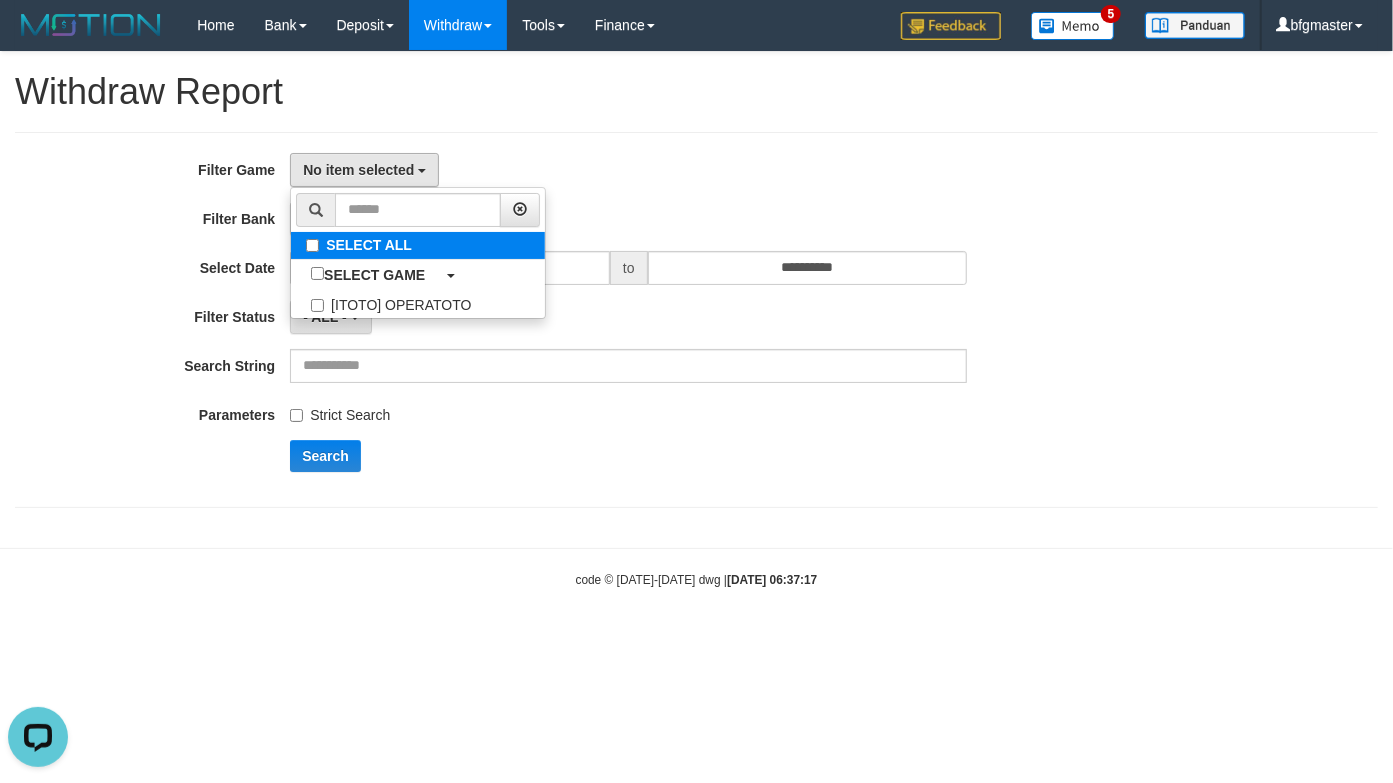 scroll, scrollTop: 17, scrollLeft: 0, axis: vertical 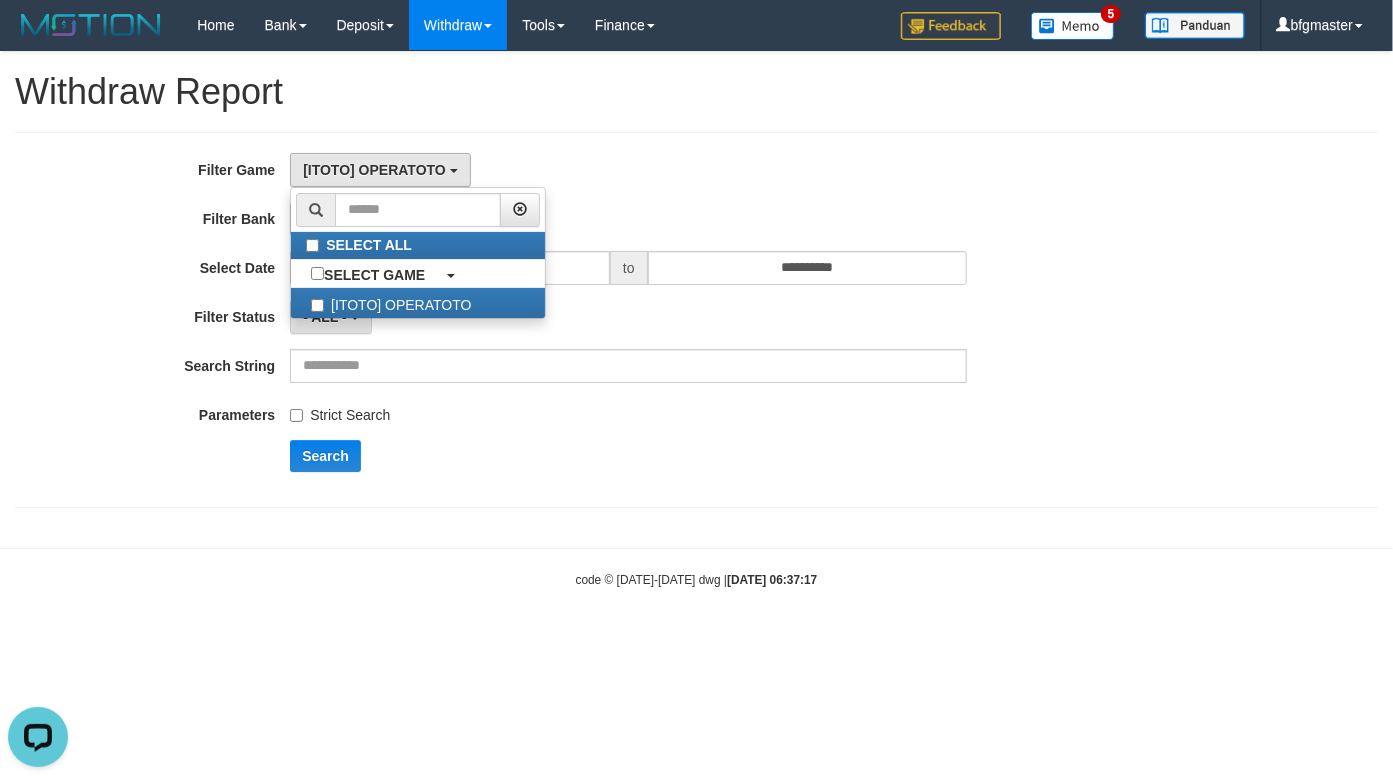 click on "[ITOTO] OPERATOTO
SELECT ALL  SELECT GAME
[ITOTO] OPERATOTO" at bounding box center [628, 170] 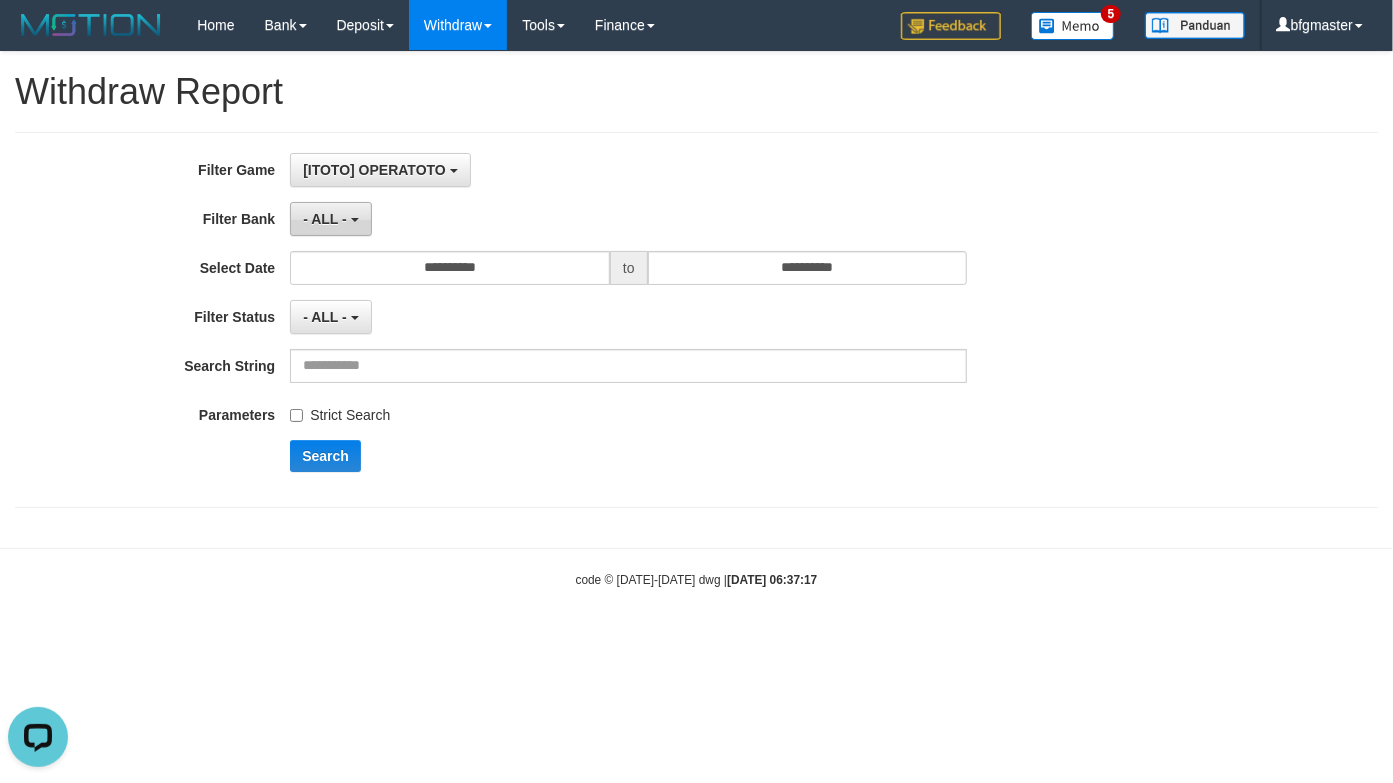 click on "- ALL -" at bounding box center (325, 219) 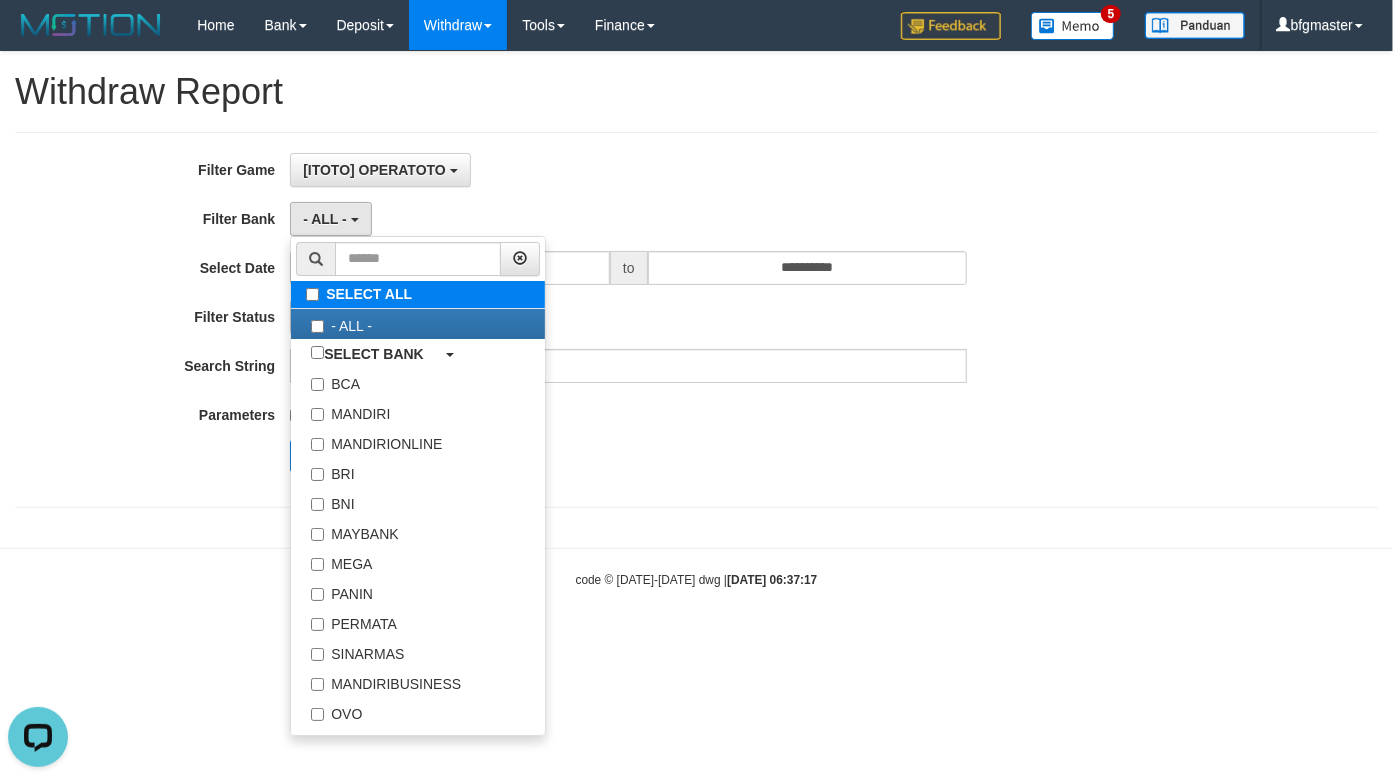 type 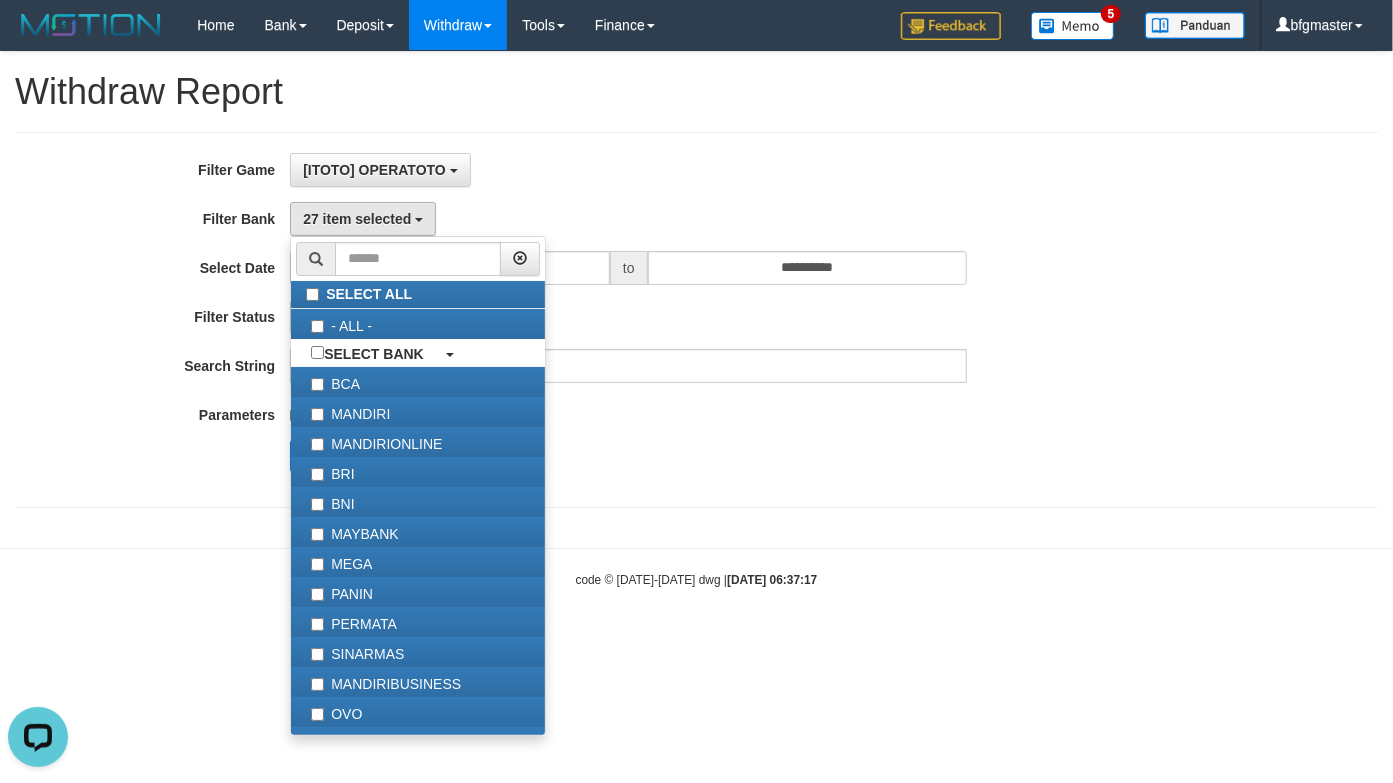 click on "[ITOTO] OPERATOTO
SELECT ALL  SELECT GAME
[ITOTO] OPERATOTO" at bounding box center (628, 170) 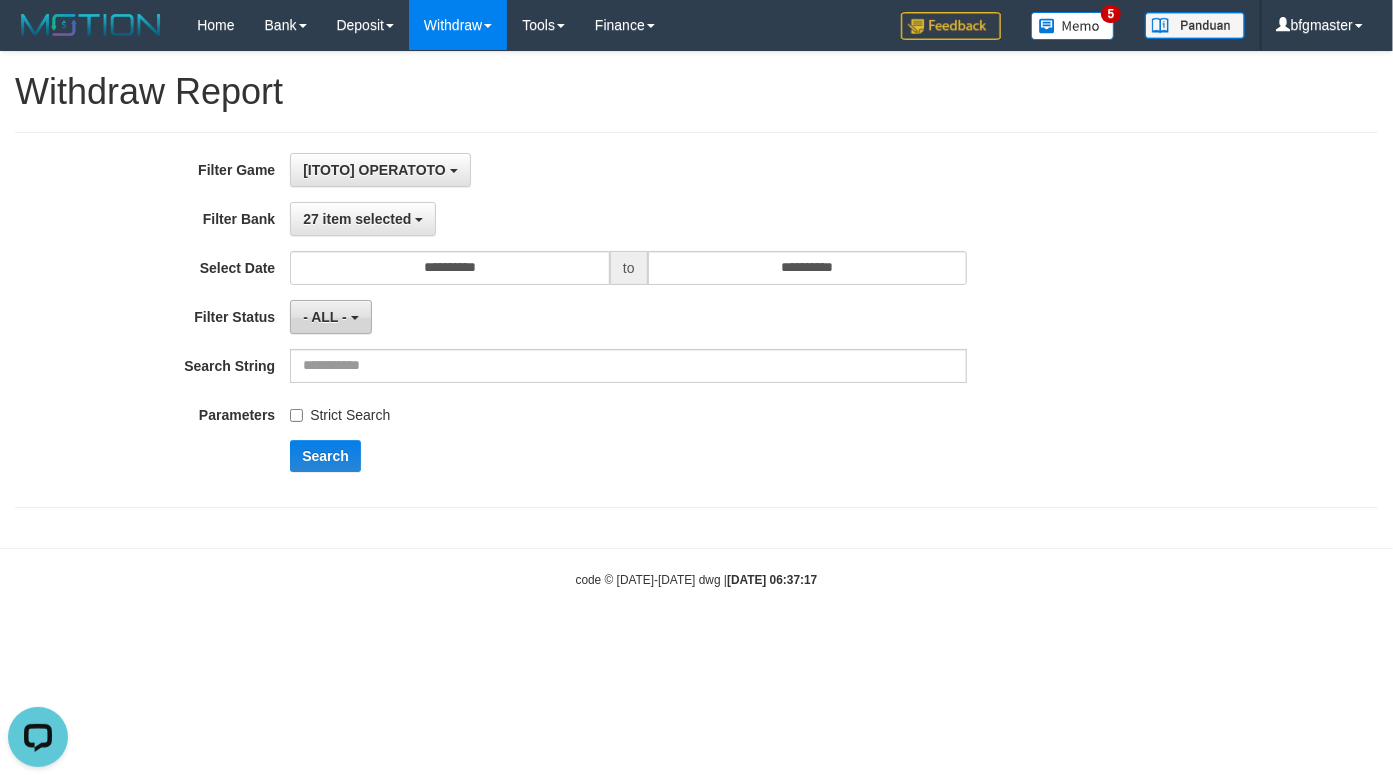 click on "- ALL -" at bounding box center [330, 317] 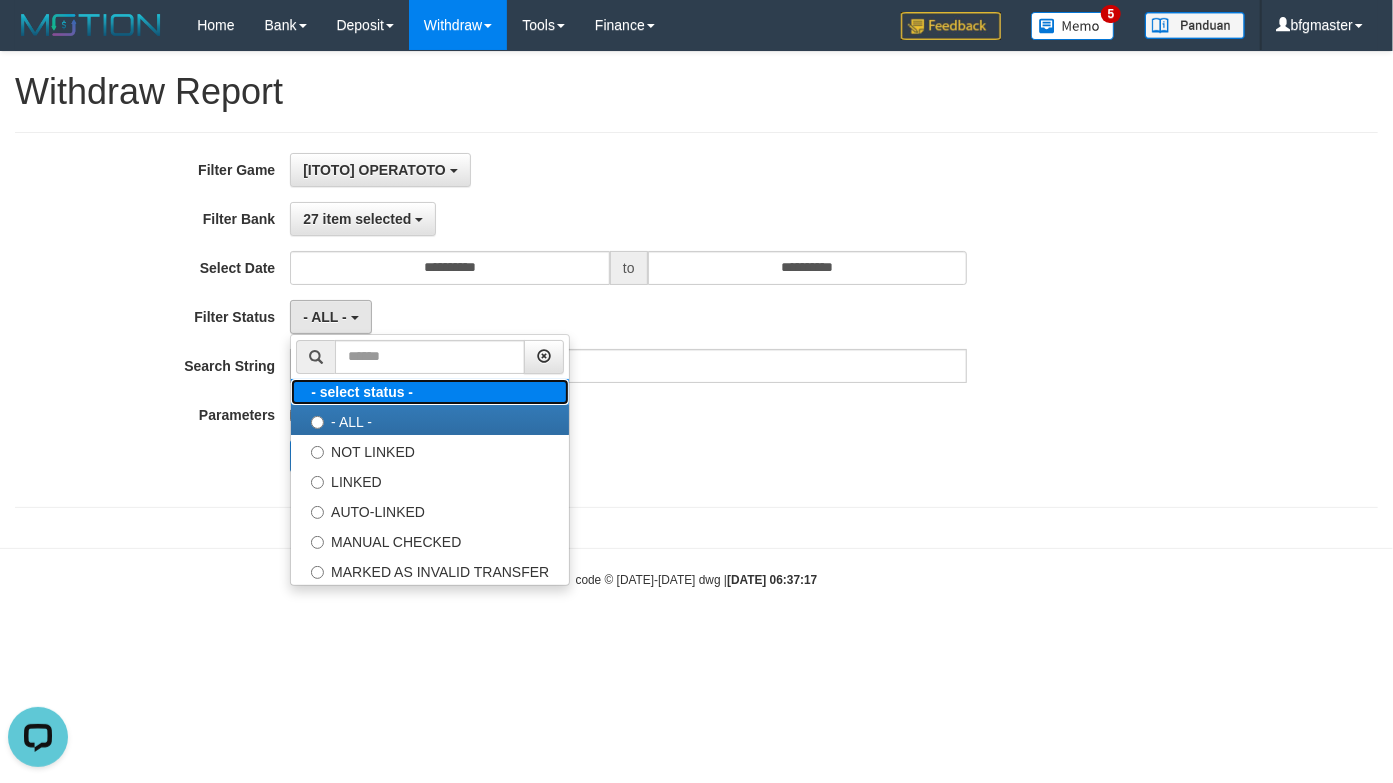 click on "- select status -" at bounding box center (362, 392) 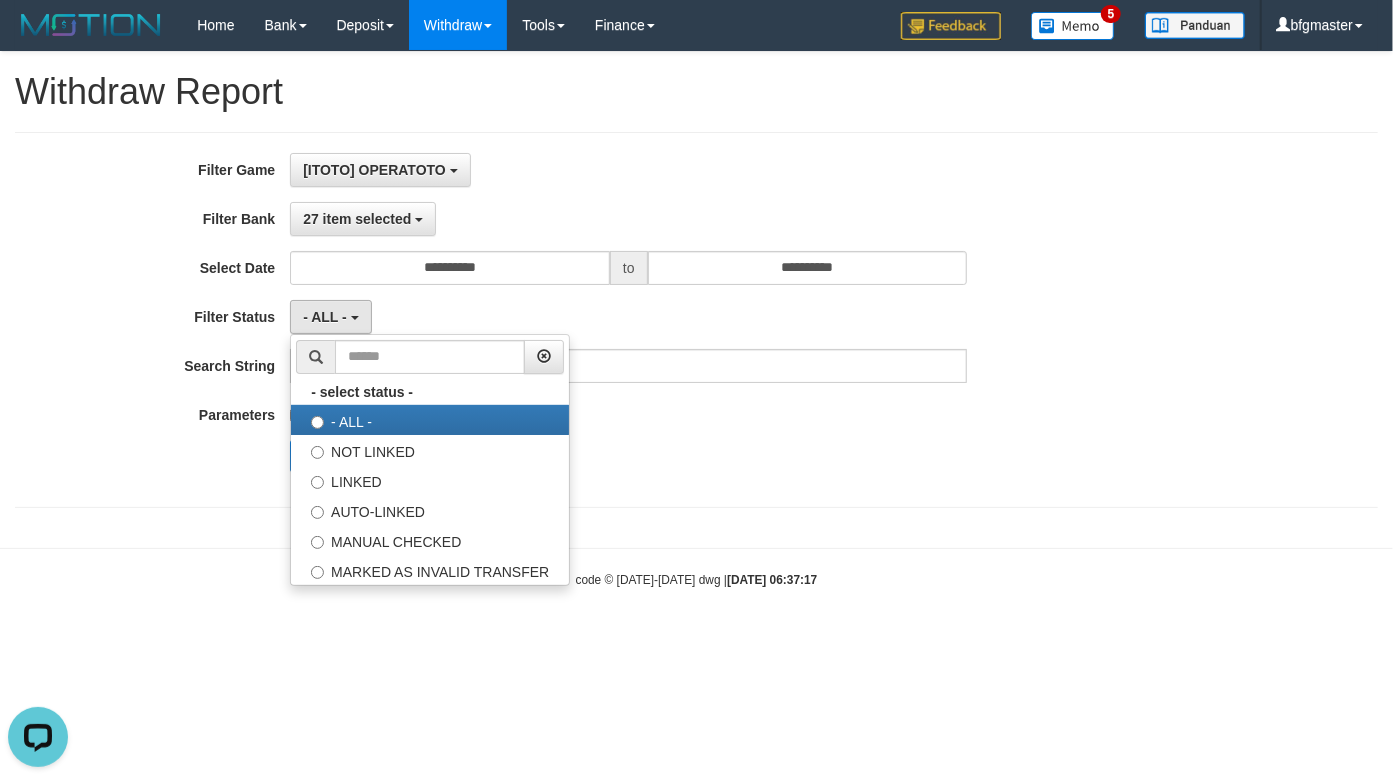 click on "**********" at bounding box center [696, 320] 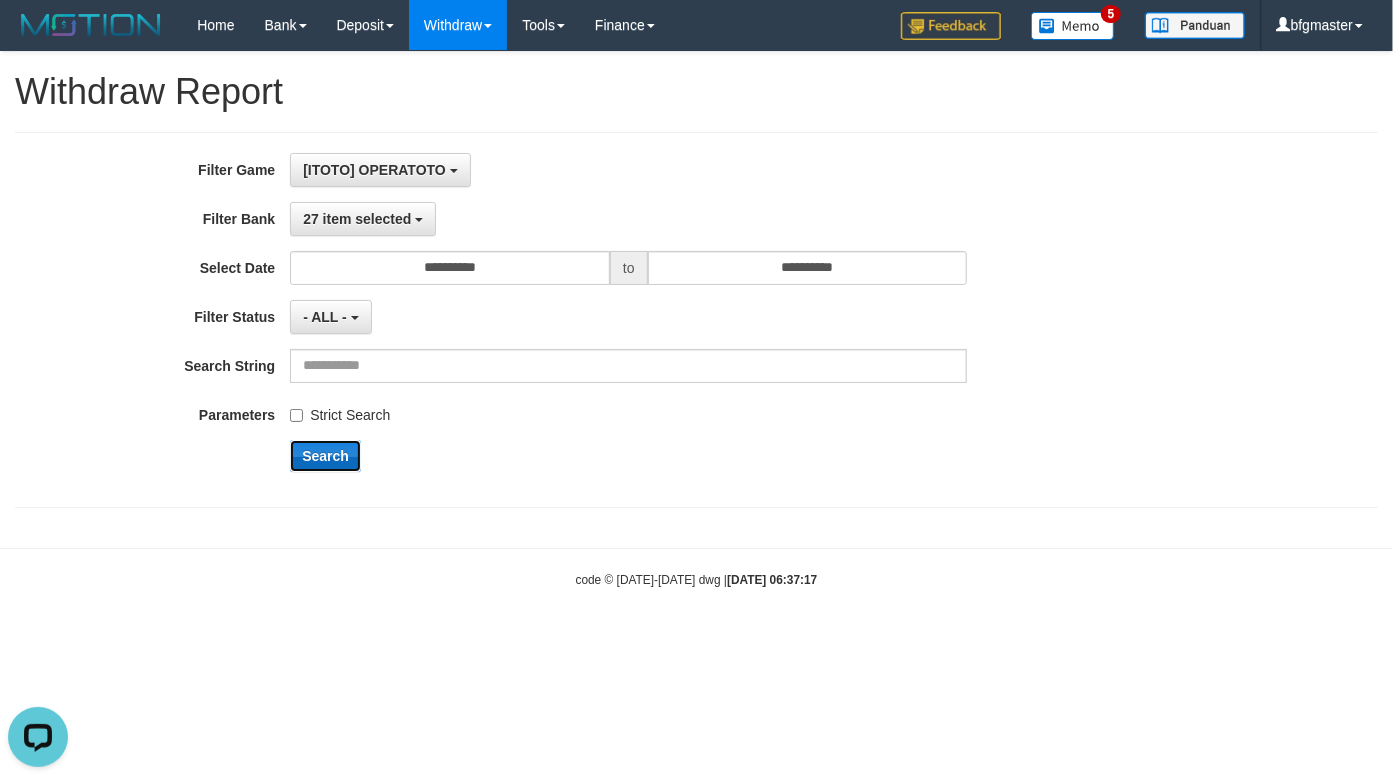 click on "Search" at bounding box center [325, 456] 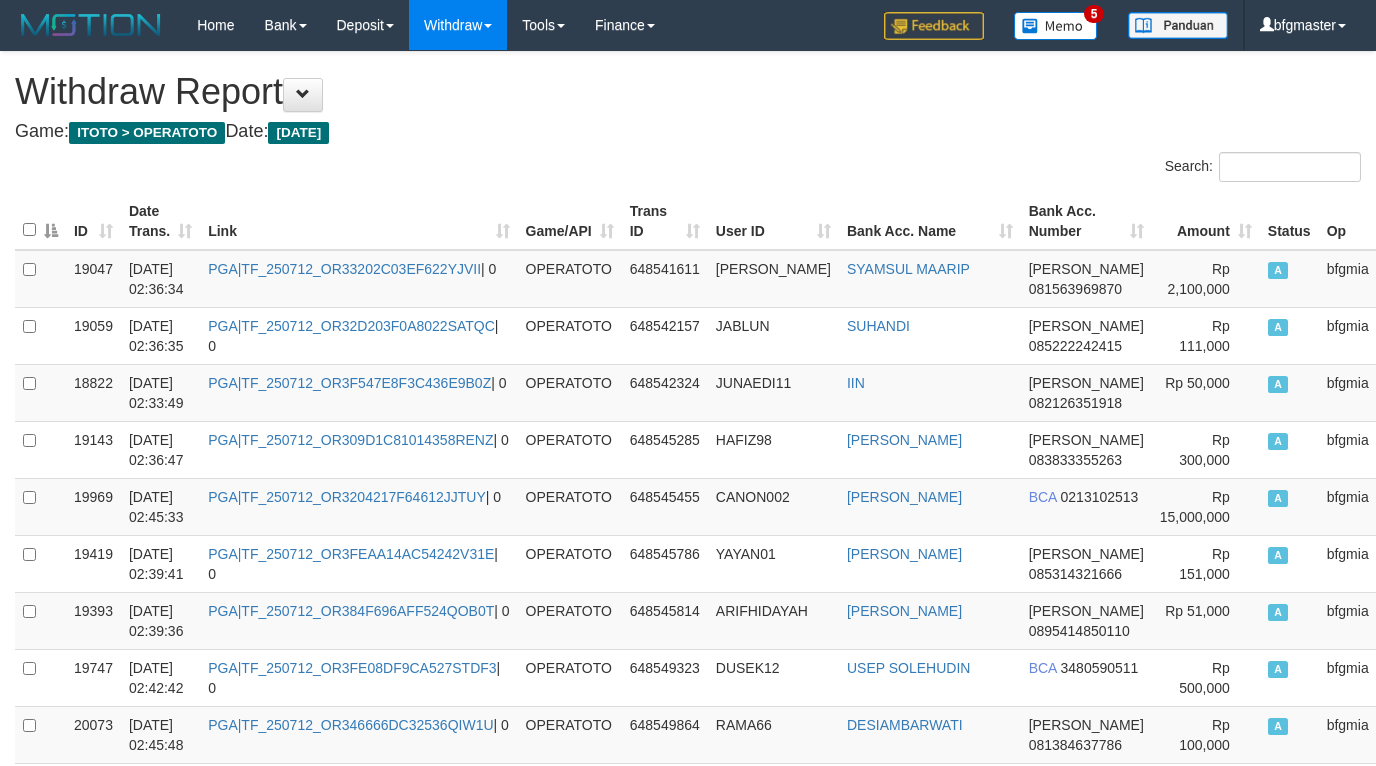 scroll, scrollTop: 0, scrollLeft: 0, axis: both 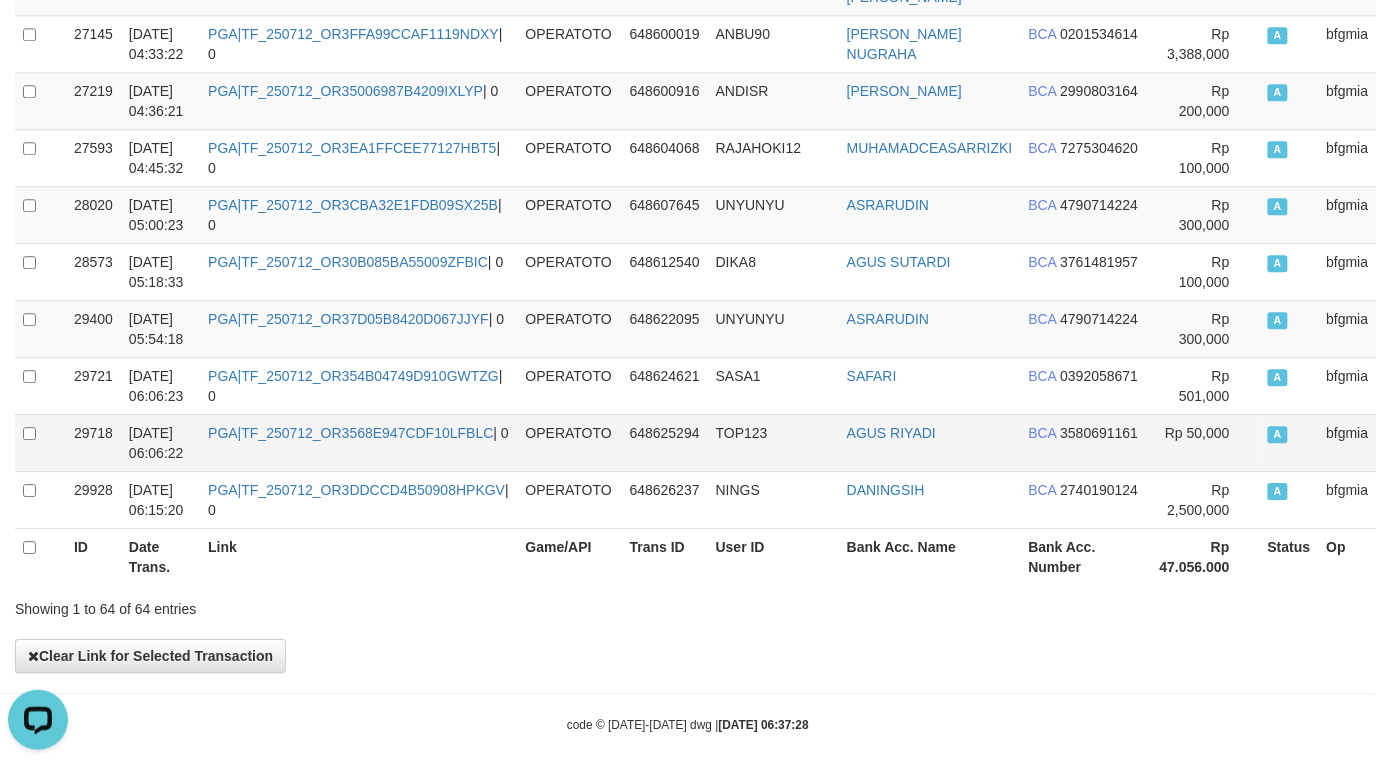 drag, startPoint x: 1201, startPoint y: 653, endPoint x: 1255, endPoint y: 398, distance: 260.65494 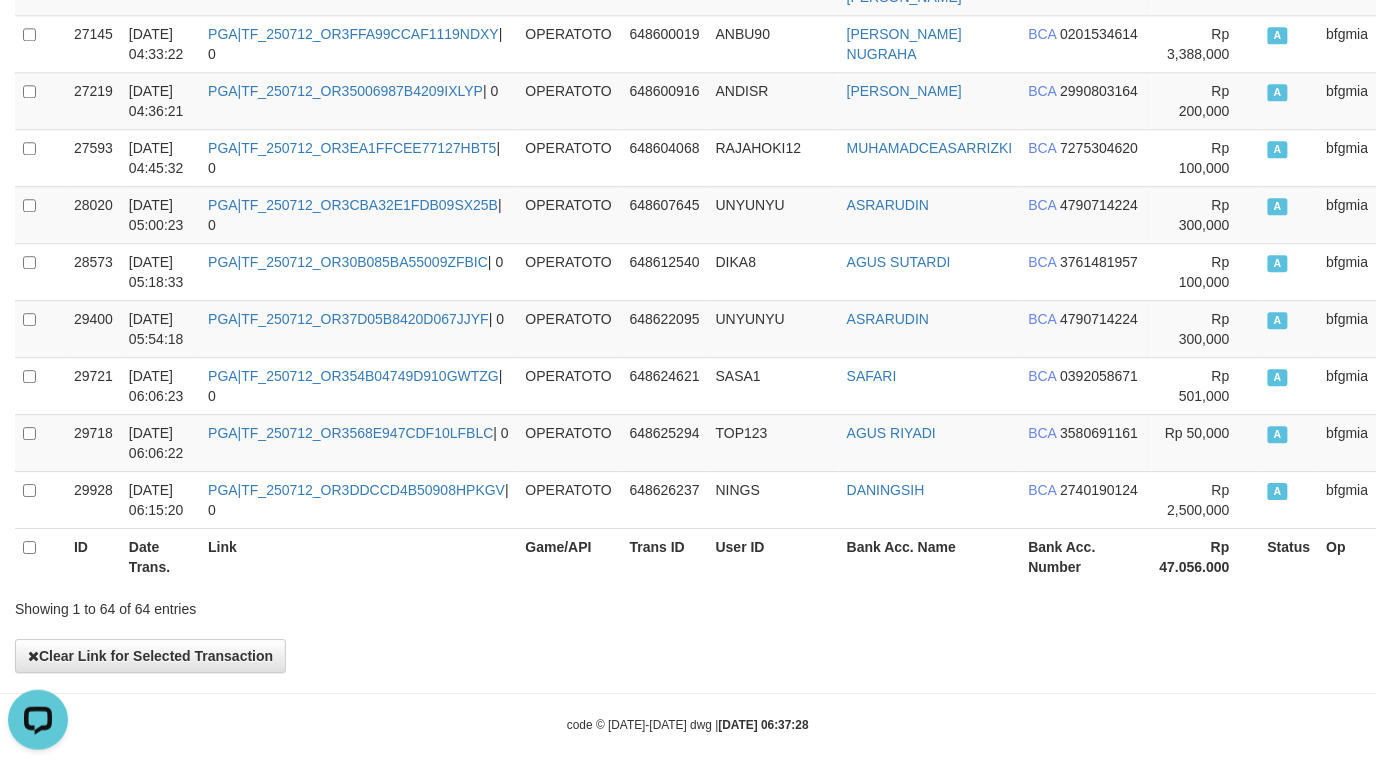 click on "Rp 47.056.000" at bounding box center [1206, 556] 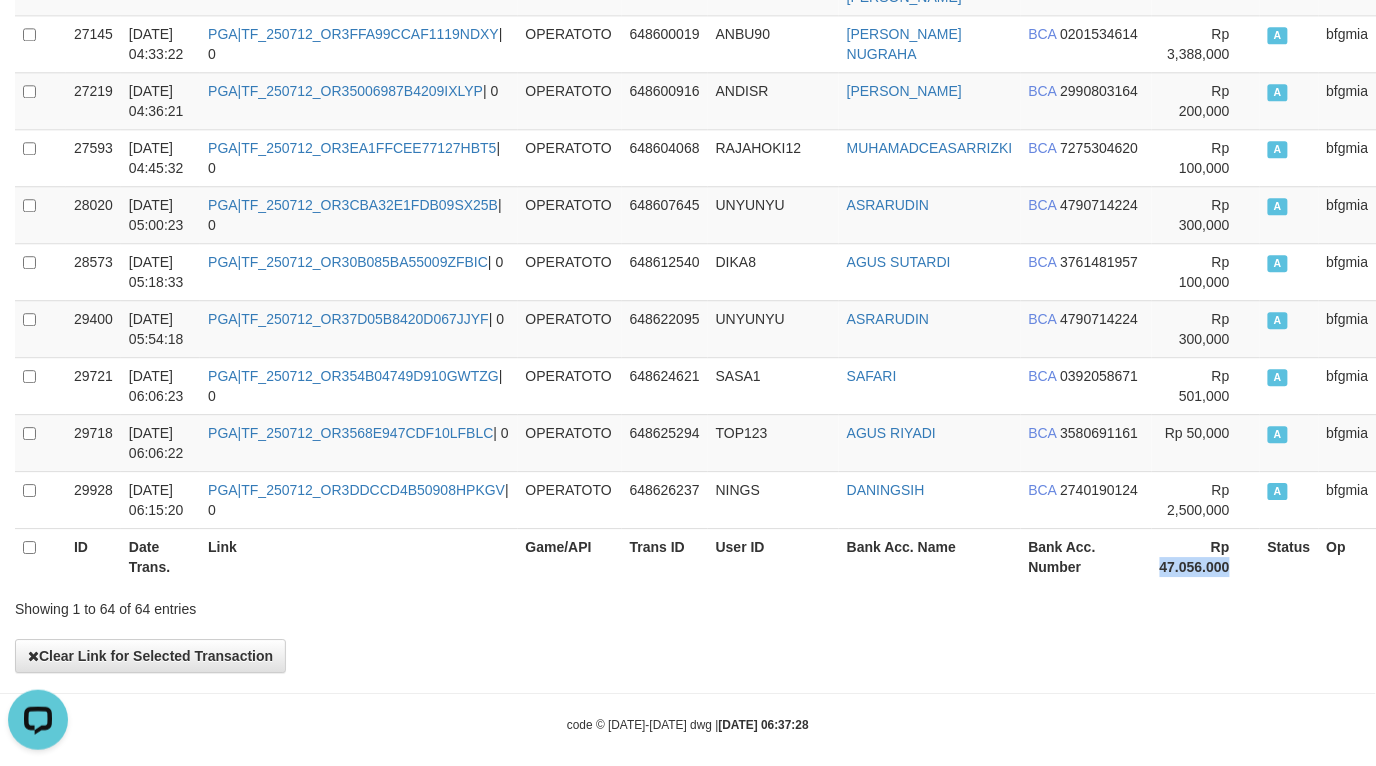 drag, startPoint x: 1181, startPoint y: 553, endPoint x: 960, endPoint y: 388, distance: 275.80066 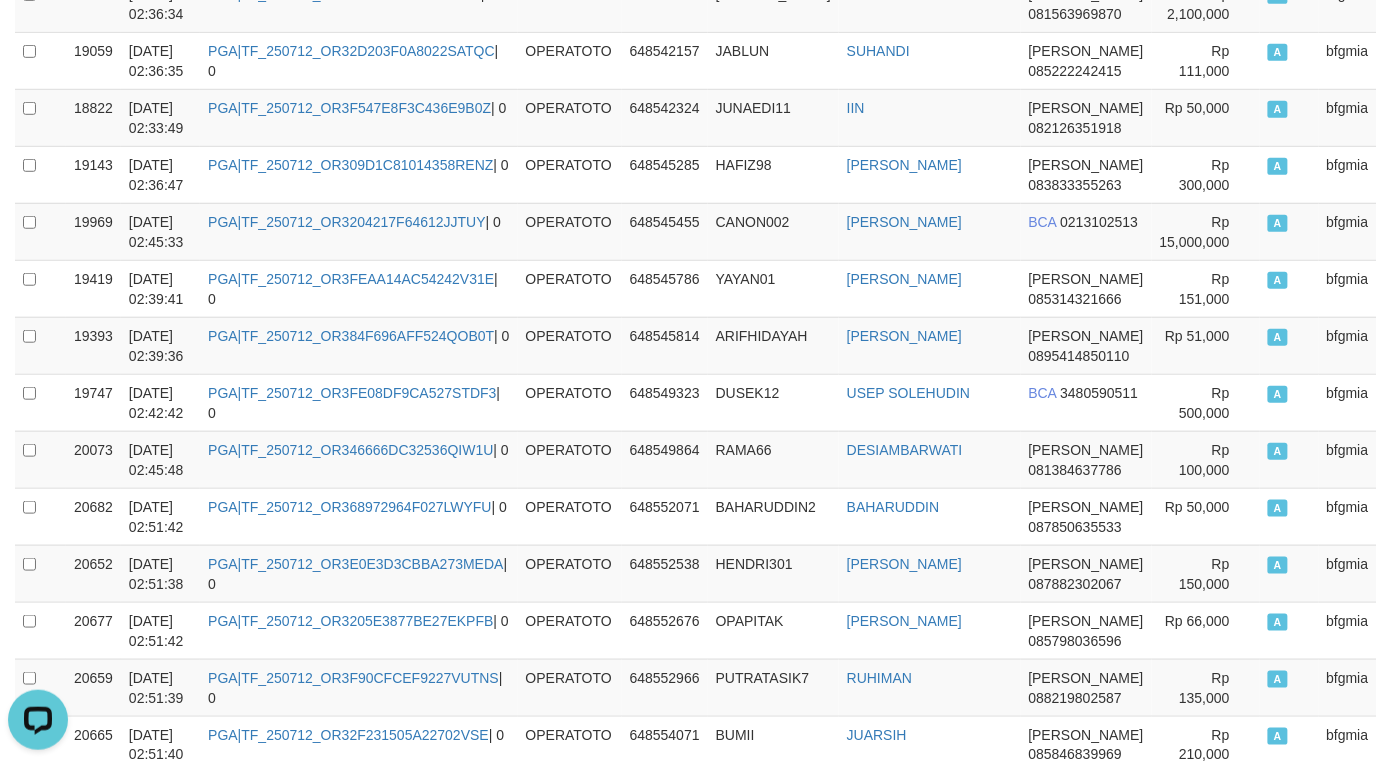 scroll, scrollTop: 0, scrollLeft: 0, axis: both 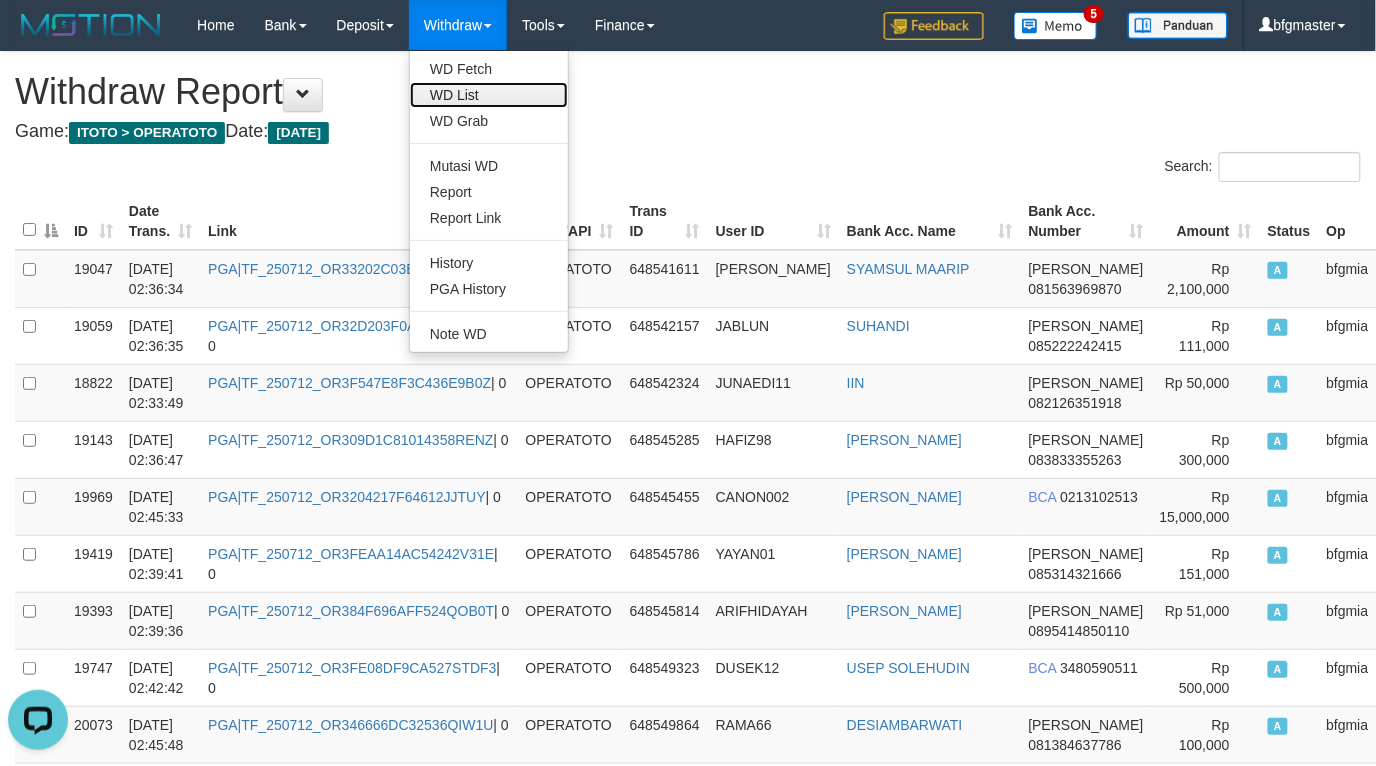 click on "WD List" at bounding box center (489, 95) 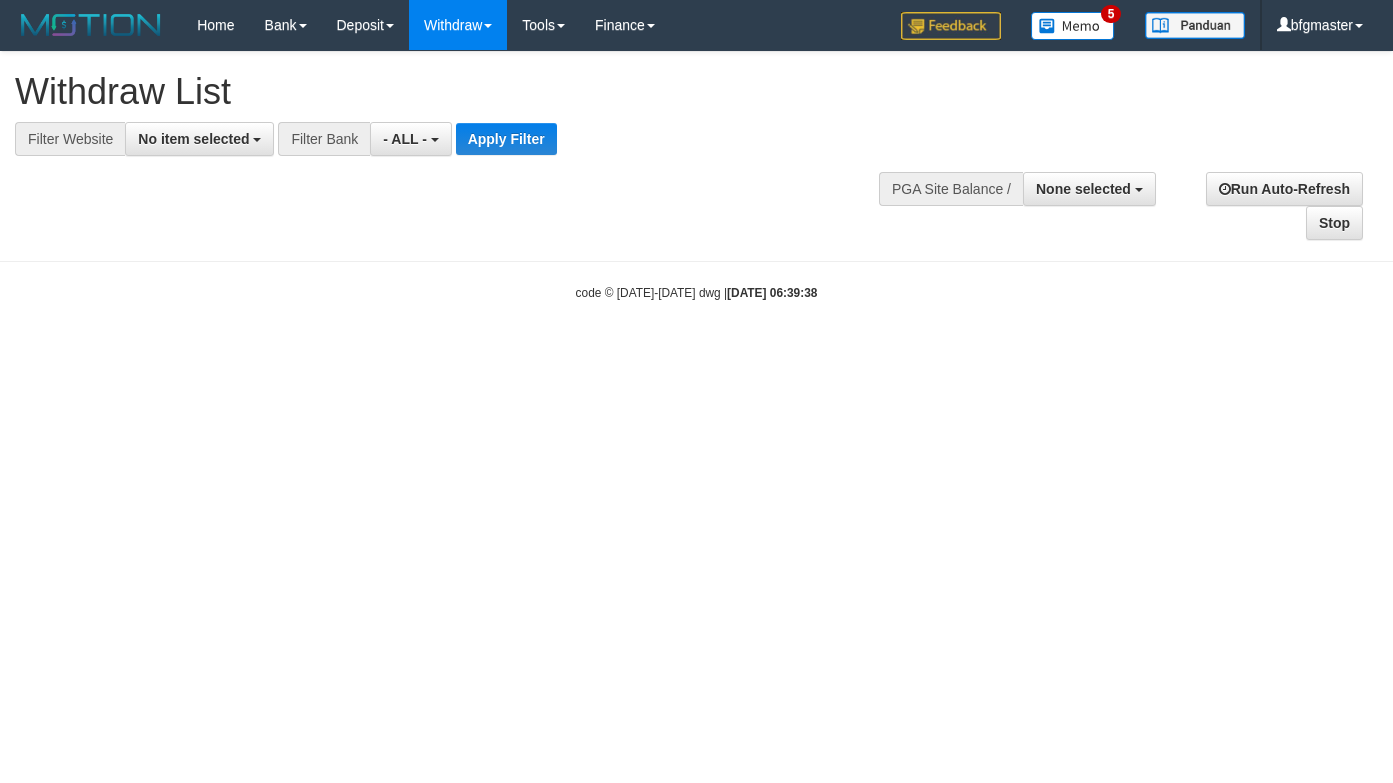 select 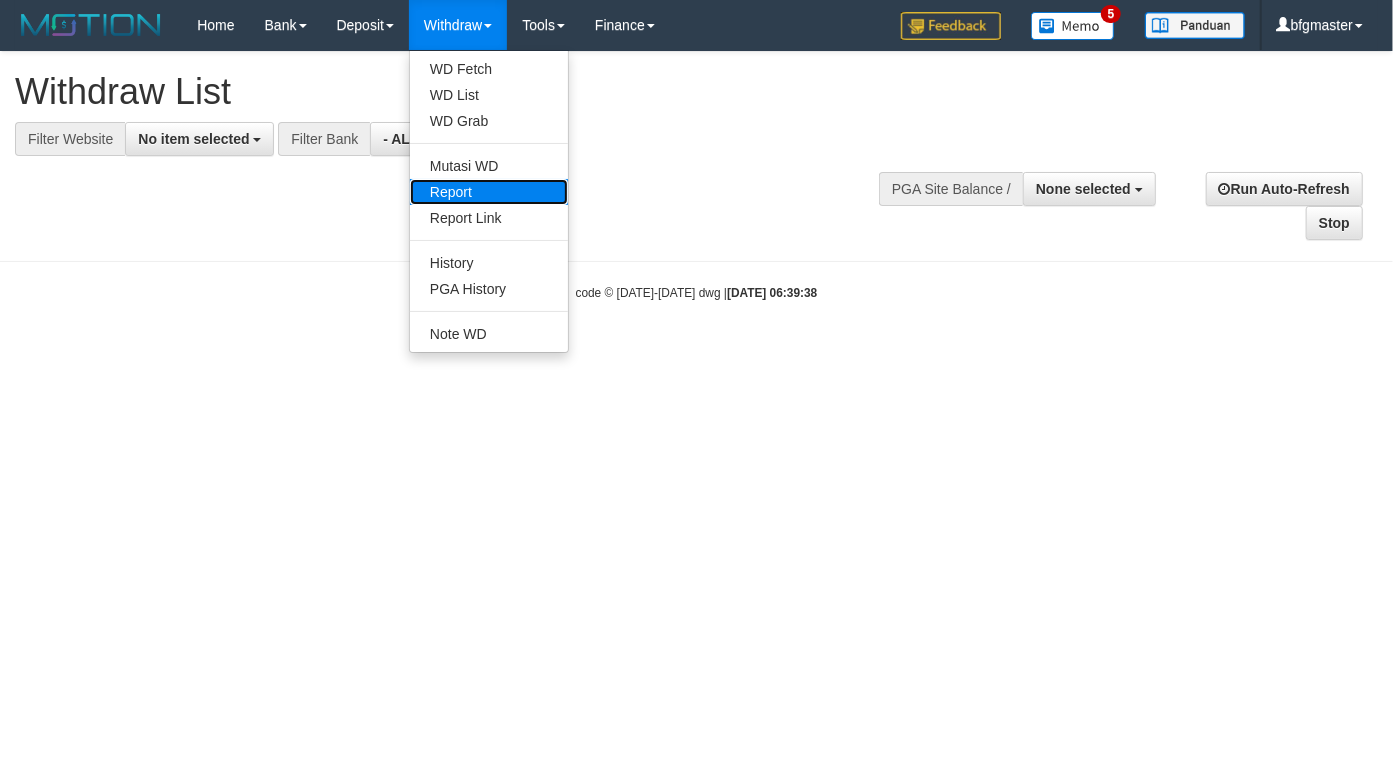 click on "Report" at bounding box center (489, 192) 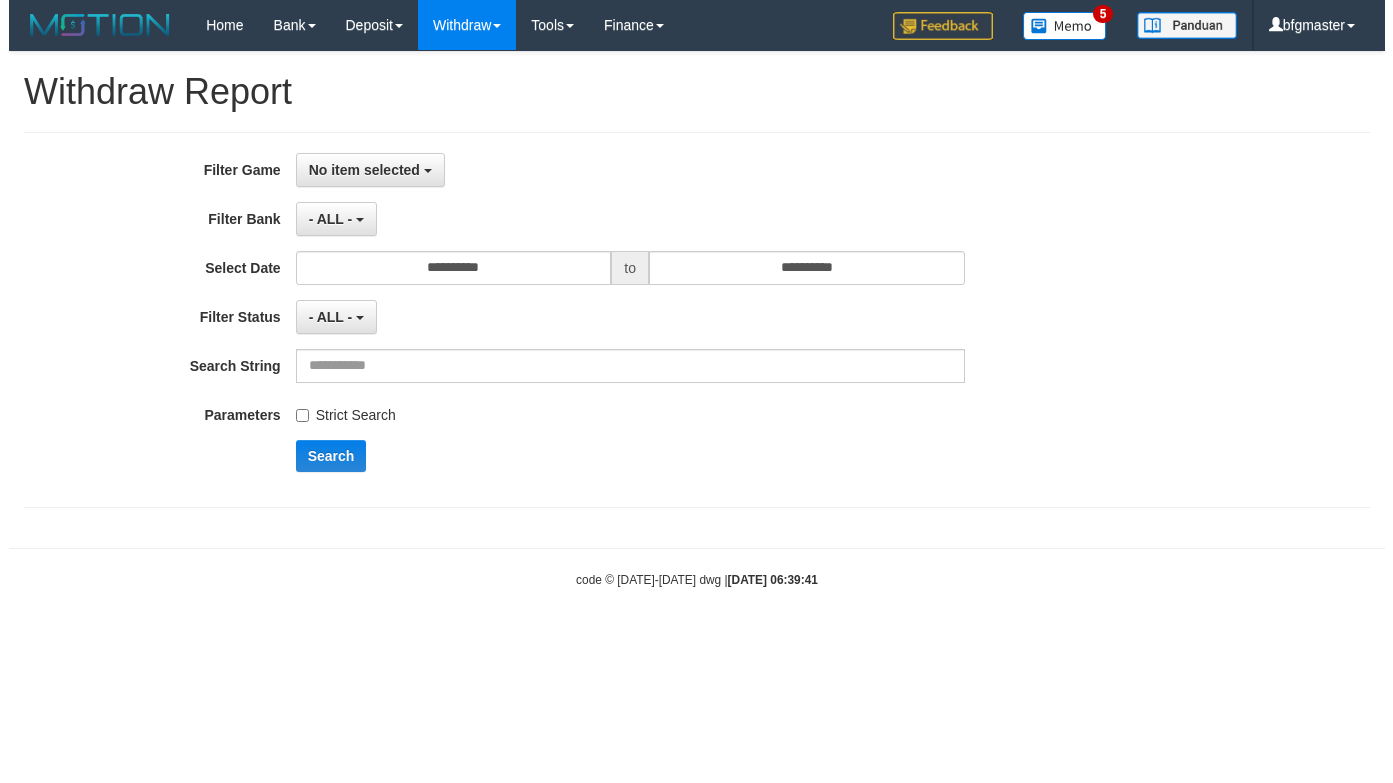 scroll, scrollTop: 0, scrollLeft: 0, axis: both 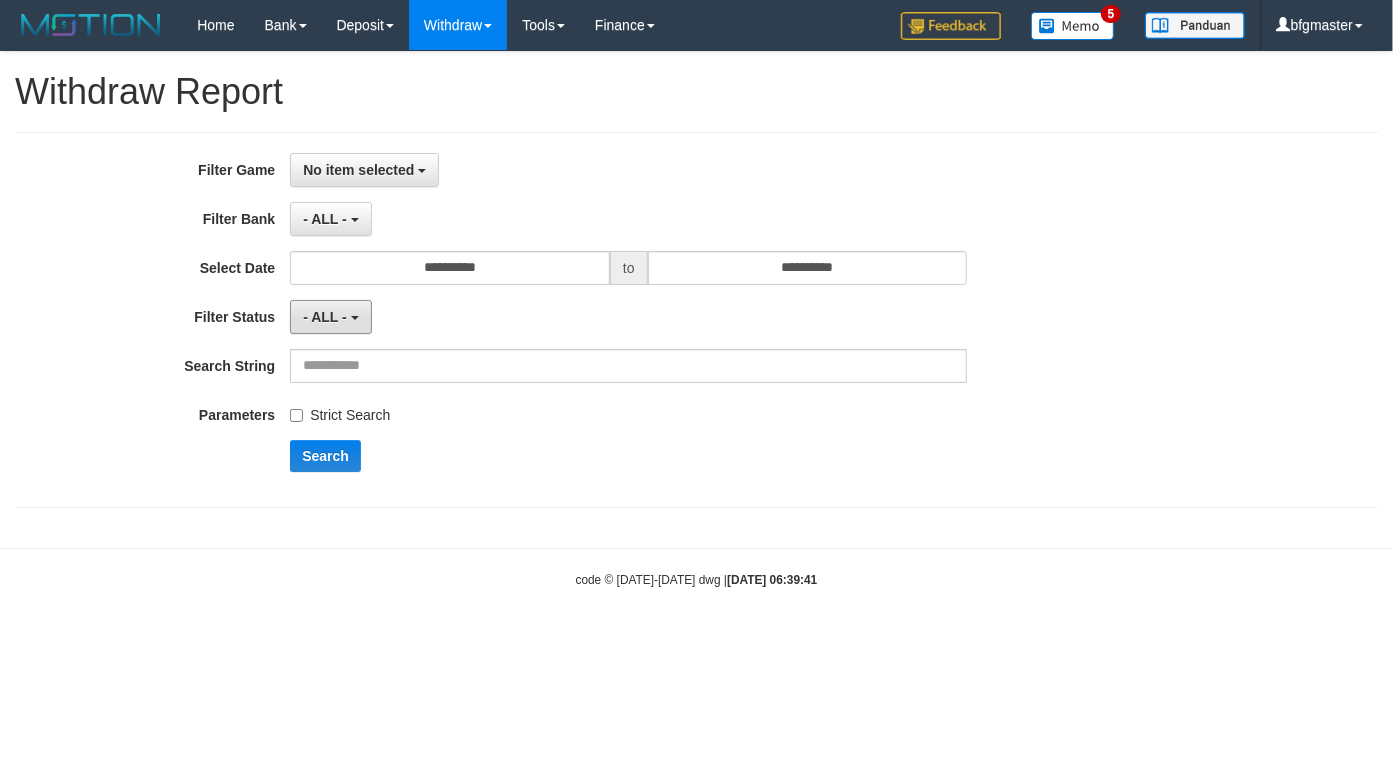 drag, startPoint x: 328, startPoint y: 331, endPoint x: 321, endPoint y: 411, distance: 80.305664 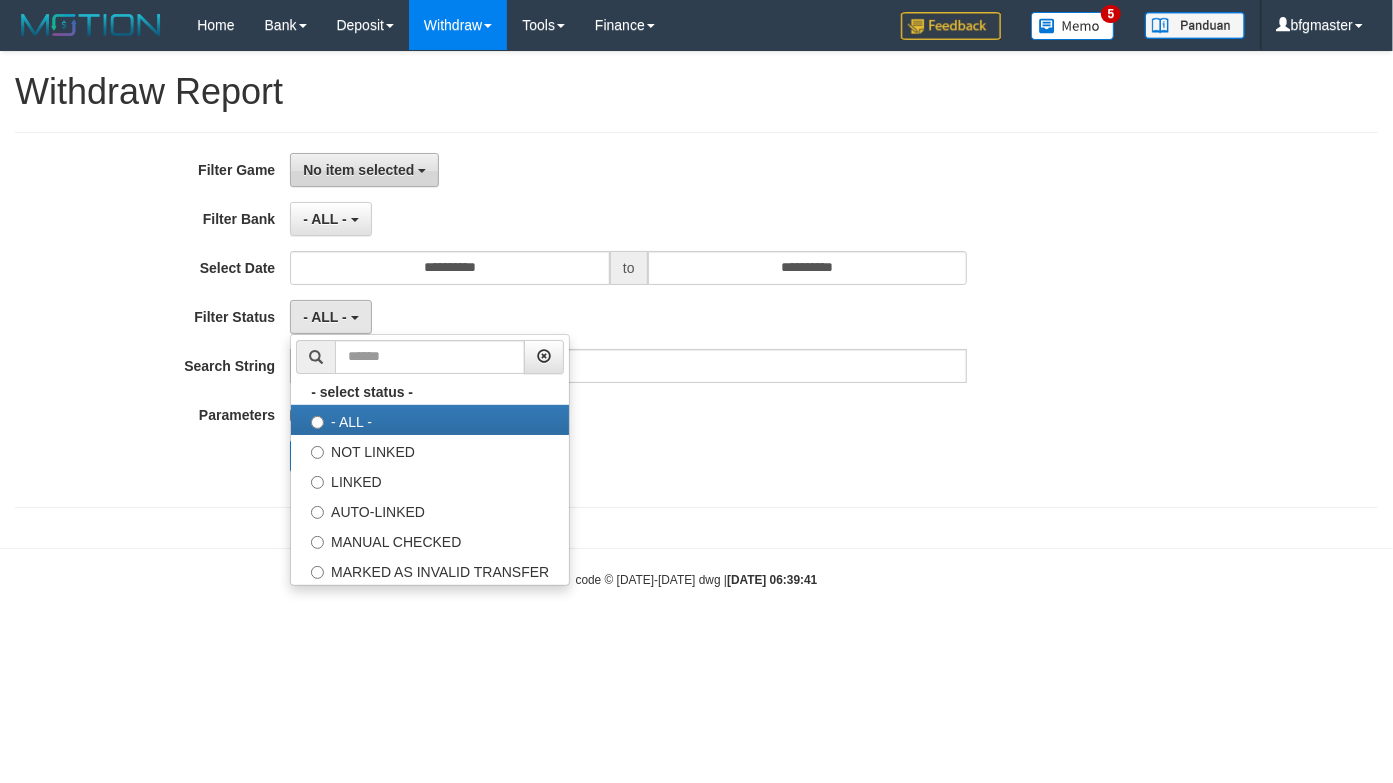 click on "No item selected" at bounding box center (358, 170) 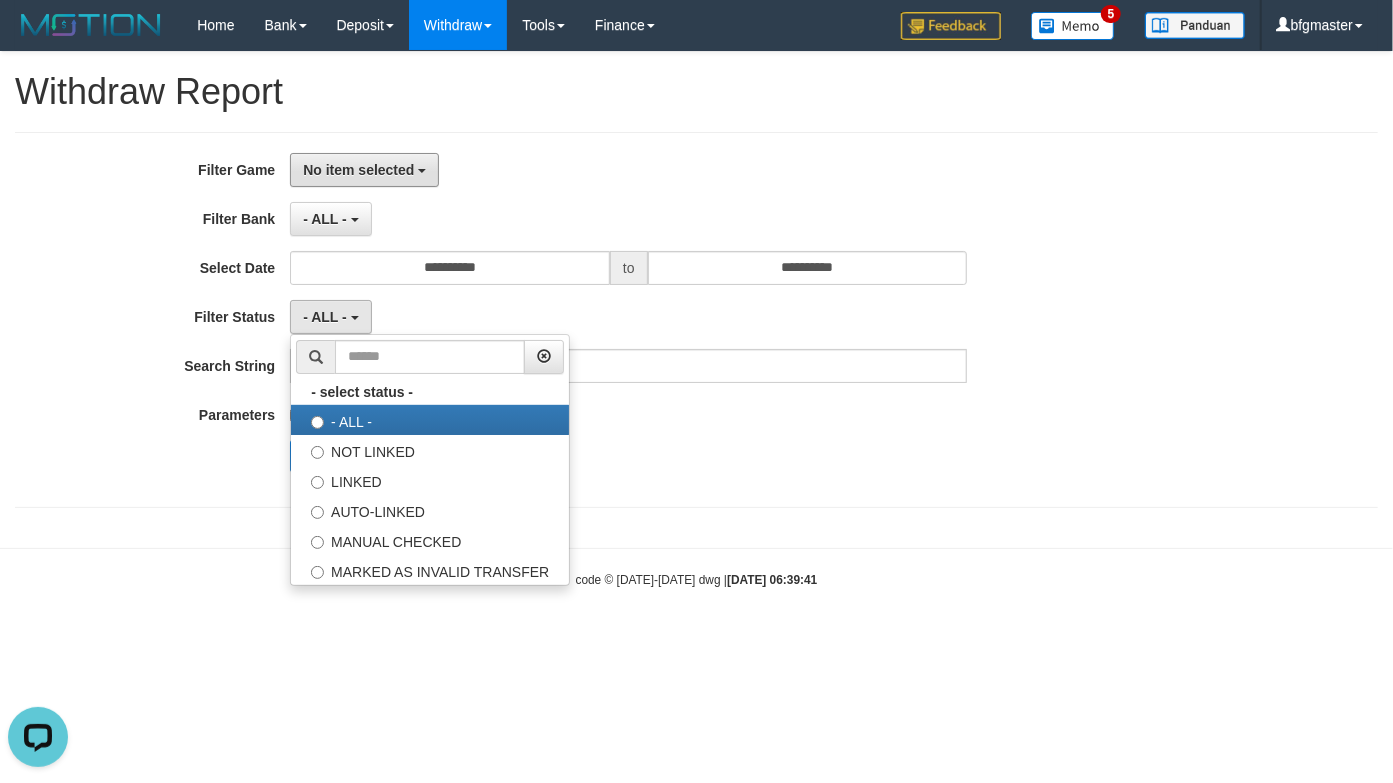 scroll, scrollTop: 0, scrollLeft: 0, axis: both 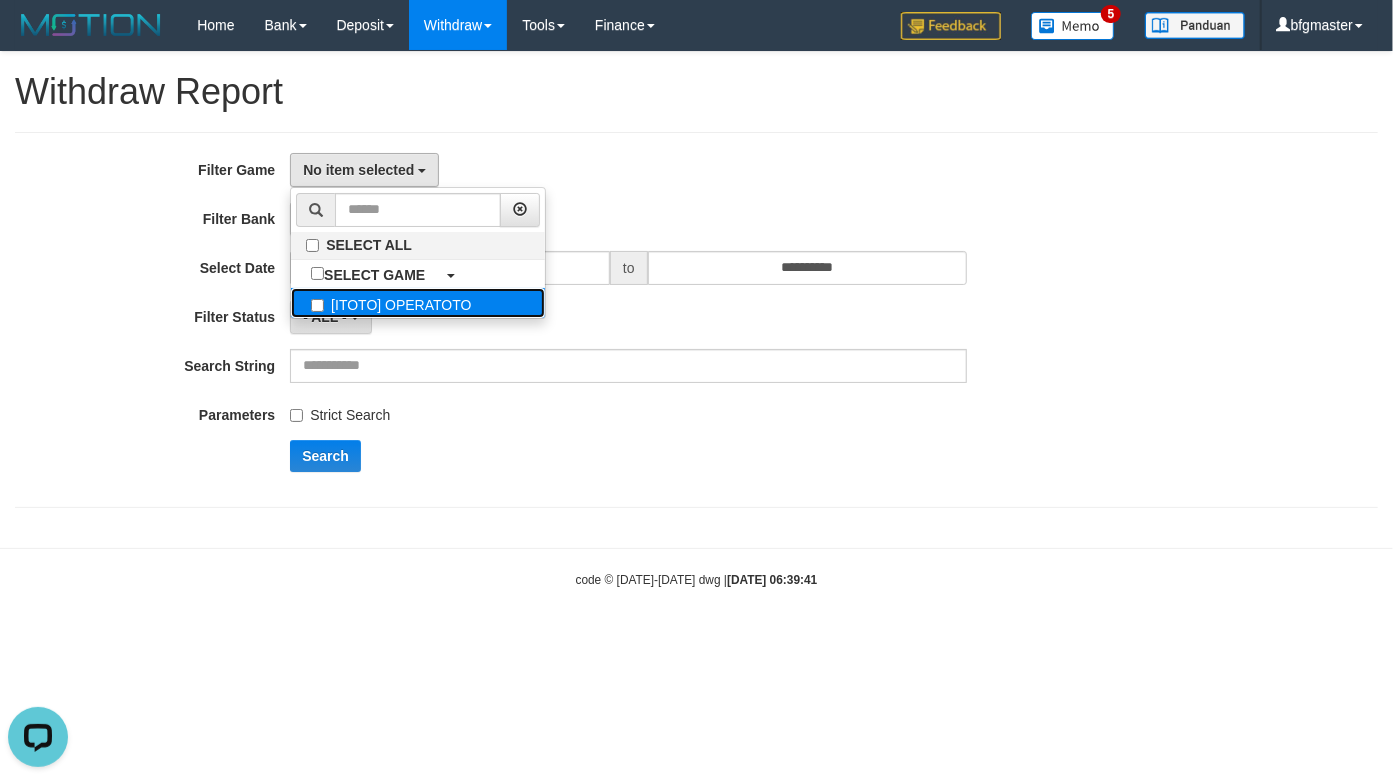 click on "[ITOTO] OPERATOTO" at bounding box center [418, 303] 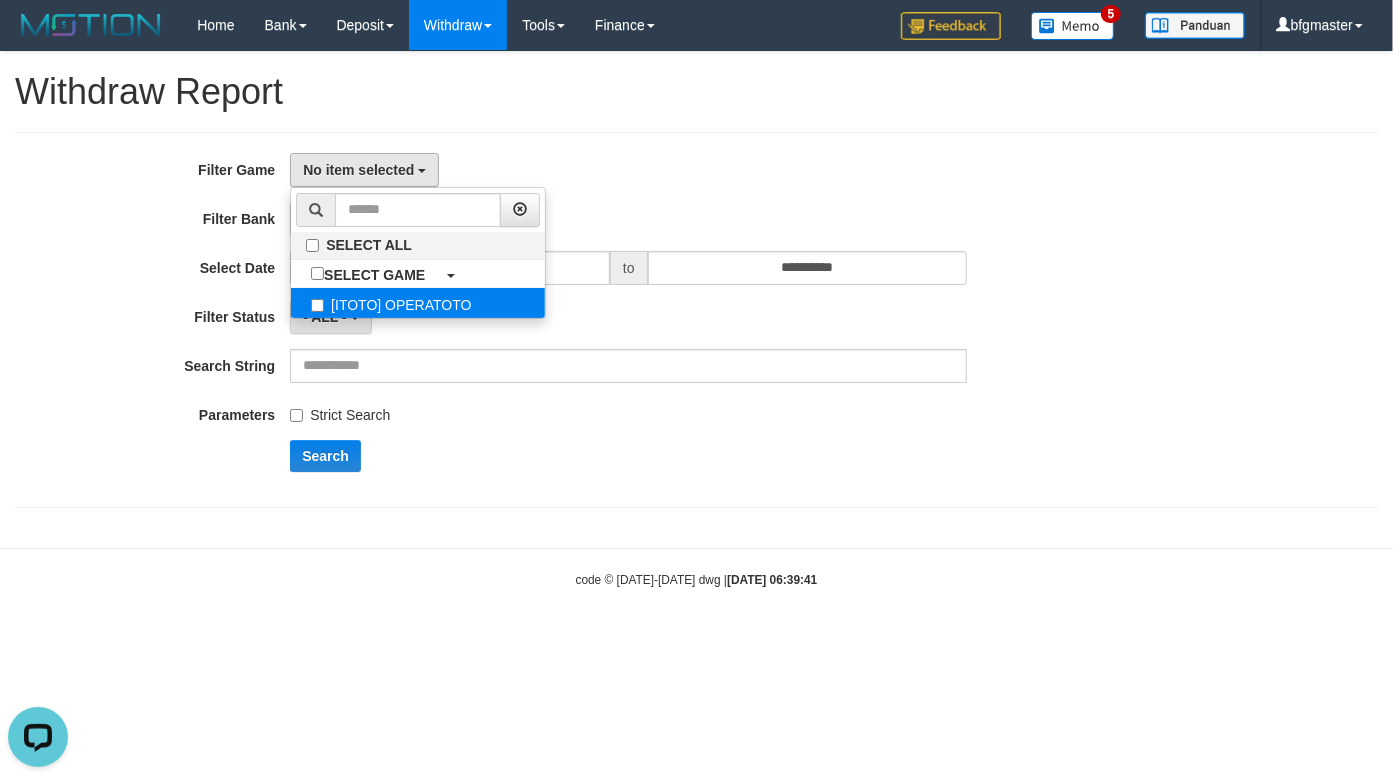 select on "***" 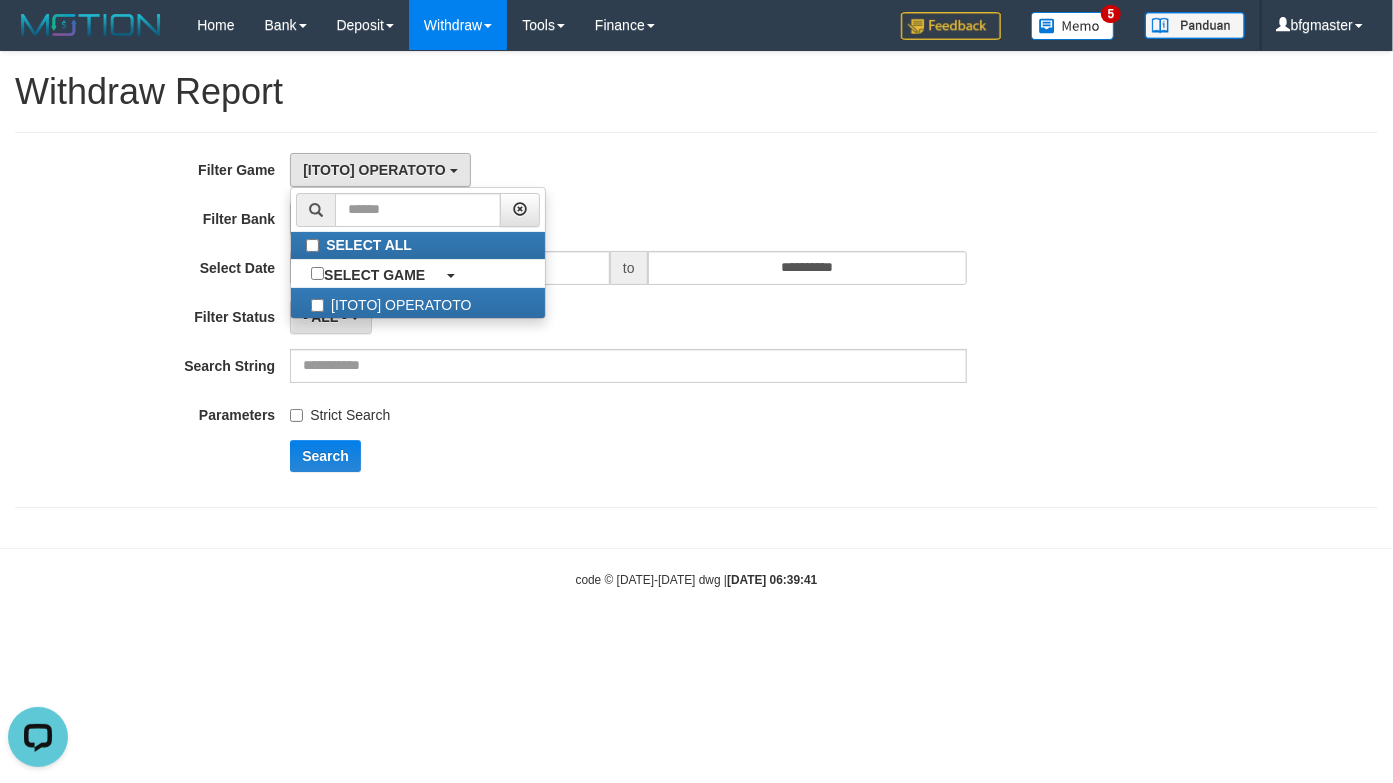 click on "**********" at bounding box center [580, 320] 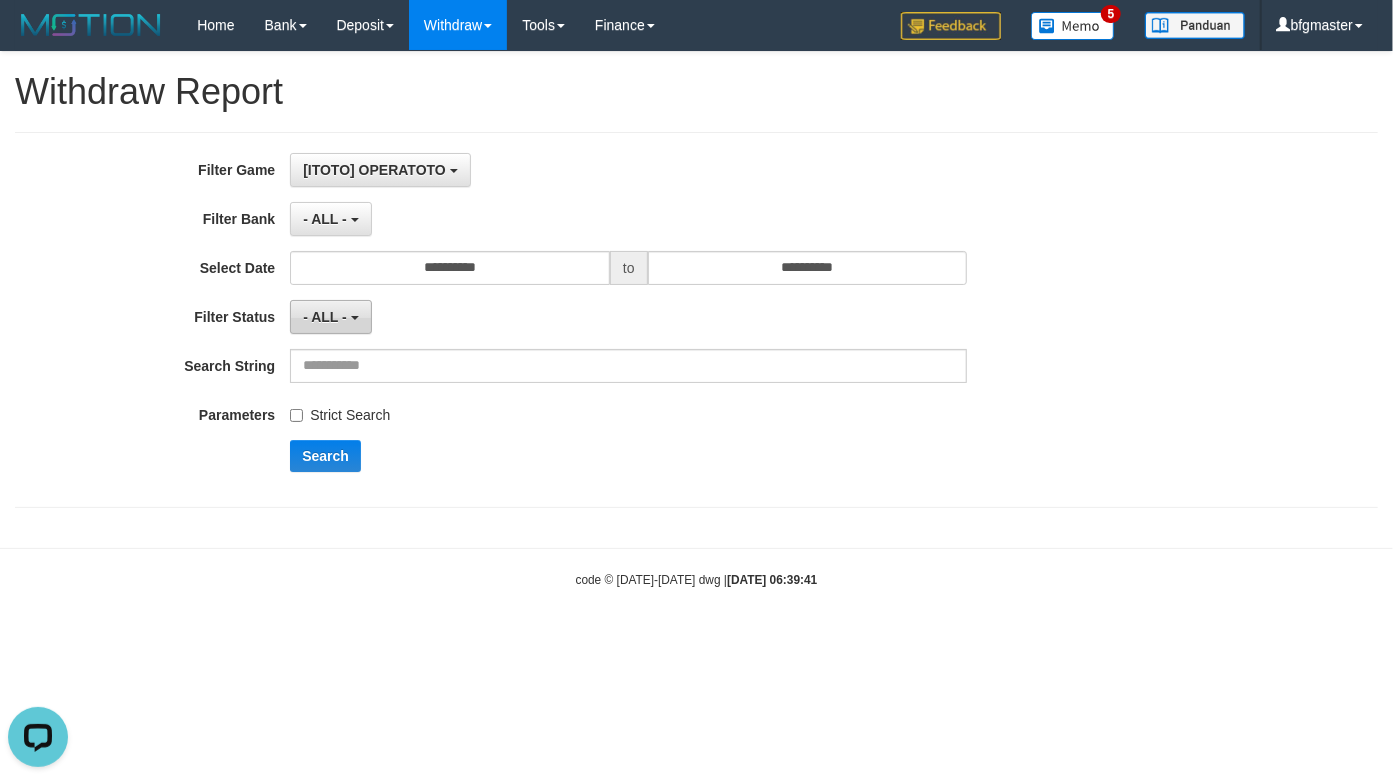drag, startPoint x: 337, startPoint y: 318, endPoint x: 346, endPoint y: 330, distance: 15 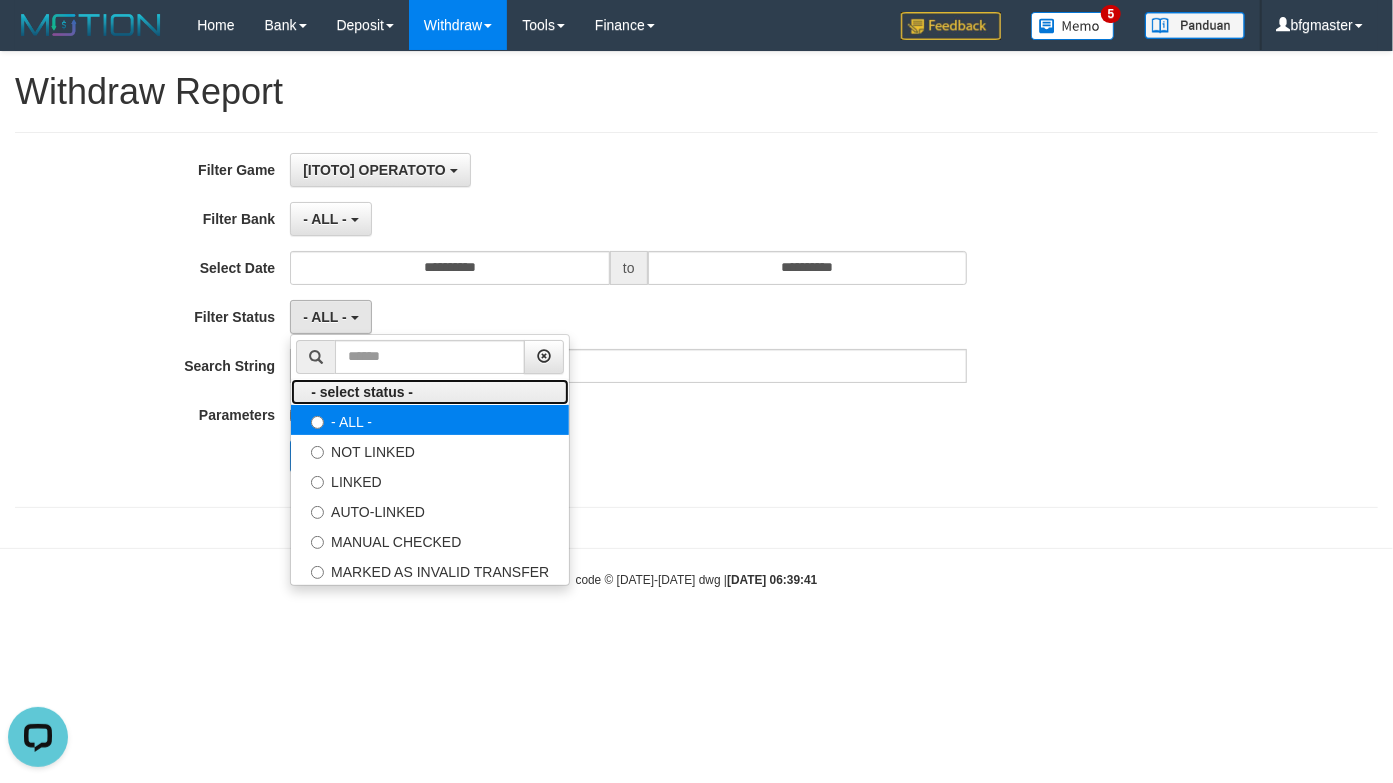 click on "- select status -  - ALL -
NOT LINKED
LINKED
AUTO-LINKED
MANUAL CHECKED
MARKED AS INVALID TRANSFER" at bounding box center [430, 460] 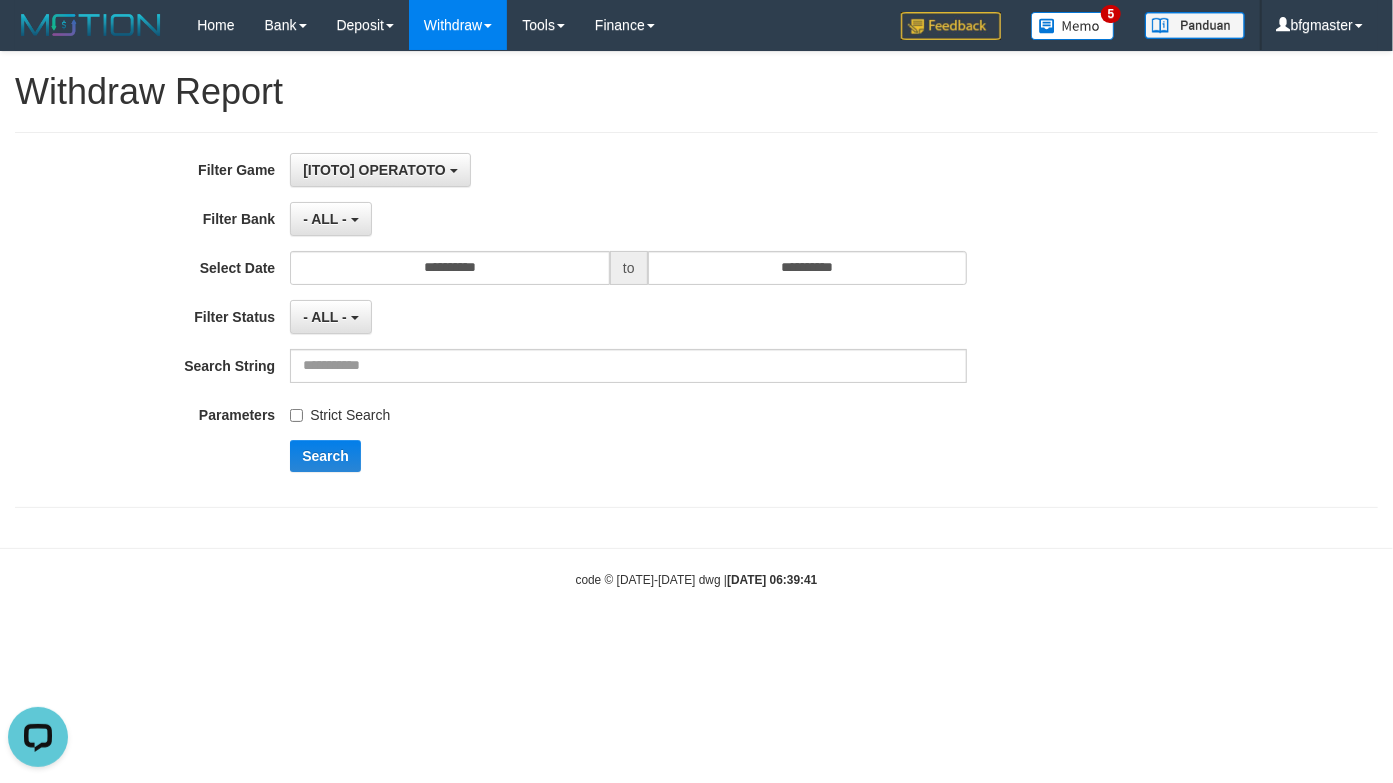 drag, startPoint x: 575, startPoint y: 183, endPoint x: 565, endPoint y: 237, distance: 54.91812 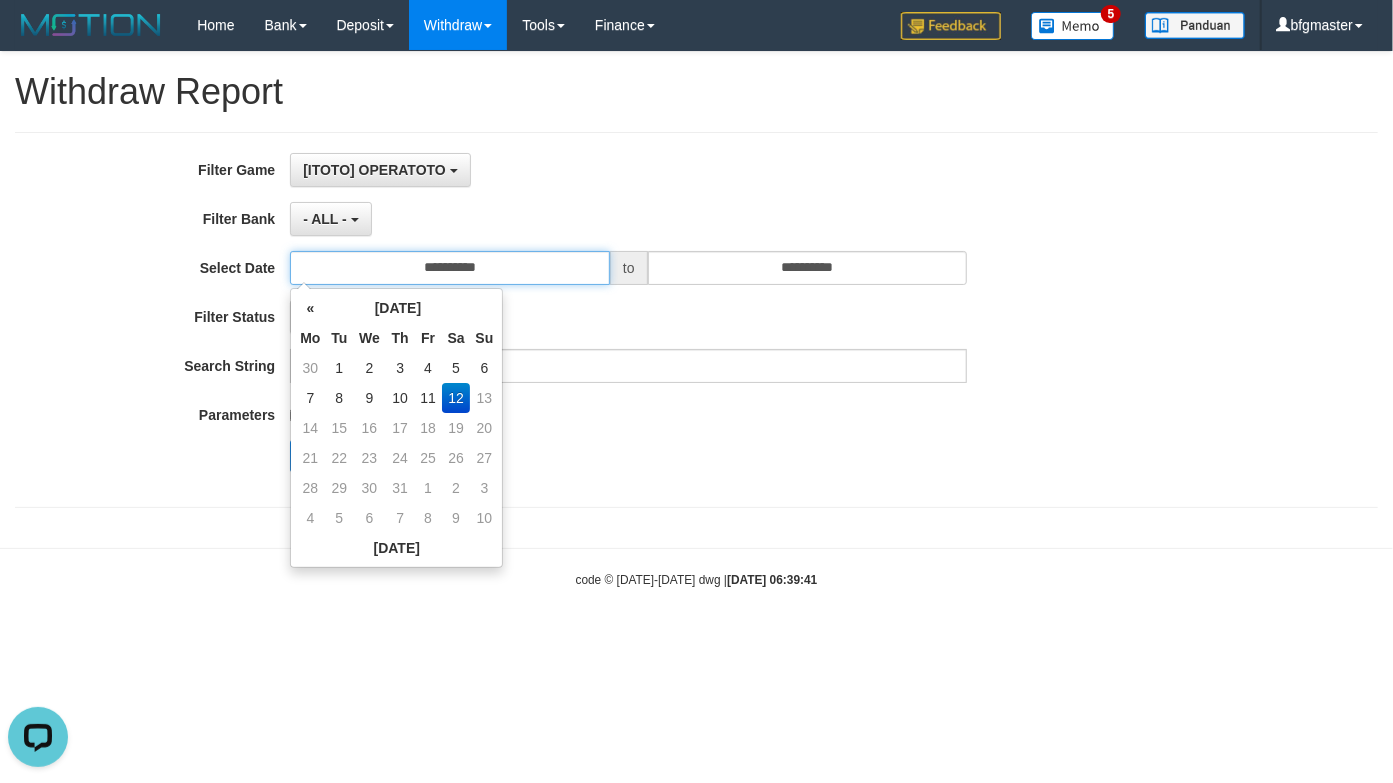 drag, startPoint x: 545, startPoint y: 276, endPoint x: 567, endPoint y: 352, distance: 79.12016 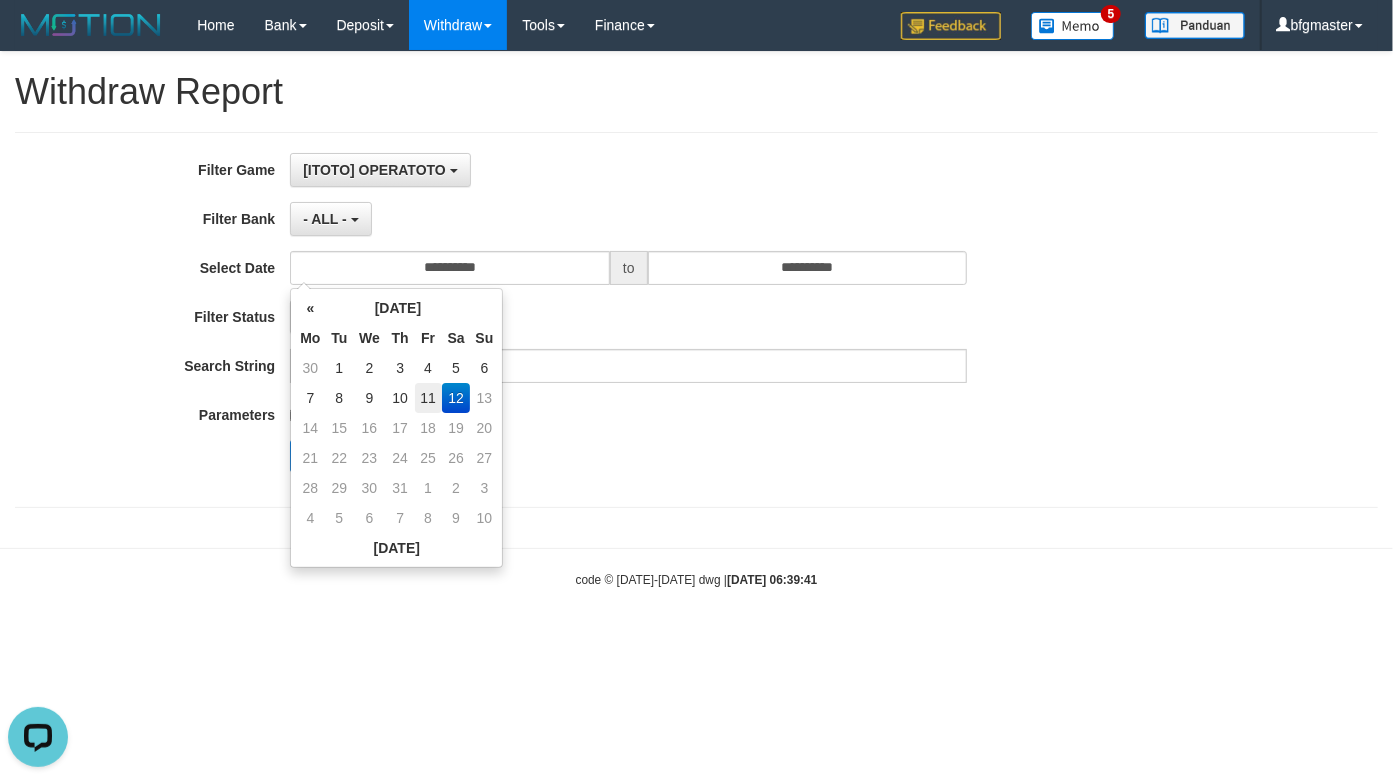 click on "11" at bounding box center (428, 398) 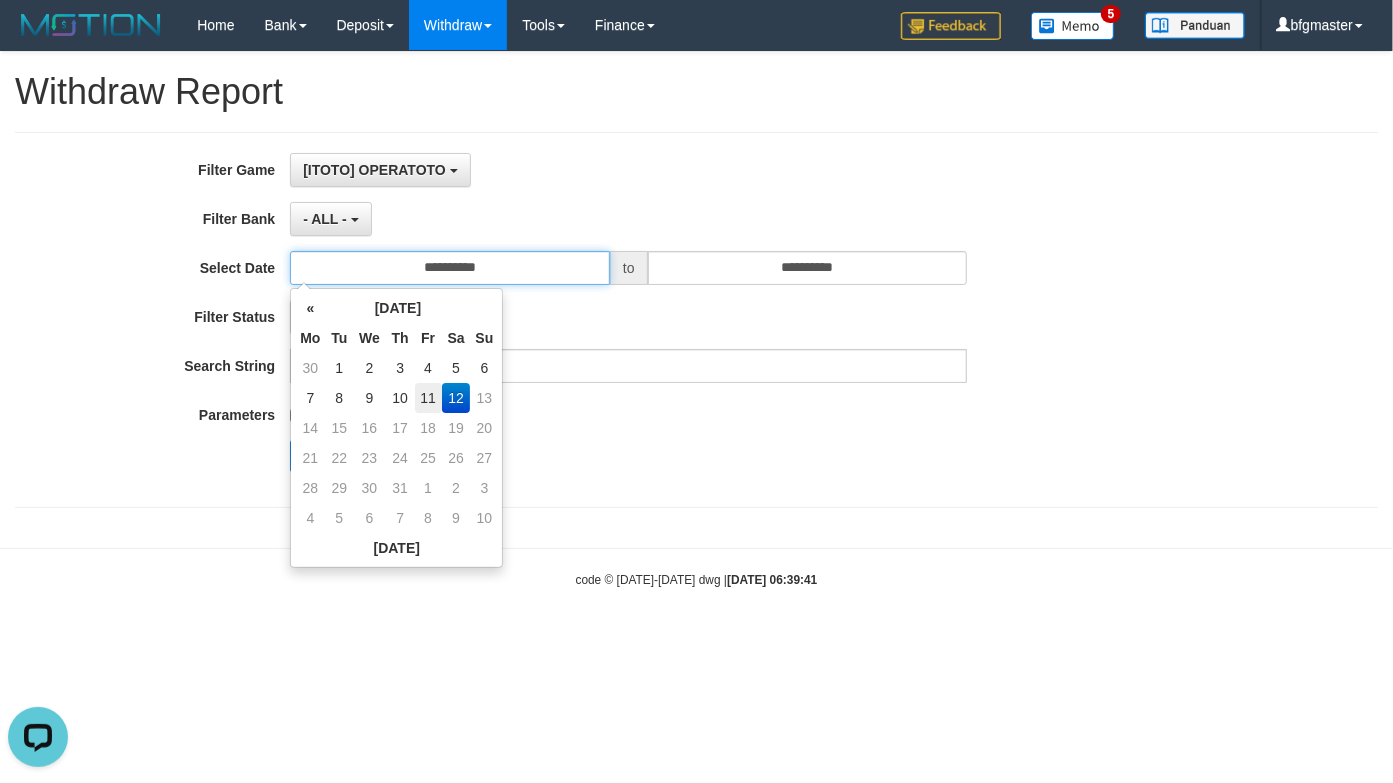 type on "**********" 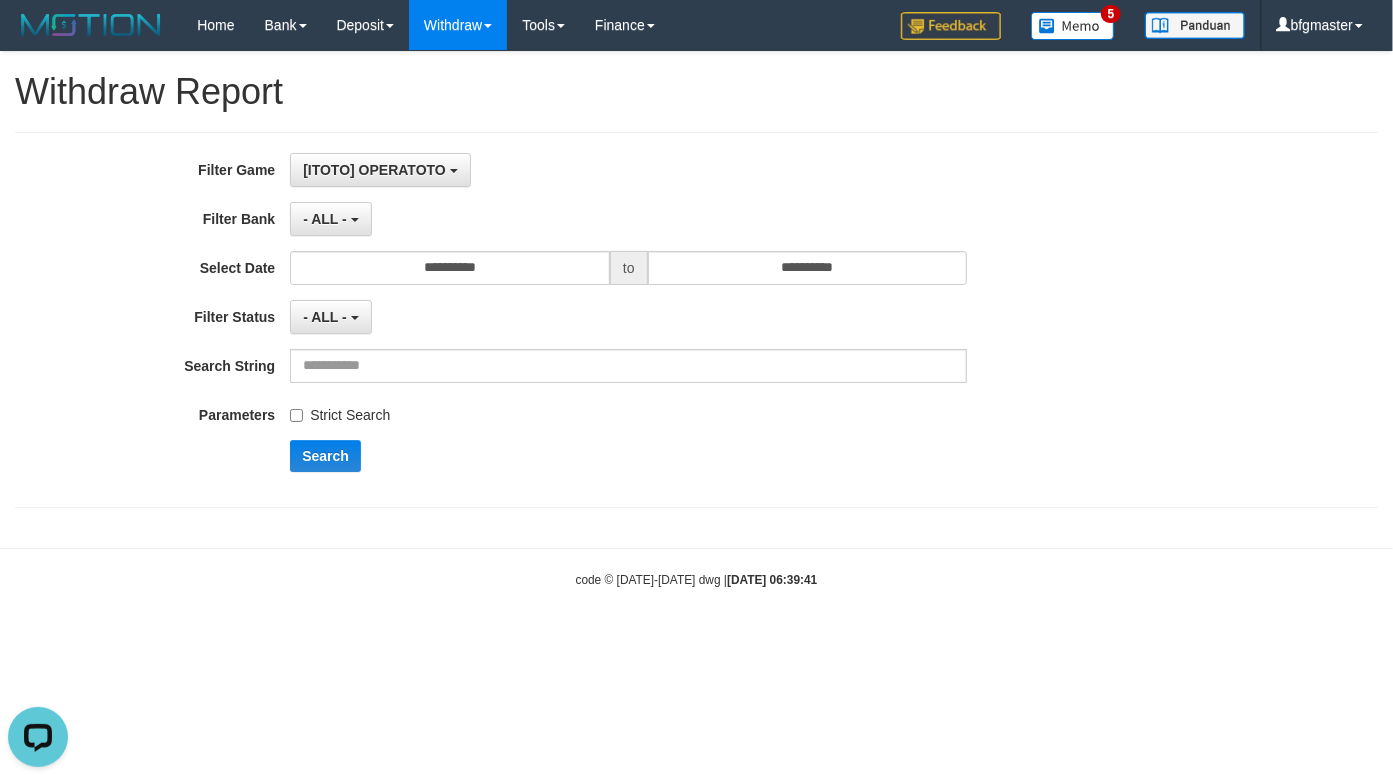 click on "**********" at bounding box center [580, 320] 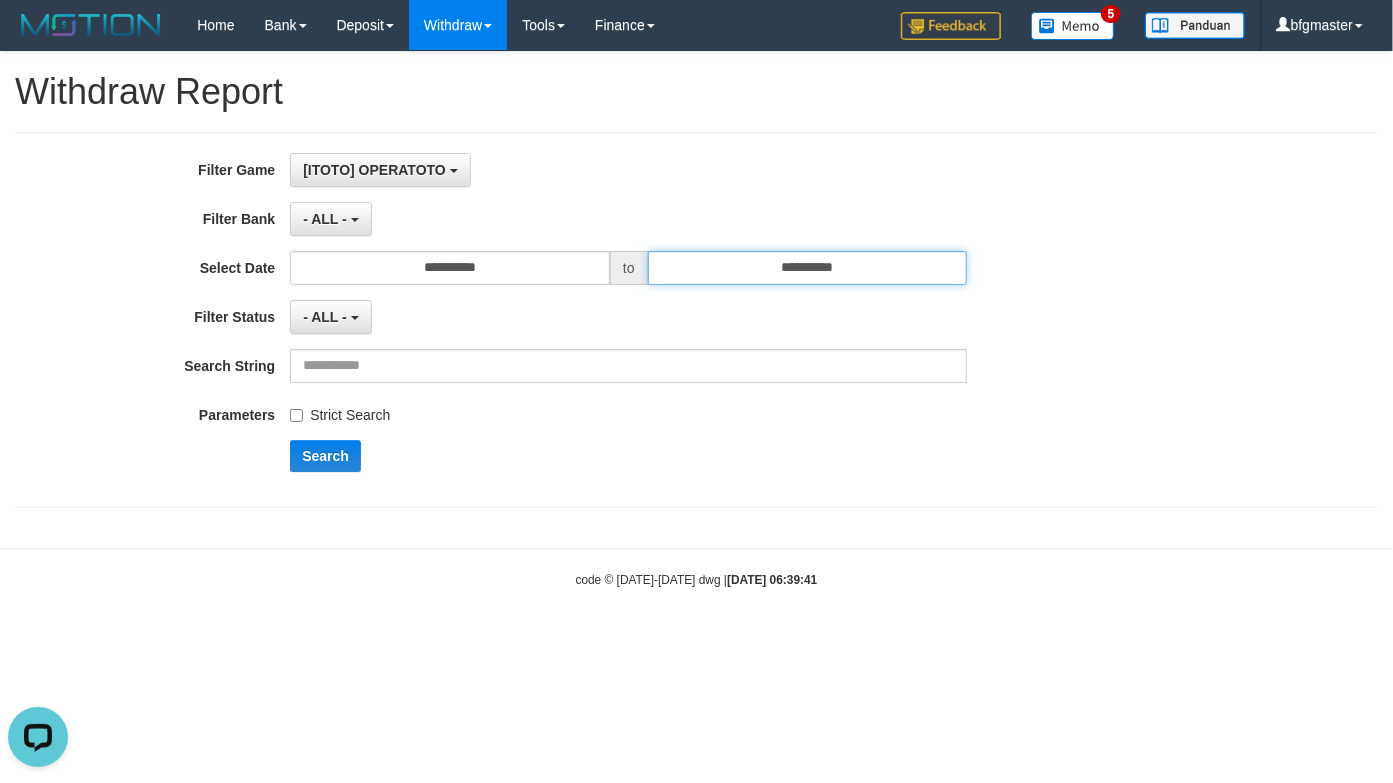 click on "**********" at bounding box center [808, 268] 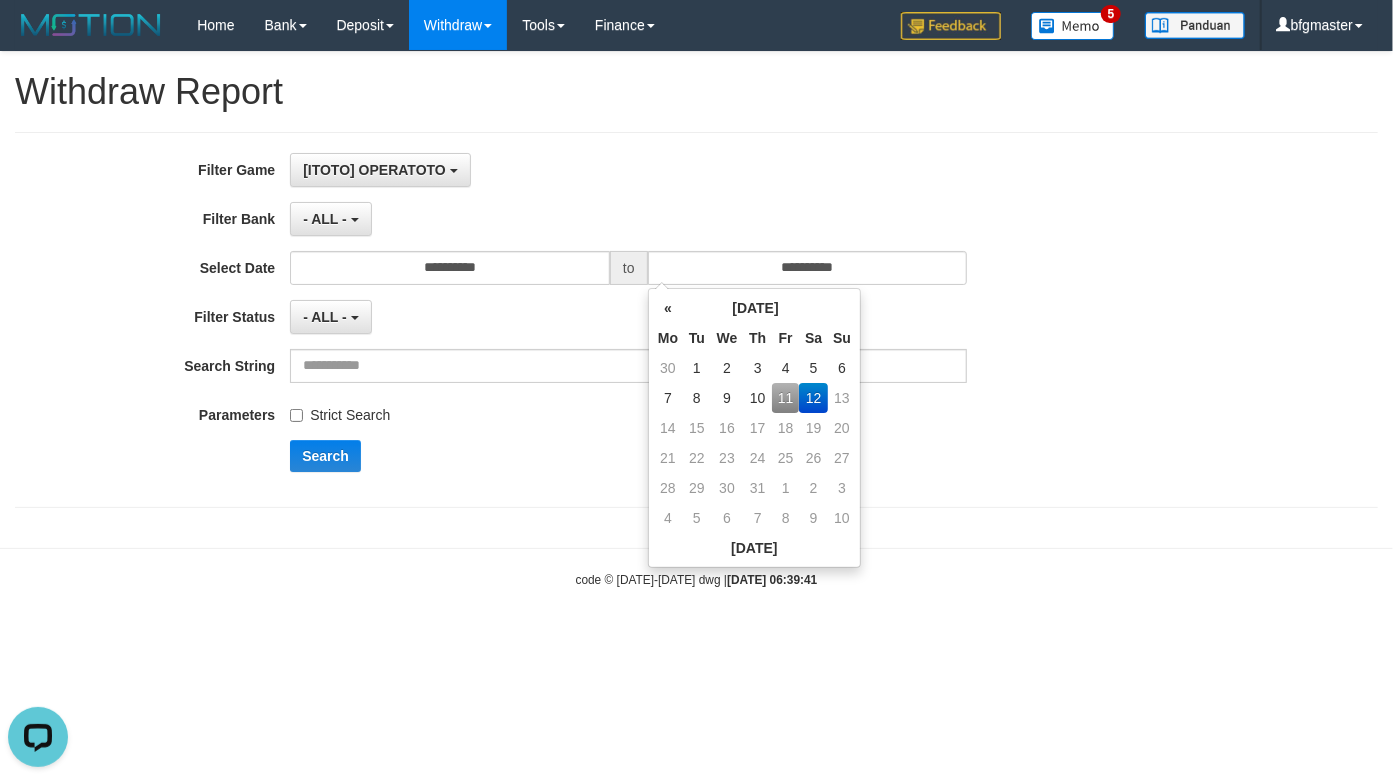 click on "11" at bounding box center [785, 398] 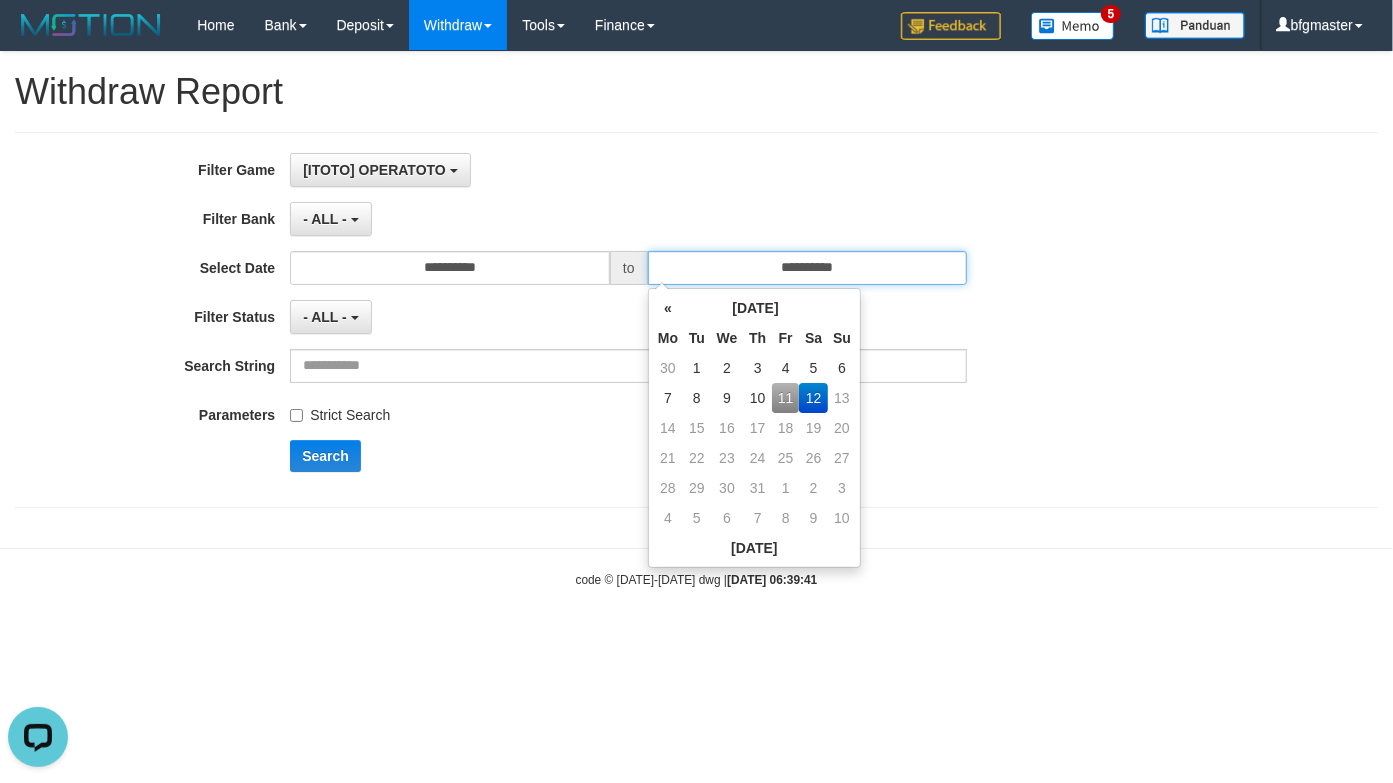 type on "**********" 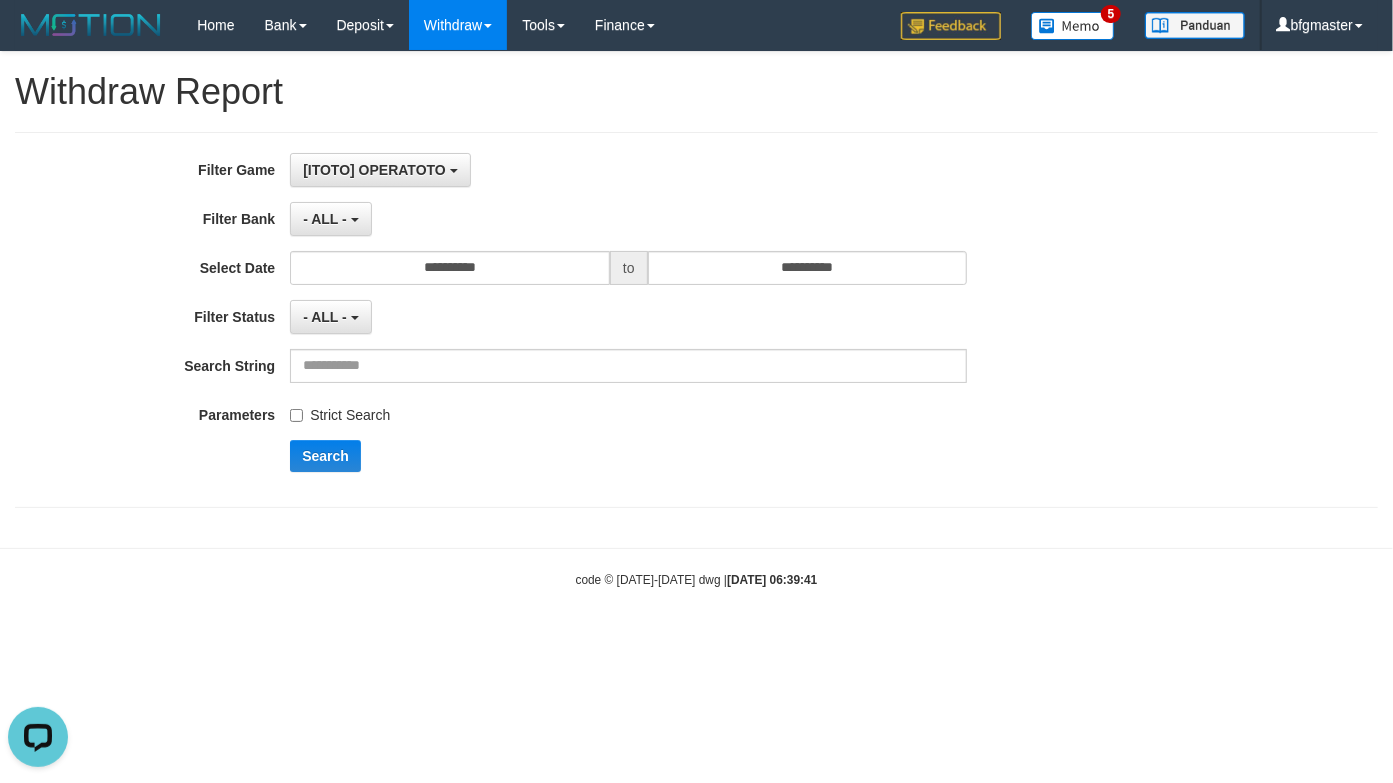 click on "**********" at bounding box center [580, 320] 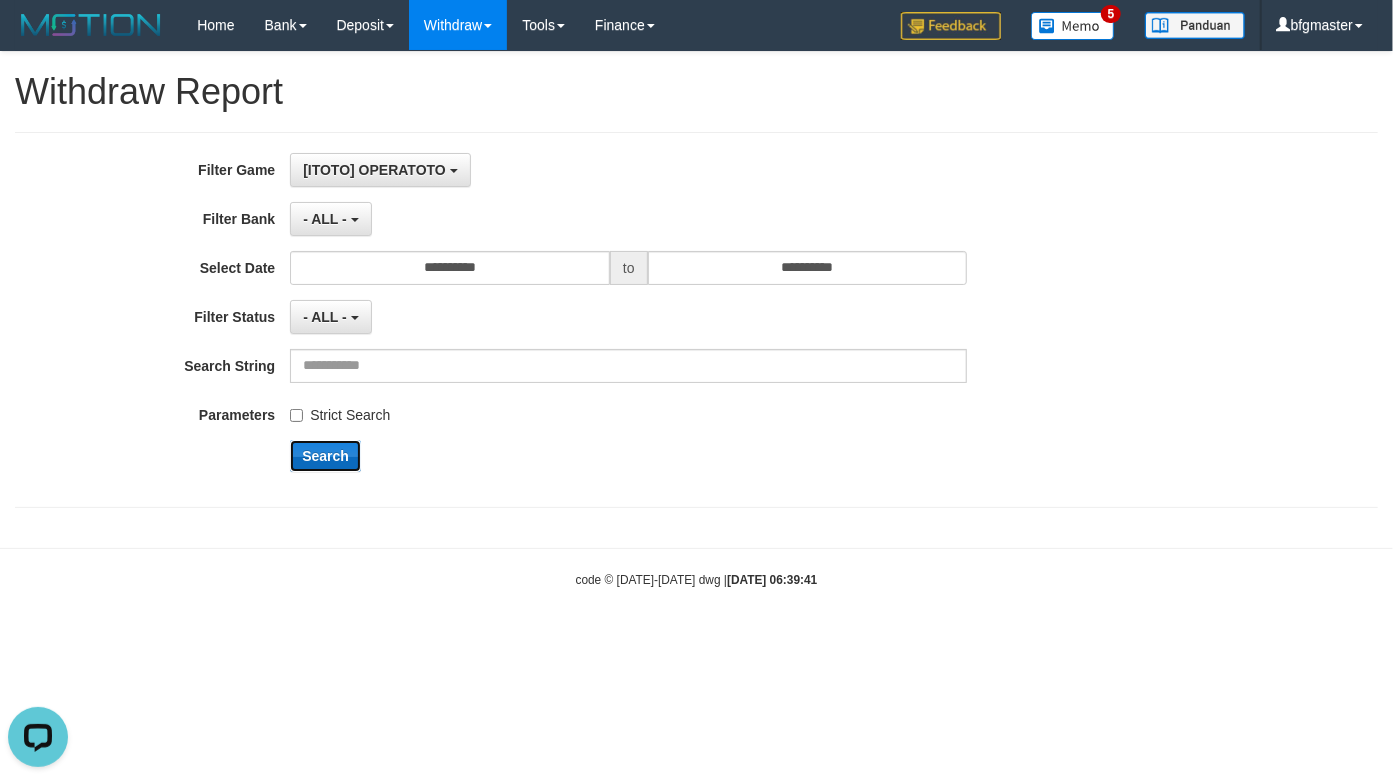 click on "Search" at bounding box center [325, 456] 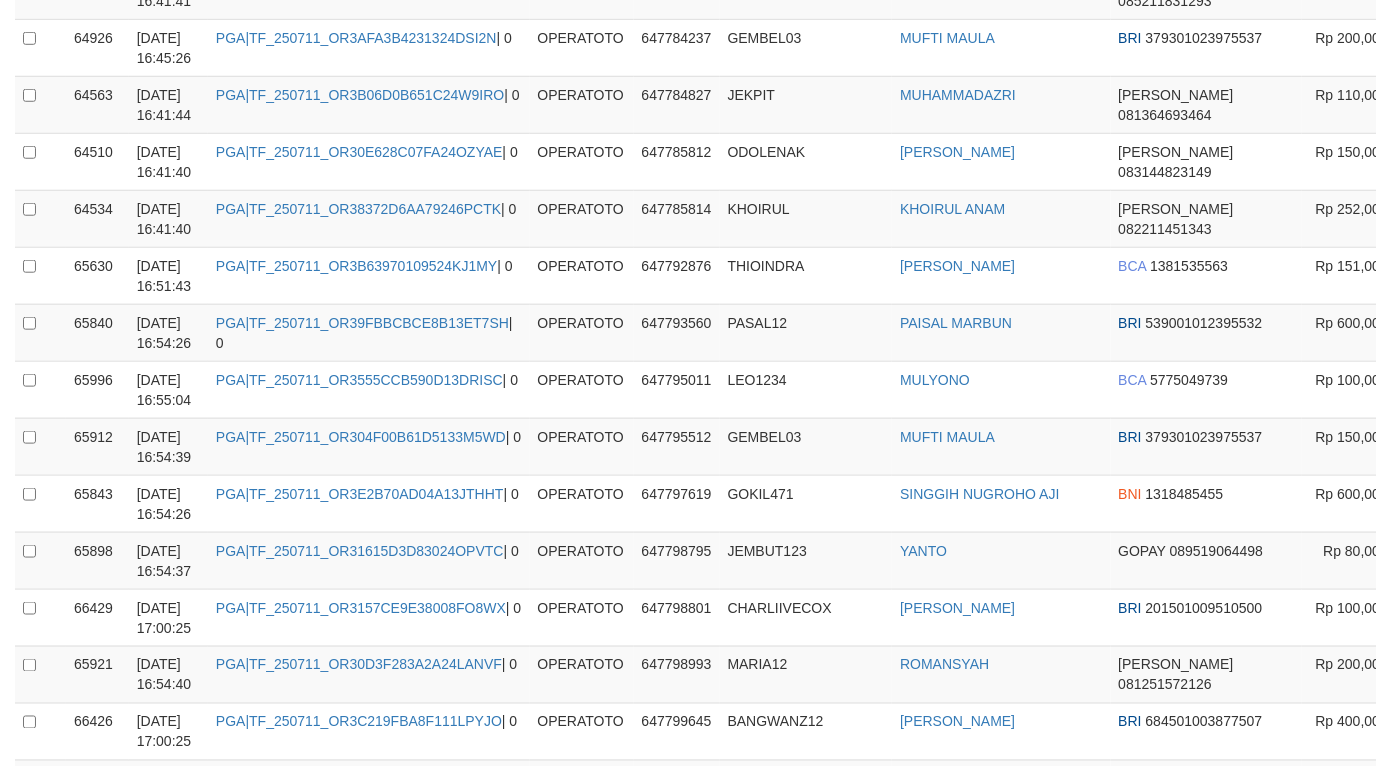 scroll, scrollTop: 25147, scrollLeft: 0, axis: vertical 